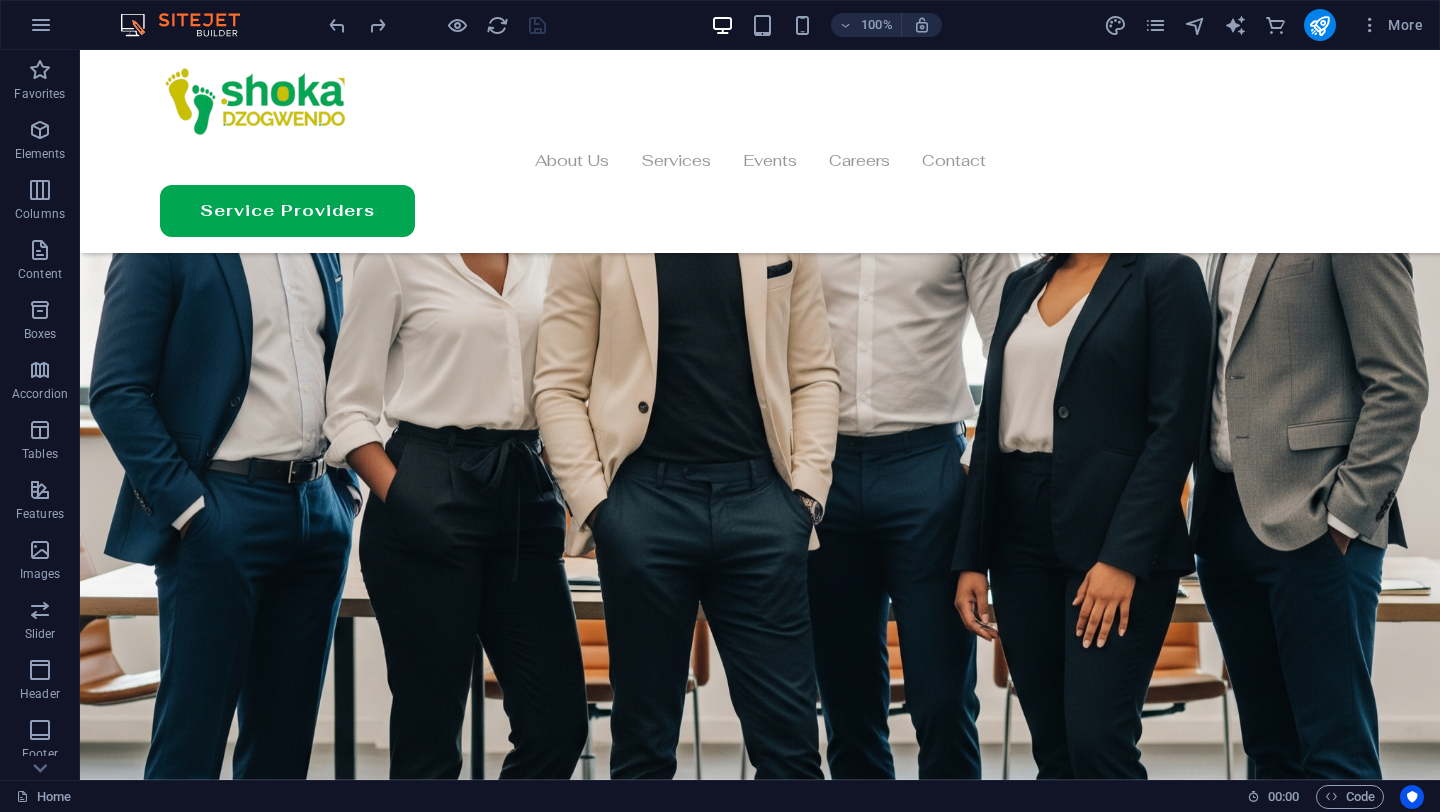 scroll, scrollTop: 6325, scrollLeft: 0, axis: vertical 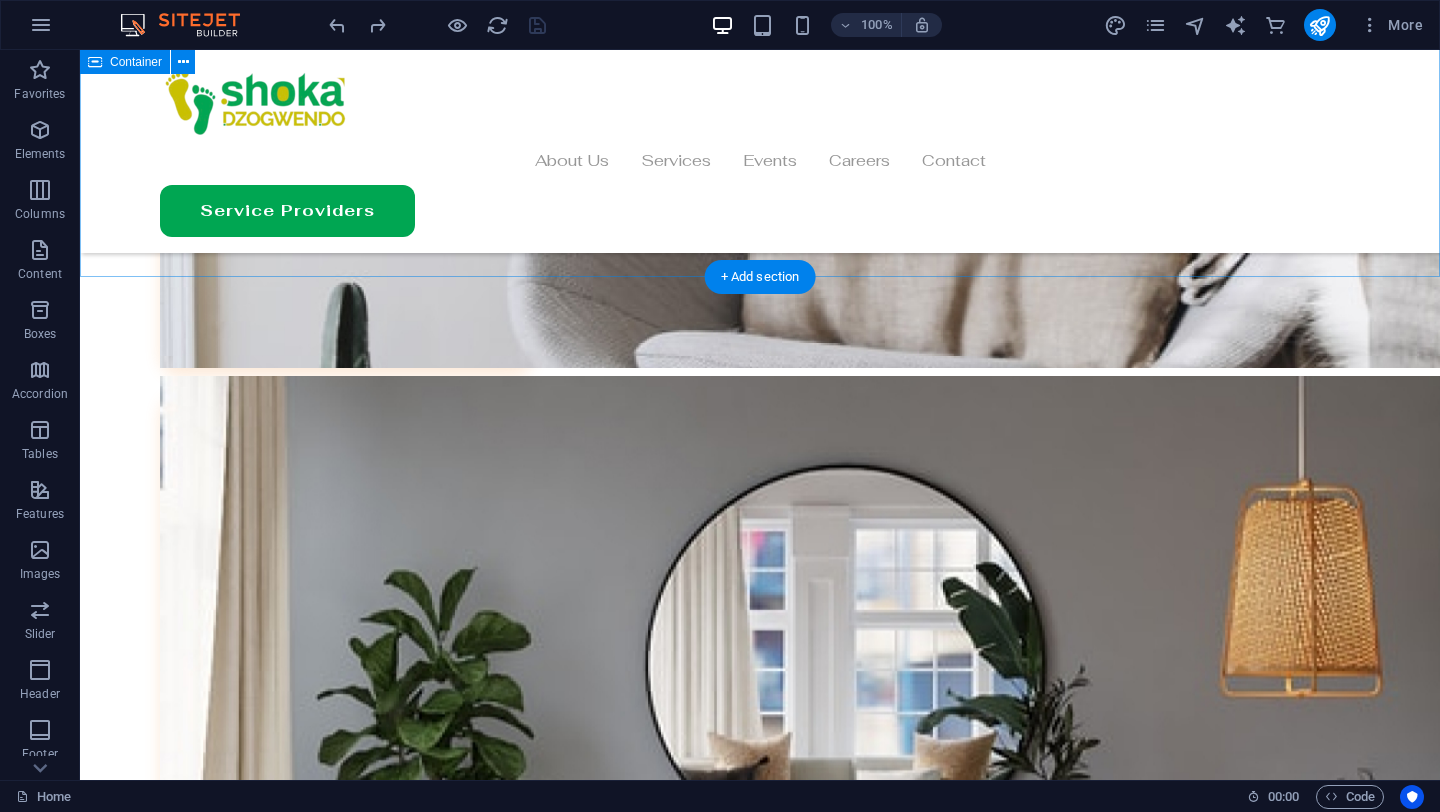click on "Our Events Durban, South Africa 29 March 2025, 09:00 SAST 12-14 Walnut Rd, Durban Central, Durban, 4001, South Africa Get Directions      Joburg, South Africa 26 July 2025, 09:00 SAST 26 Melville Rd, Illovo, Johannesburg, 2196, South Africa Get Directions" at bounding box center (760, 8110) 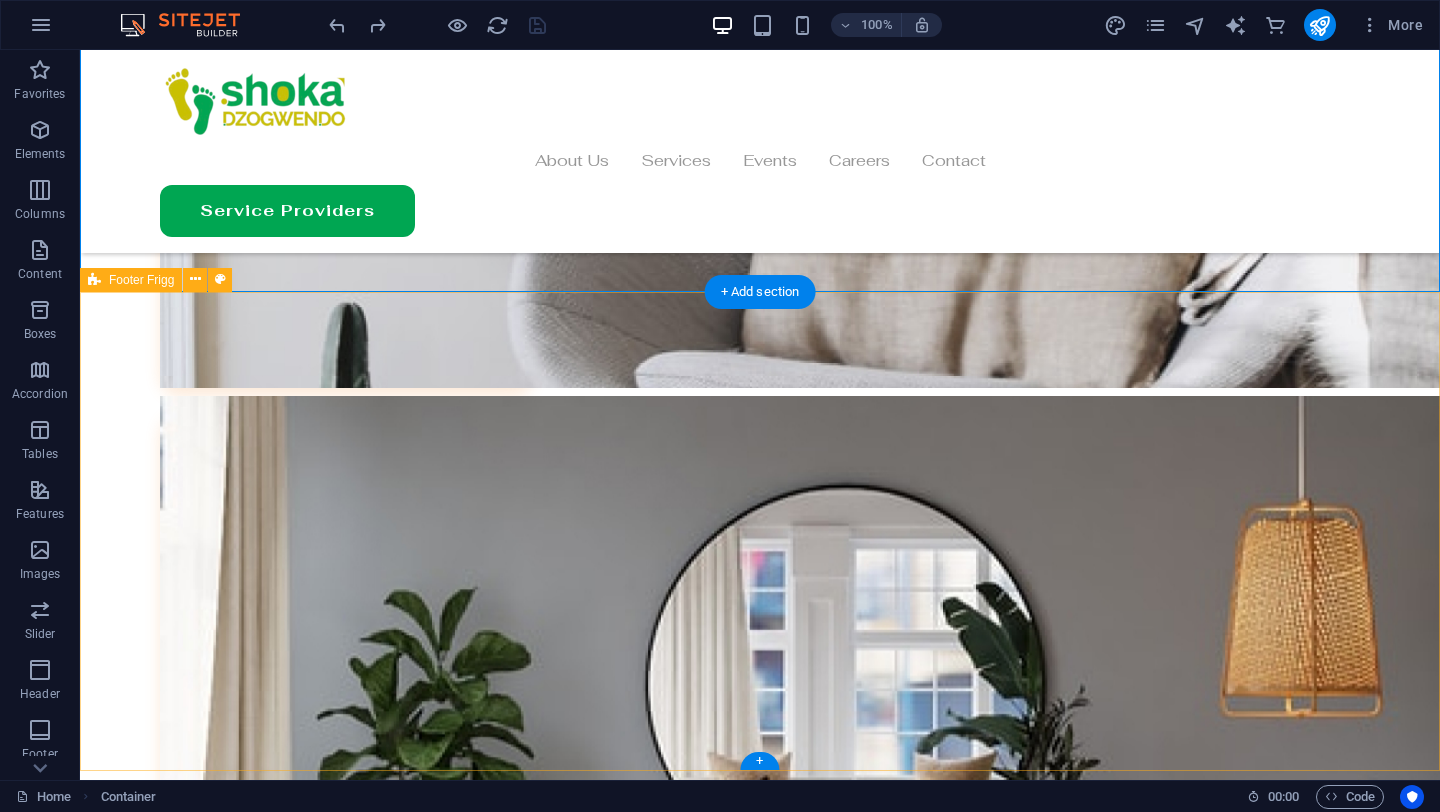 scroll, scrollTop: 6304, scrollLeft: 0, axis: vertical 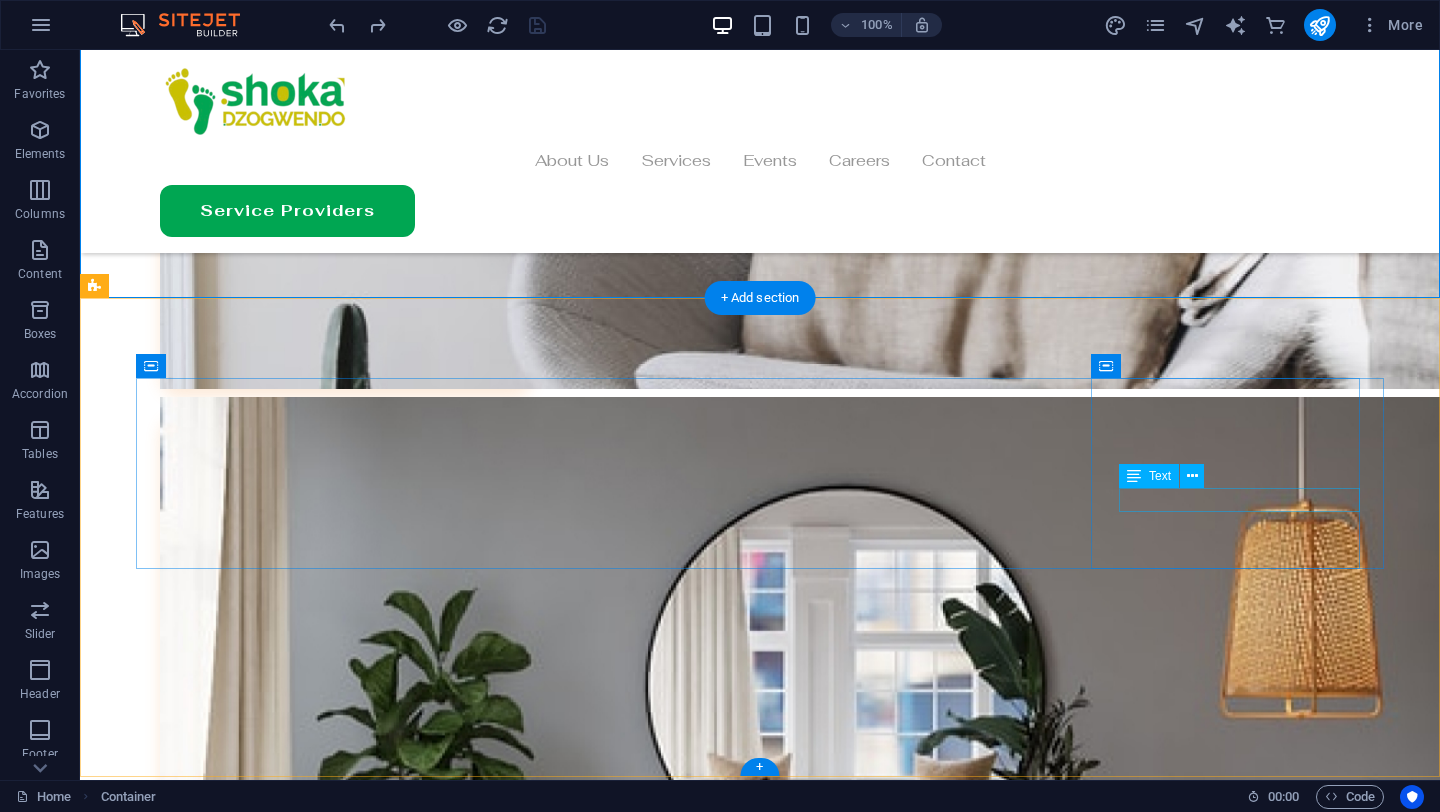 click on "Instagram" at bounding box center [760, 9842] 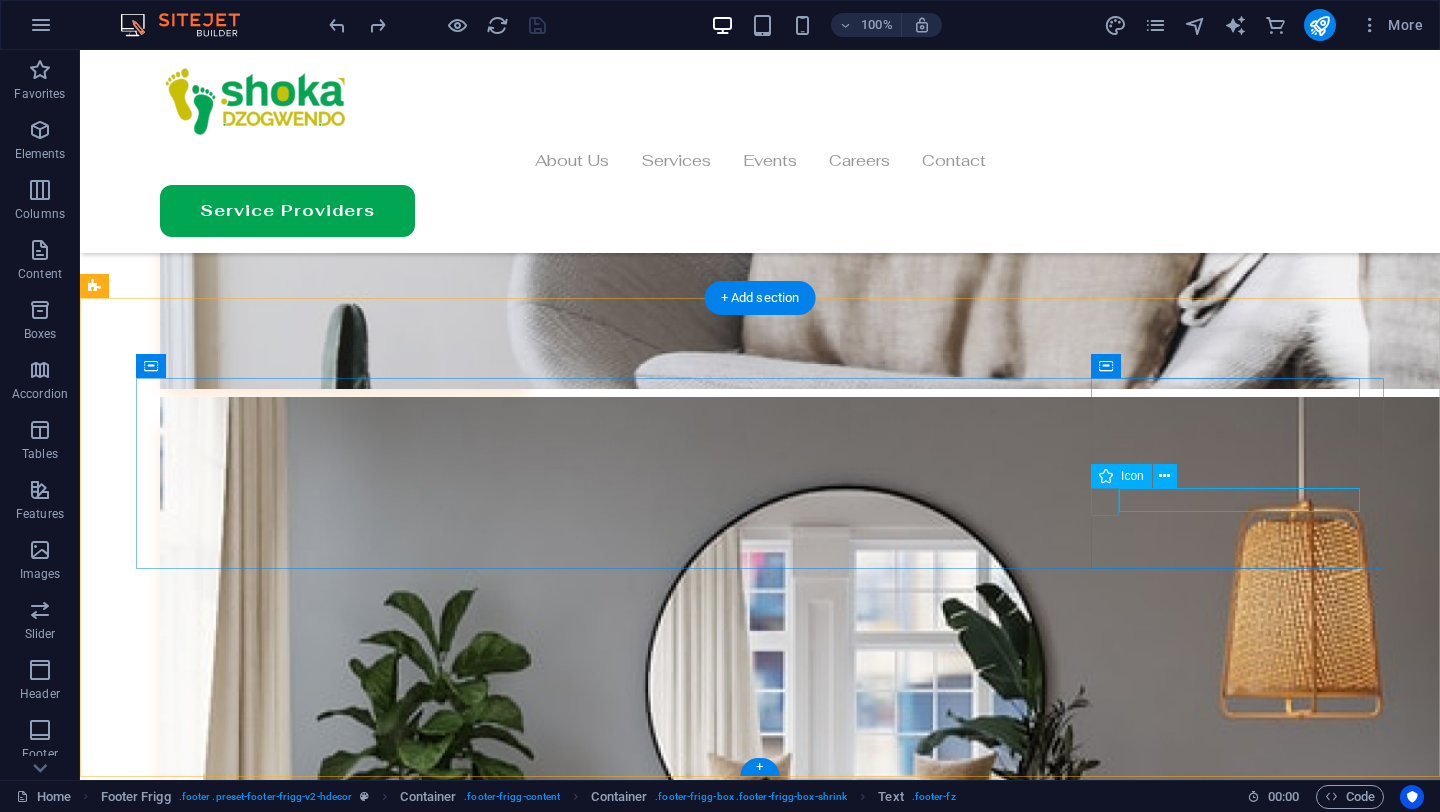 click at bounding box center [760, 9816] 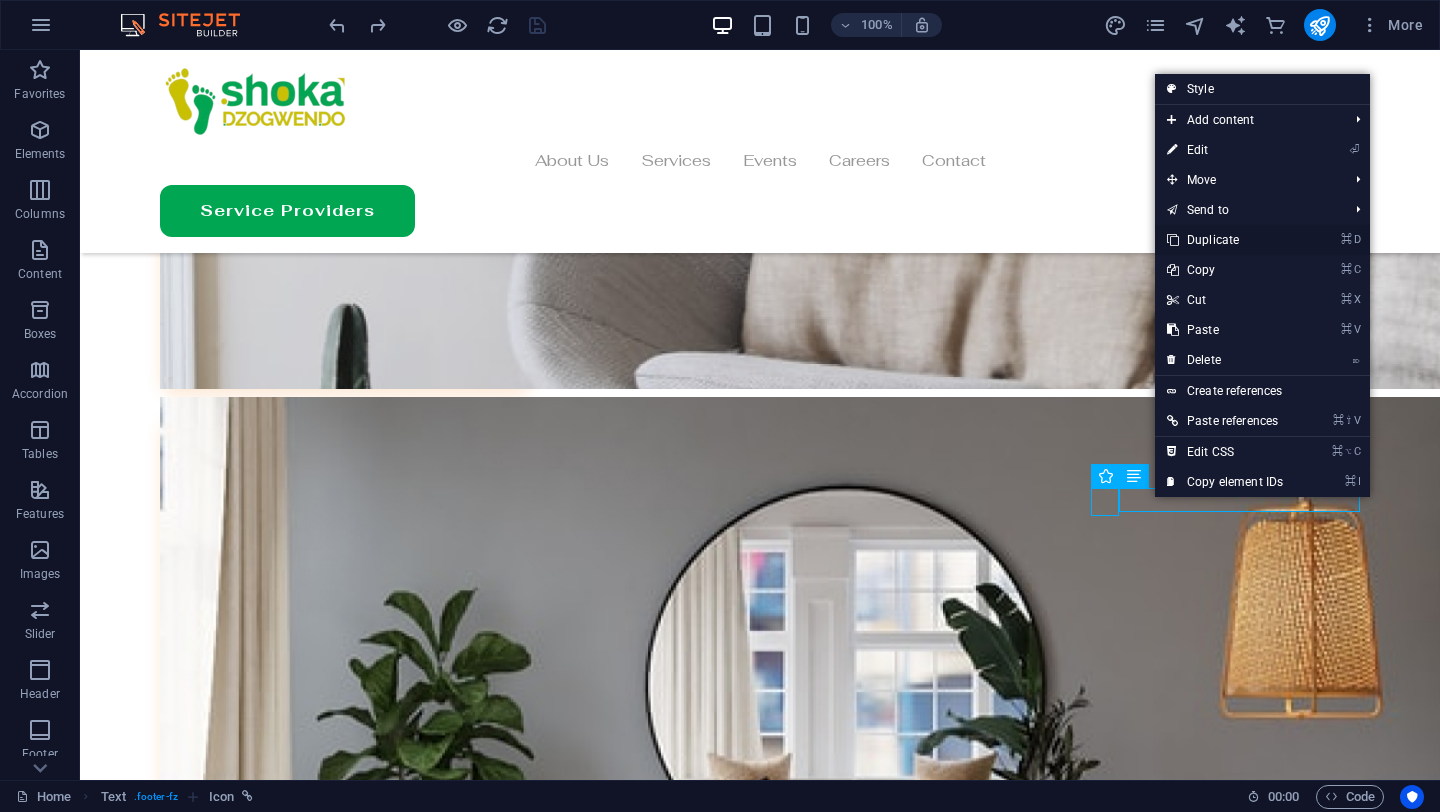 click on "⌘ D  Duplicate" at bounding box center [1225, 240] 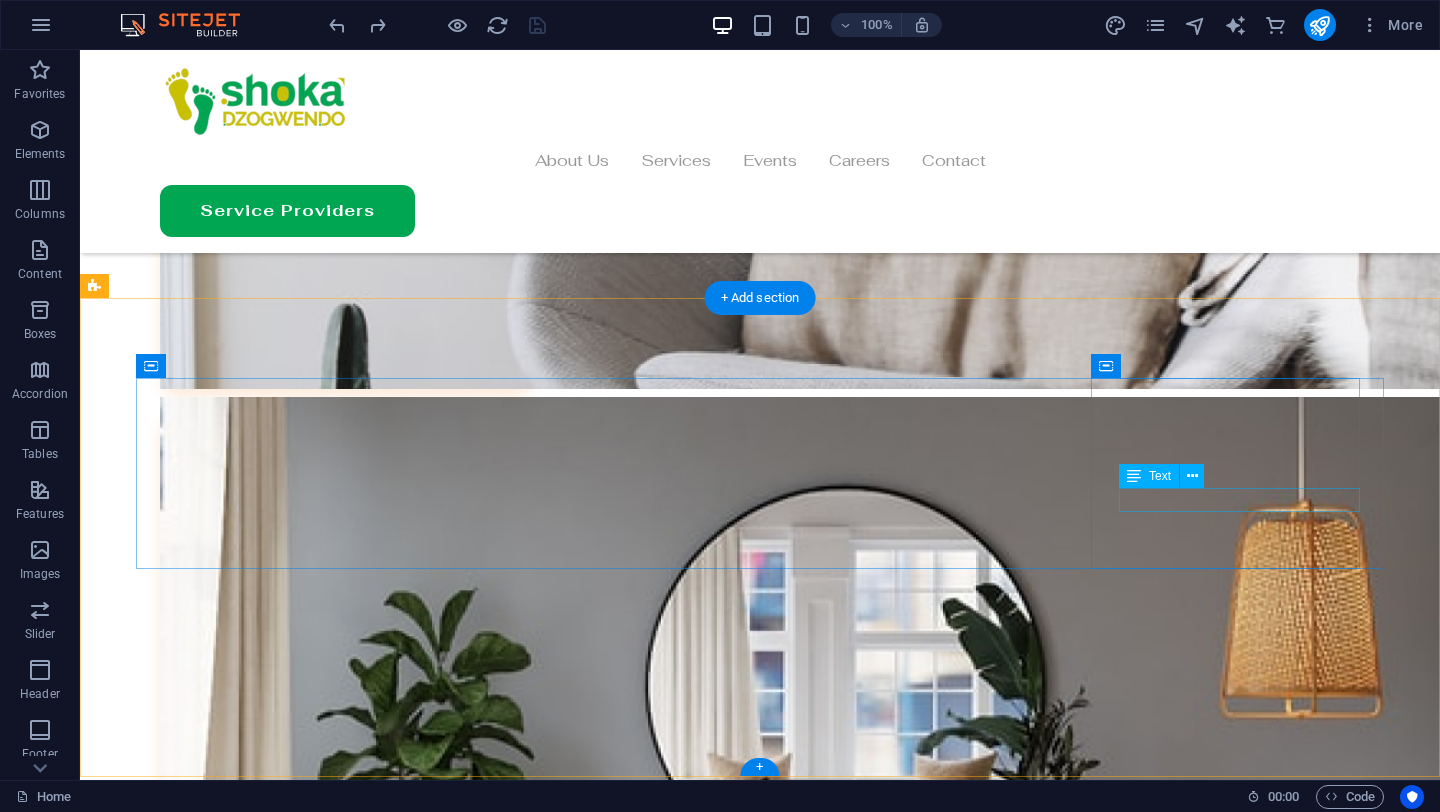 click on "Instagram" at bounding box center [760, 9842] 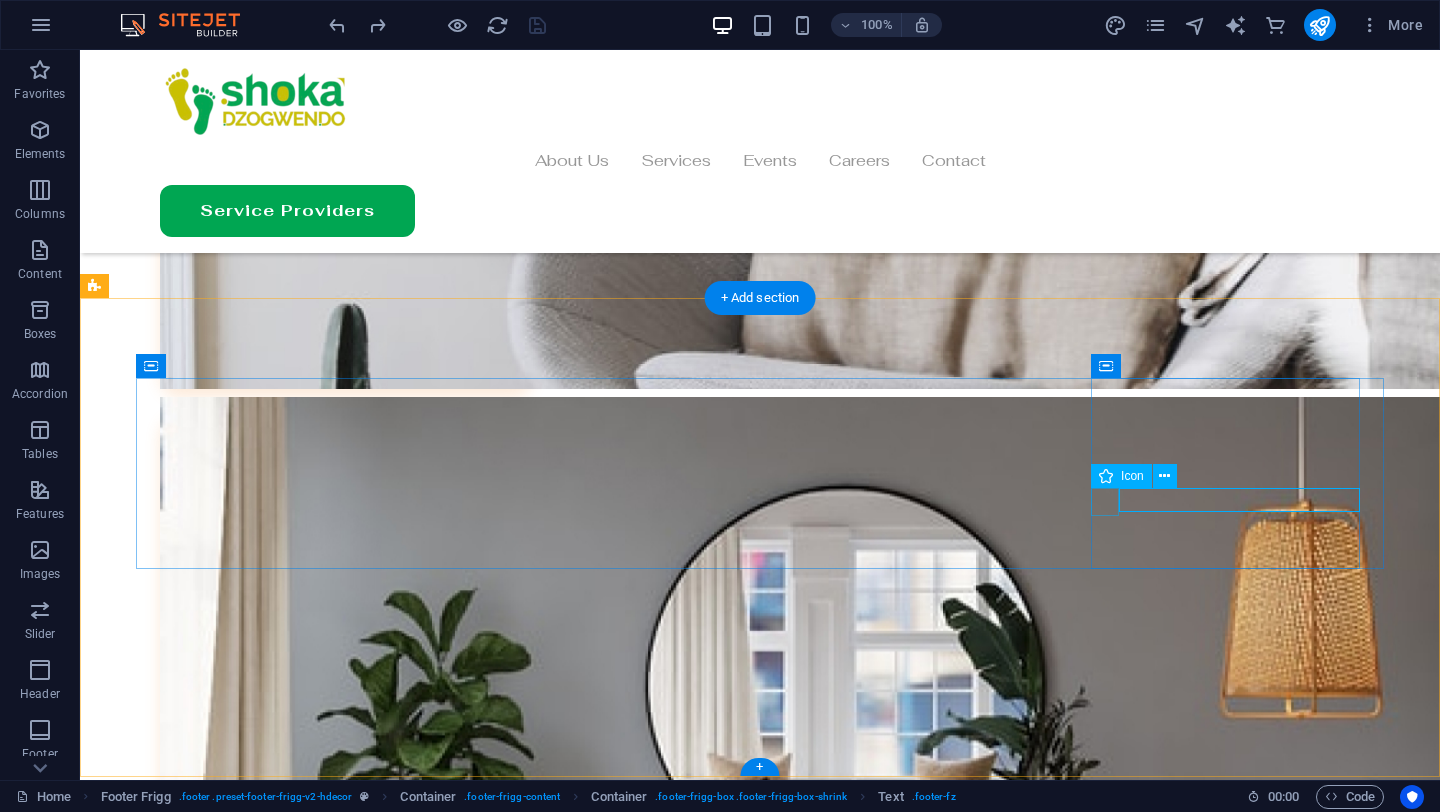 click at bounding box center (760, 9816) 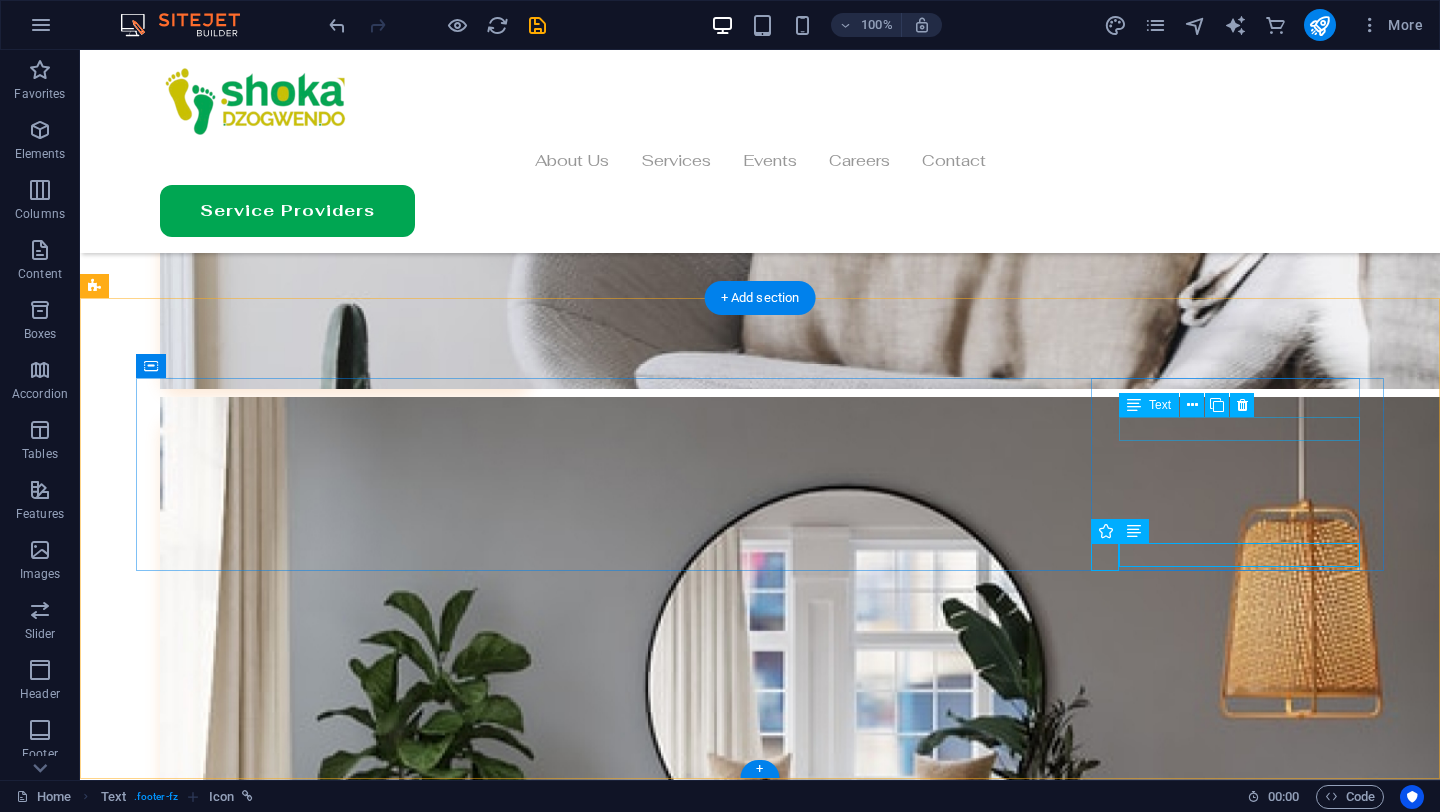 click on "Facebook" at bounding box center [760, 9724] 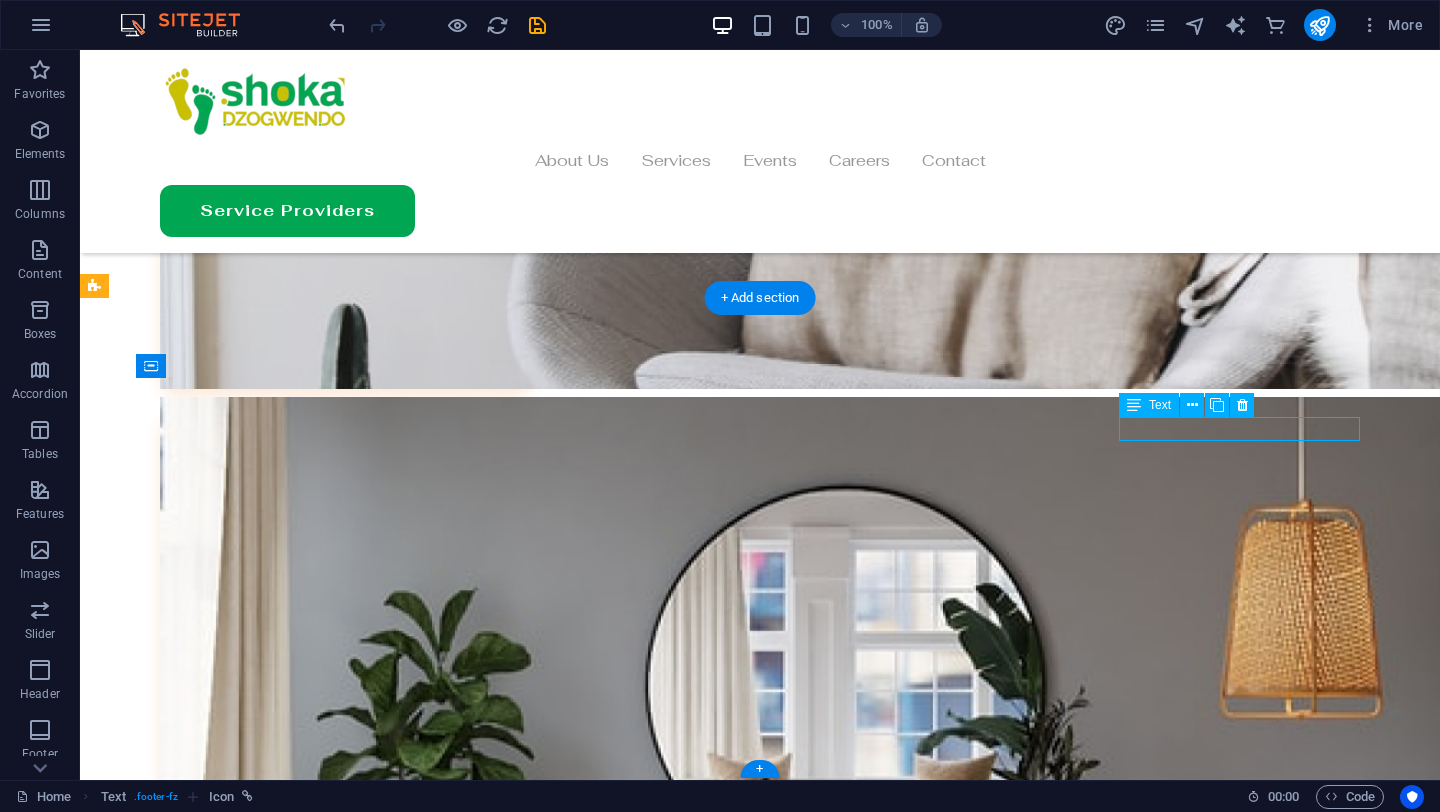 click on "Facebook" at bounding box center (760, 9724) 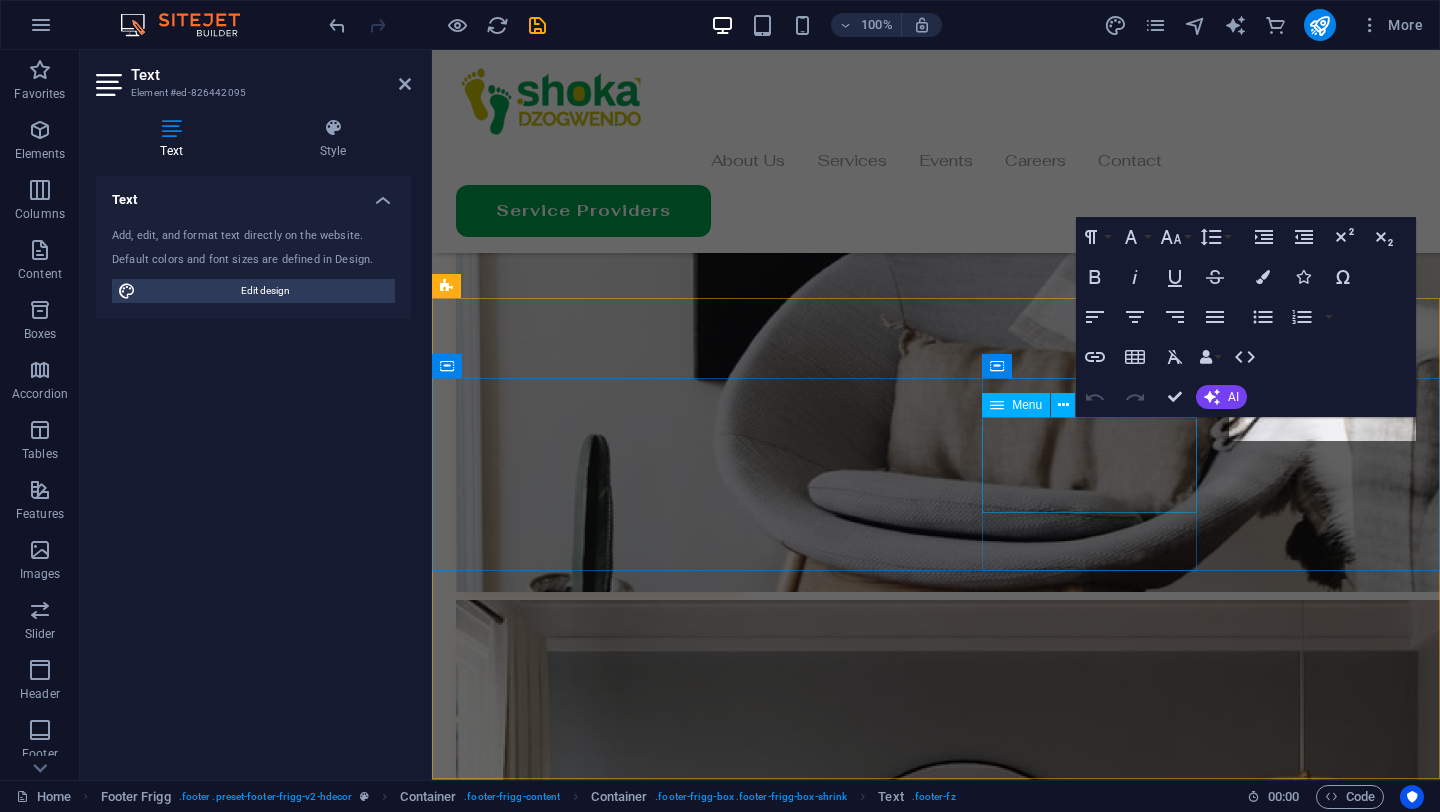 scroll, scrollTop: 6343, scrollLeft: 0, axis: vertical 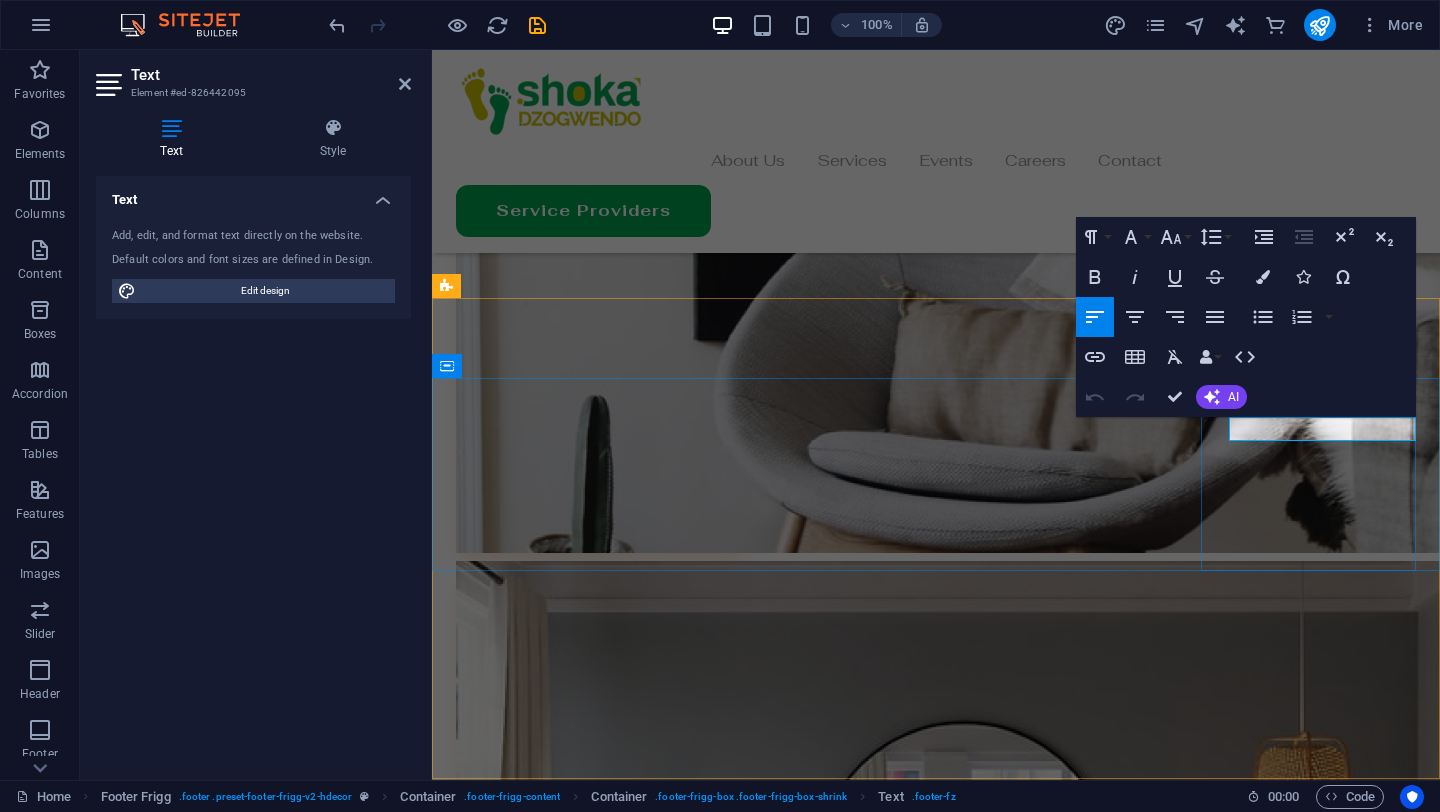 click on "Facebook" at bounding box center [496, 9264] 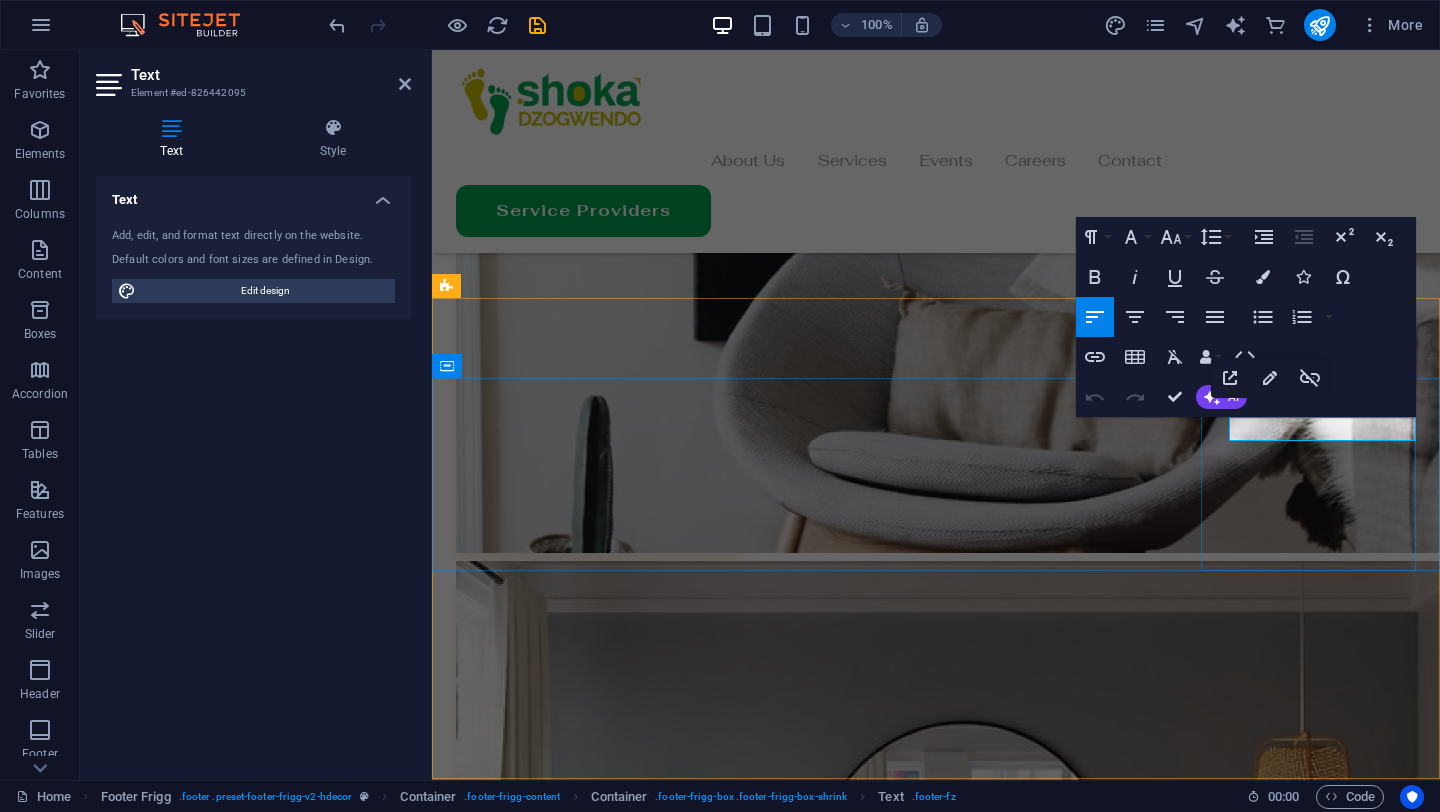 click on "Facebook" at bounding box center (496, 9264) 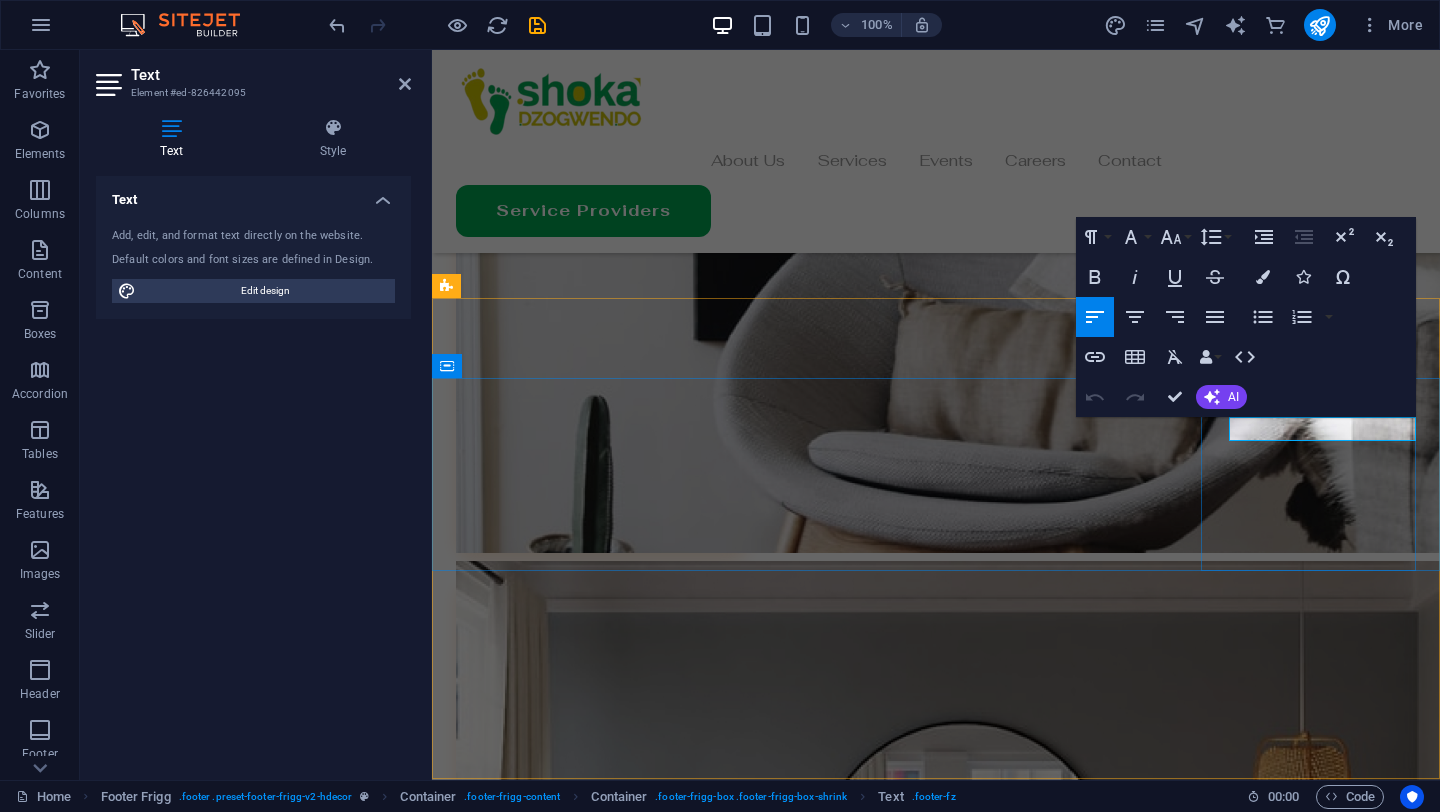 type 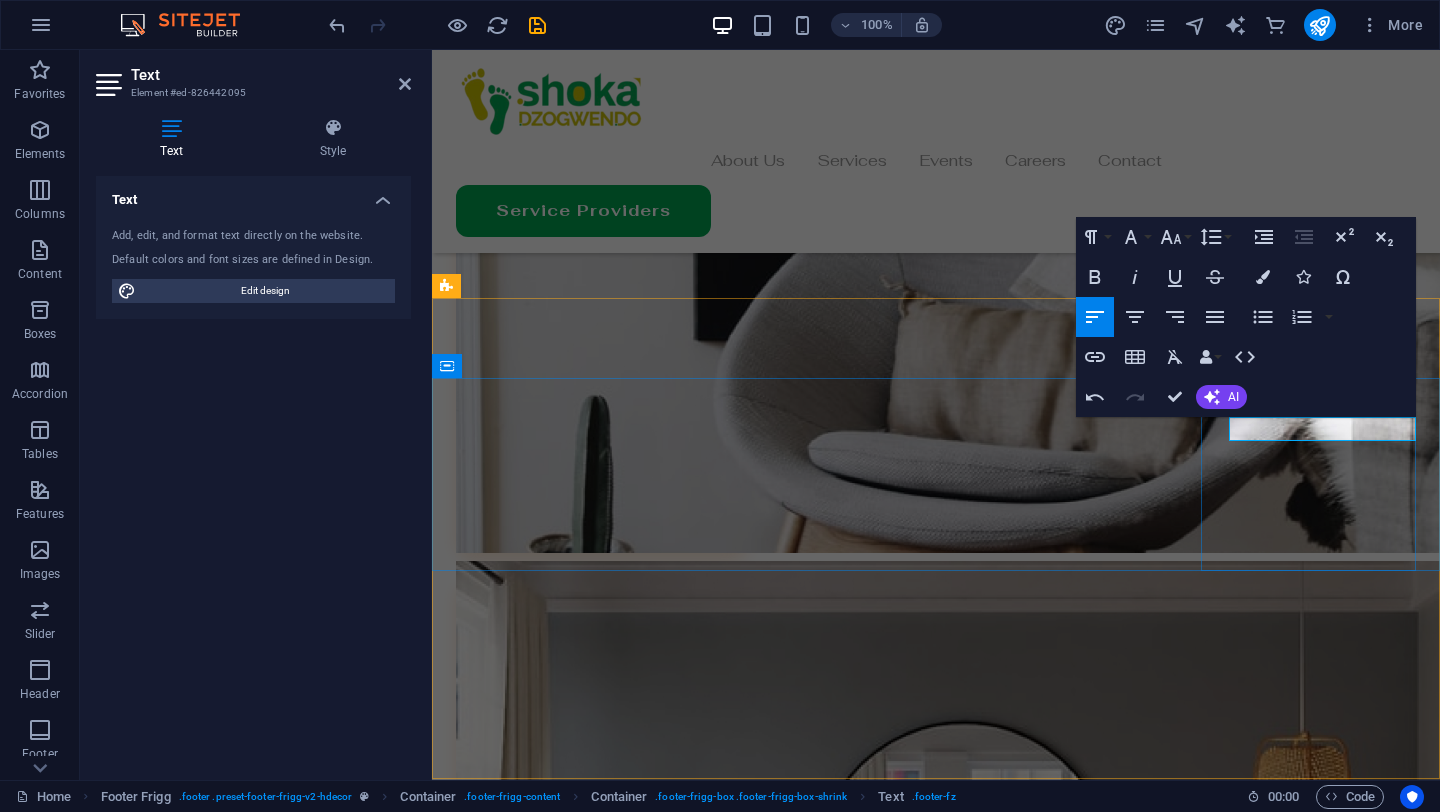 click on "LinkedIn" at bounding box center [936, 9265] 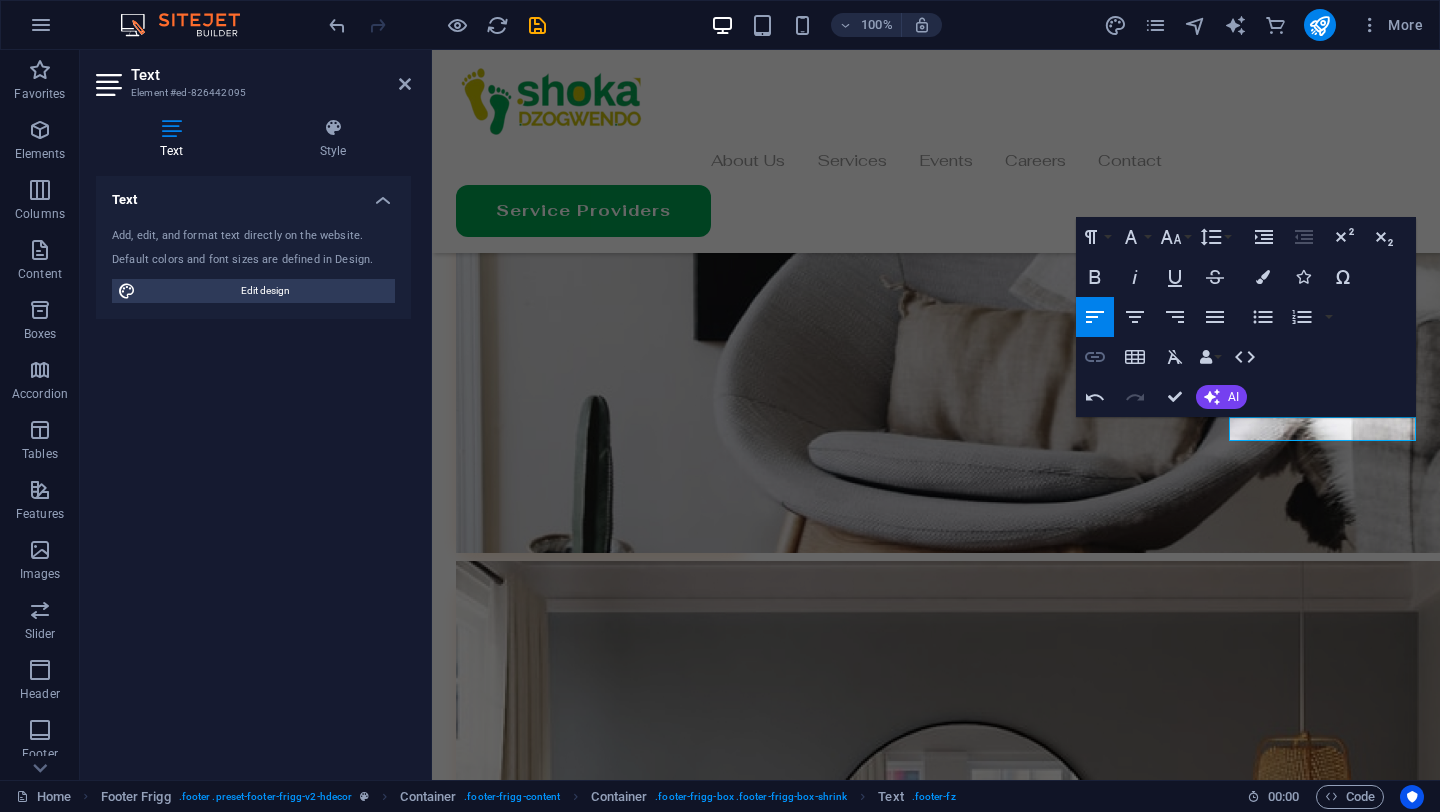 click 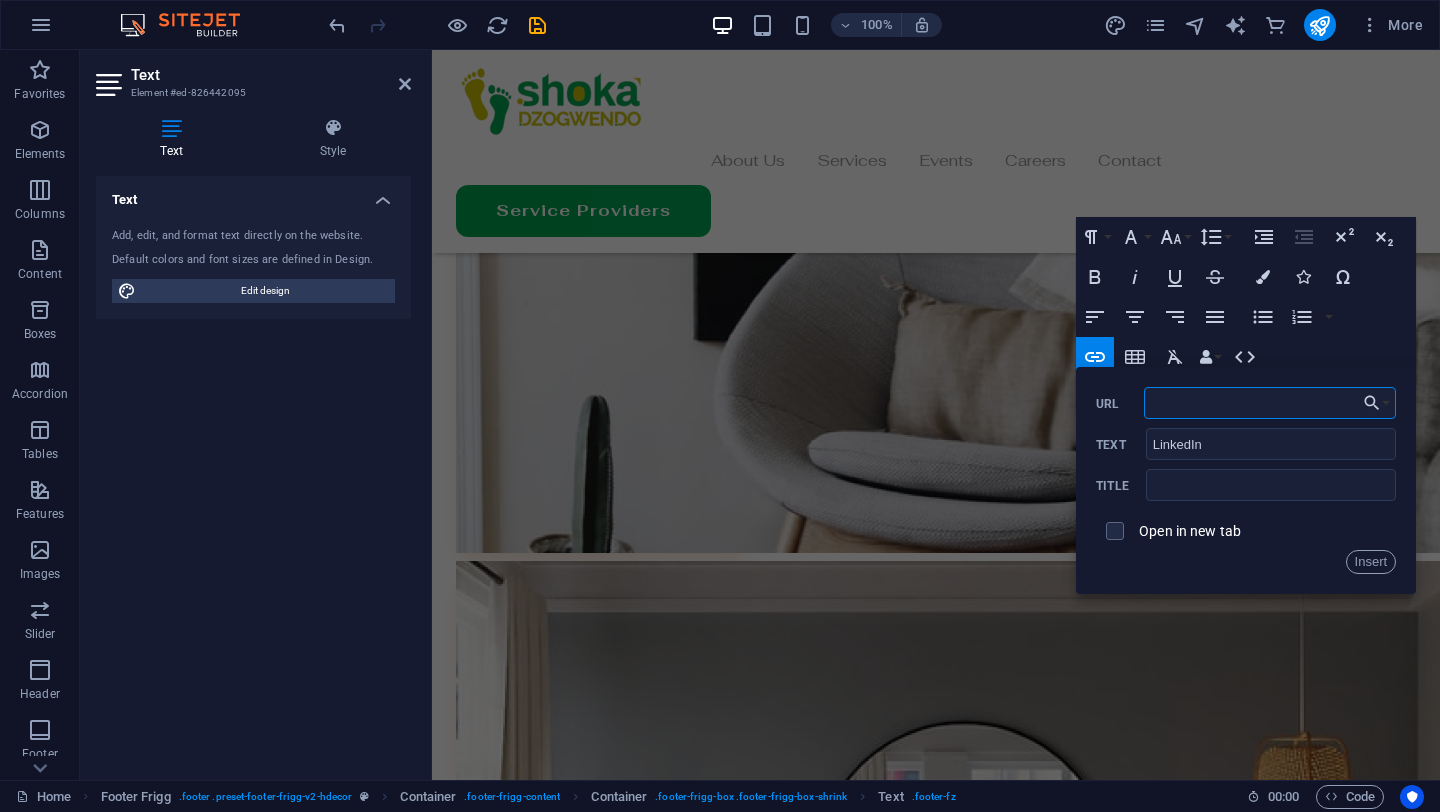 paste on "https://www.linkedin.com/company/shoka-dzogwendo/" 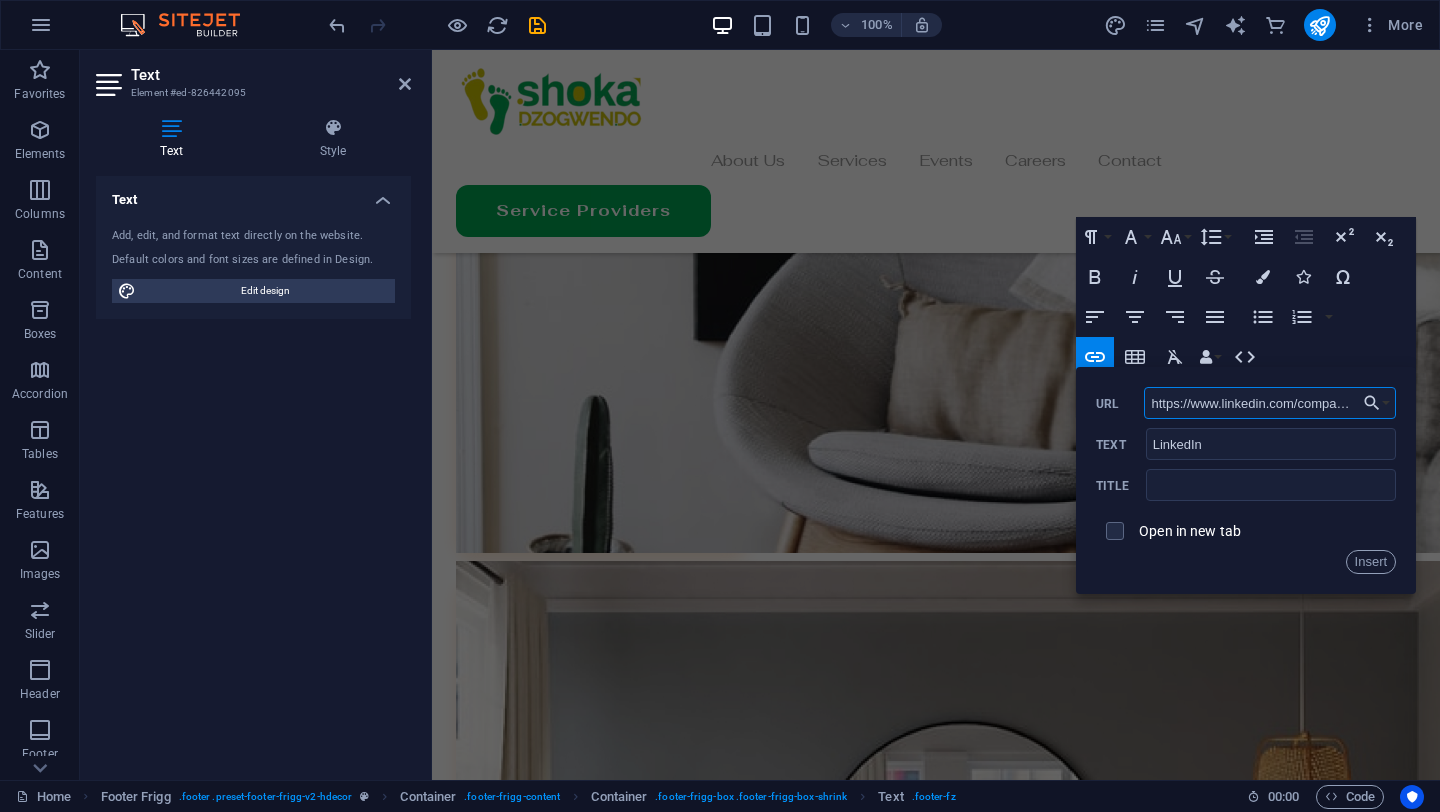 scroll, scrollTop: 0, scrollLeft: 109, axis: horizontal 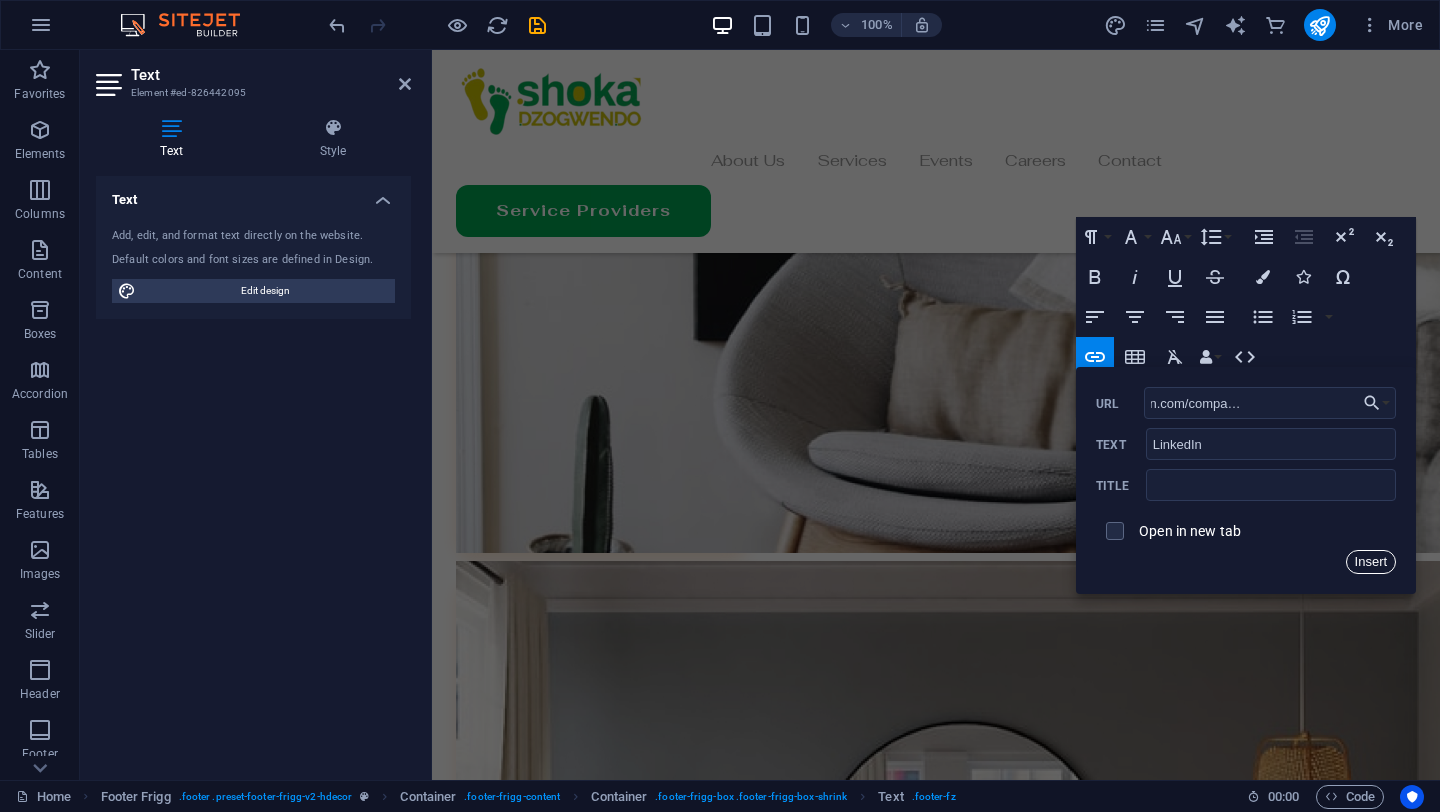 click on "Insert" at bounding box center (1371, 562) 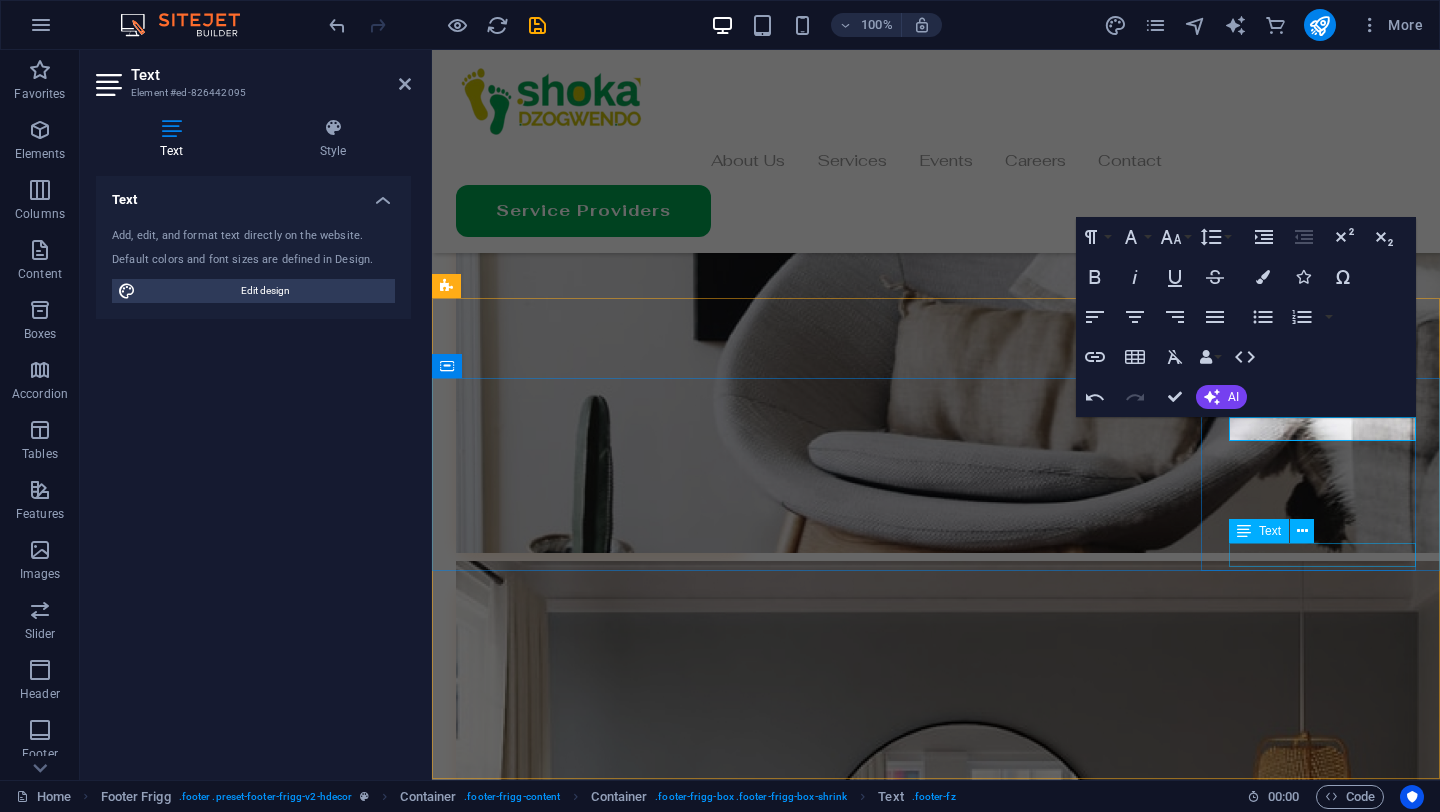 scroll, scrollTop: 0, scrollLeft: 0, axis: both 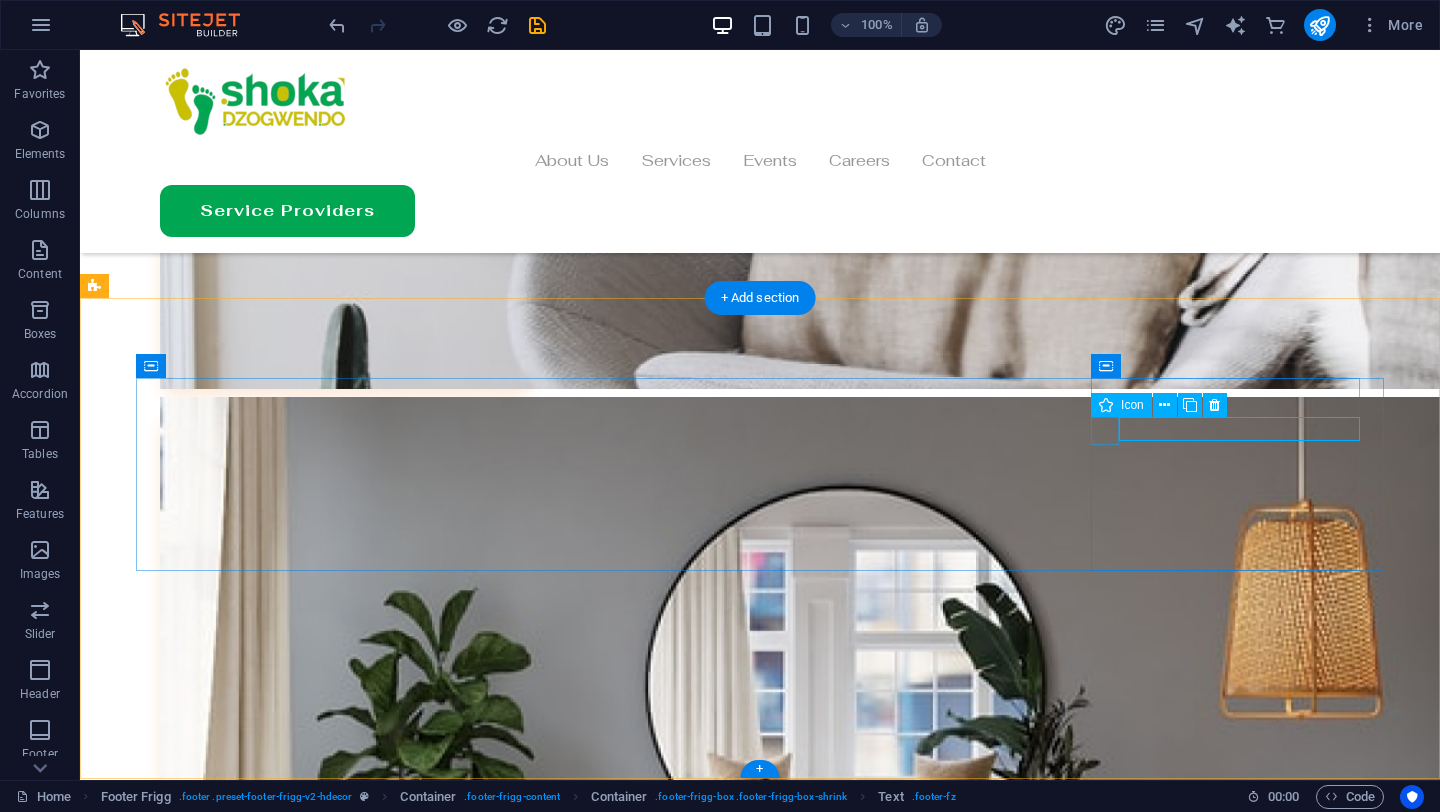 click at bounding box center (760, 9698) 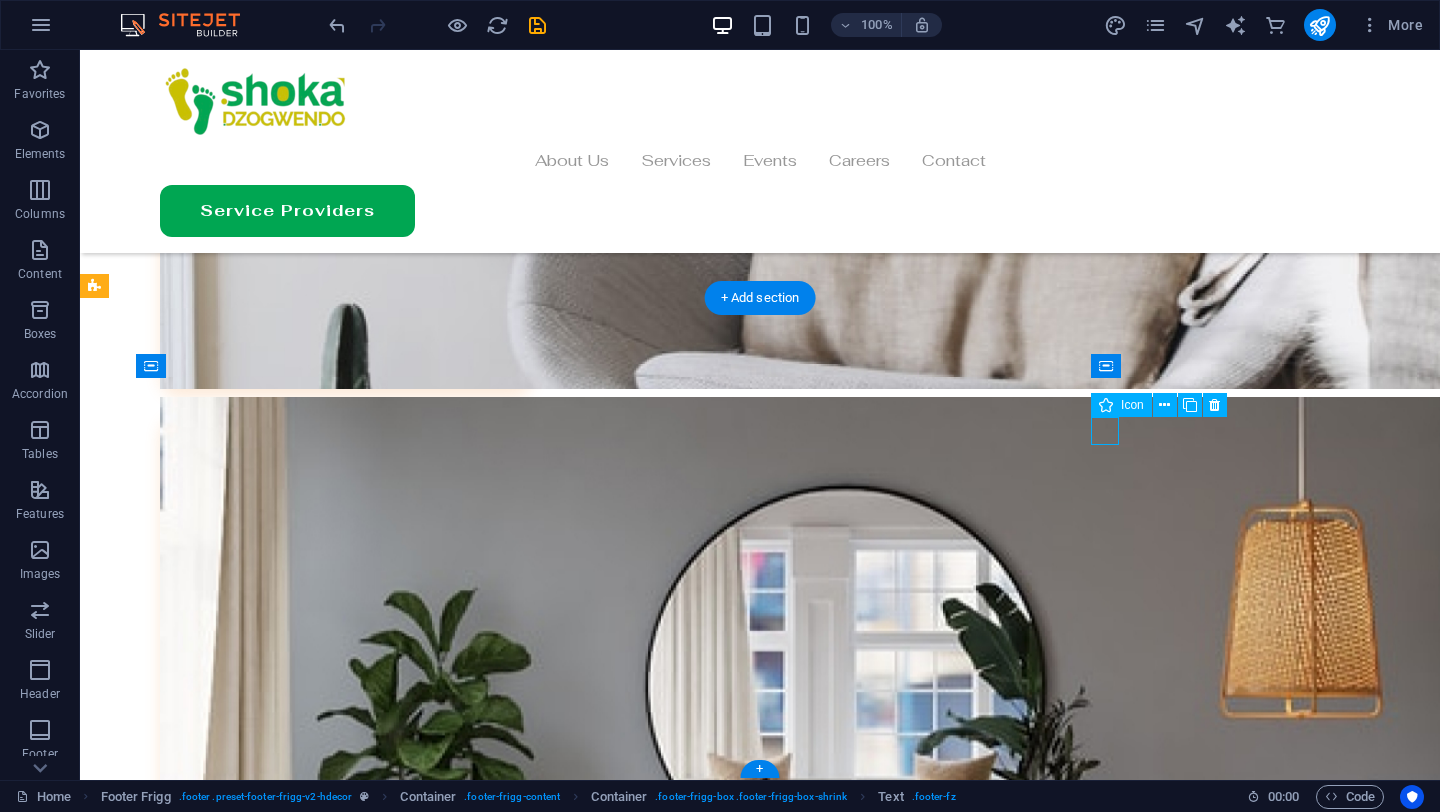 click at bounding box center (760, 9698) 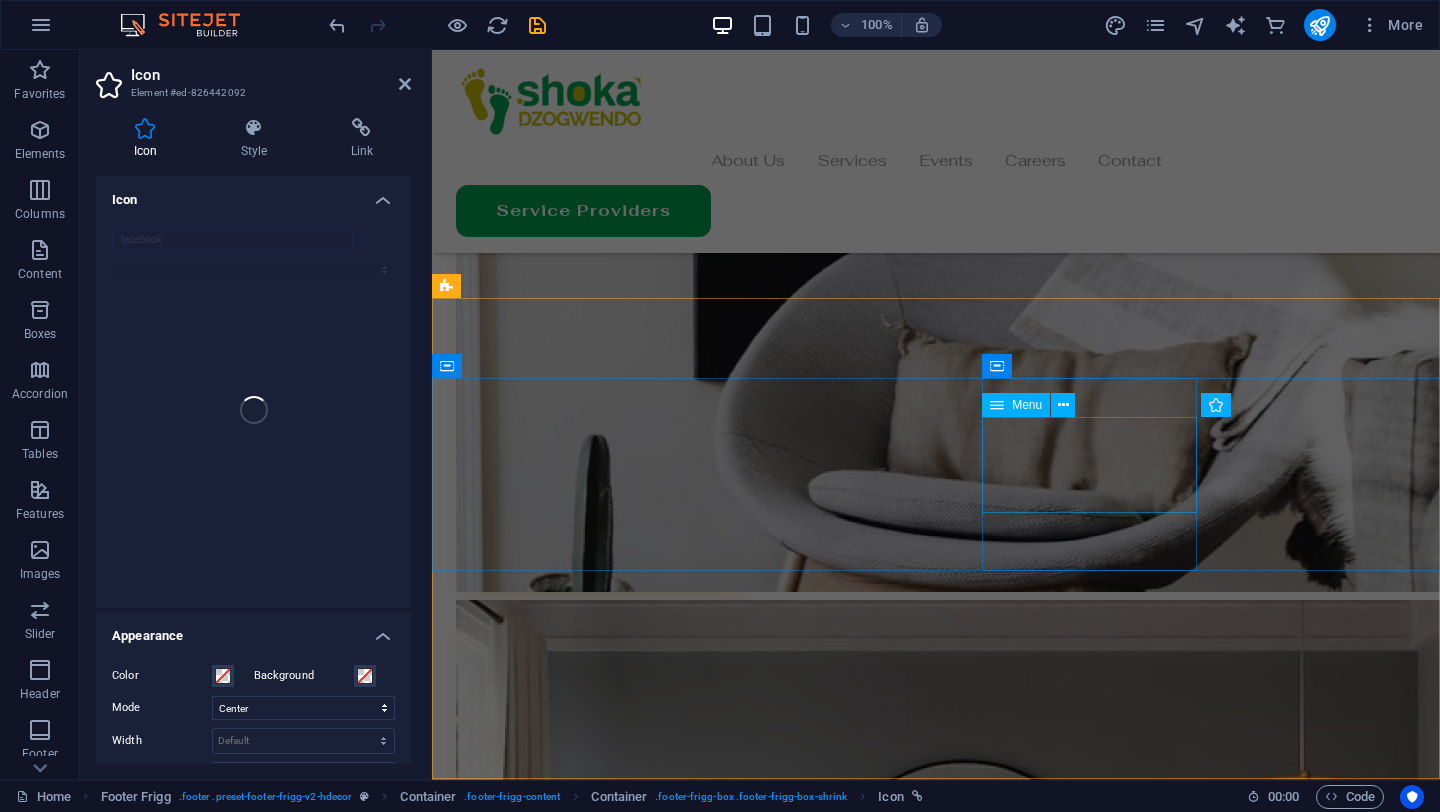 scroll, scrollTop: 6343, scrollLeft: 0, axis: vertical 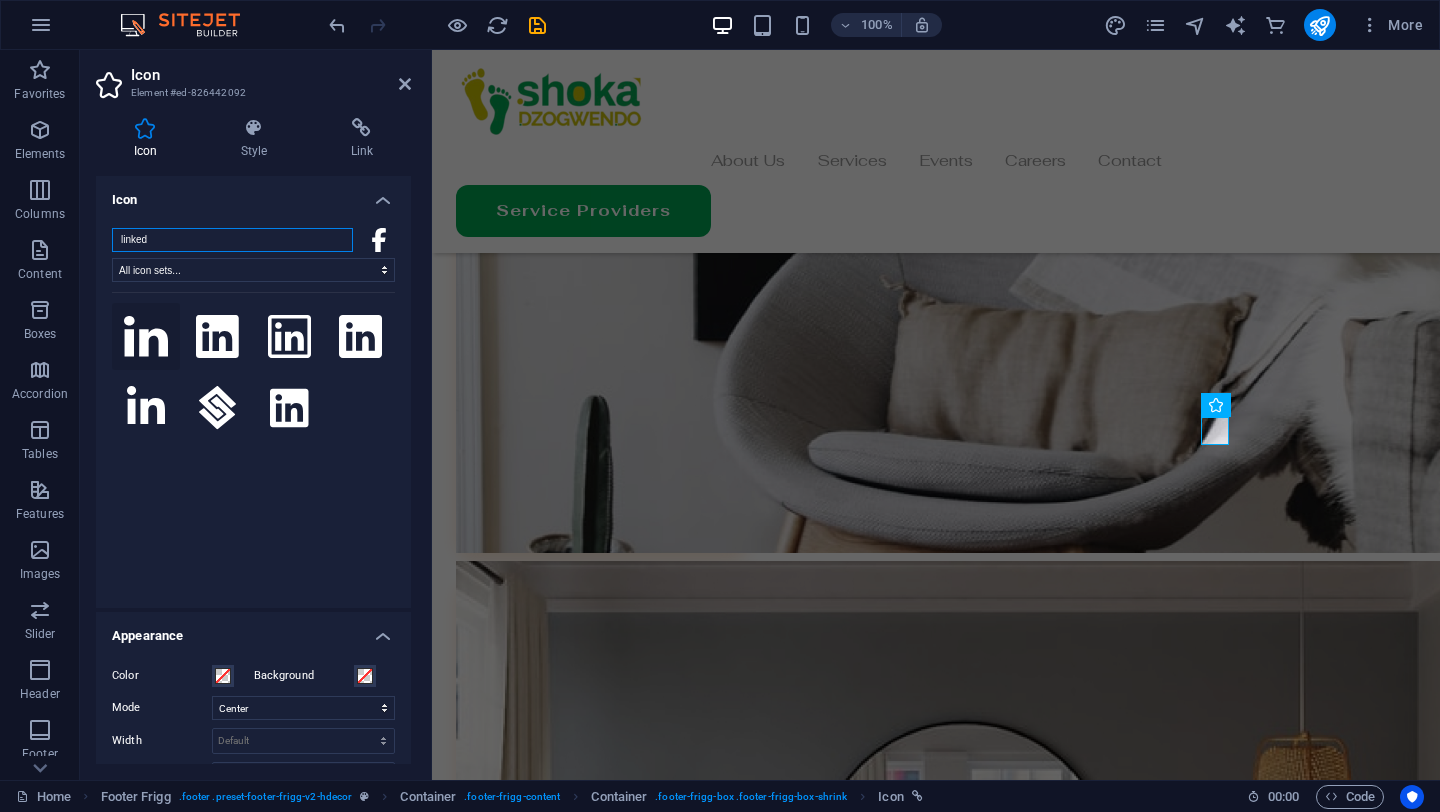 type on "linked" 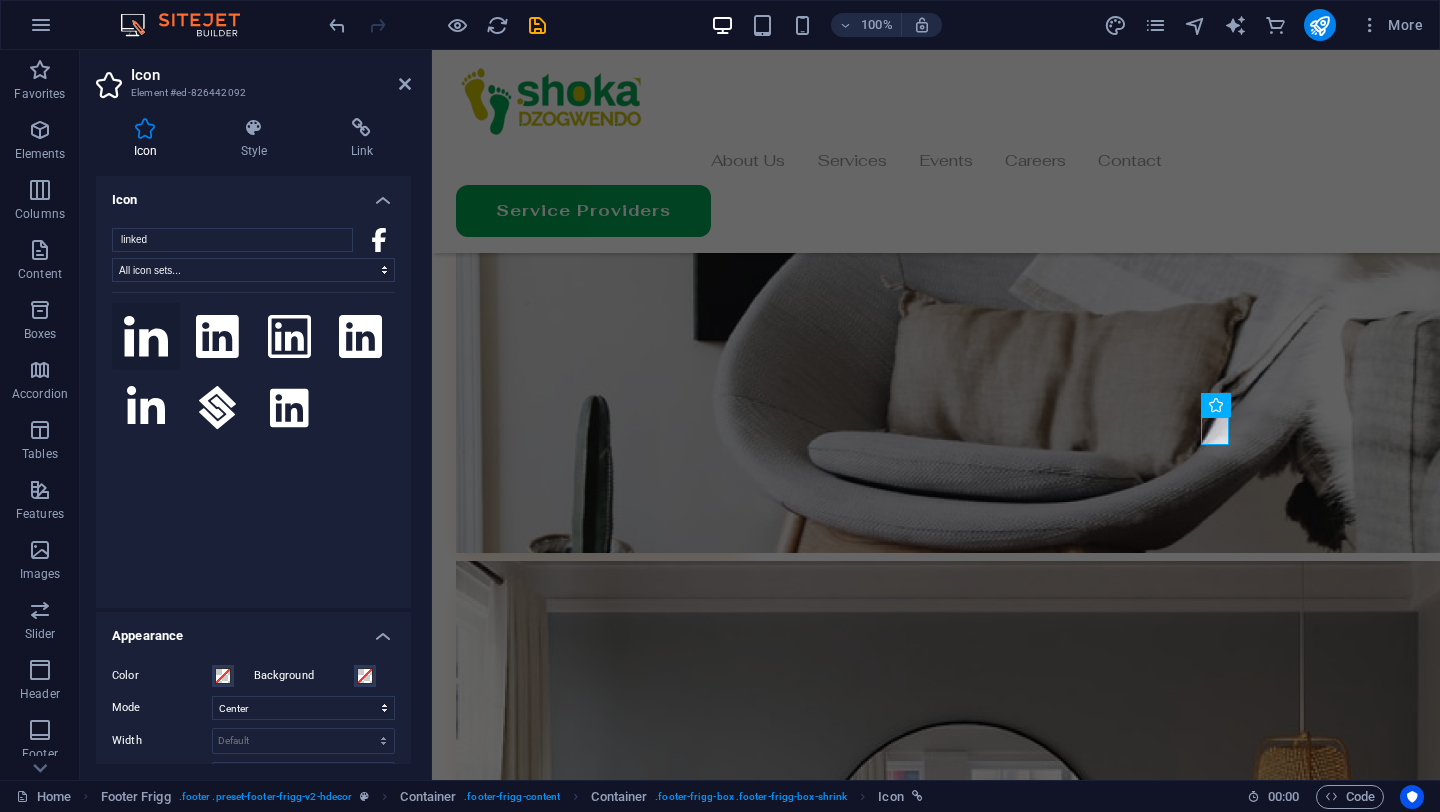 click 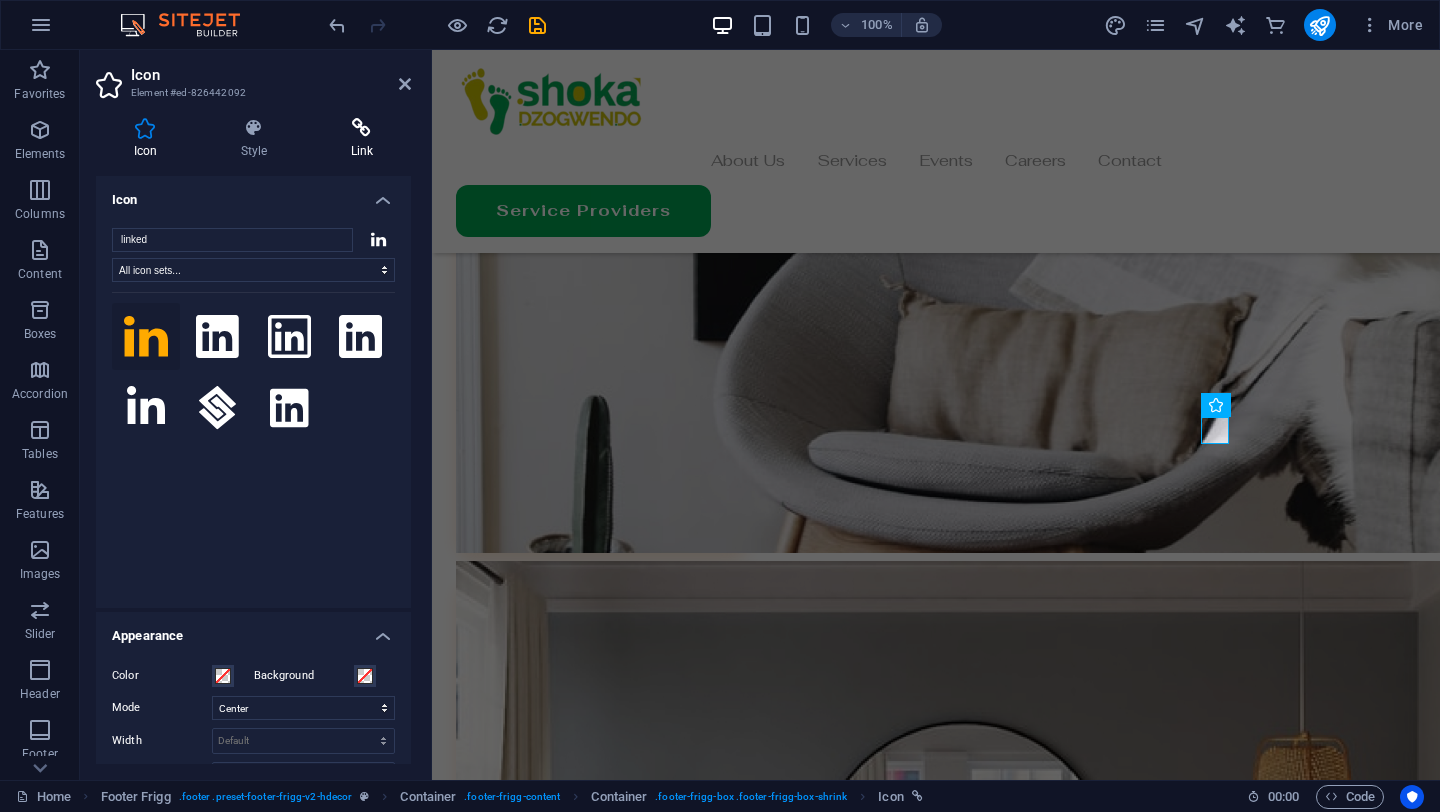 click on "Link" at bounding box center (362, 139) 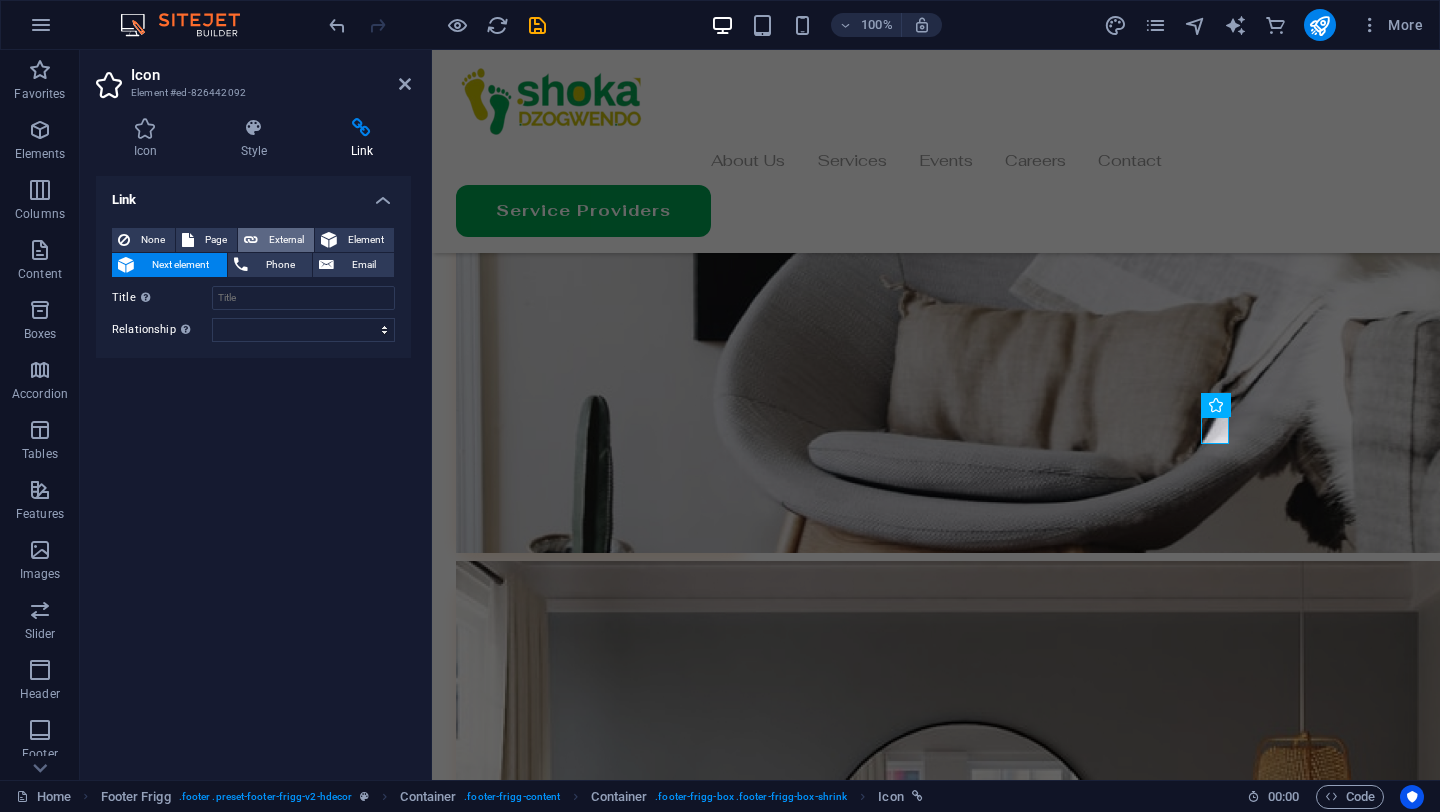 click on "External" at bounding box center [286, 240] 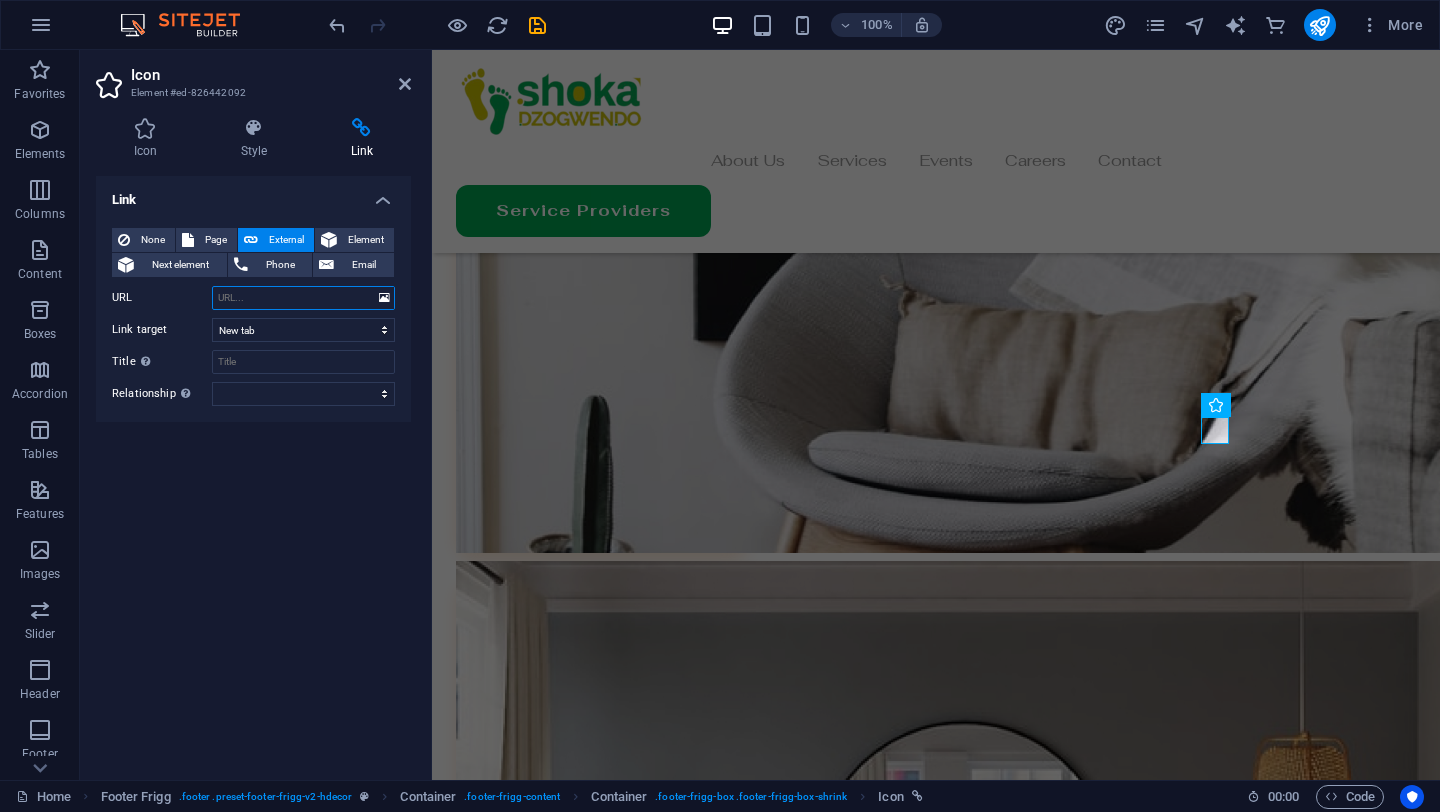 paste on "https://www.linkedin.com/company/shoka-dzogwendo/" 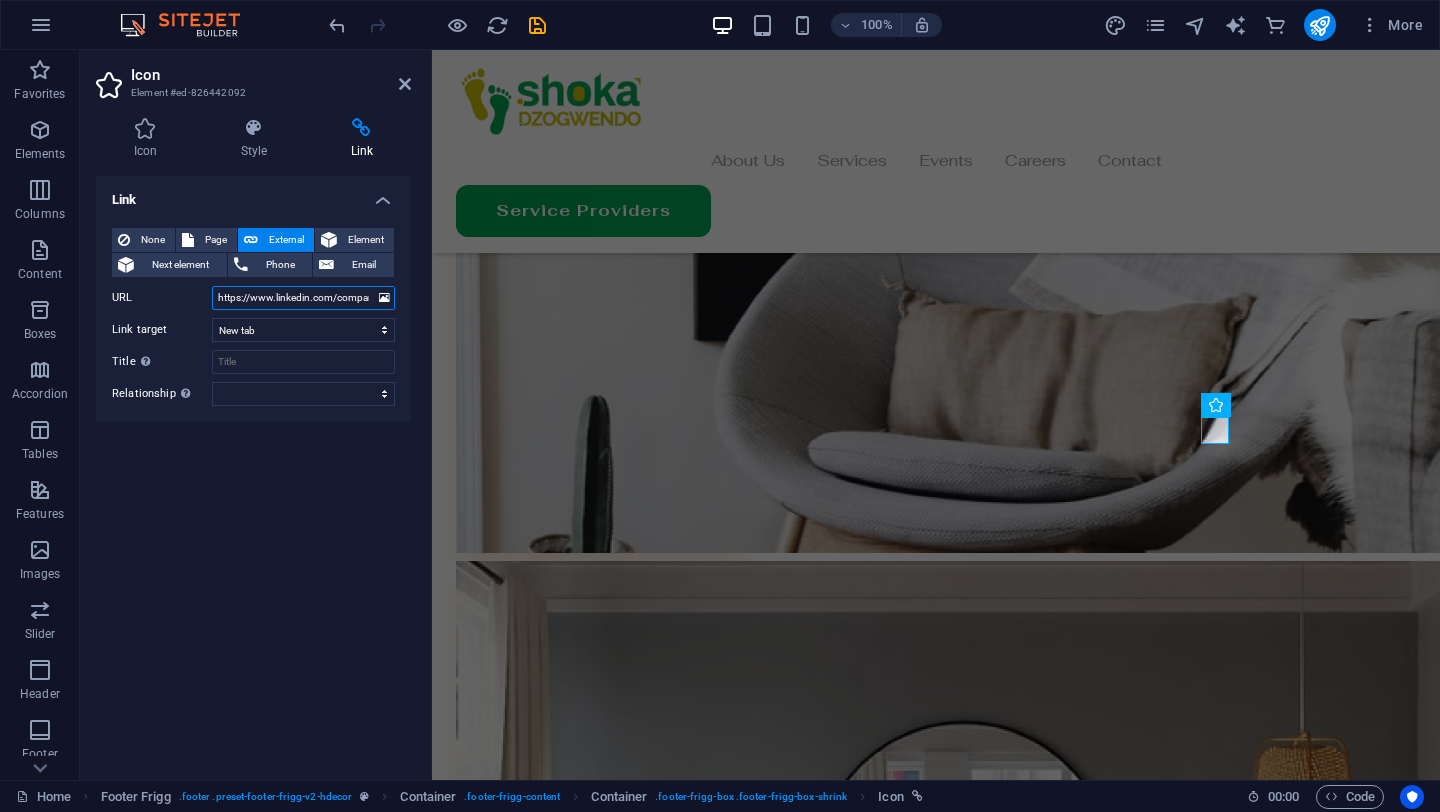 scroll, scrollTop: 0, scrollLeft: 97, axis: horizontal 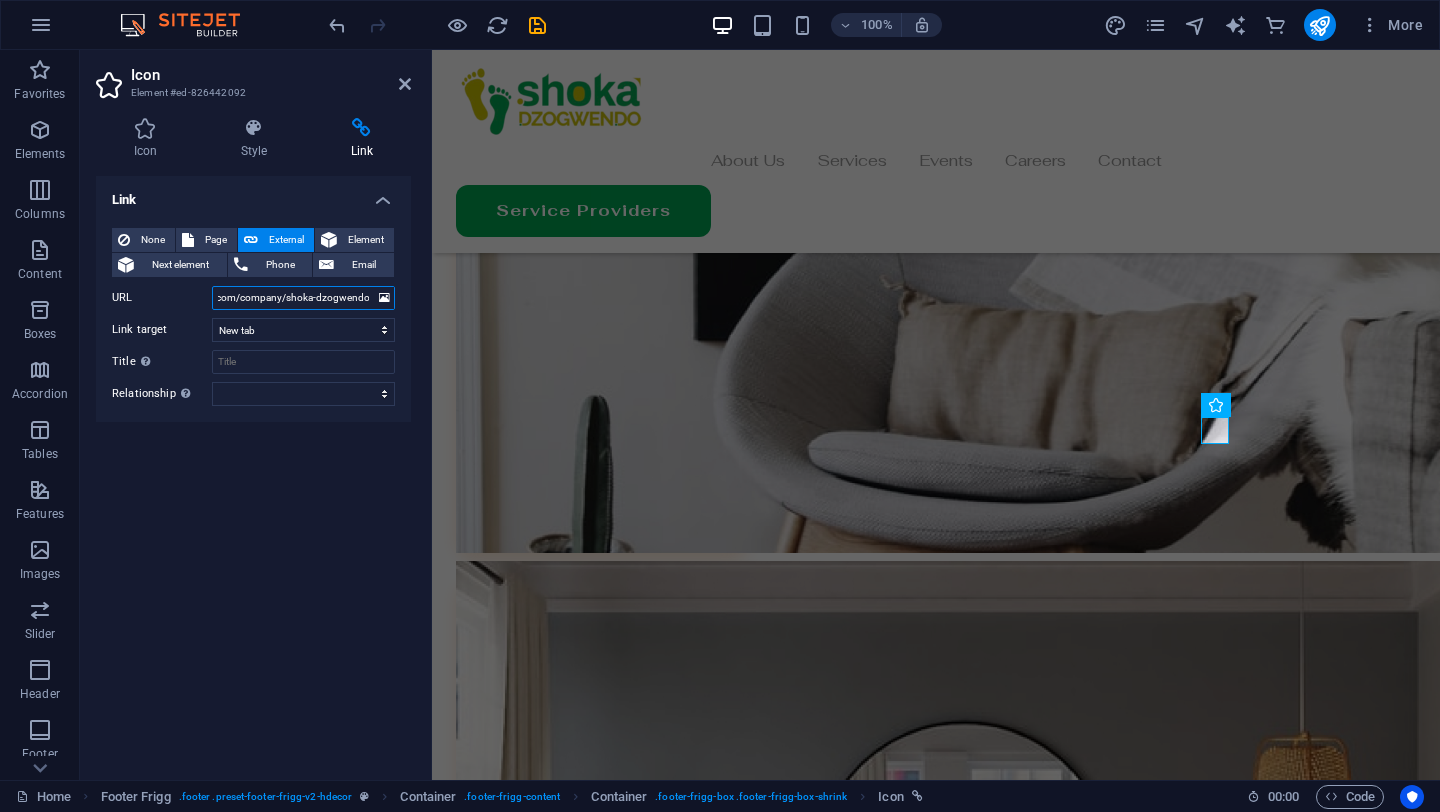 type on "https://www.linkedin.com/company/shoka-dzogwendo/" 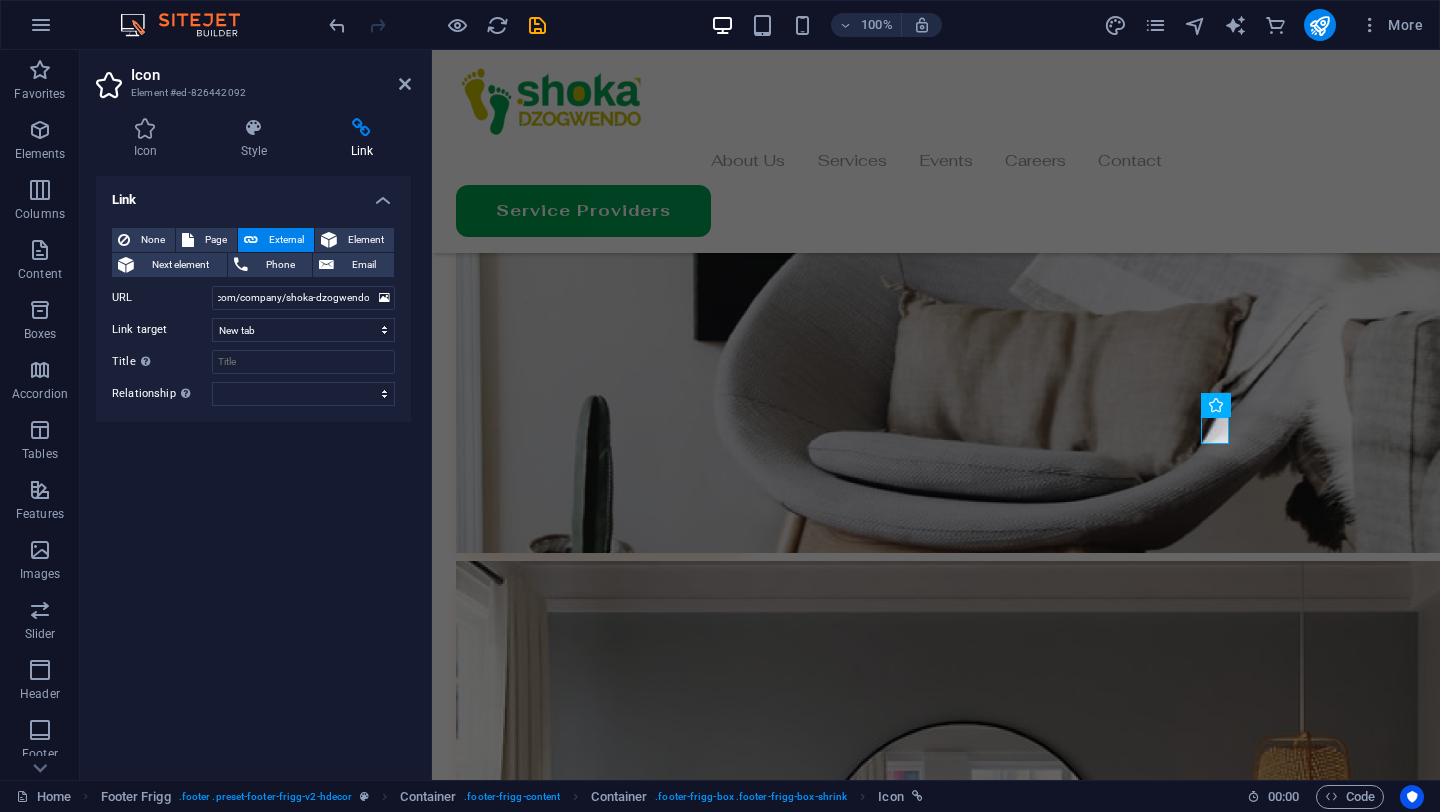 click on "Link None Page External Element Next element Phone Email Page Home Contact Privacy Legal Notice Element
URL https://www.linkedin.com/company/shoka-dzogwendo/ Phone Email Link target New tab Same tab Overlay Title Additional link description, should not be the same as the link text. The title is most often shown as a tooltip text when the mouse moves over the element. Leave empty if uncertain. Relationship Sets the  relationship of this link to the link target . For example, the value "nofollow" instructs search engines not to follow the link. Can be left empty. alternate author bookmark external help license next nofollow noreferrer noopener prev search tag" at bounding box center (253, 470) 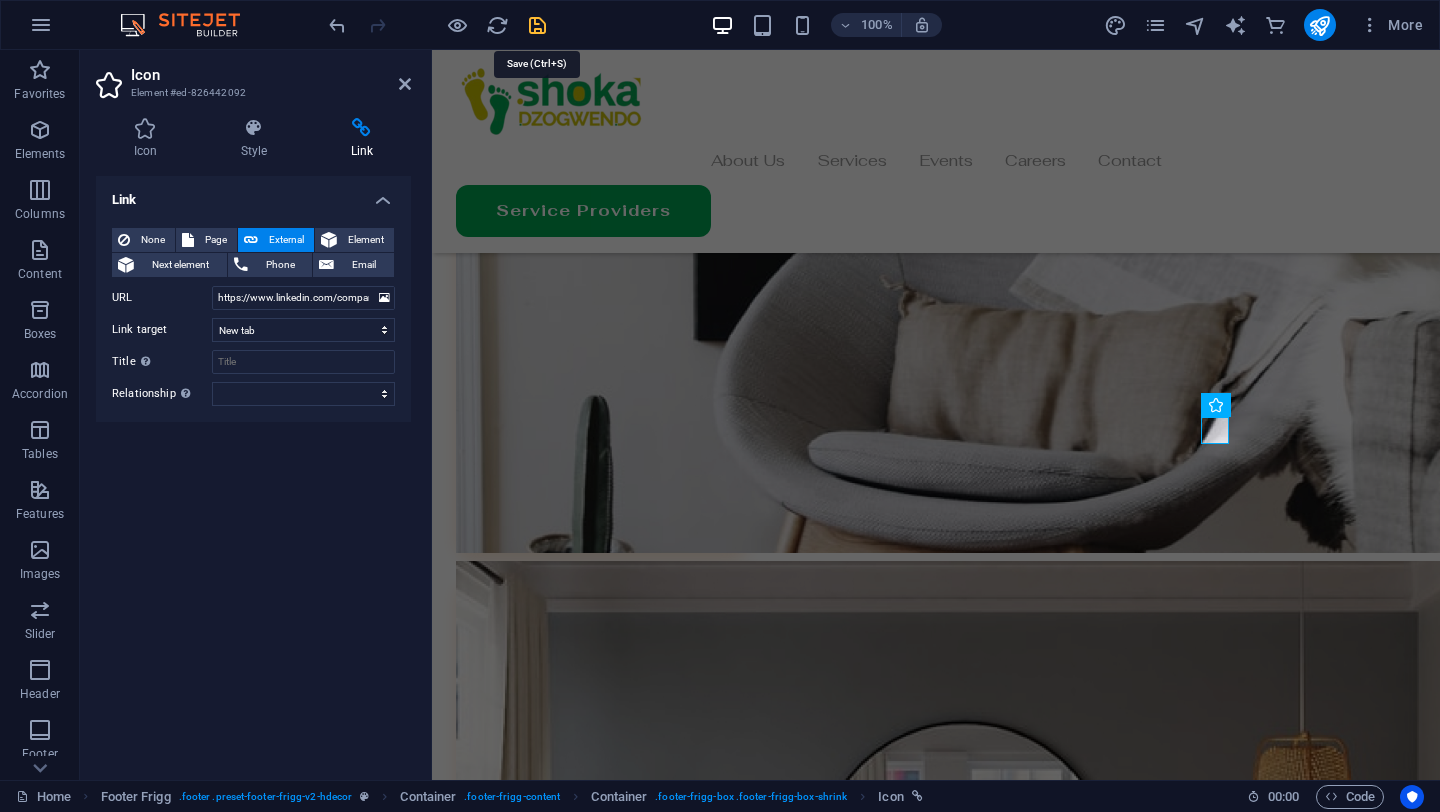 click at bounding box center [537, 25] 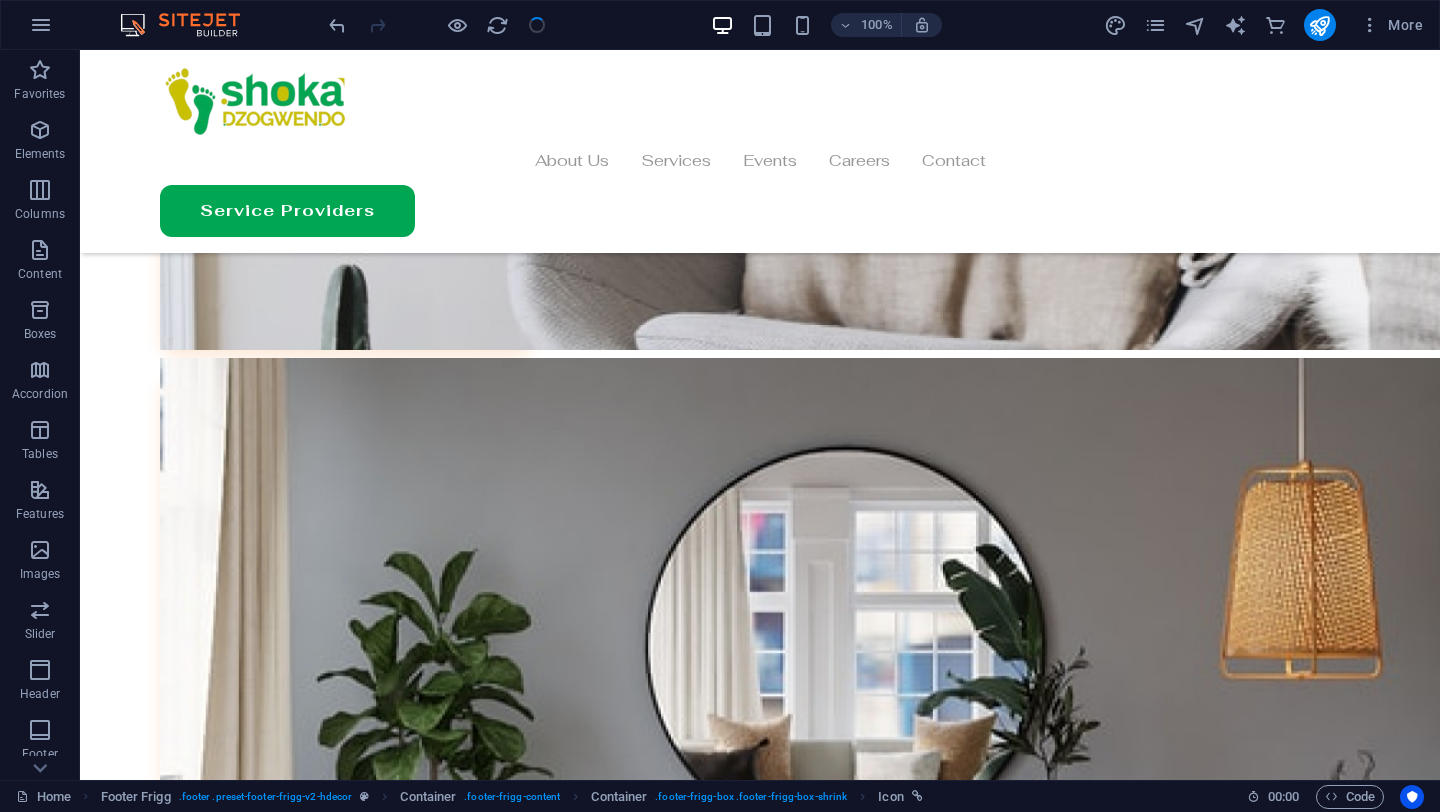 scroll, scrollTop: 6304, scrollLeft: 0, axis: vertical 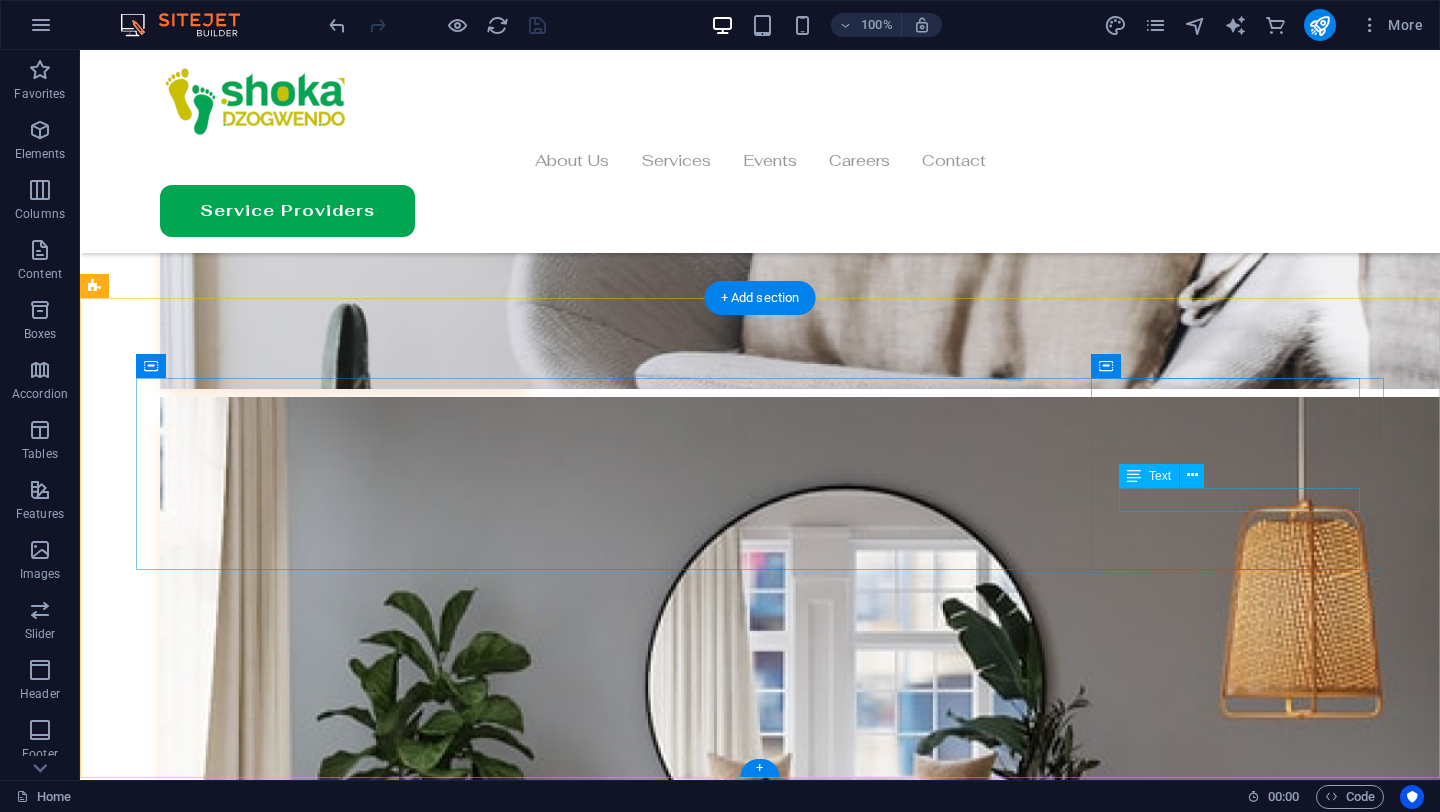 click on "Instagram" at bounding box center [760, 9842] 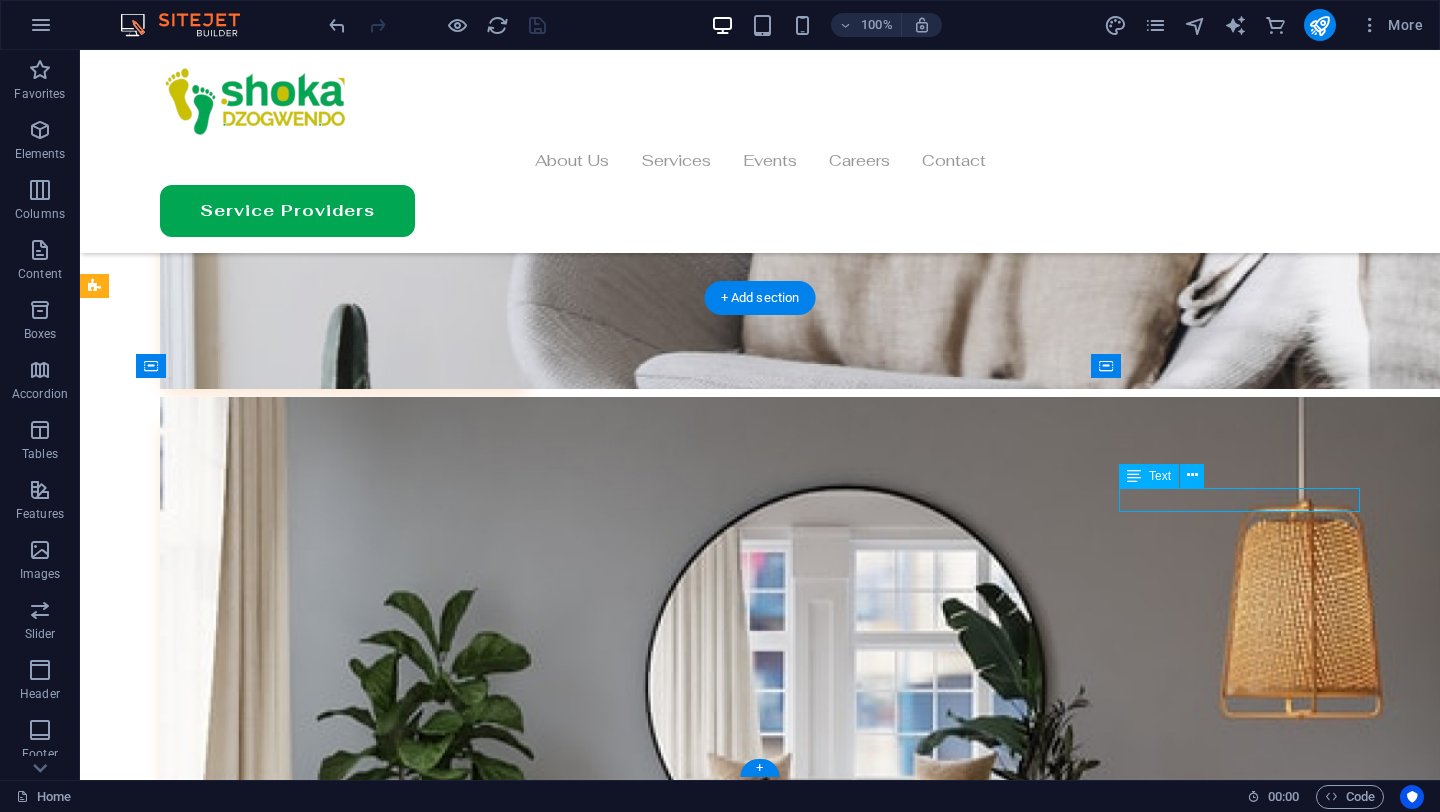 drag, startPoint x: 1143, startPoint y: 497, endPoint x: 1284, endPoint y: 531, distance: 145.04137 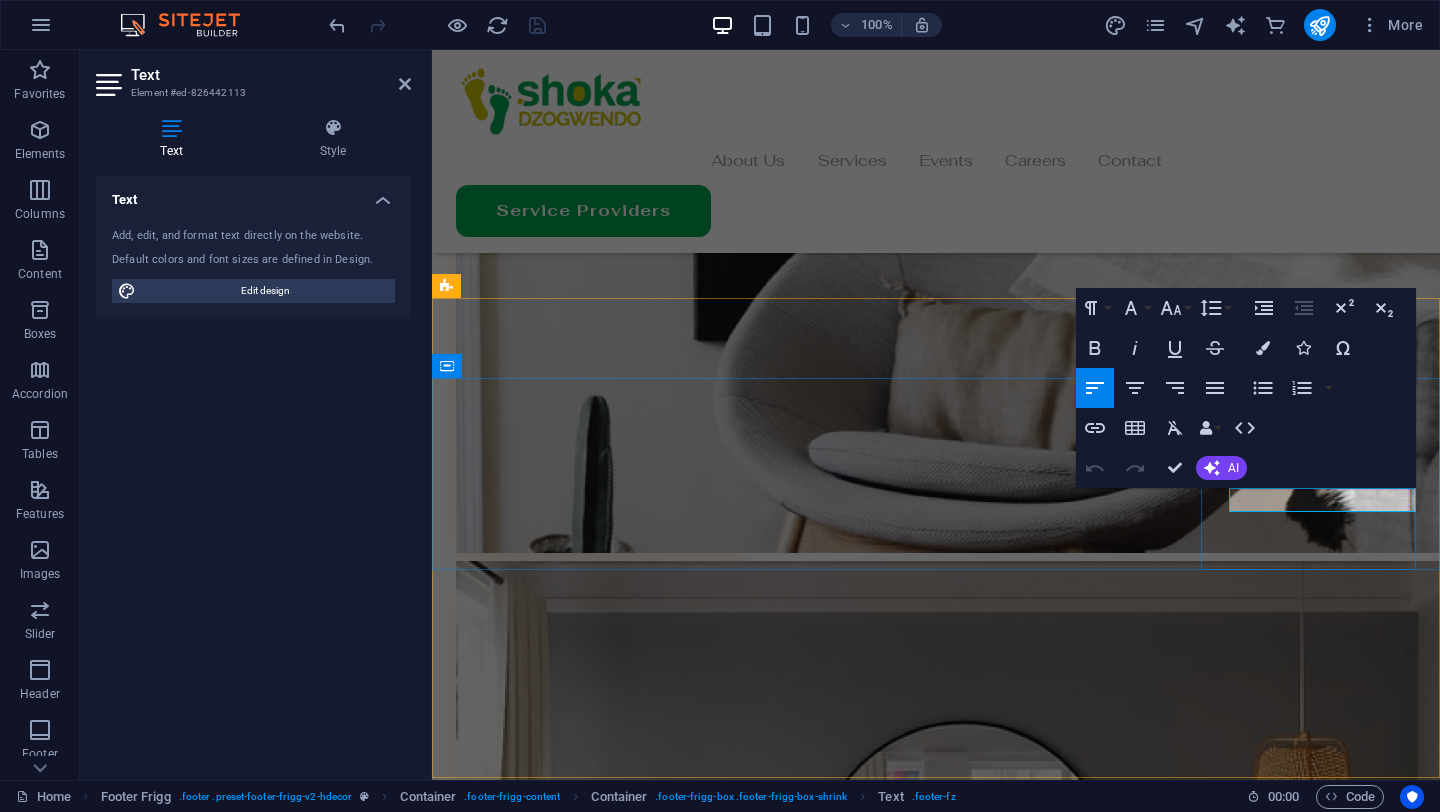 click on "Instagram" at bounding box center (494, 9382) 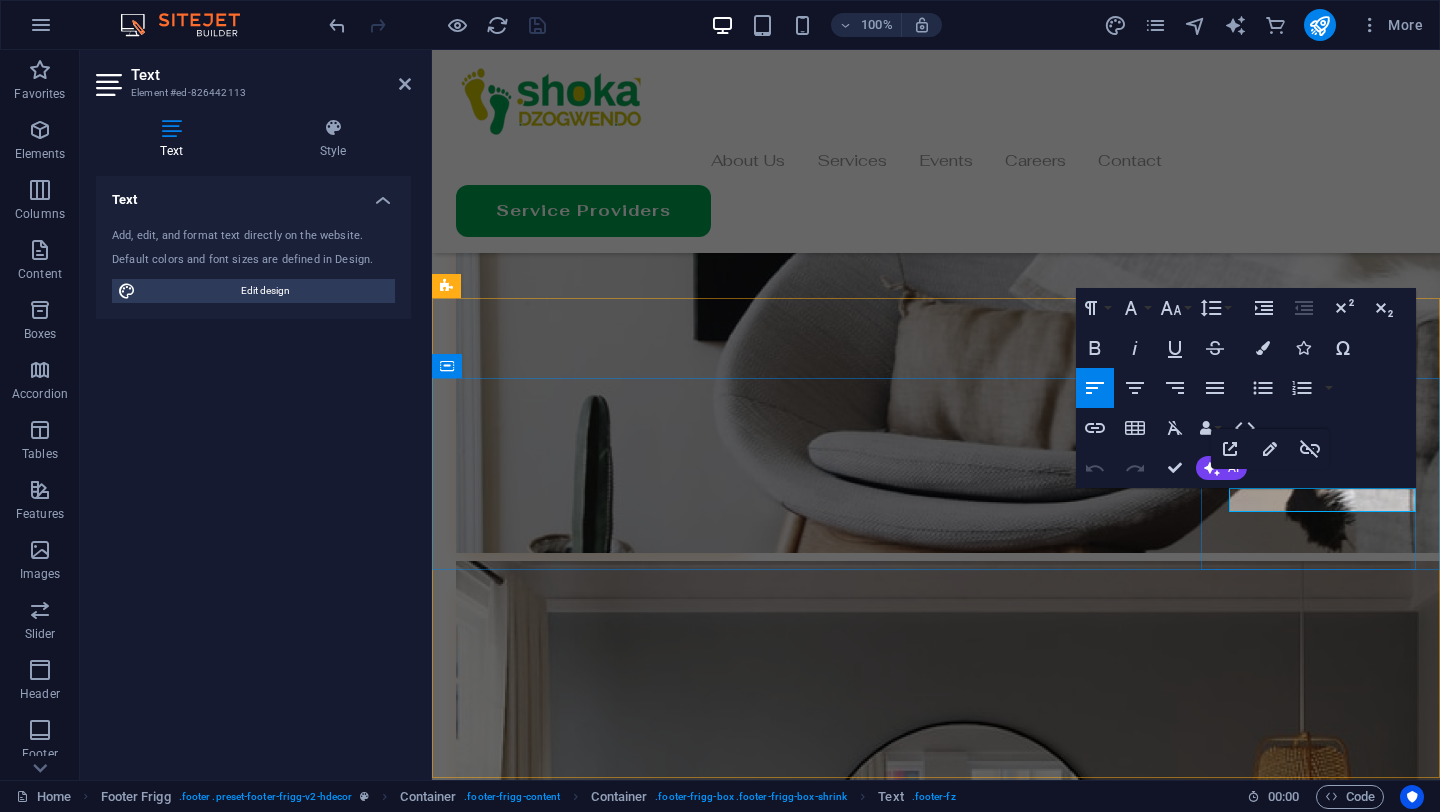 click on "Instagram" at bounding box center [494, 9382] 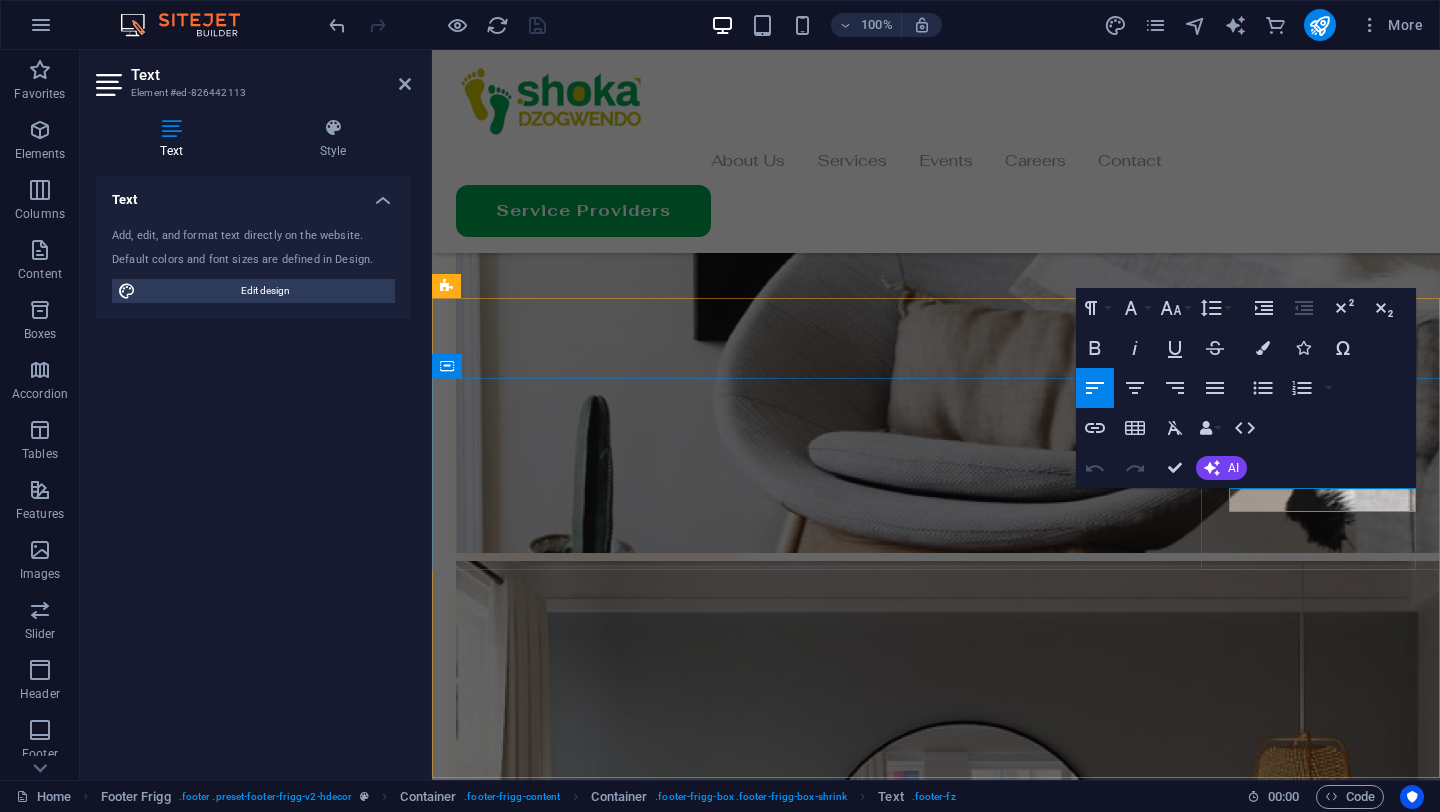 type 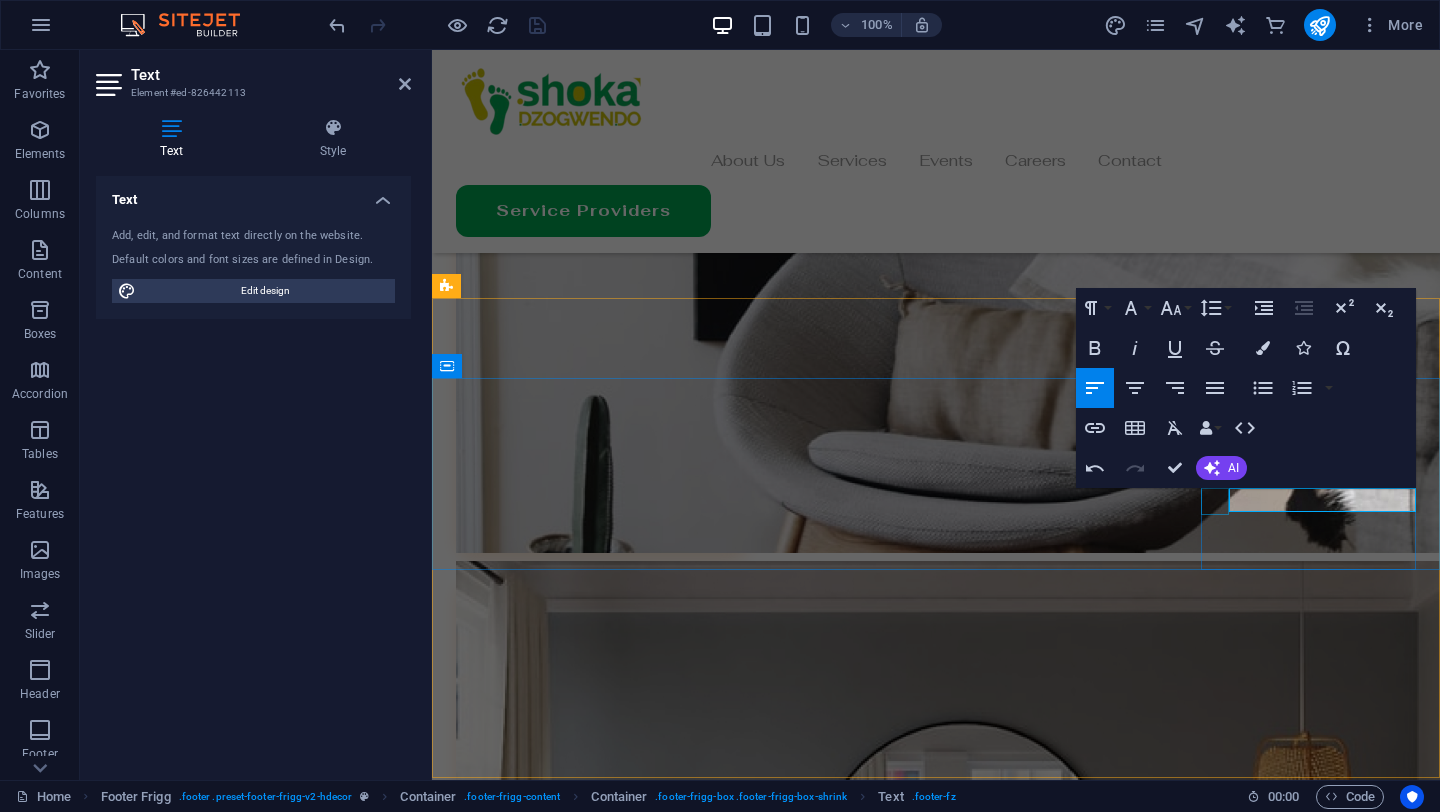 click at bounding box center (936, 9357) 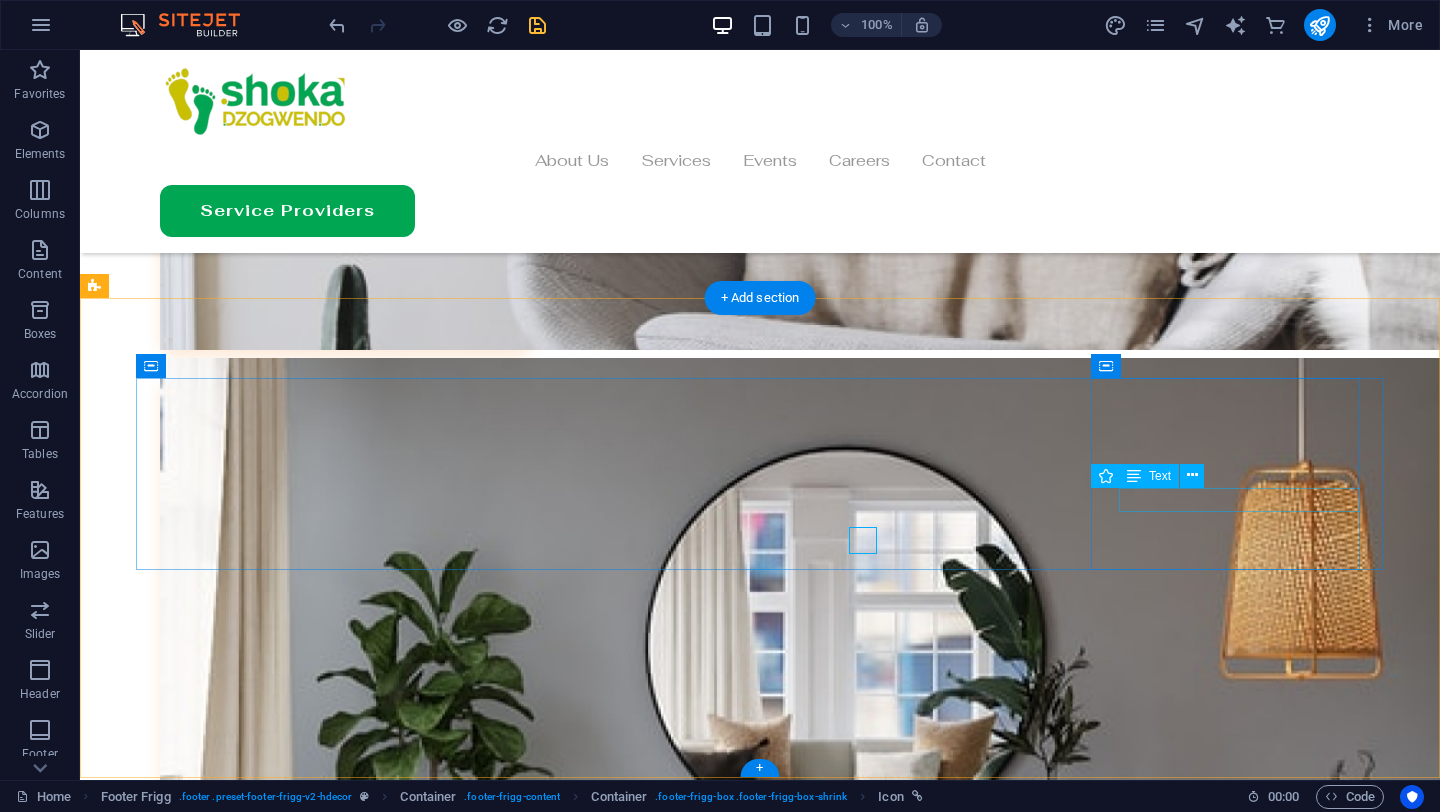 scroll, scrollTop: 6304, scrollLeft: 0, axis: vertical 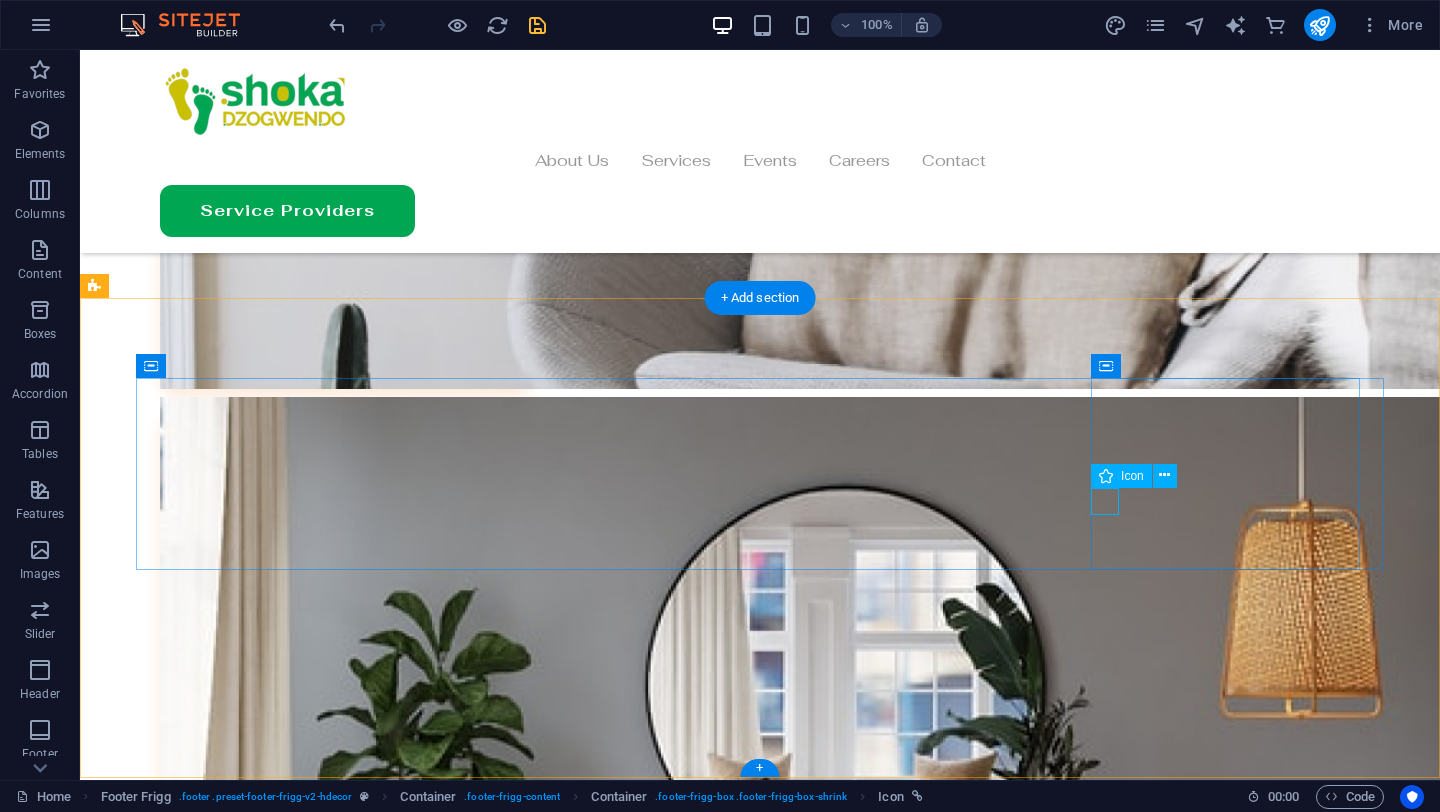 click at bounding box center [760, 9816] 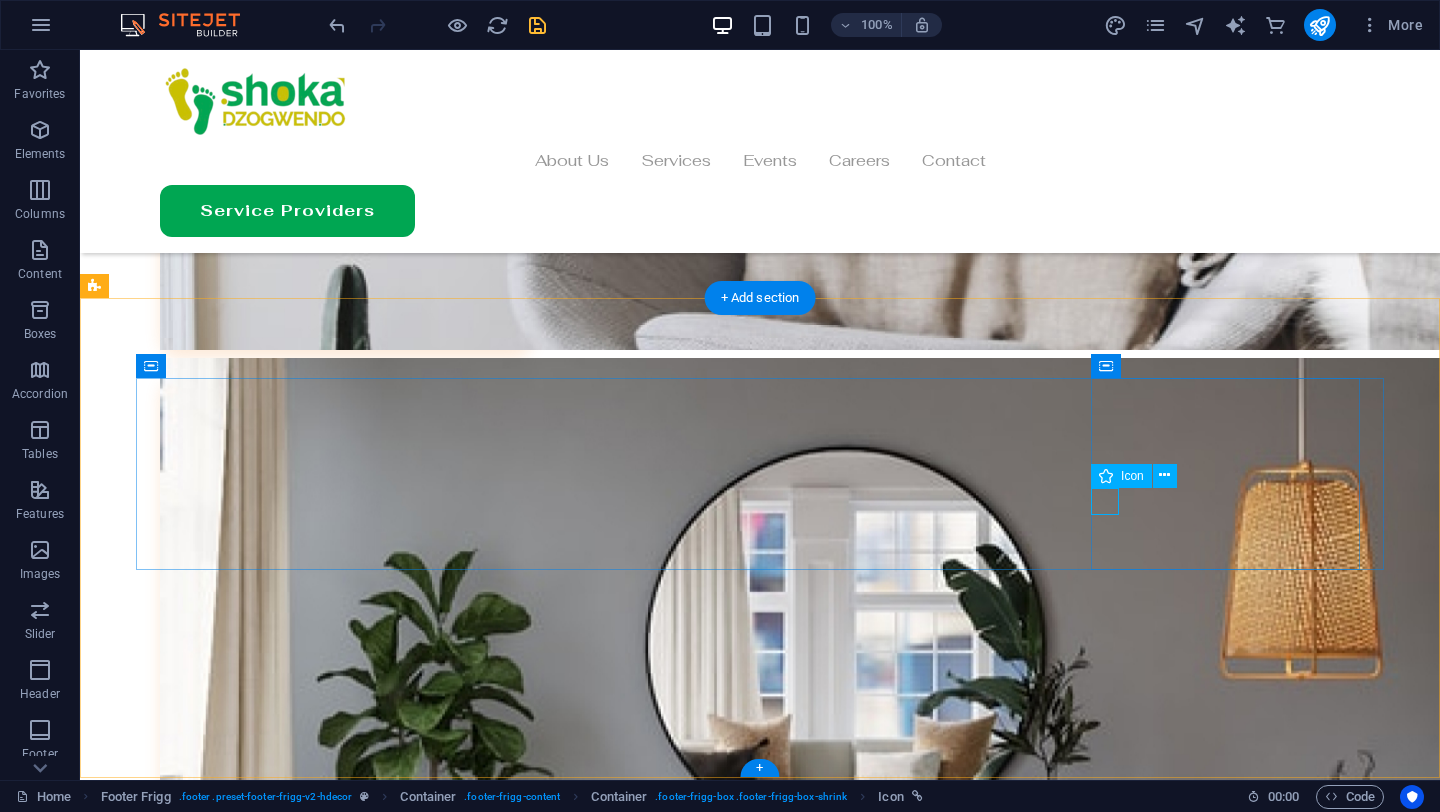 select on "xMidYMid" 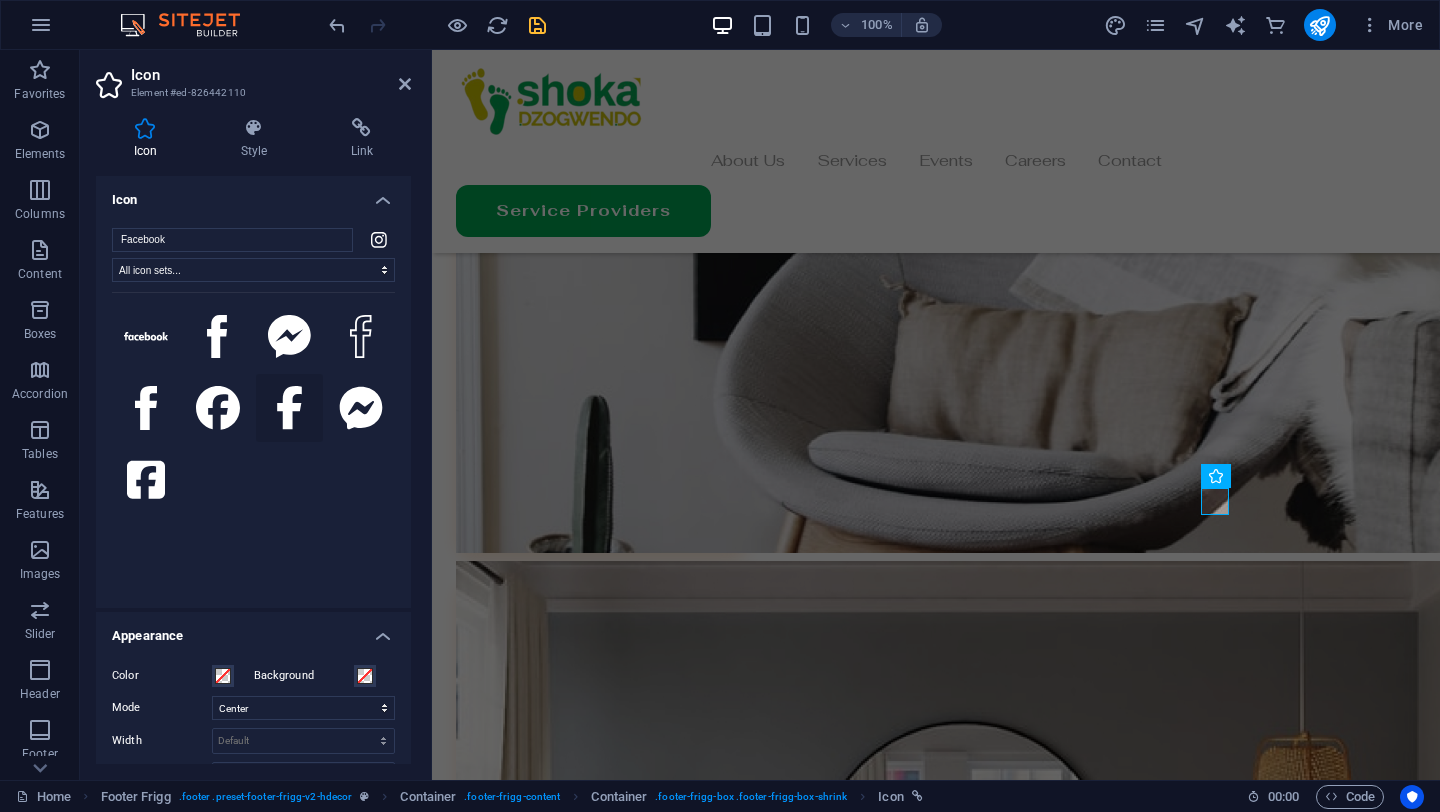 type on "Facebook" 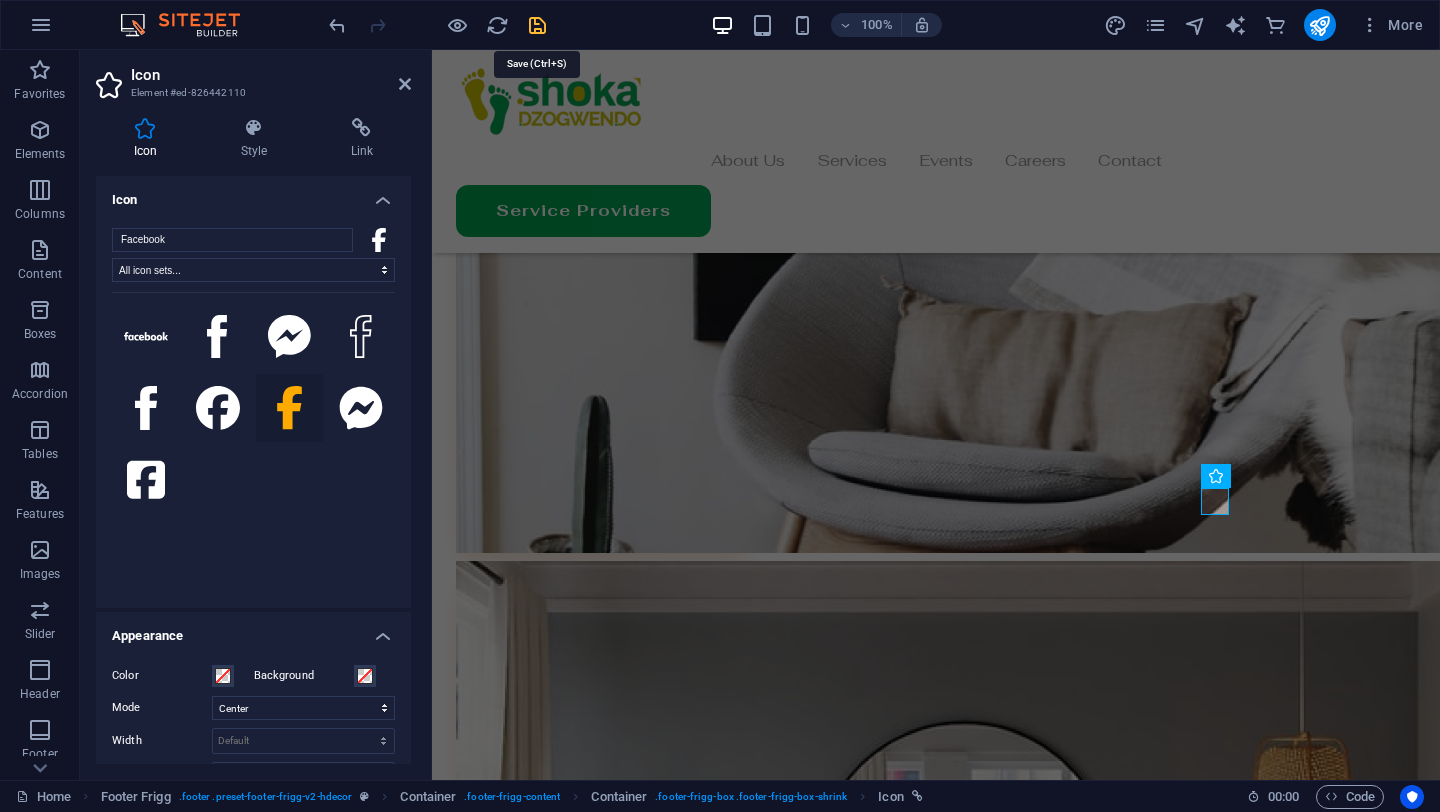 click at bounding box center [537, 25] 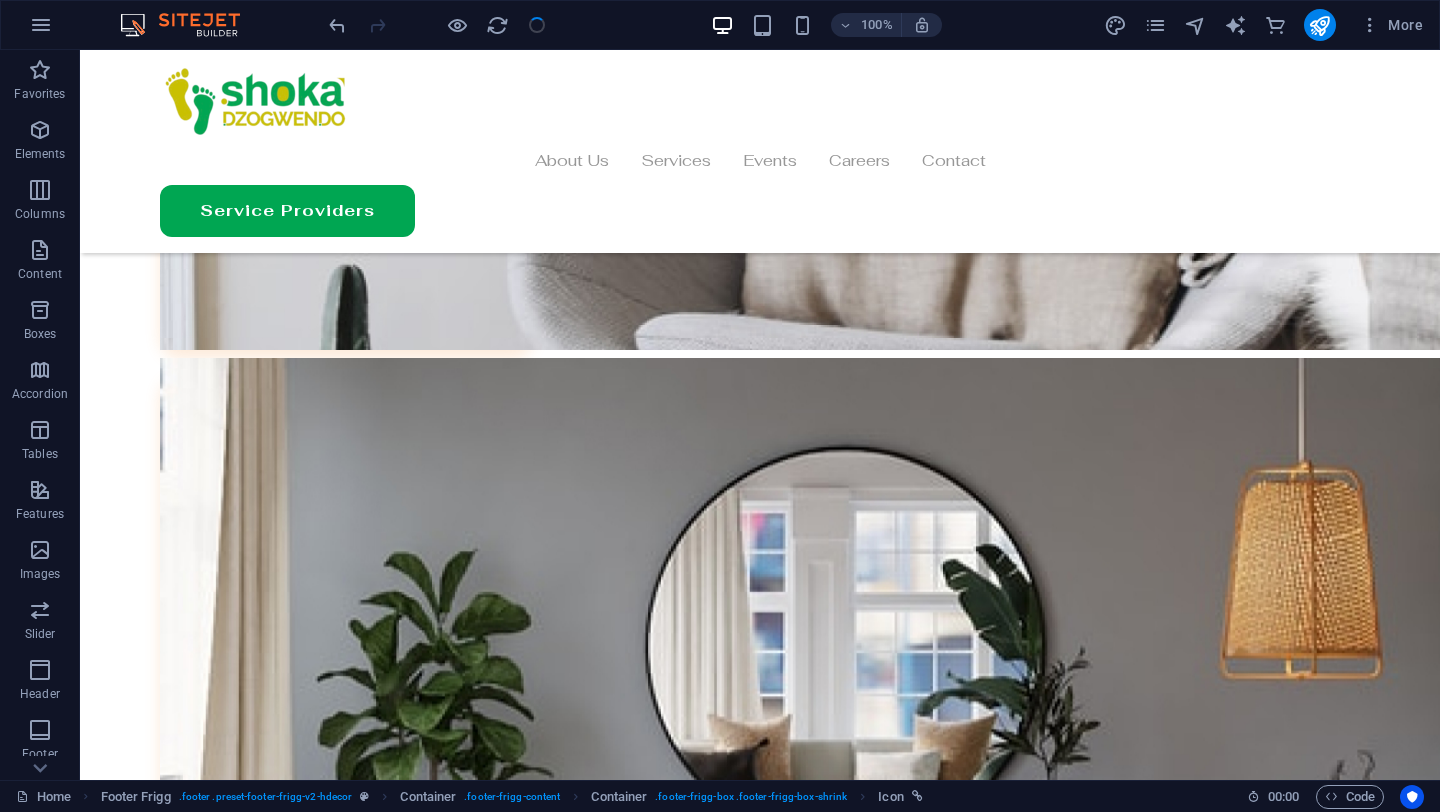 scroll, scrollTop: 6304, scrollLeft: 0, axis: vertical 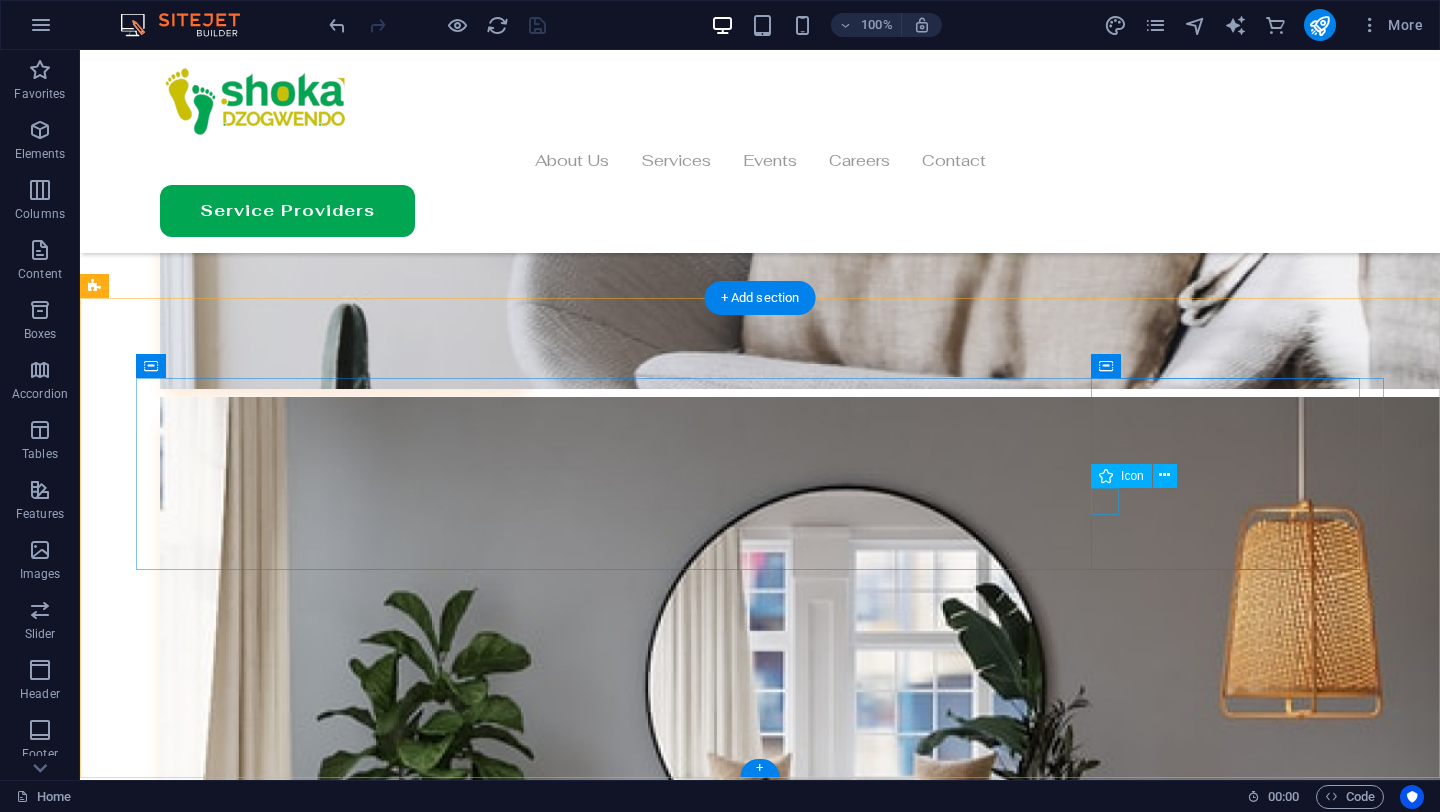 click at bounding box center (760, 9816) 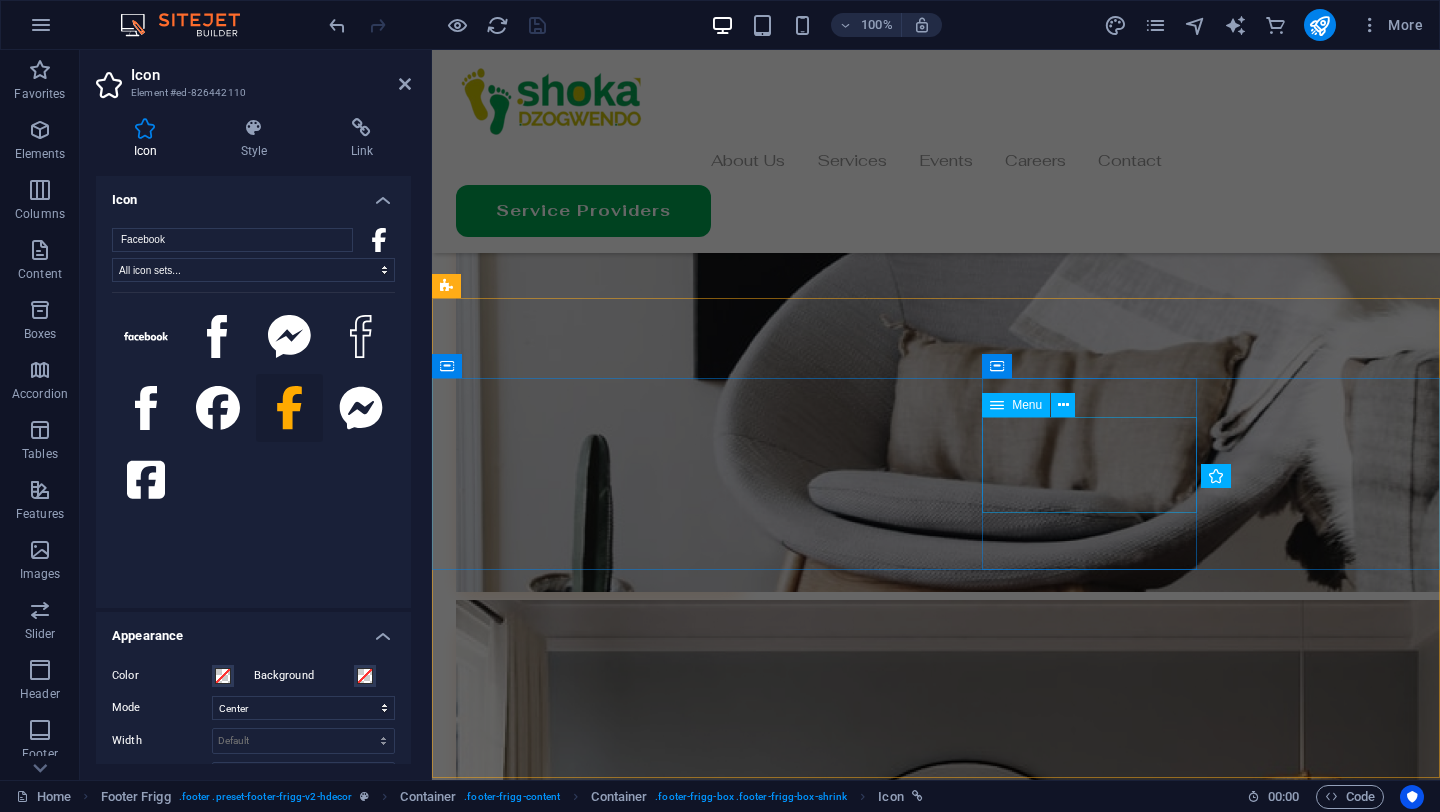 scroll, scrollTop: 6343, scrollLeft: 0, axis: vertical 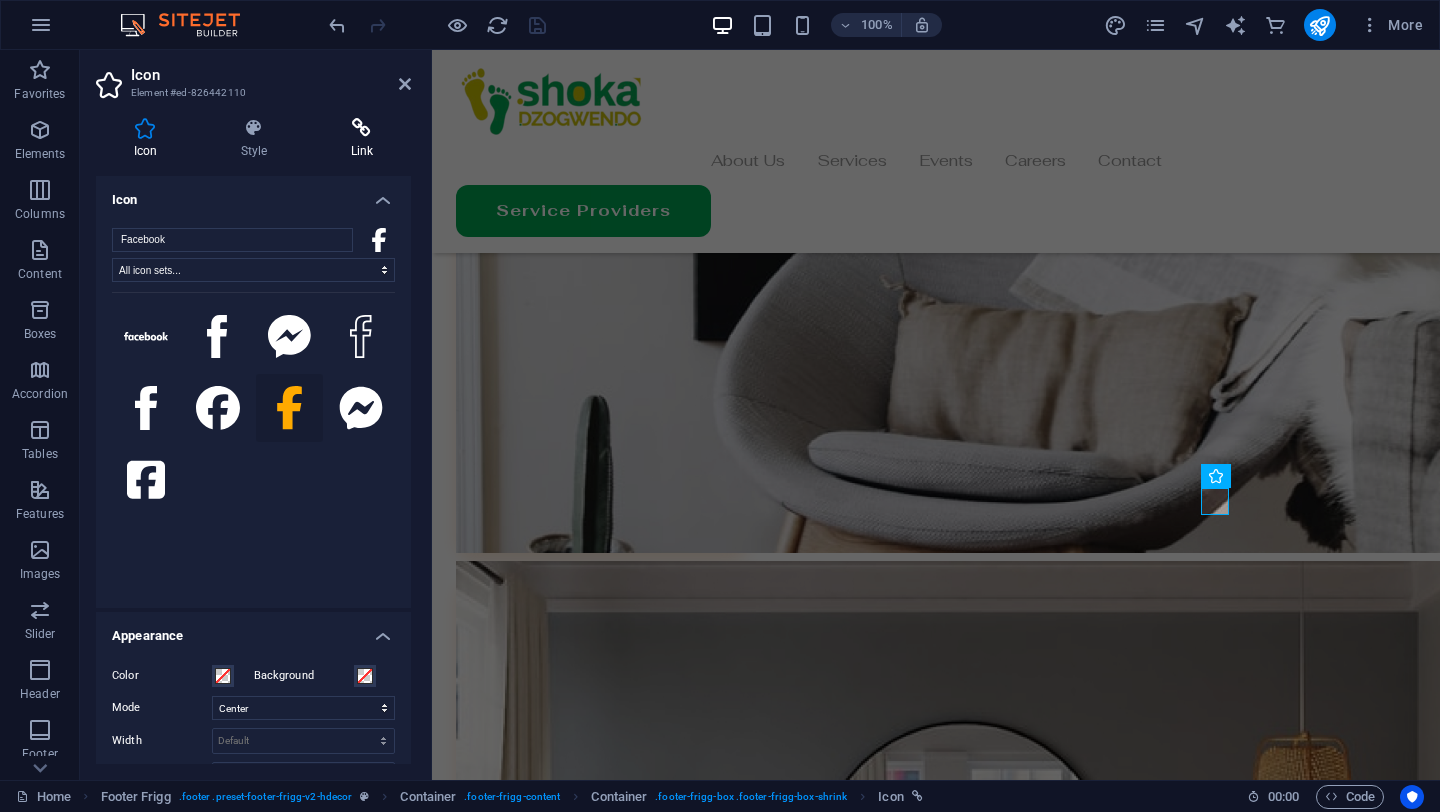 click at bounding box center [362, 128] 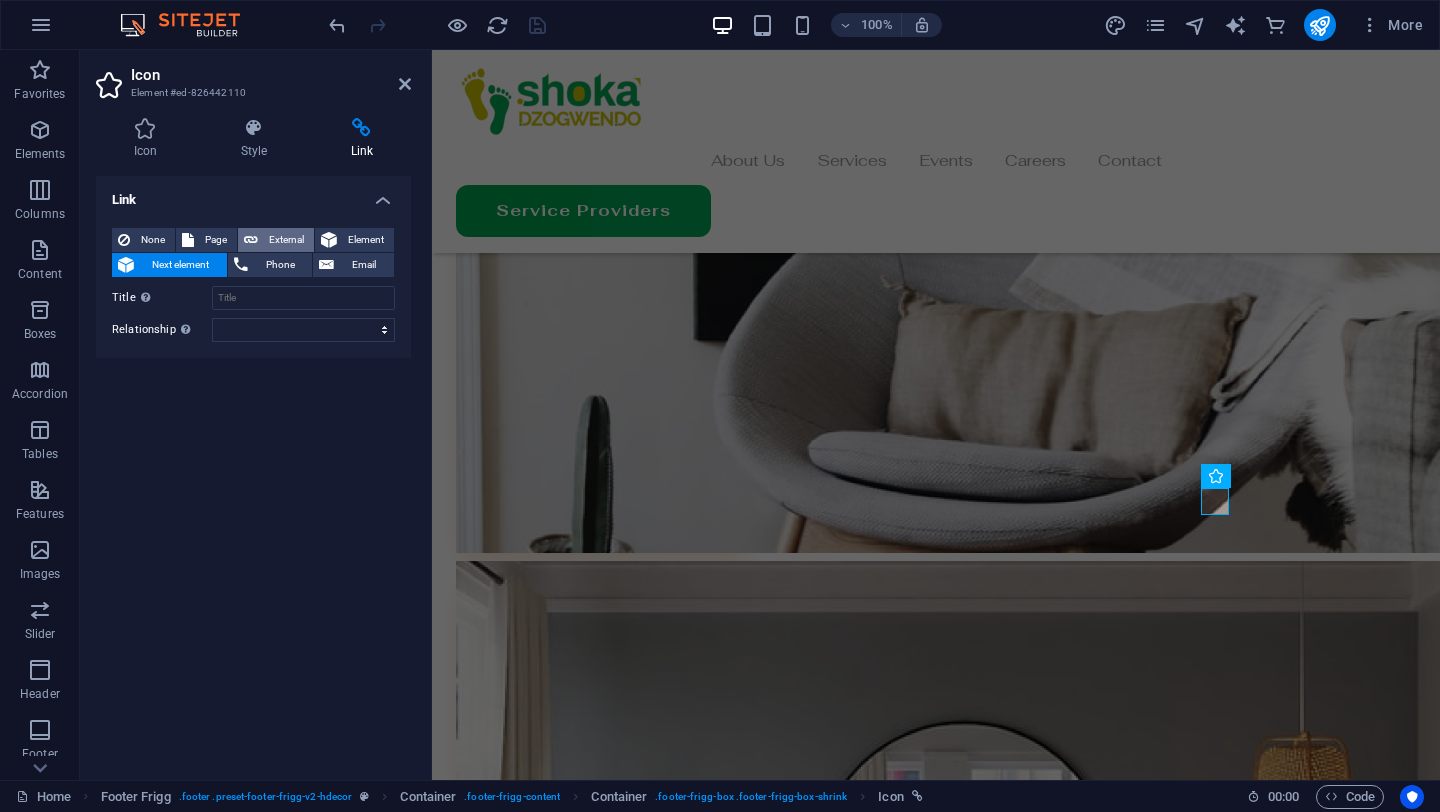 click on "External" at bounding box center [286, 240] 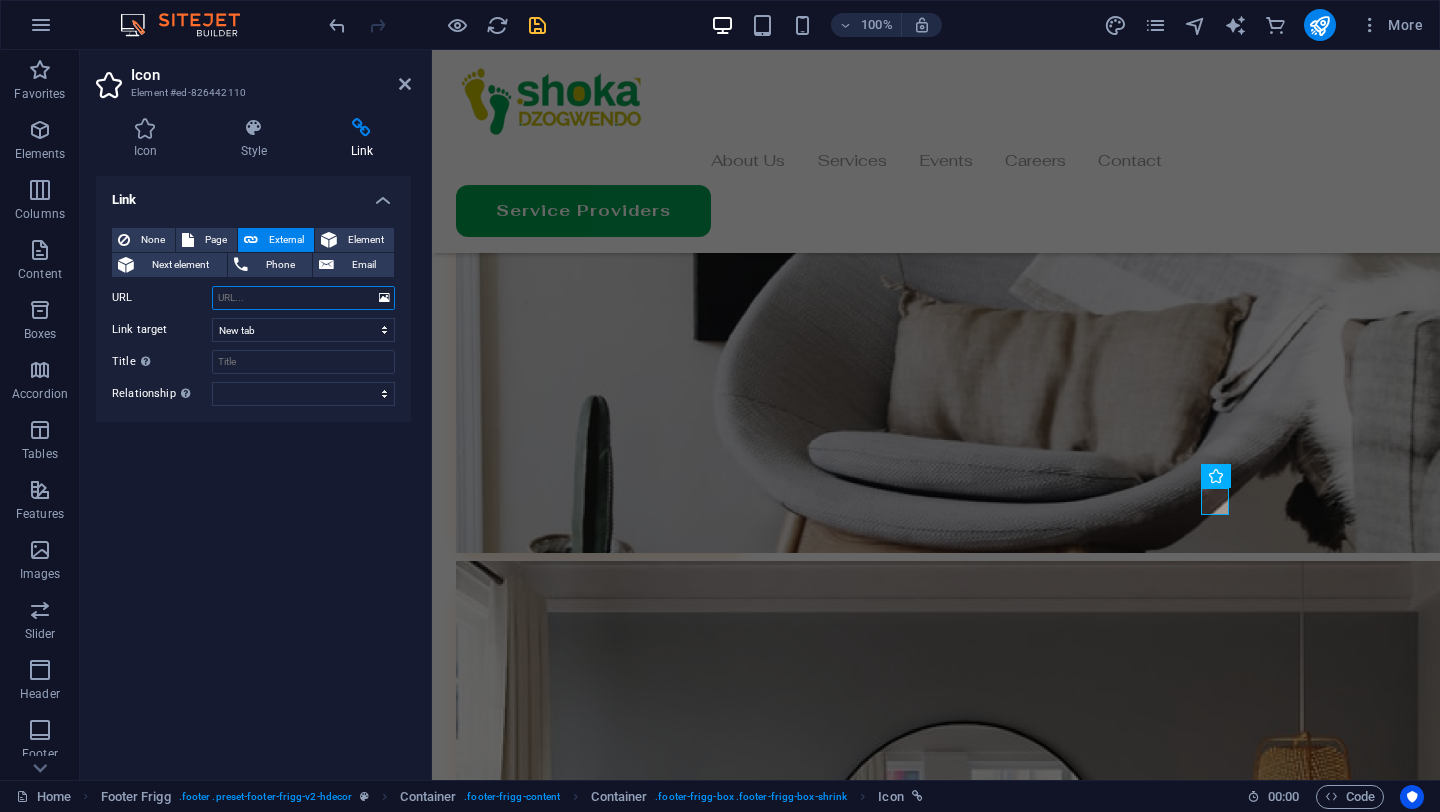 paste on "https://www.facebook.com/profile.php?id=61576964144858" 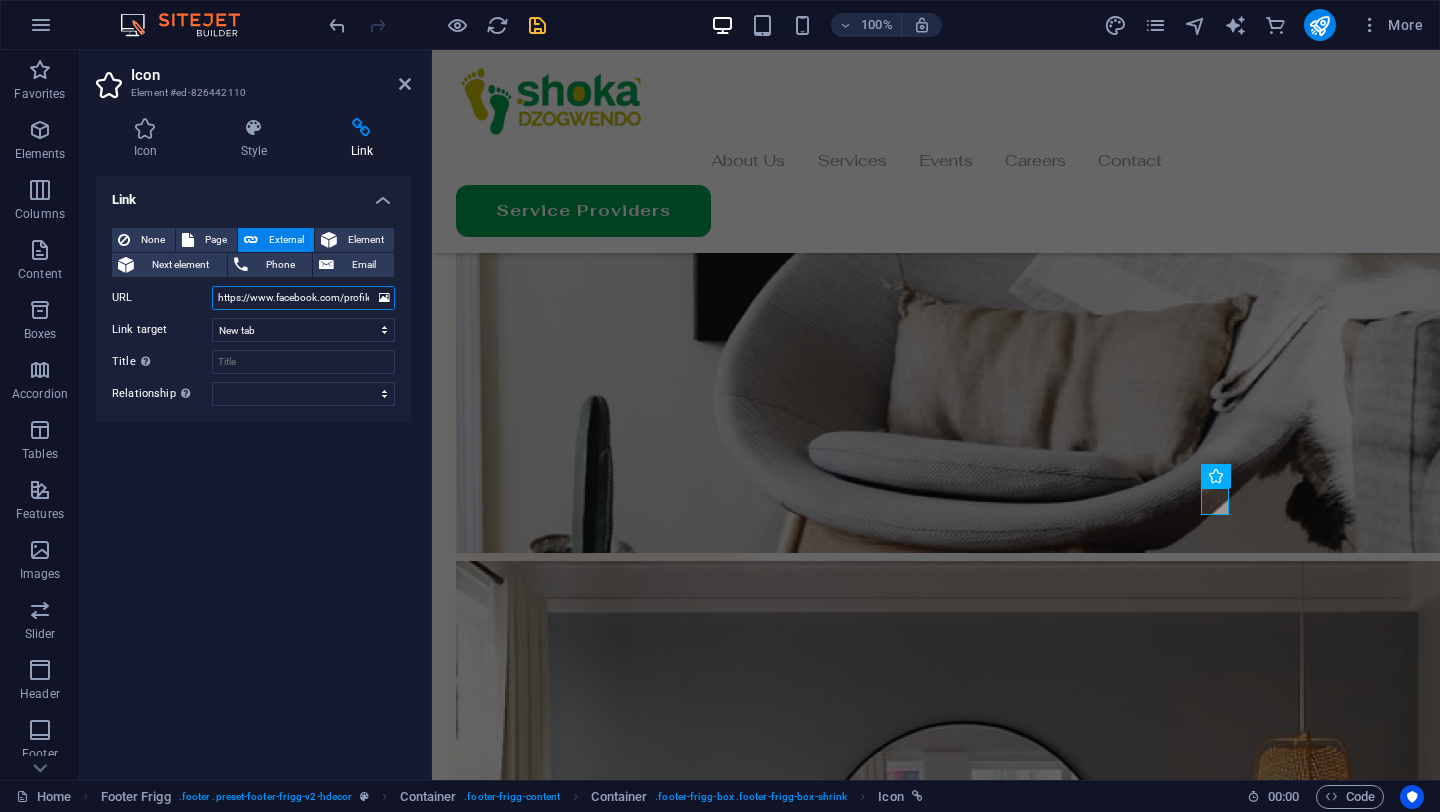 scroll, scrollTop: 0, scrollLeft: 118, axis: horizontal 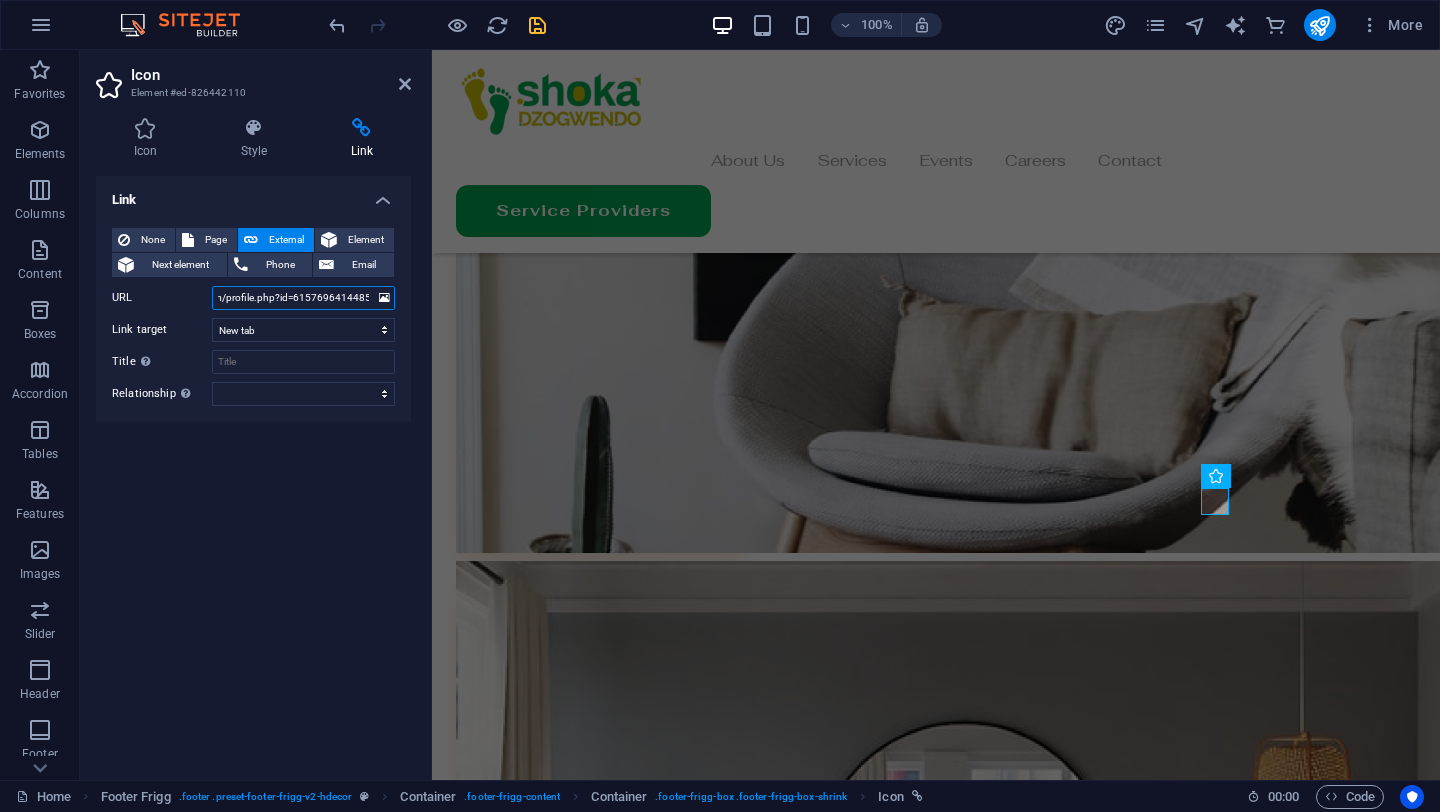 click on "https://www.facebook.com/profile.php?id=61576964144858" at bounding box center [303, 298] 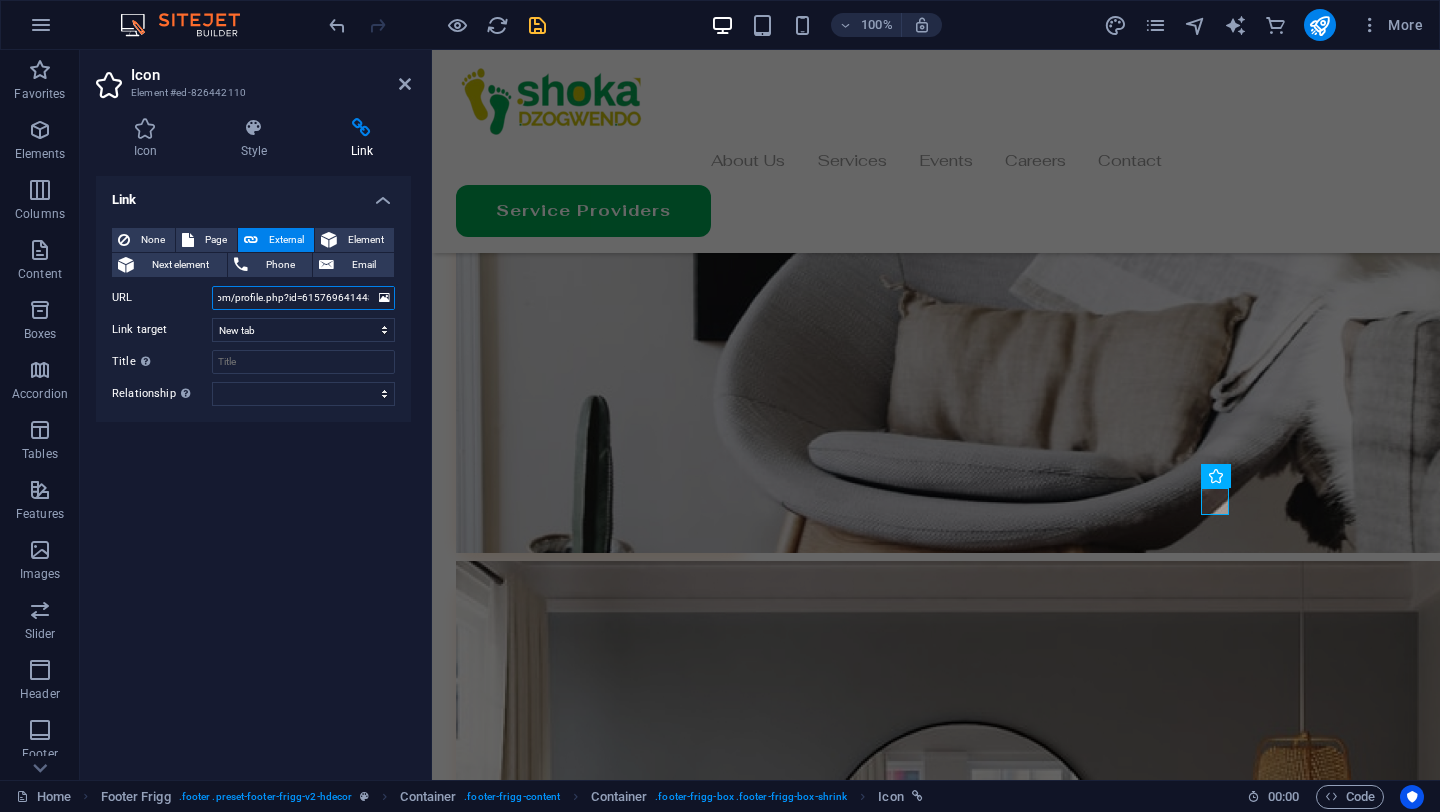 scroll, scrollTop: 0, scrollLeft: 0, axis: both 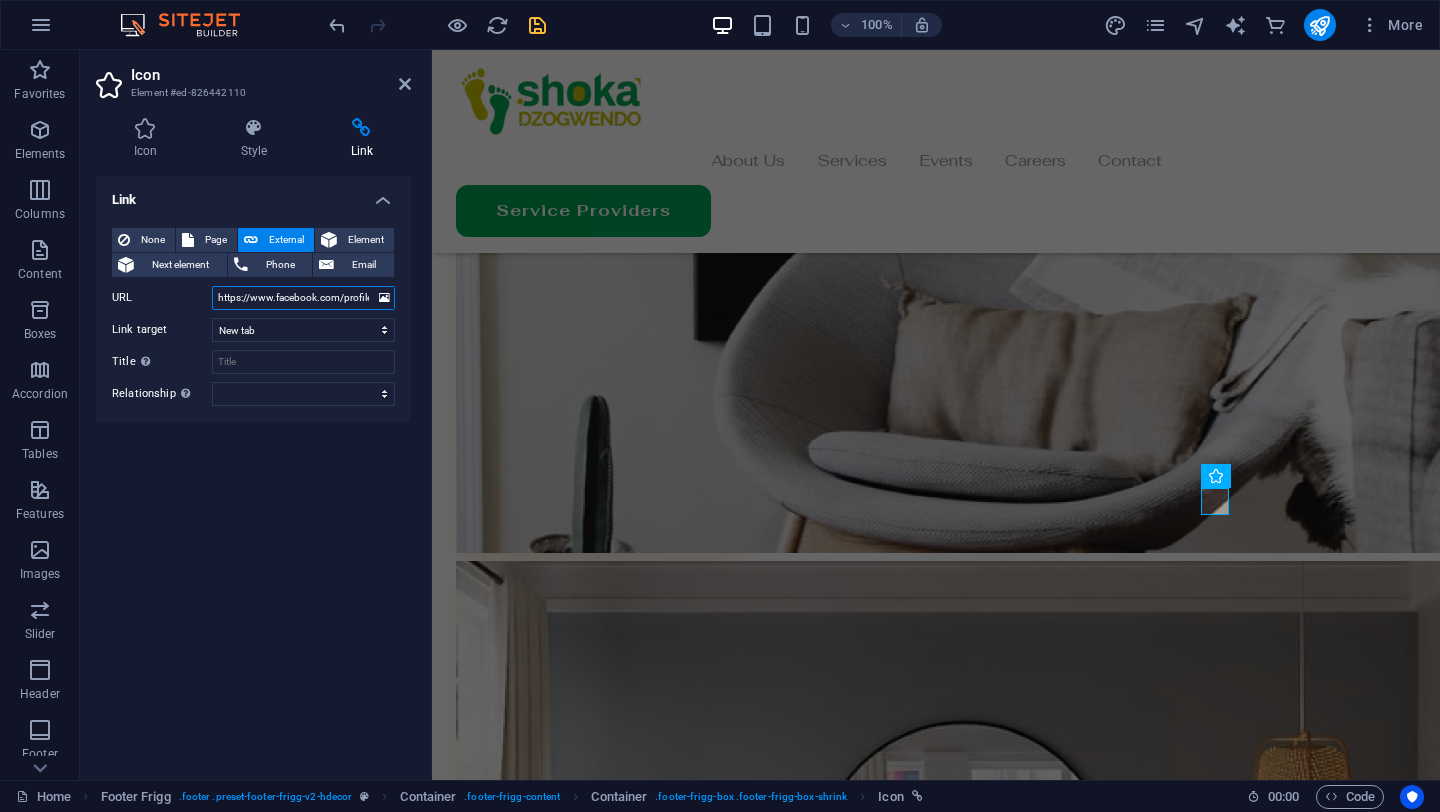 type on "https://www.facebook.com/profile.php?id=61576964144858" 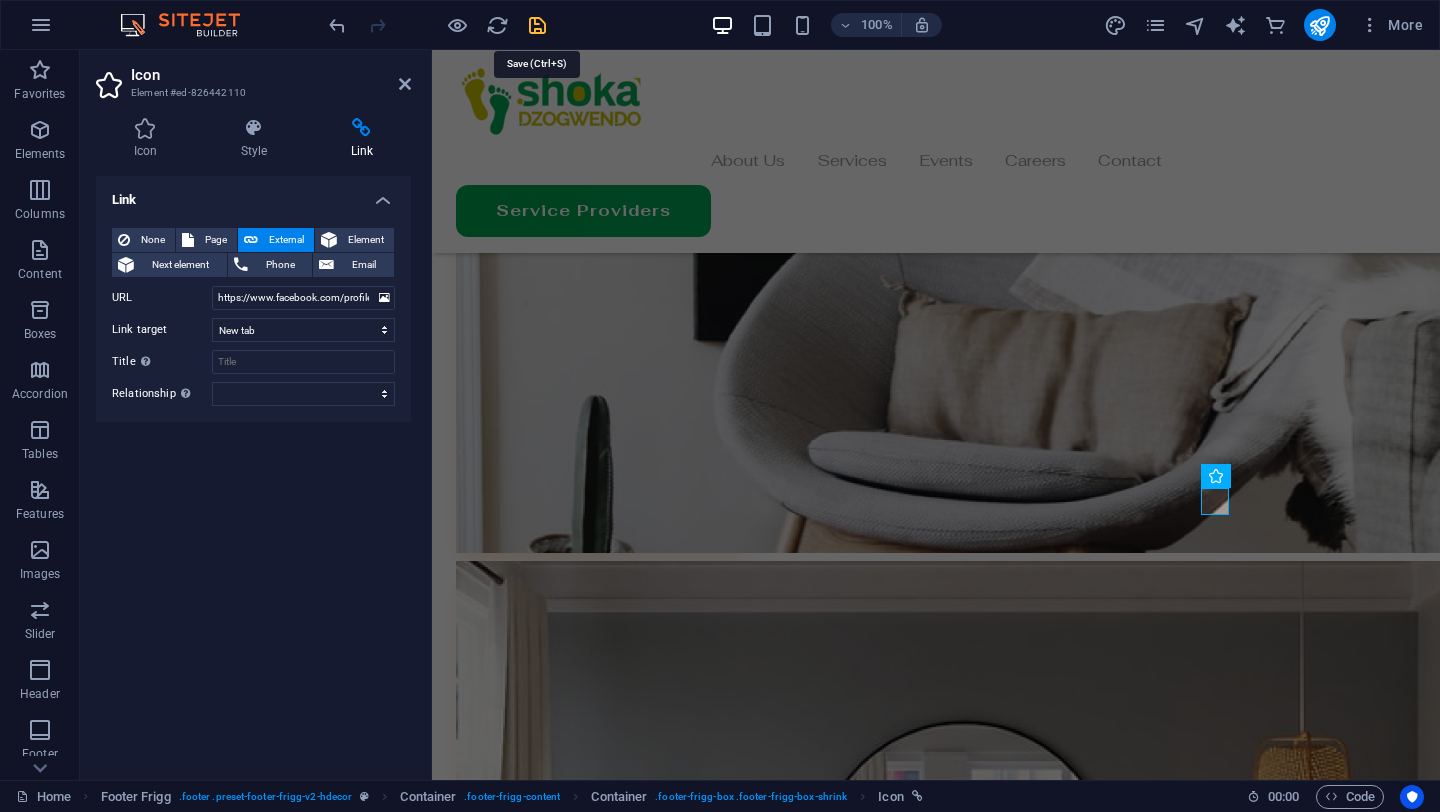 click at bounding box center (537, 25) 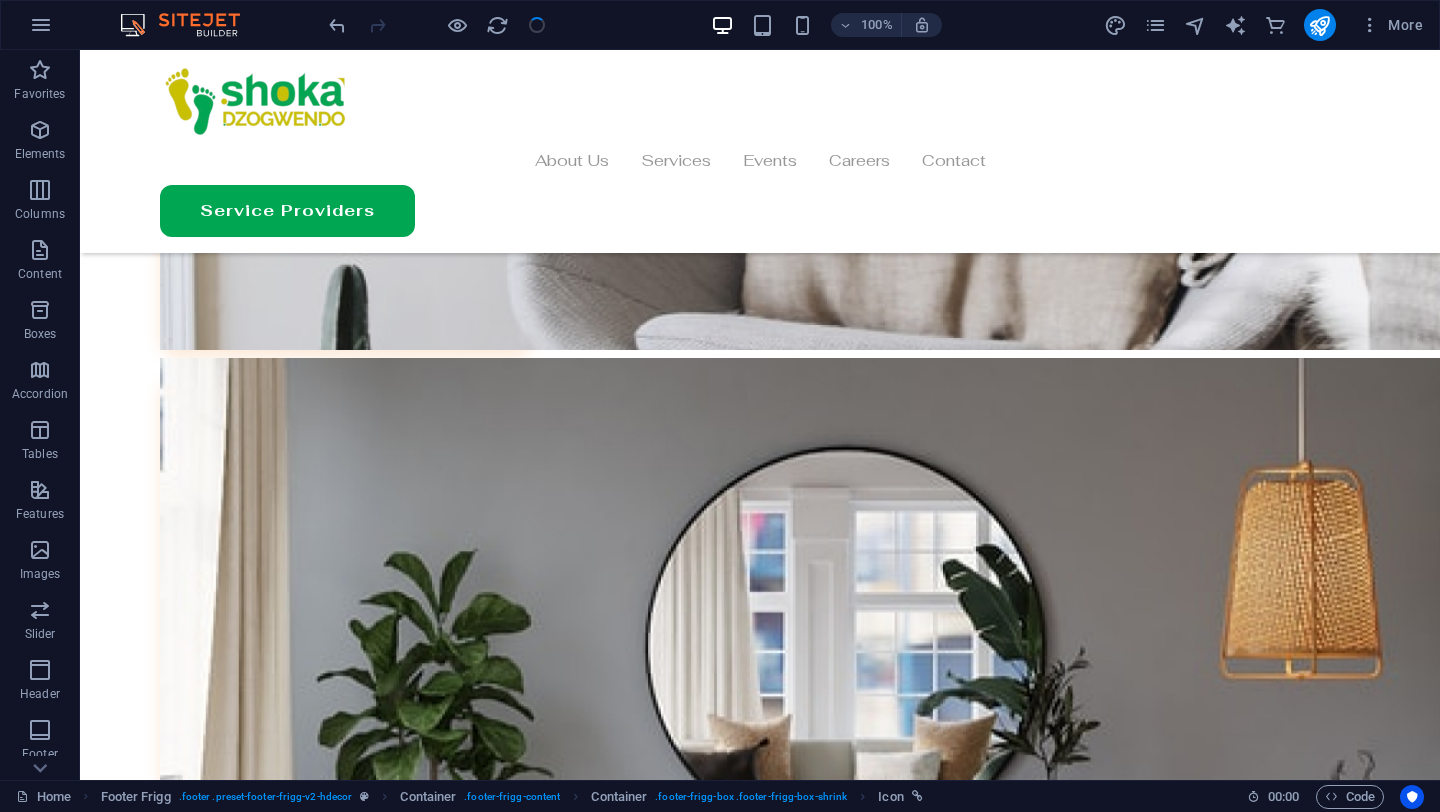 scroll, scrollTop: 6304, scrollLeft: 0, axis: vertical 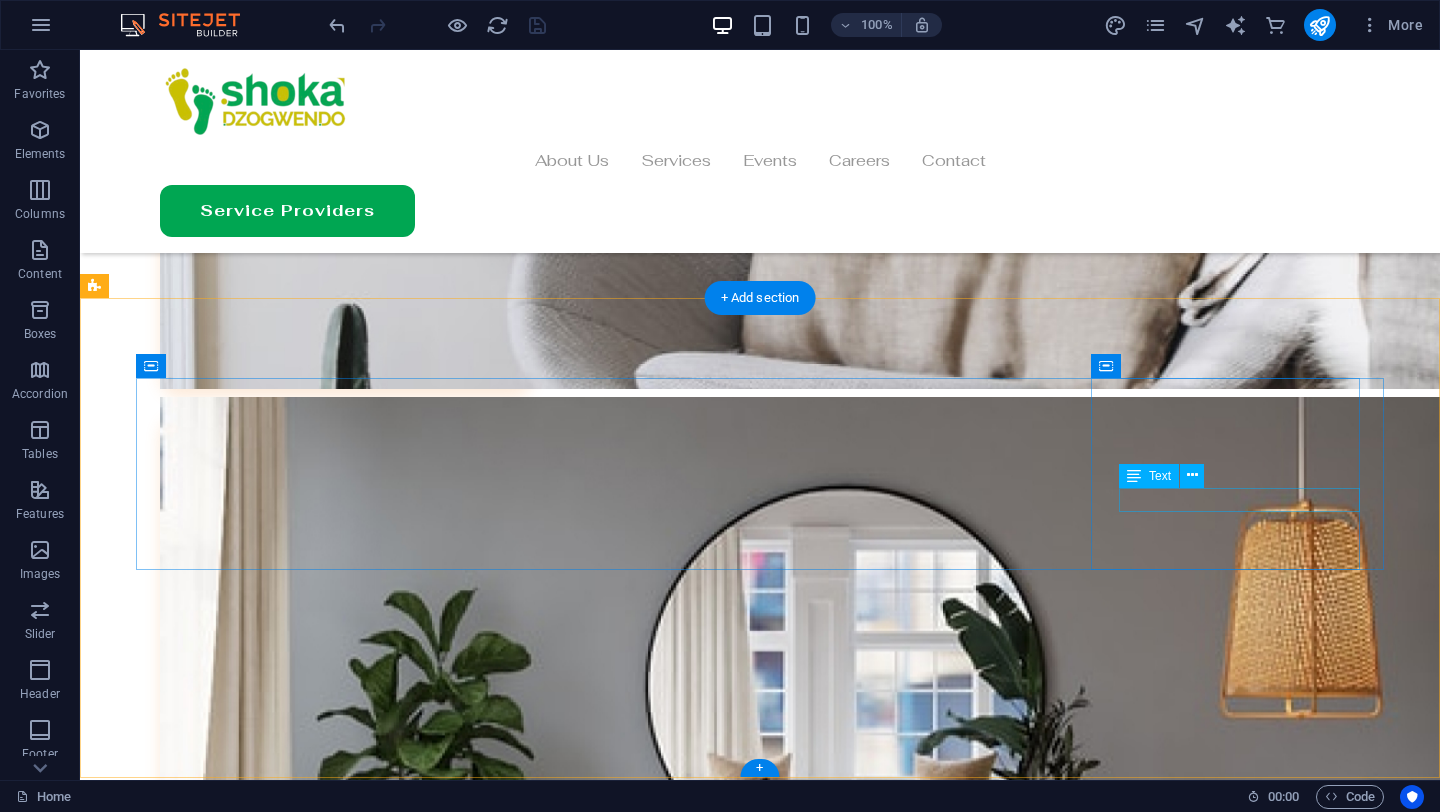click on "Facebook" at bounding box center (760, 9842) 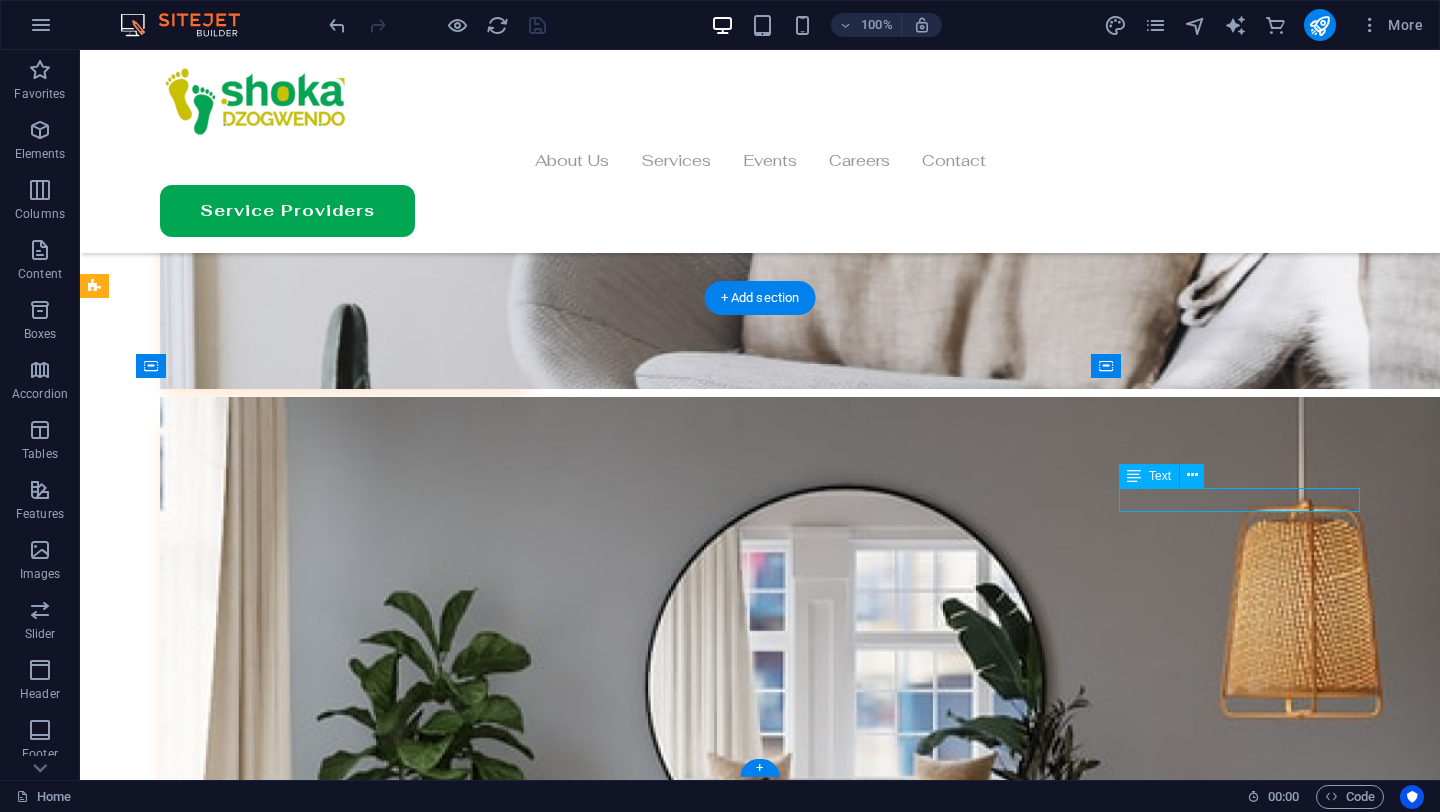 click on "Facebook" at bounding box center [760, 9842] 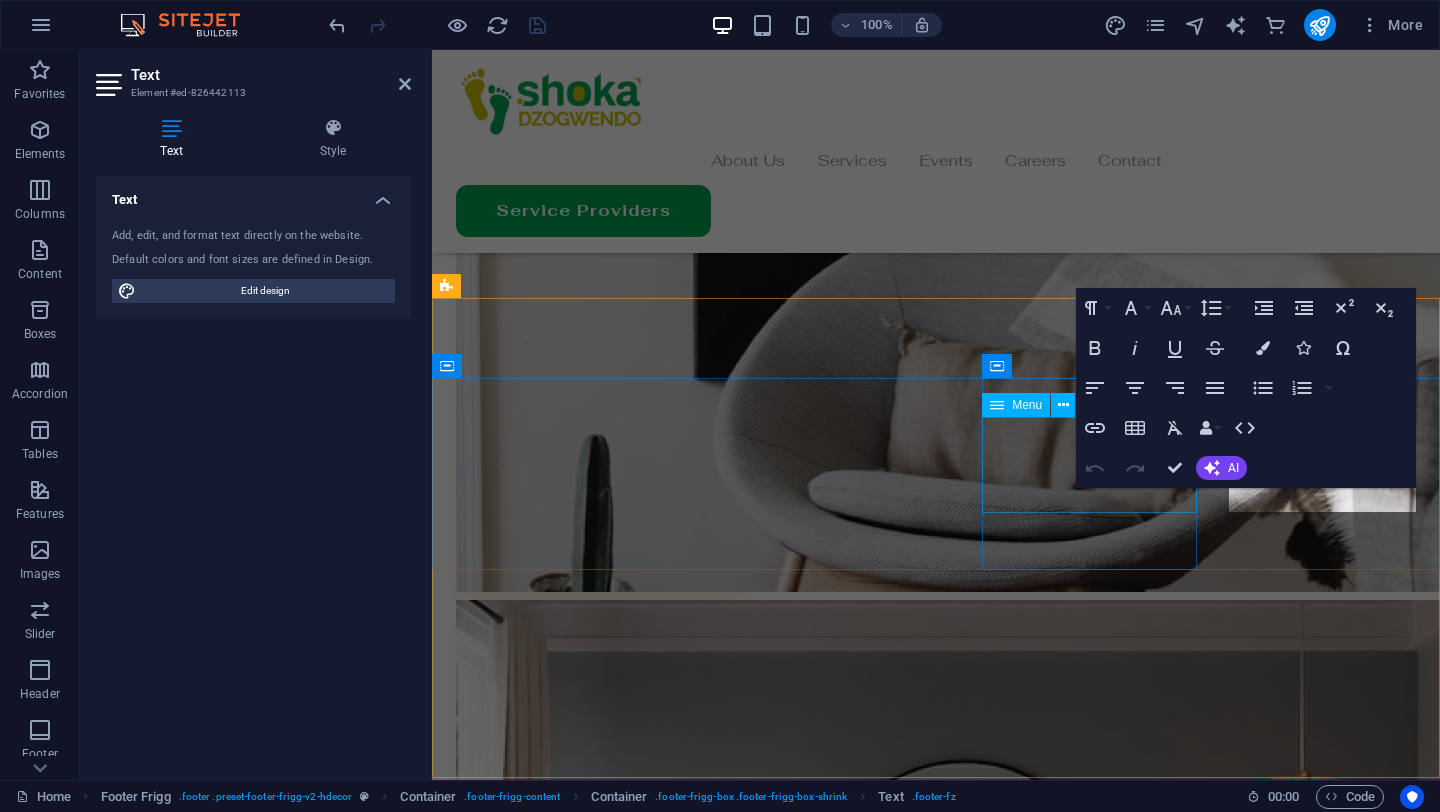 scroll, scrollTop: 6343, scrollLeft: 0, axis: vertical 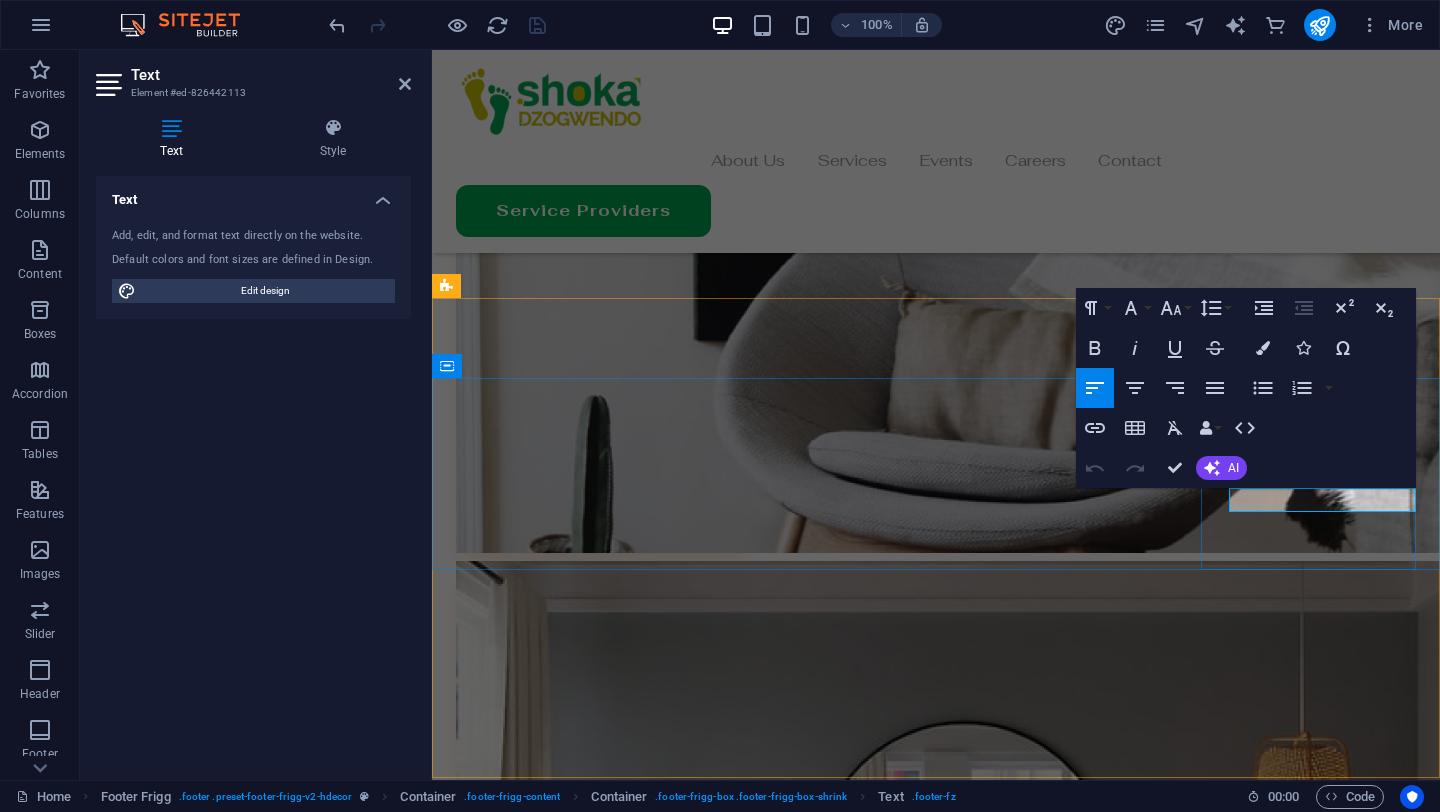 click on "Facebook" at bounding box center [936, 9383] 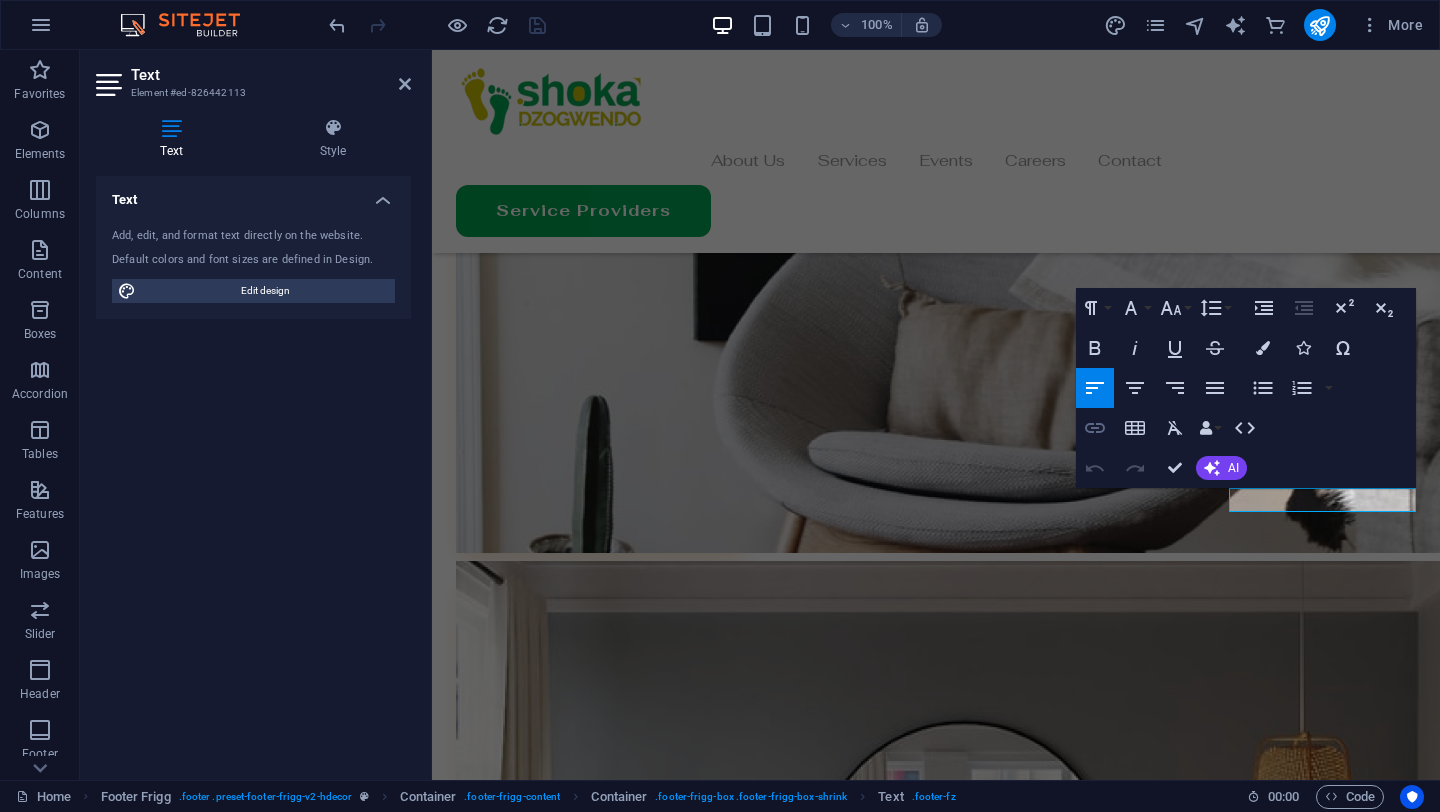 click 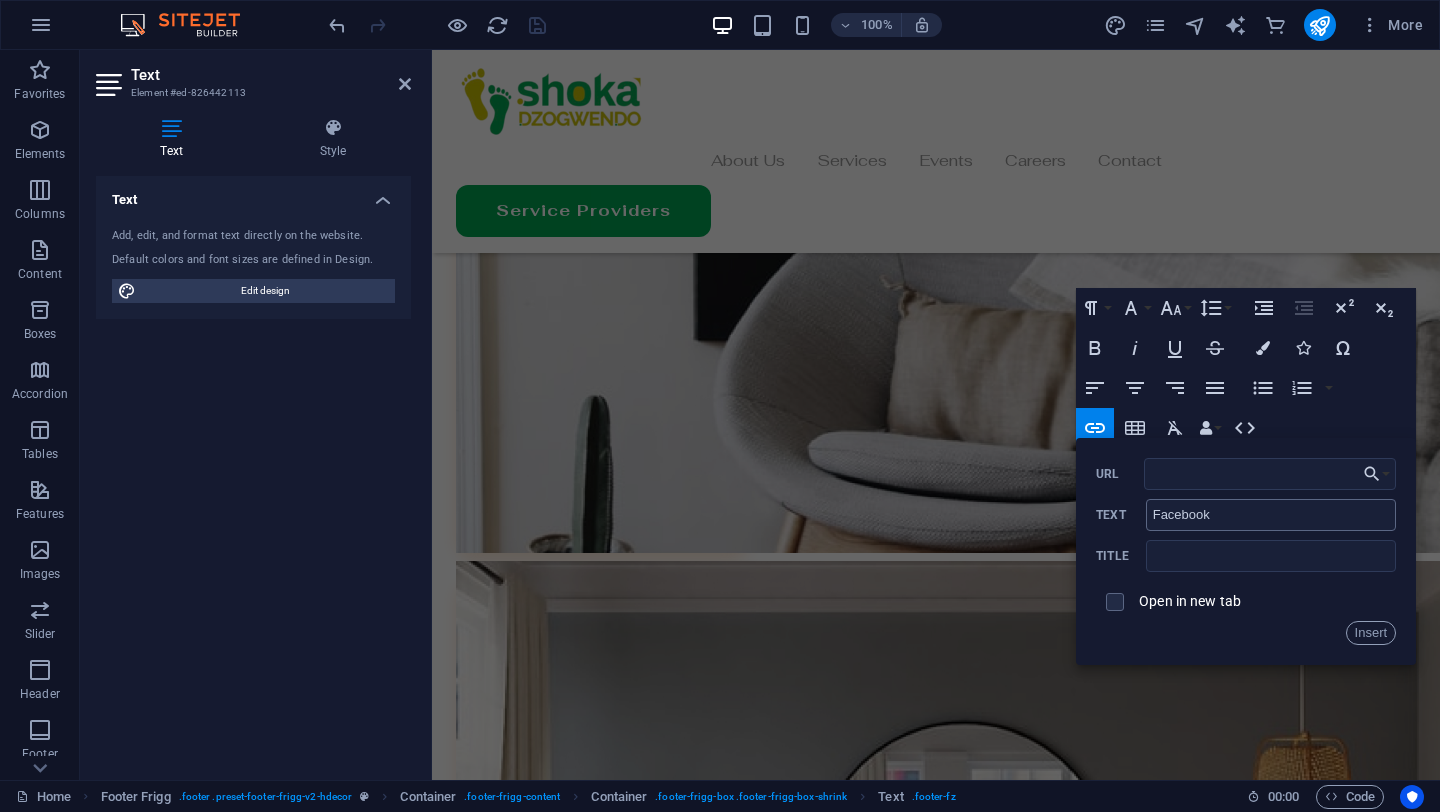 type on "https://www.facebook.com/profile.php?id=61576964144858" 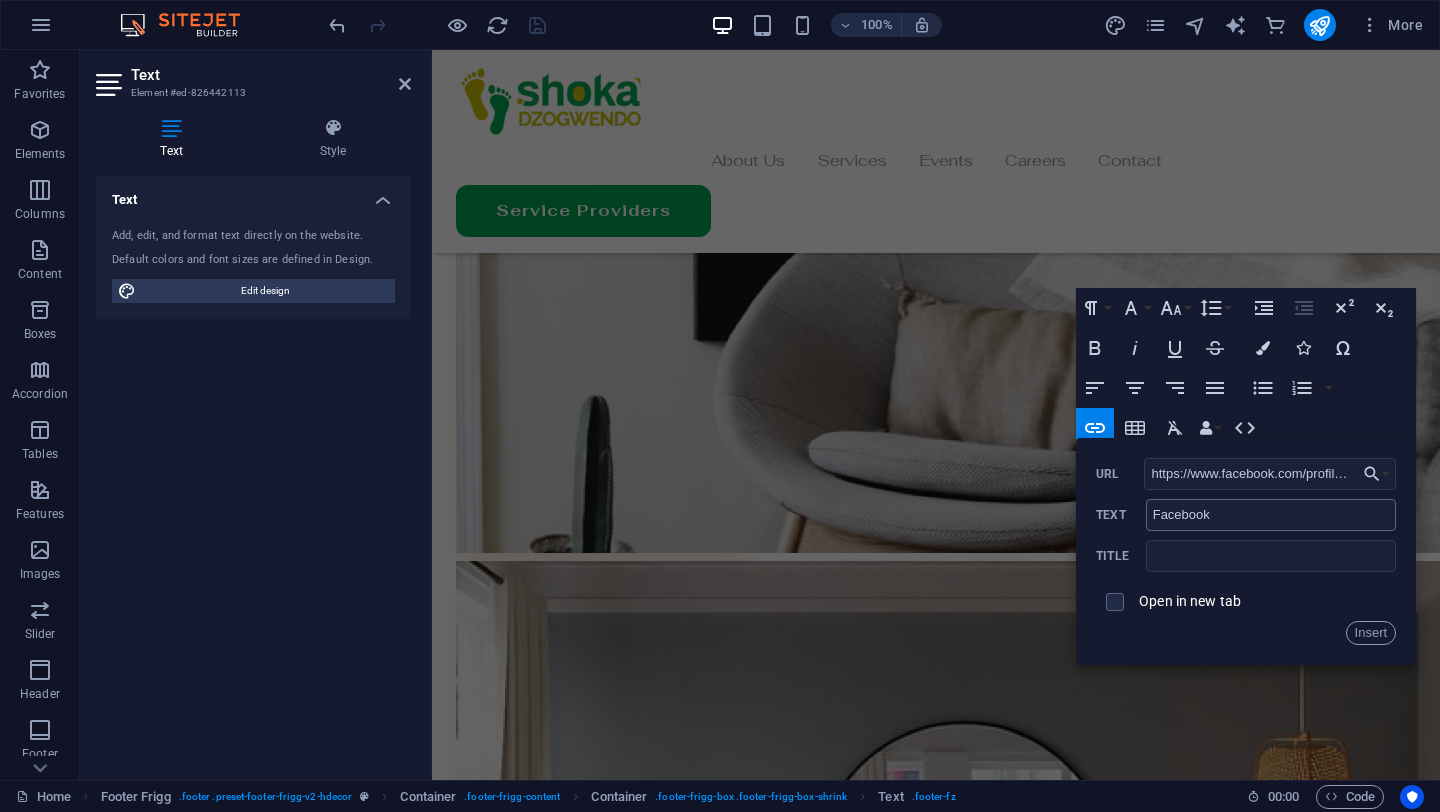 scroll, scrollTop: 0, scrollLeft: 139, axis: horizontal 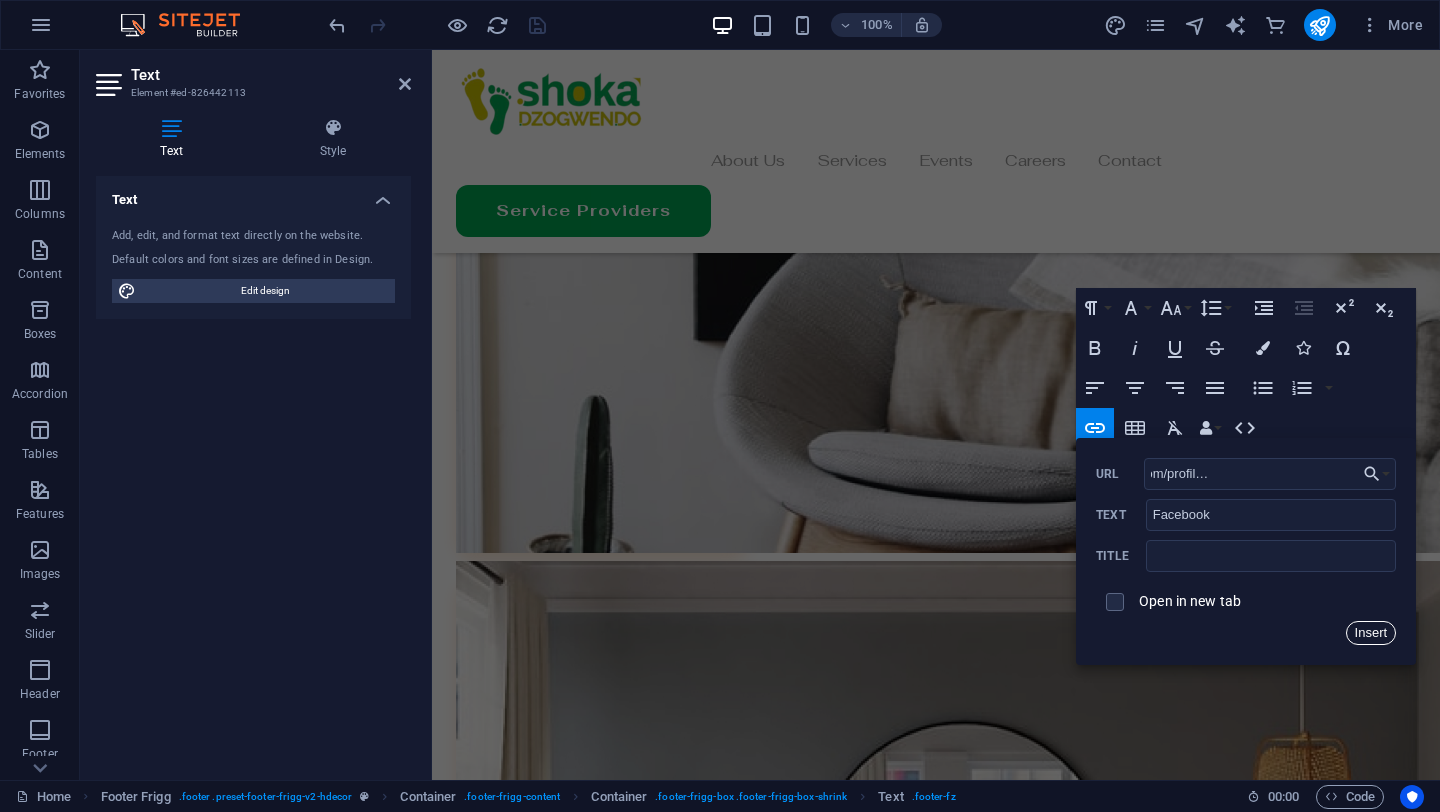 click on "Insert" at bounding box center [1371, 633] 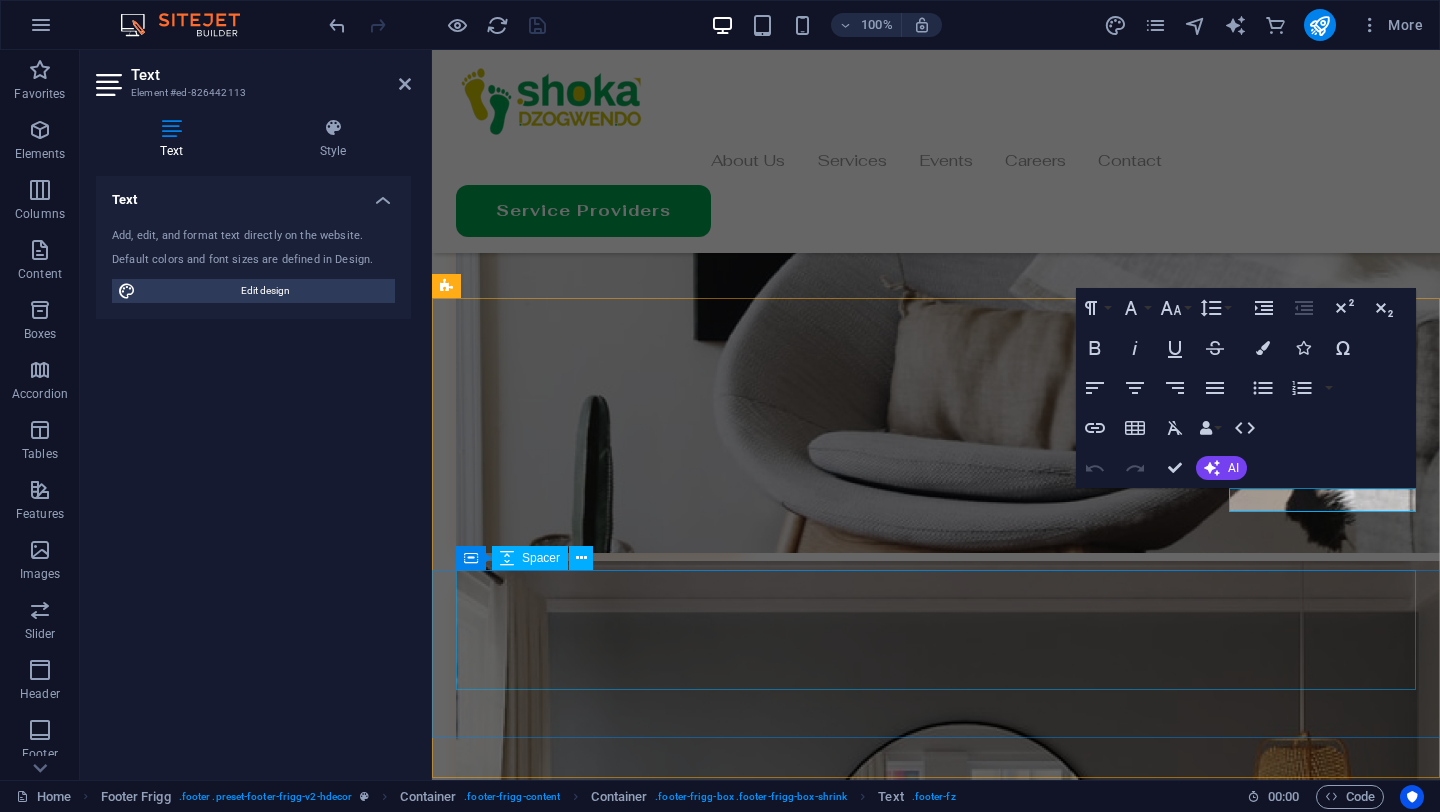scroll, scrollTop: 0, scrollLeft: 0, axis: both 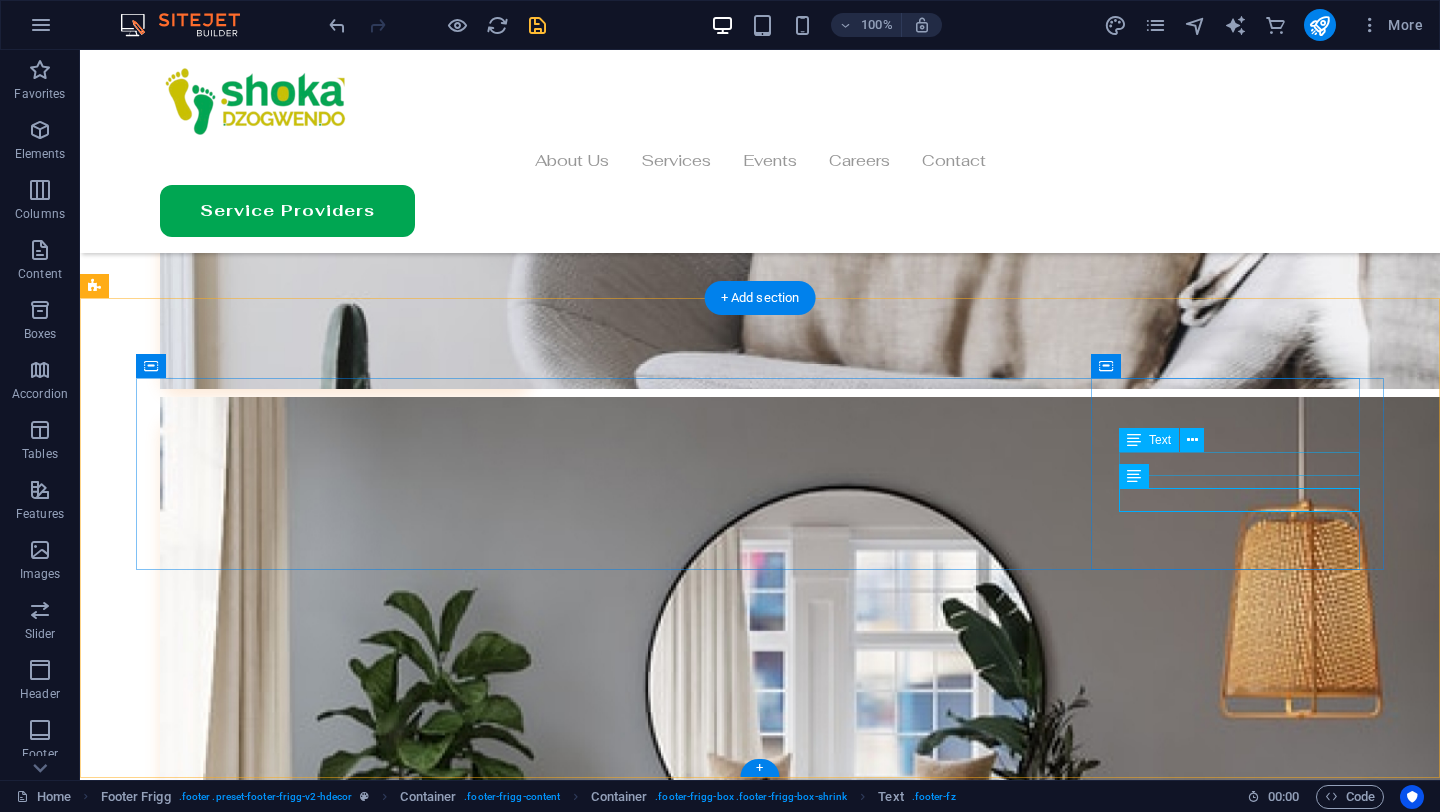 click on "Twitter" at bounding box center (760, 9783) 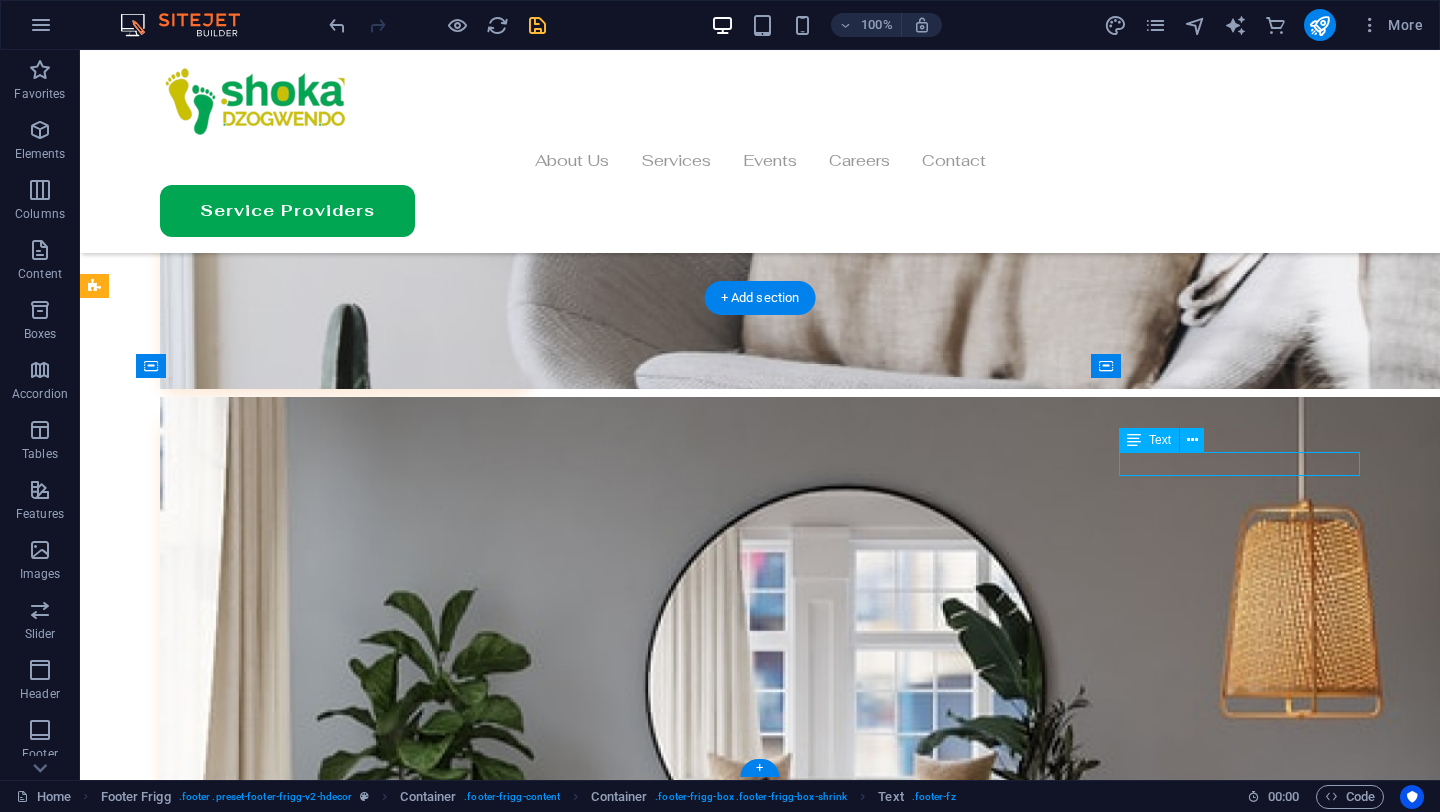 click on "Twitter" at bounding box center [760, 9783] 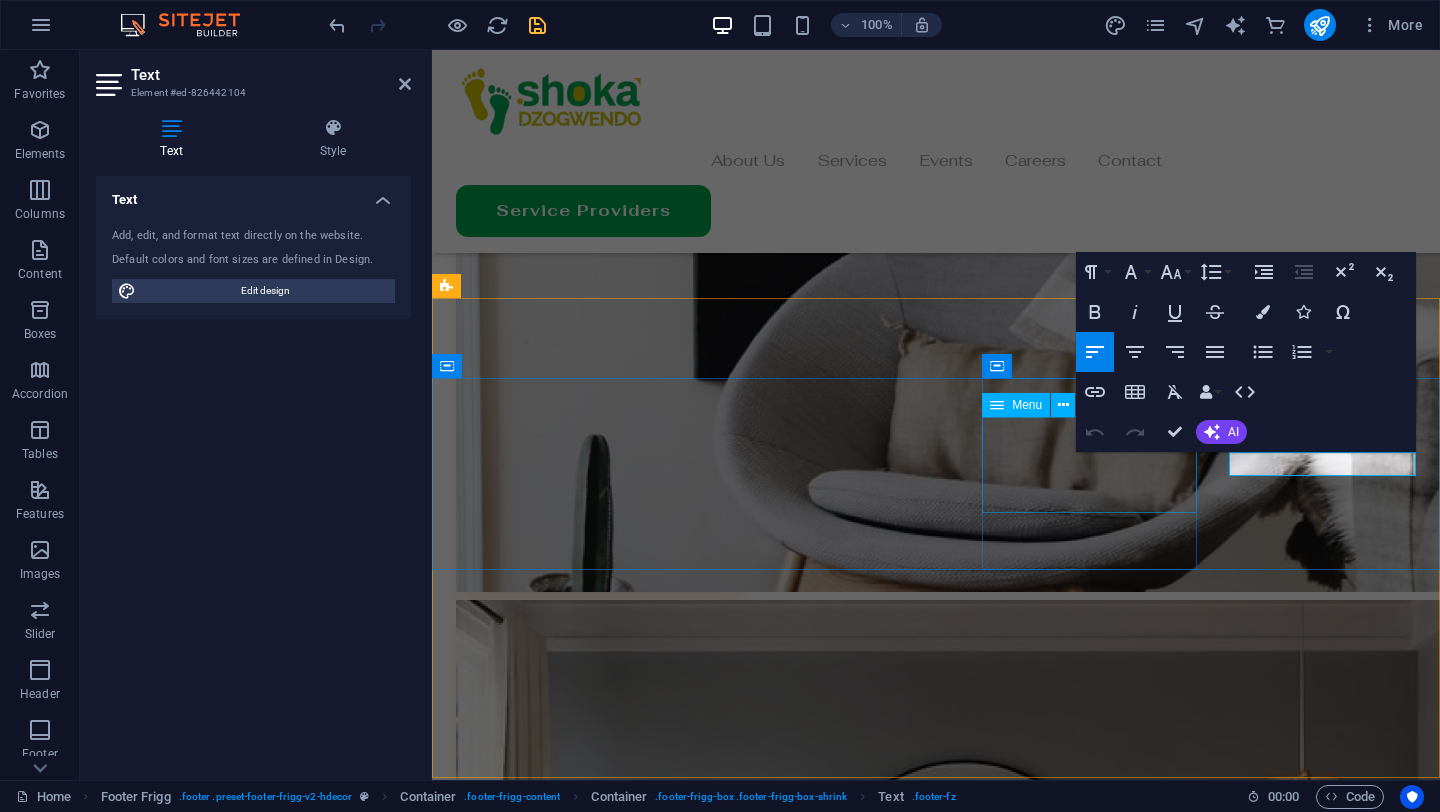 scroll, scrollTop: 6343, scrollLeft: 0, axis: vertical 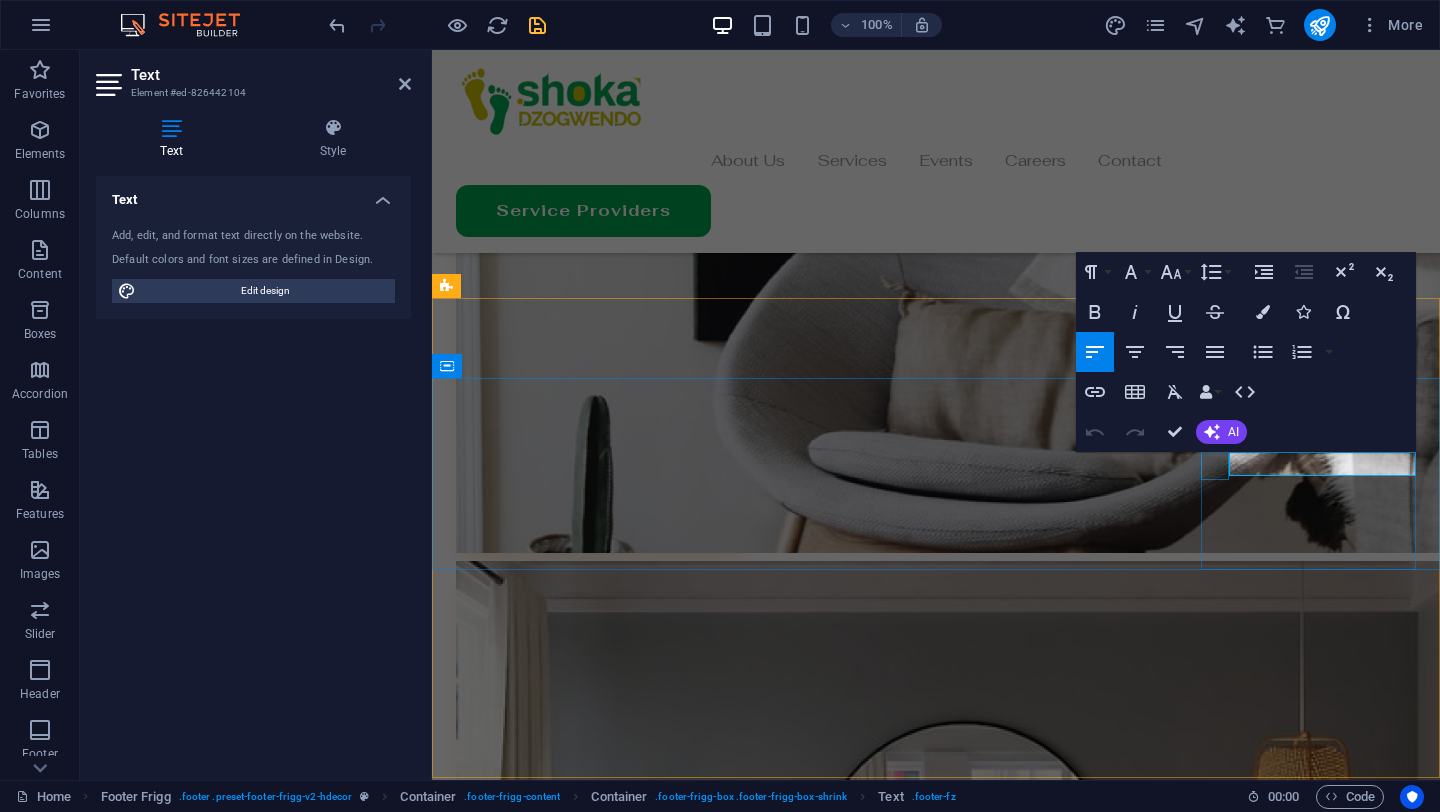 click at bounding box center [936, 9298] 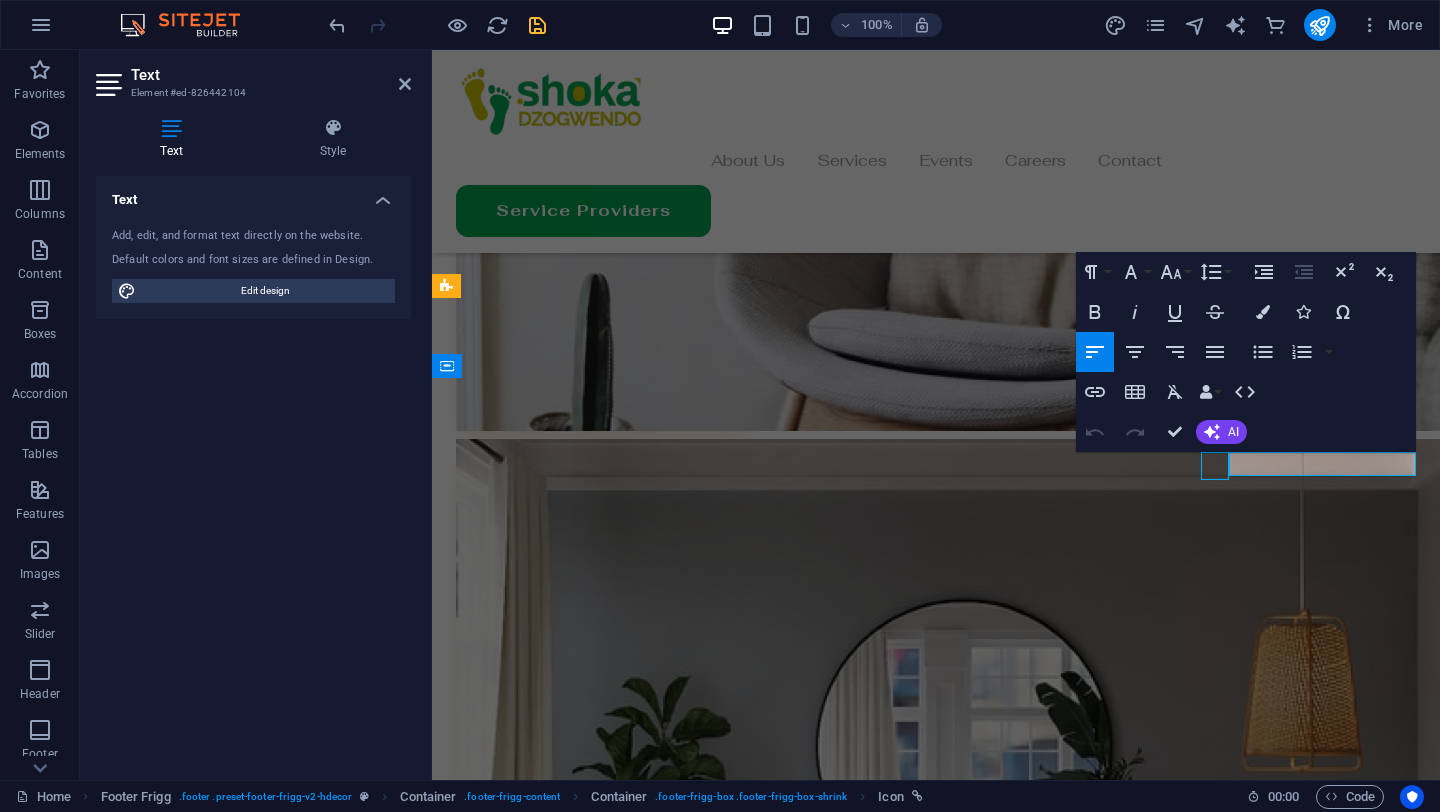 scroll, scrollTop: 6305, scrollLeft: 0, axis: vertical 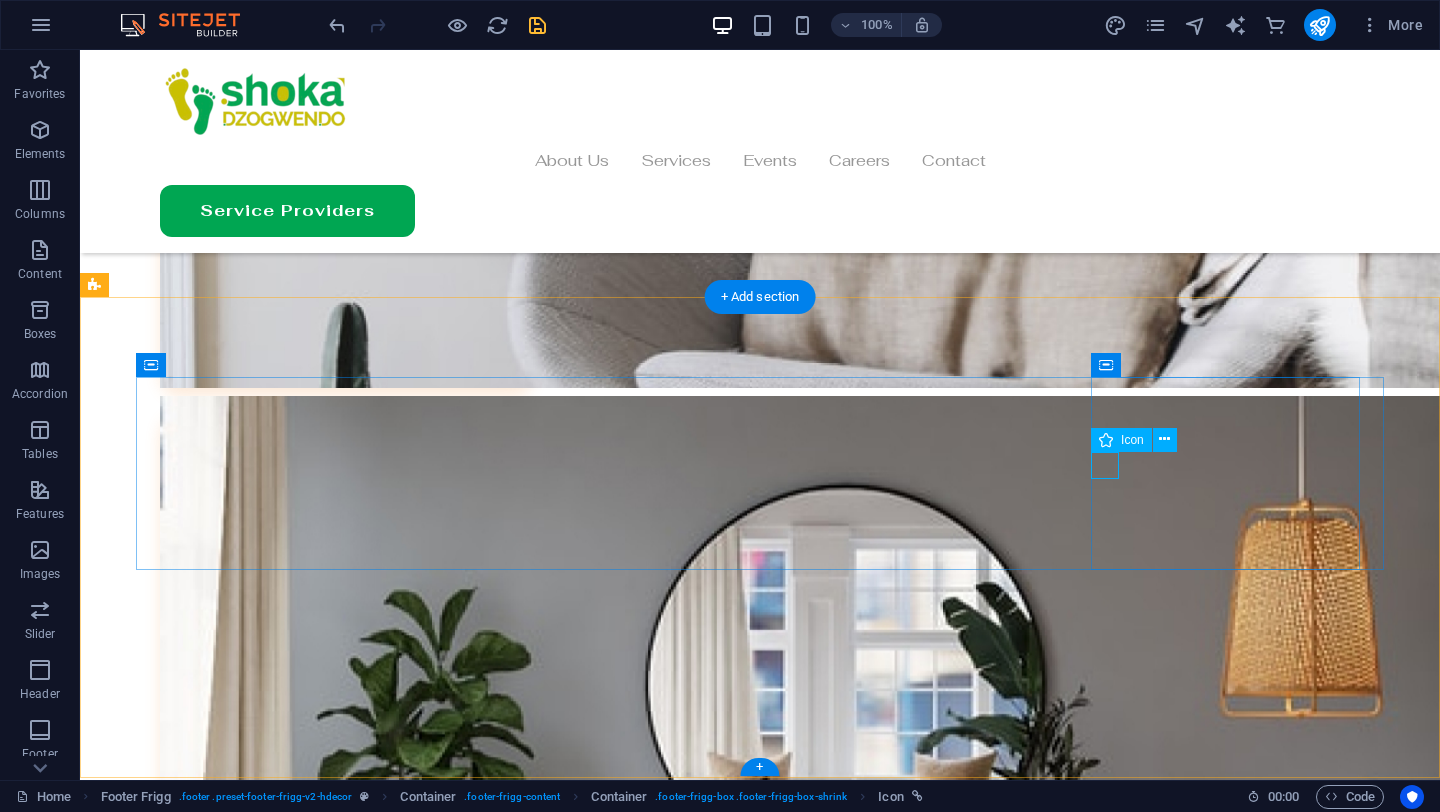 click at bounding box center (760, 9756) 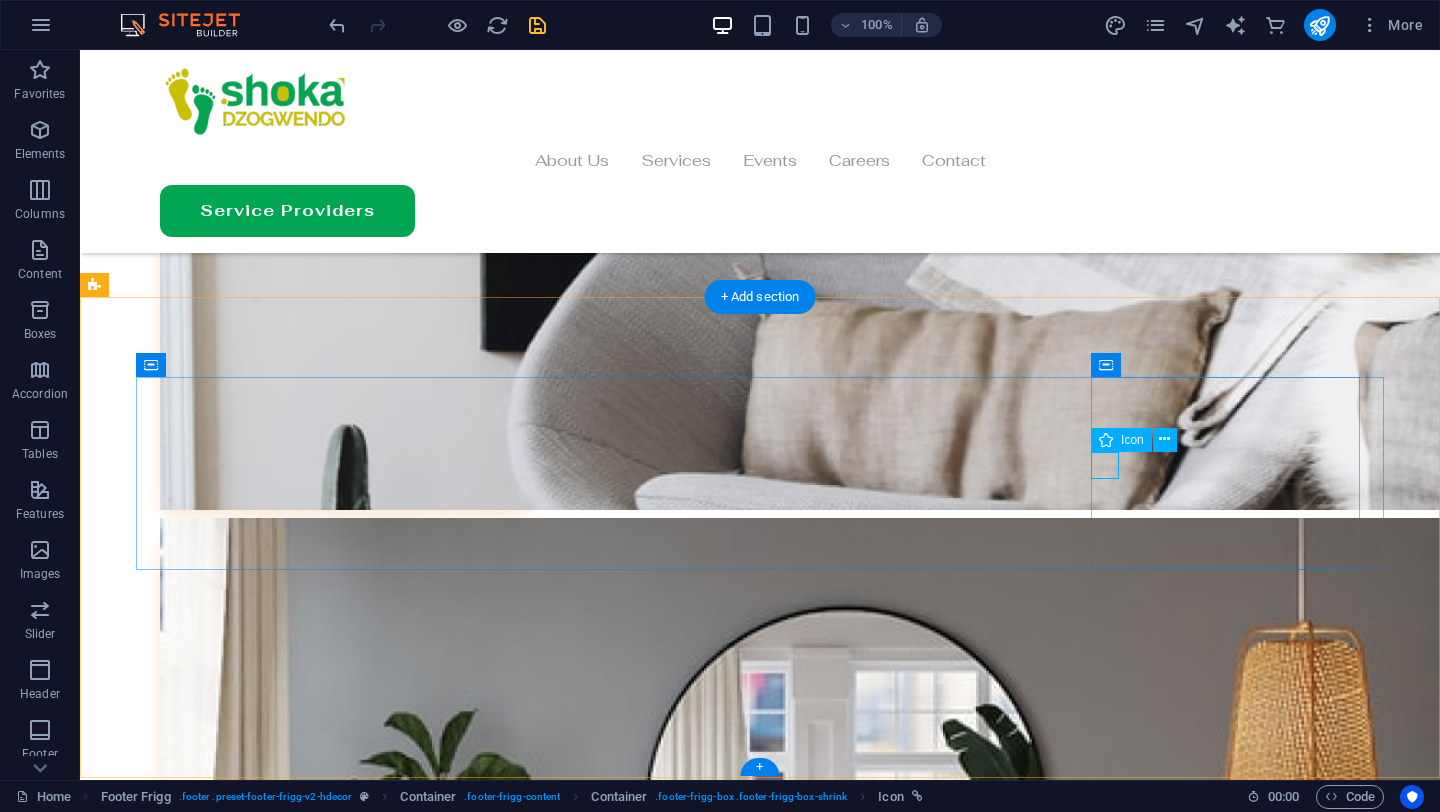 select on "xMidYMid" 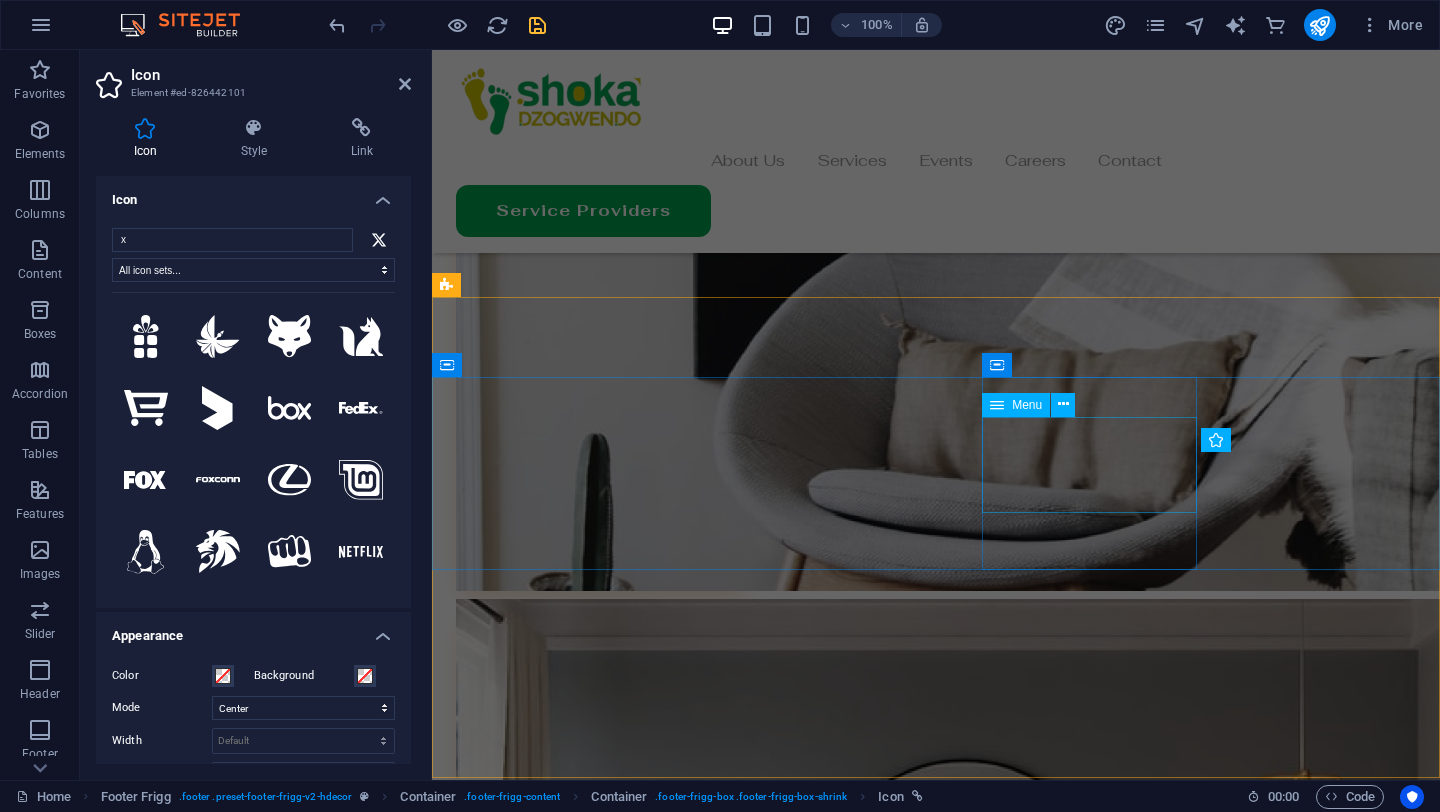 scroll, scrollTop: 6344, scrollLeft: 0, axis: vertical 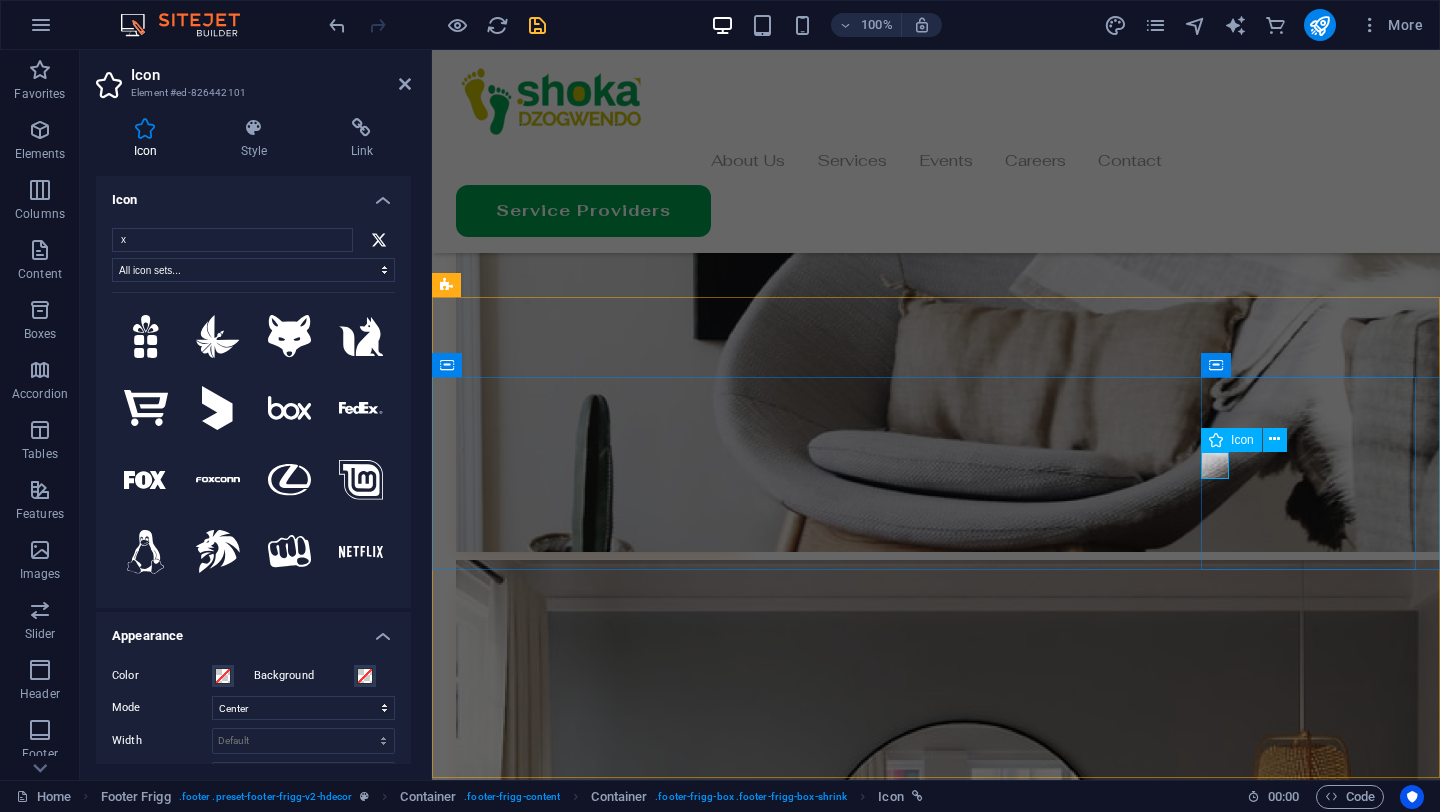 click at bounding box center (936, 9297) 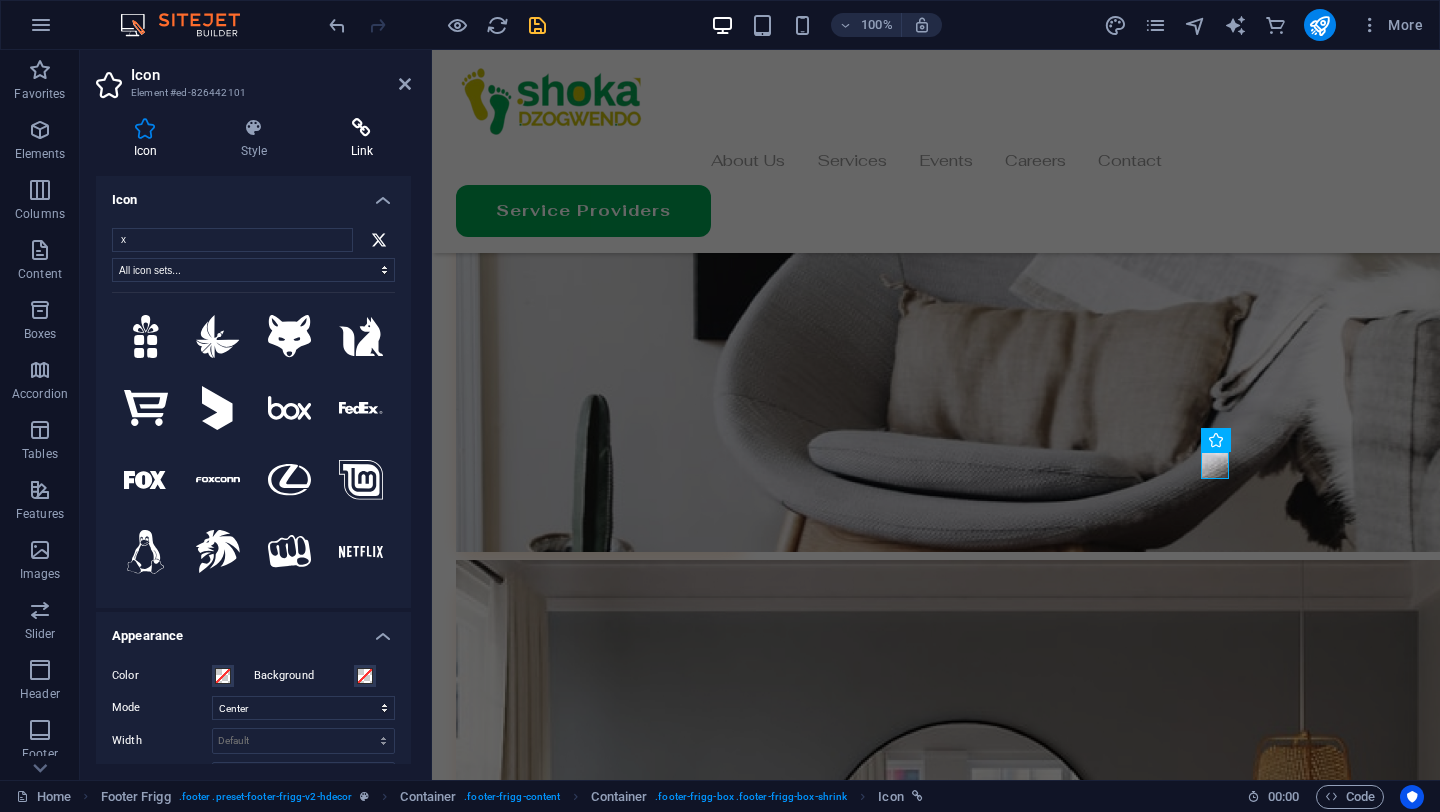 click at bounding box center [362, 128] 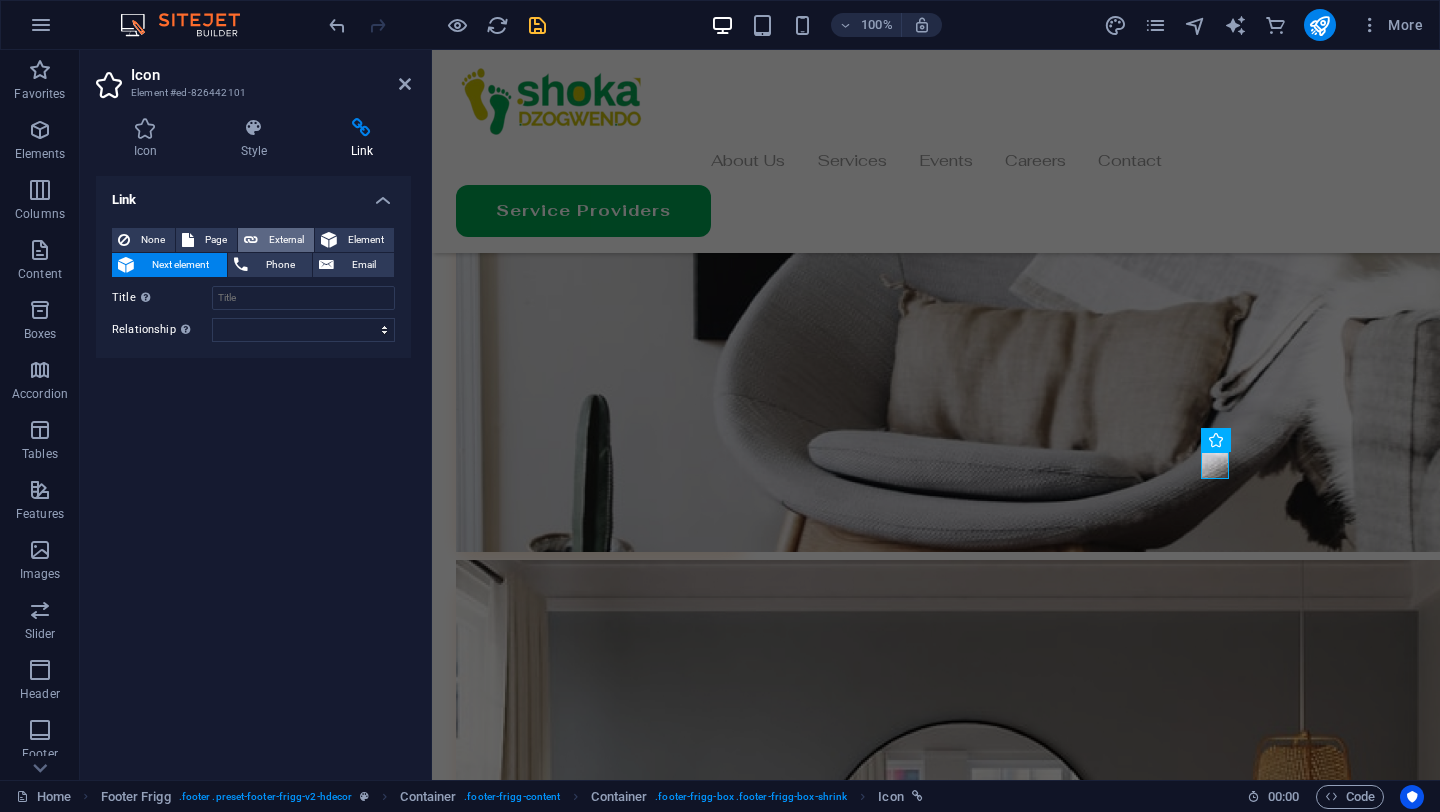 click on "External" at bounding box center [286, 240] 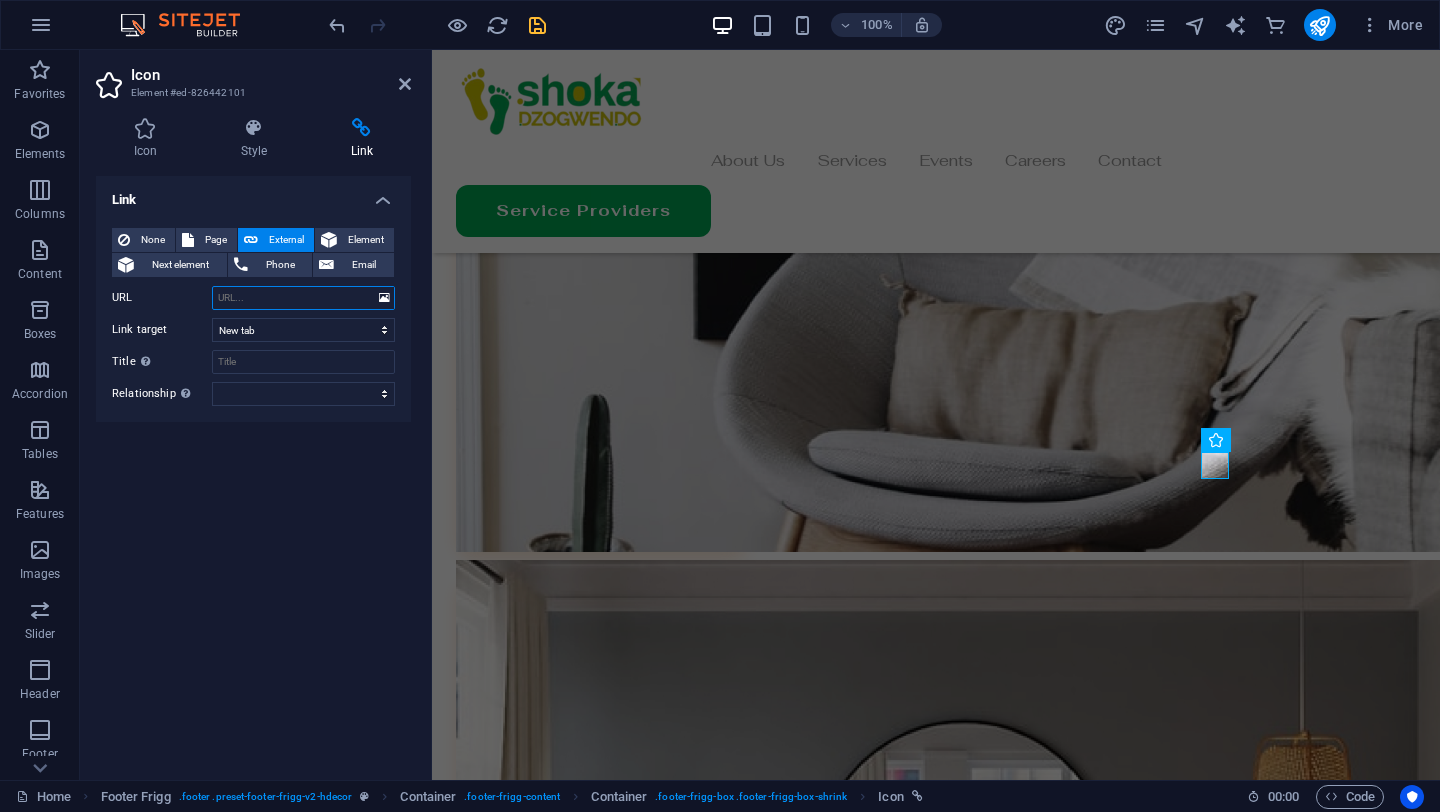 paste on "https://www.facebook.com/profile.php?id=61576964144858" 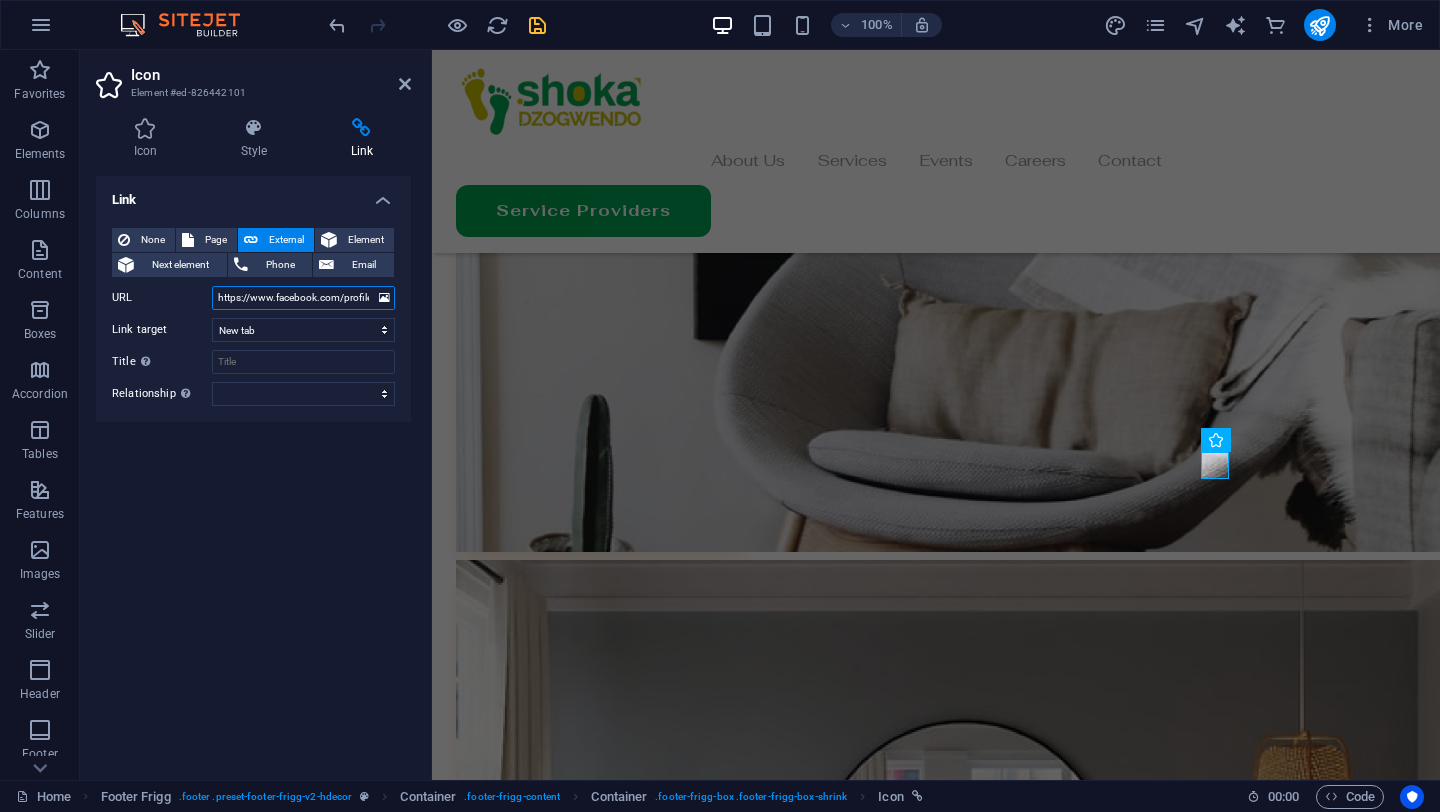 scroll, scrollTop: 0, scrollLeft: 118, axis: horizontal 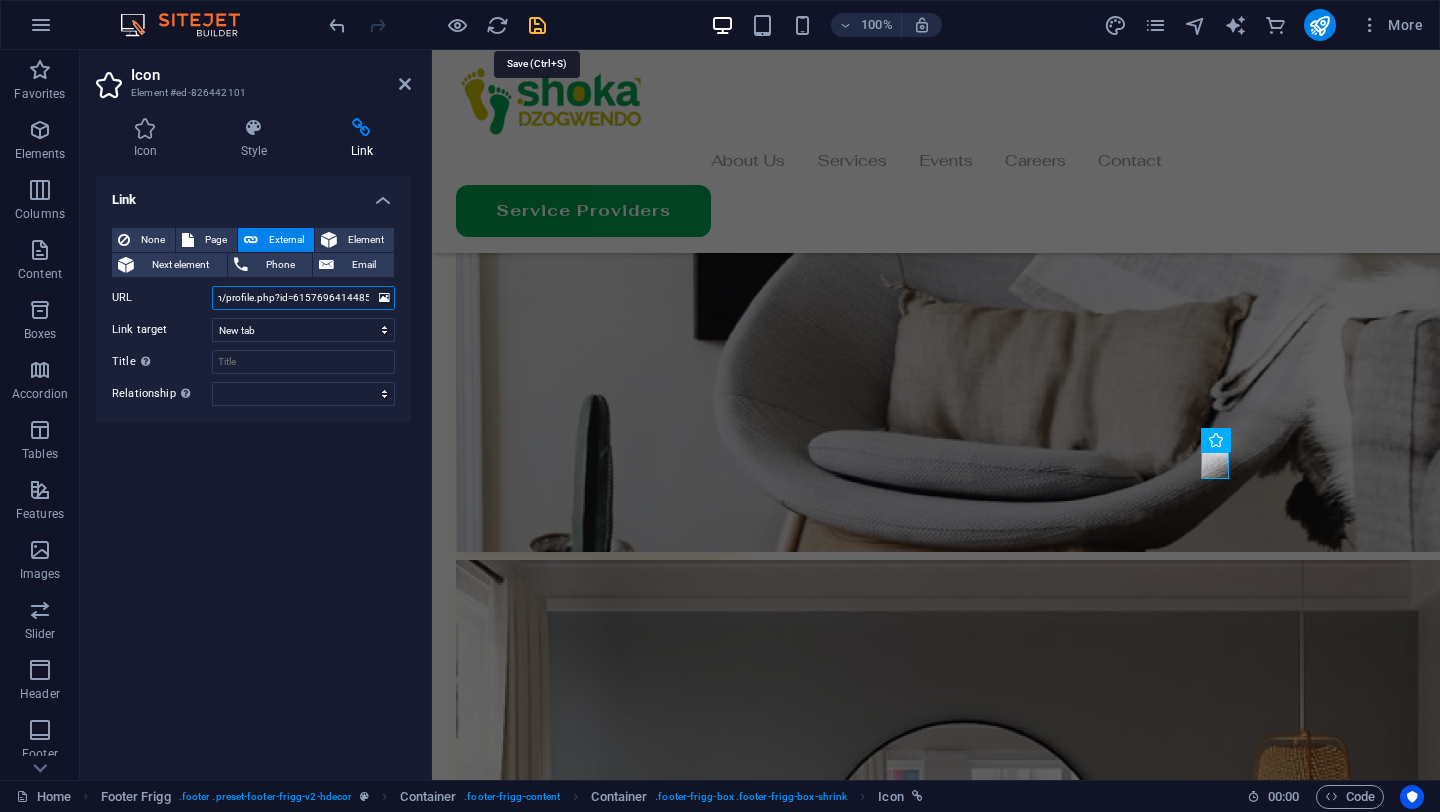 type on "https://www.facebook.com/profile.php?id=61576964144858" 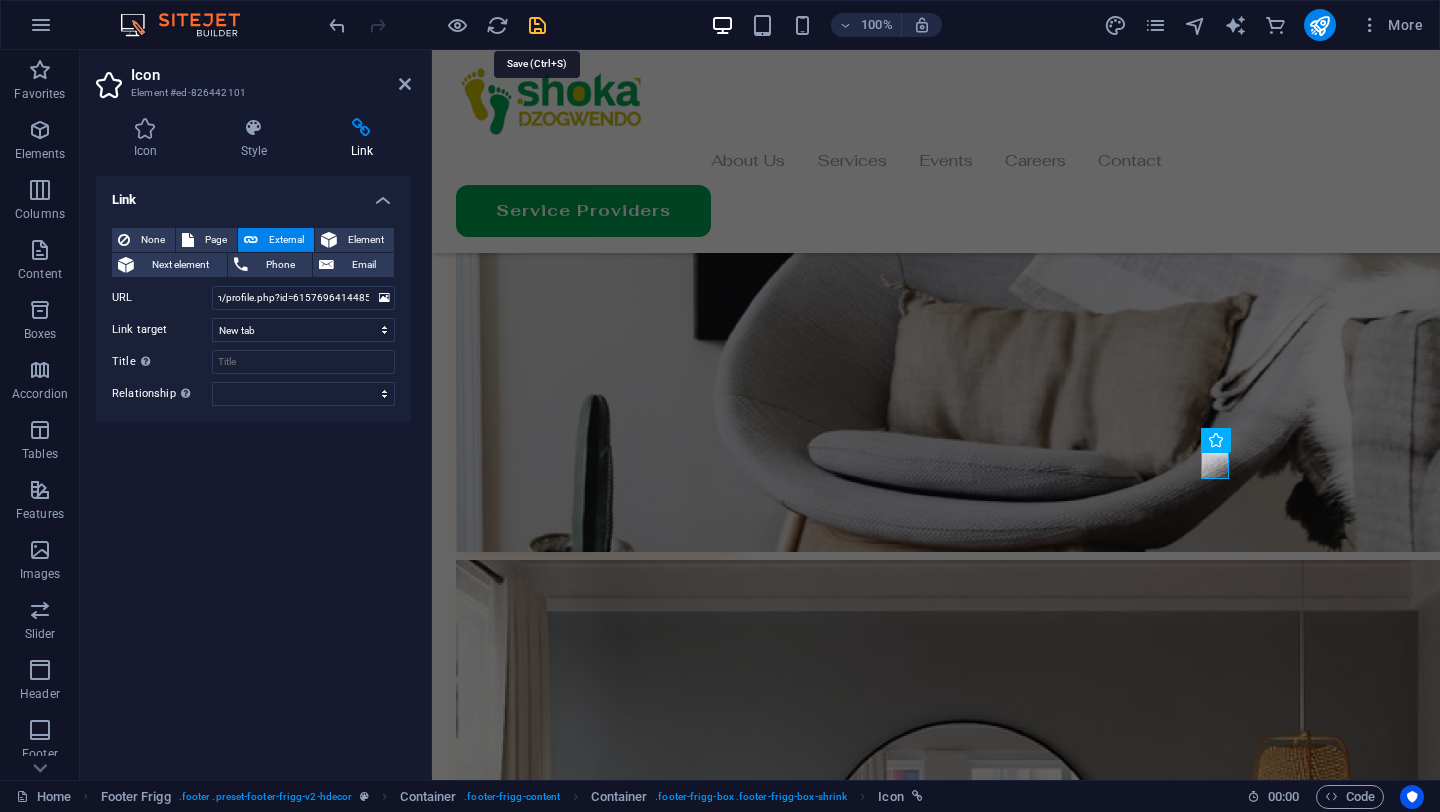 scroll, scrollTop: 0, scrollLeft: 0, axis: both 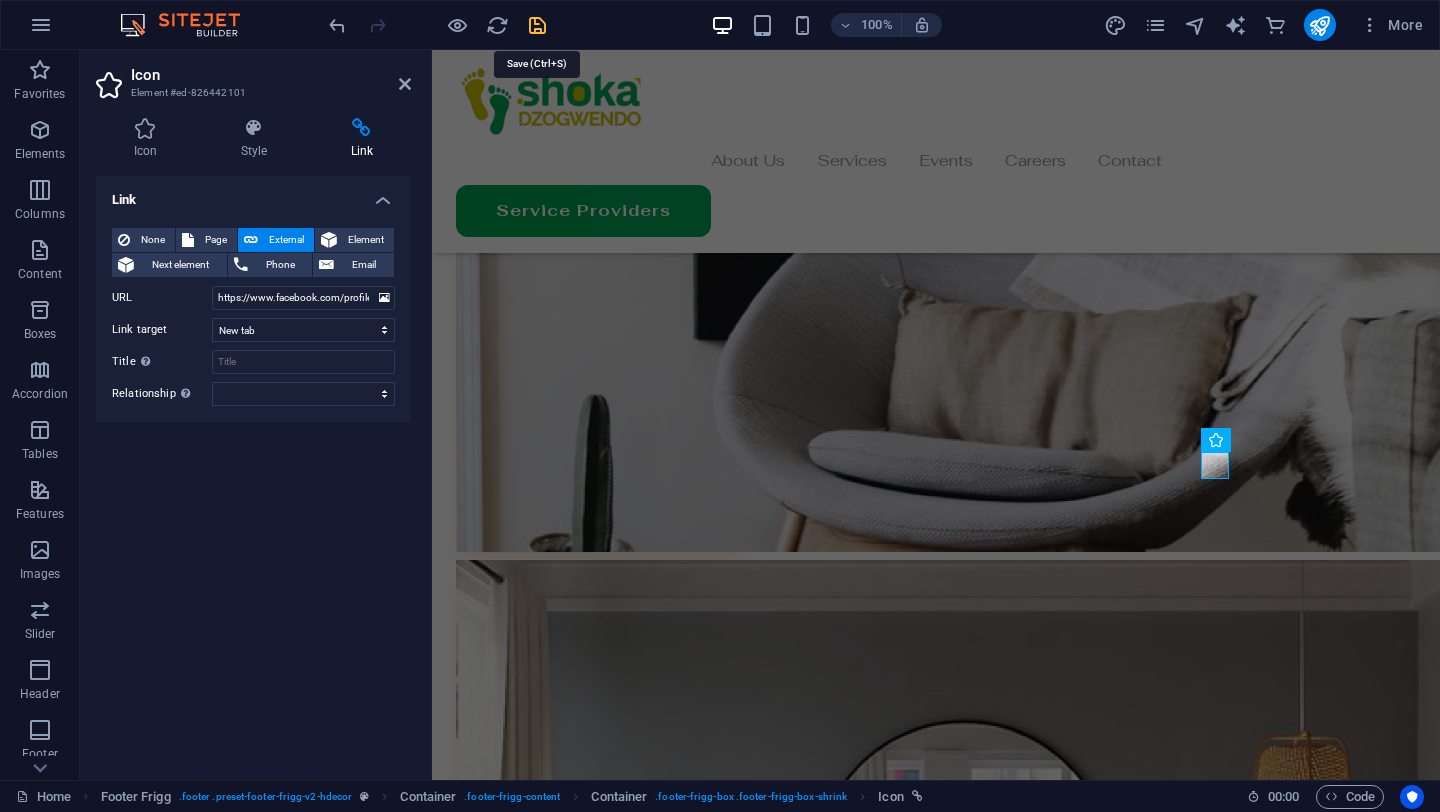 click at bounding box center [537, 25] 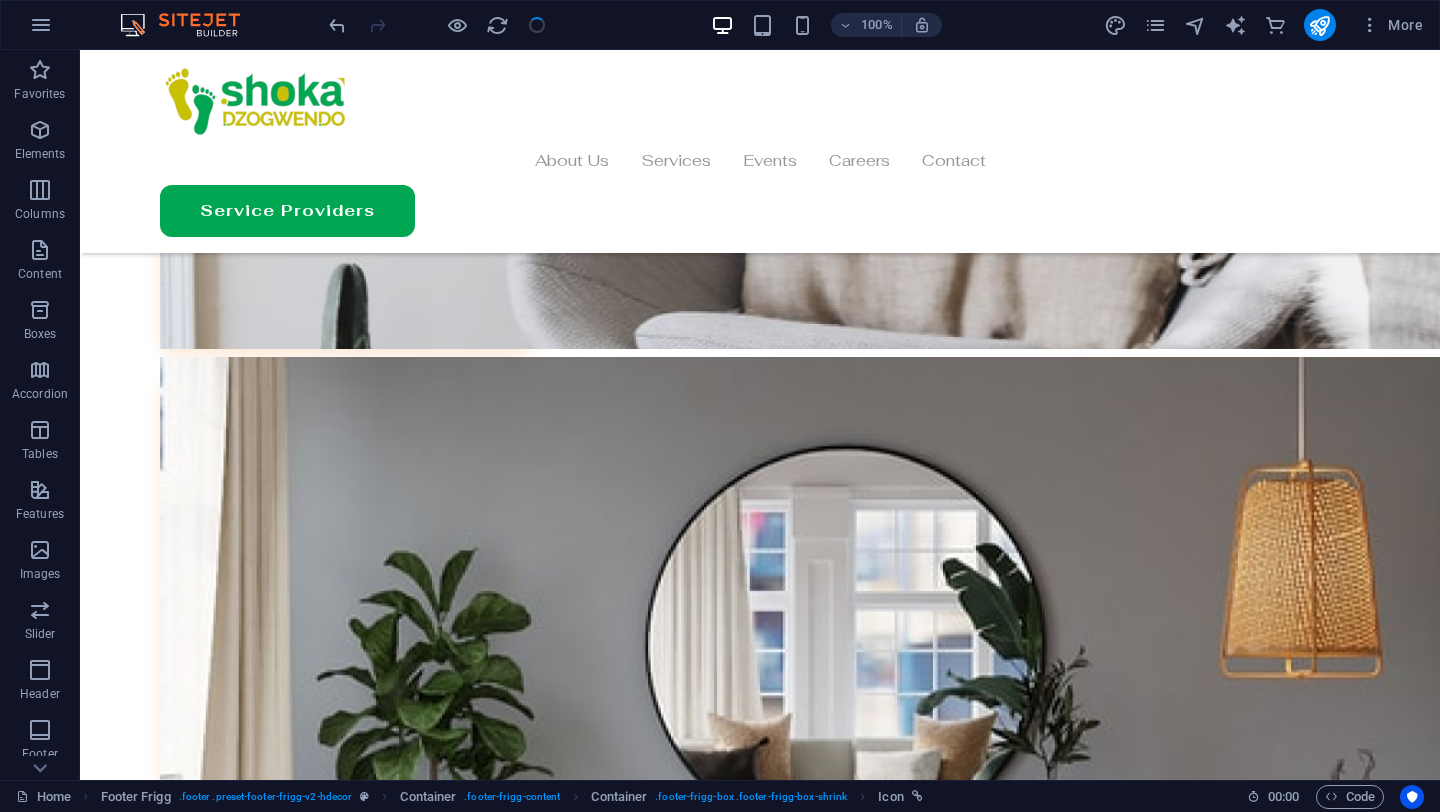 scroll, scrollTop: 6305, scrollLeft: 0, axis: vertical 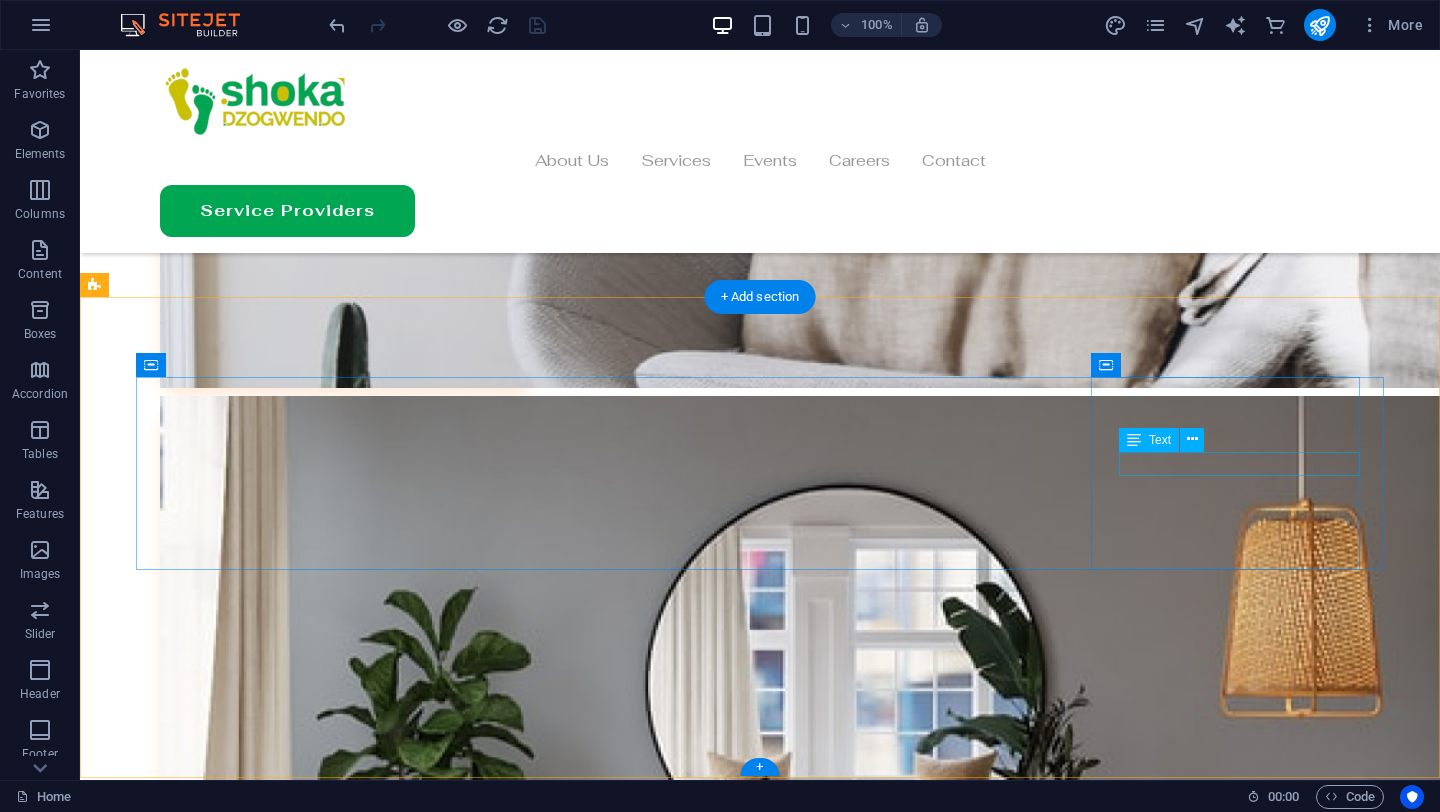 click on "Twitter" at bounding box center [760, 9782] 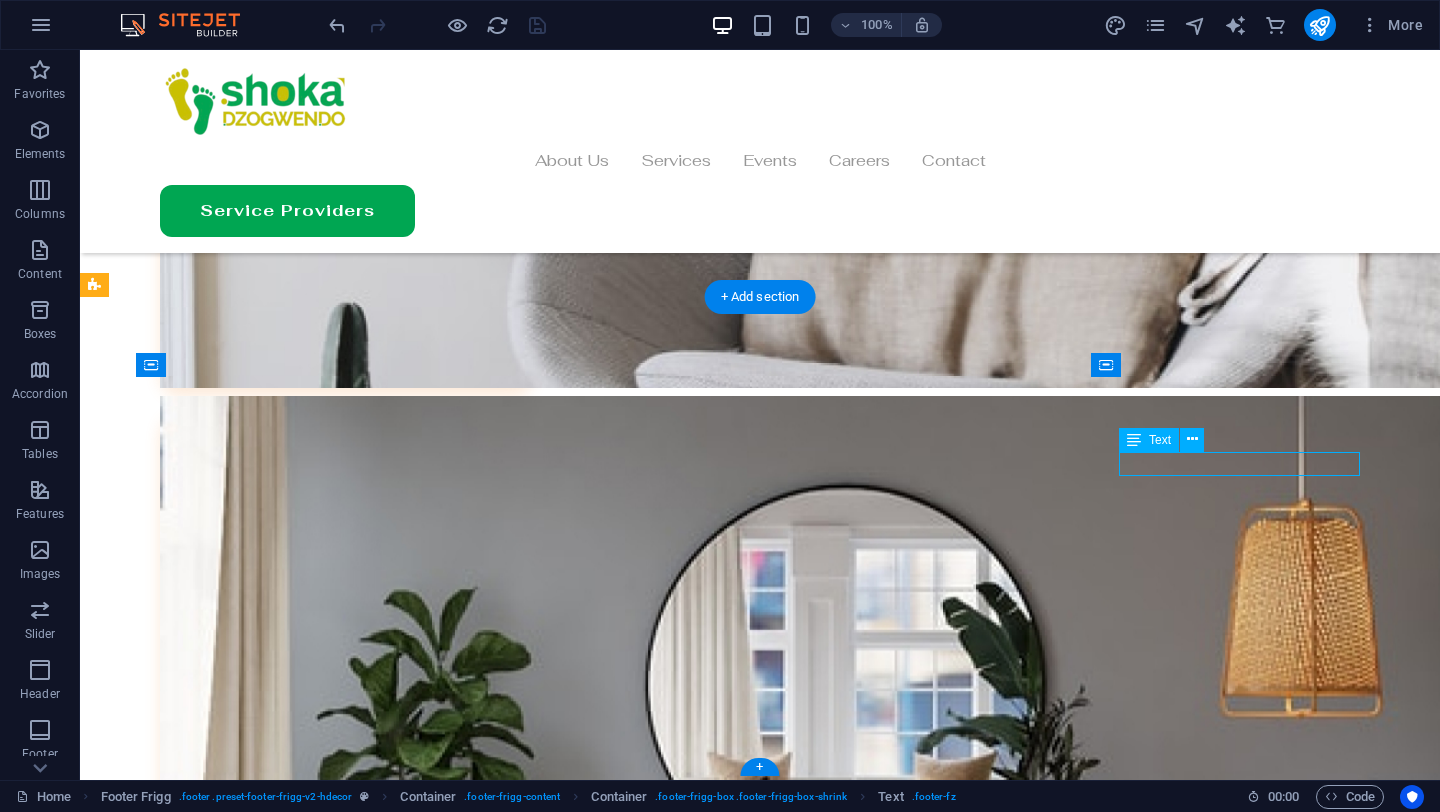 click on "Twitter" at bounding box center (760, 9782) 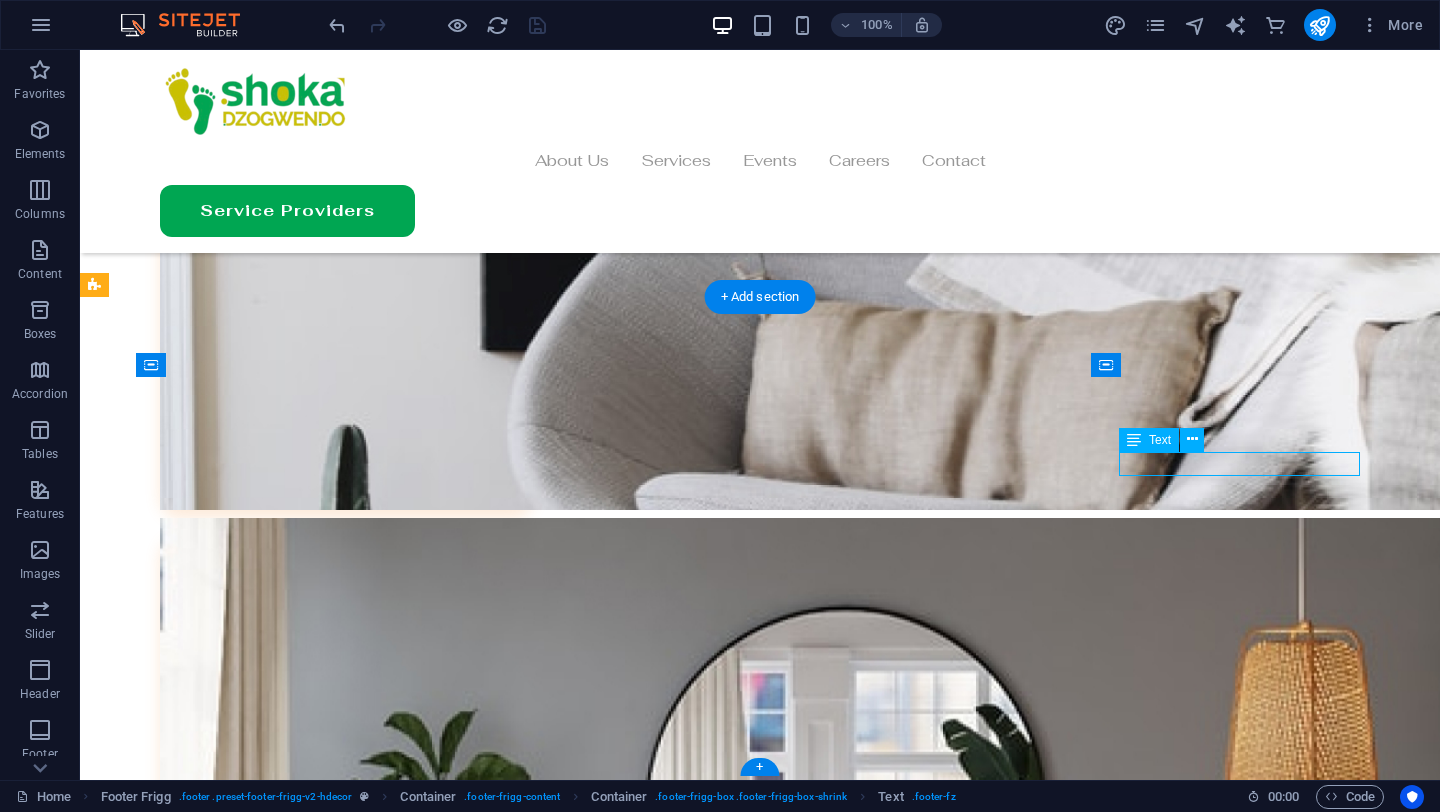 scroll, scrollTop: 6344, scrollLeft: 0, axis: vertical 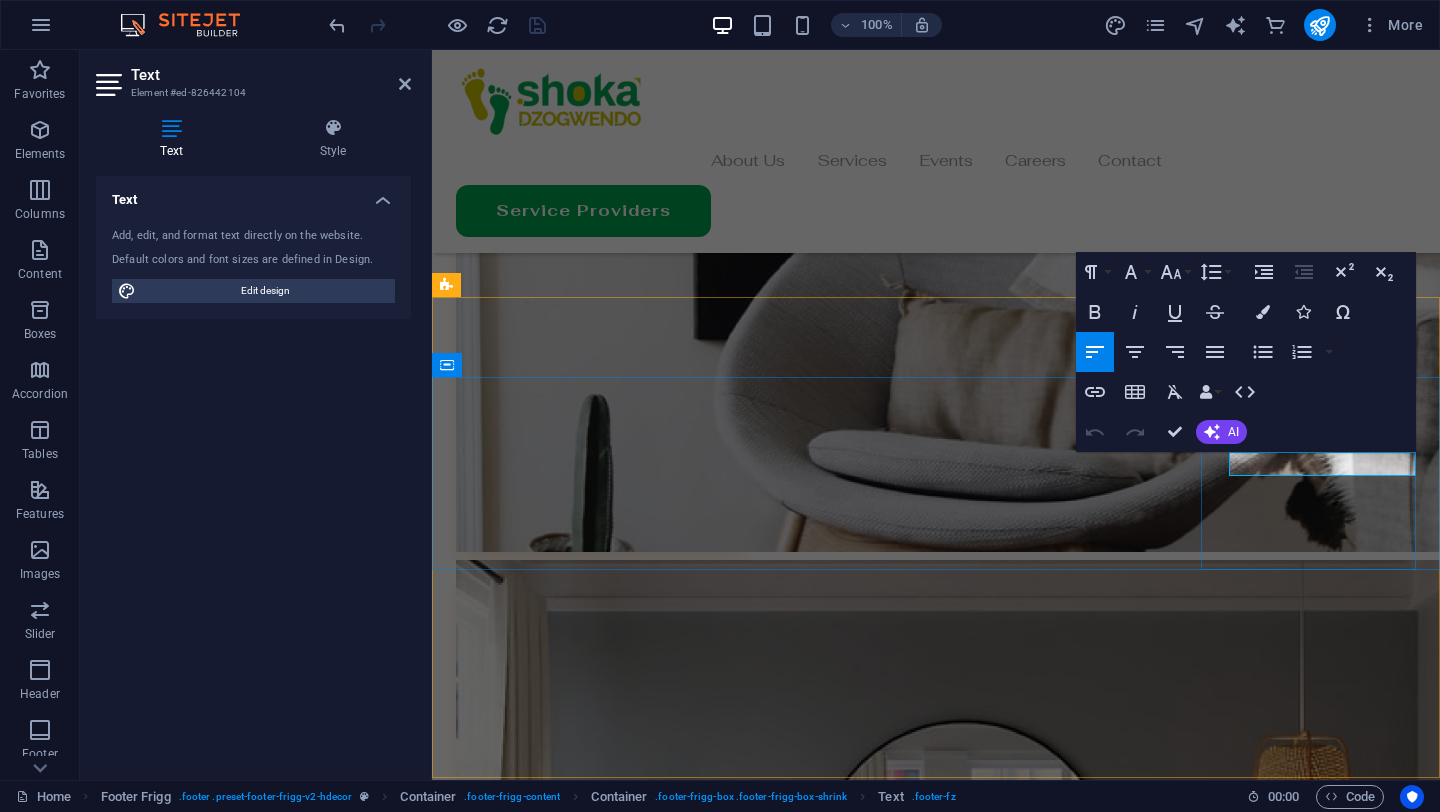 click on "Twitter" at bounding box center (483, 9322) 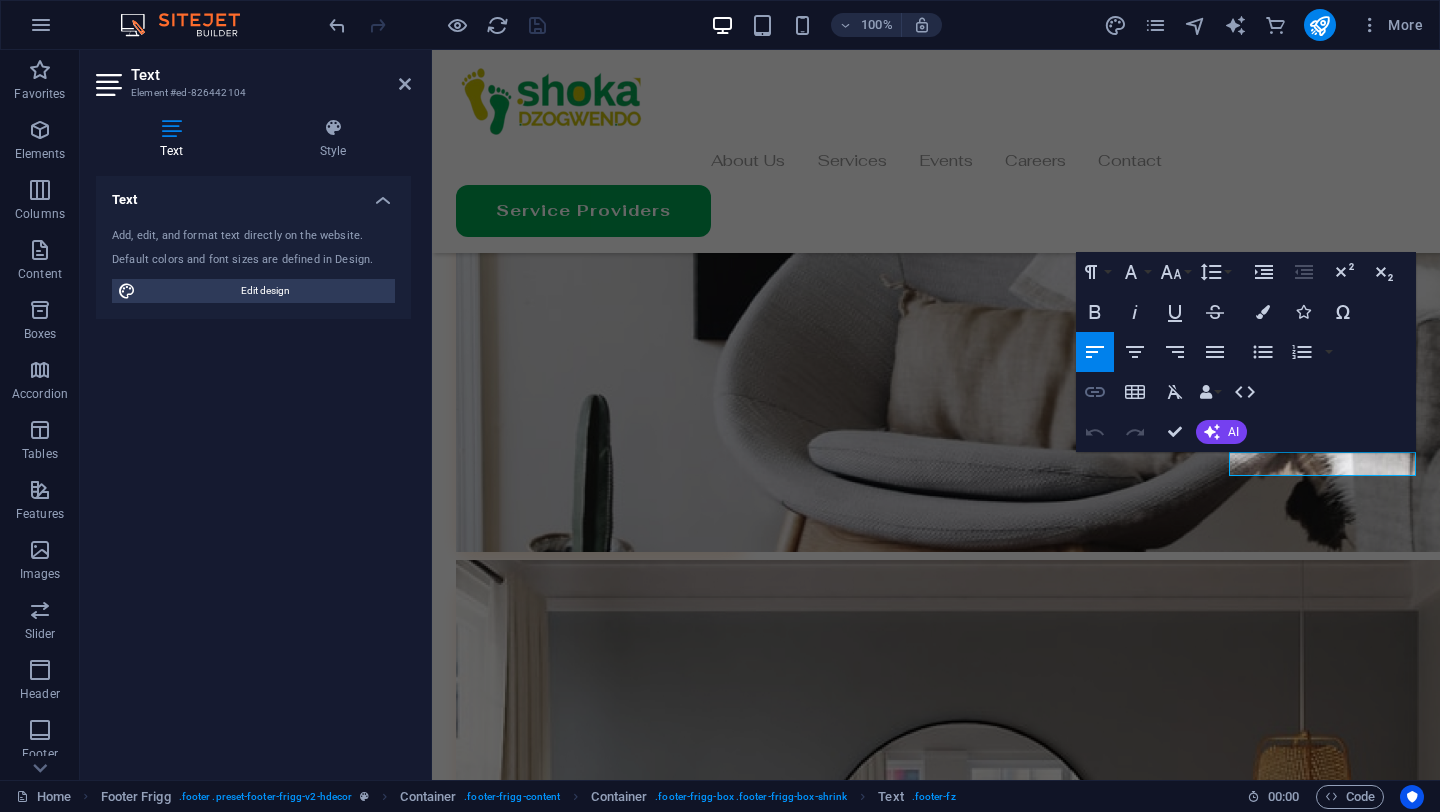 click 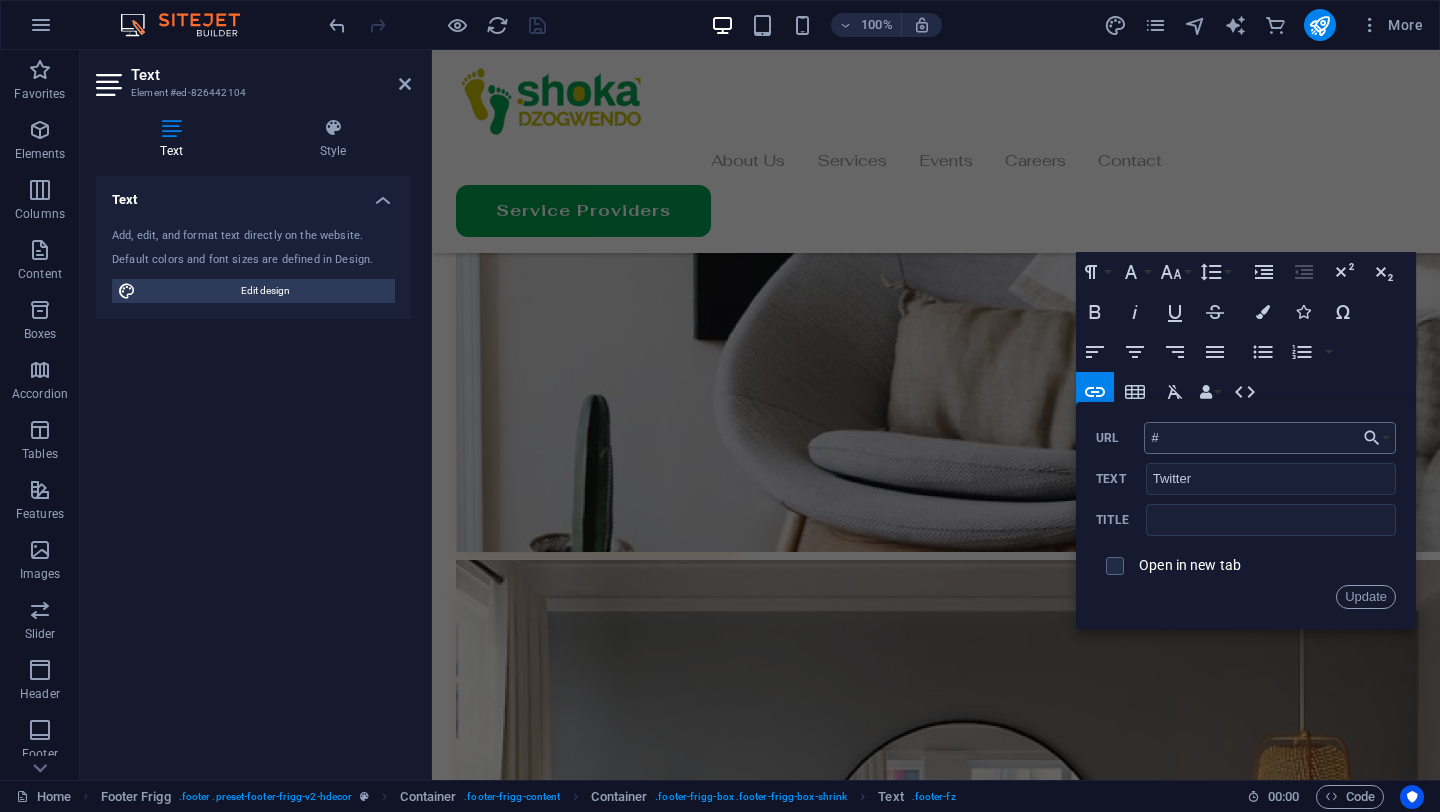 click on "#" at bounding box center (1270, 438) 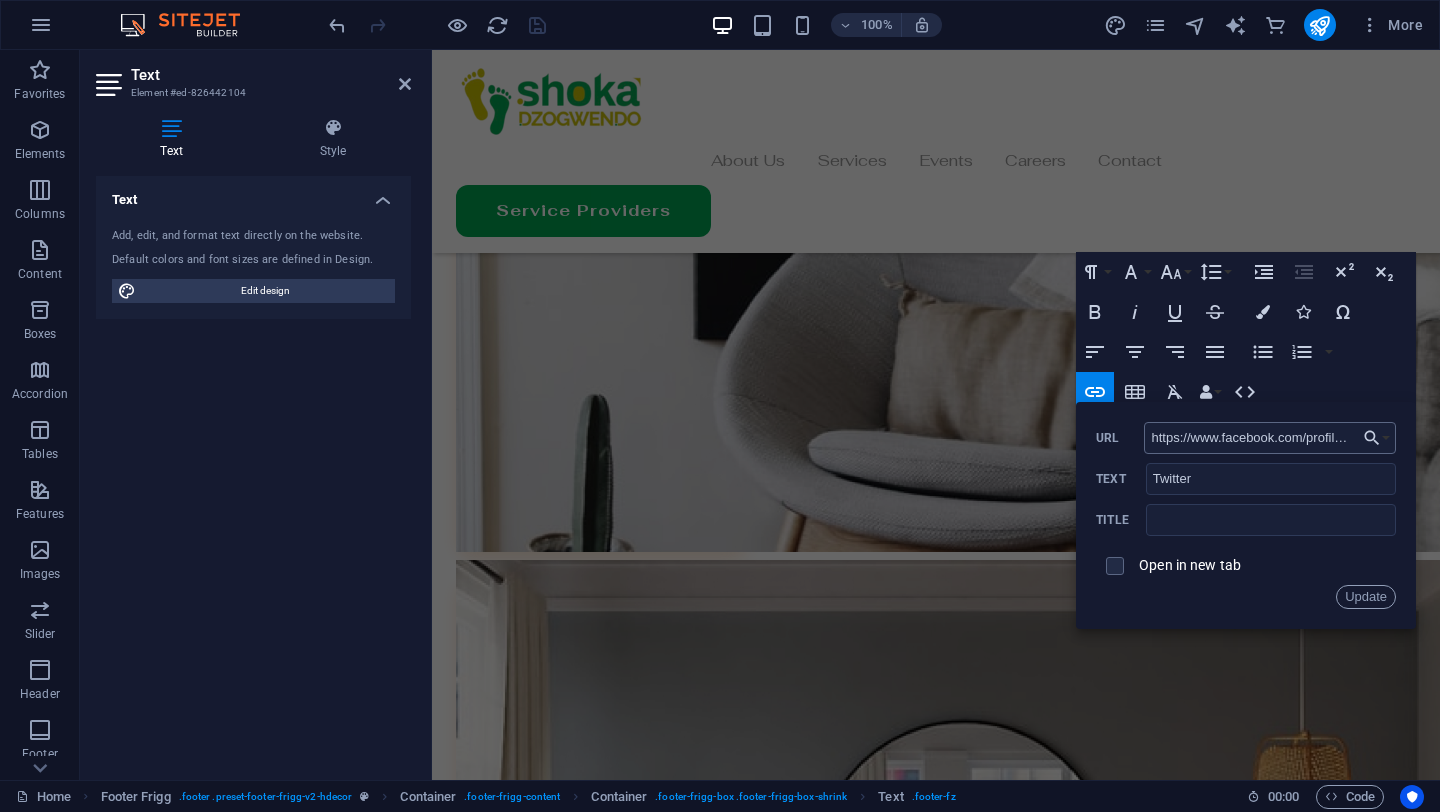 scroll, scrollTop: 0, scrollLeft: 139, axis: horizontal 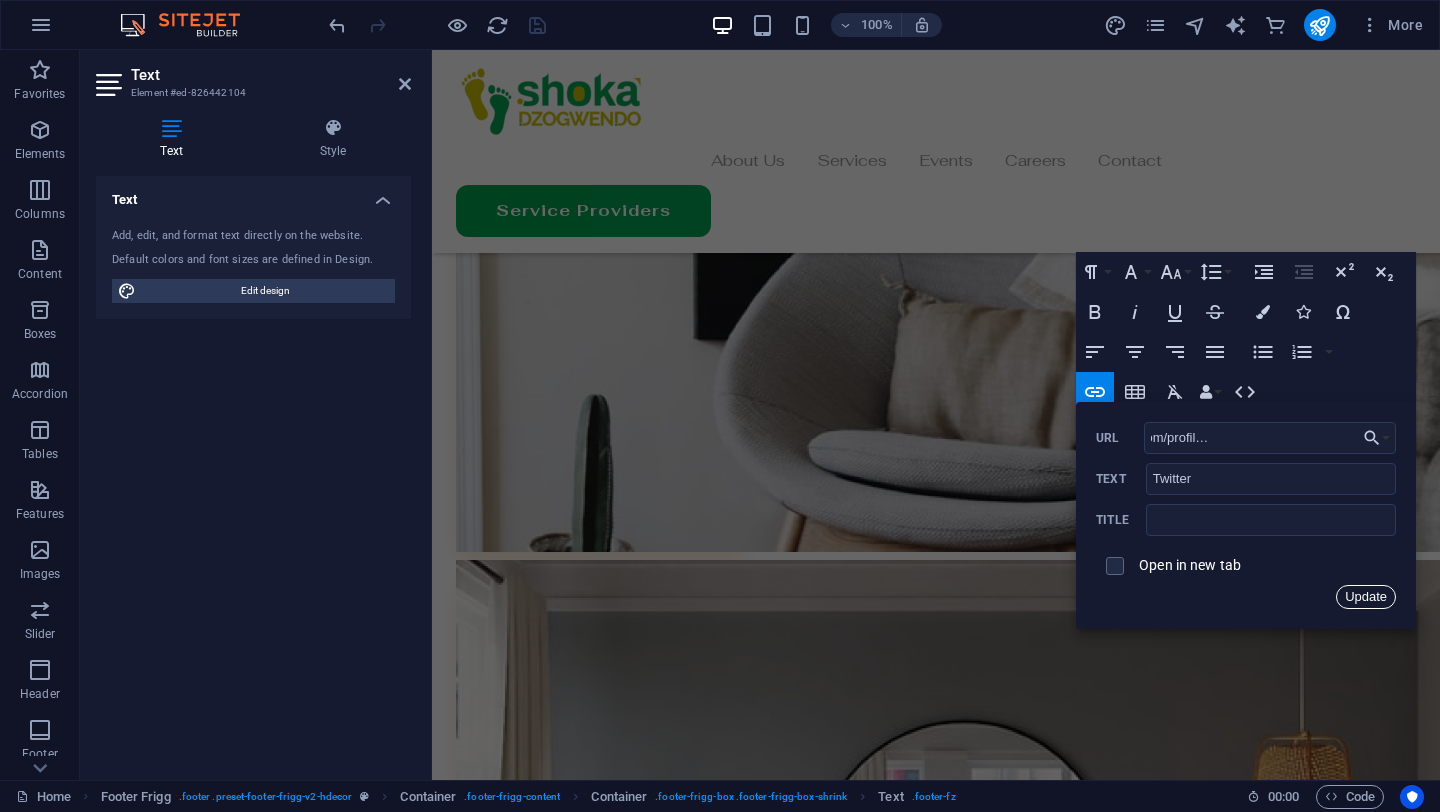 click on "Update" at bounding box center [1366, 597] 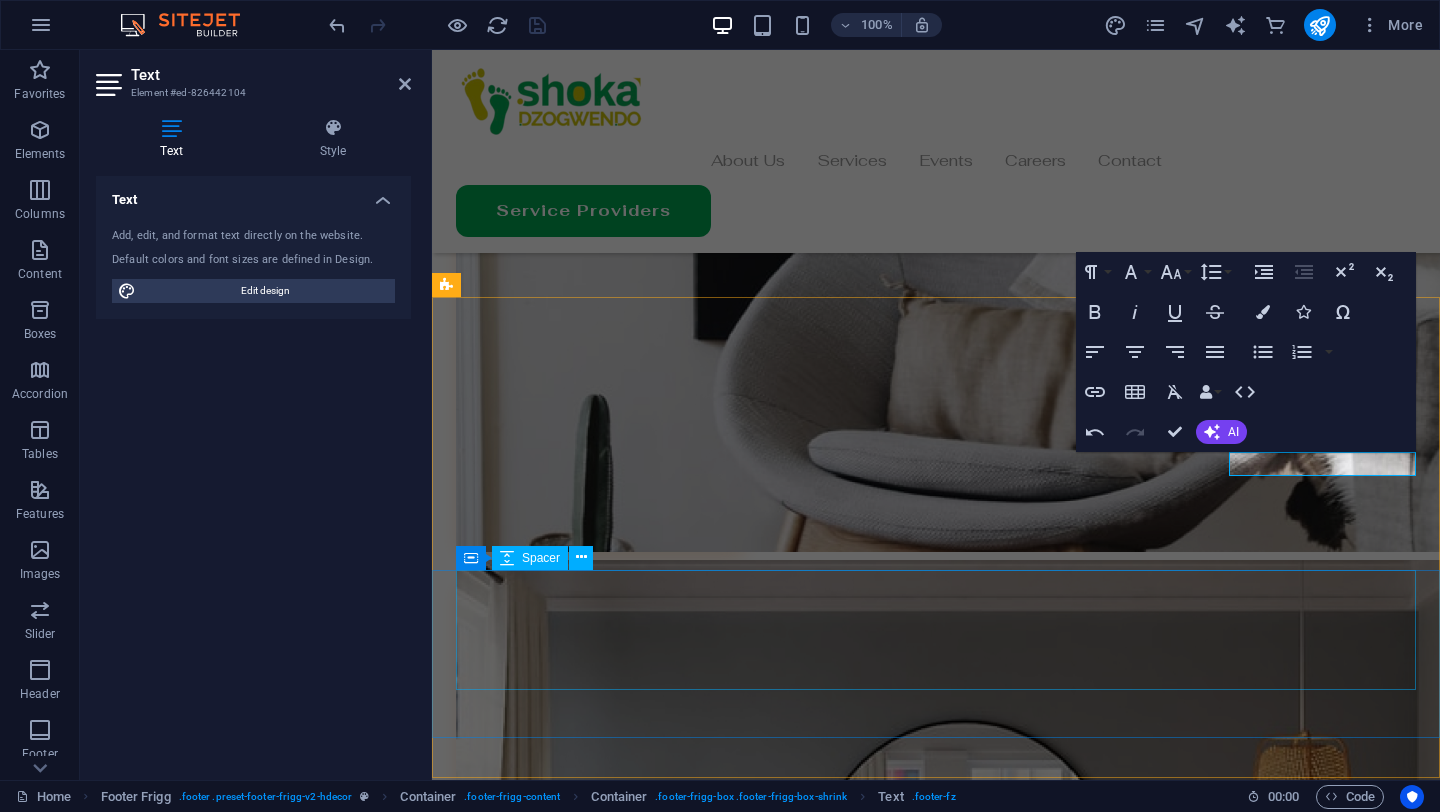 scroll, scrollTop: 0, scrollLeft: 0, axis: both 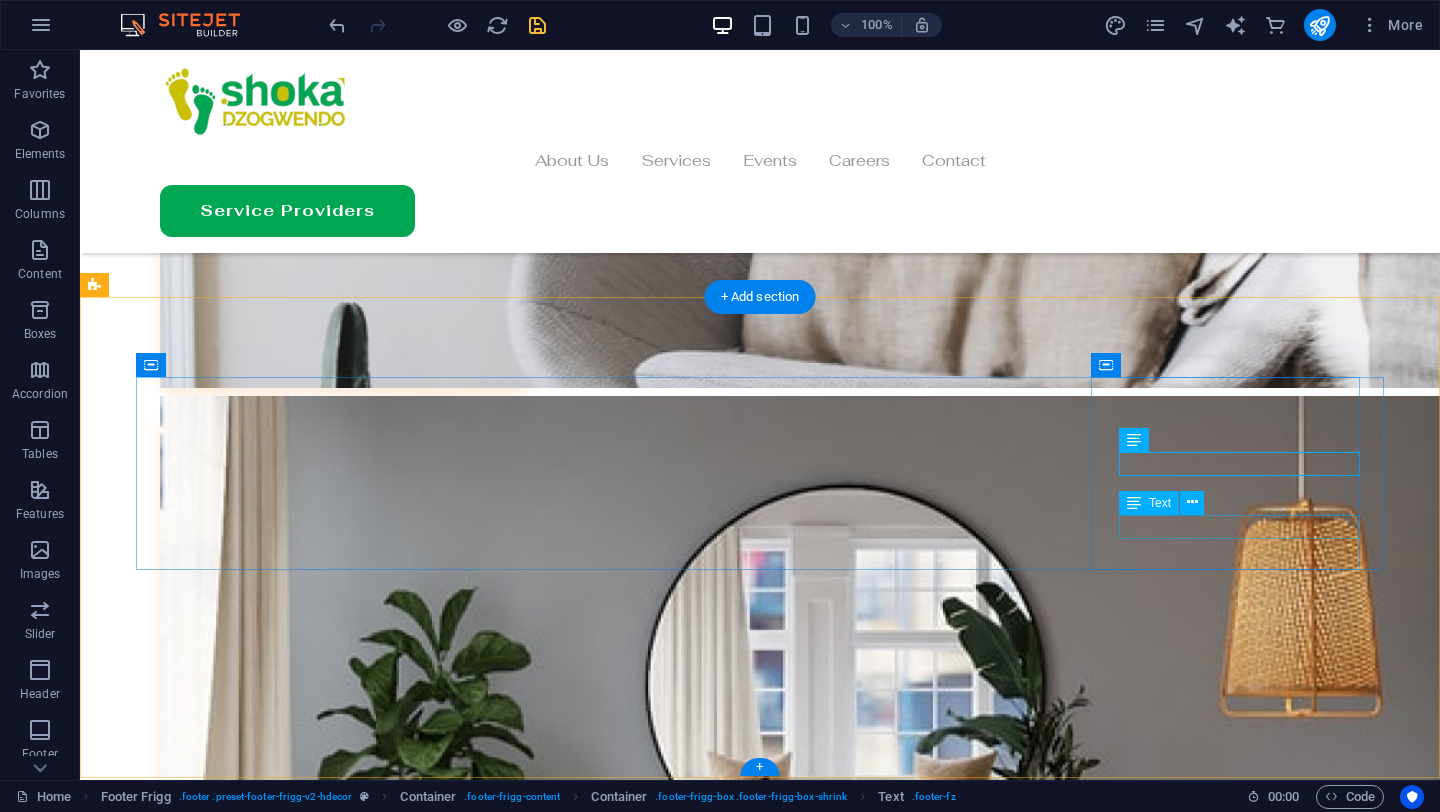 click on "Instagram" at bounding box center (760, 9892) 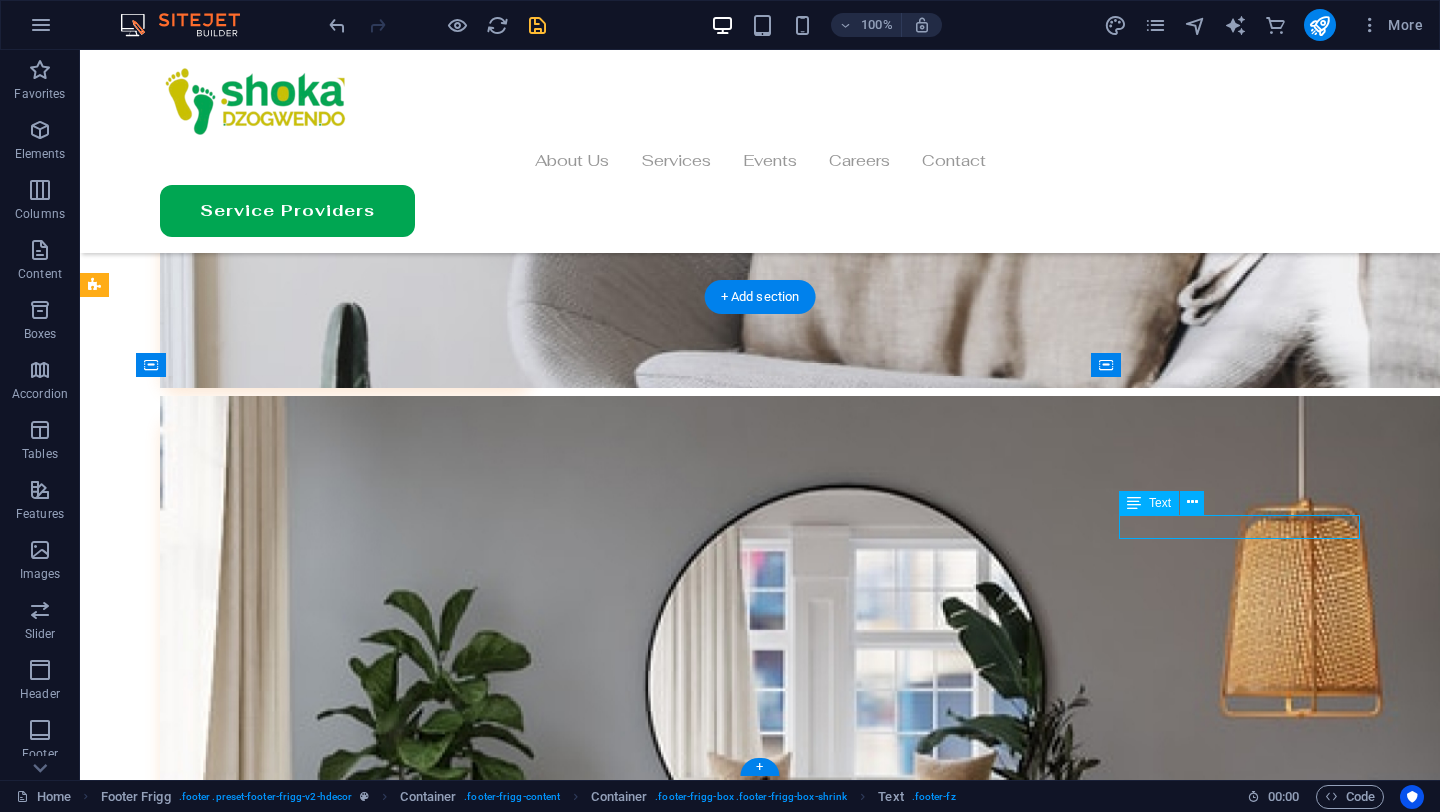 click on "Instagram" at bounding box center (760, 9892) 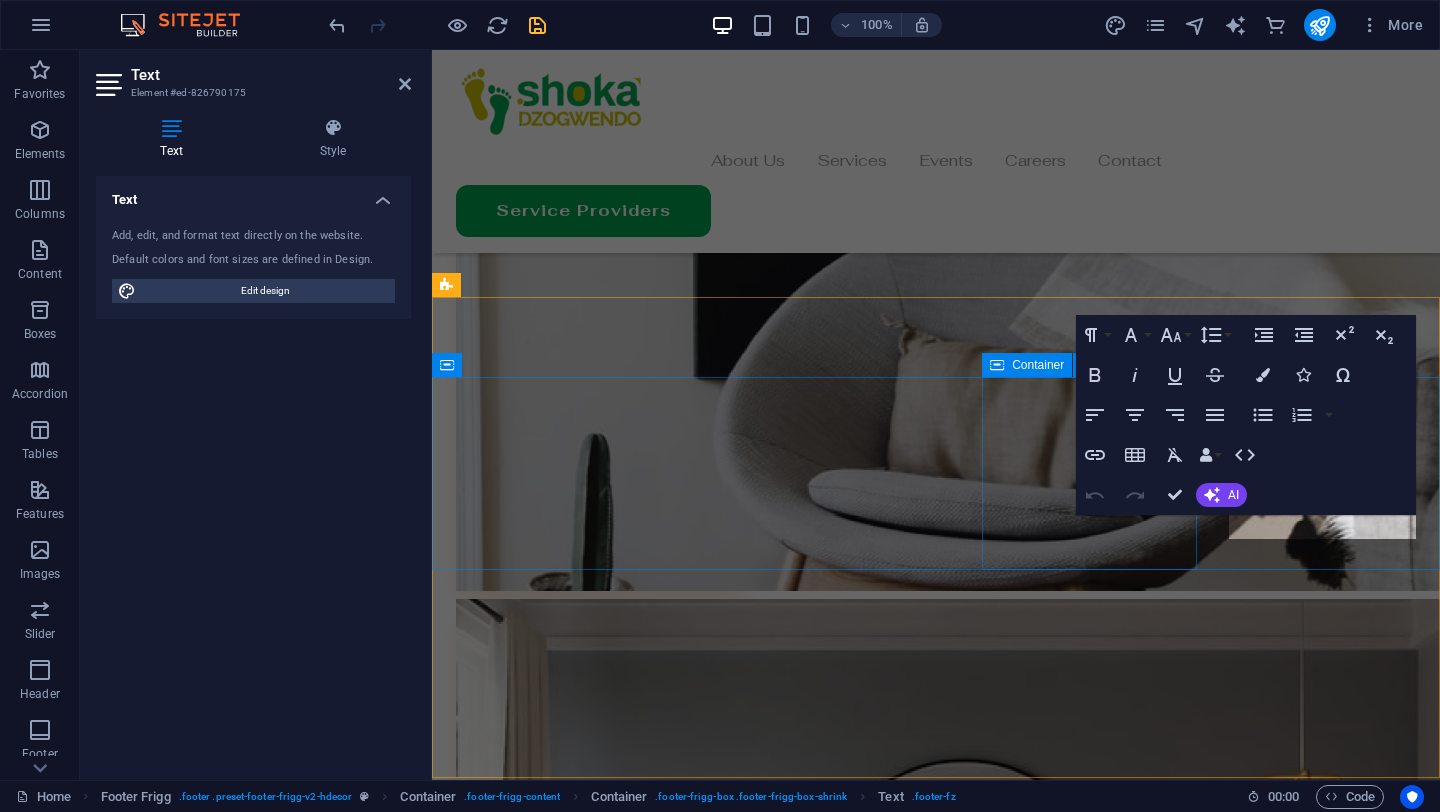 scroll, scrollTop: 6344, scrollLeft: 0, axis: vertical 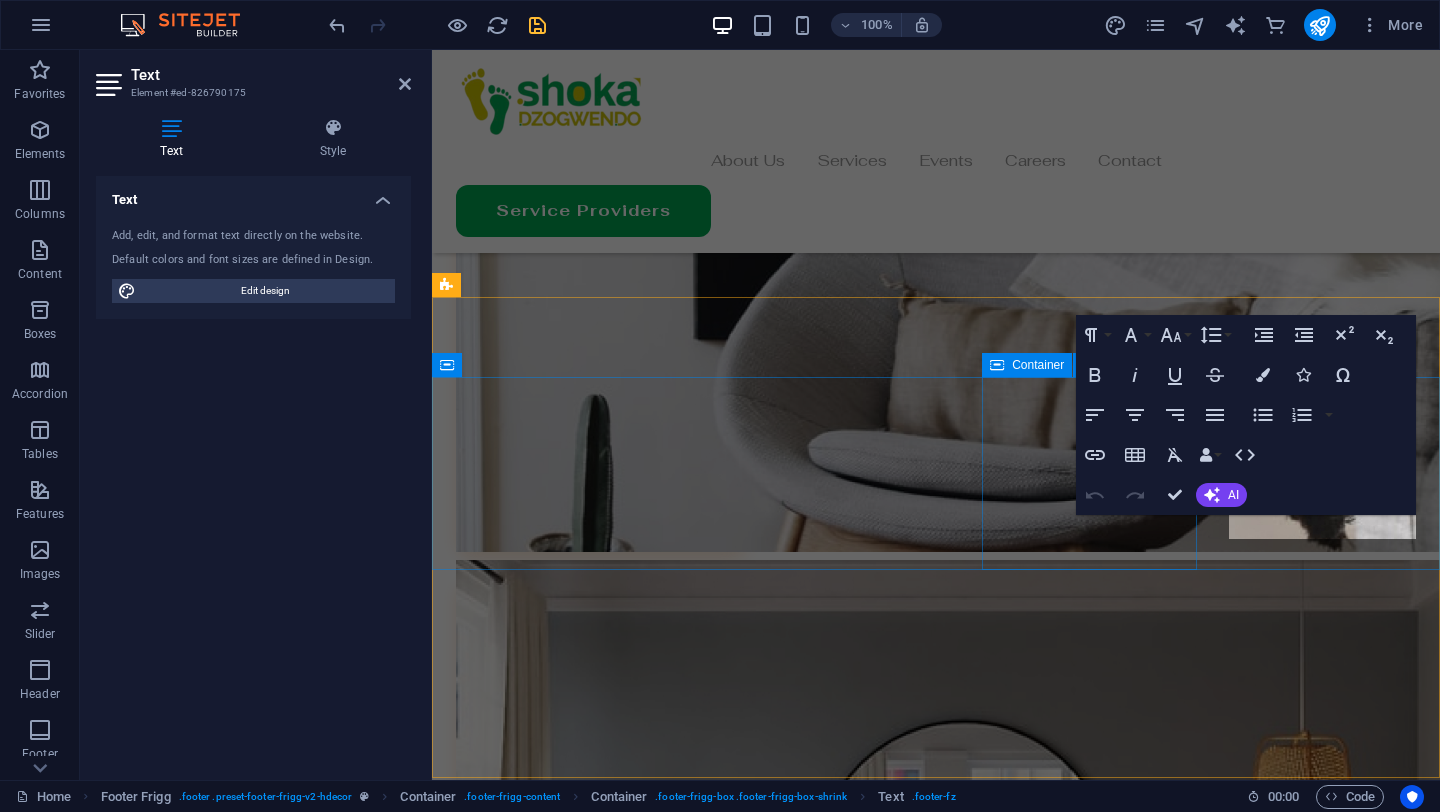 click on "Instagram" at bounding box center (494, 9432) 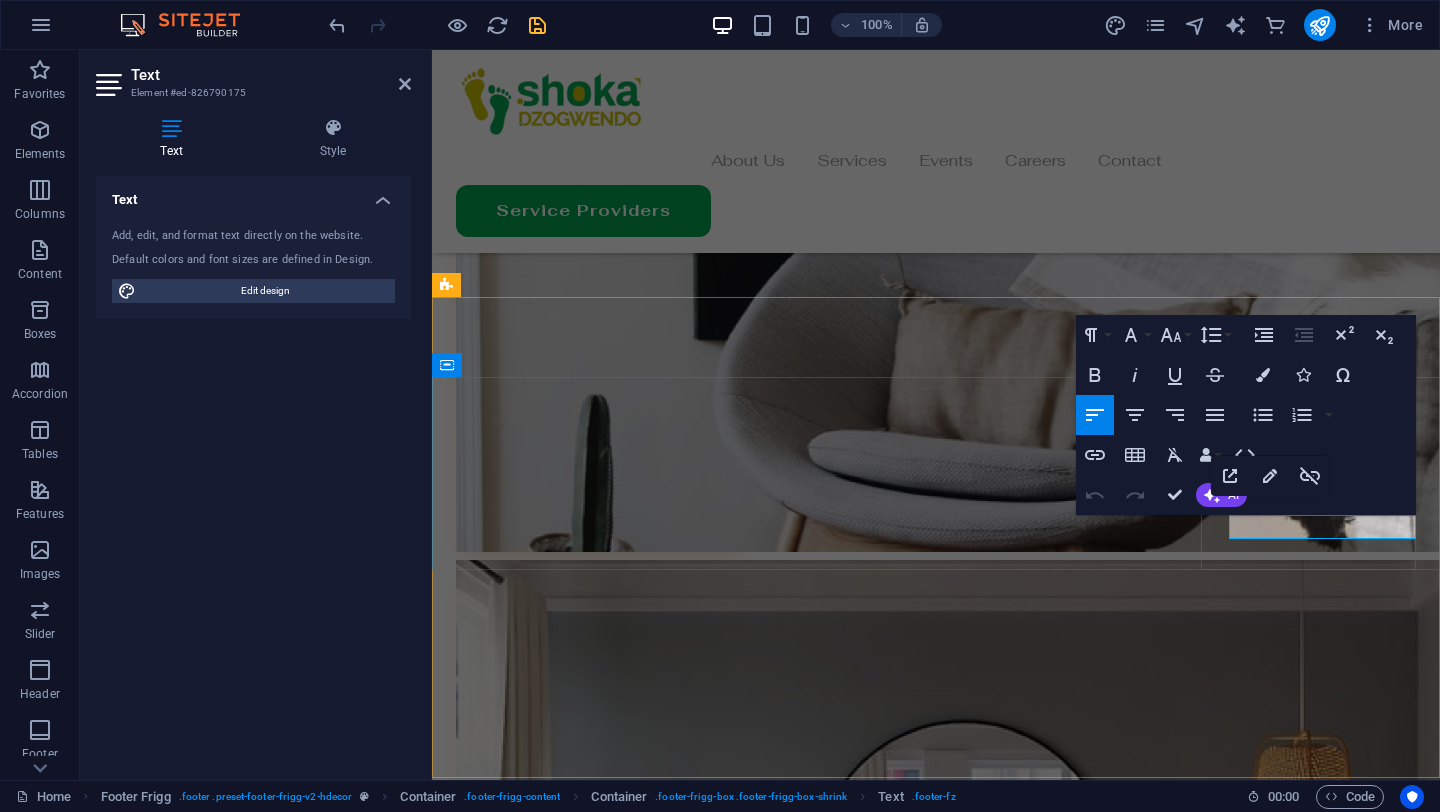 click on "Instagram" at bounding box center [494, 9432] 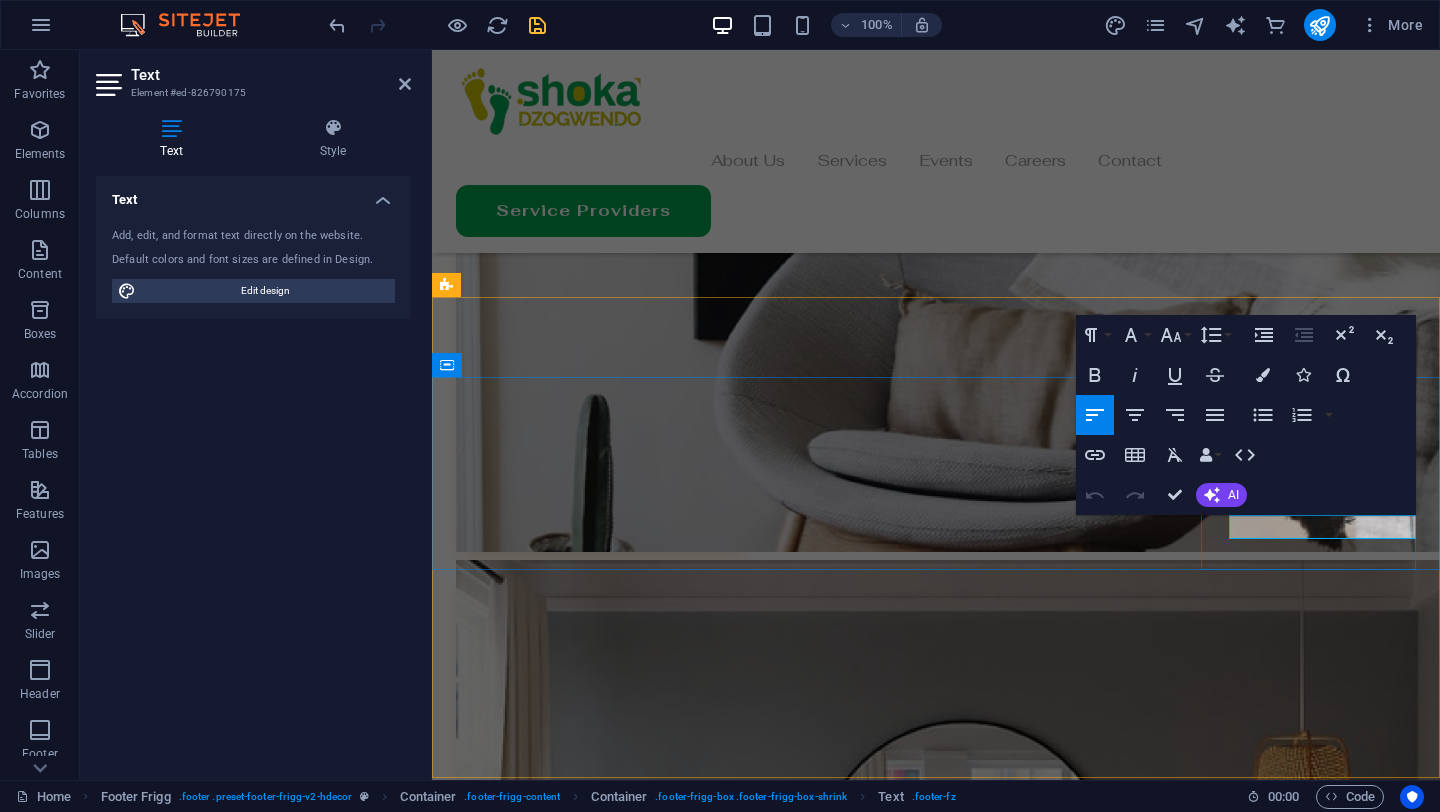 type 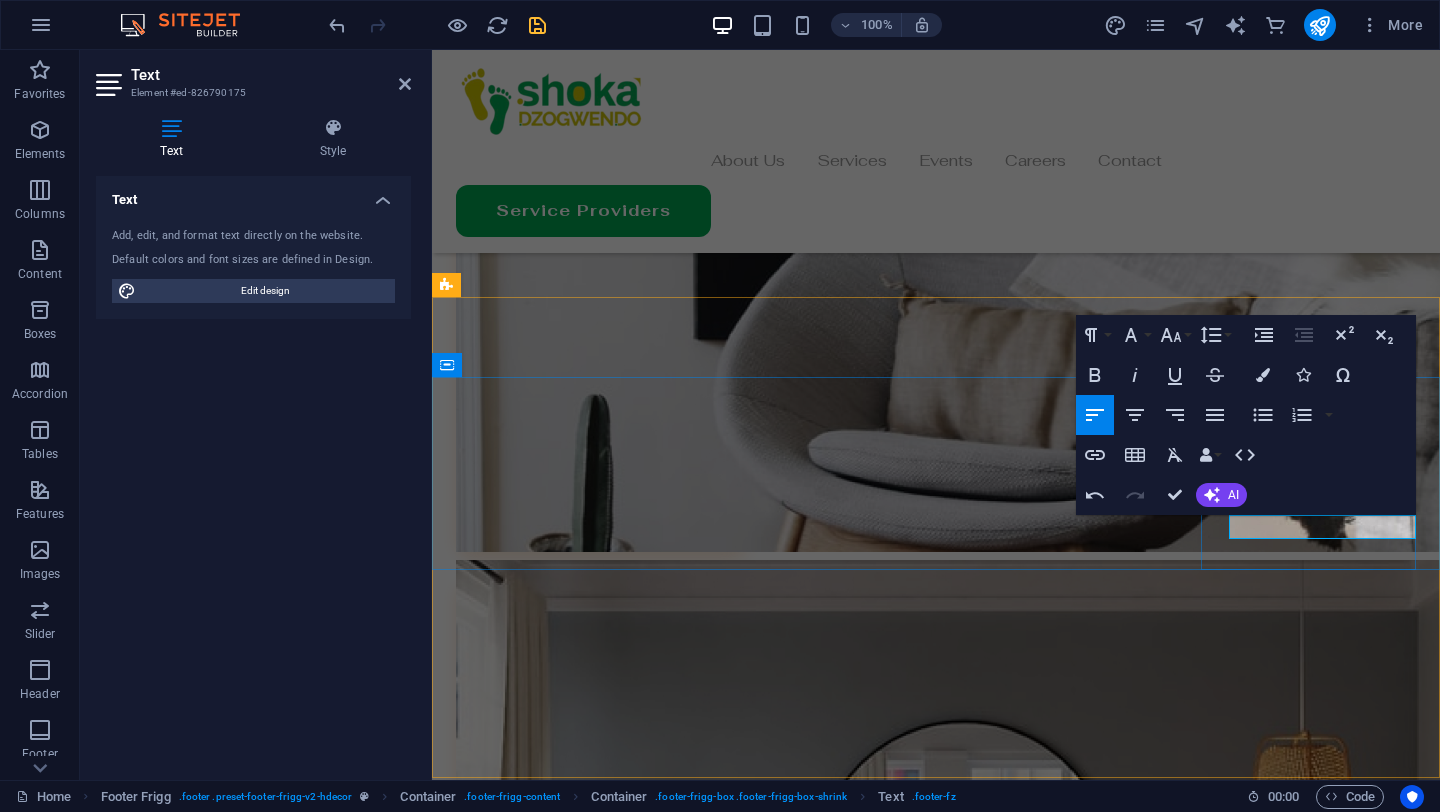 click on "YouTube" at bounding box center (936, 9433) 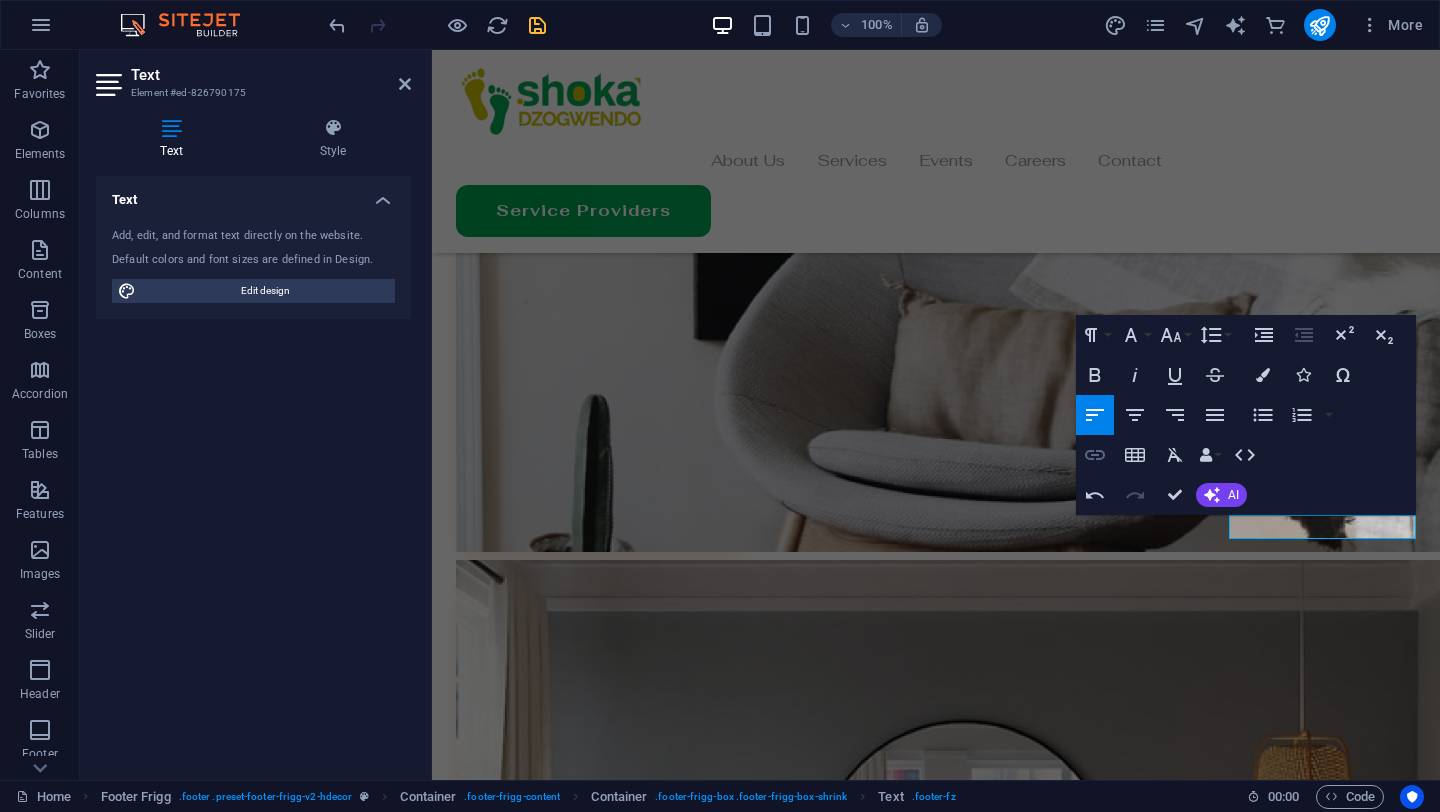click 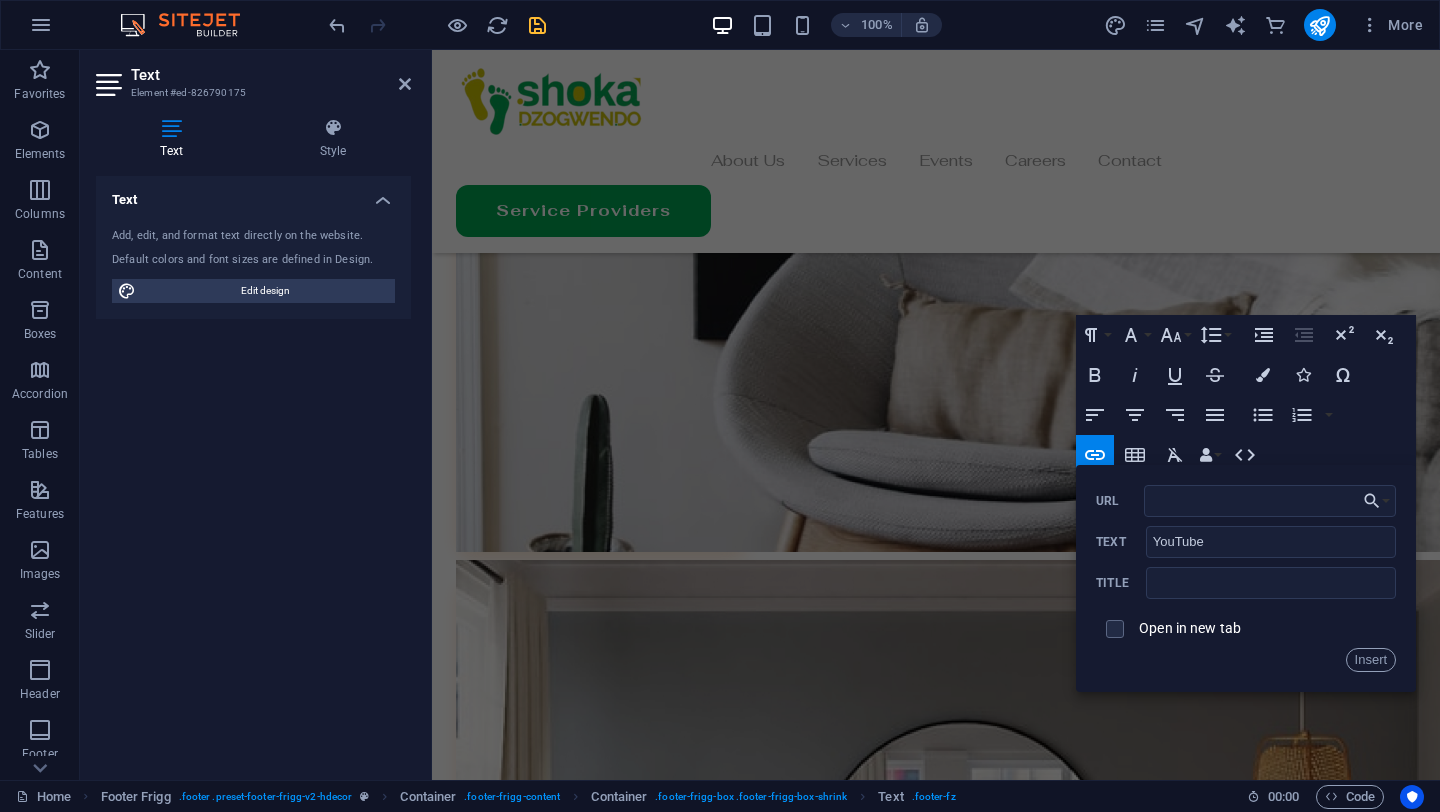 type on "https://www.youtube.com/@shokadzogwendo" 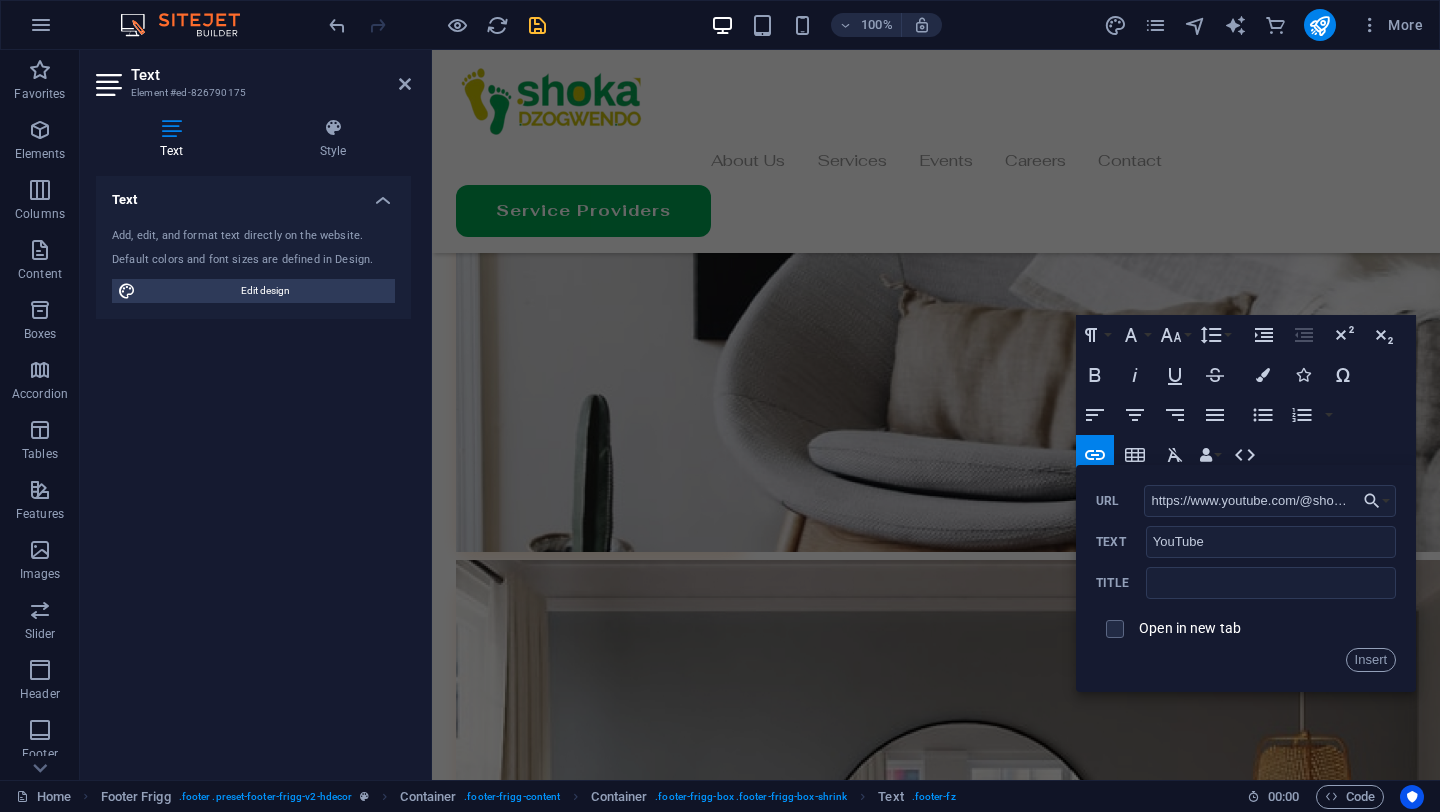 scroll, scrollTop: 0, scrollLeft: 61, axis: horizontal 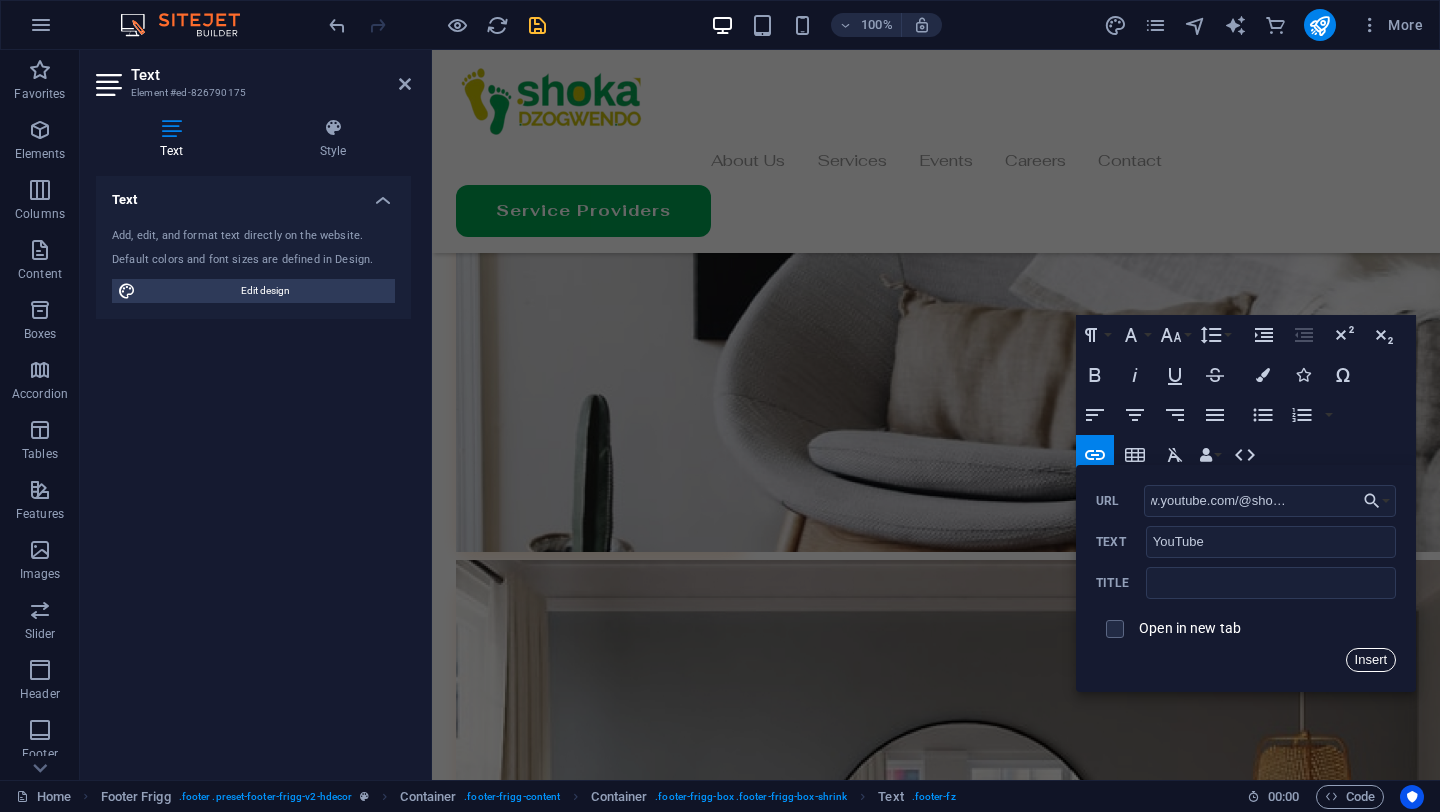 click on "Insert" at bounding box center (1371, 660) 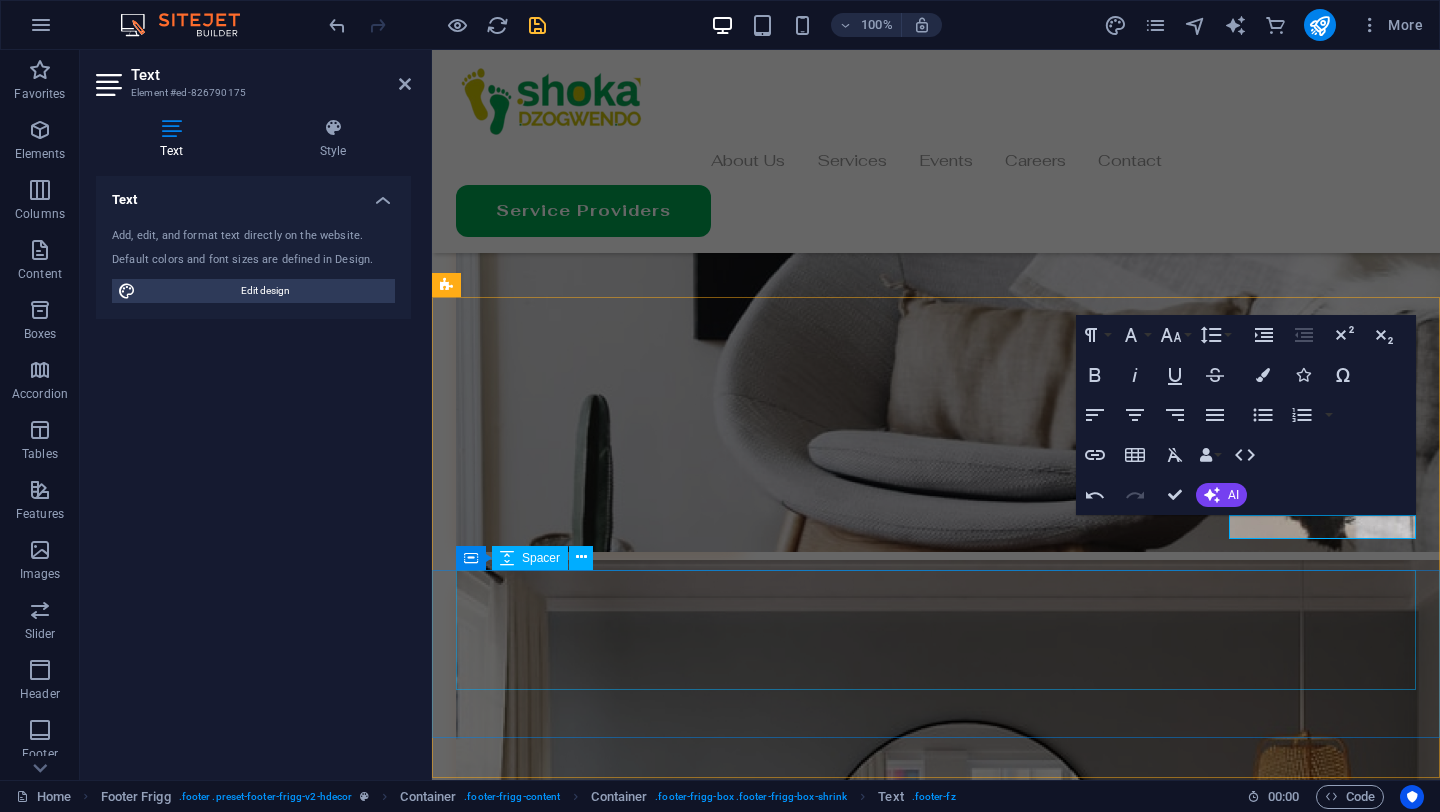 scroll, scrollTop: 0, scrollLeft: 0, axis: both 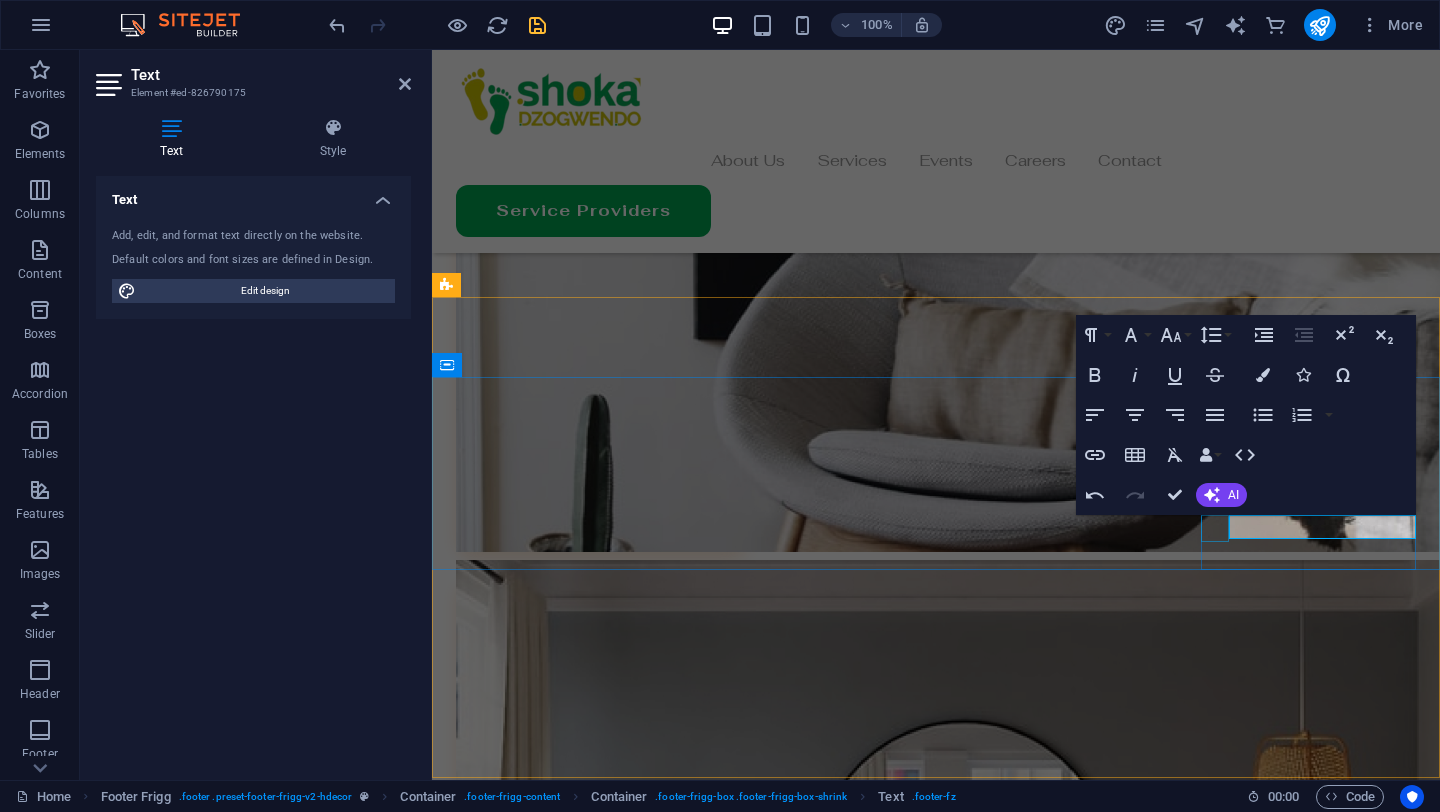 click at bounding box center [936, 9407] 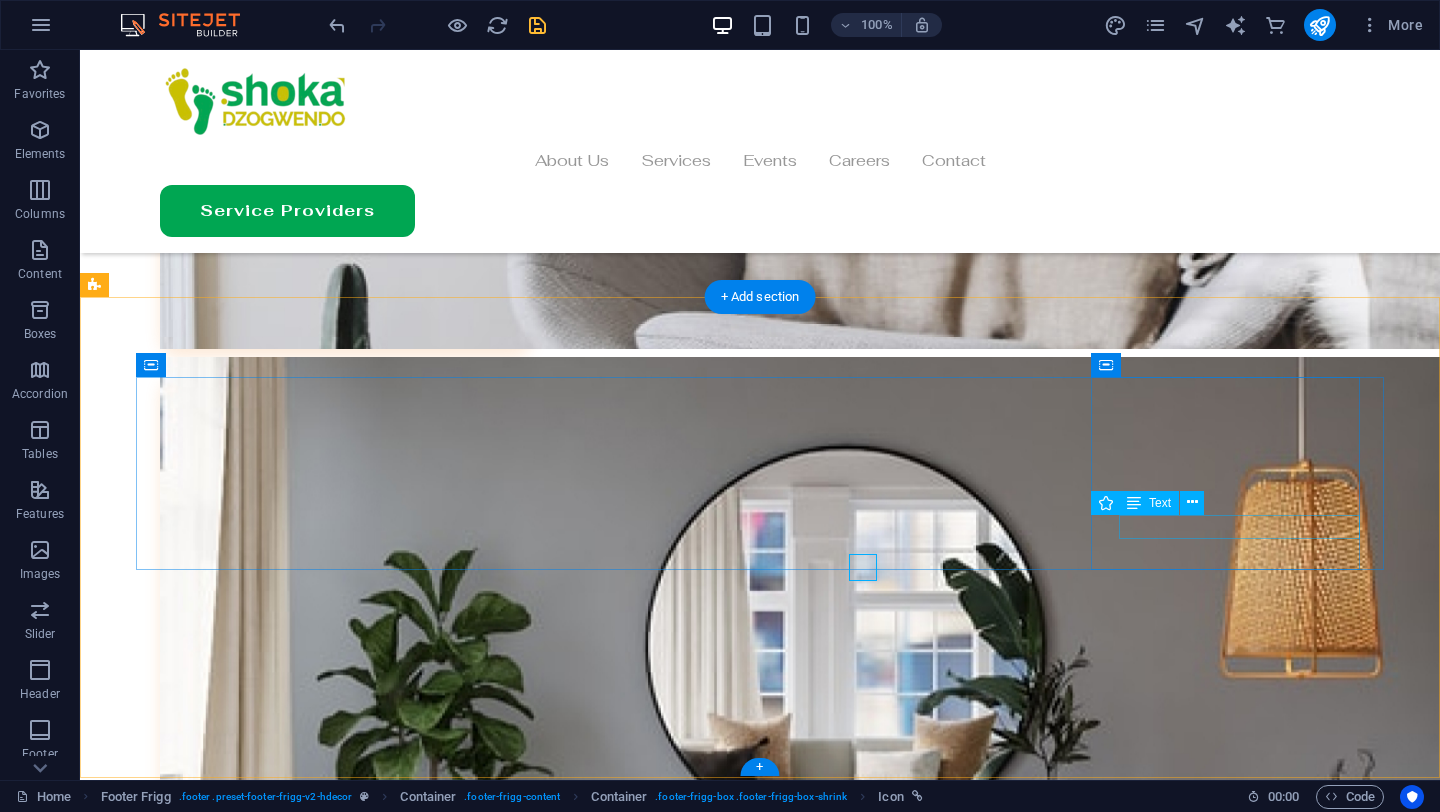 scroll, scrollTop: 6305, scrollLeft: 0, axis: vertical 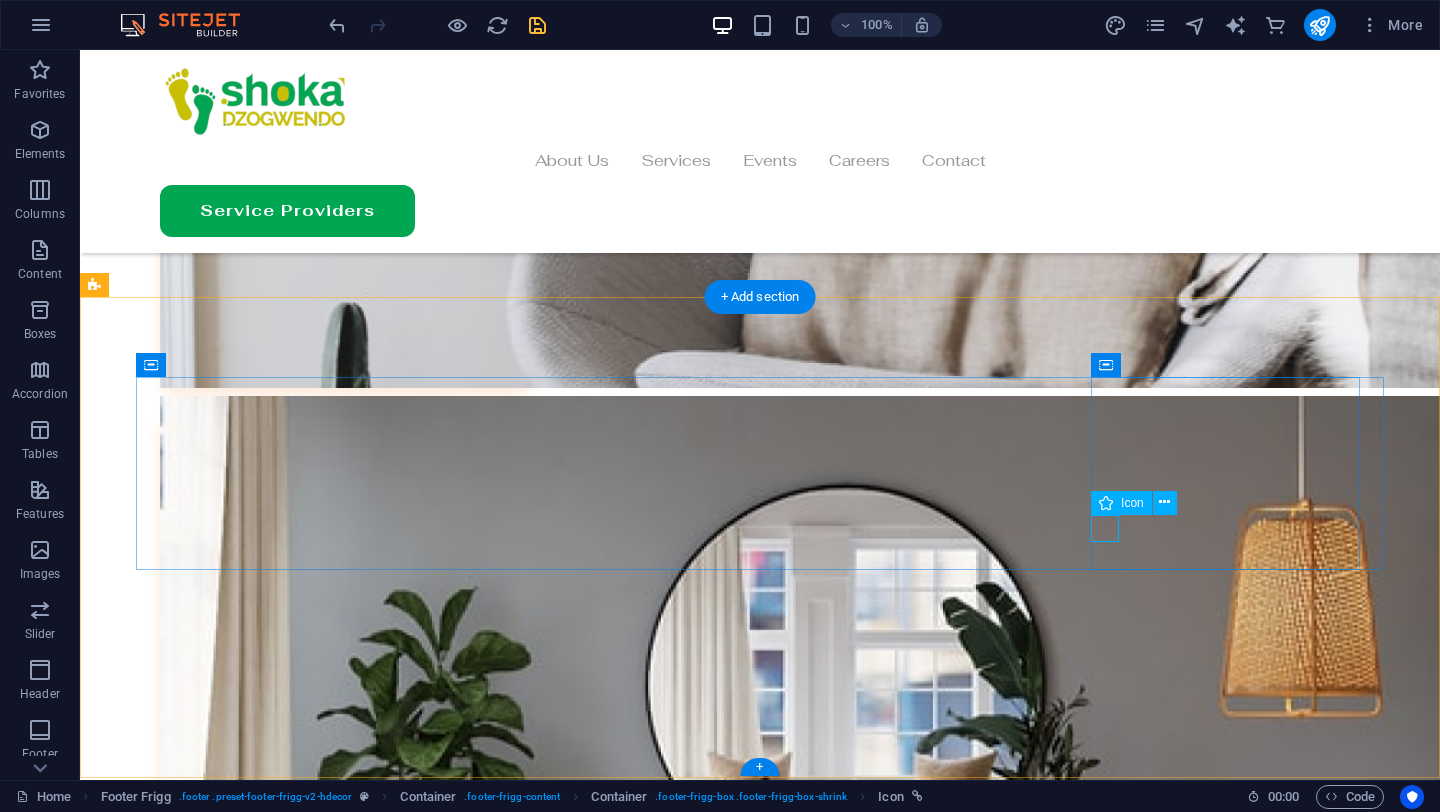click at bounding box center (760, 9866) 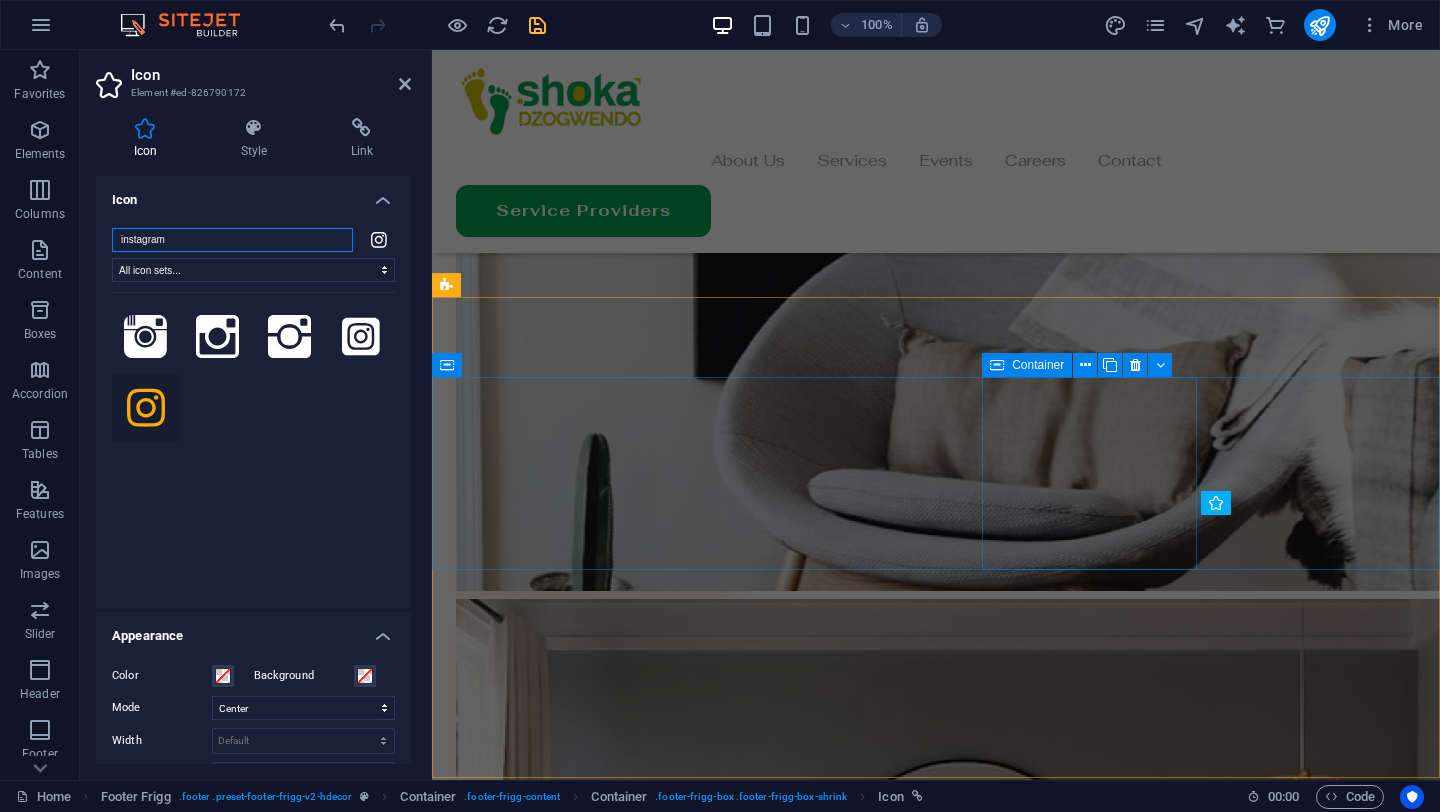scroll, scrollTop: 6344, scrollLeft: 0, axis: vertical 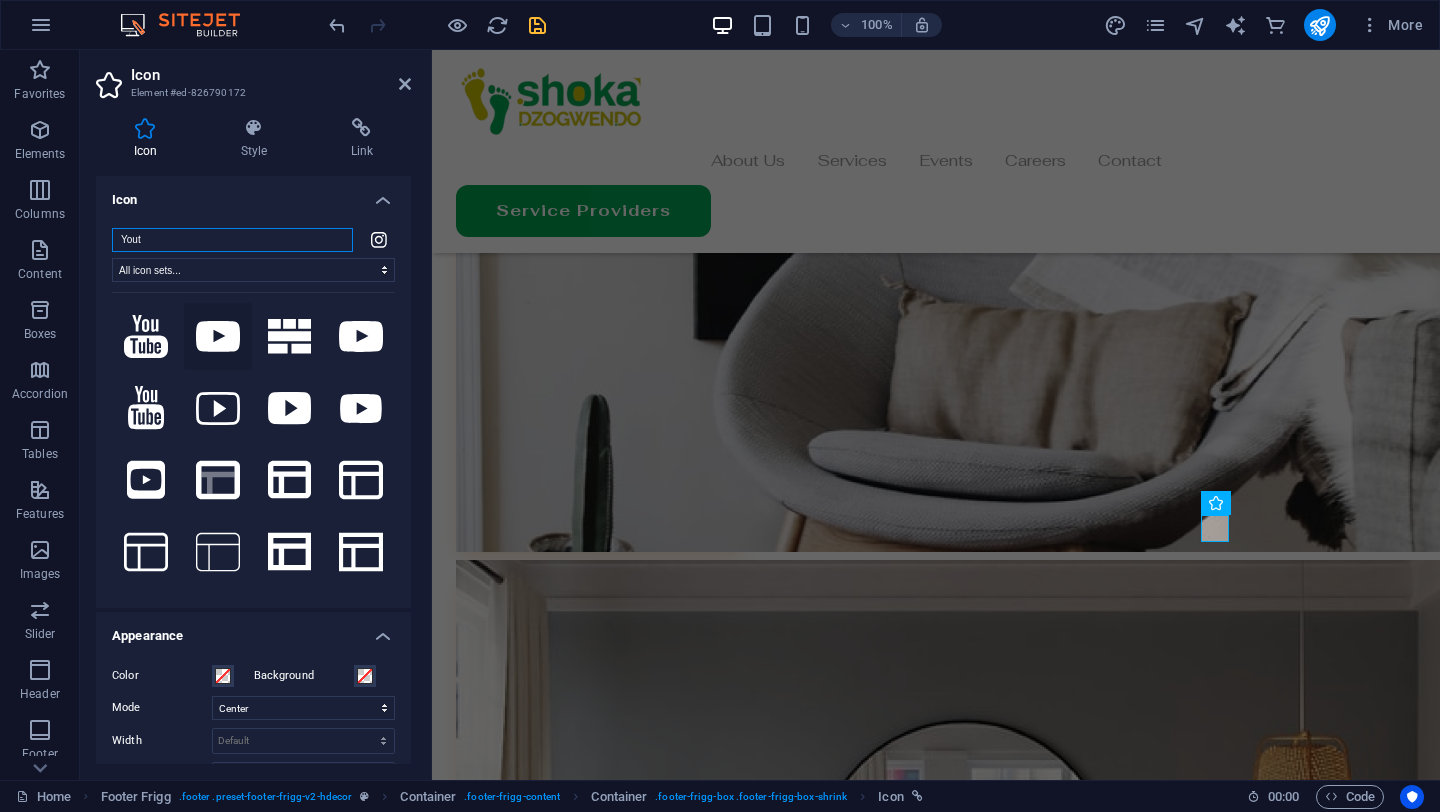 type on "Yout" 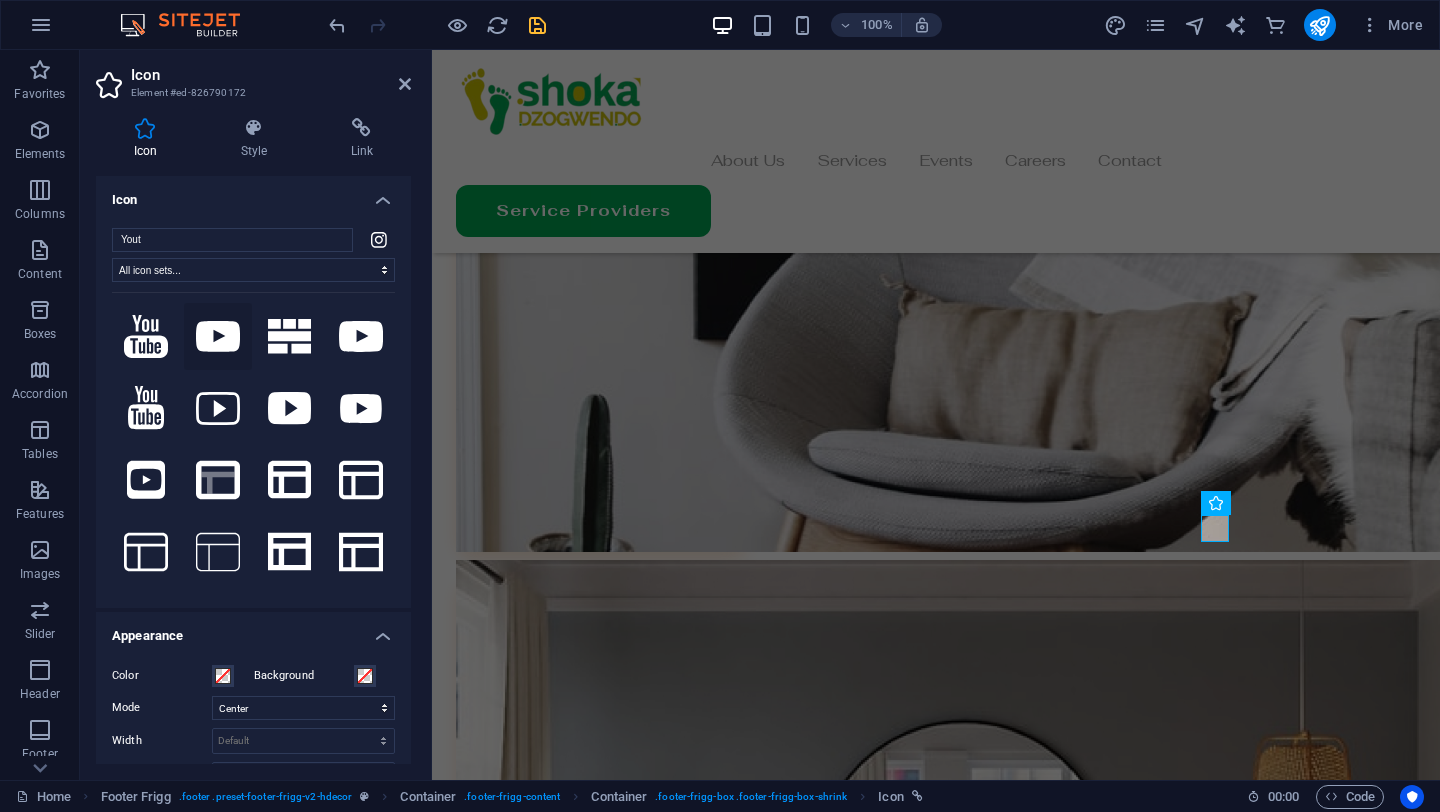 click 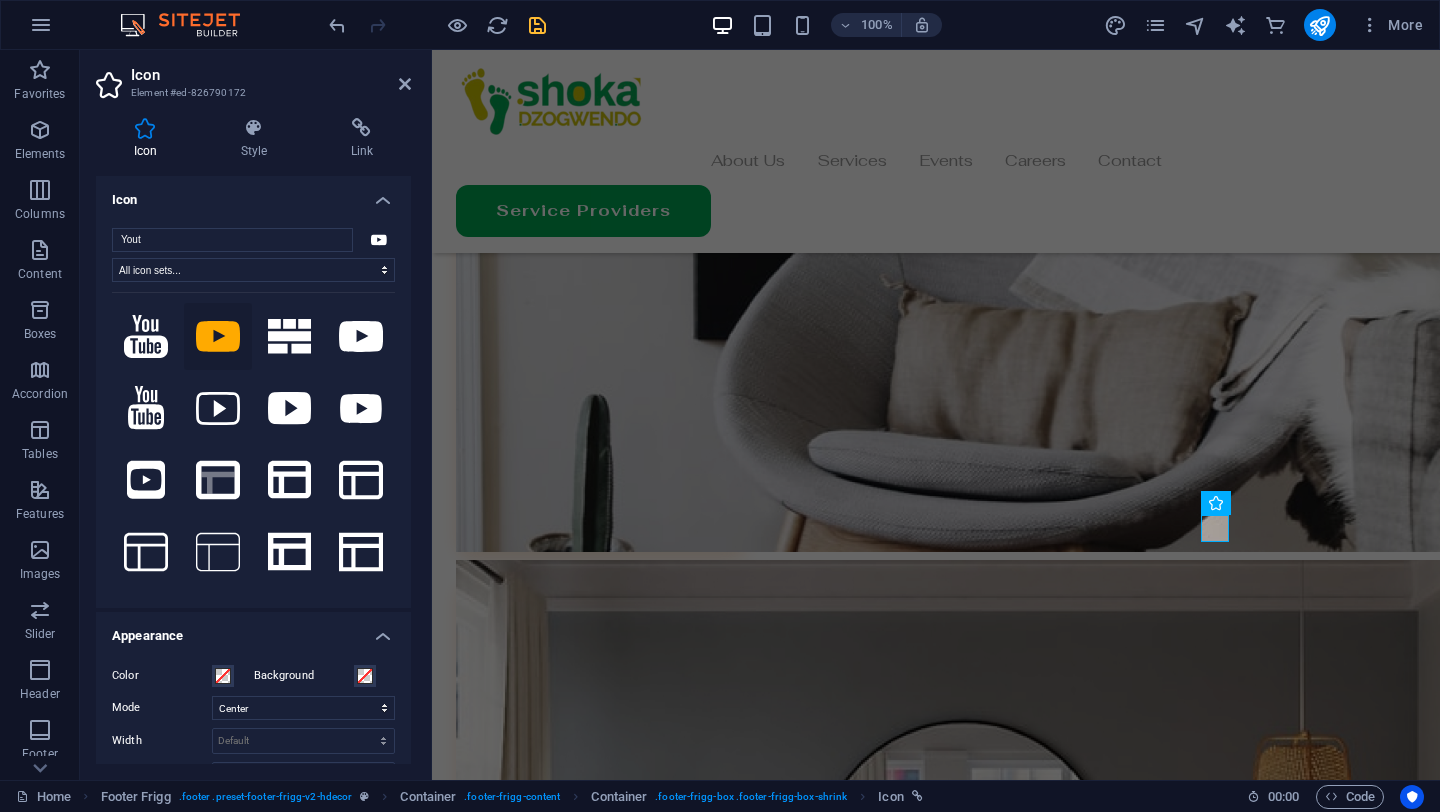 click 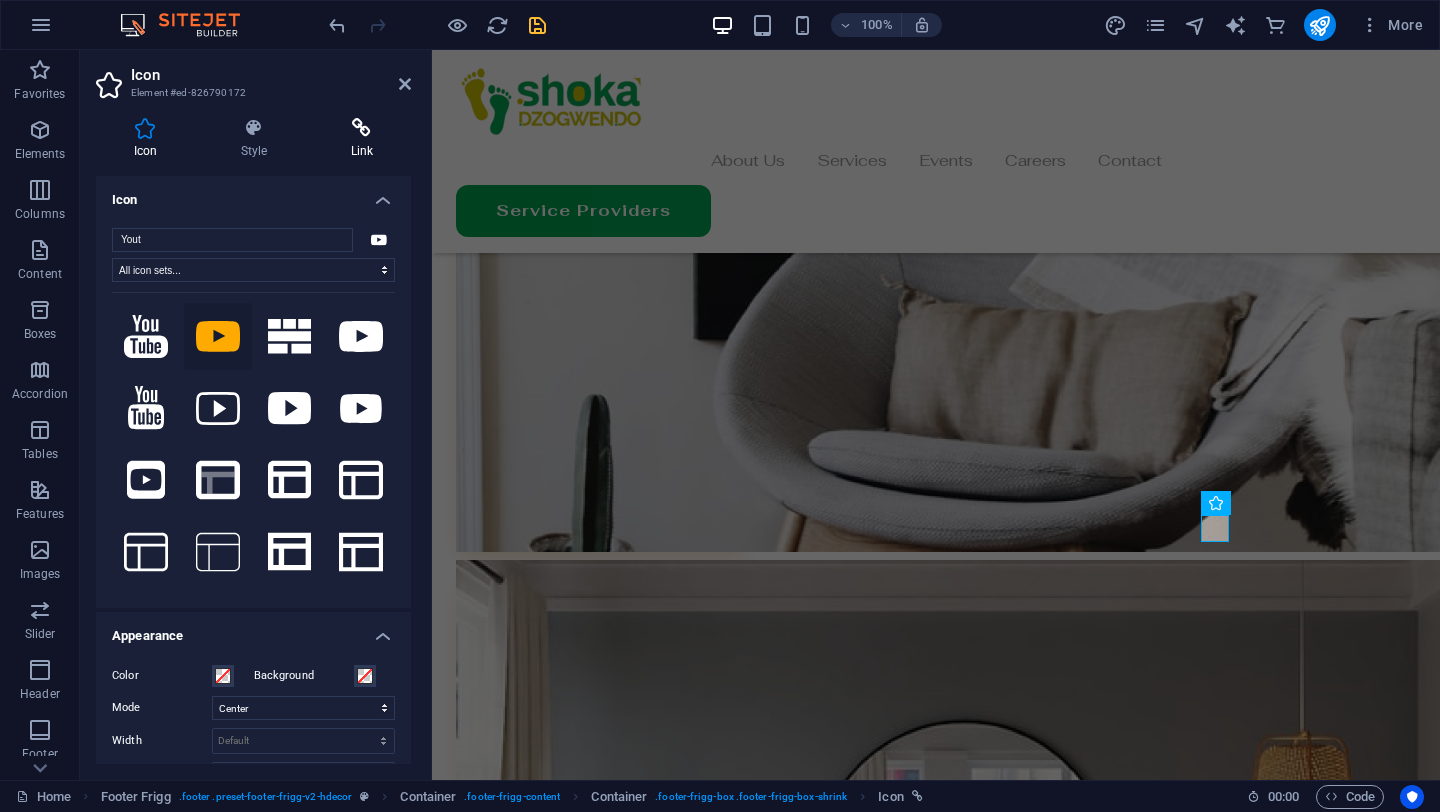click at bounding box center [362, 128] 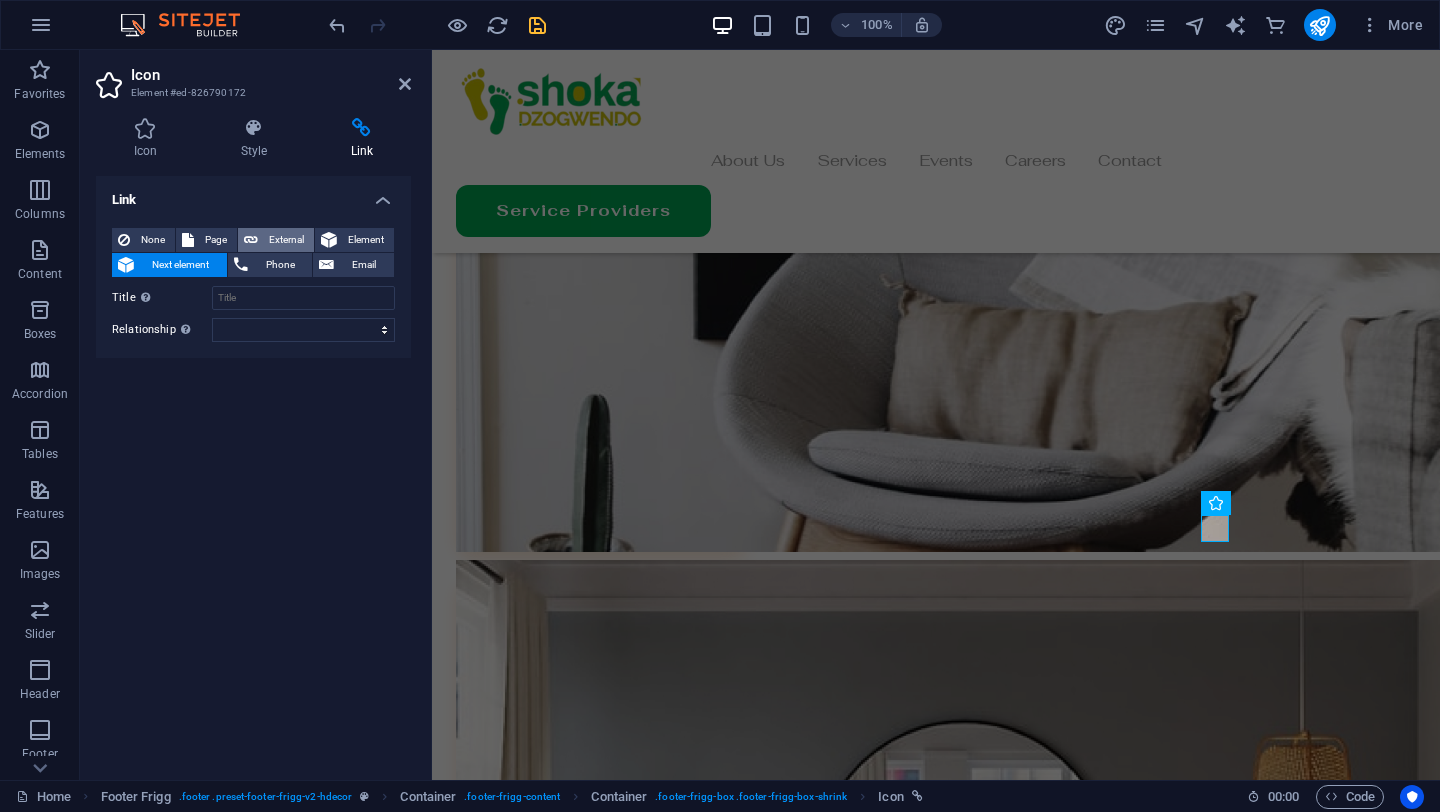 click on "External" at bounding box center (286, 240) 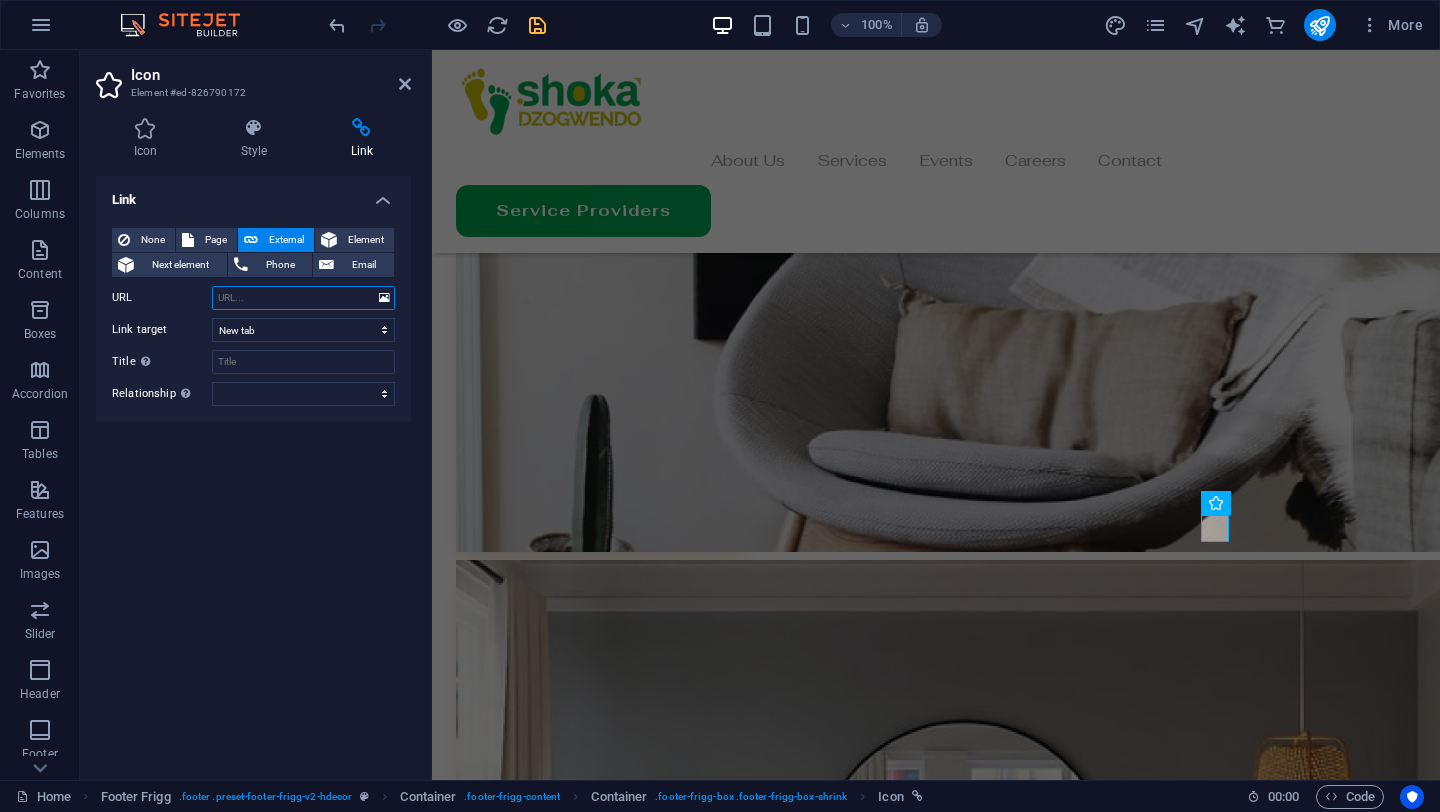 paste on "https://www.youtube.com/@shokadzogwendo" 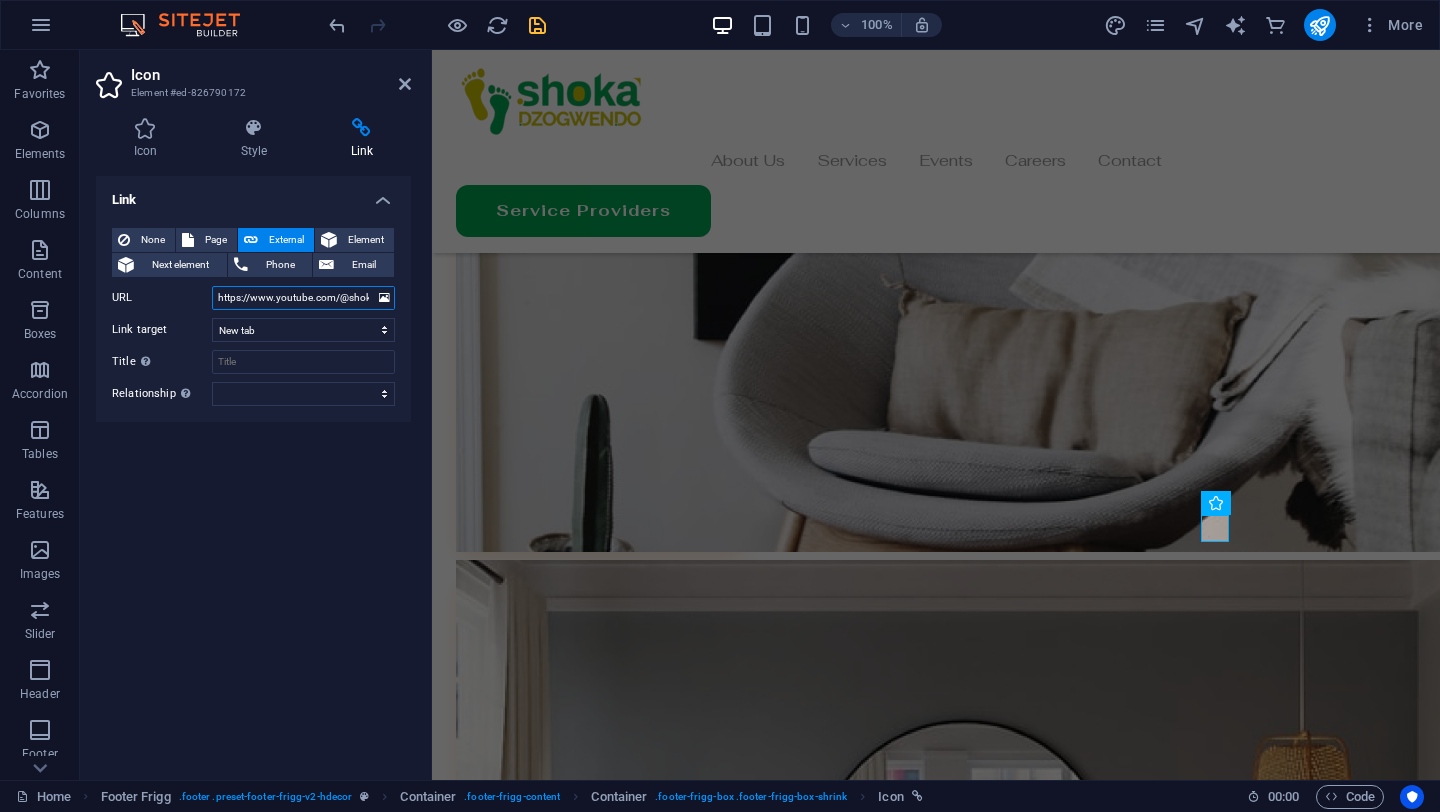 scroll, scrollTop: 0, scrollLeft: 55, axis: horizontal 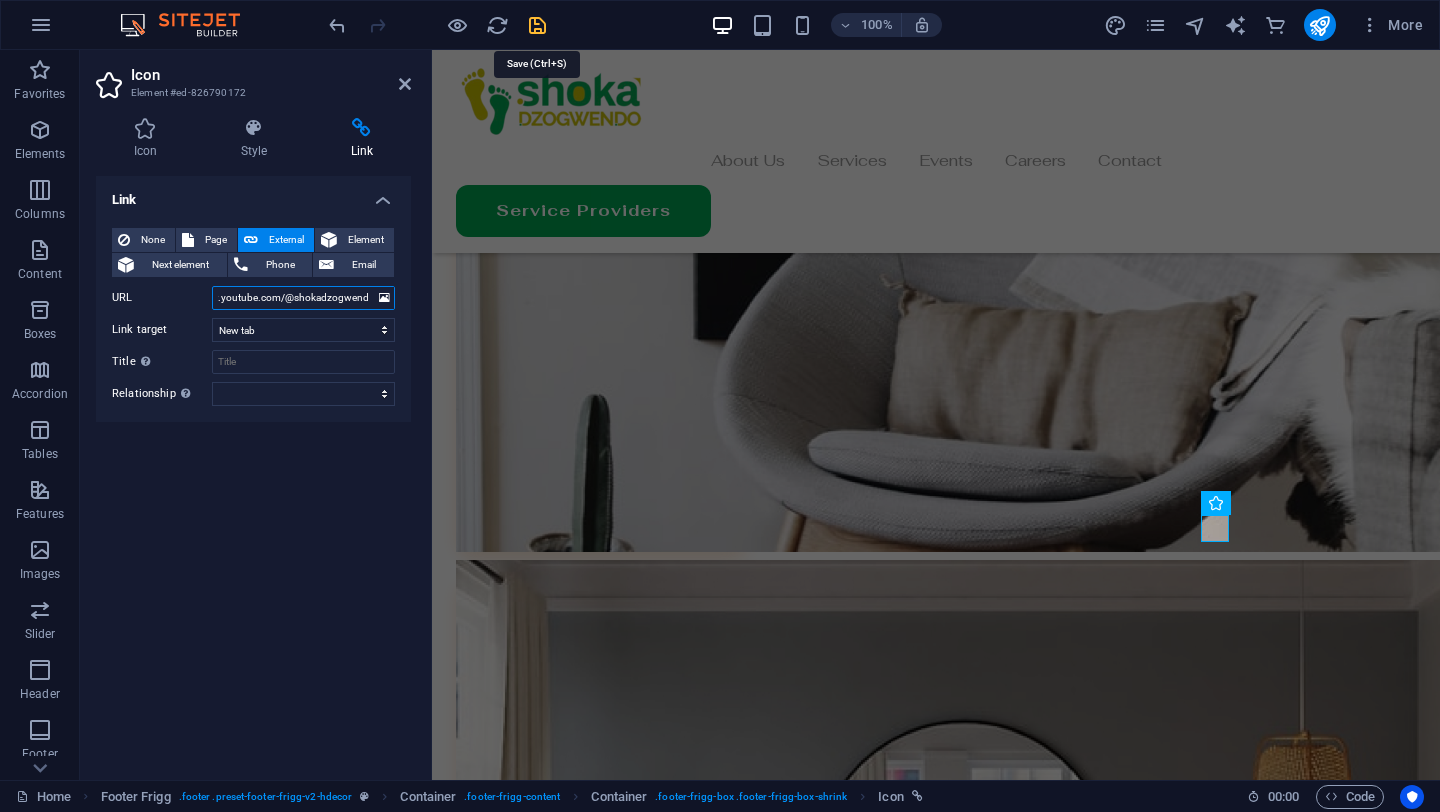 type on "https://www.youtube.com/@shokadzogwendo" 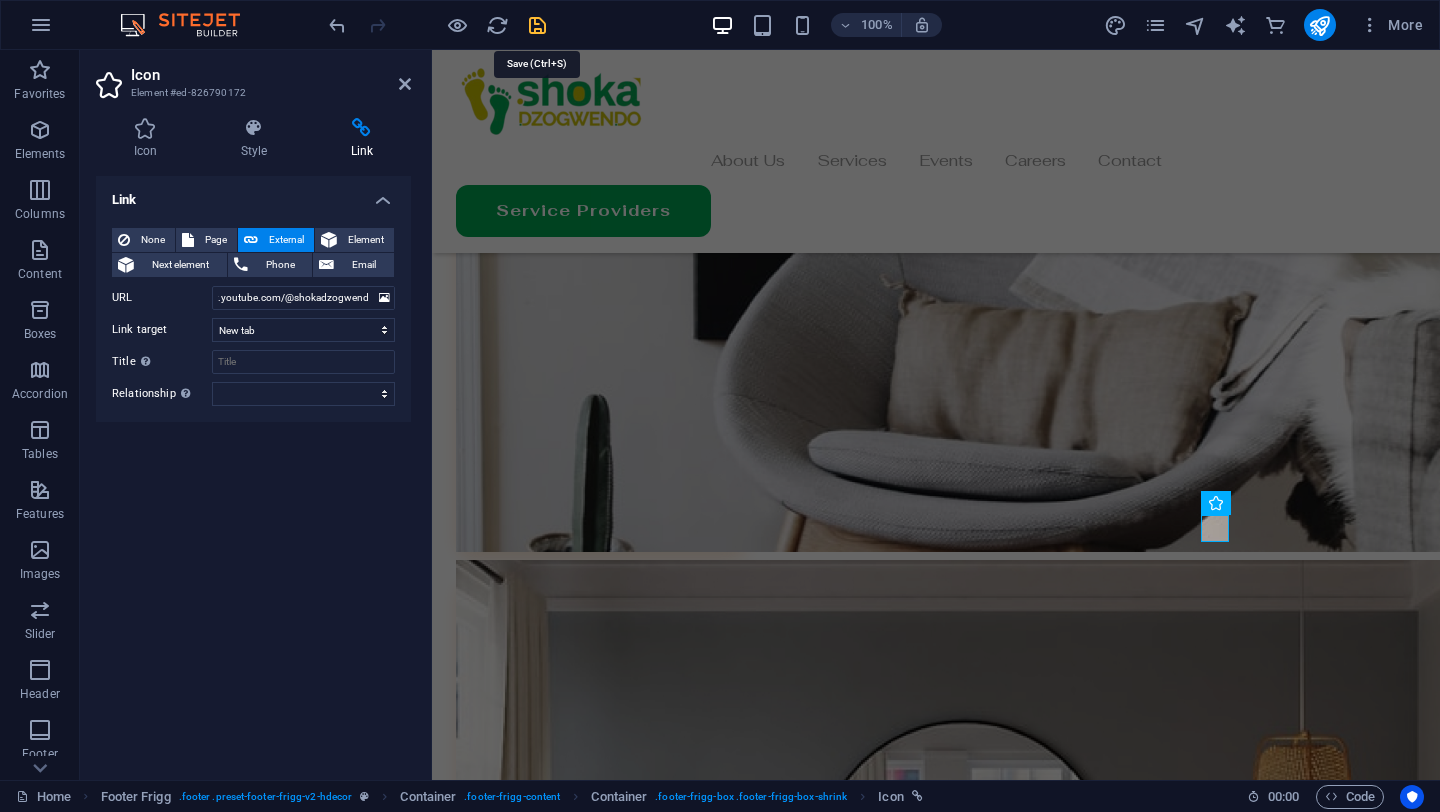 scroll, scrollTop: 0, scrollLeft: 0, axis: both 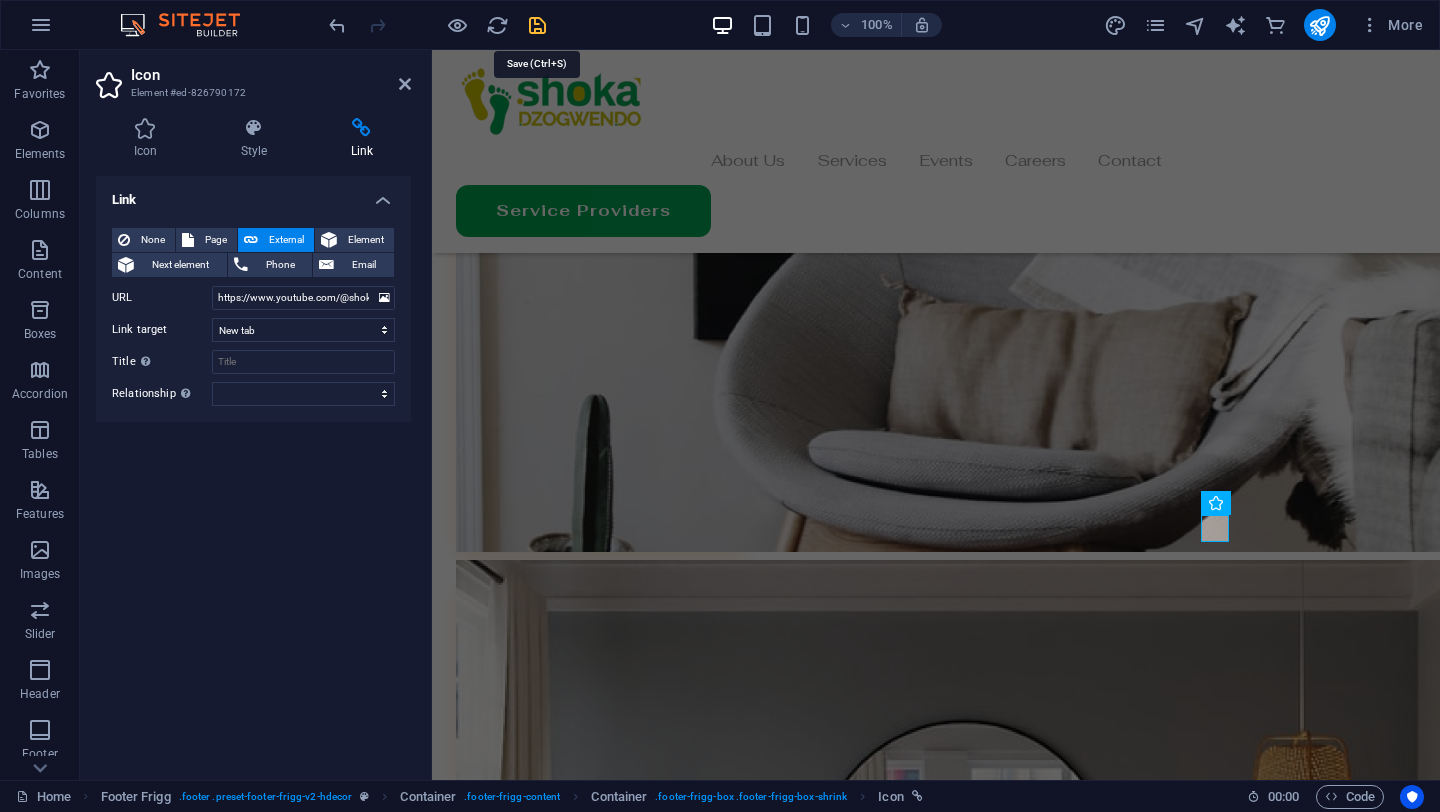 click at bounding box center [537, 25] 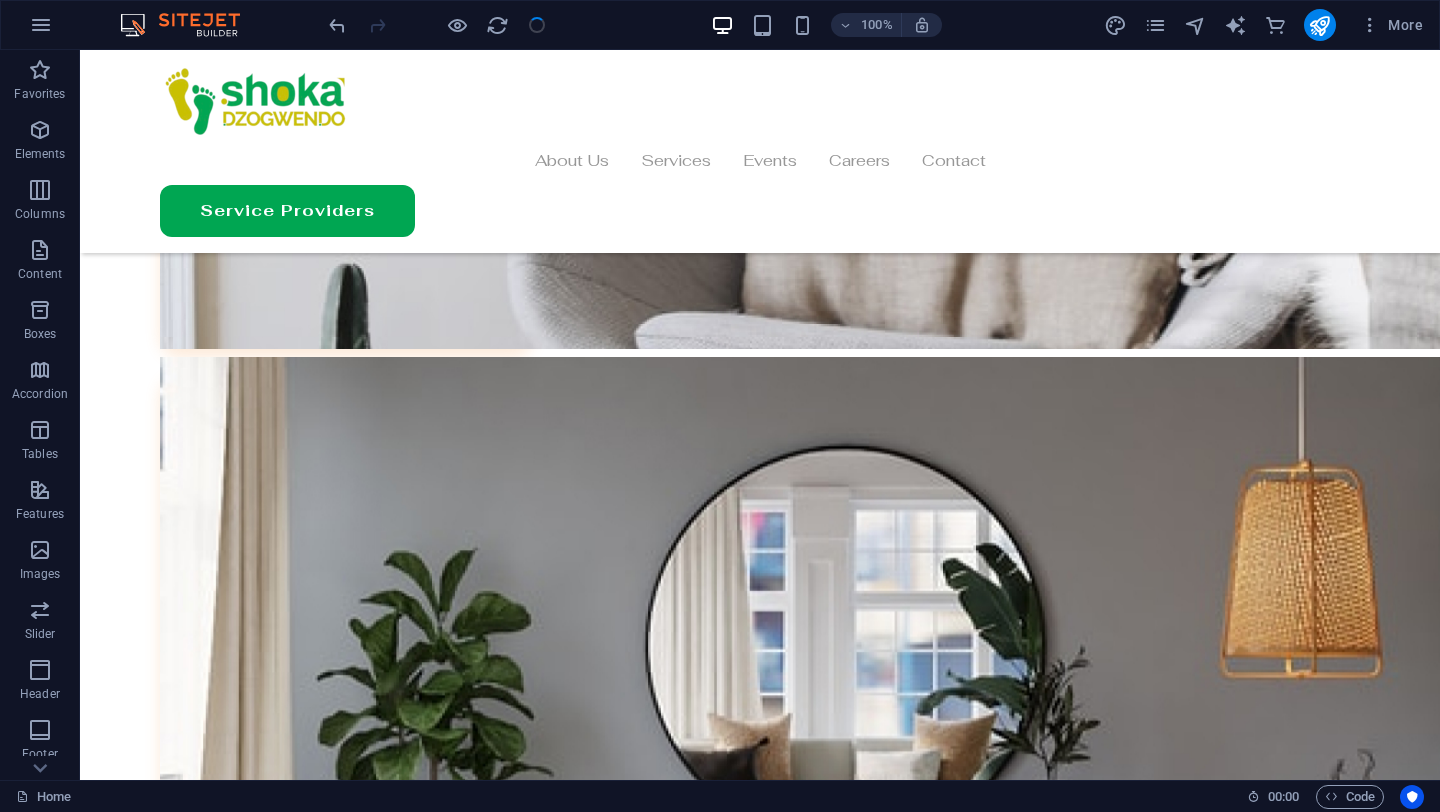 scroll, scrollTop: 6305, scrollLeft: 0, axis: vertical 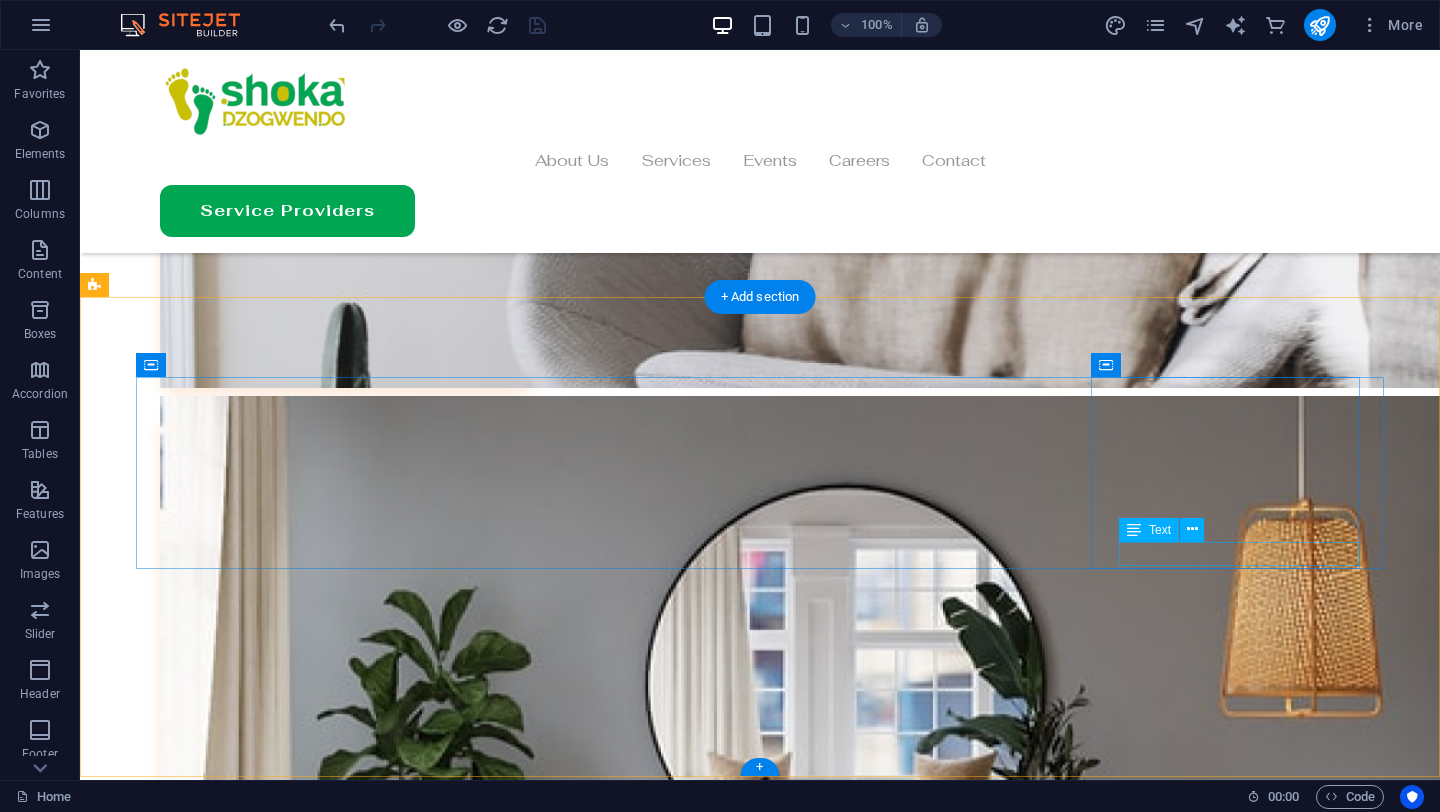 click on "Instagram" at bounding box center [760, 9943] 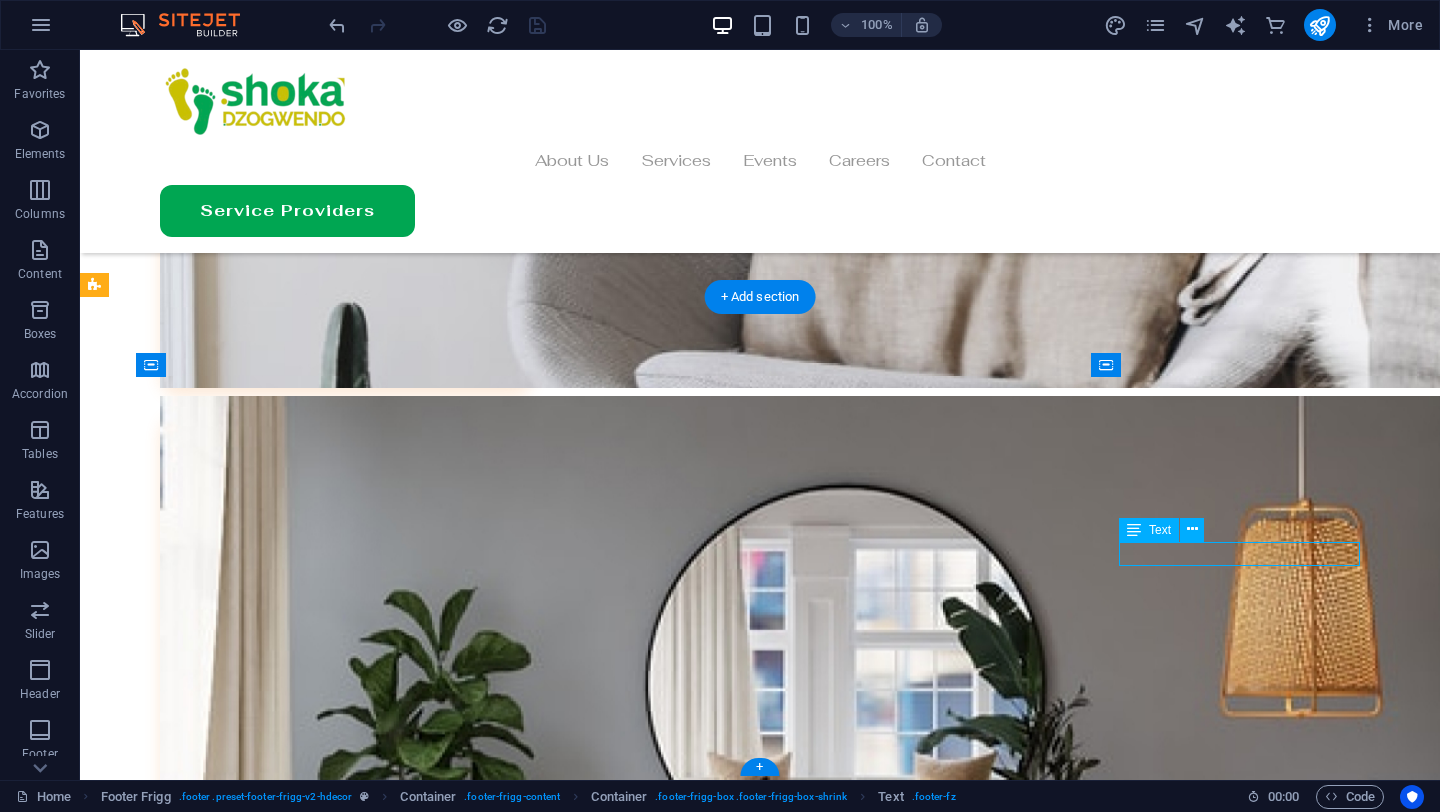 click on "Instagram" at bounding box center (760, 9943) 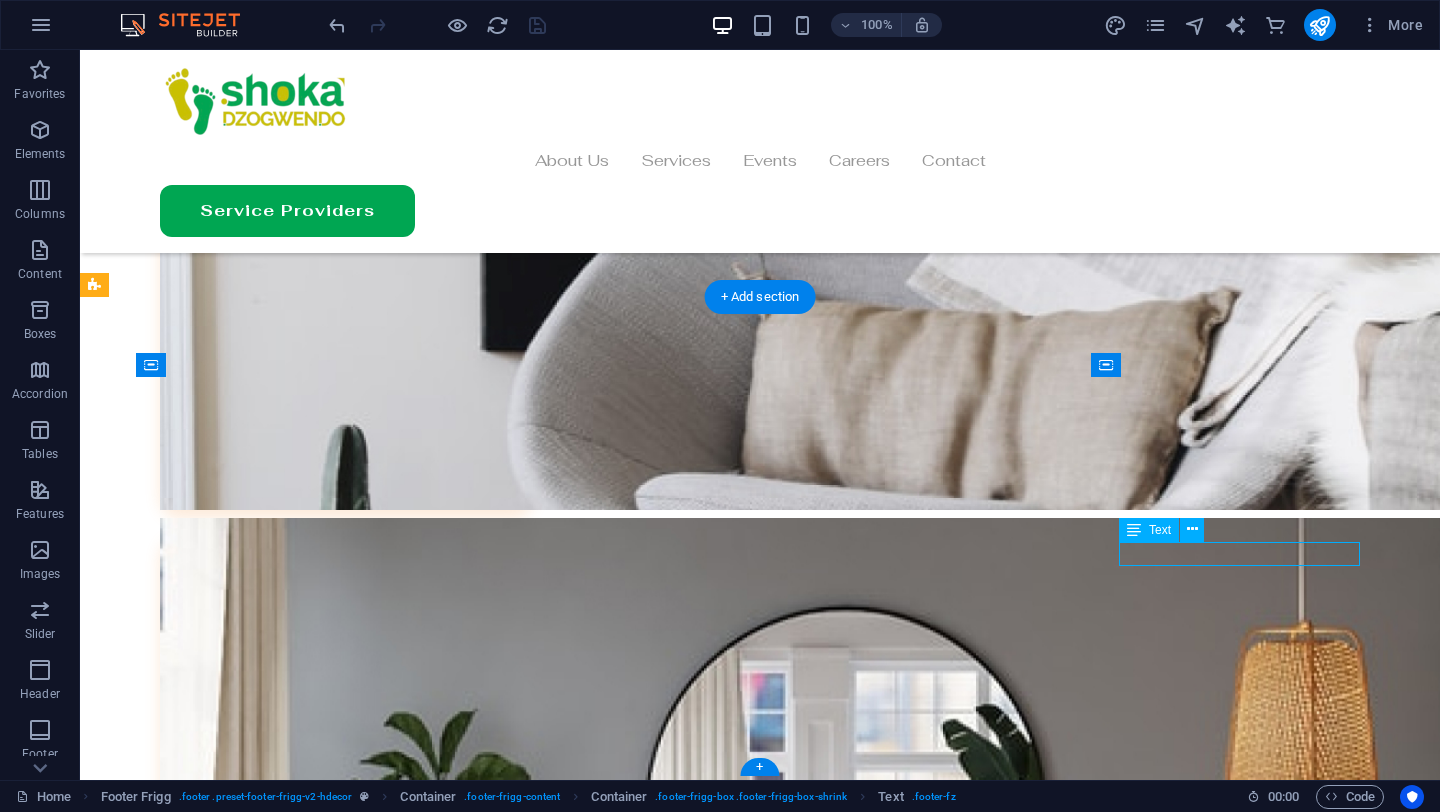 scroll, scrollTop: 6344, scrollLeft: 0, axis: vertical 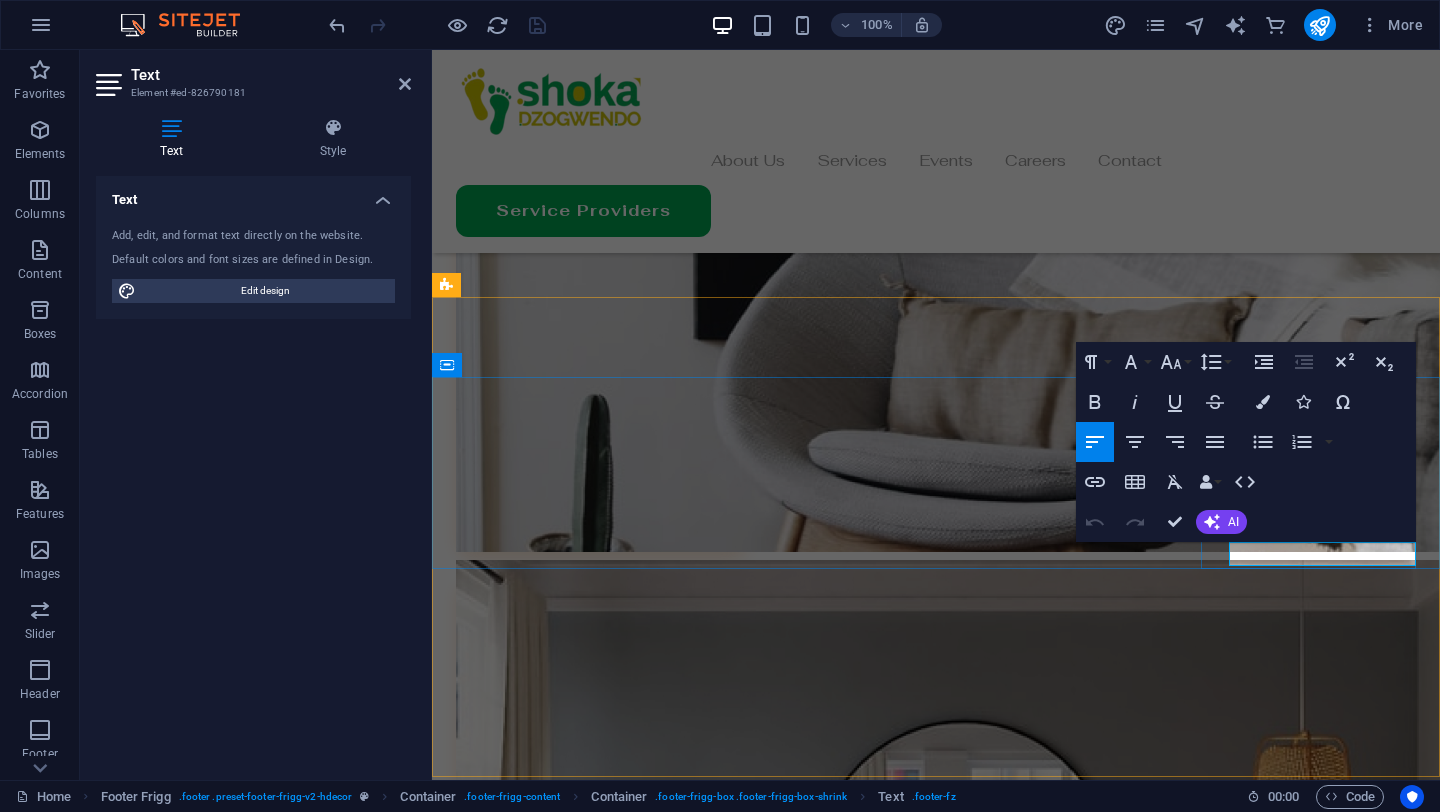 click on "Instagram" at bounding box center (494, 9483) 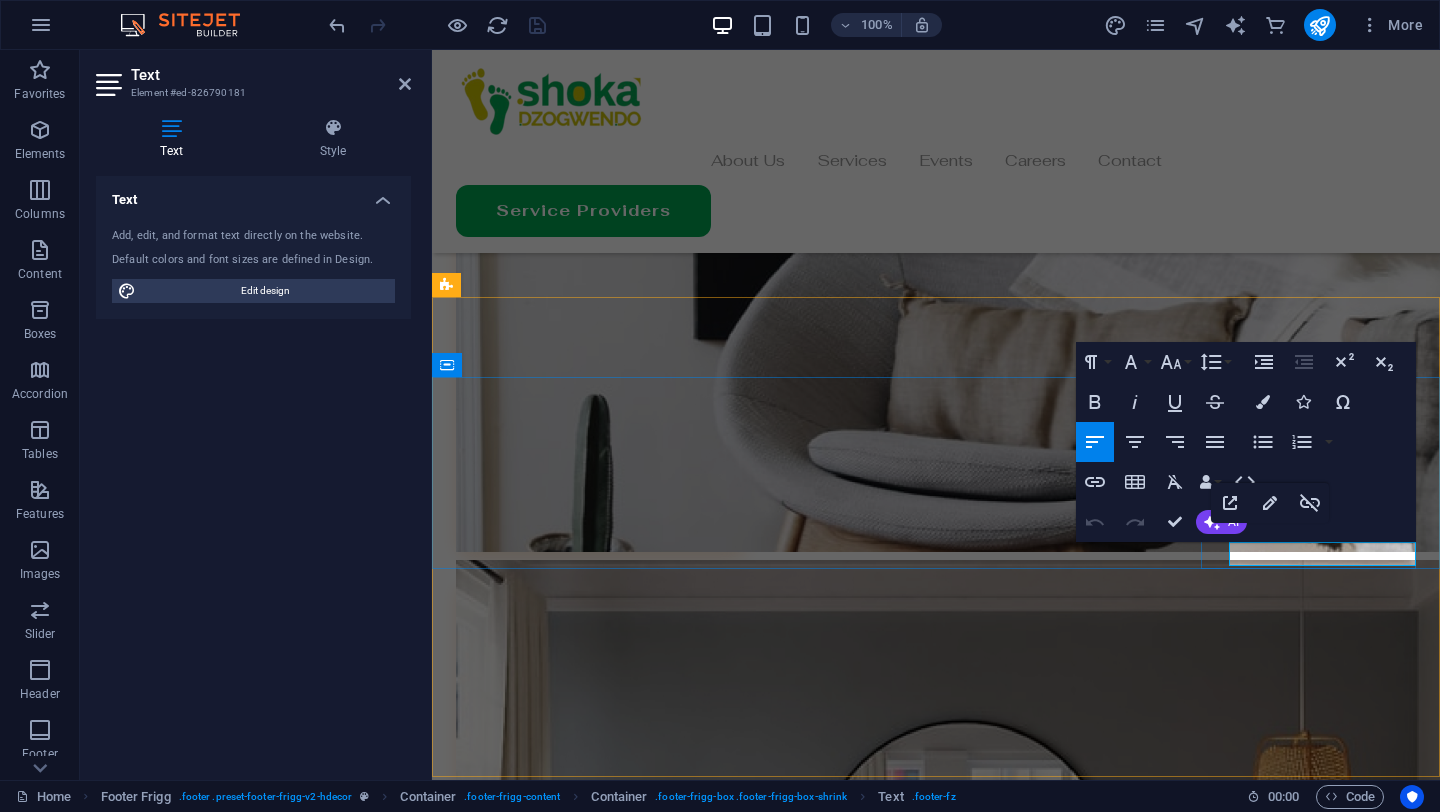 click on "Instagram" at bounding box center [494, 9483] 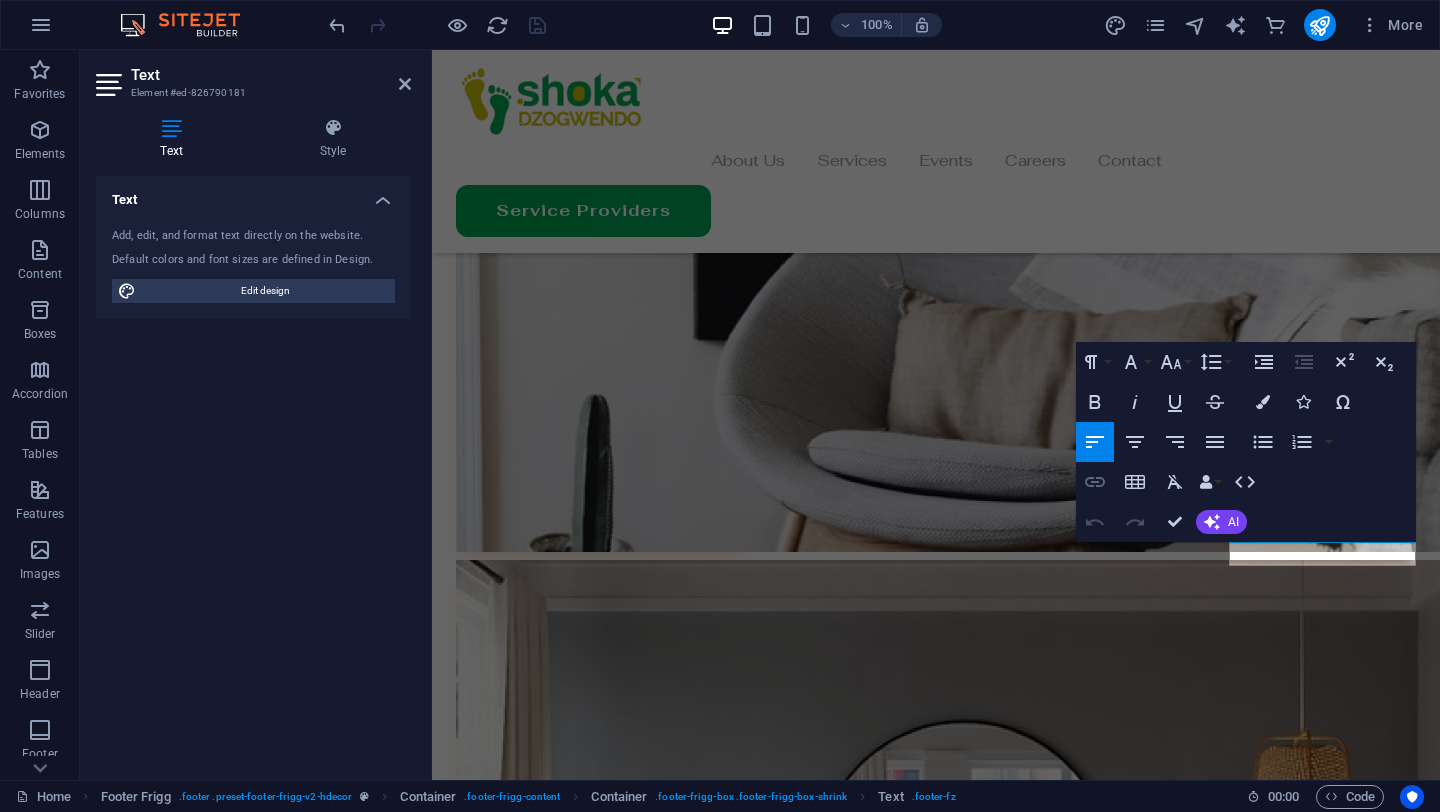 click 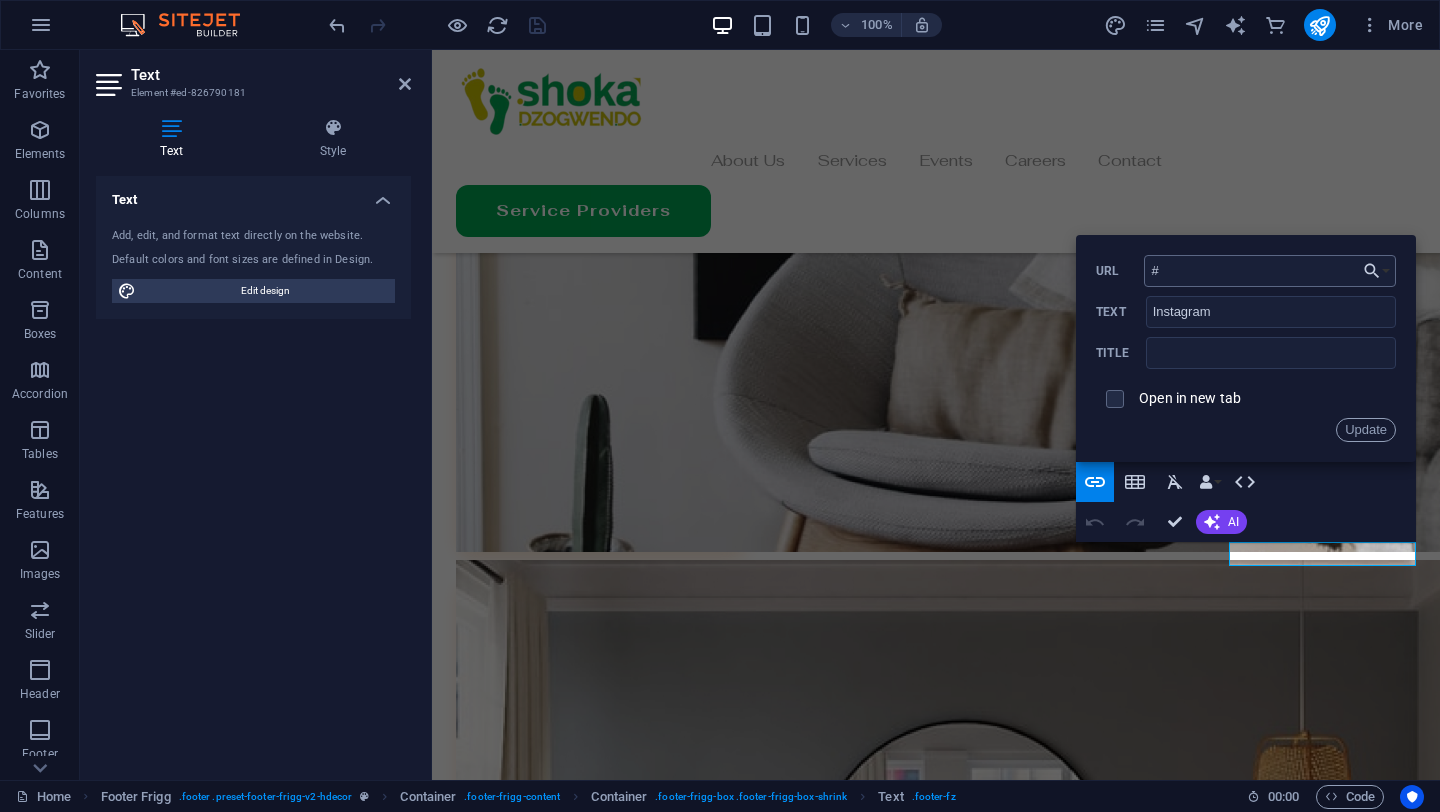 click on "#" at bounding box center (1270, 271) 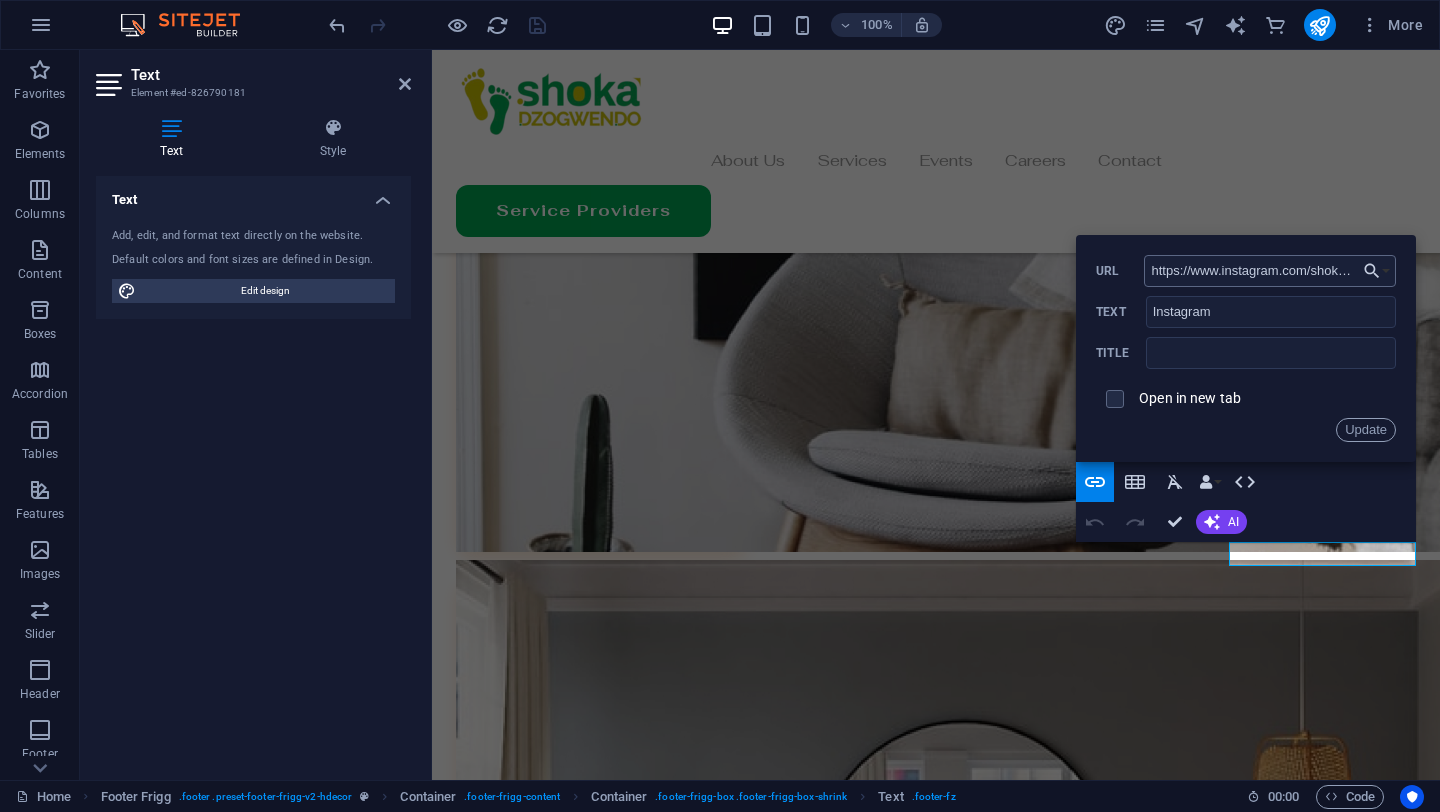 scroll, scrollTop: 0, scrollLeft: 508, axis: horizontal 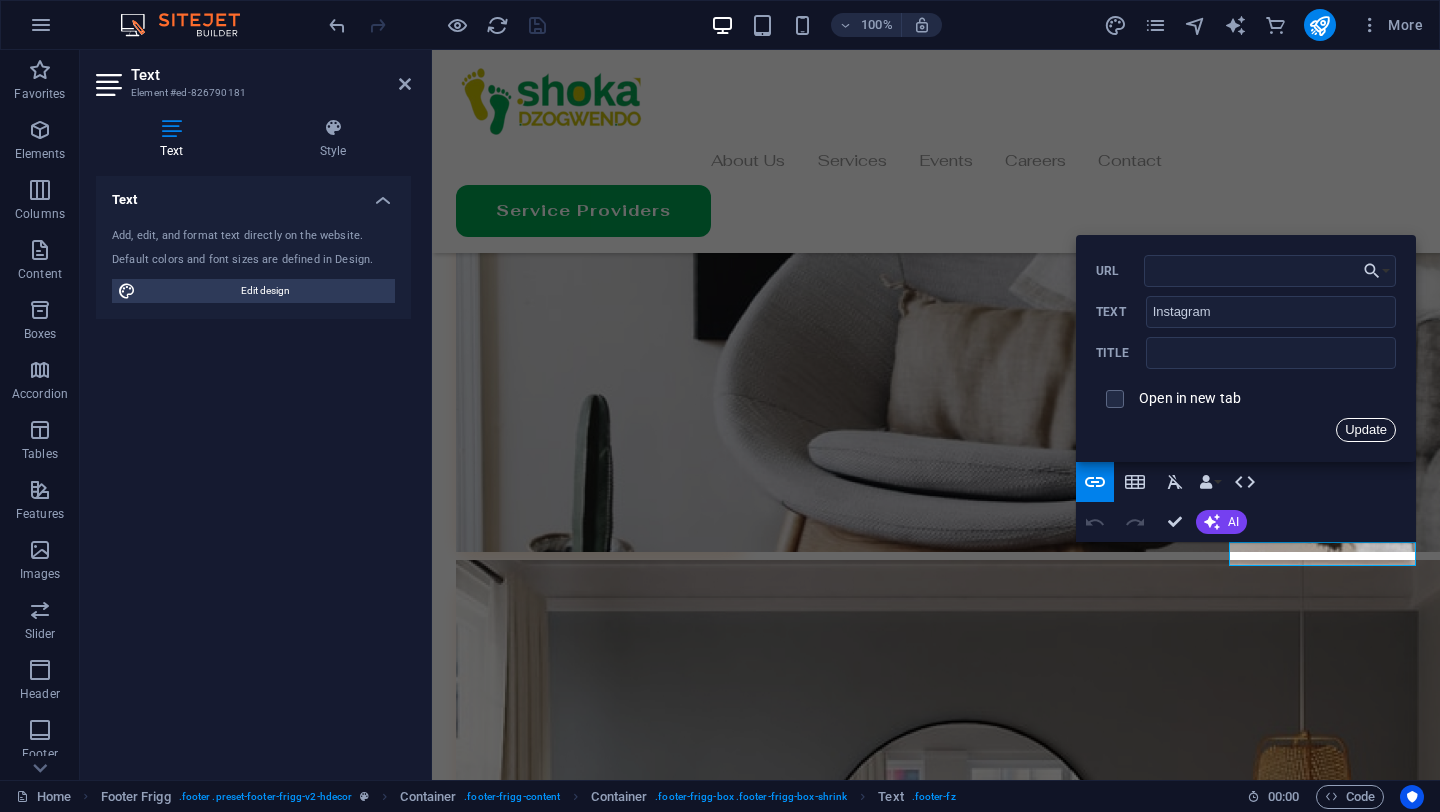 click on "Update" at bounding box center [1366, 430] 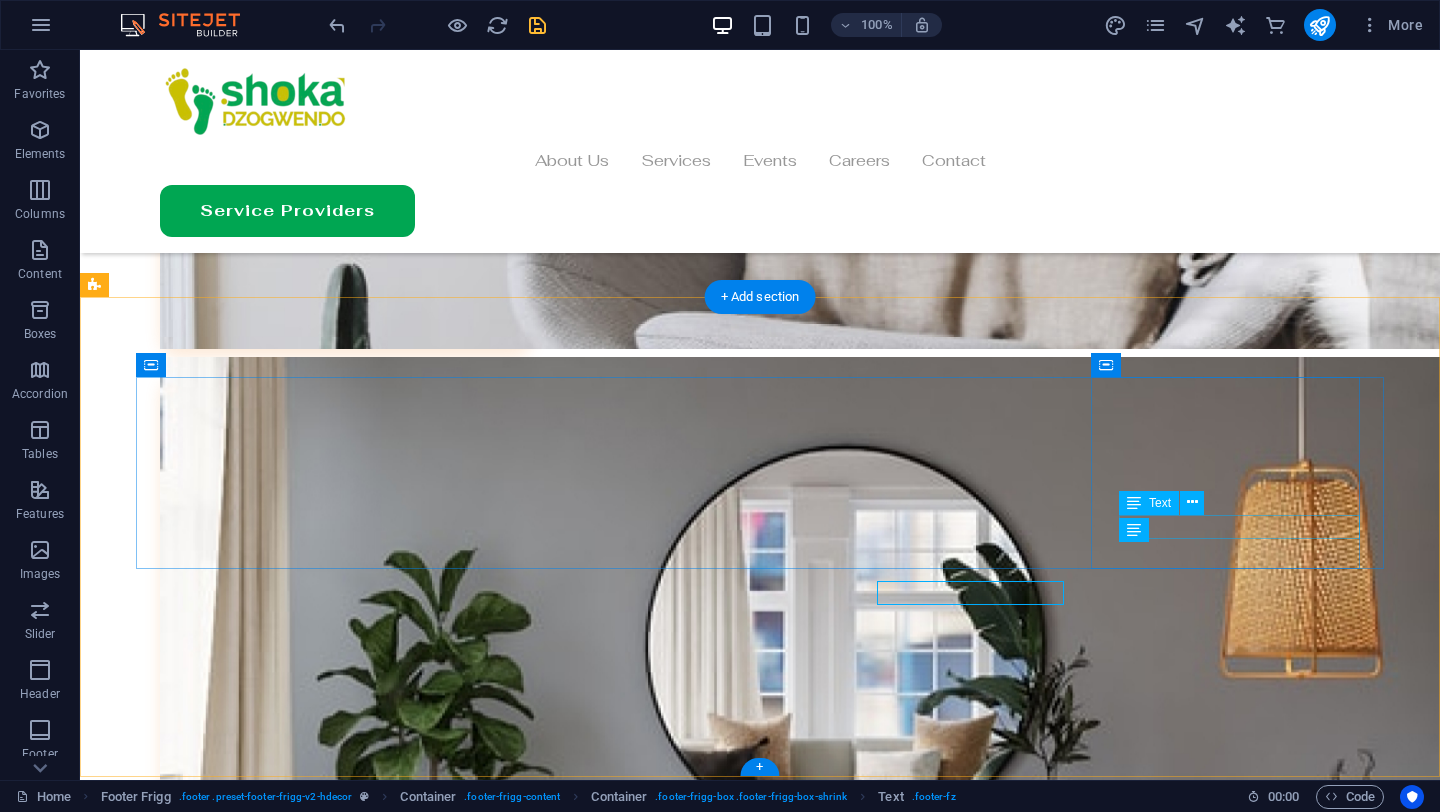 scroll, scrollTop: 6305, scrollLeft: 0, axis: vertical 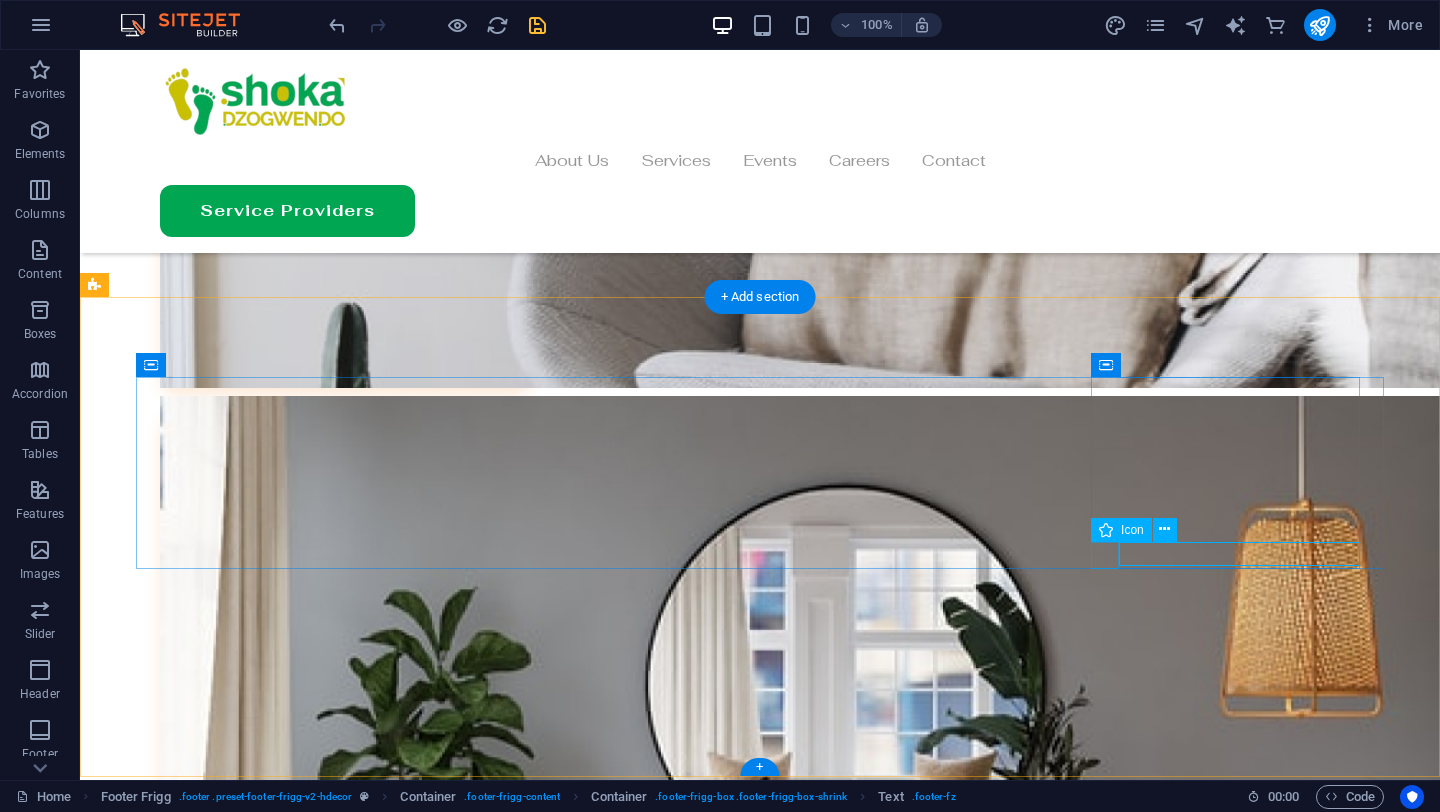 click at bounding box center [760, 9917] 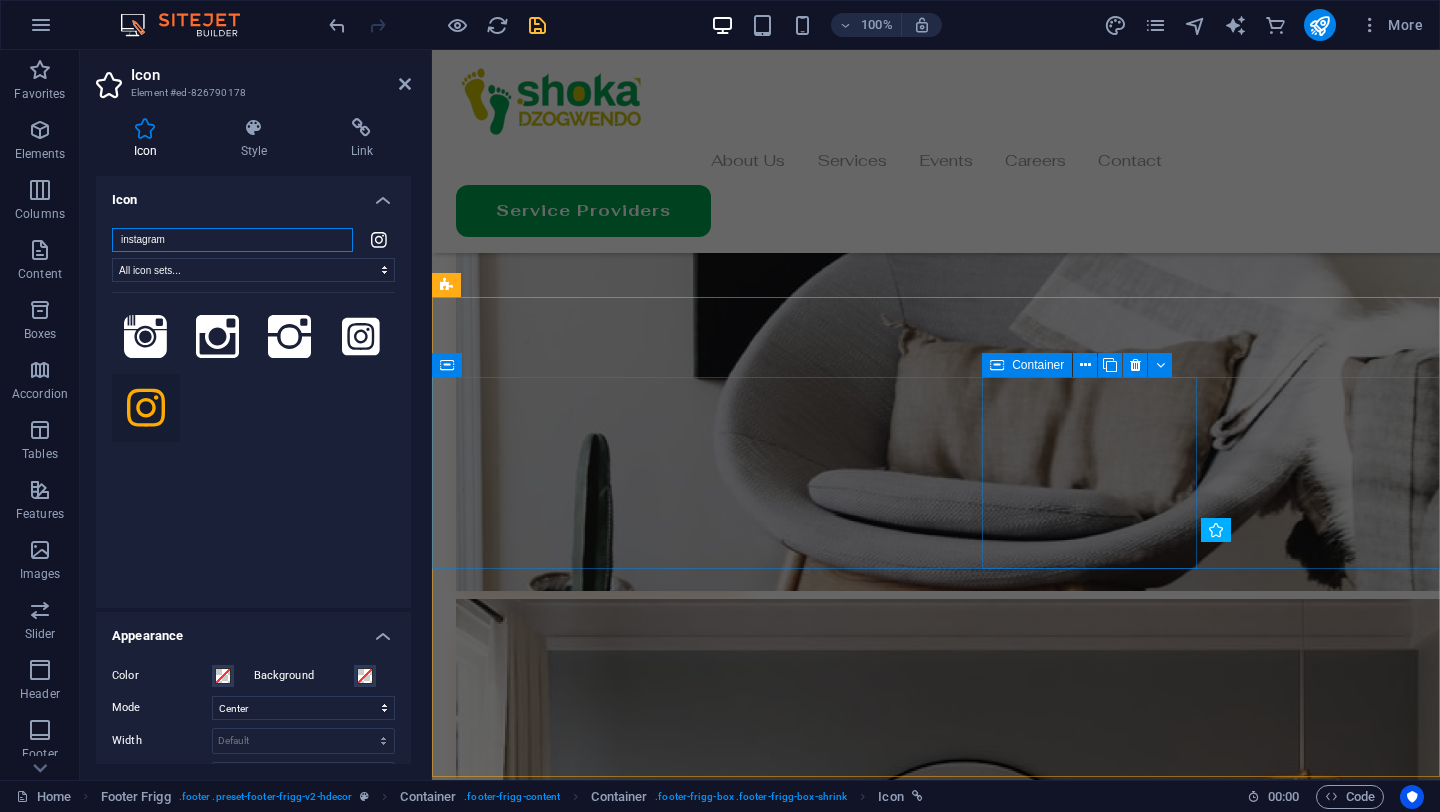scroll, scrollTop: 6344, scrollLeft: 0, axis: vertical 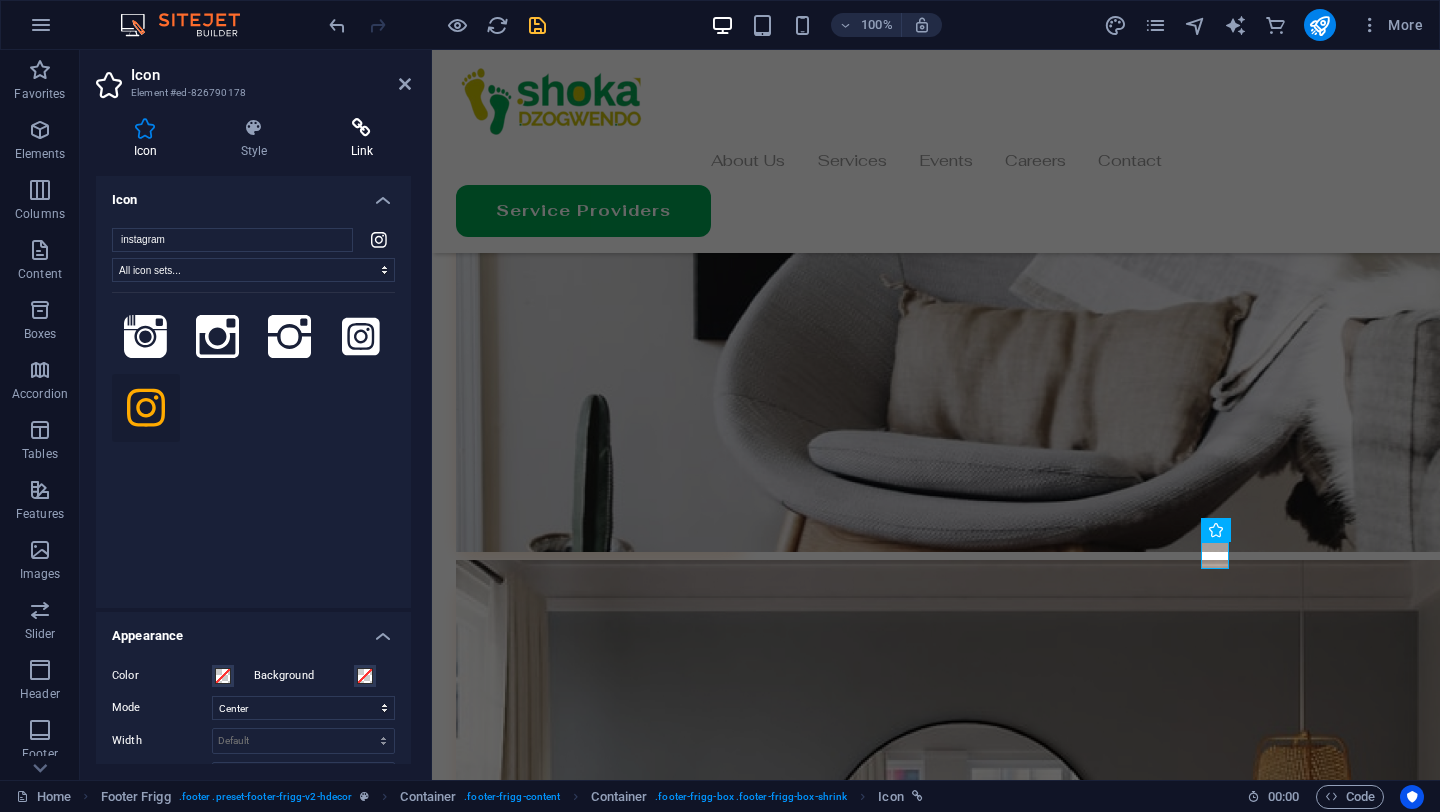 click on "Link" at bounding box center (362, 139) 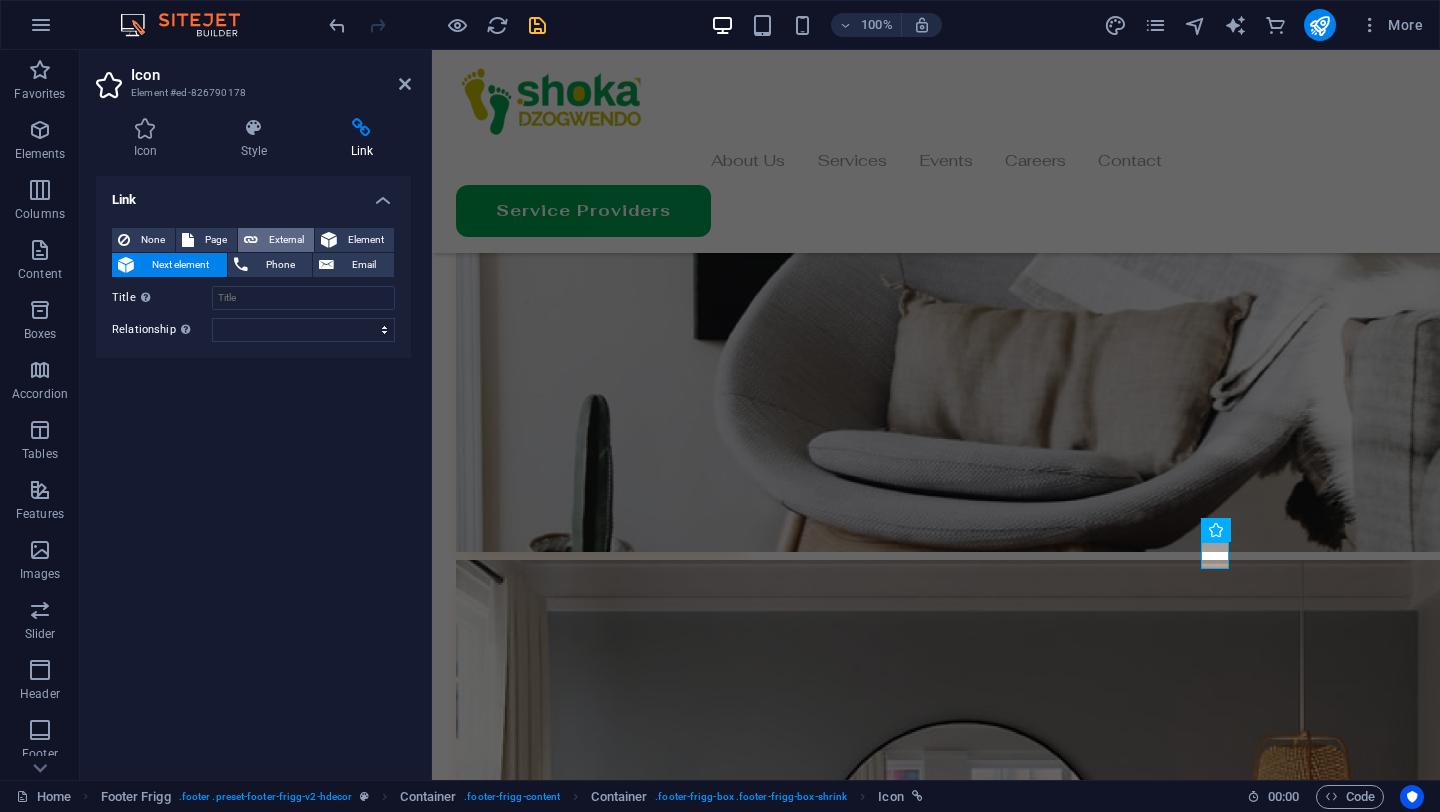 click on "External" at bounding box center (286, 240) 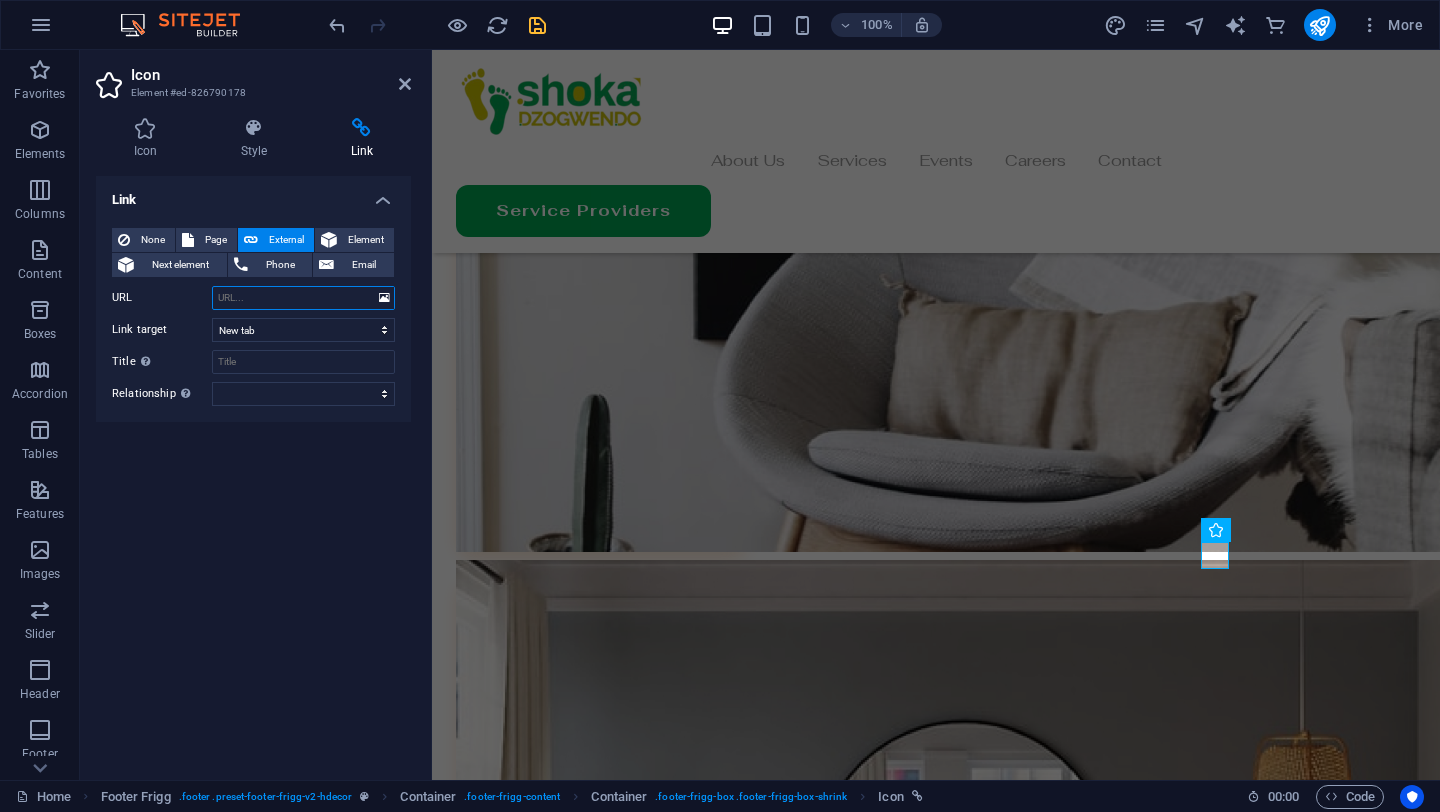 paste on "https://www.instagram.com/shokadzogwendo?utm_source=ig_web_button_share_sheet&igsh=ZDNlZDc0MzIxNw%3D%3D" 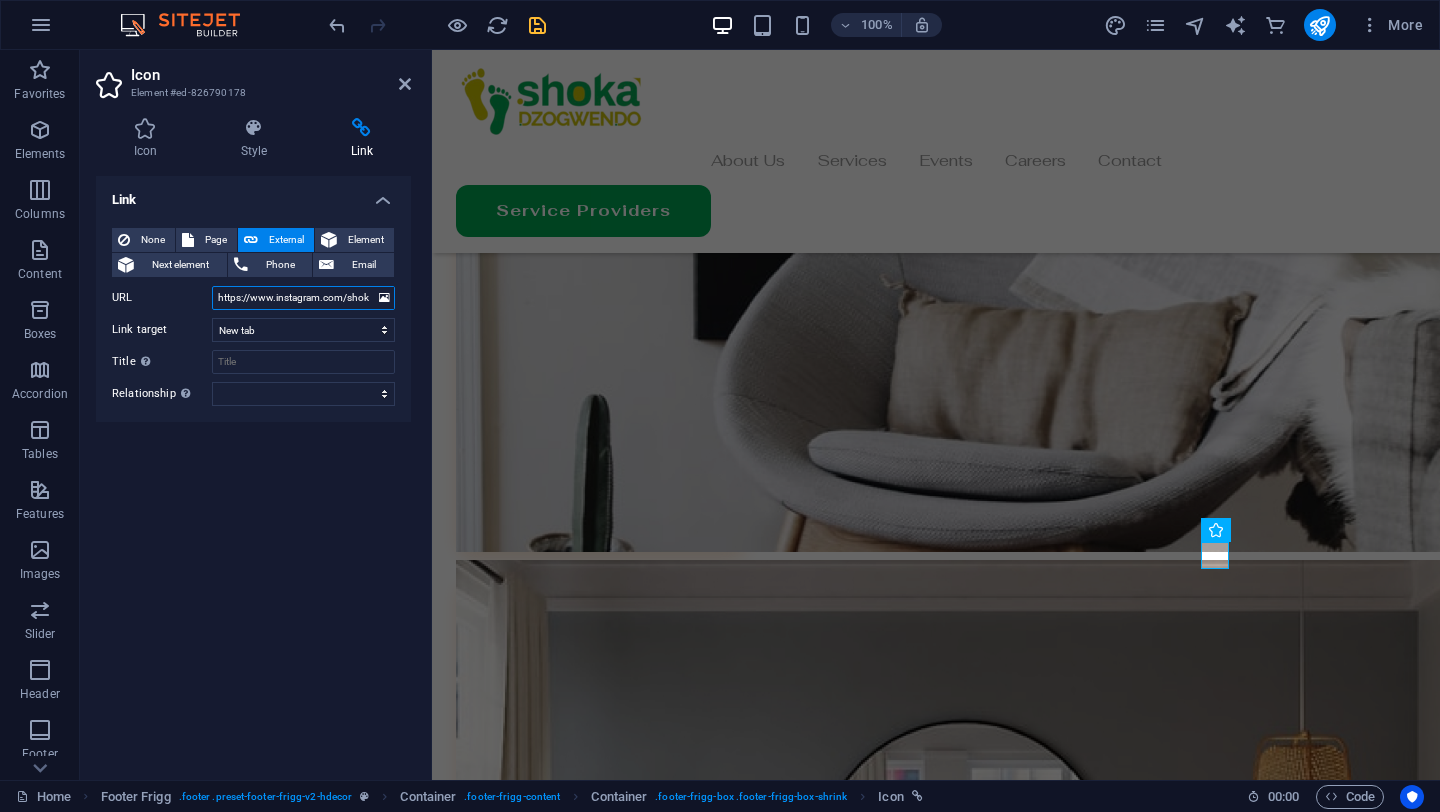 scroll, scrollTop: 0, scrollLeft: 391, axis: horizontal 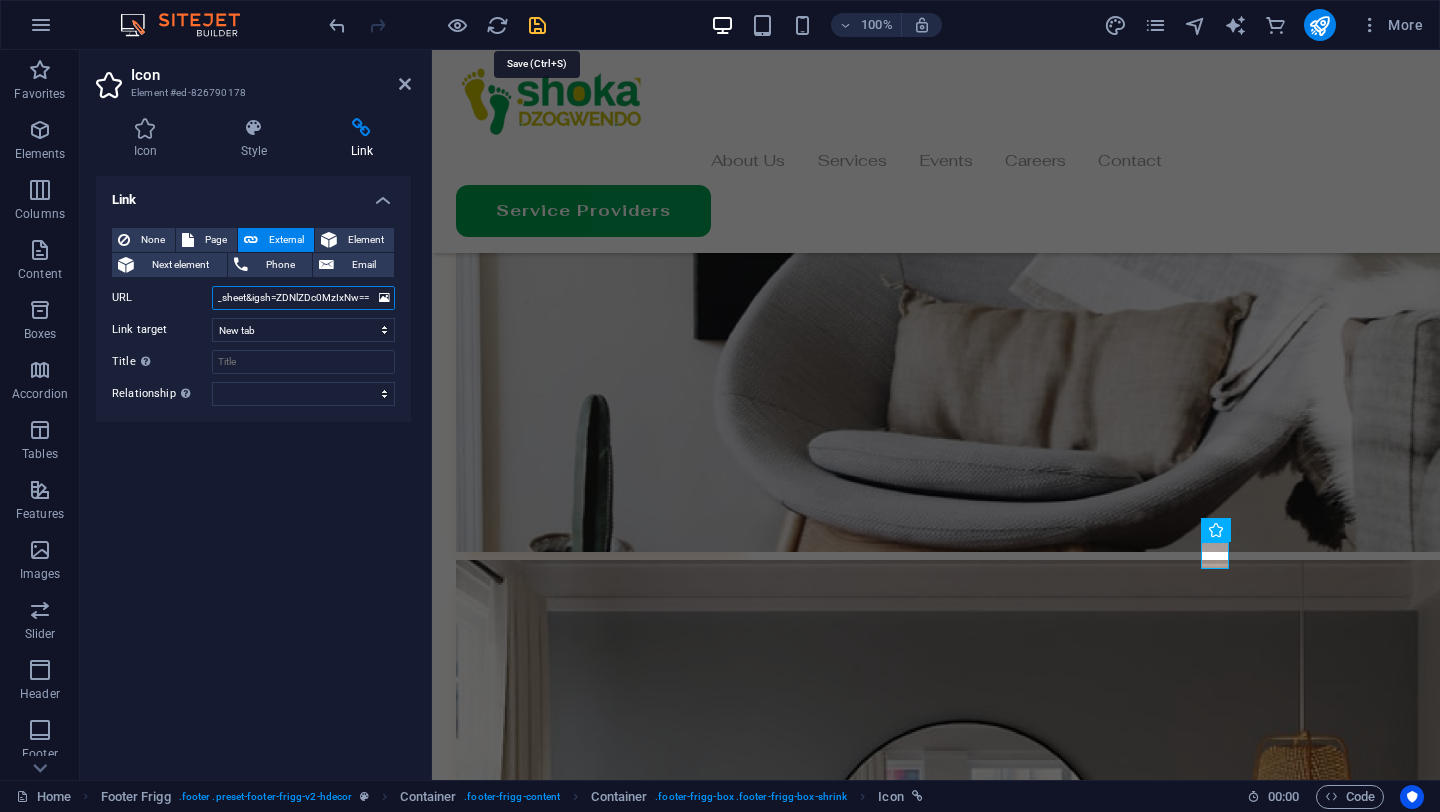 type on "https://www.instagram.com/shokadzogwendo?utm_source=ig_web_button_share_sheet&igsh=ZDNlZDc0MzIxNw%3D%3D" 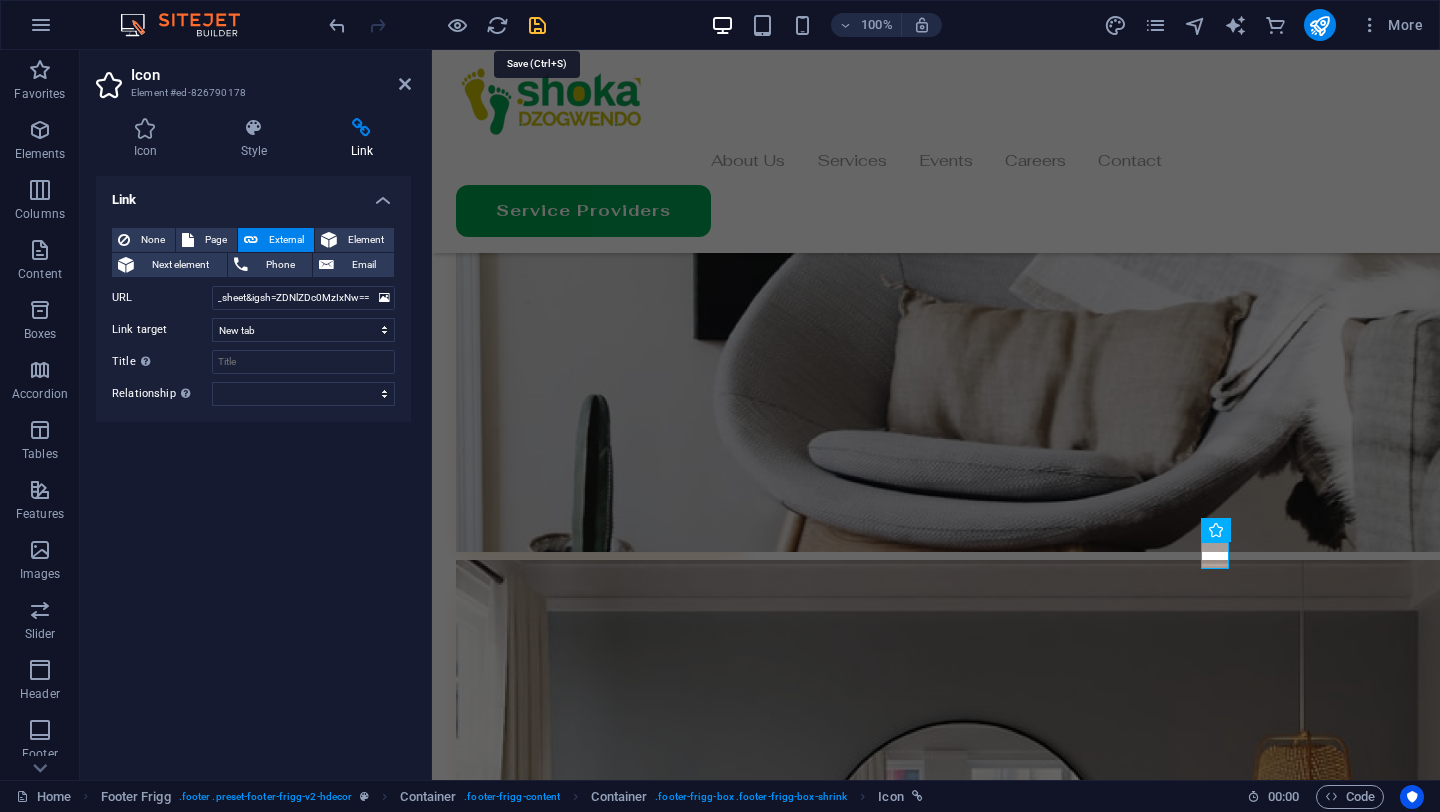 scroll, scrollTop: 0, scrollLeft: 0, axis: both 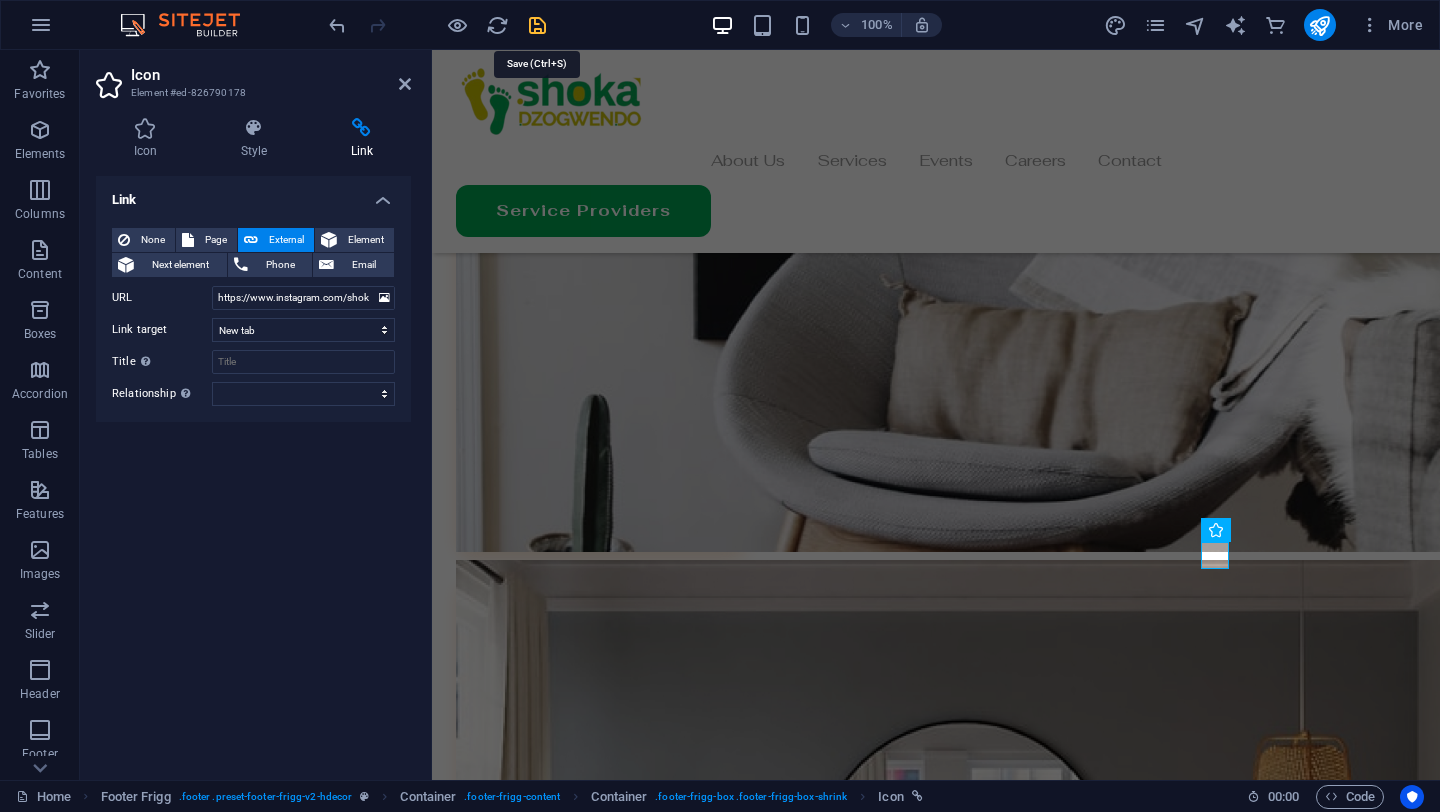 click at bounding box center [537, 25] 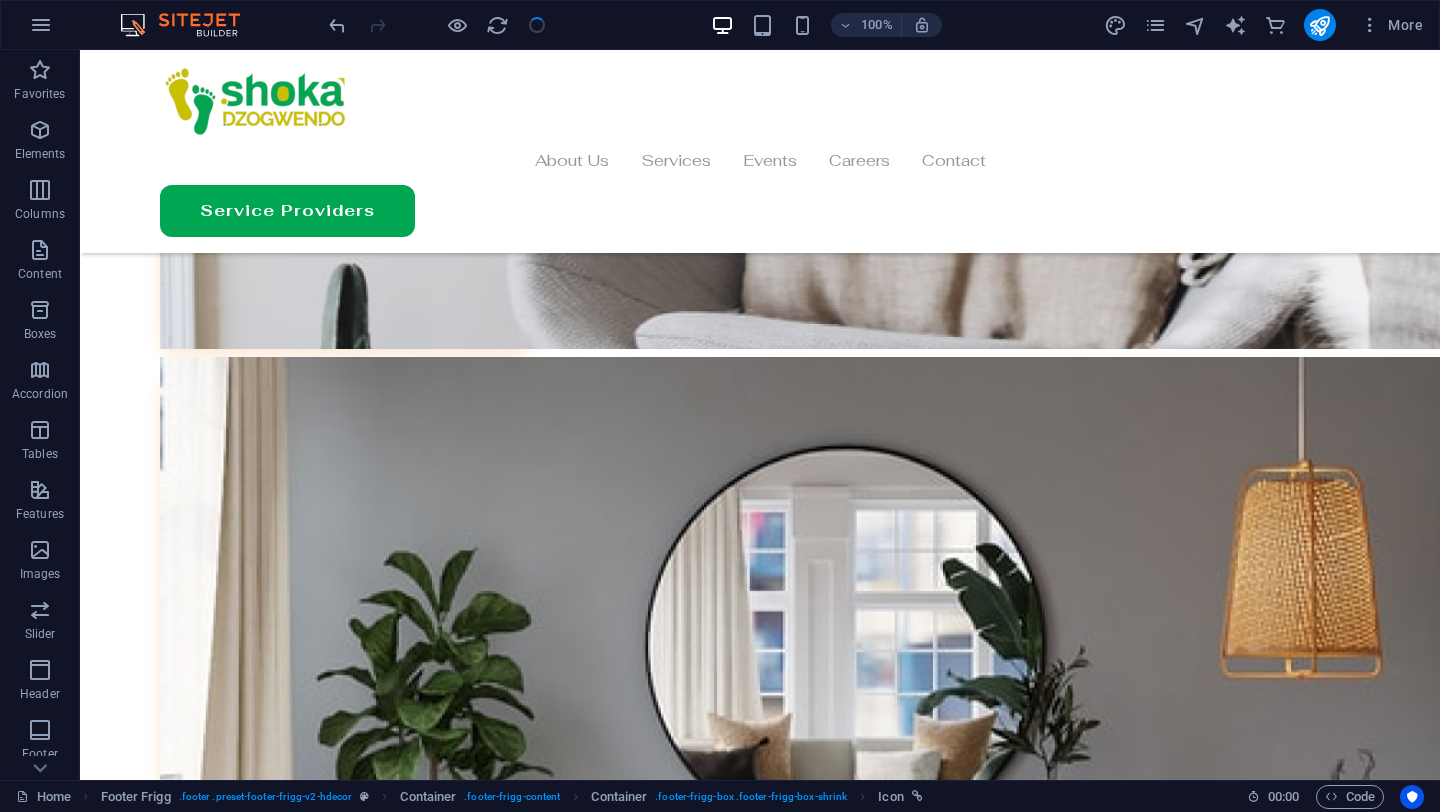 scroll, scrollTop: 6305, scrollLeft: 0, axis: vertical 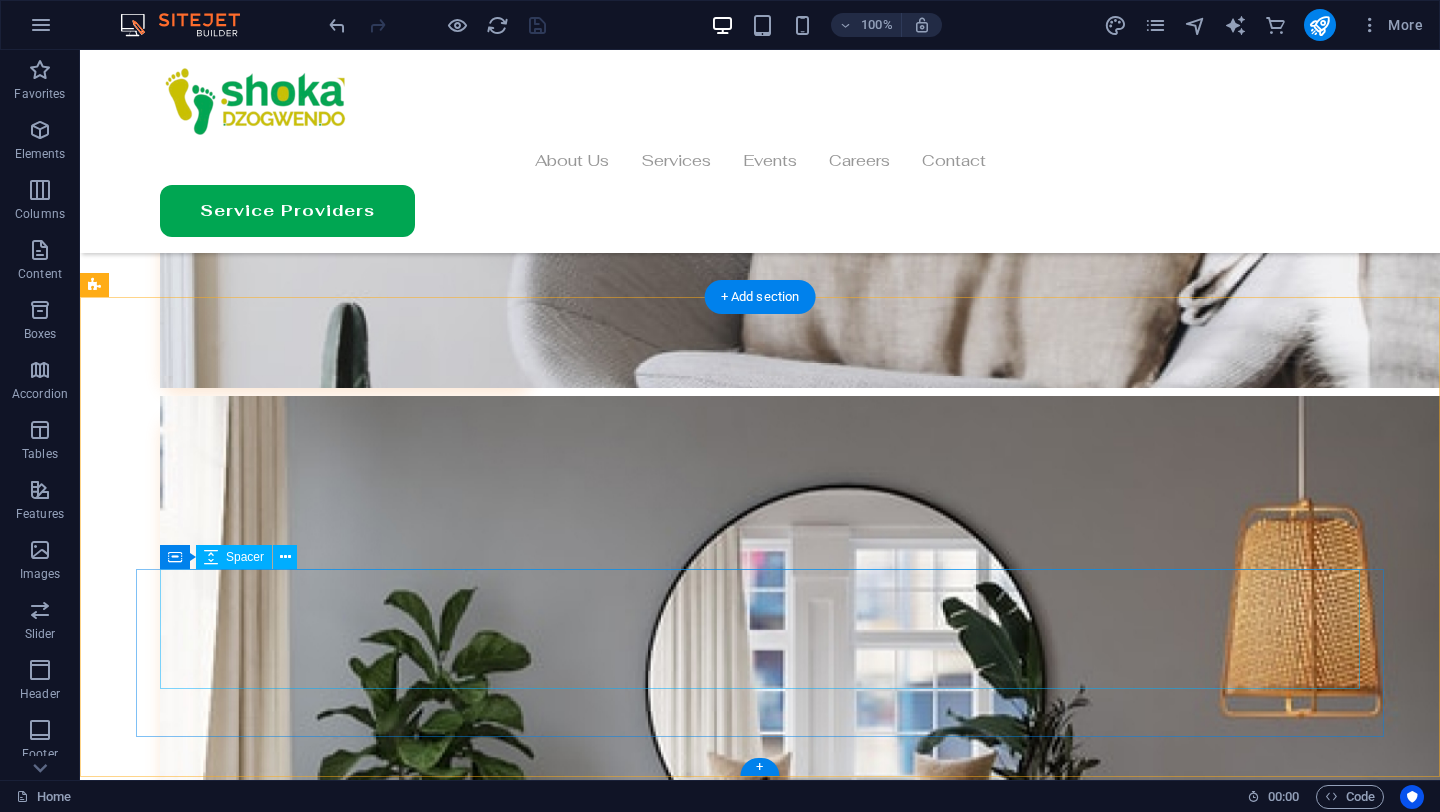 click at bounding box center (760, 10015) 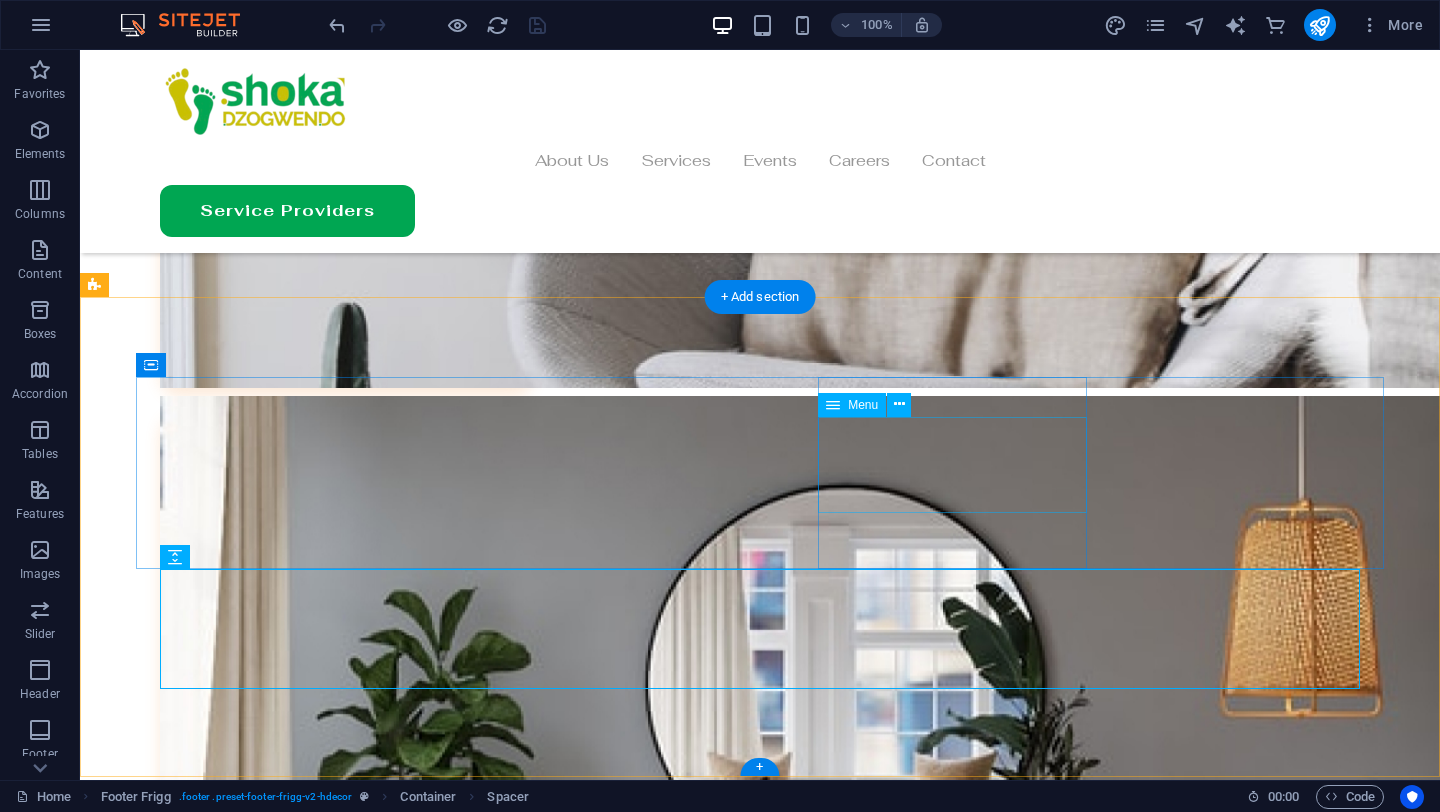 click on "Products About Us Stores" at bounding box center [760, 9594] 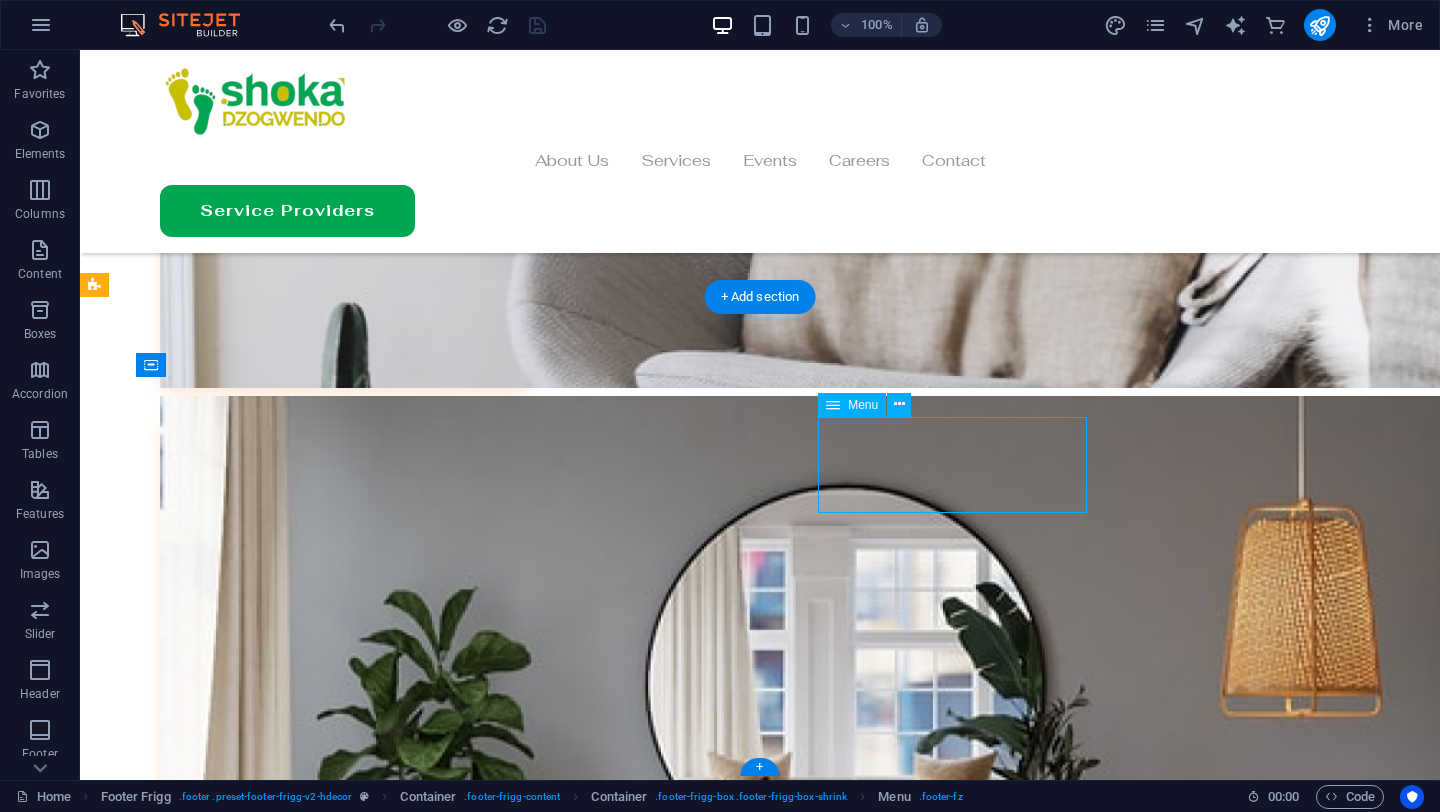click on "Products About Us Stores" at bounding box center (760, 9594) 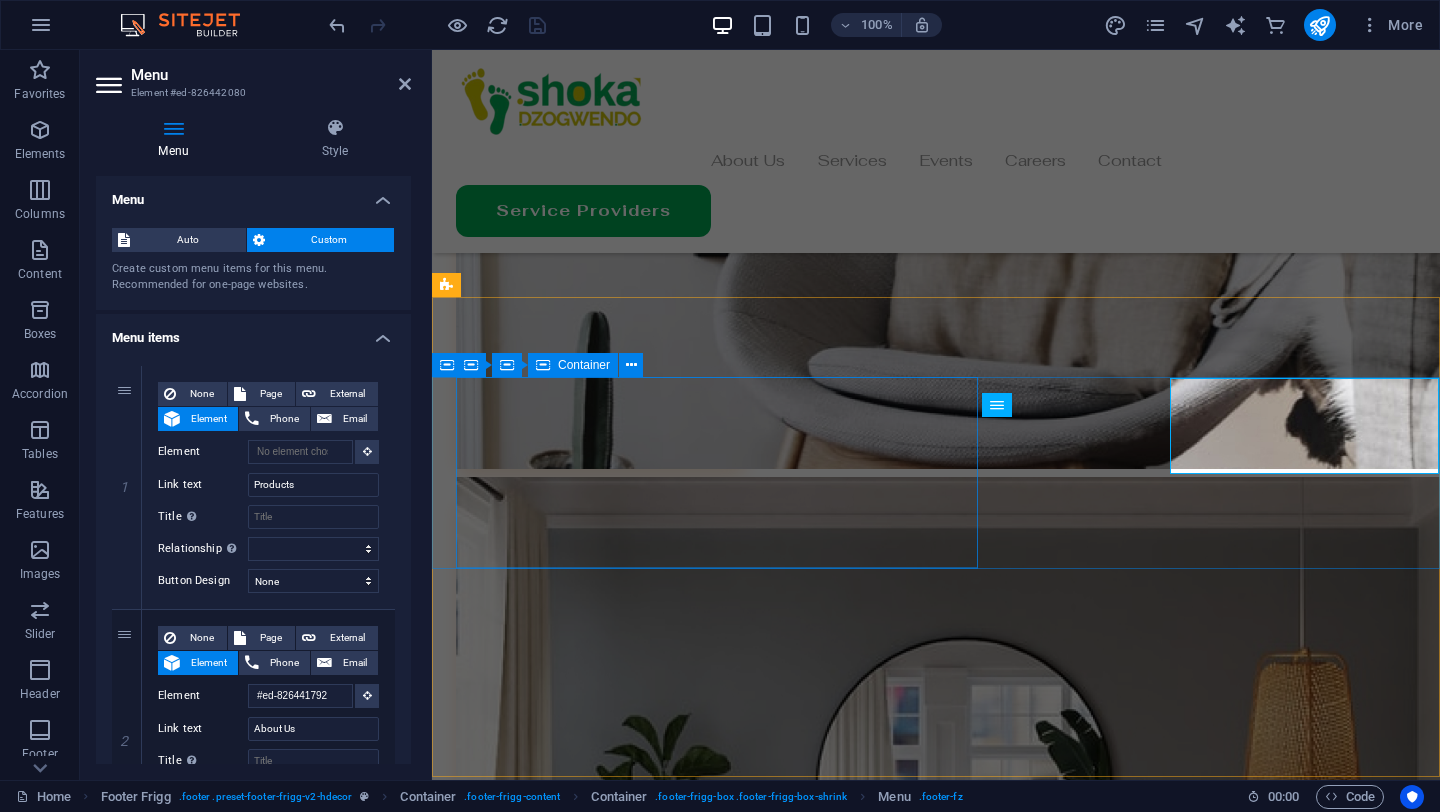 scroll, scrollTop: 6344, scrollLeft: 0, axis: vertical 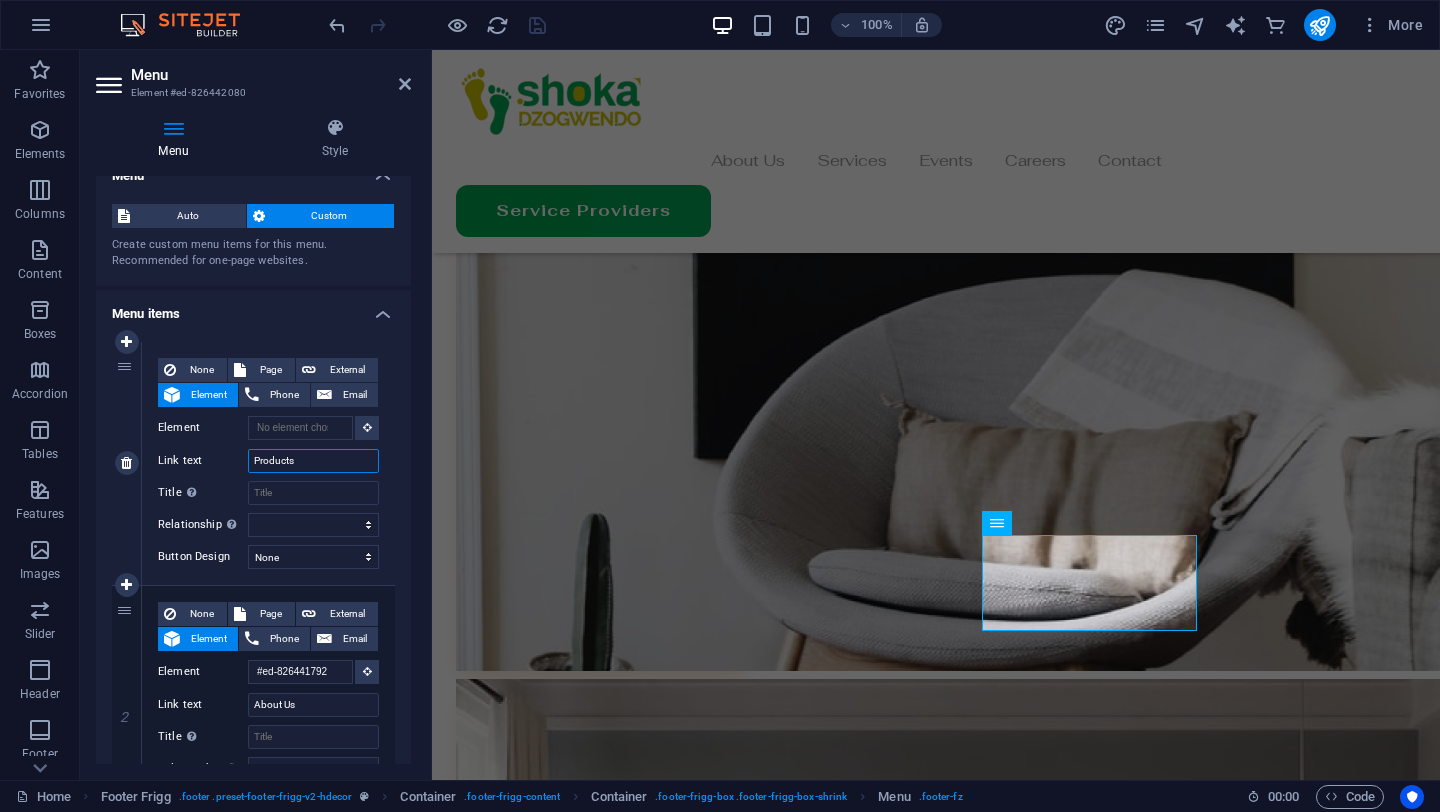click on "Products" at bounding box center [313, 461] 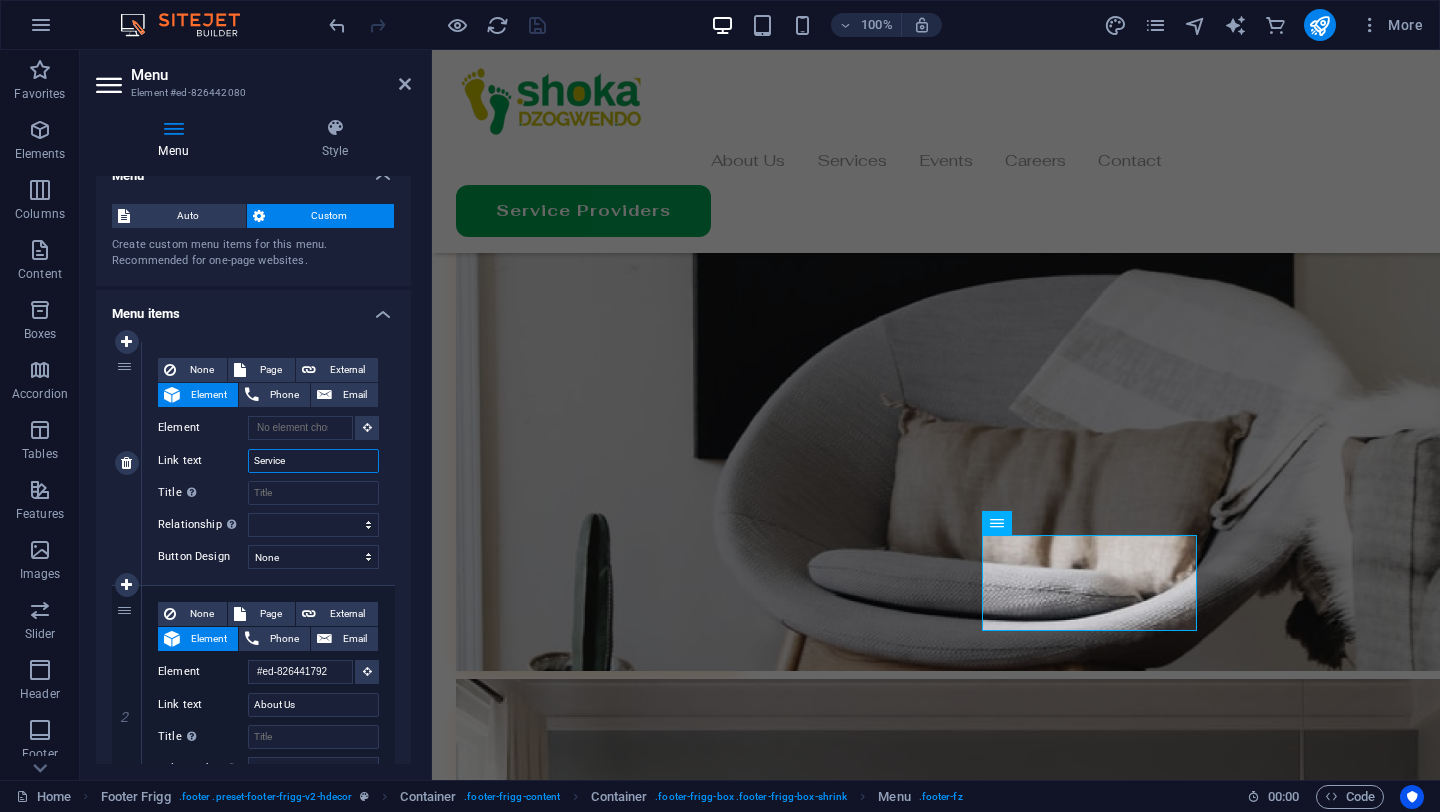 type on "Services" 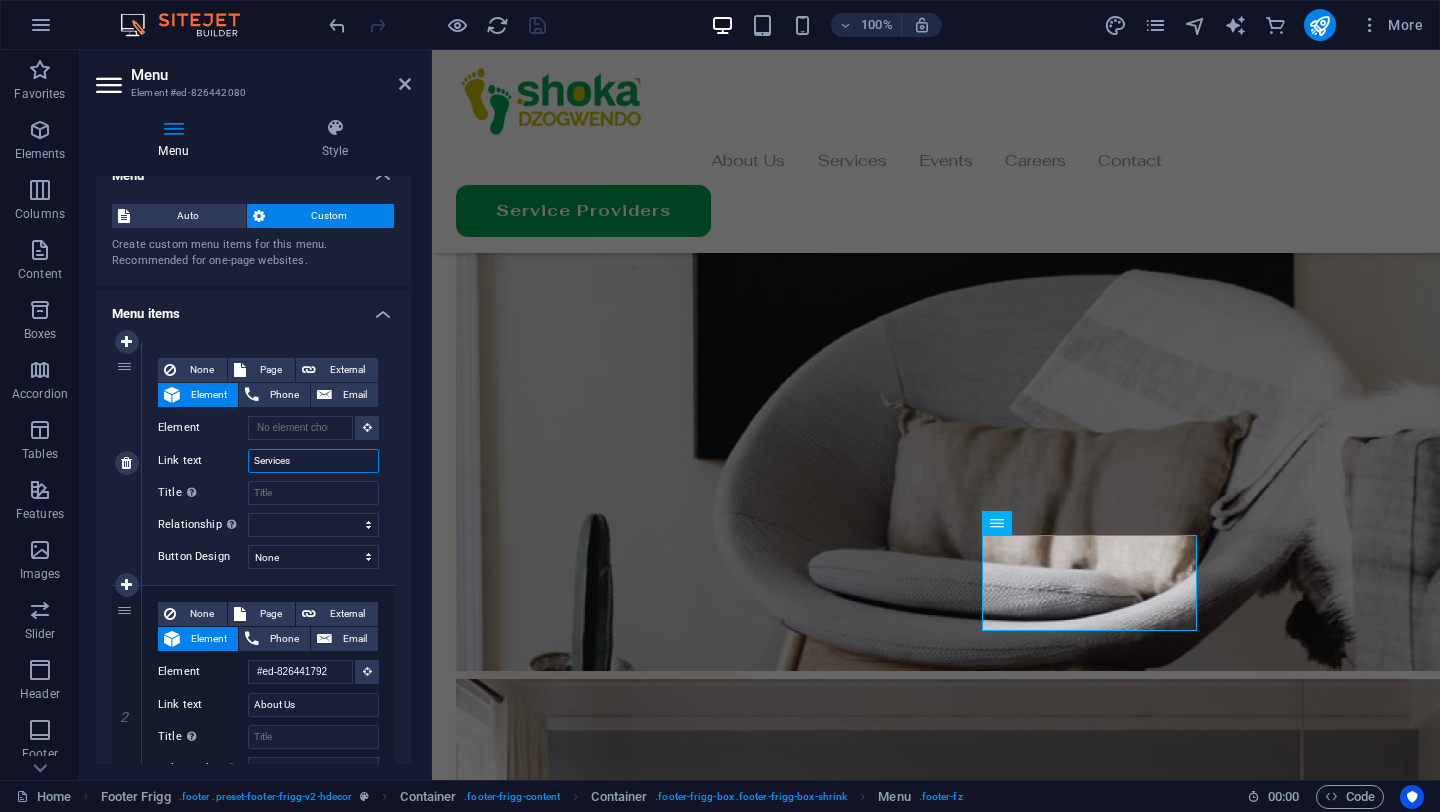 select 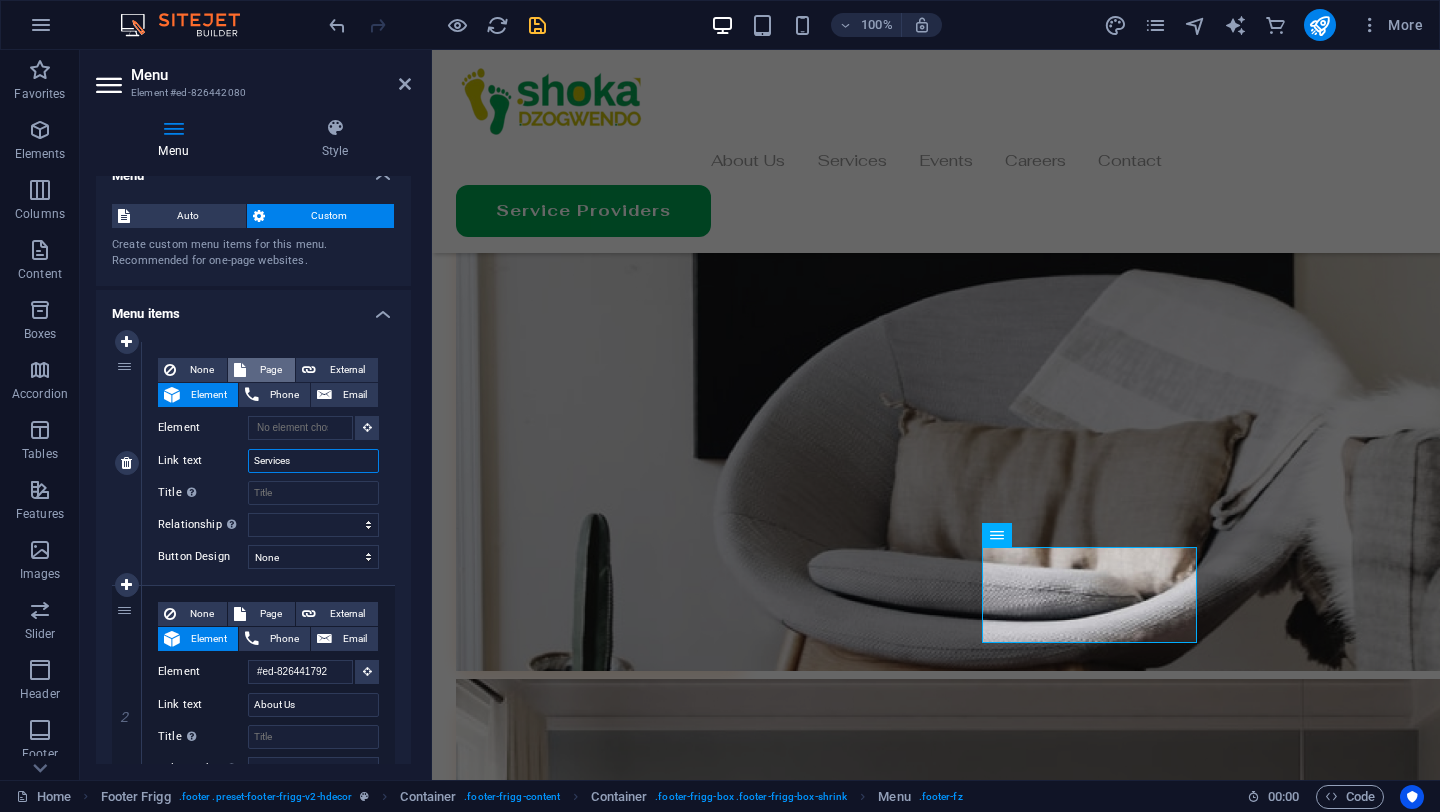scroll, scrollTop: 6122, scrollLeft: 0, axis: vertical 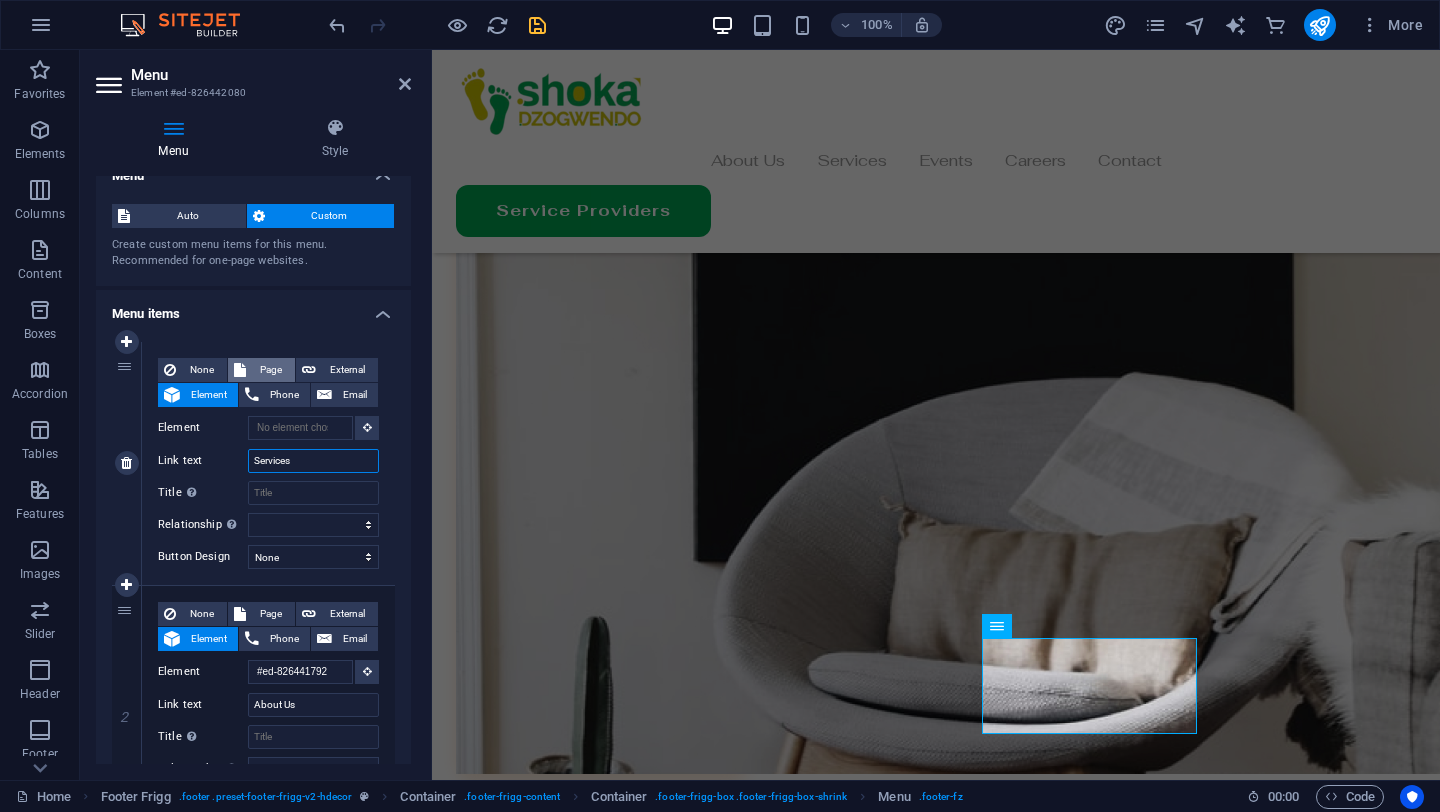 type on "Services" 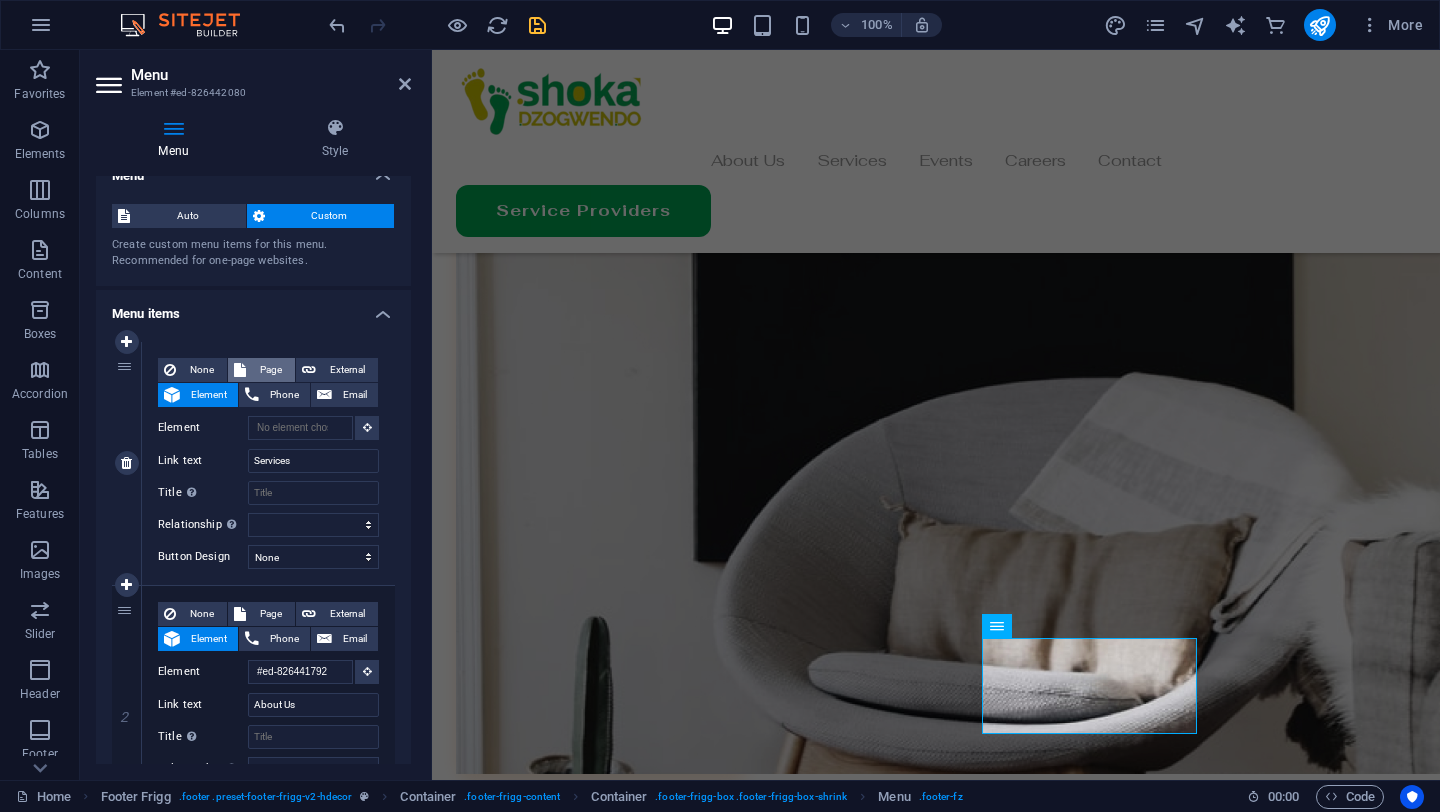 click on "Page" at bounding box center [270, 370] 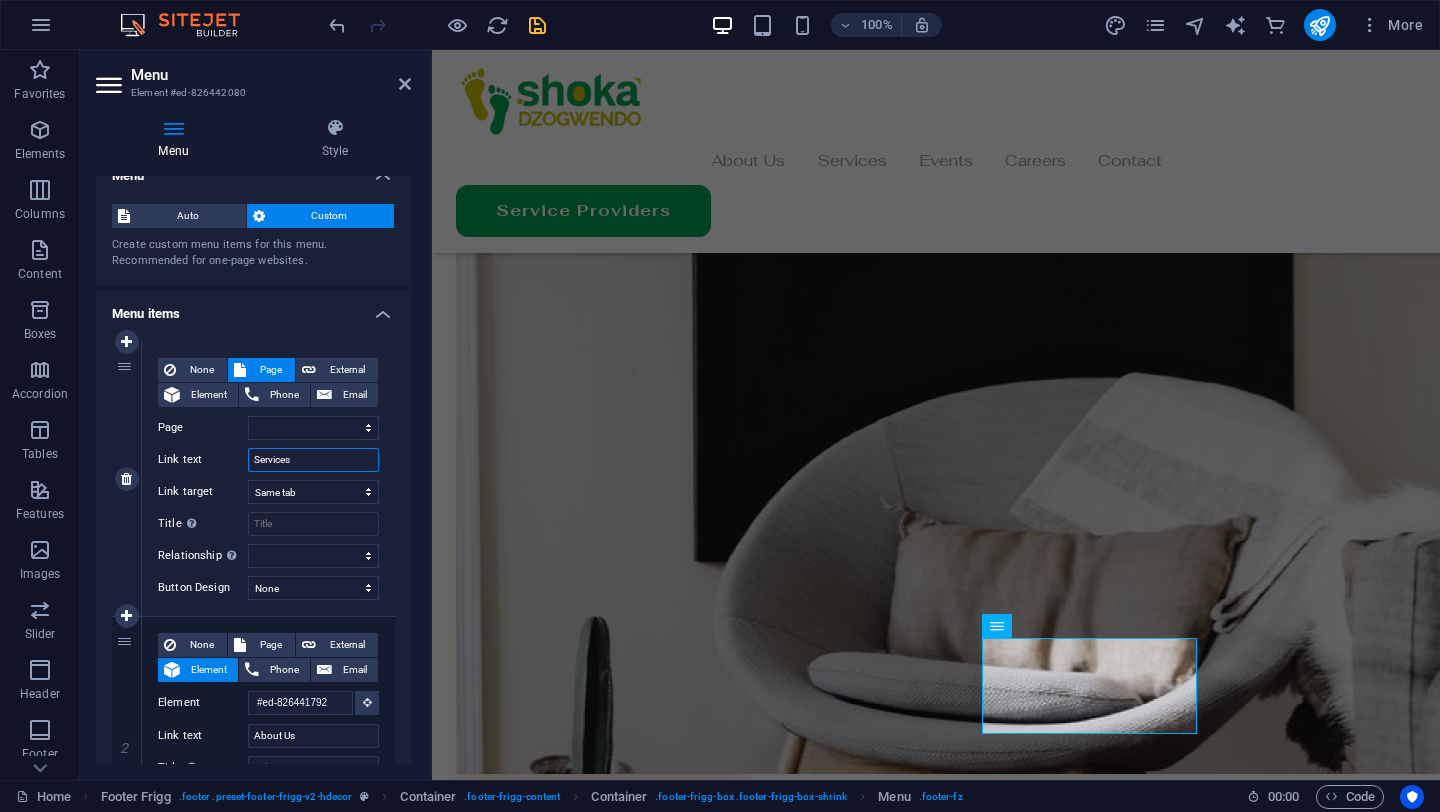 click on "Services" at bounding box center (313, 460) 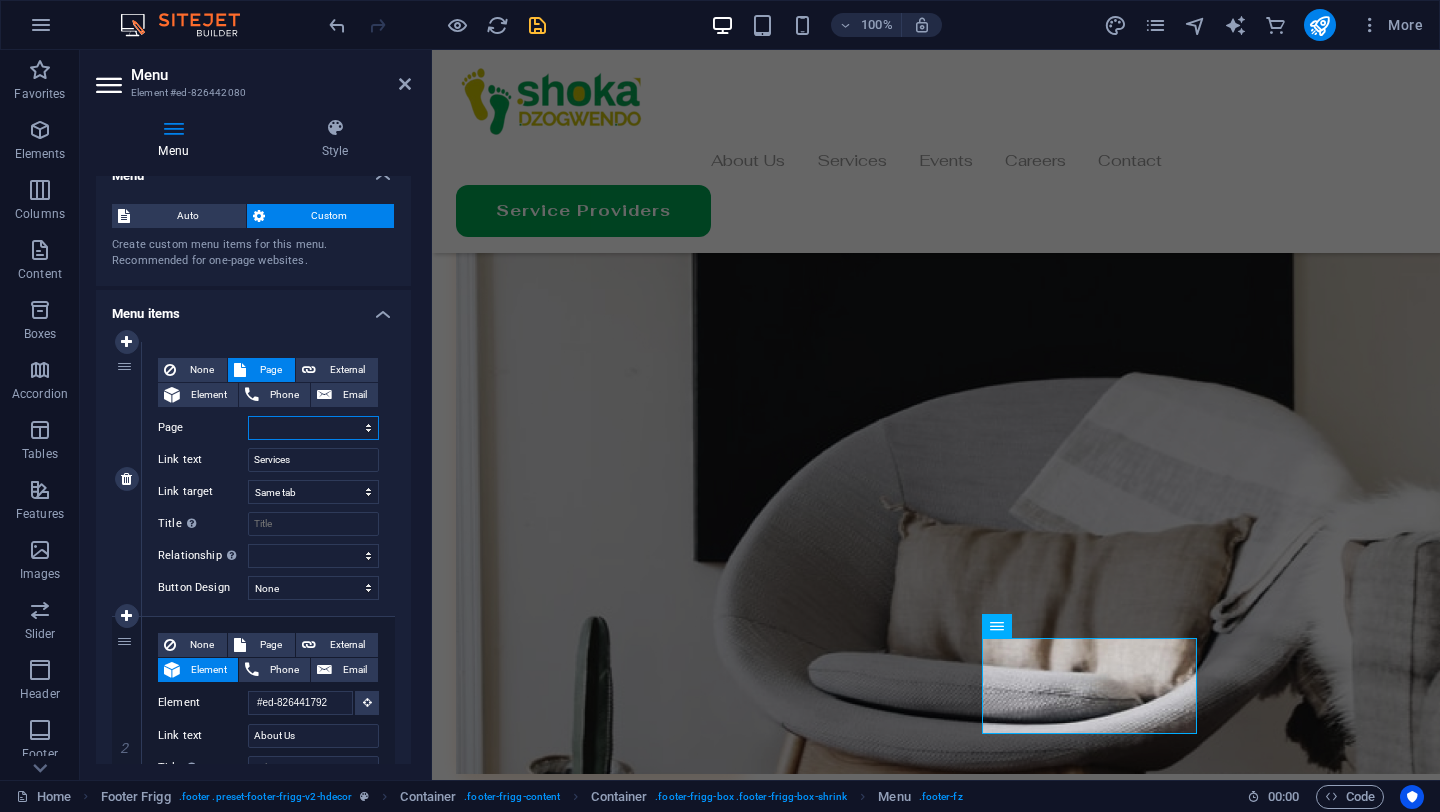 click on "Home Contact Privacy Legal Notice" at bounding box center [313, 428] 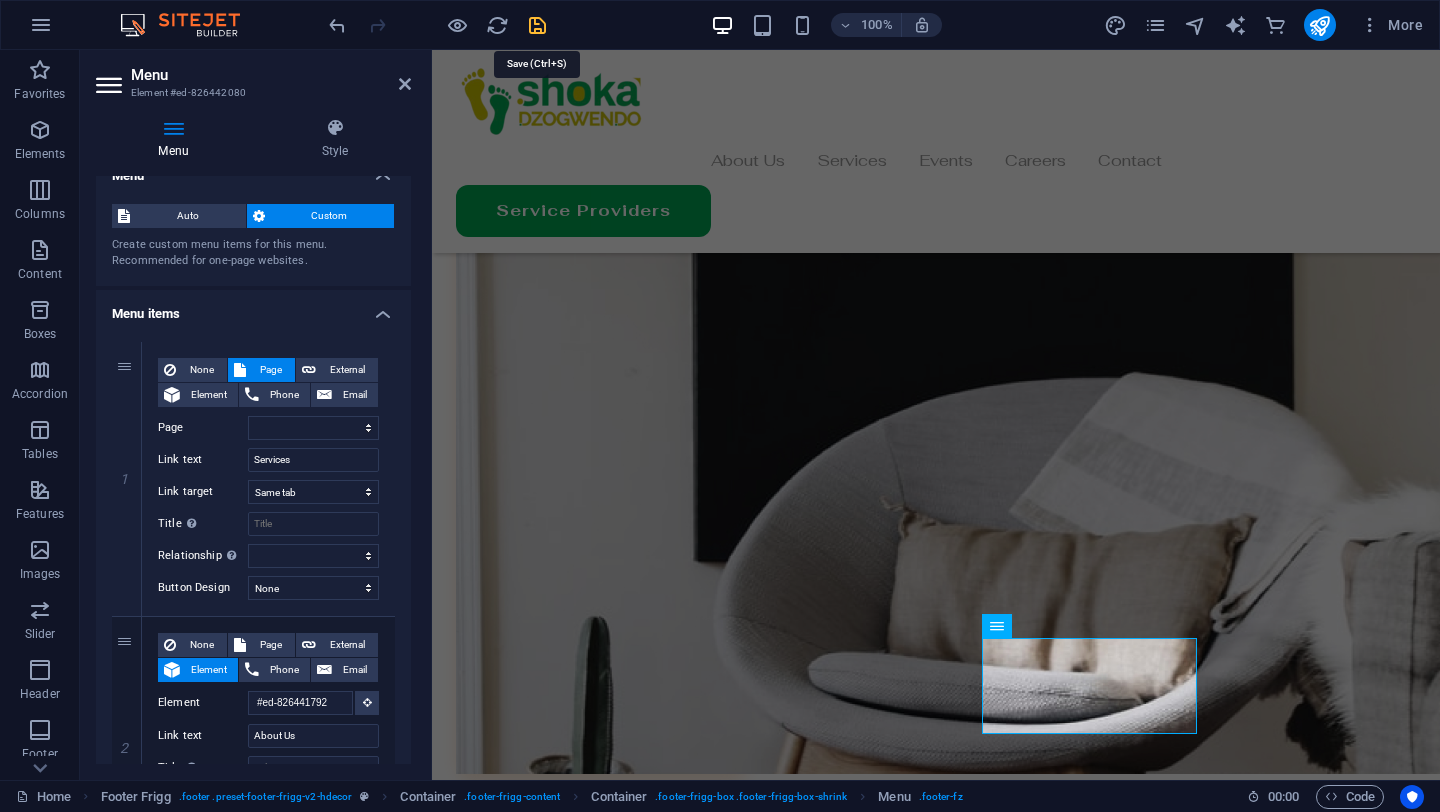 click at bounding box center [537, 25] 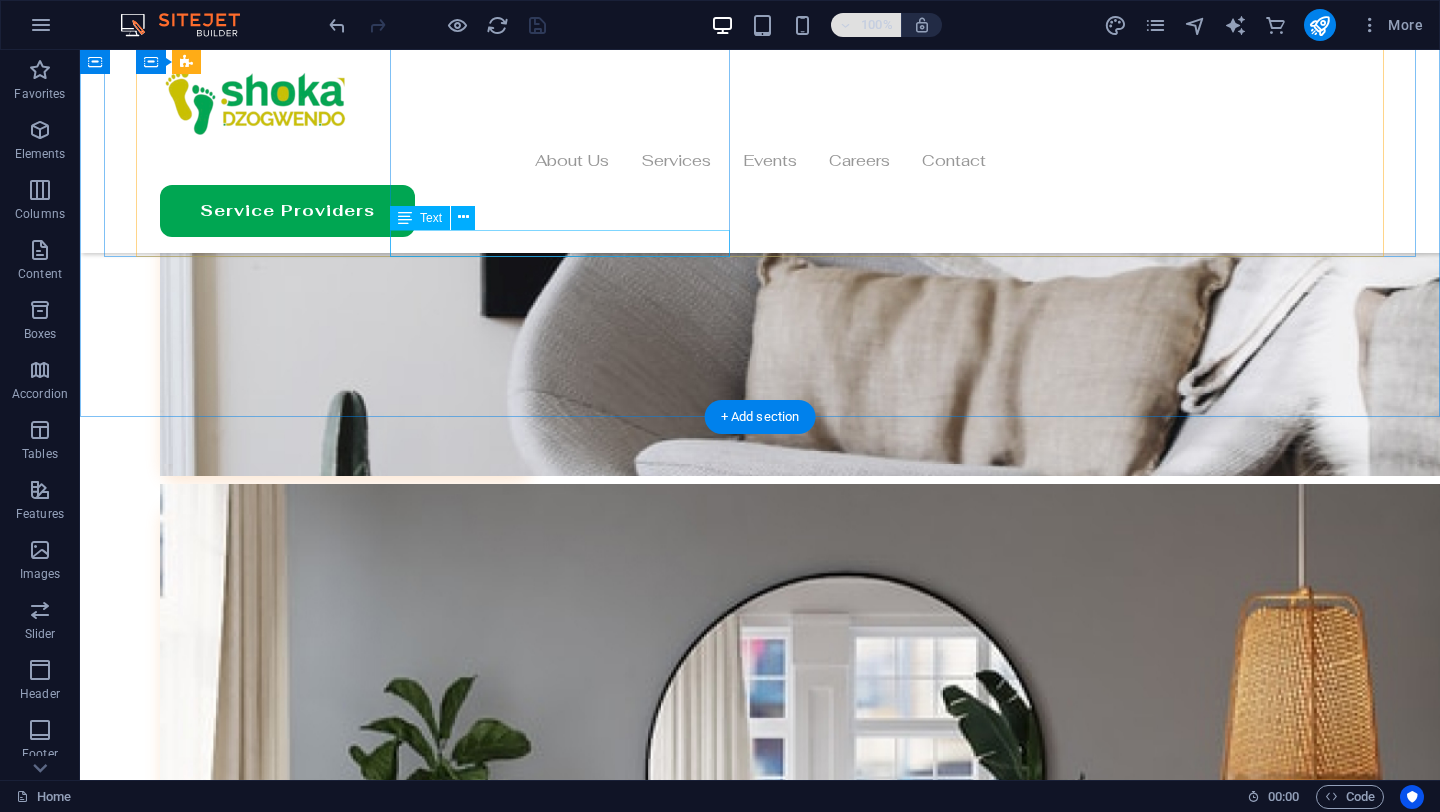 scroll, scrollTop: 6048, scrollLeft: 0, axis: vertical 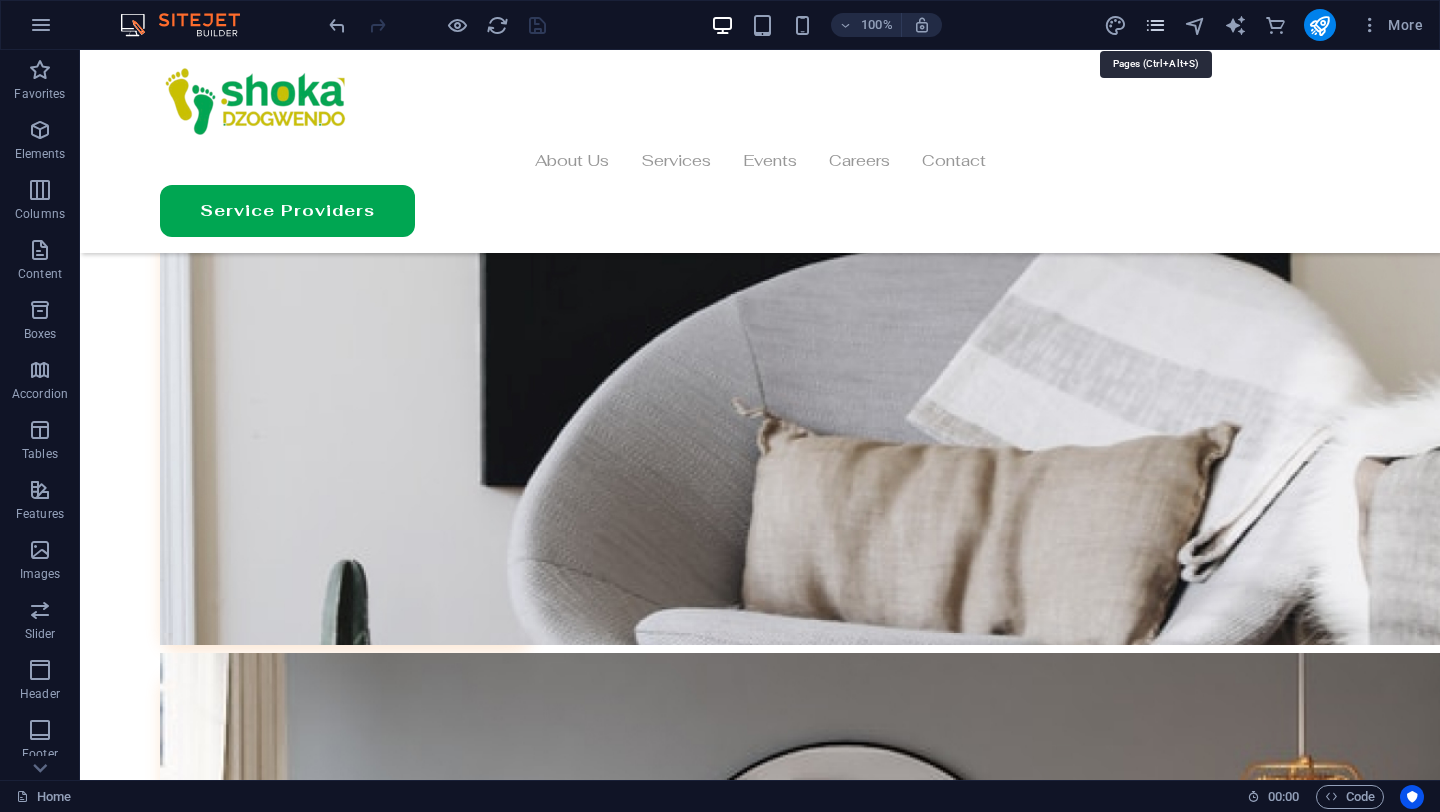 click at bounding box center (1155, 25) 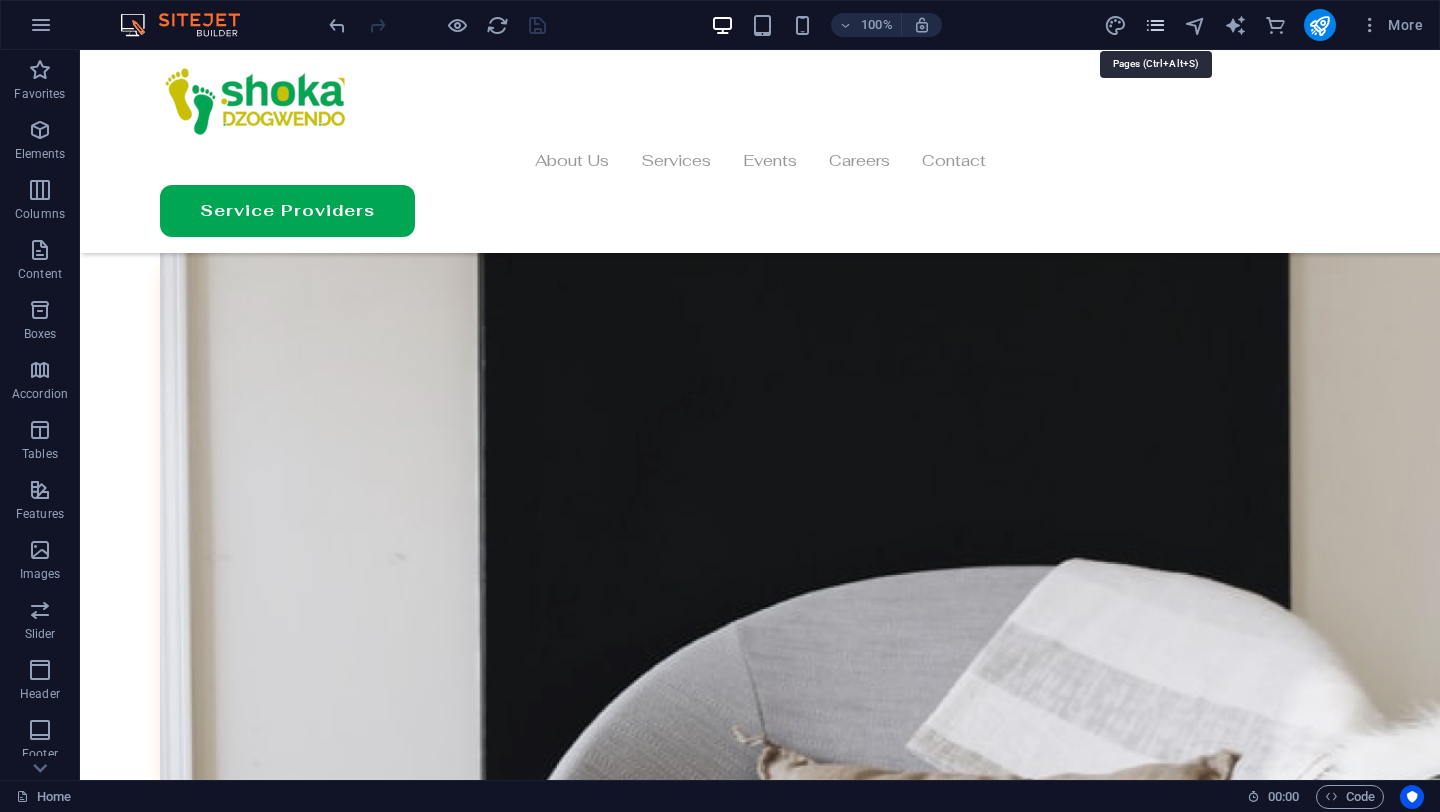 scroll, scrollTop: 6232, scrollLeft: 0, axis: vertical 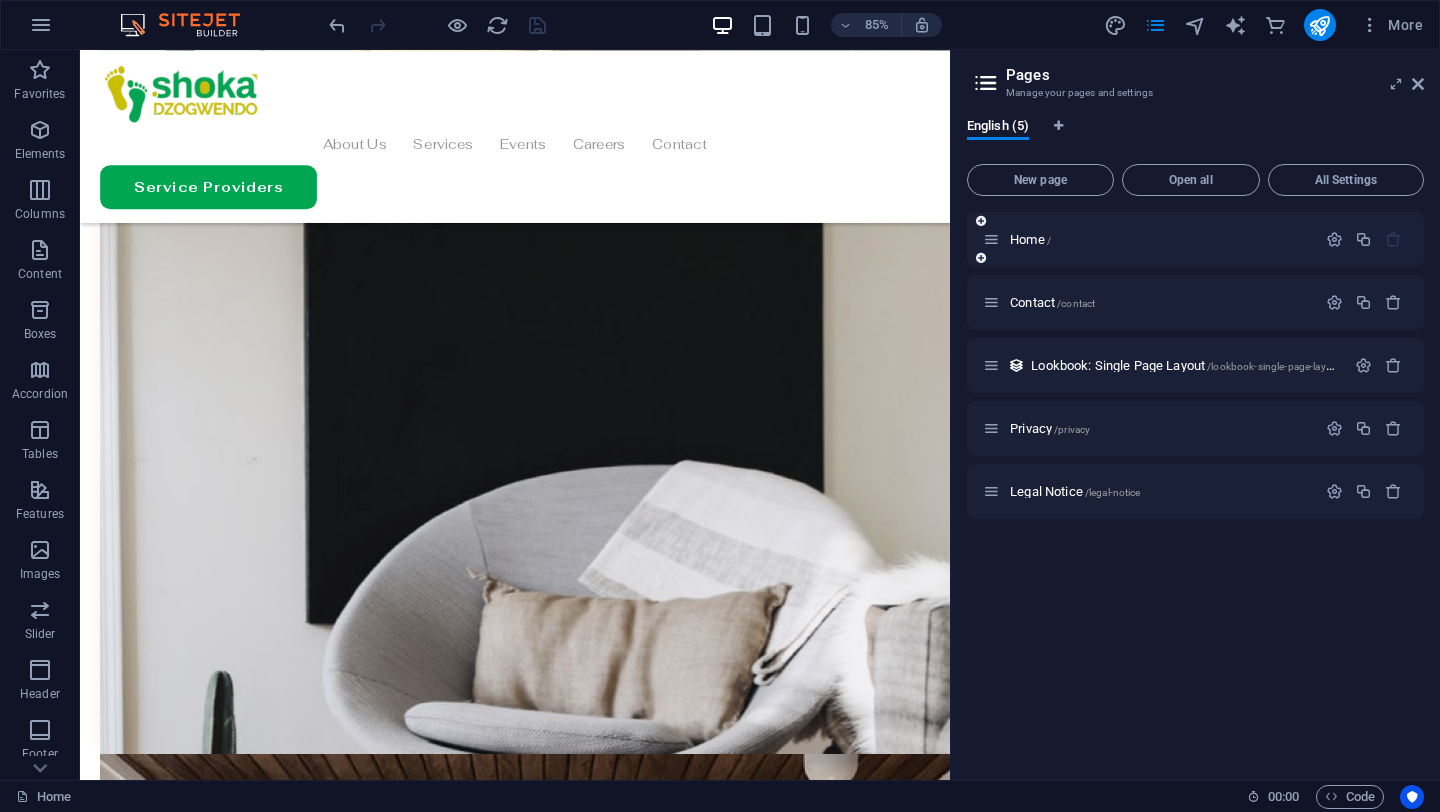 click at bounding box center (981, 258) 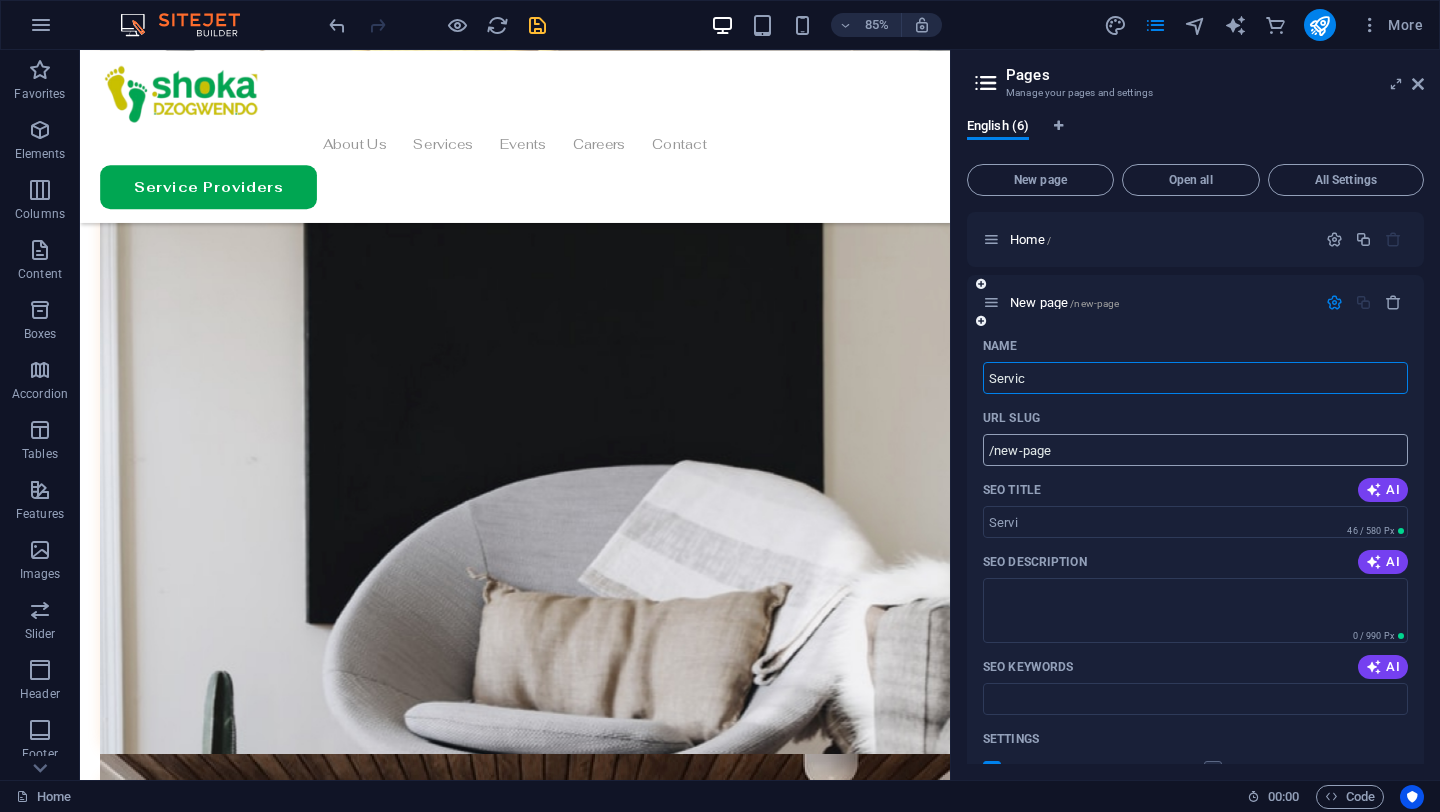 type on "Service" 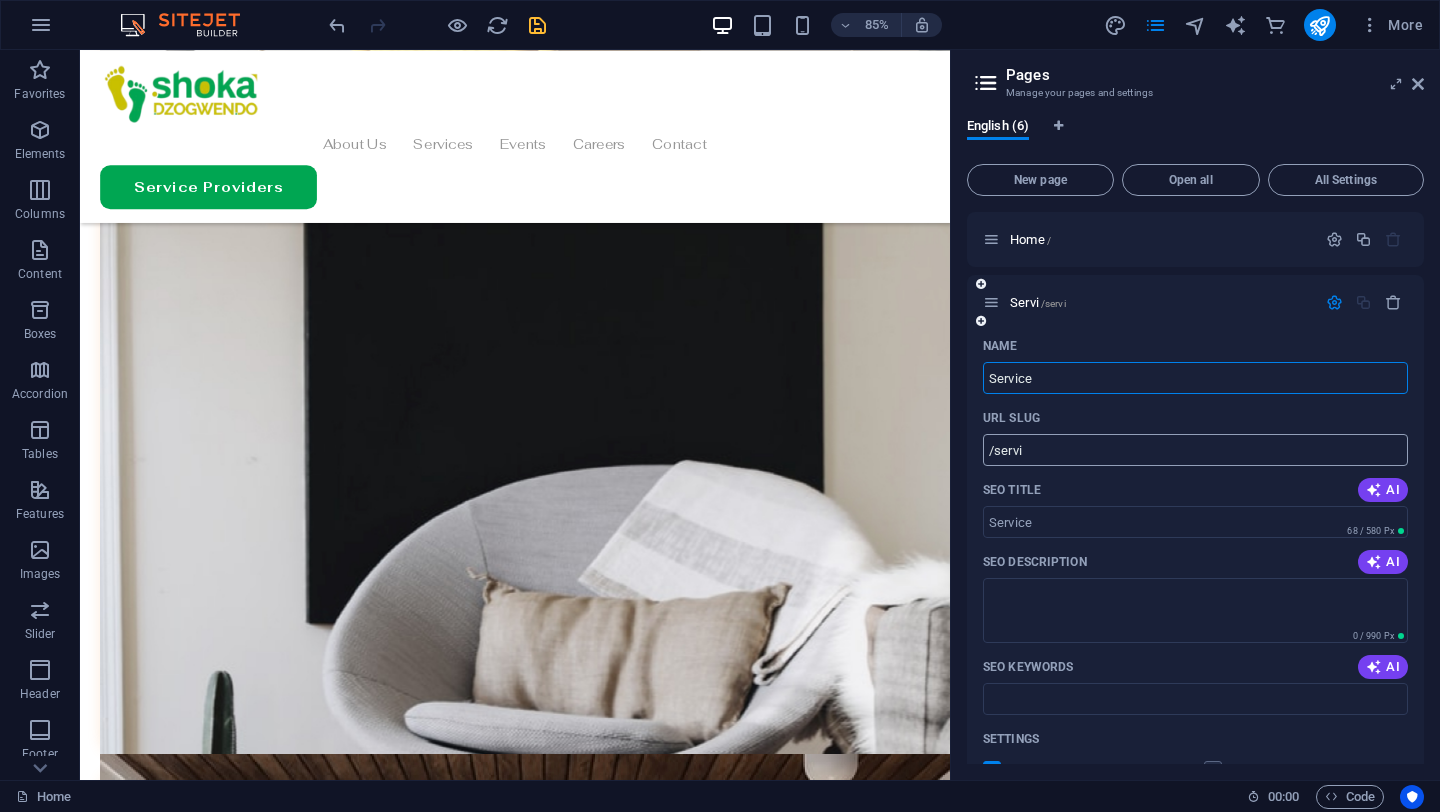 type on "/servi" 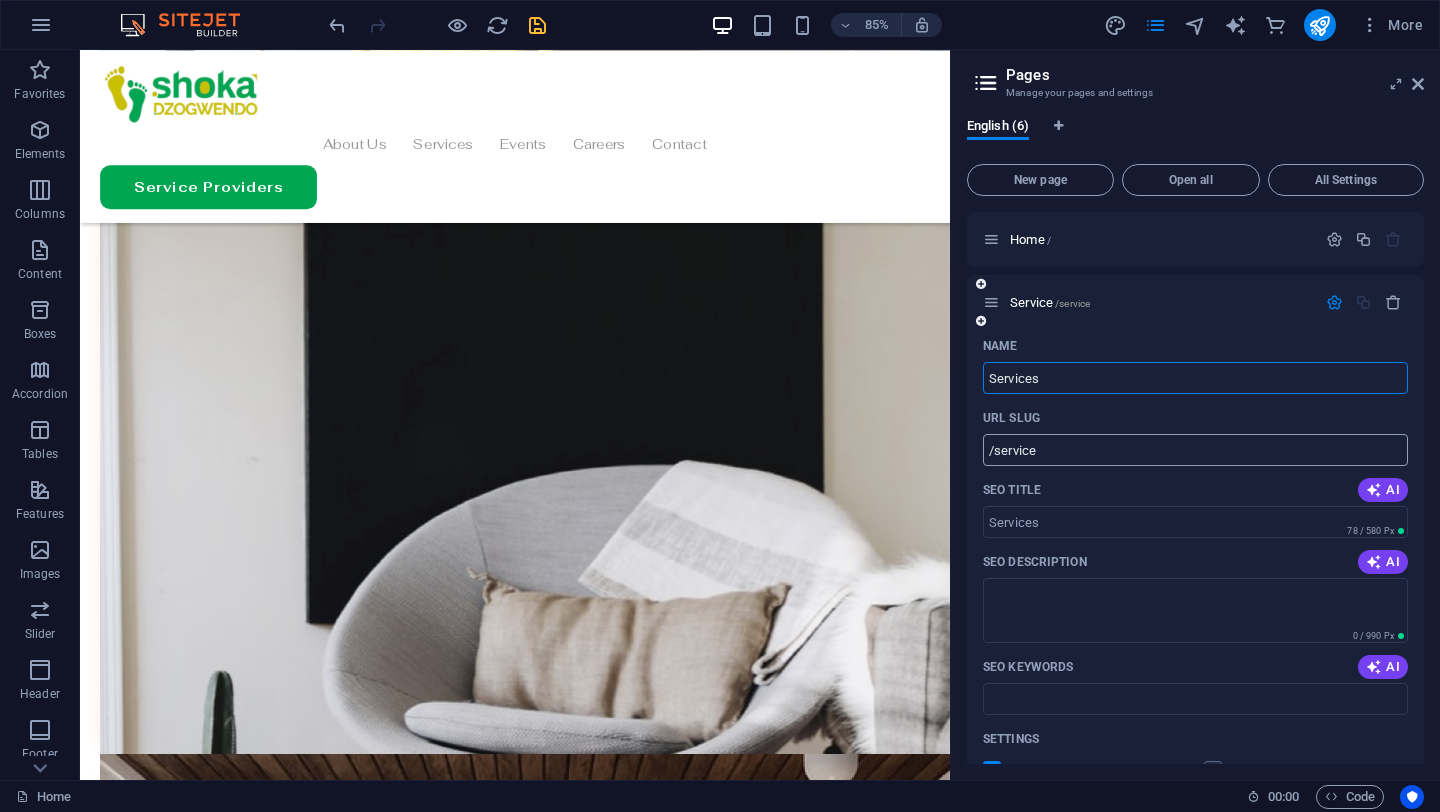 type on "Services" 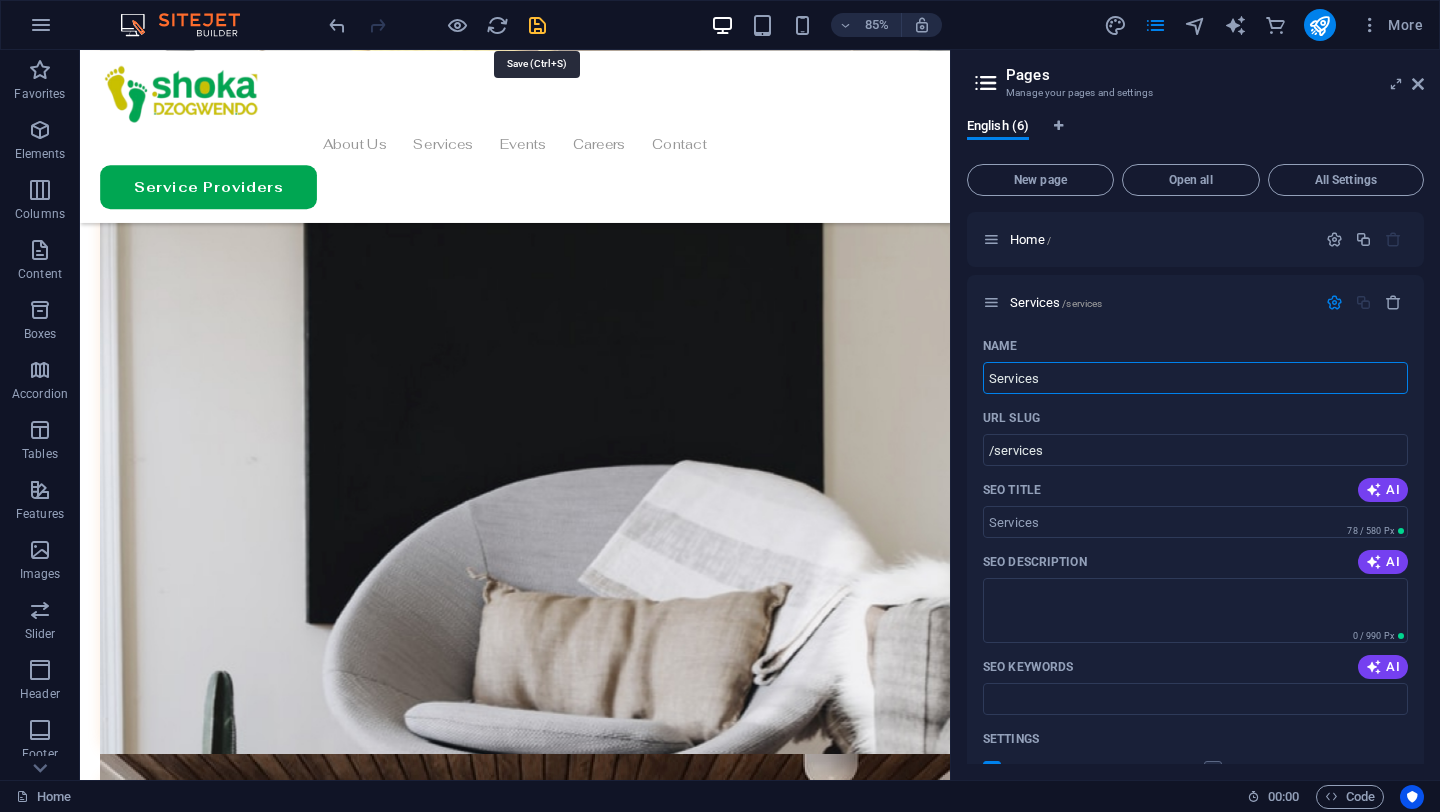 type on "Services" 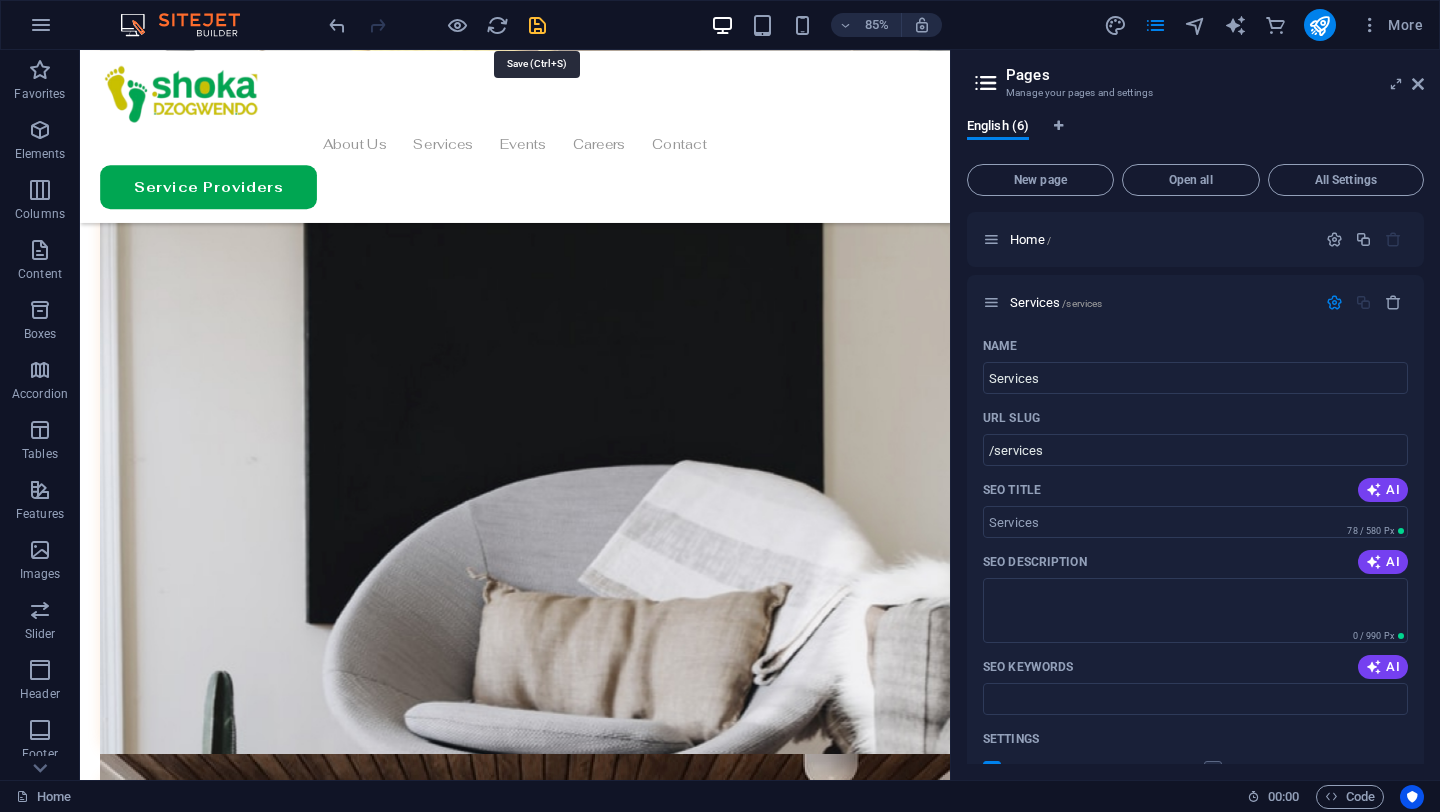 click at bounding box center [537, 25] 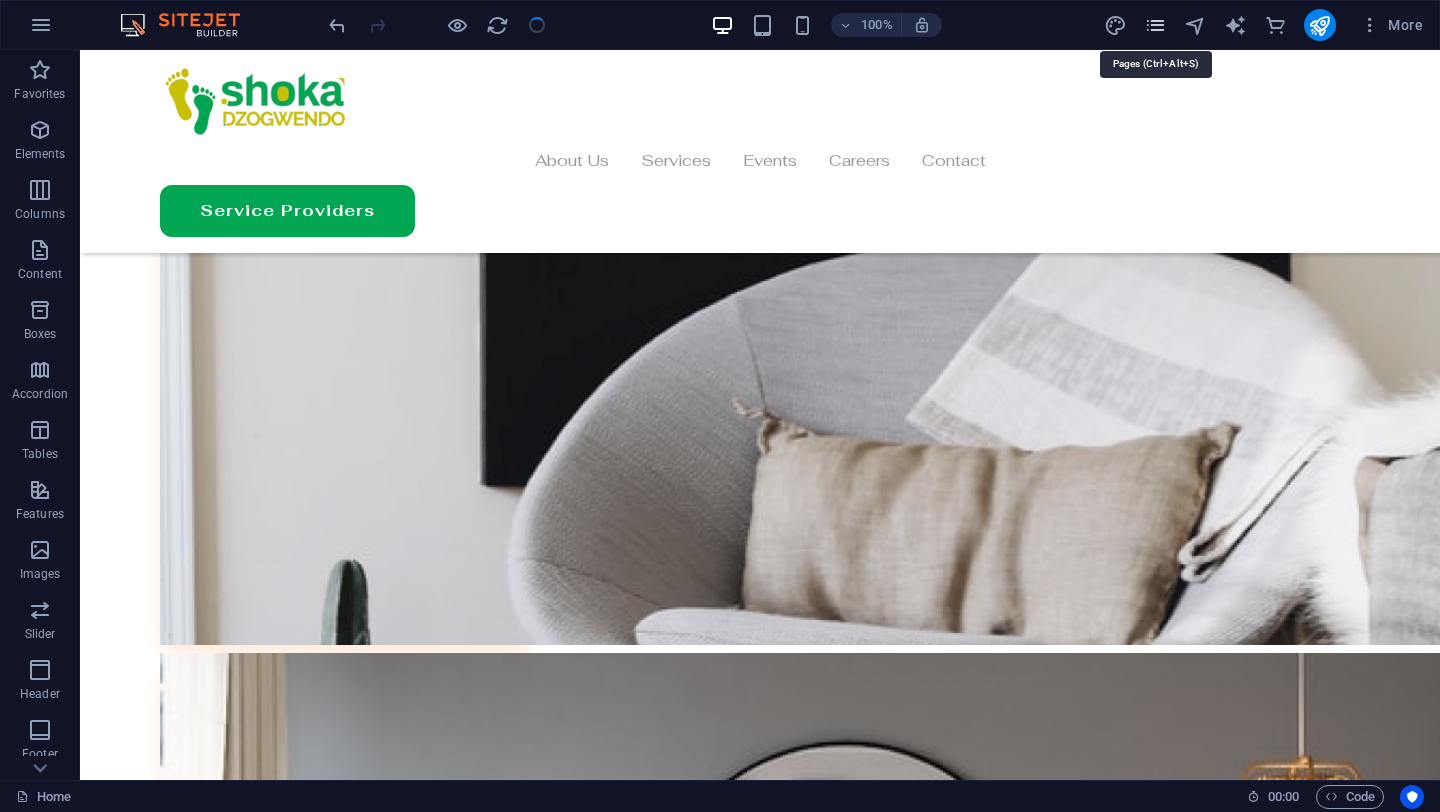click at bounding box center [1155, 25] 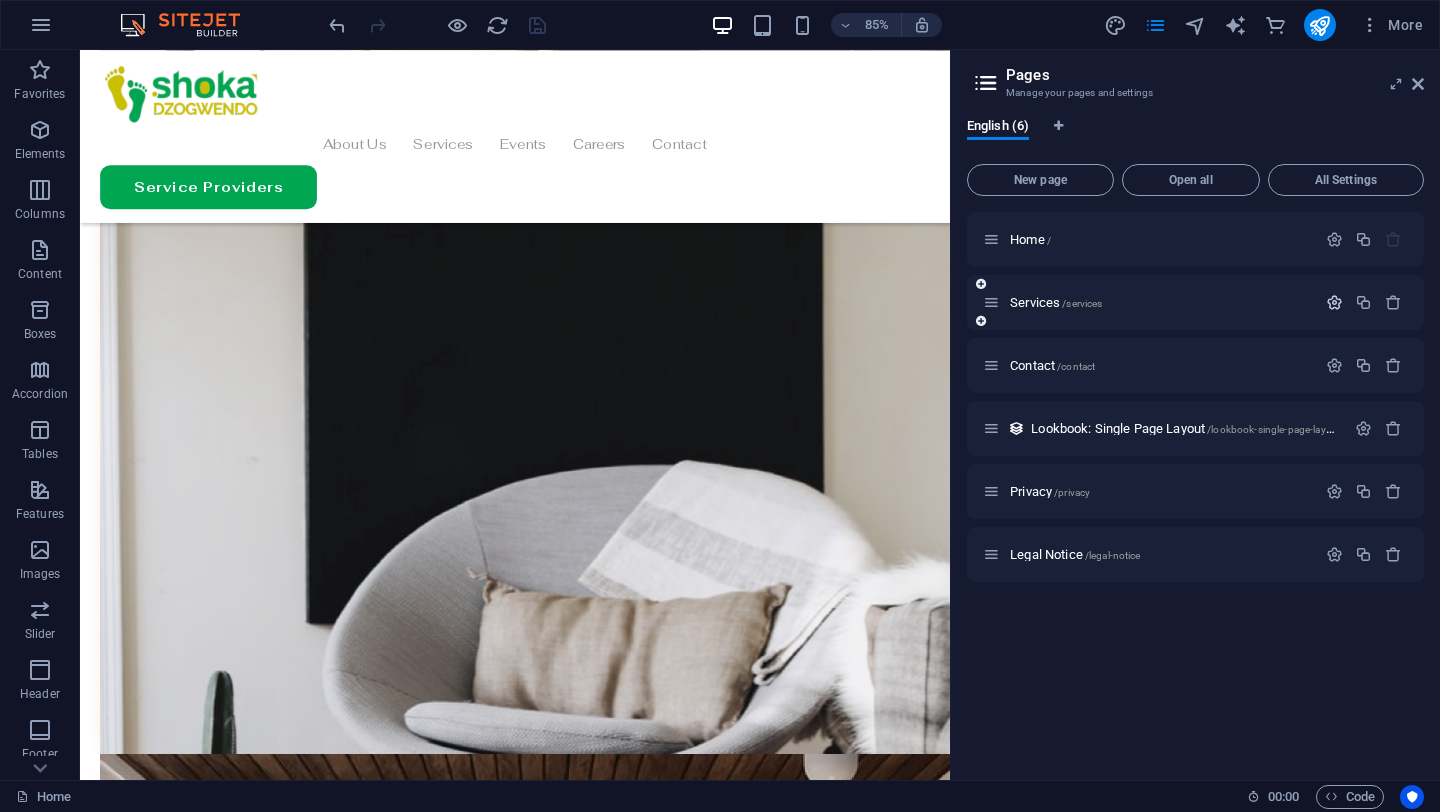 click at bounding box center [1334, 302] 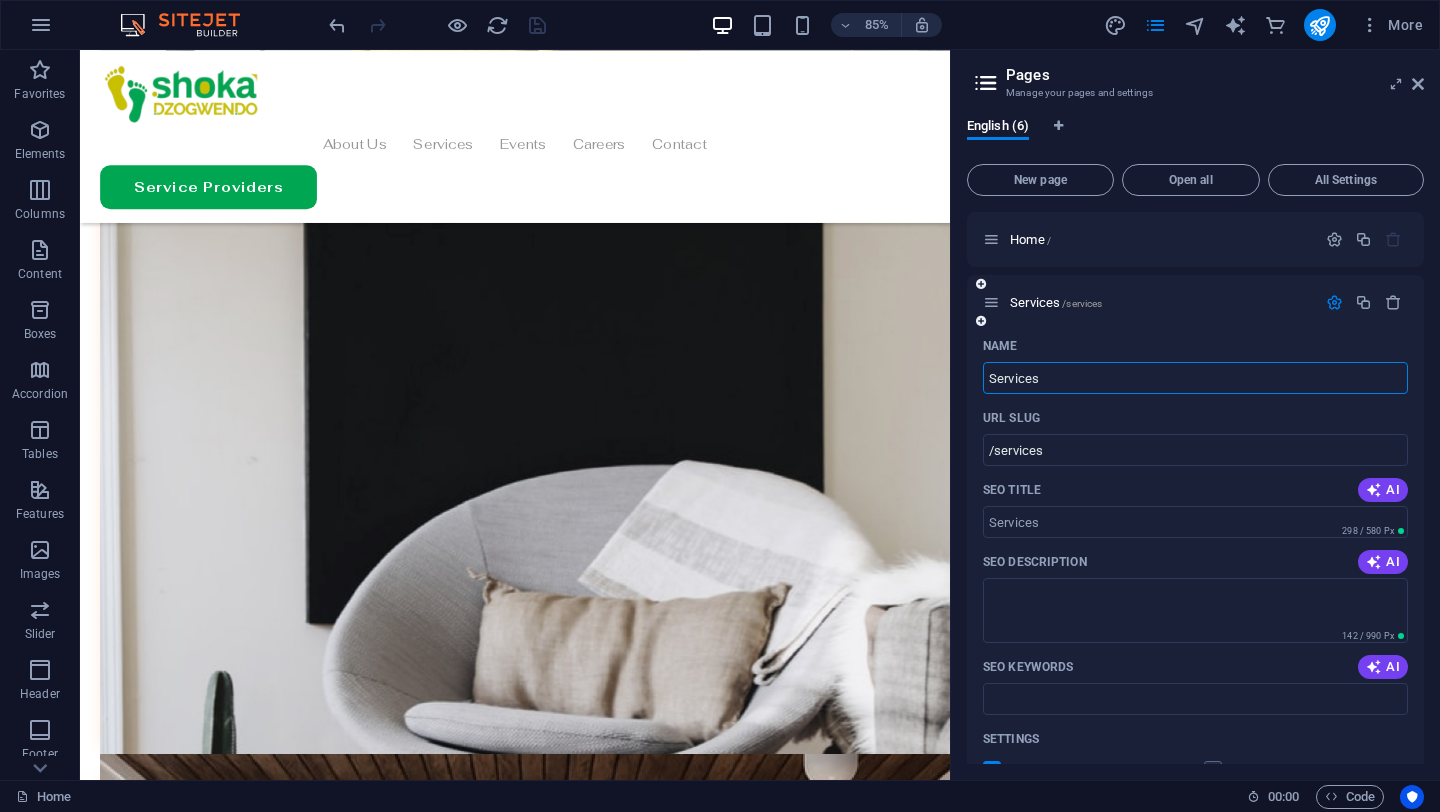 click at bounding box center [1334, 302] 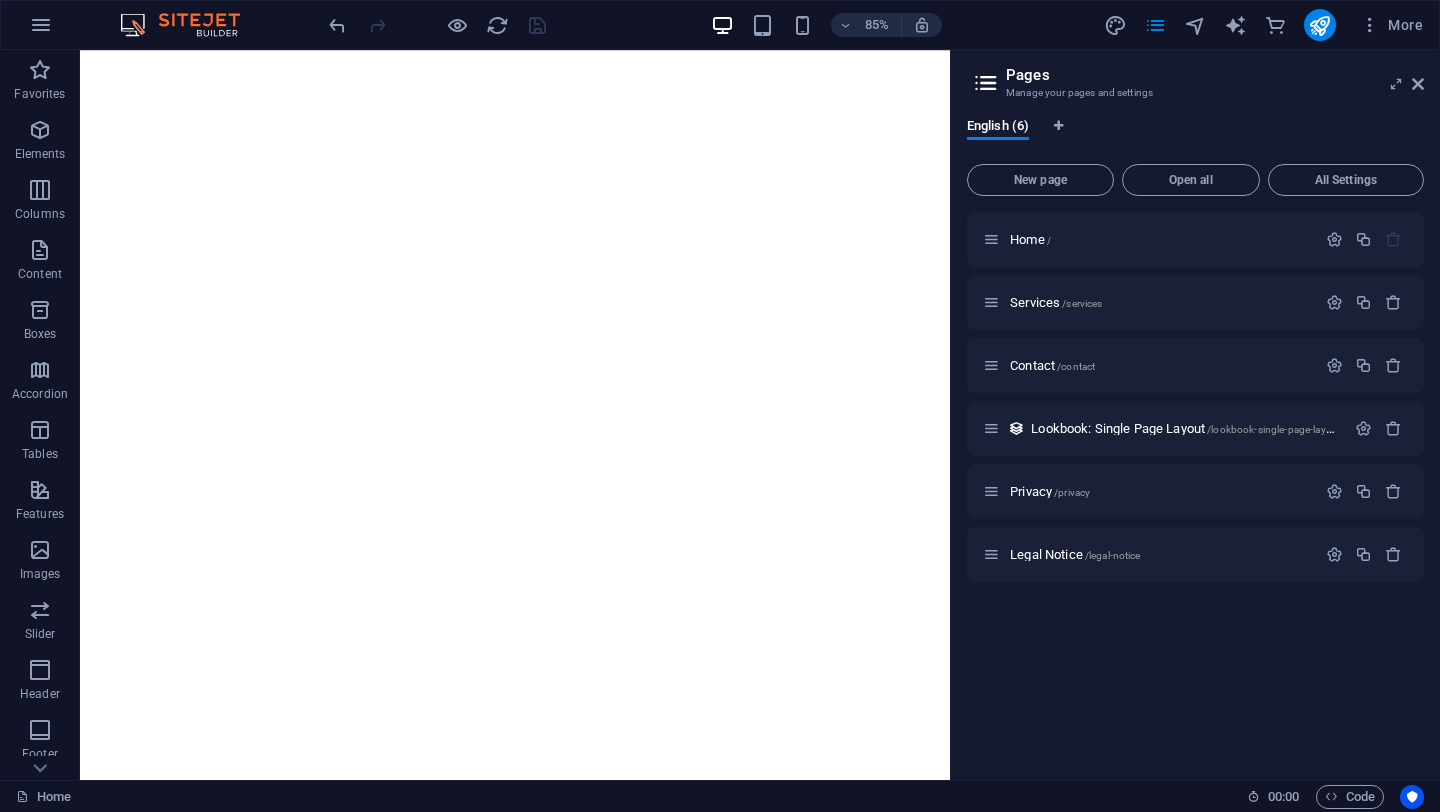 scroll, scrollTop: 0, scrollLeft: 0, axis: both 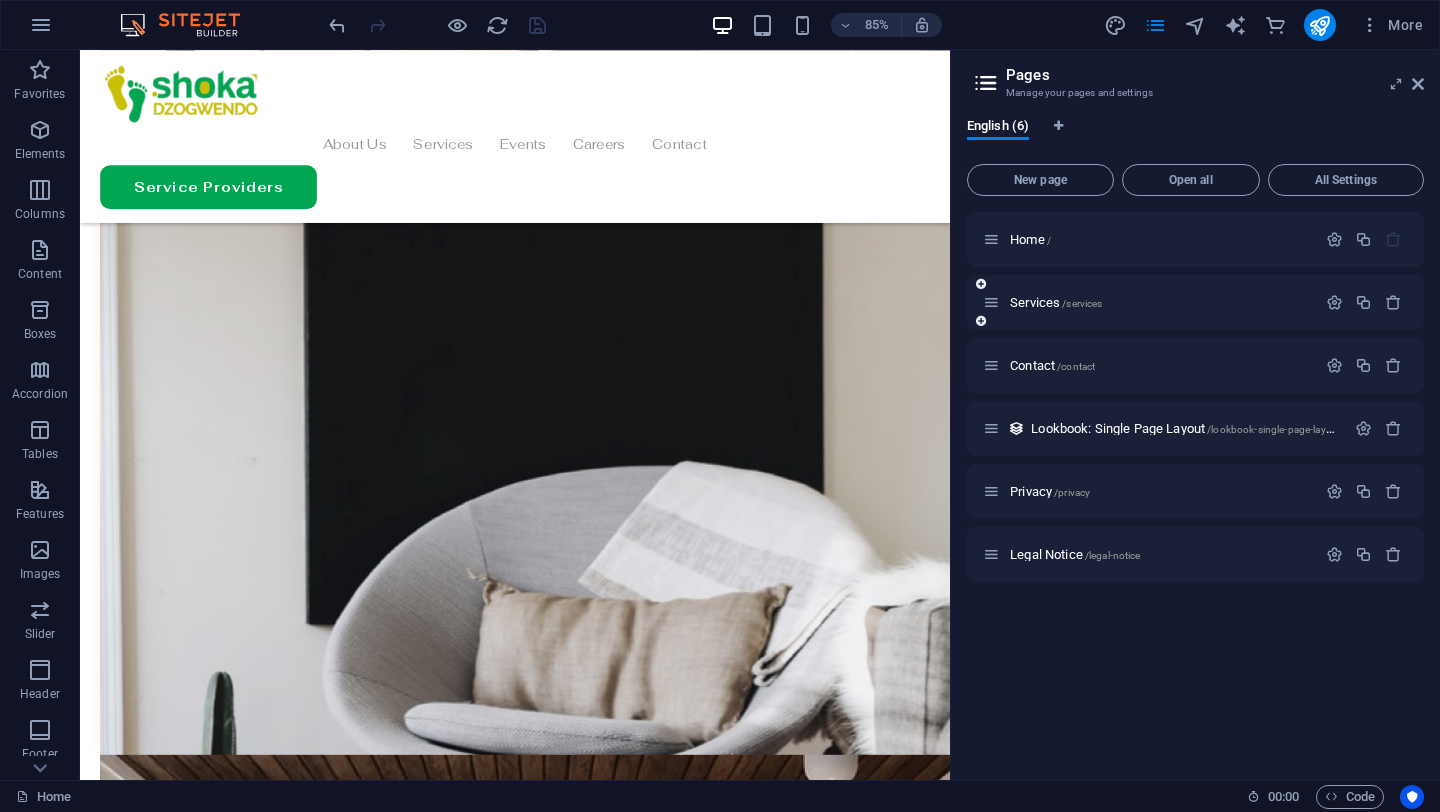 click at bounding box center (981, 321) 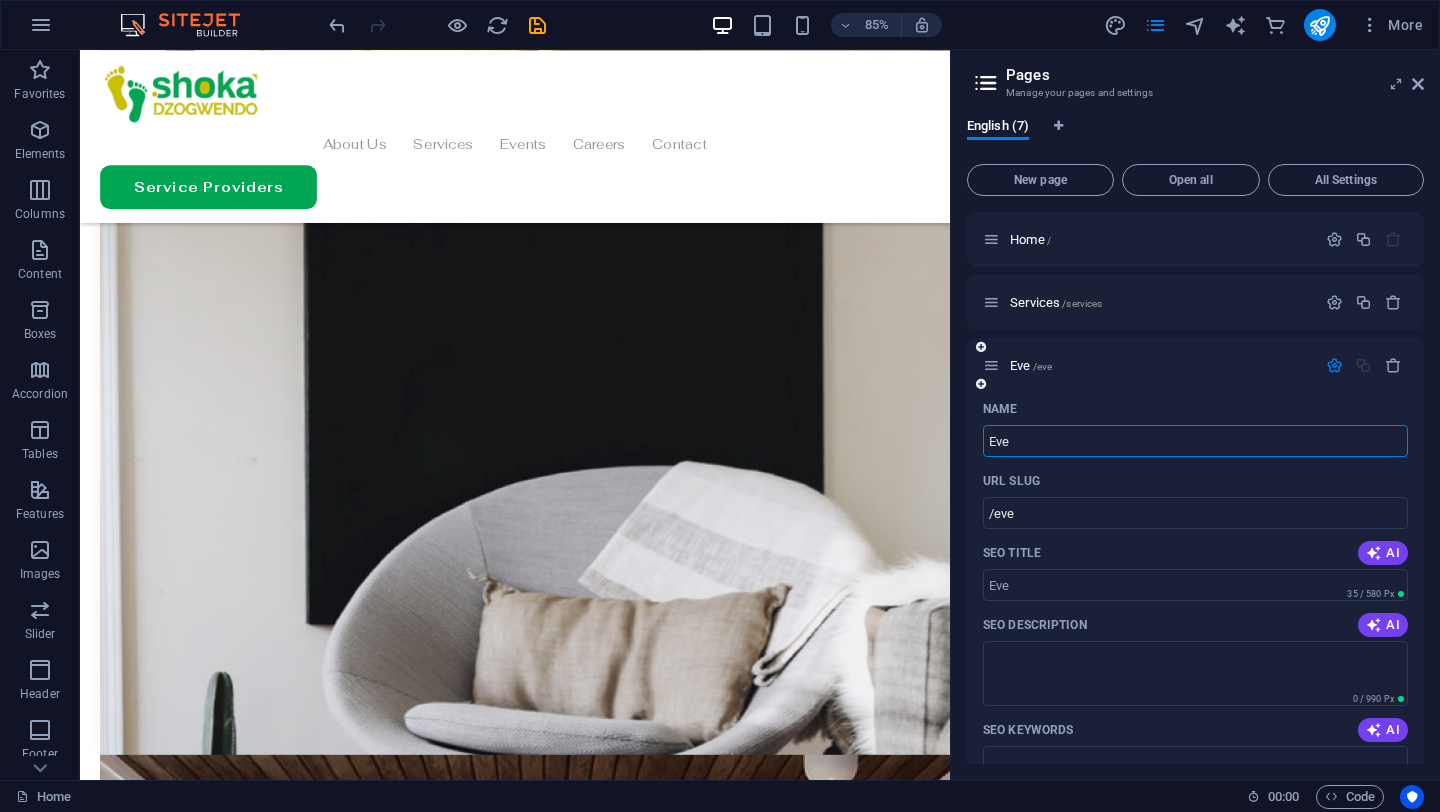 type on "Eve" 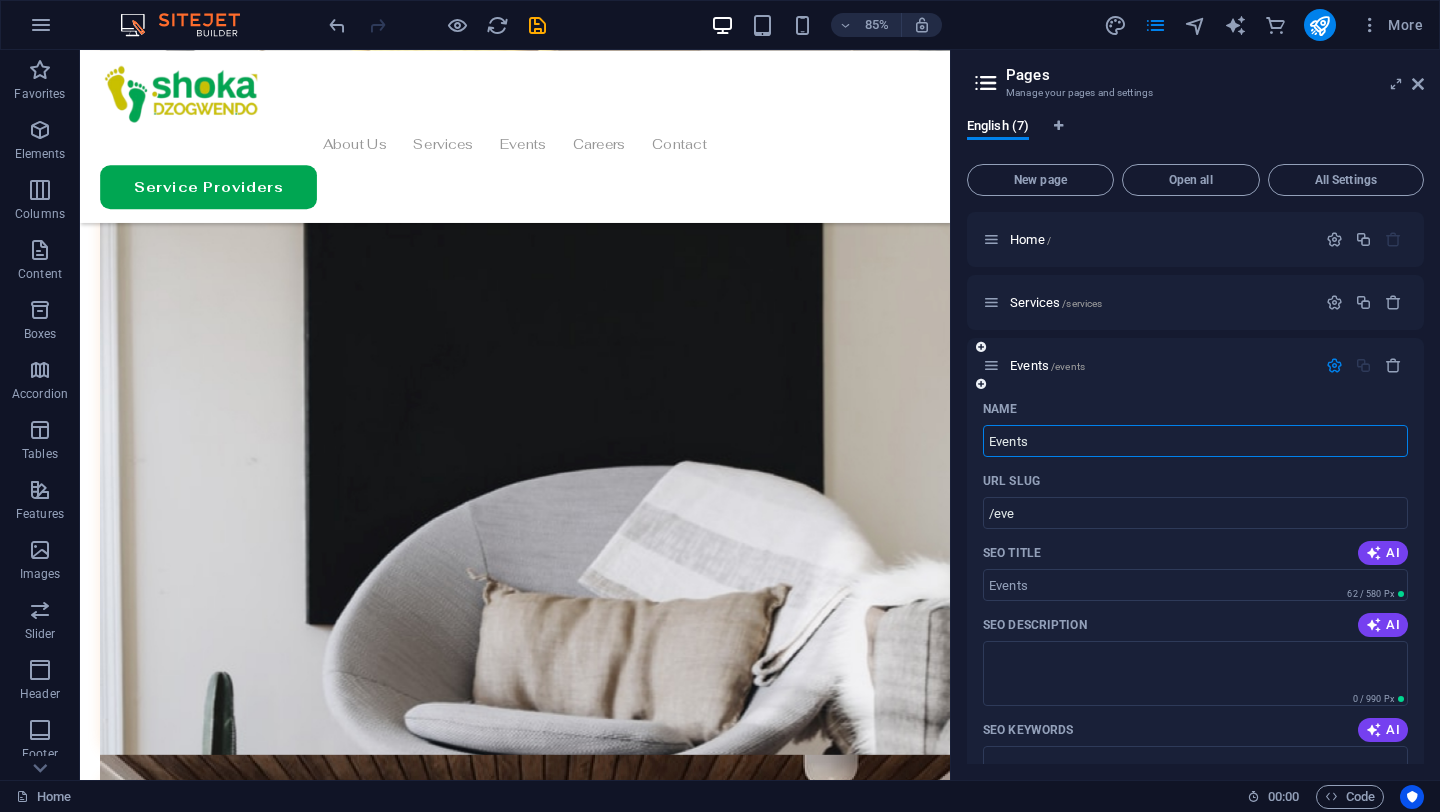 type on "Events" 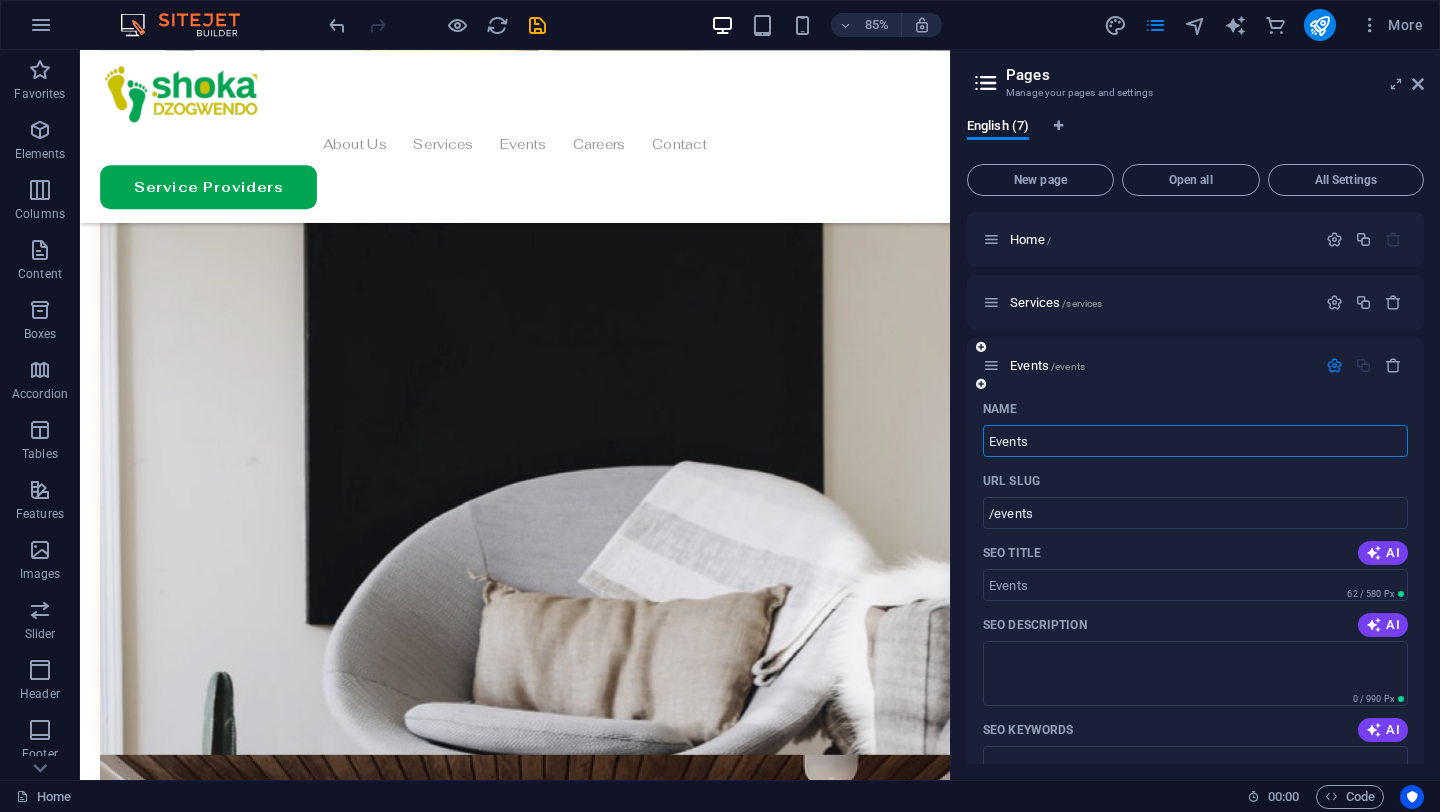 click at bounding box center (1334, 365) 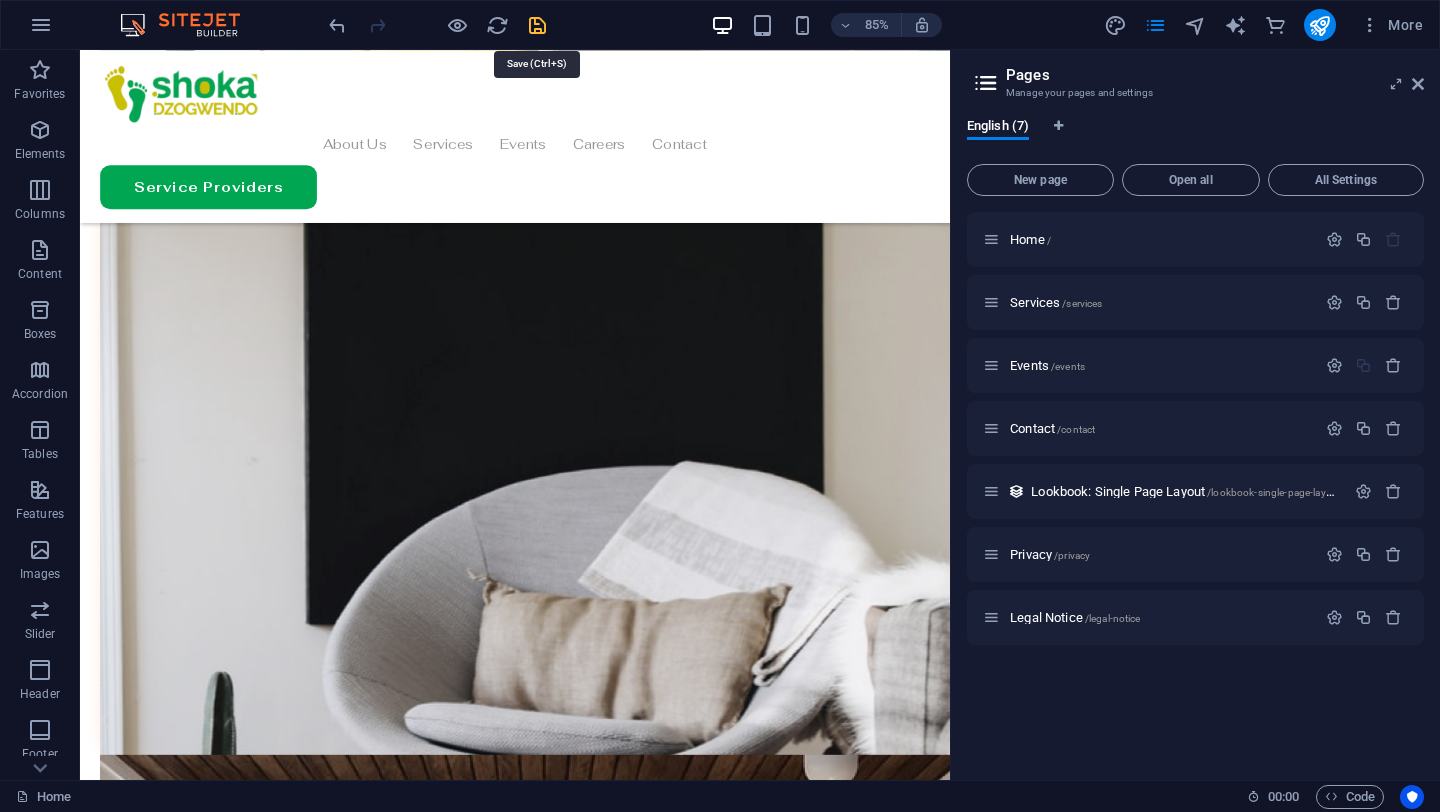 click at bounding box center (537, 25) 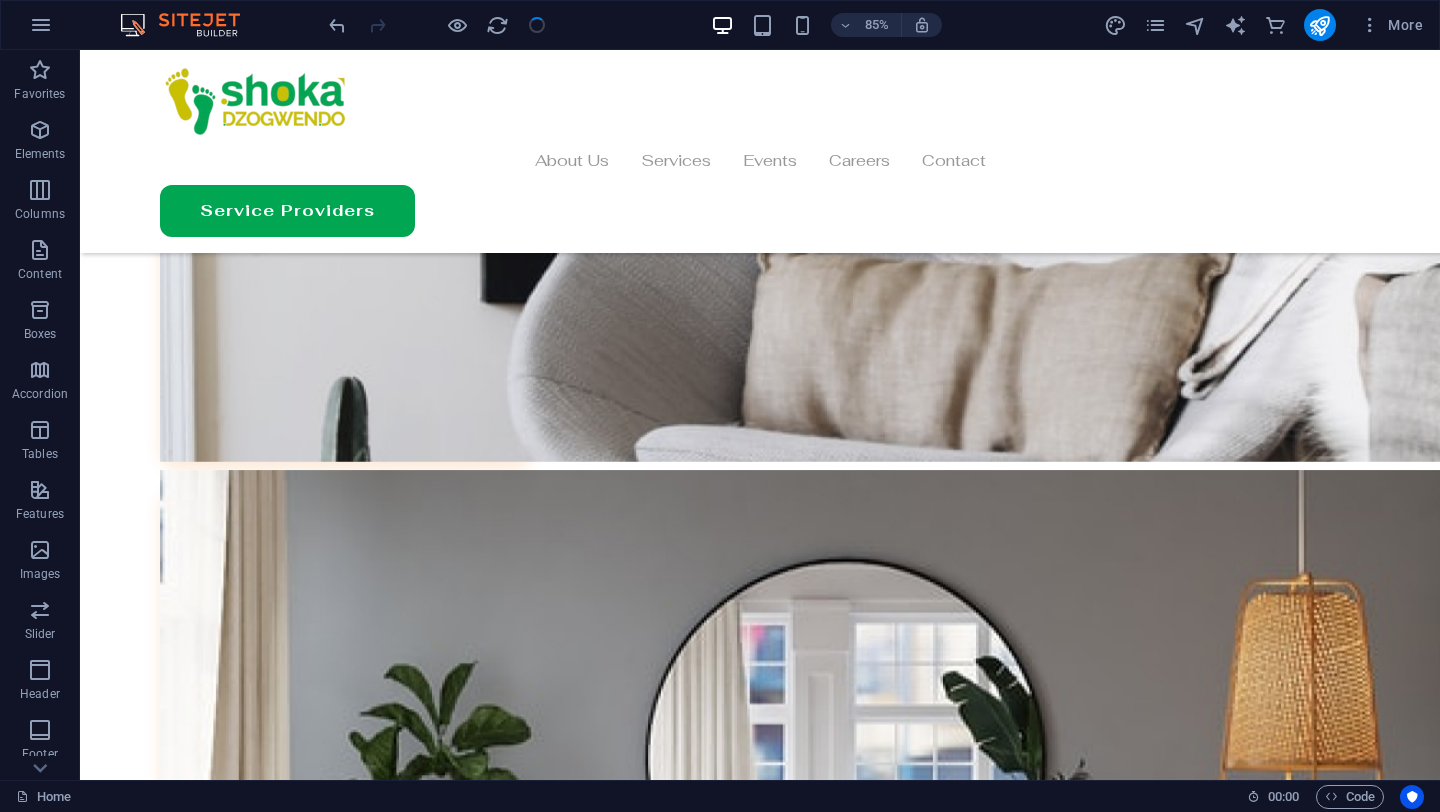 scroll, scrollTop: 6048, scrollLeft: 0, axis: vertical 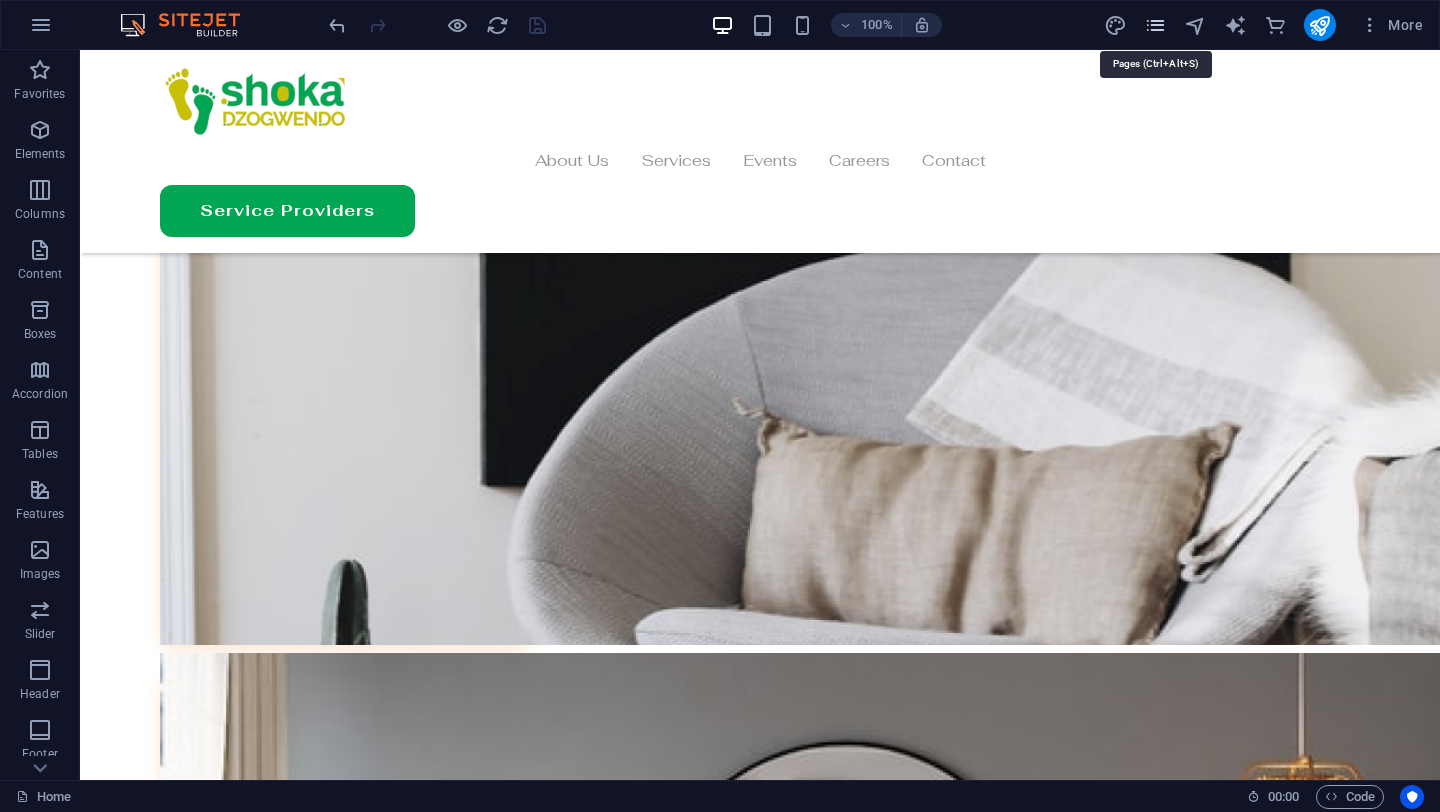 click at bounding box center (1155, 25) 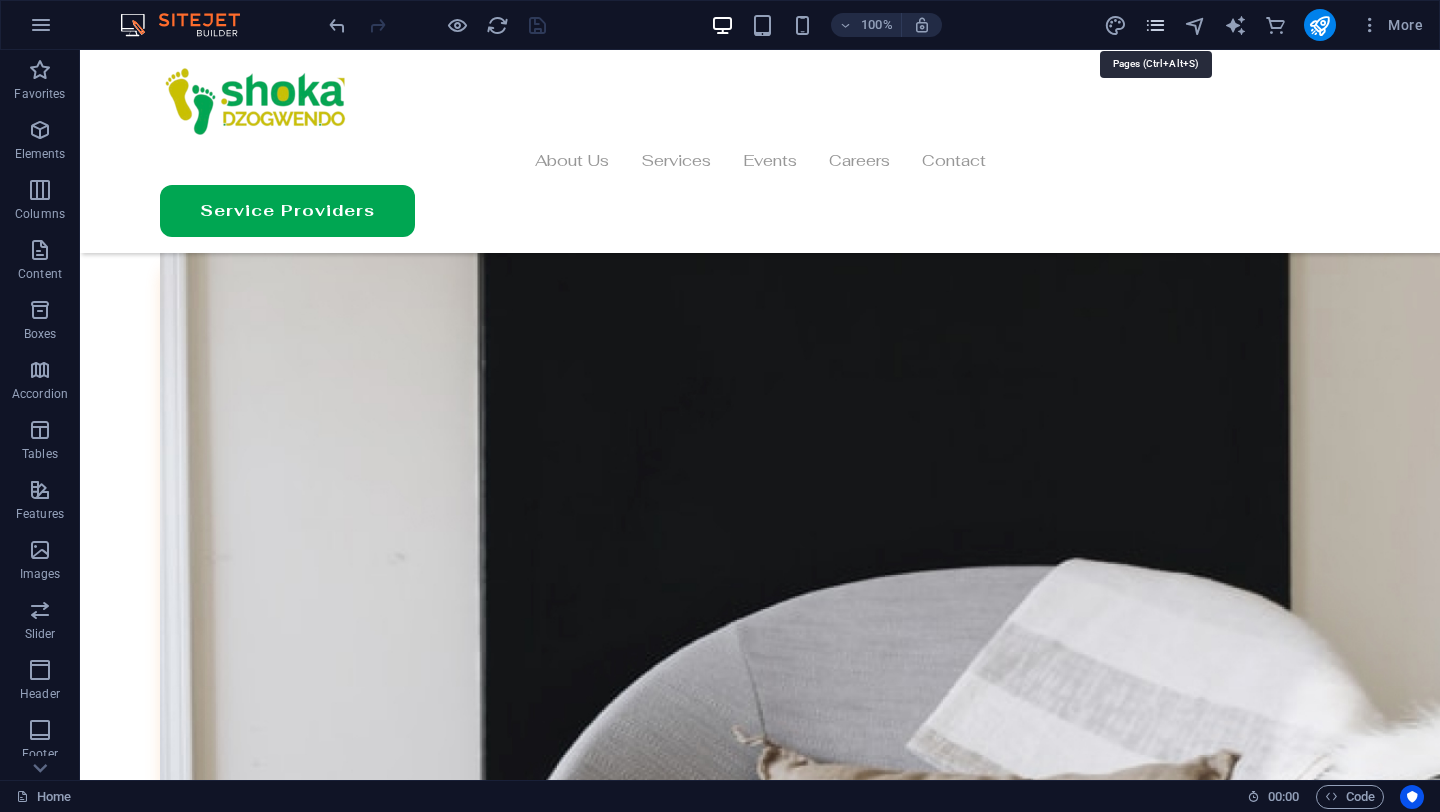scroll, scrollTop: 6232, scrollLeft: 0, axis: vertical 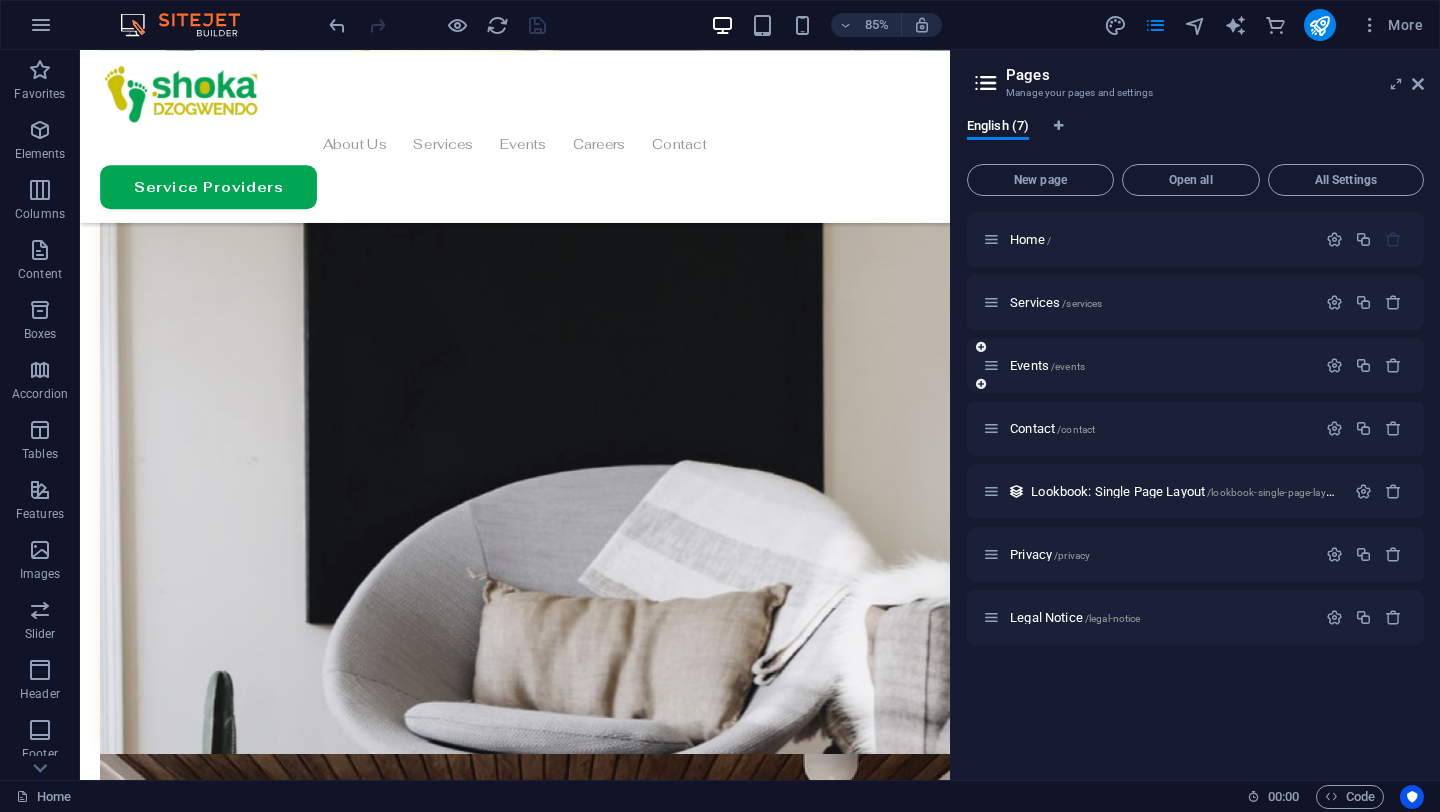 click at bounding box center [981, 384] 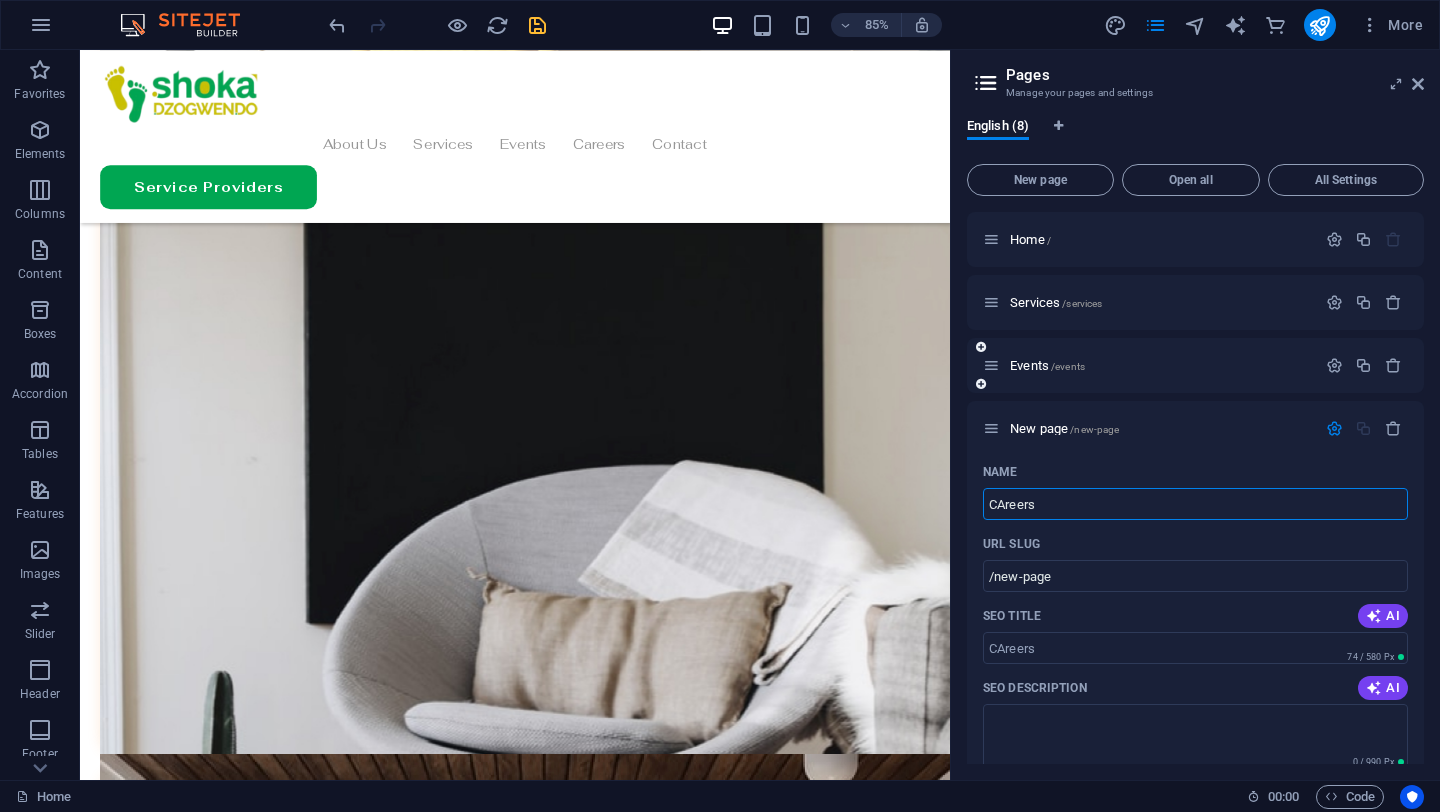 type on "CAreers" 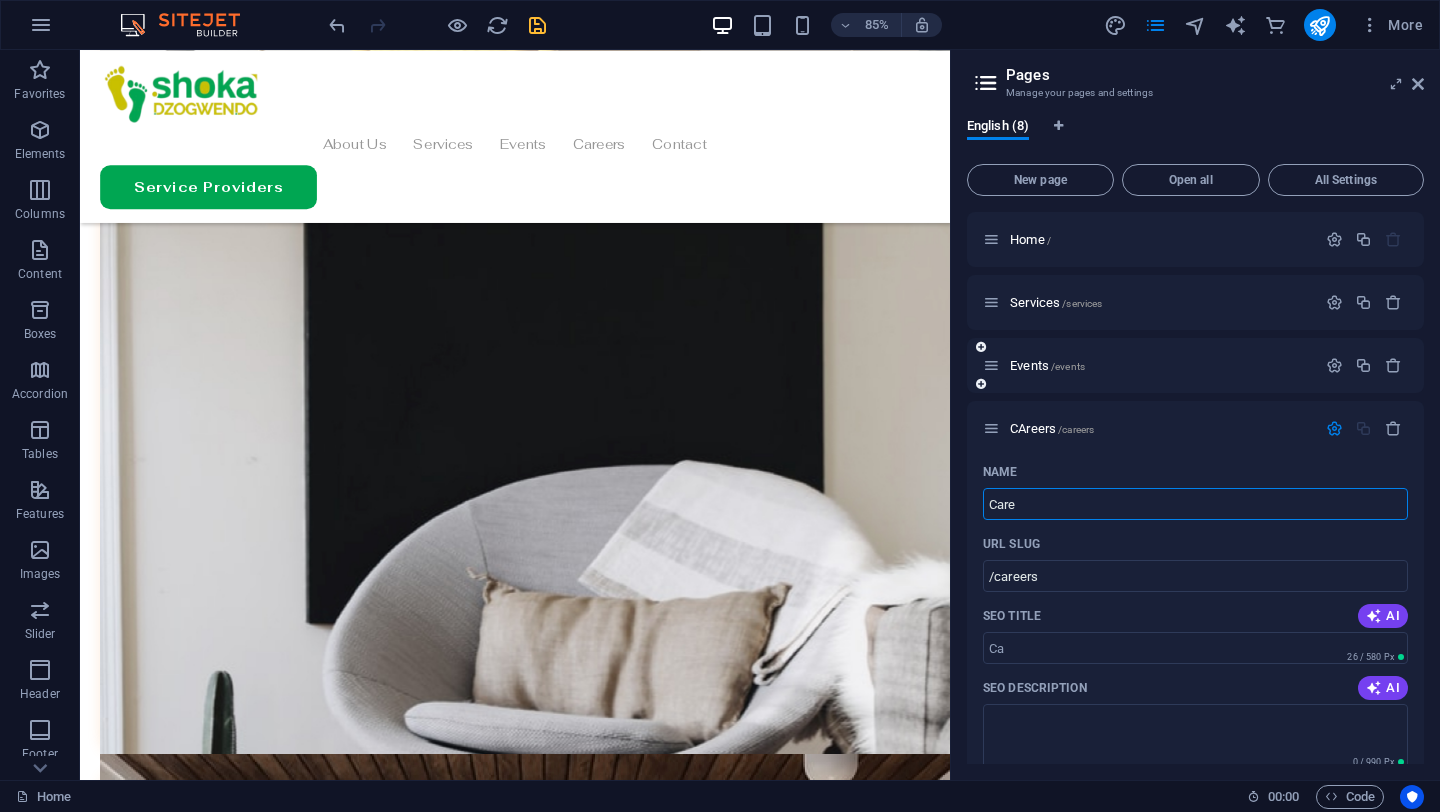 type on "Caree" 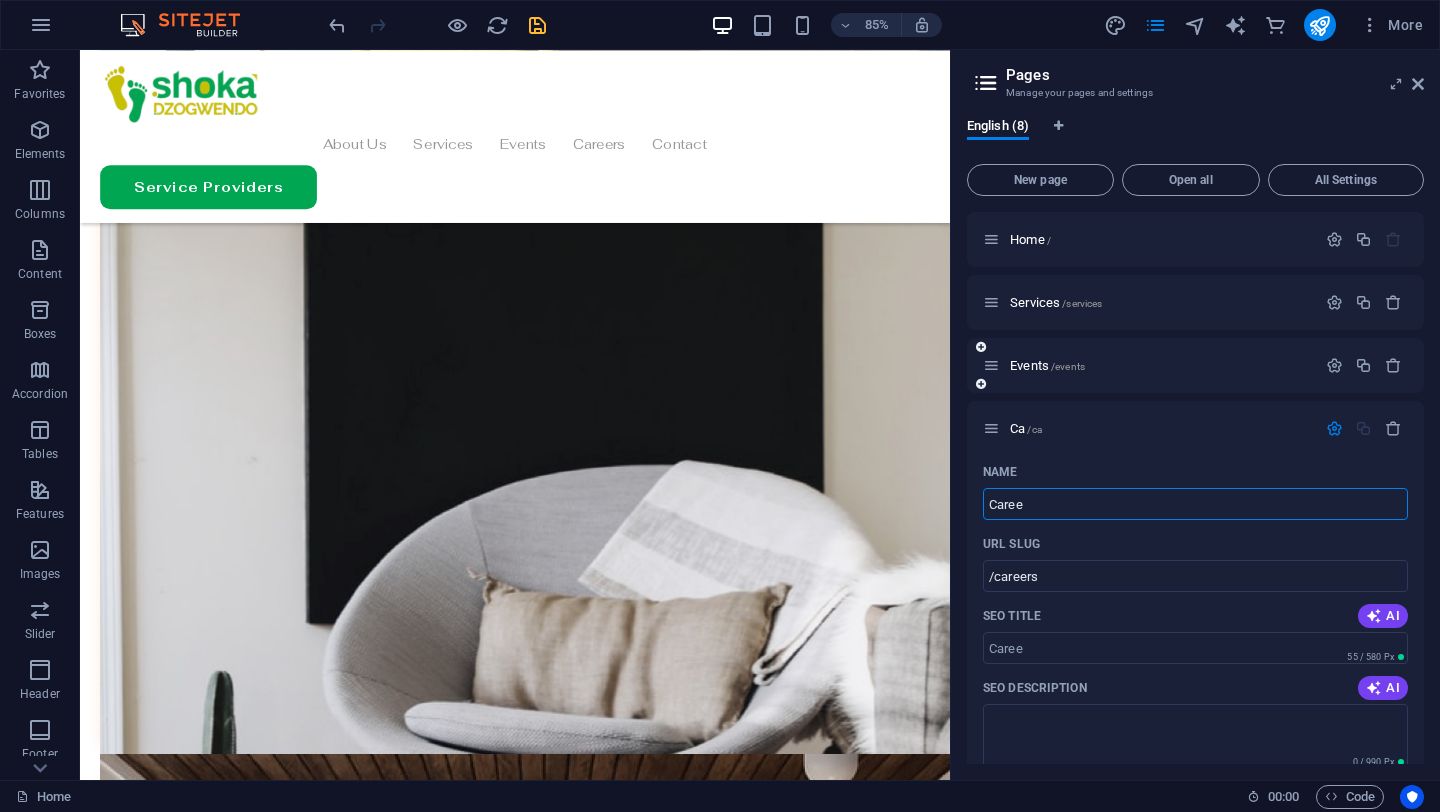 type on "/ca" 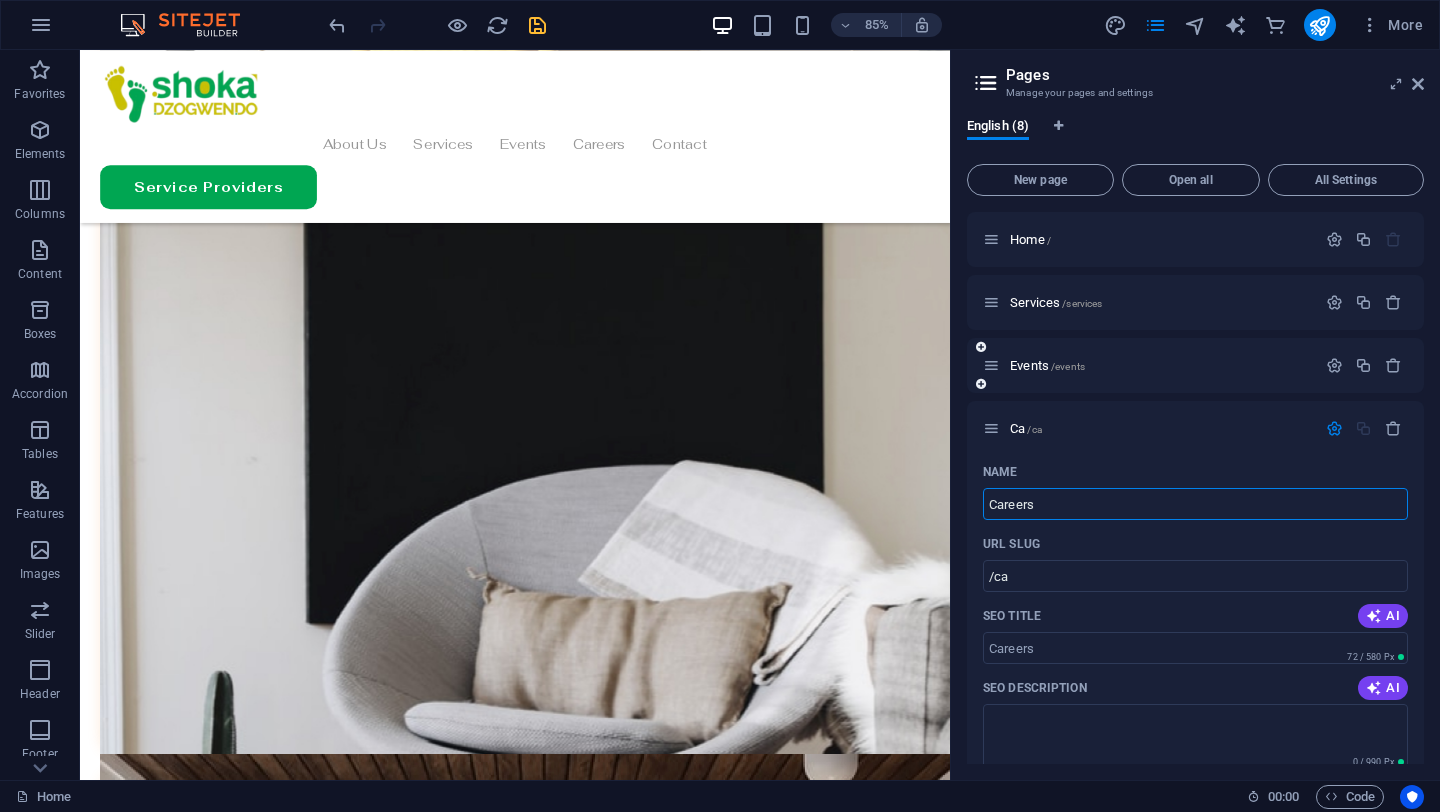 type on "Careers" 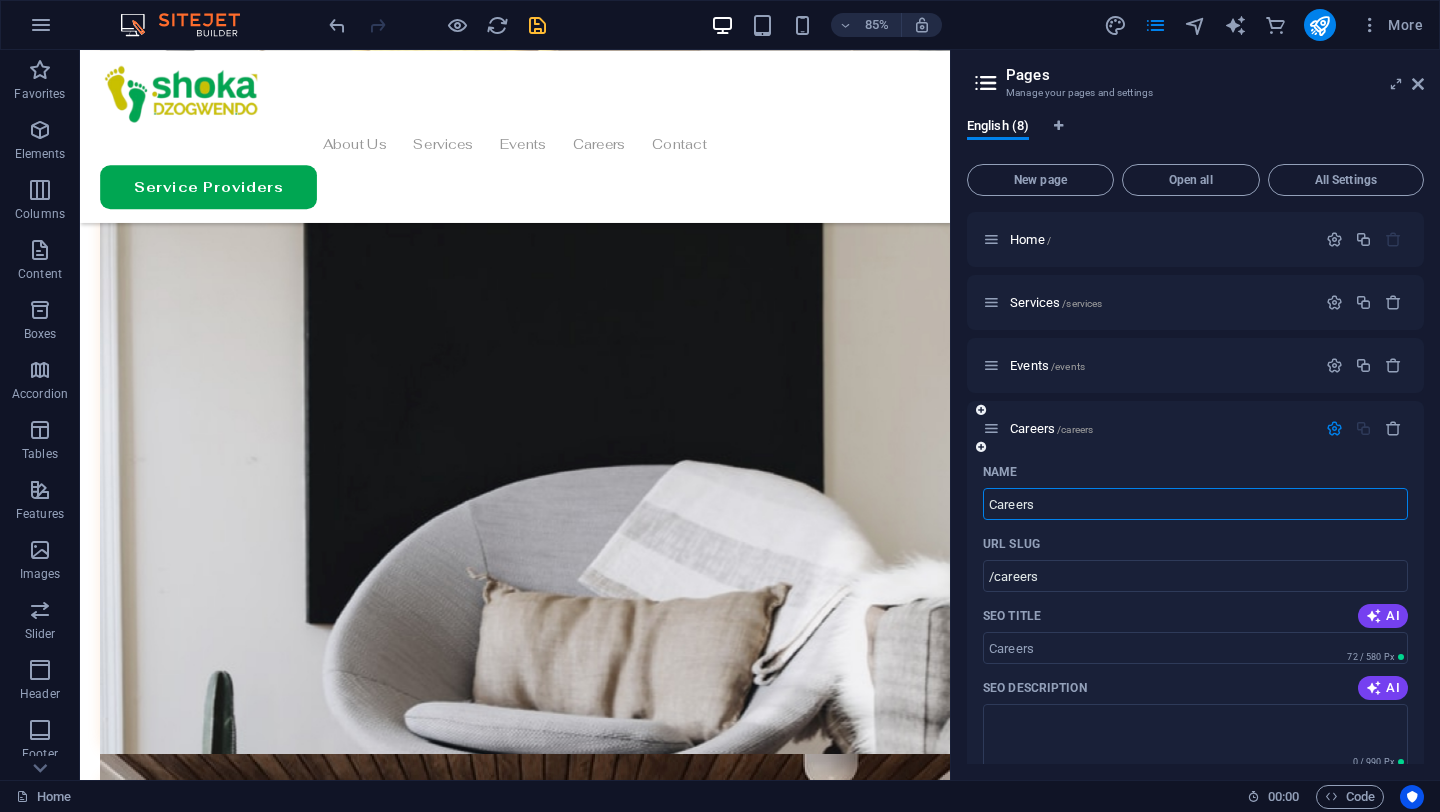 type on "Careers" 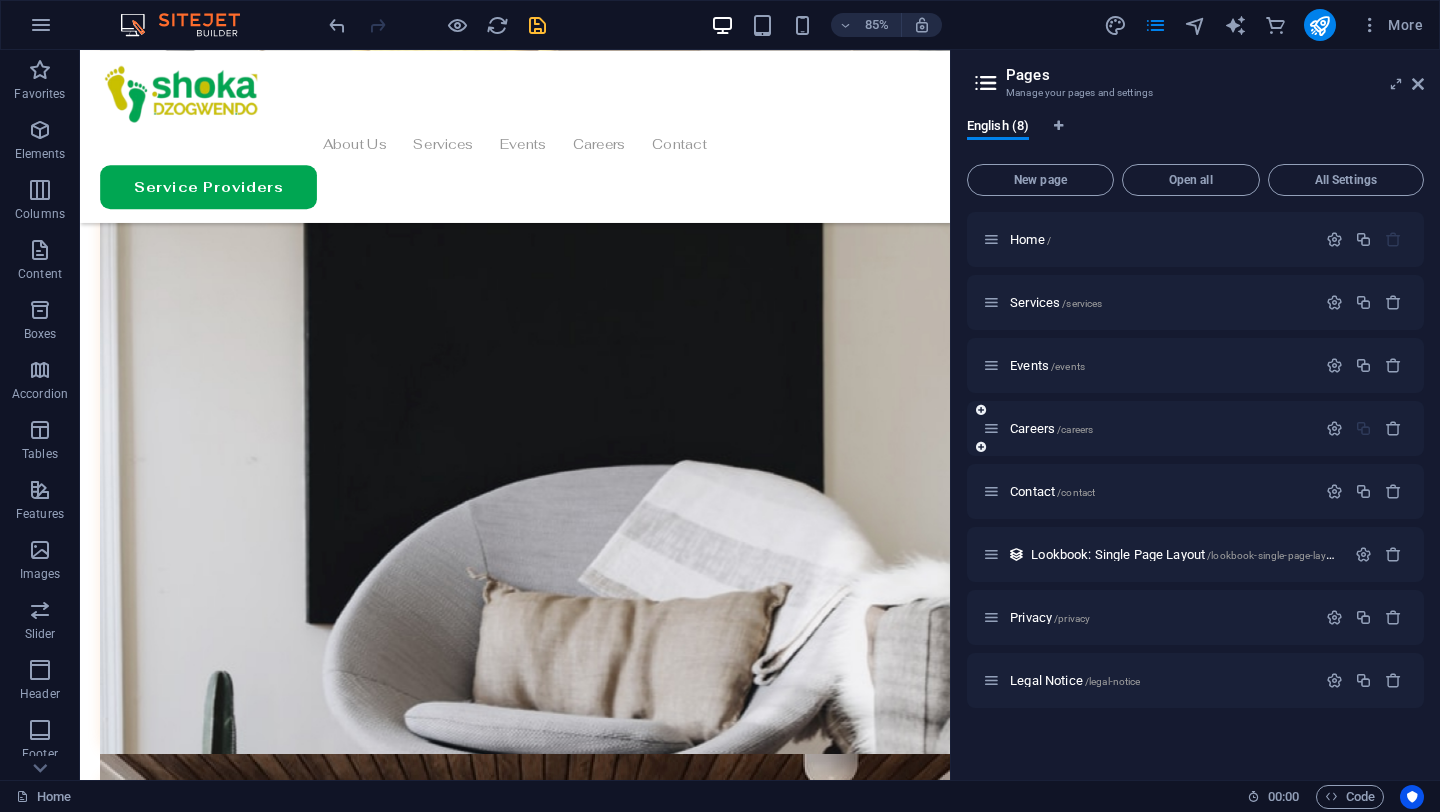 click at bounding box center (981, 447) 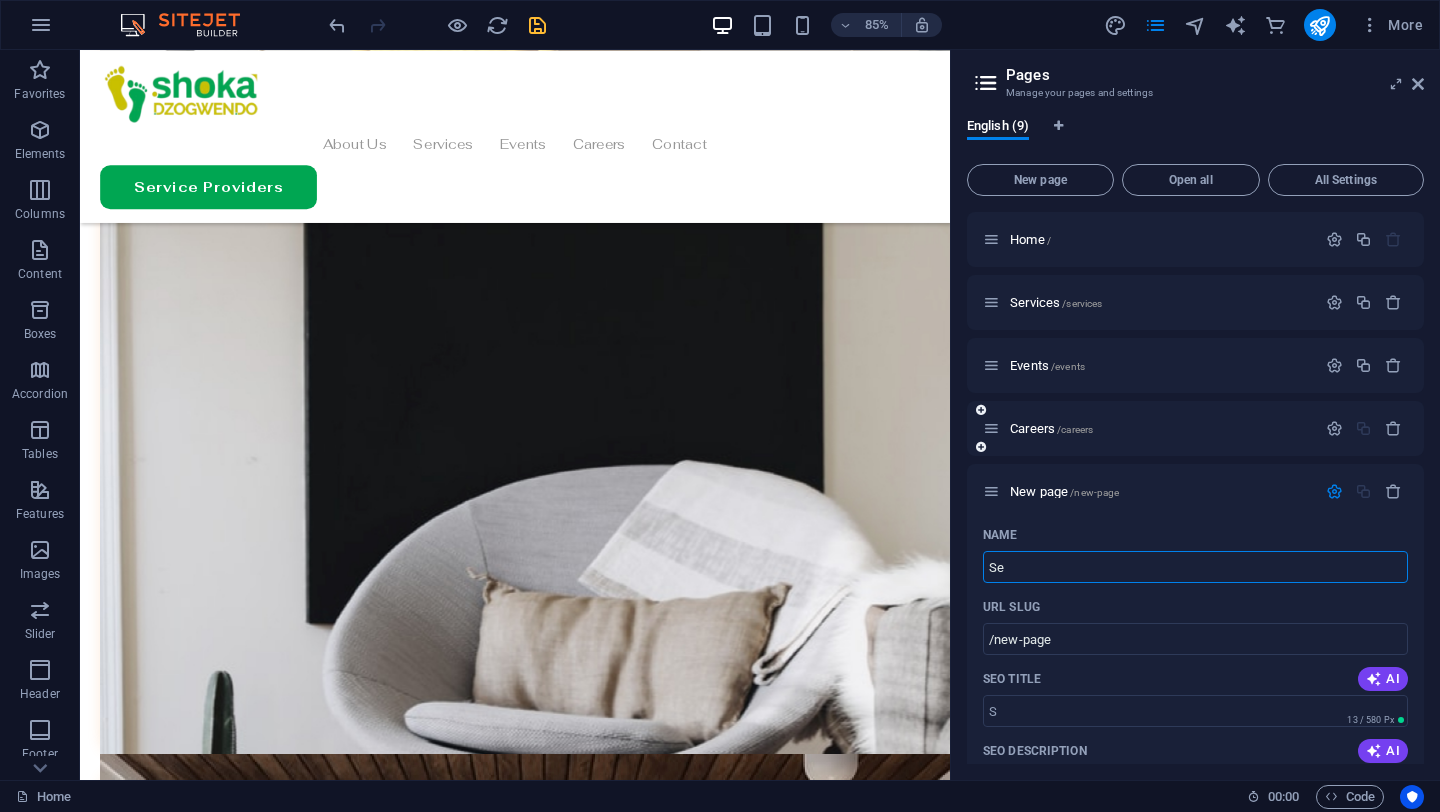 type on "Ser" 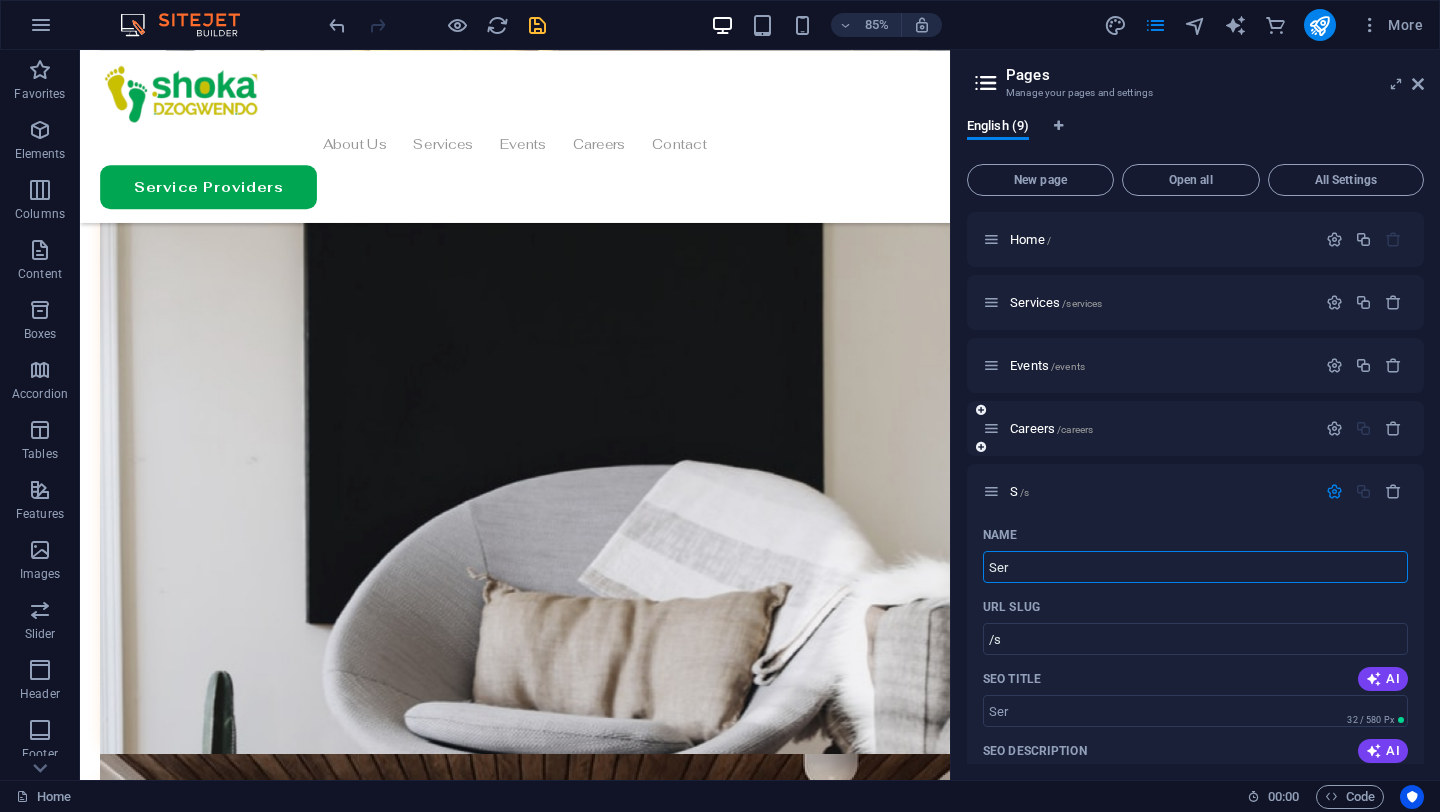type on "/s" 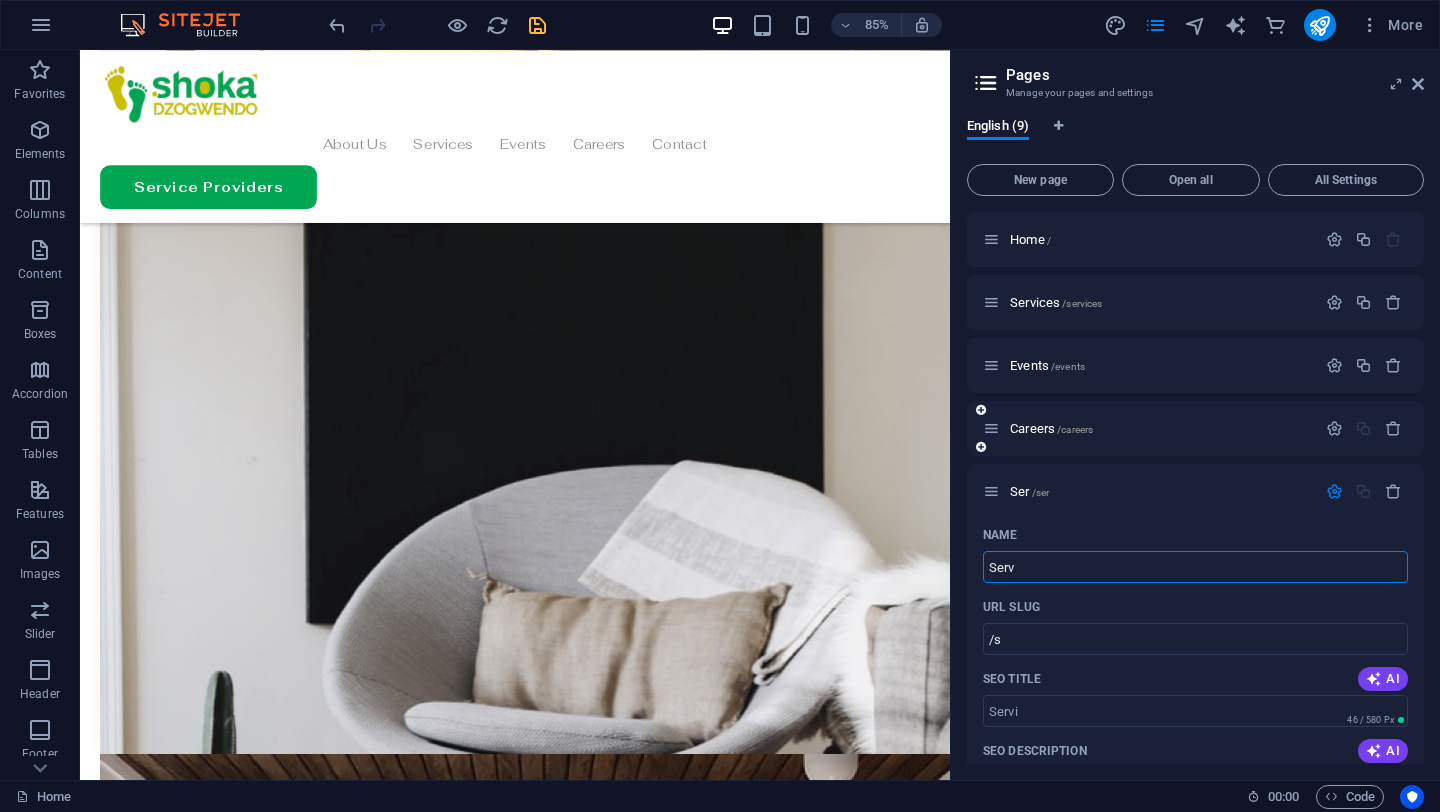 type on "Servi" 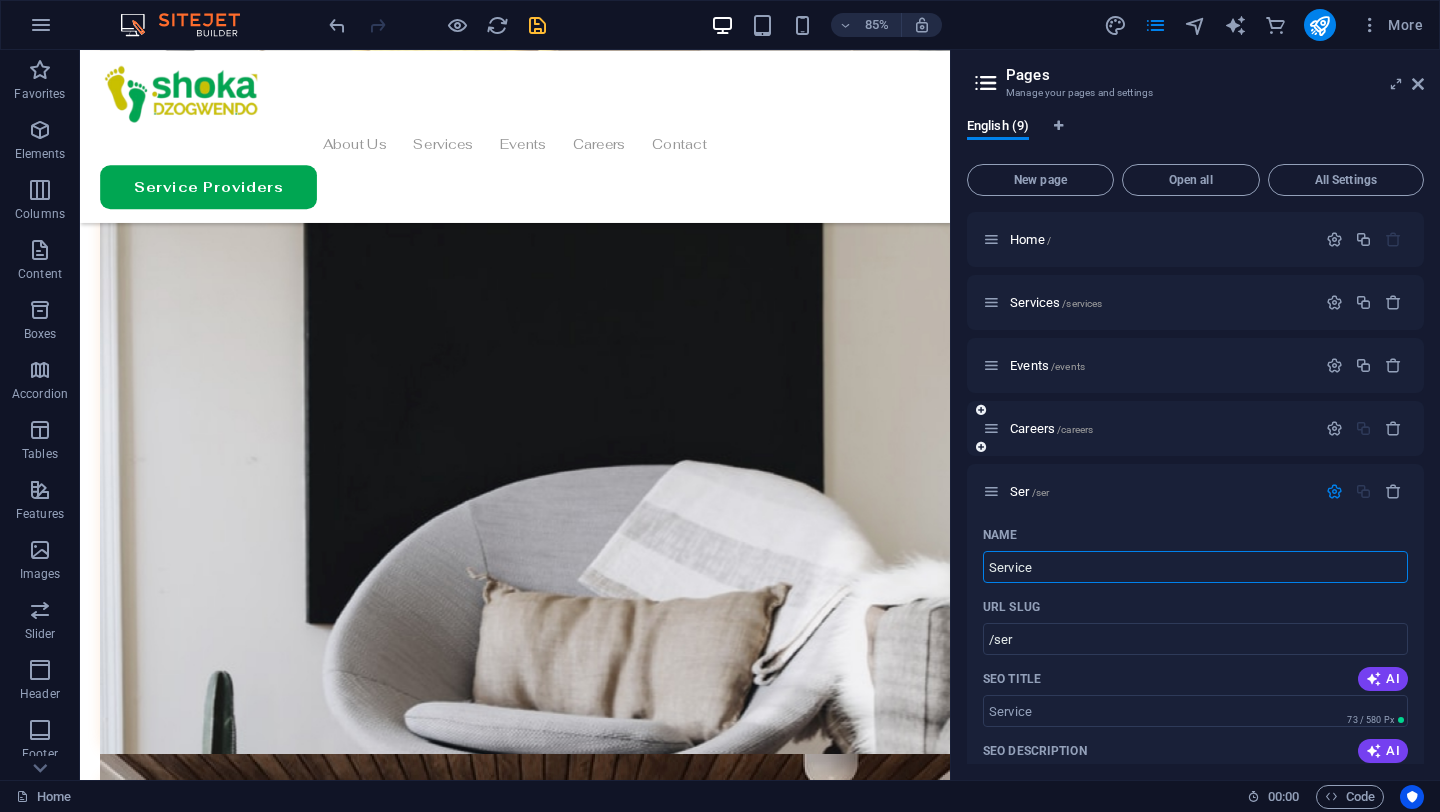 type on "Service" 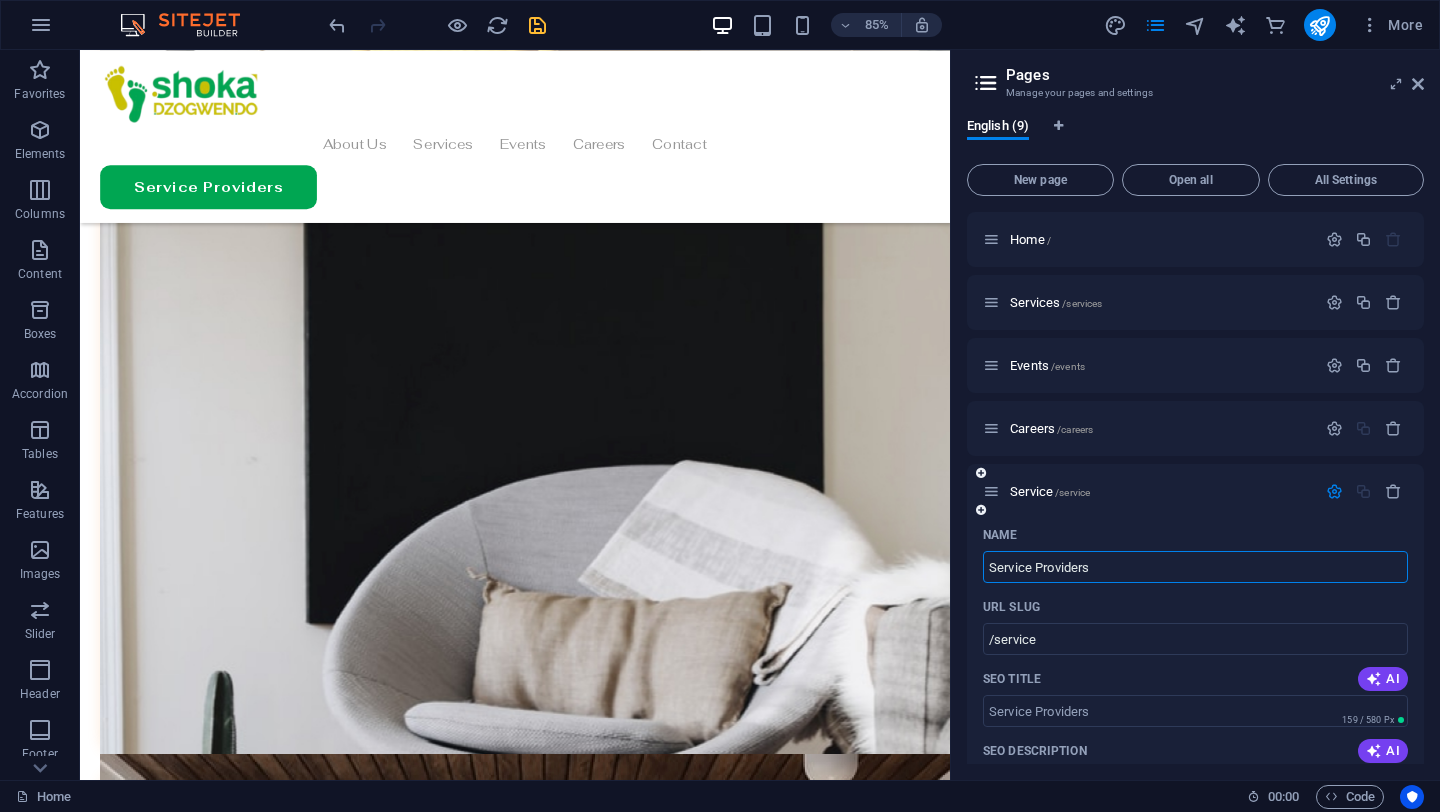 type on "Service Providers" 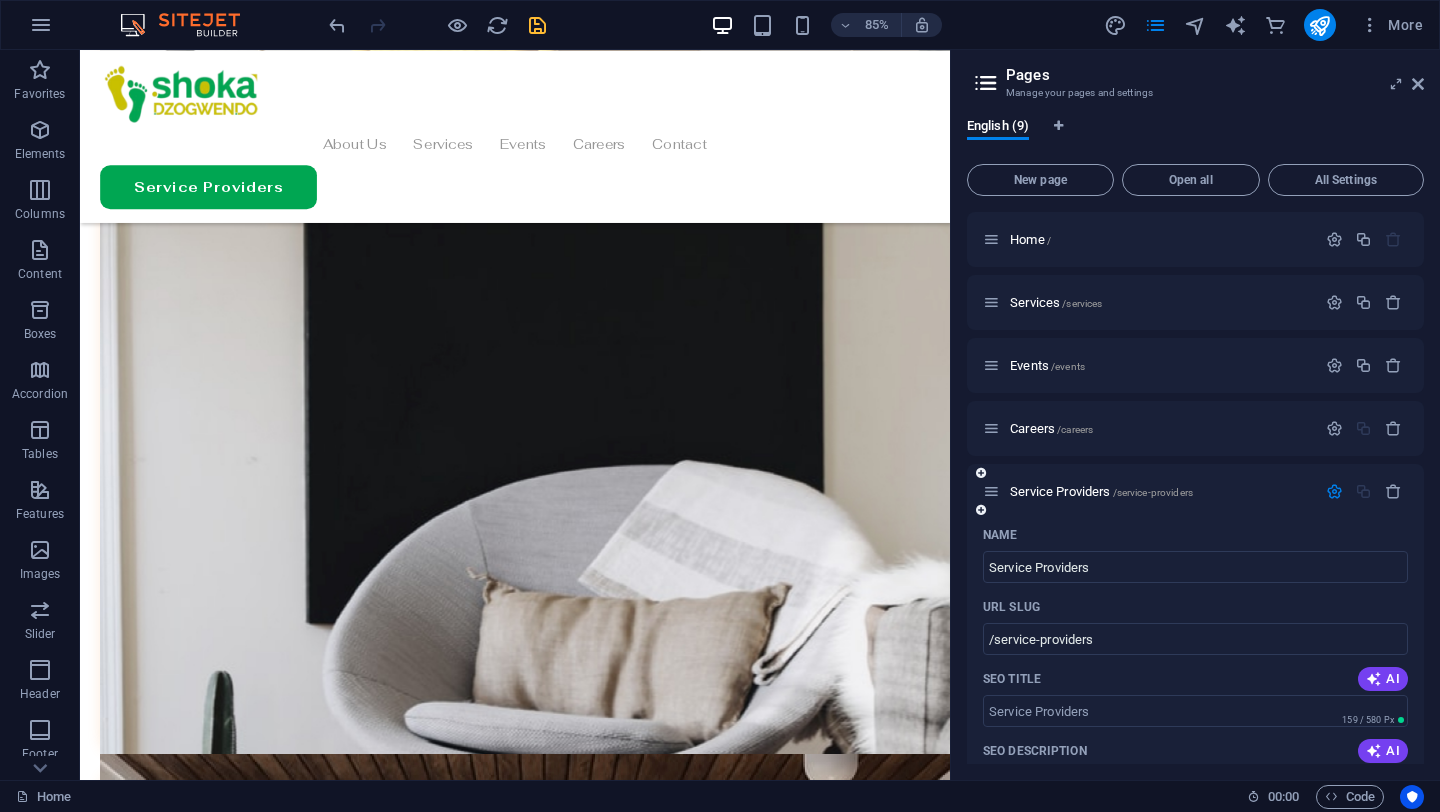 click on "Name" at bounding box center [1195, 535] 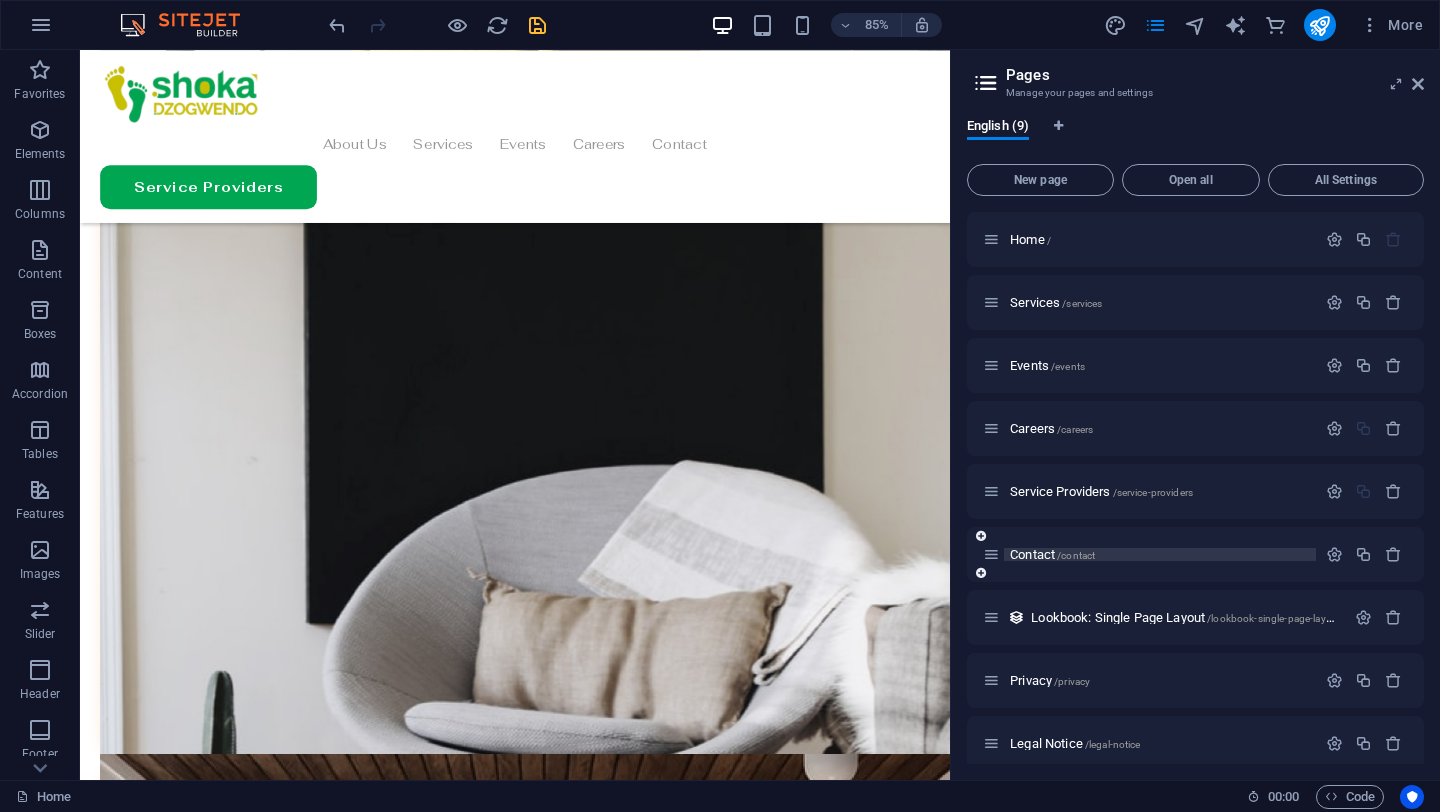 scroll, scrollTop: 15, scrollLeft: 0, axis: vertical 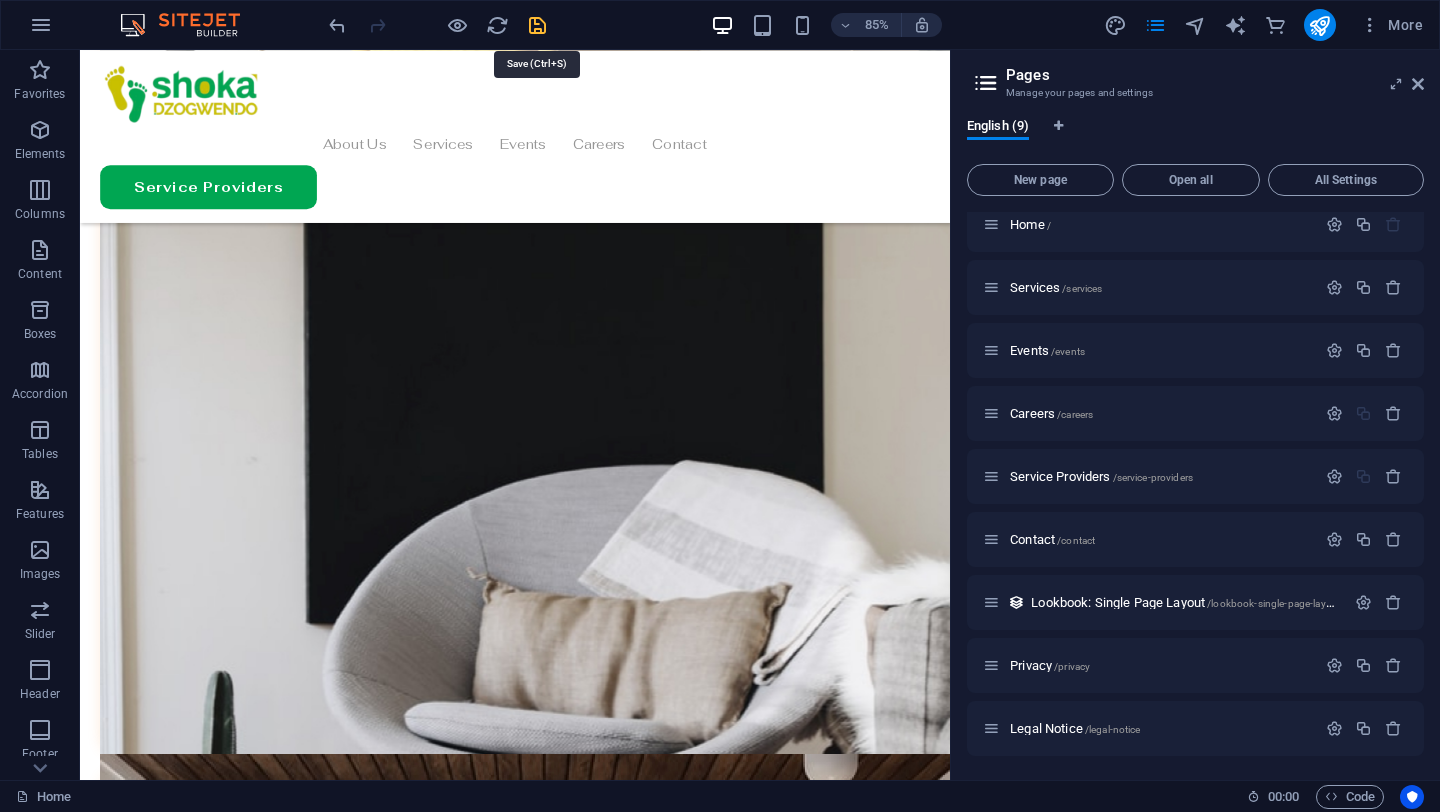 click at bounding box center (537, 25) 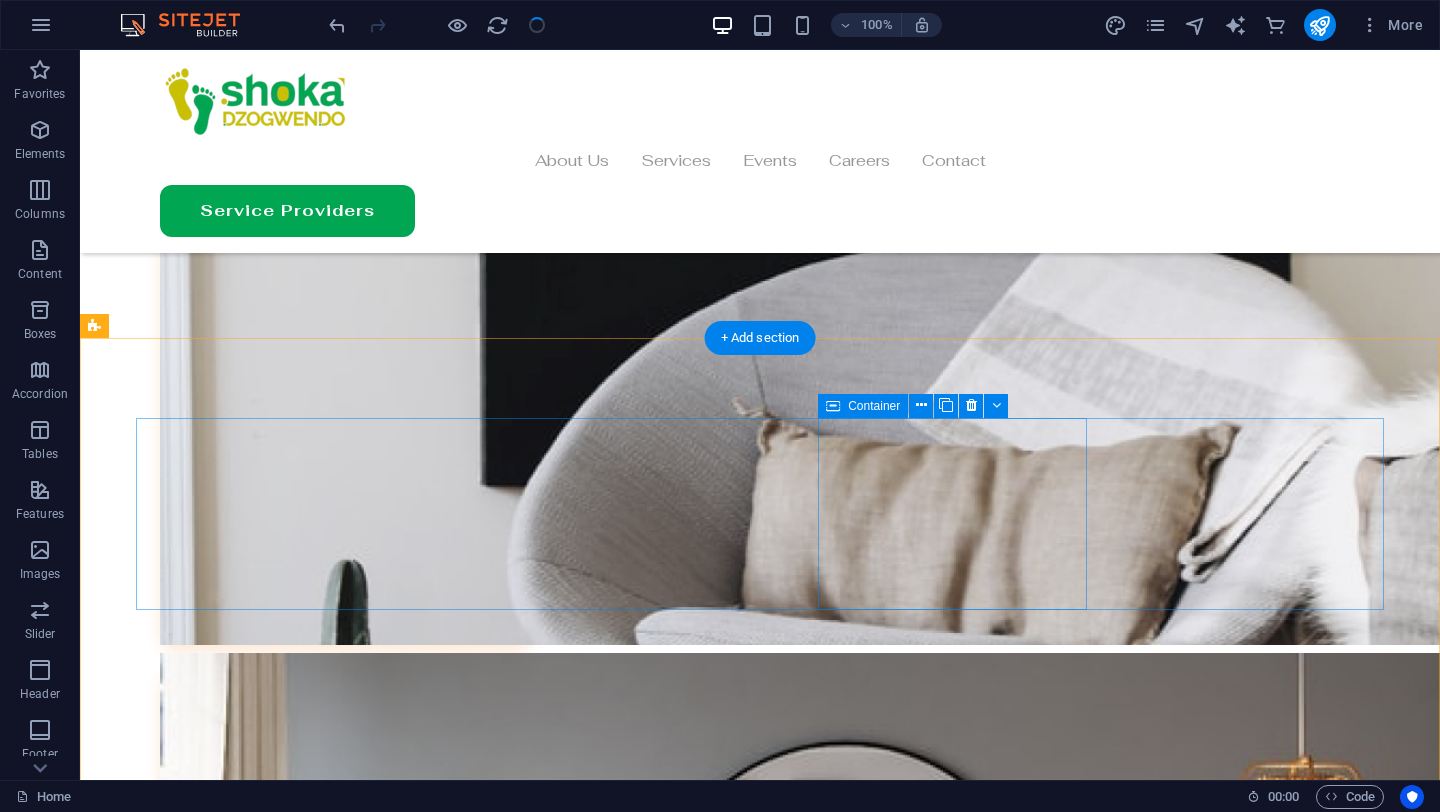scroll, scrollTop: 6264, scrollLeft: 0, axis: vertical 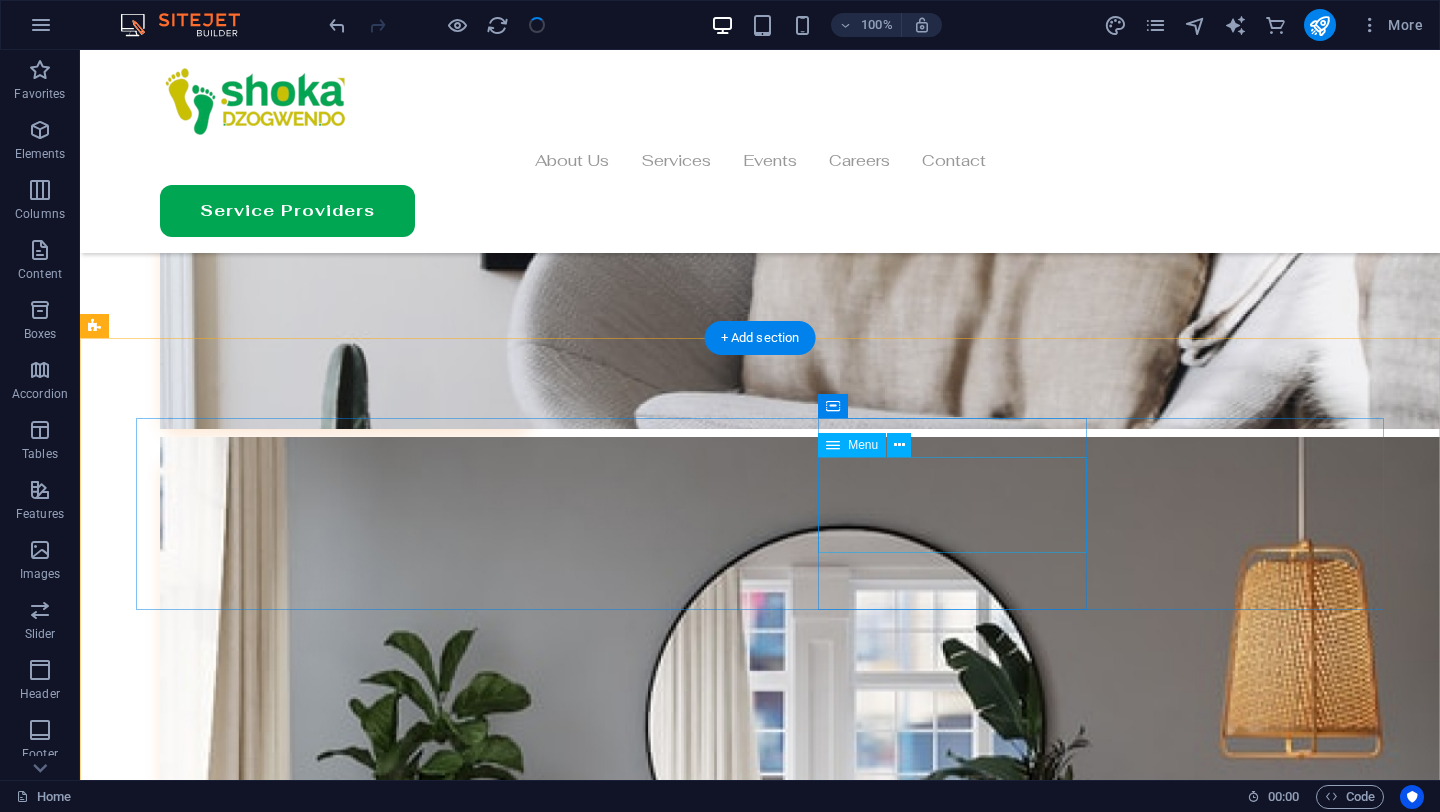 click on "Services About Us Stores" at bounding box center (760, 9608) 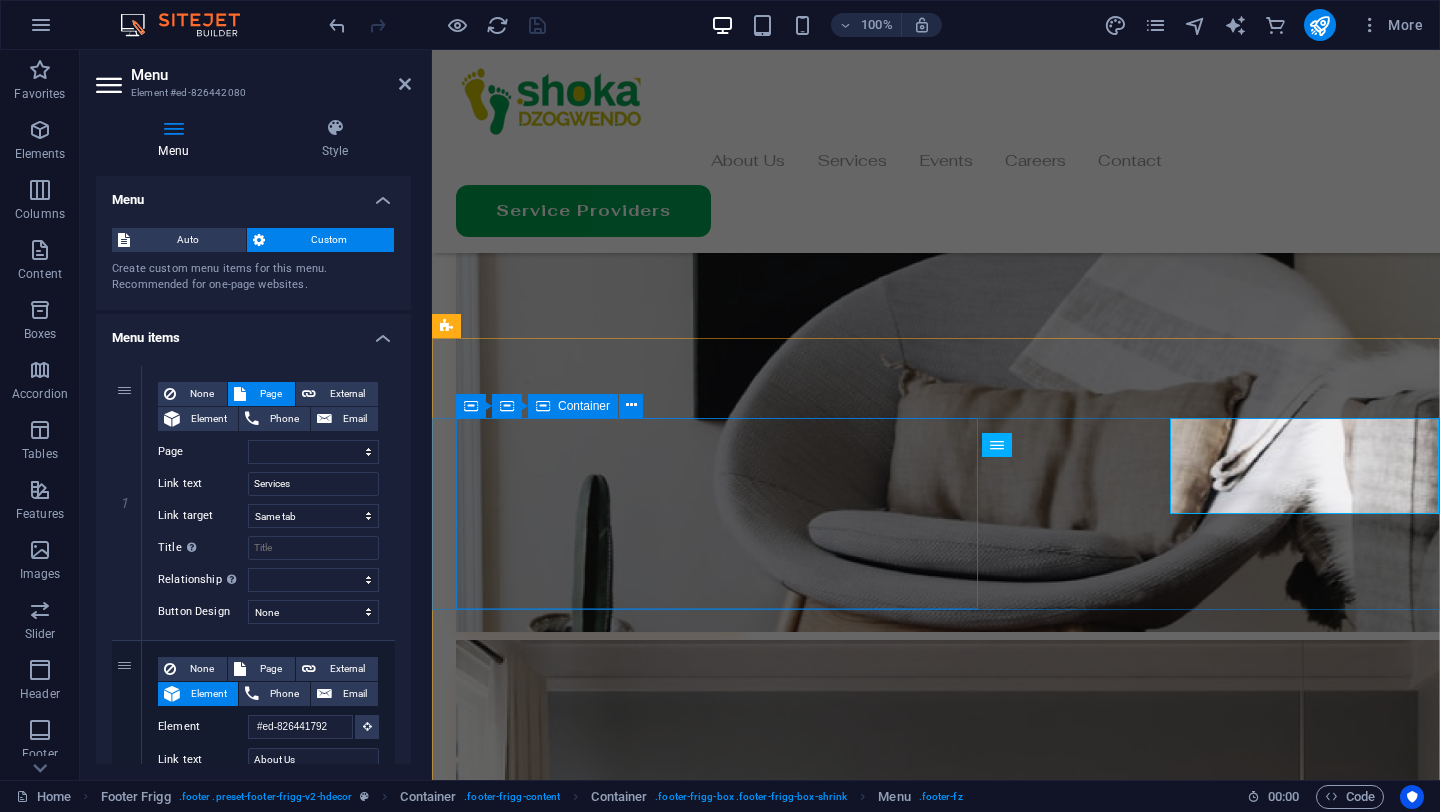 scroll, scrollTop: 6303, scrollLeft: 0, axis: vertical 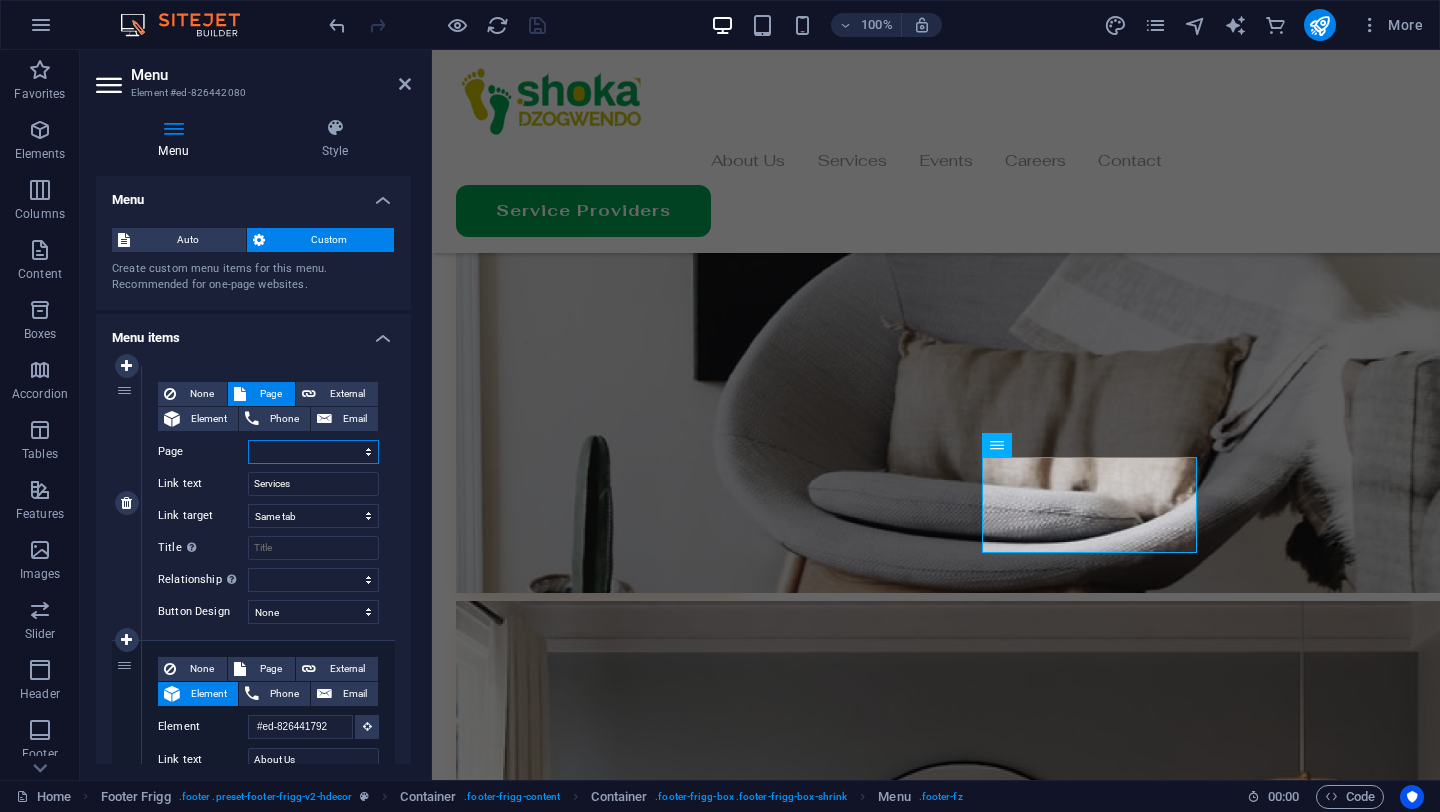 click on "Home Services Events Careers Service Providers Contact Privacy Legal Notice" at bounding box center (313, 452) 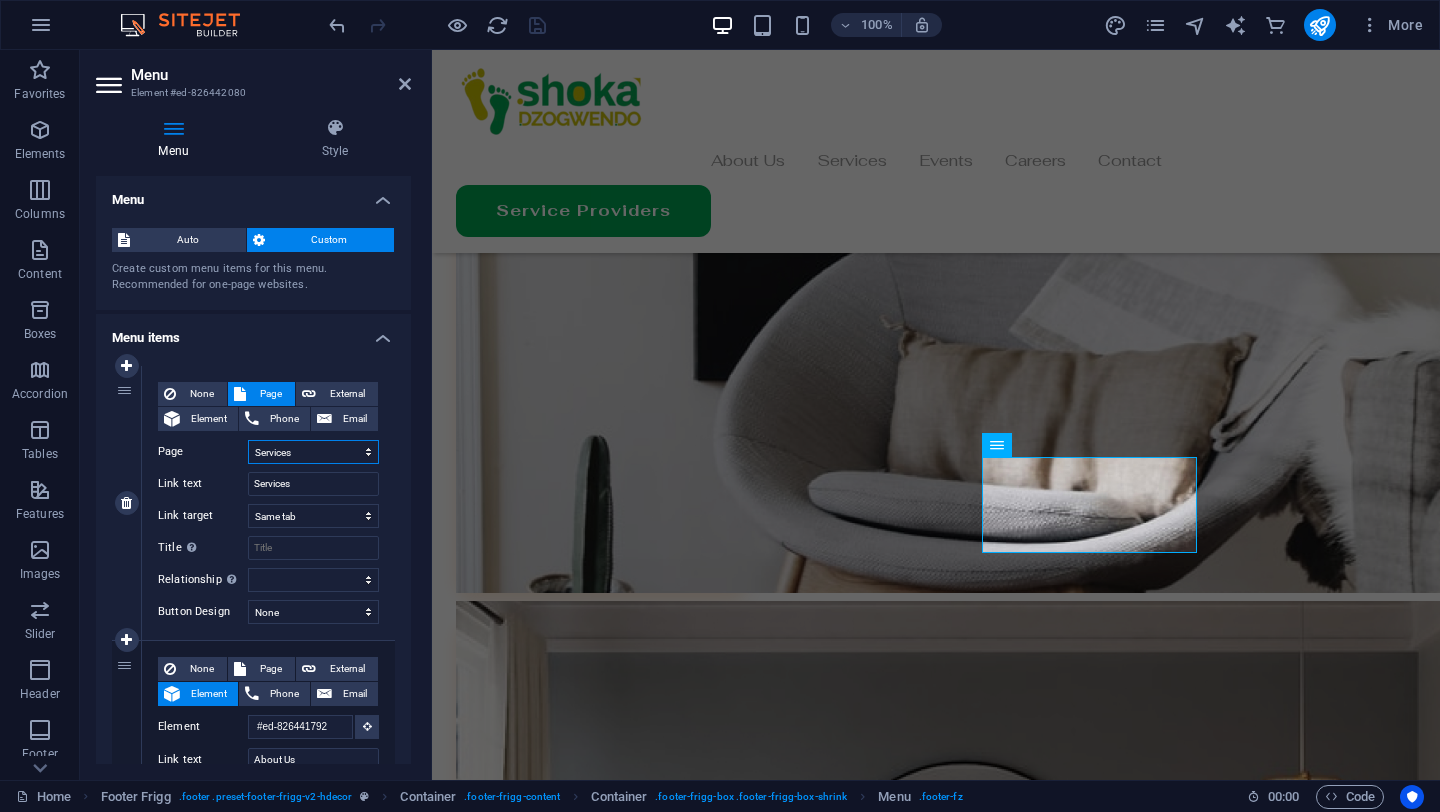 select 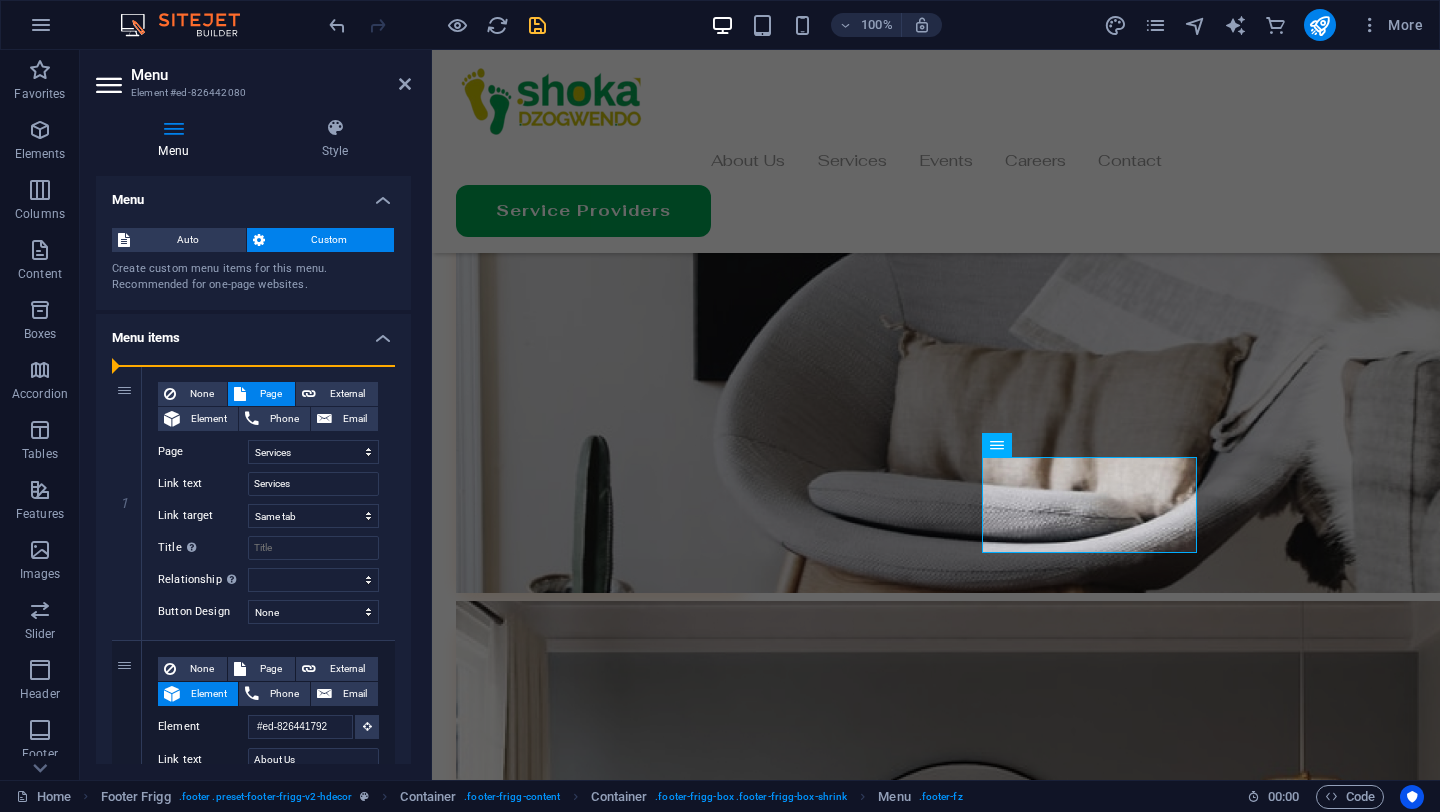 drag, startPoint x: 125, startPoint y: 663, endPoint x: 142, endPoint y: 363, distance: 300.4813 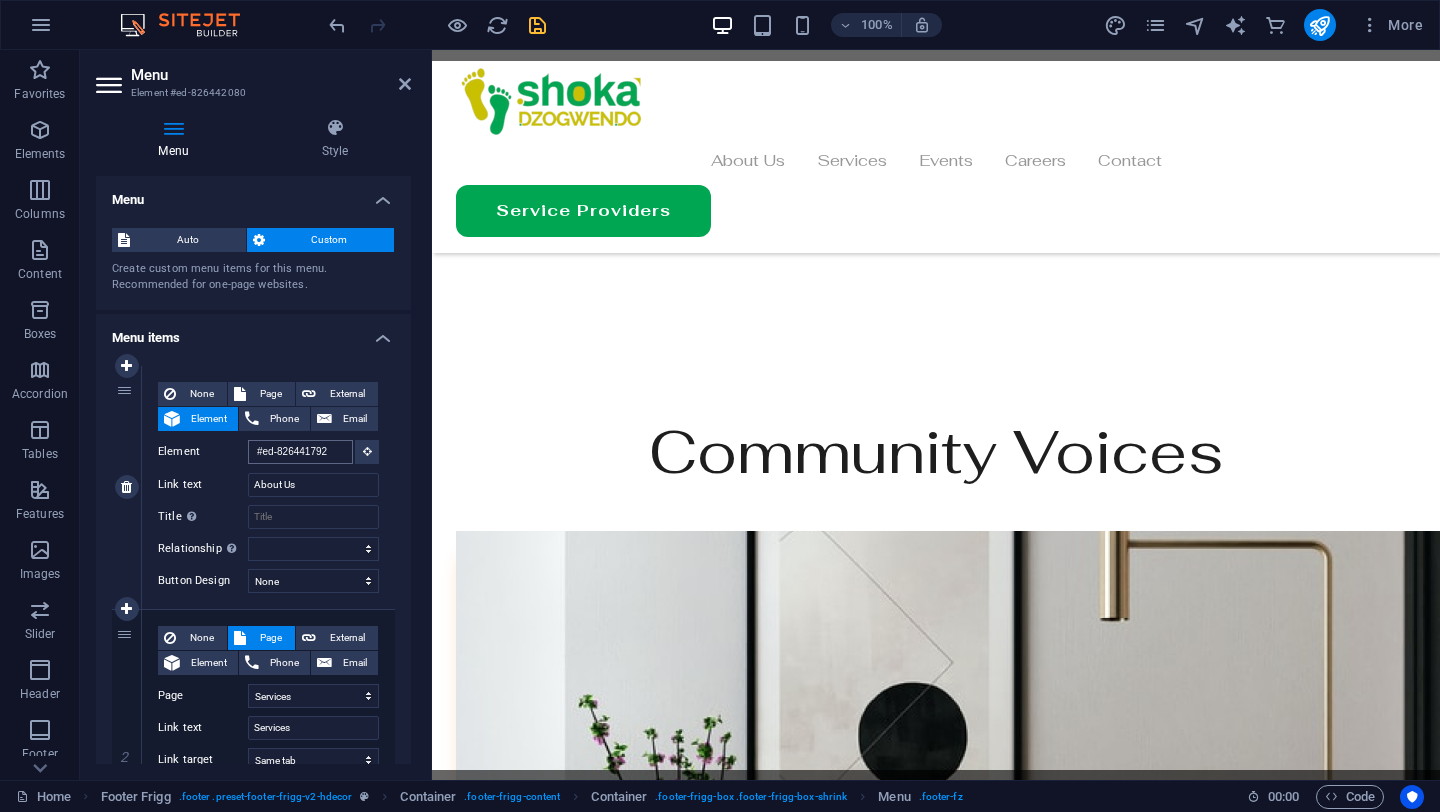 scroll, scrollTop: 4880, scrollLeft: 0, axis: vertical 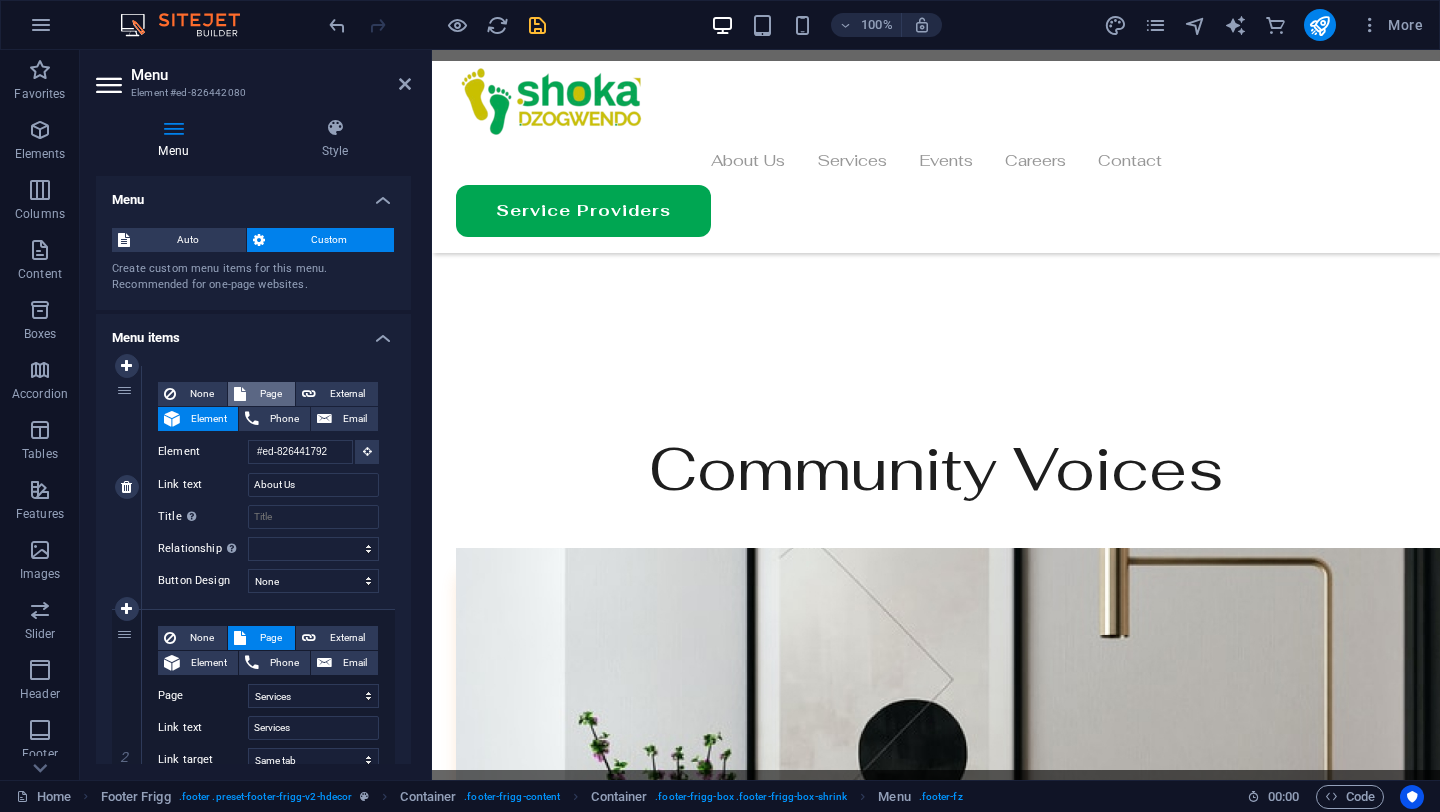 click on "Page" at bounding box center (270, 394) 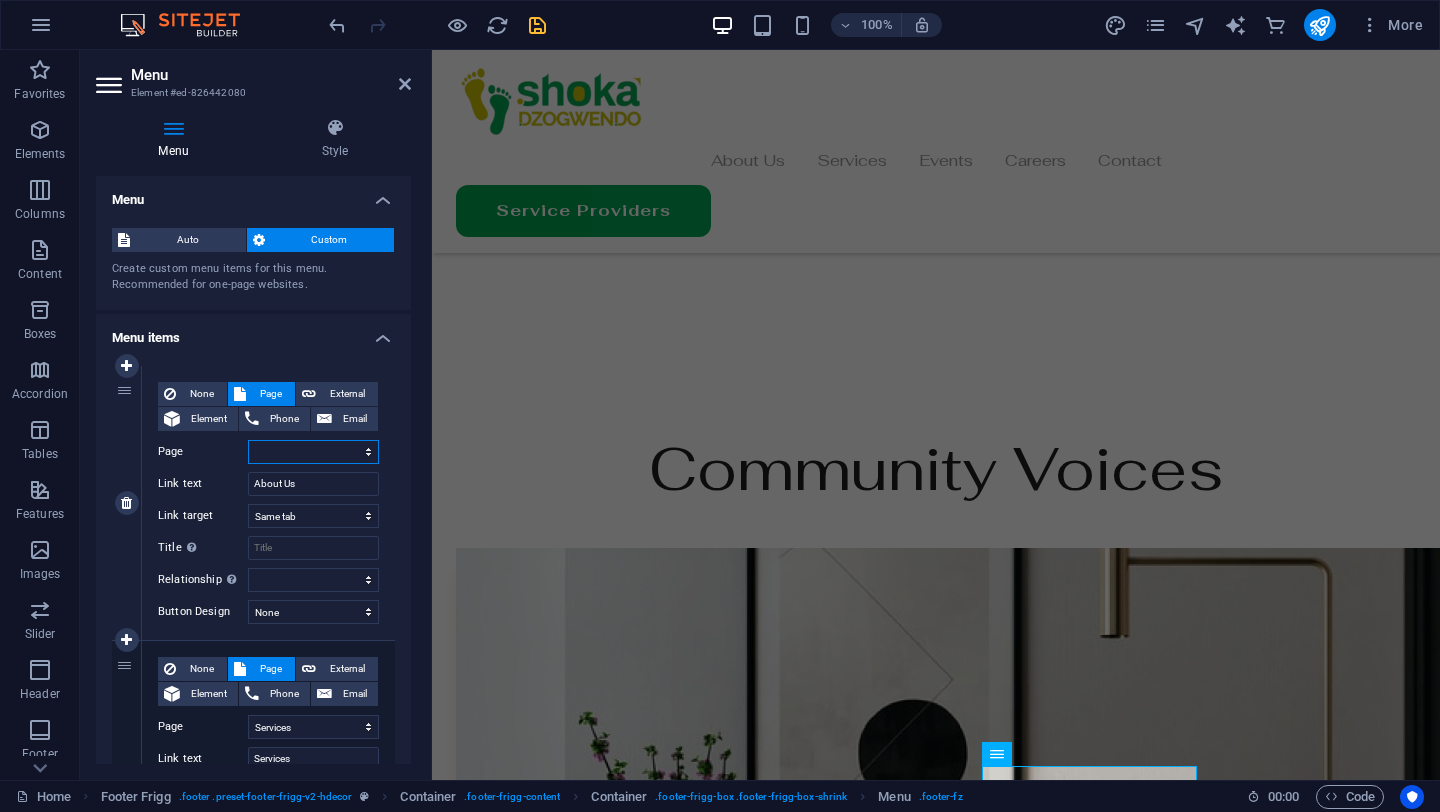 select 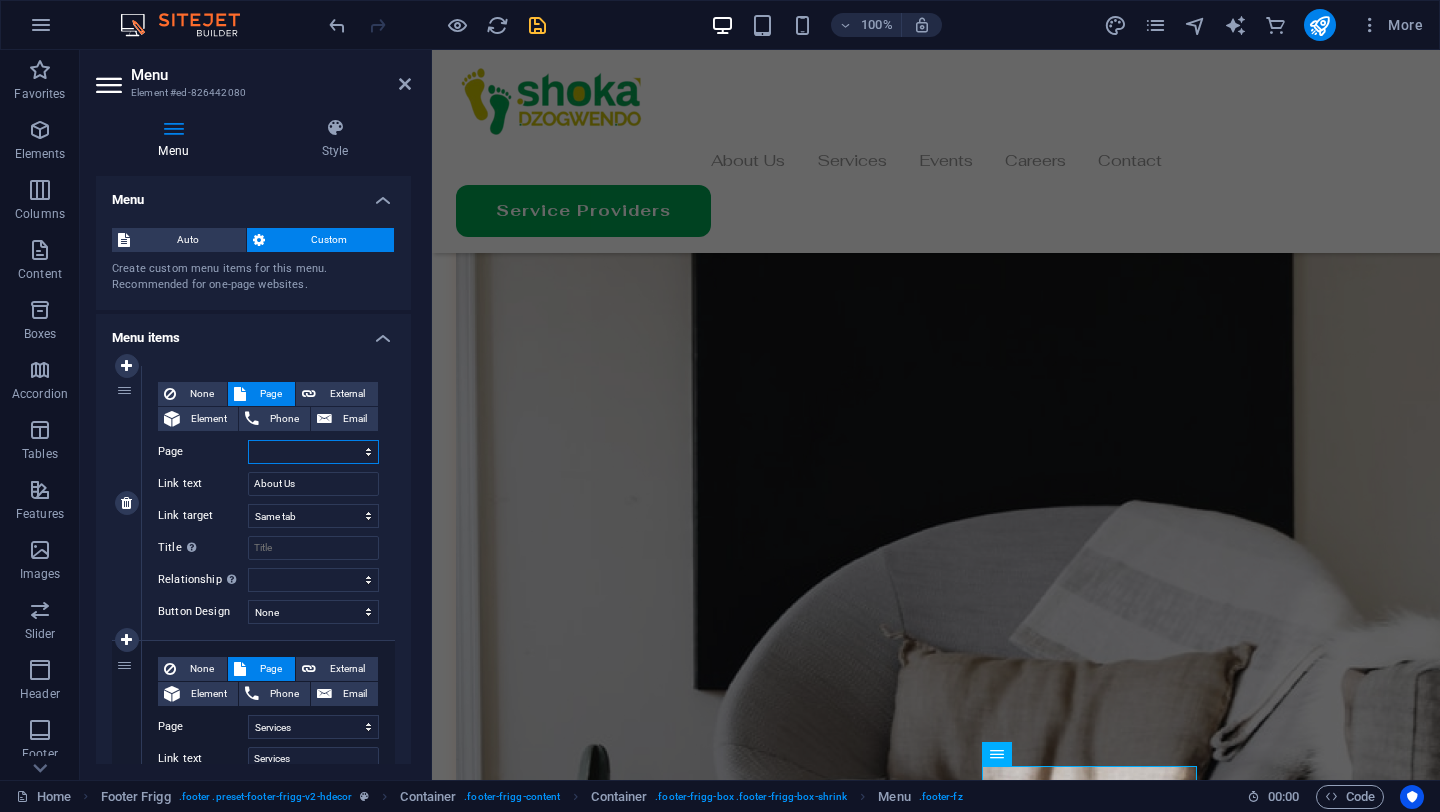 click on "Home Services Events Careers Service Providers Contact Privacy Legal Notice" at bounding box center (313, 452) 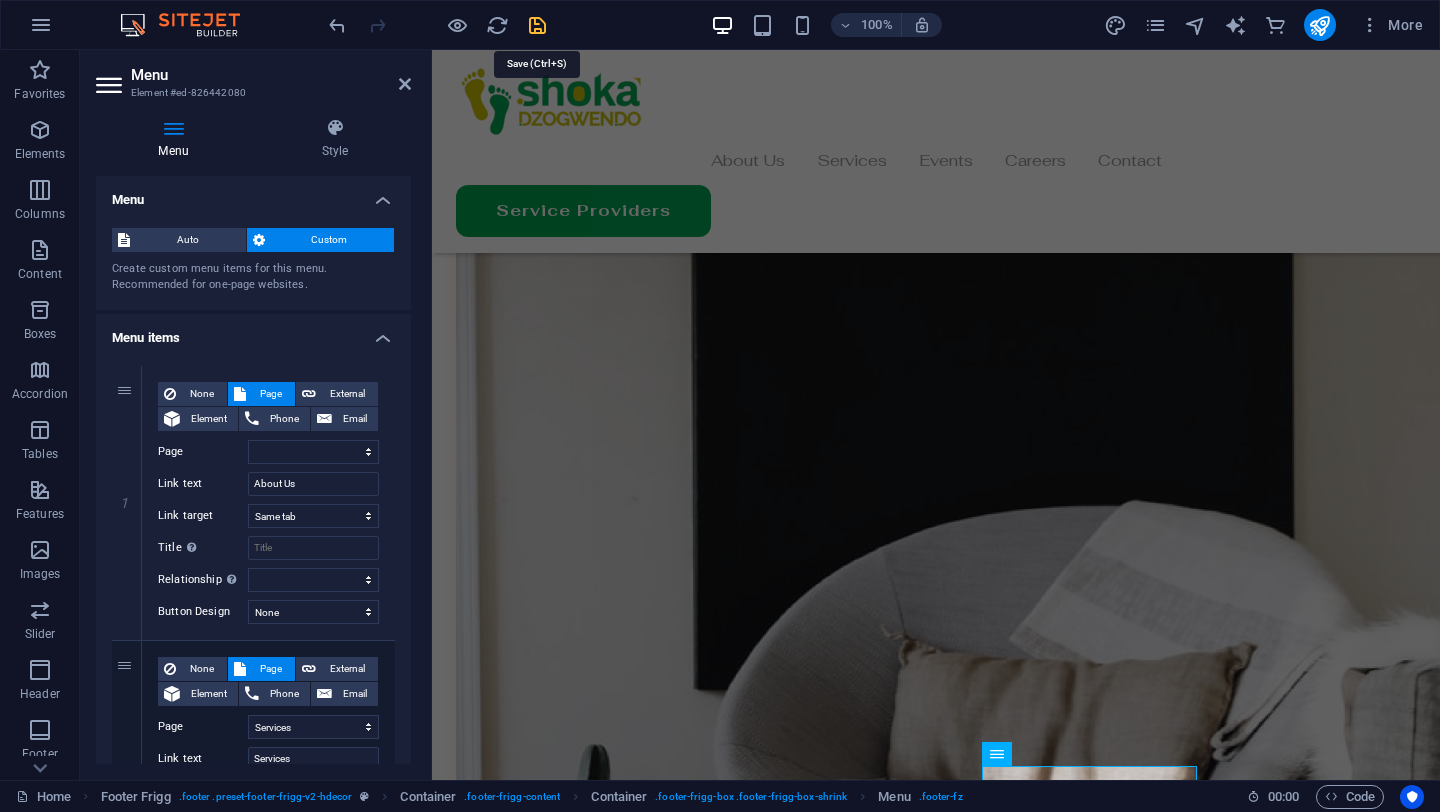 click at bounding box center [537, 25] 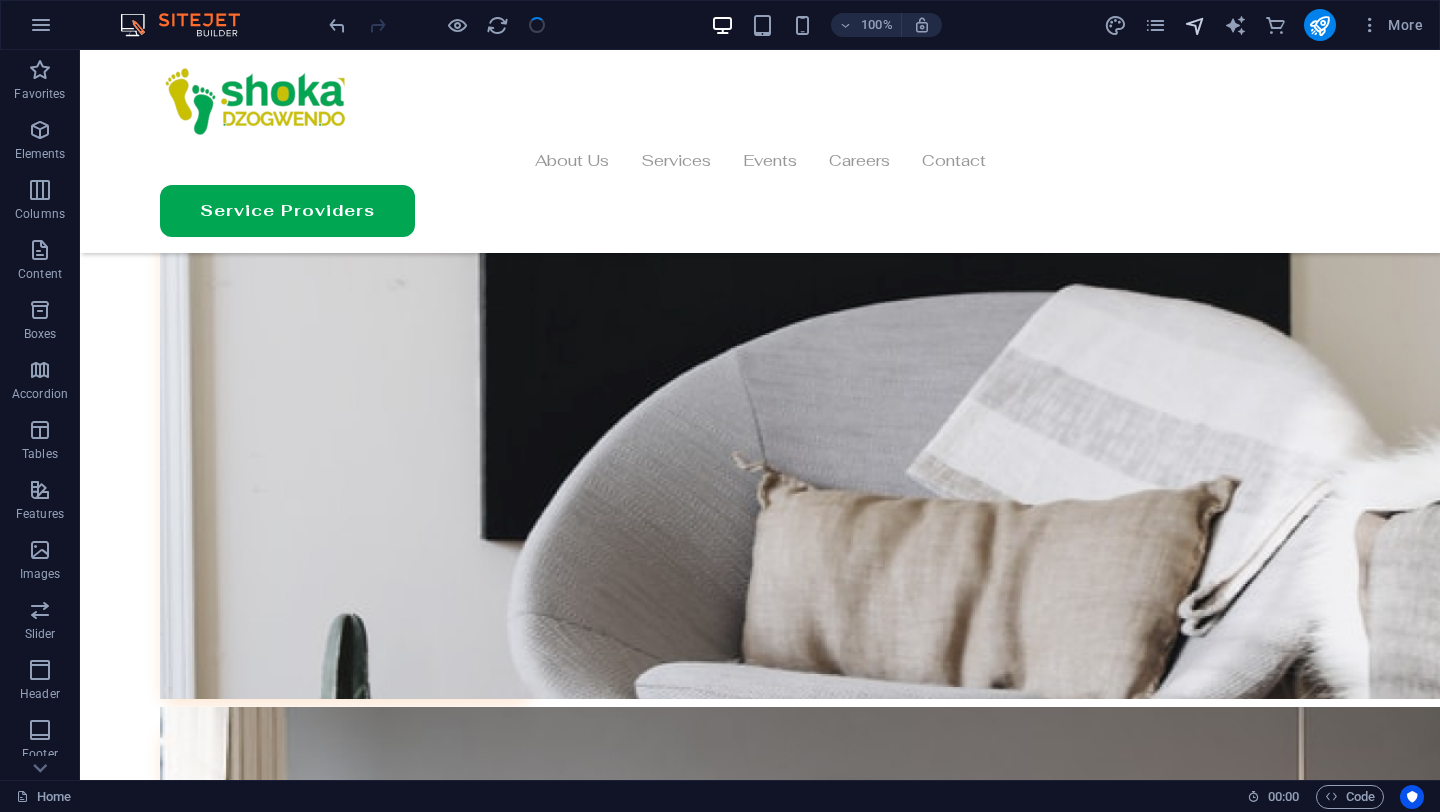 scroll, scrollTop: 5955, scrollLeft: 0, axis: vertical 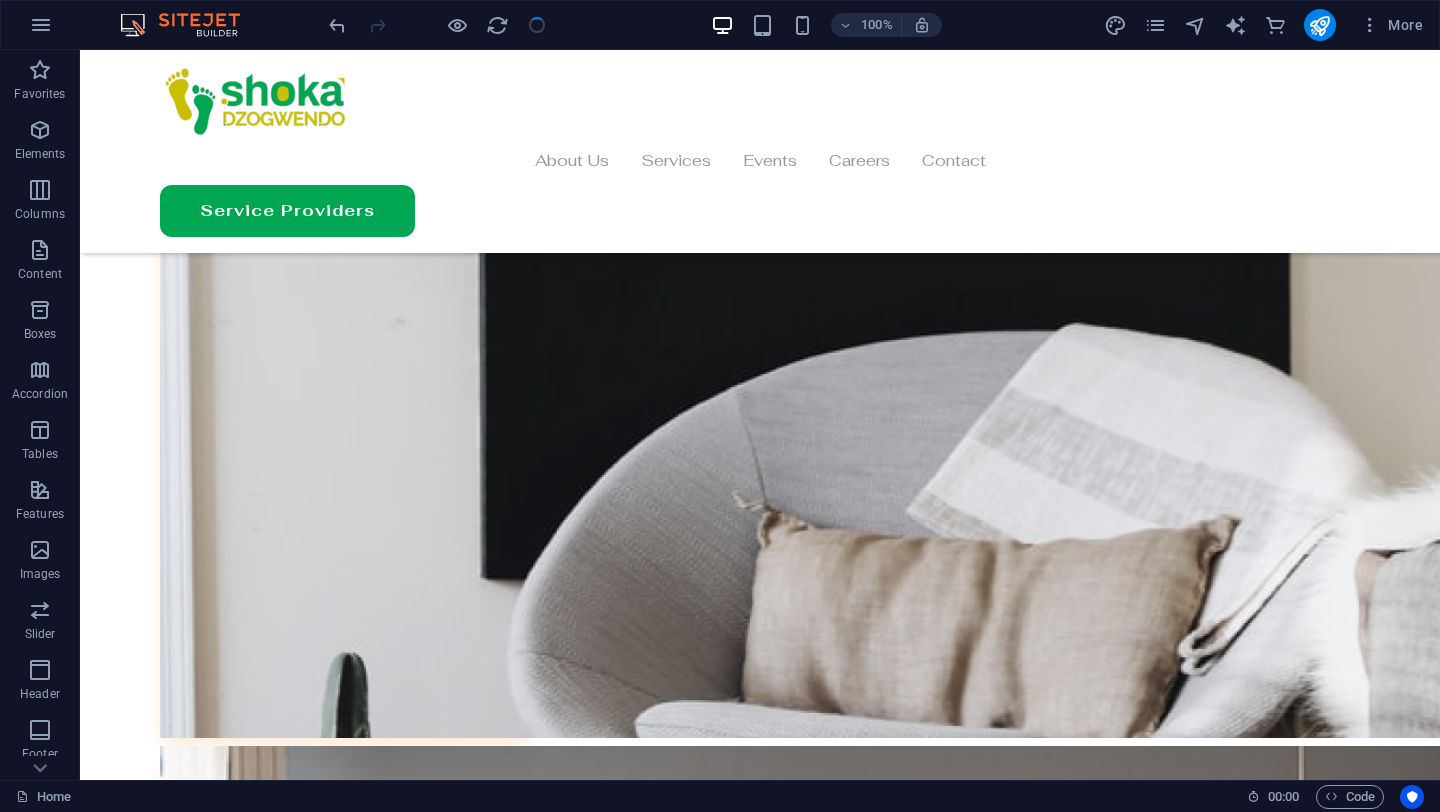 click on "More" at bounding box center (1267, 25) 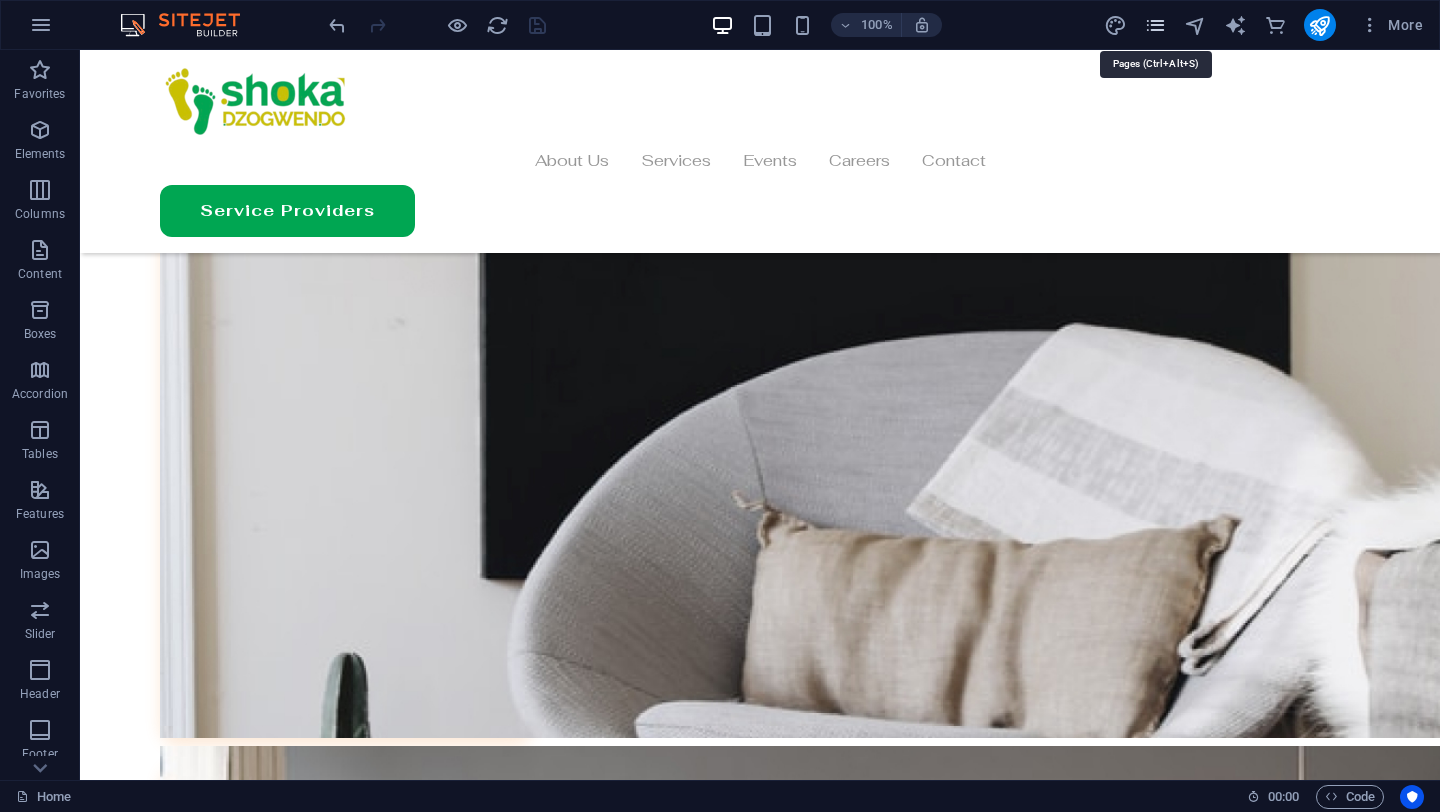click at bounding box center (1155, 25) 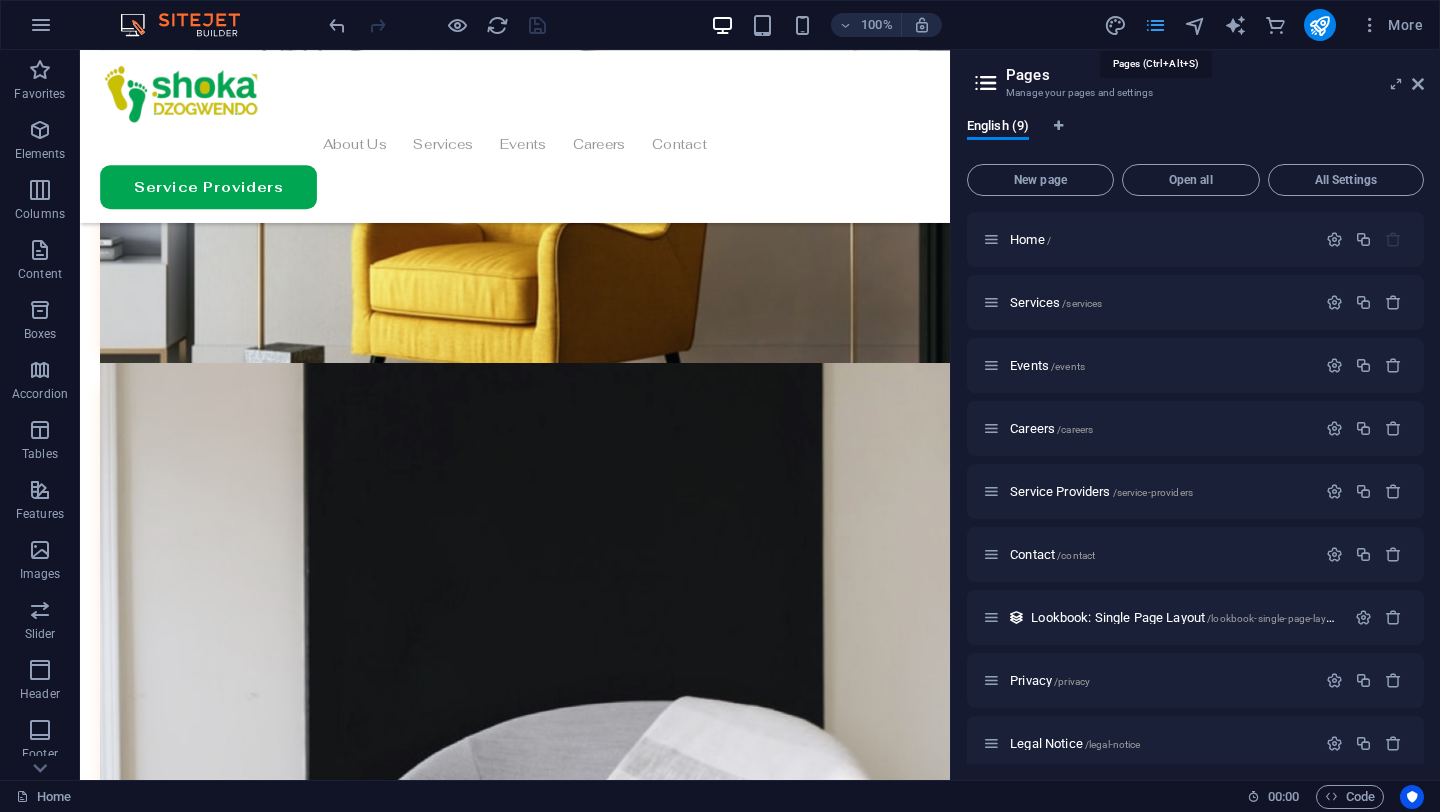 scroll, scrollTop: 6139, scrollLeft: 0, axis: vertical 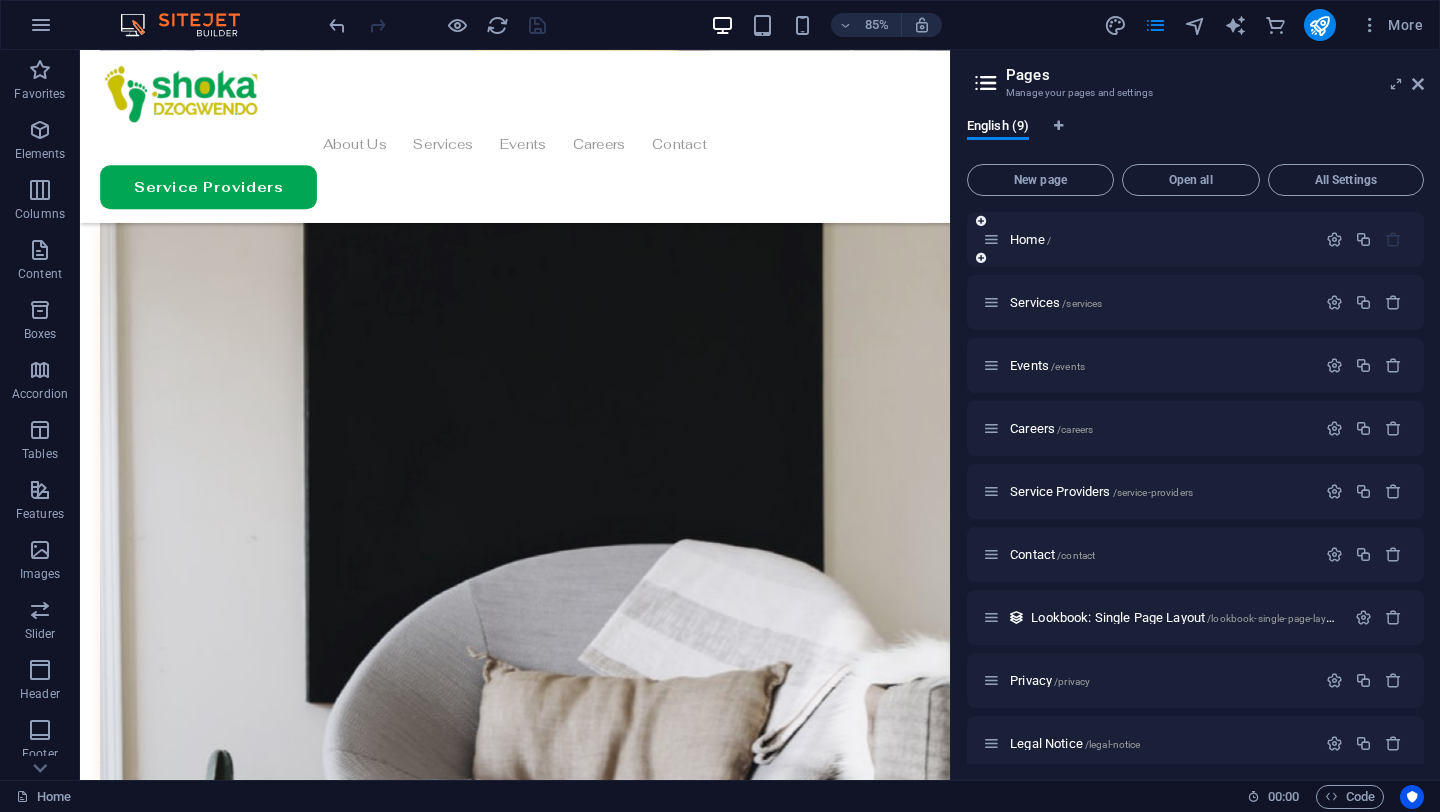 click at bounding box center (981, 258) 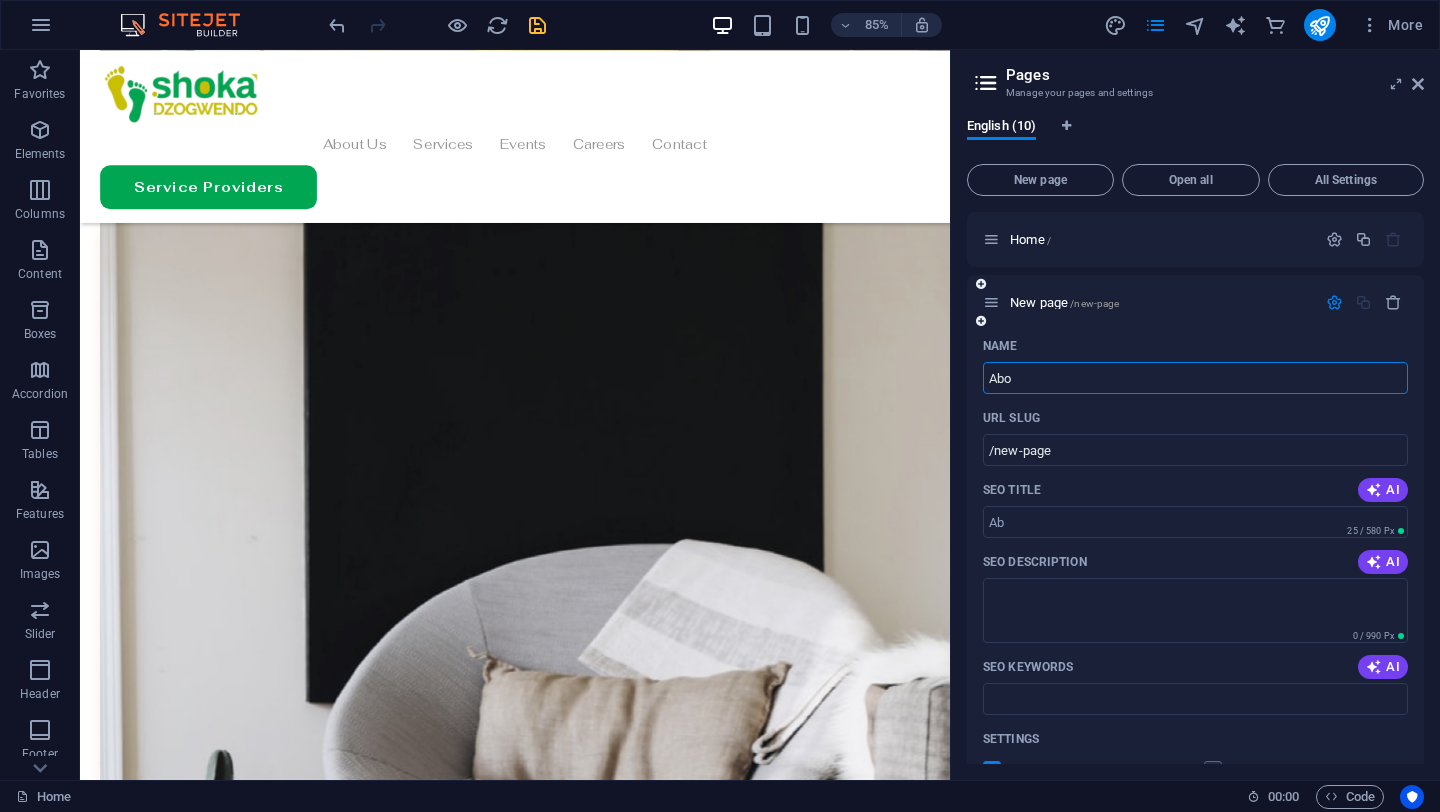 type on "Abou" 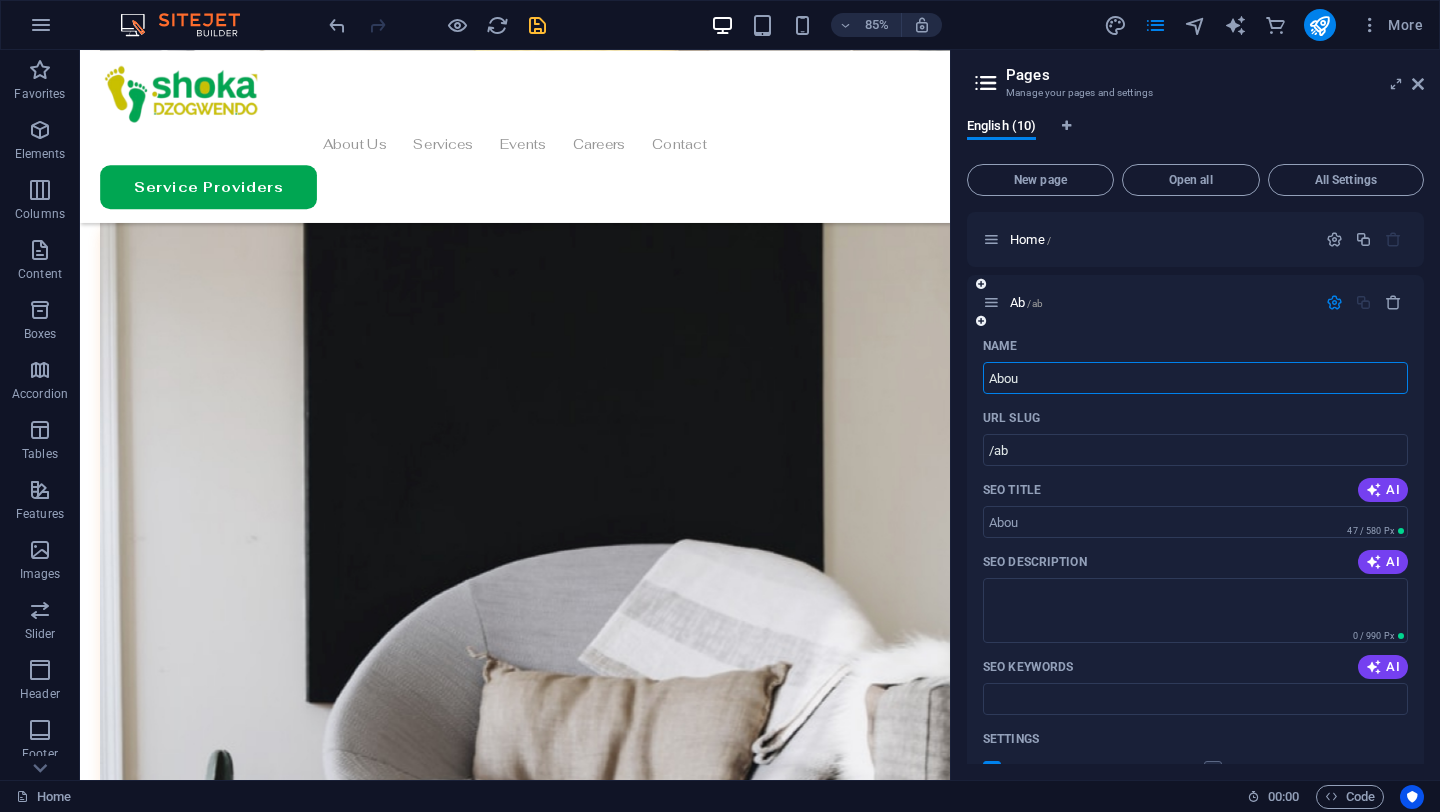 type on "/ab" 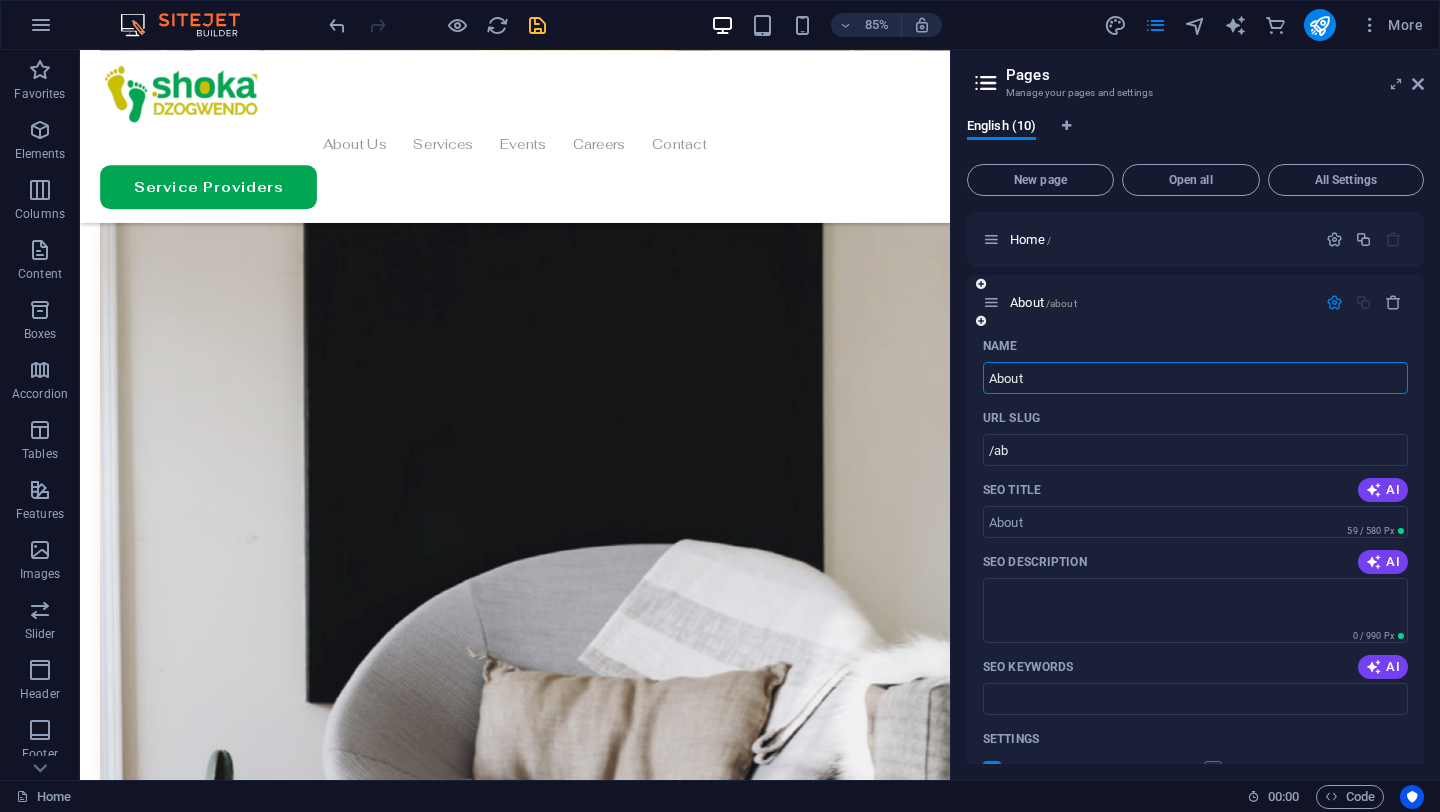type on "About" 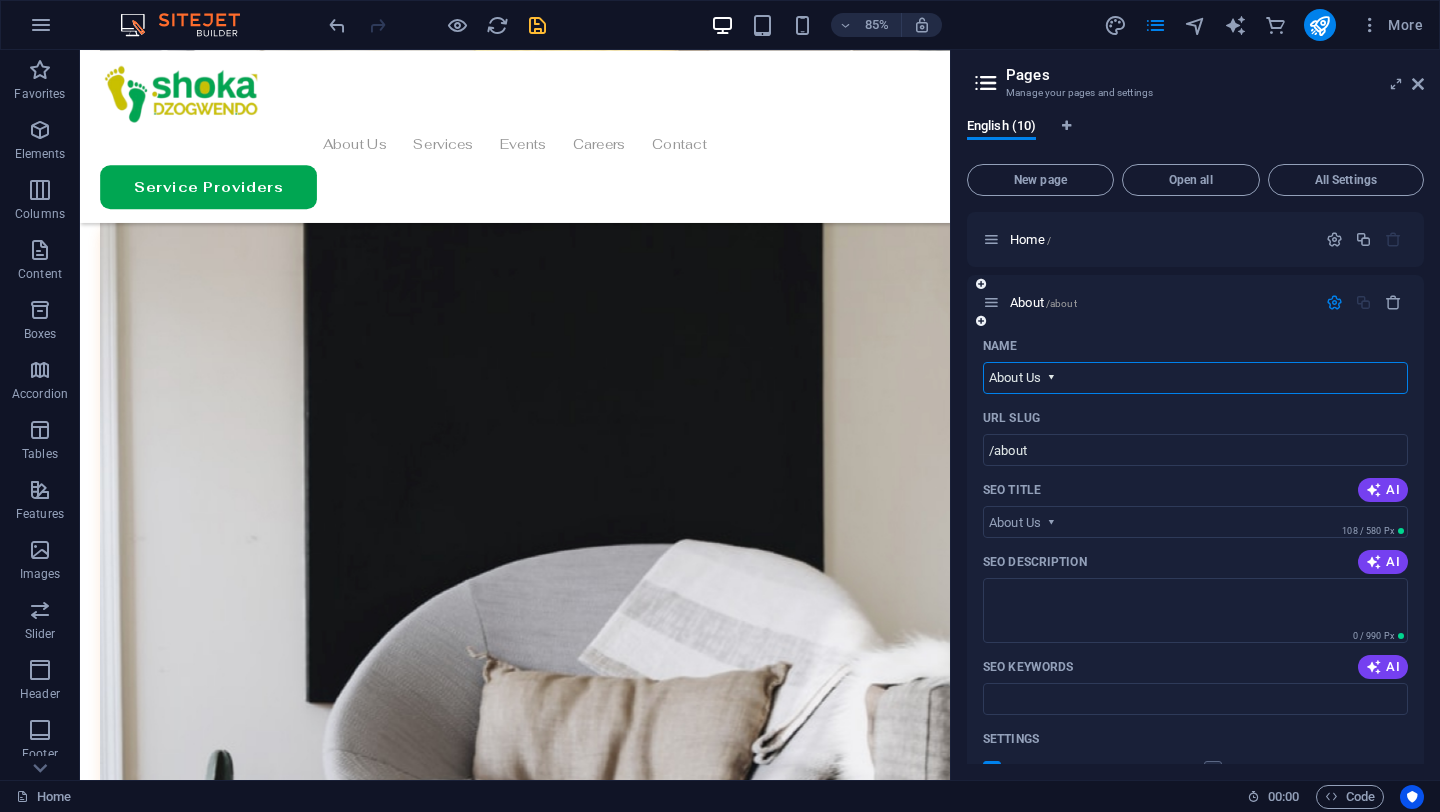 type on "About Us" 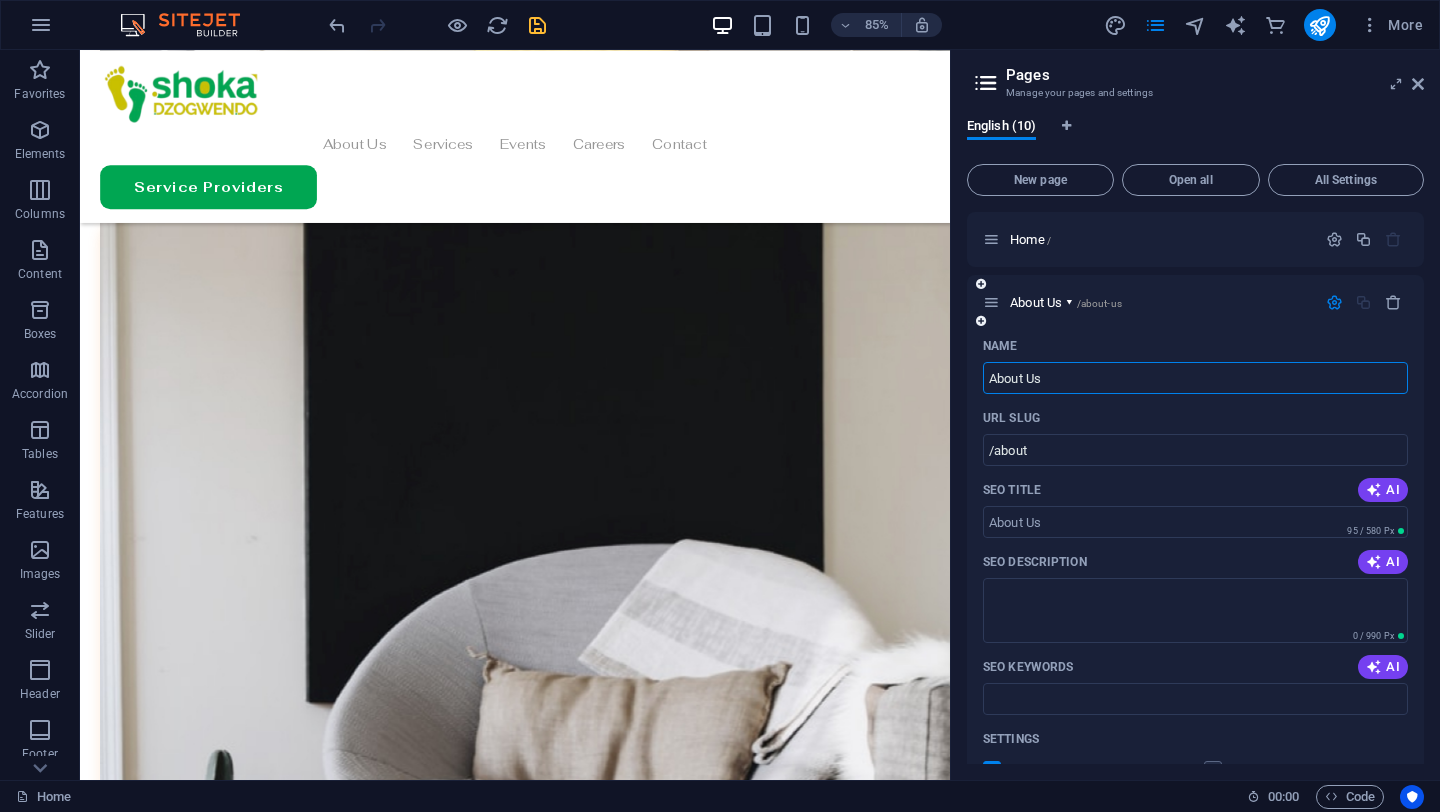 type on "/about-us" 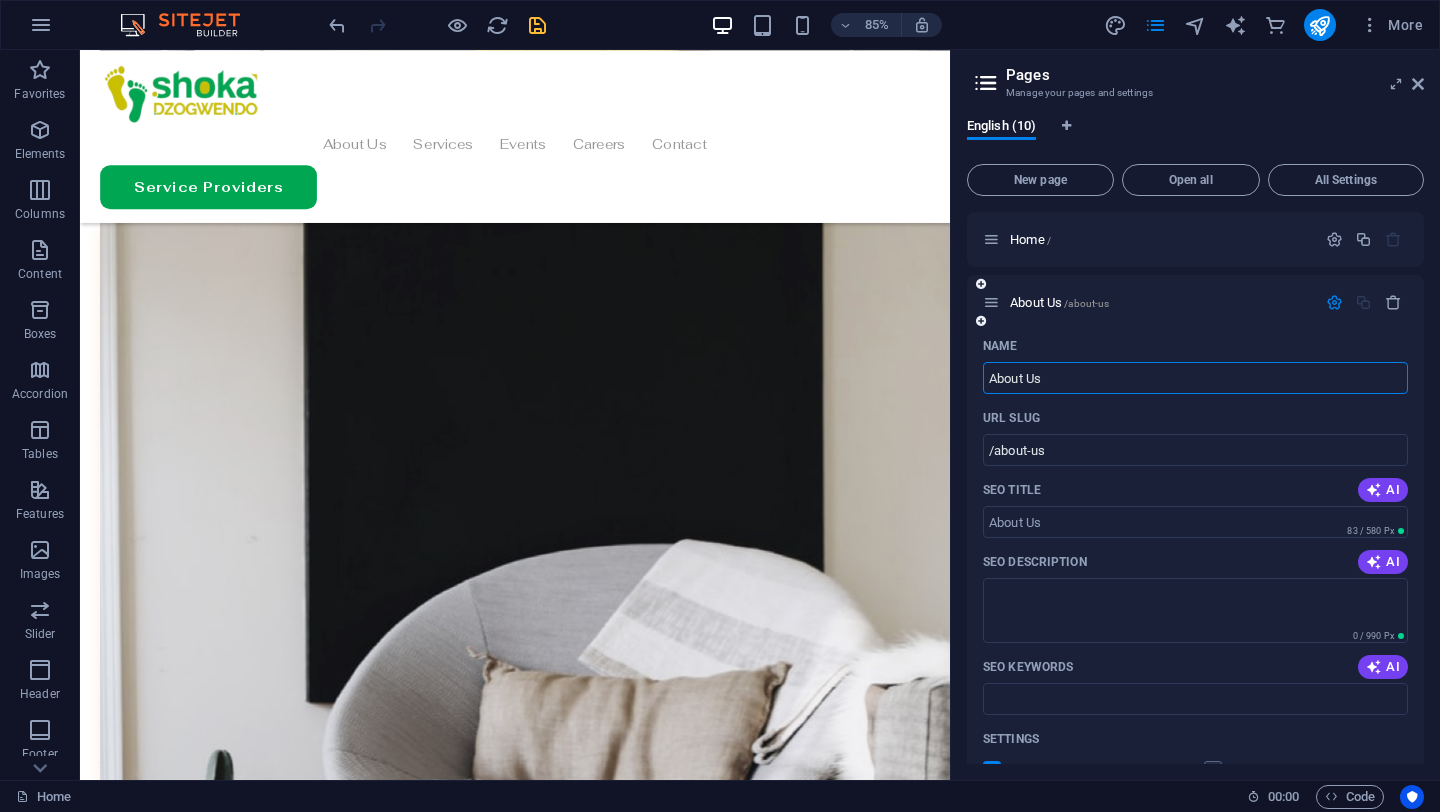 type on "About Us" 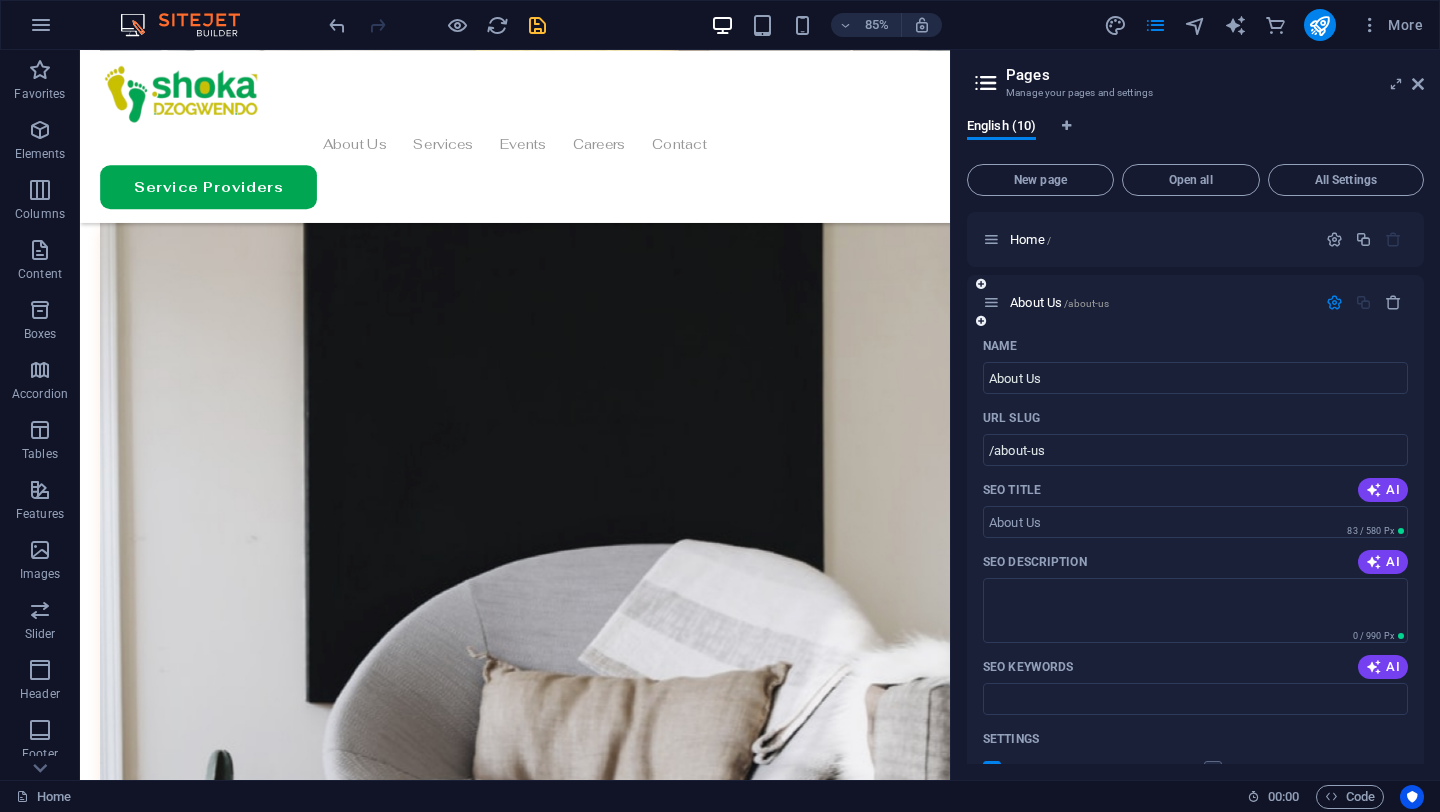 click at bounding box center (1334, 302) 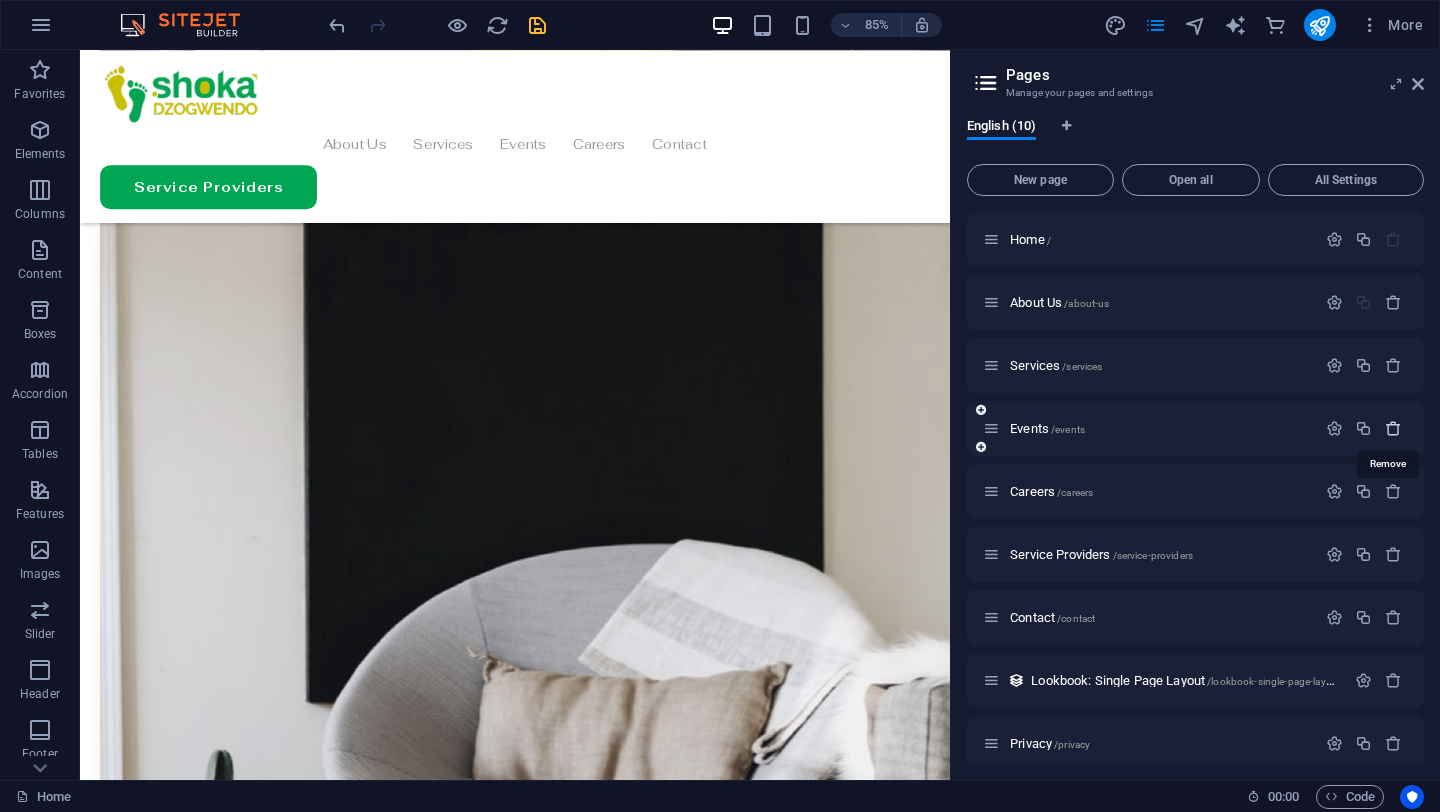 click at bounding box center (1393, 428) 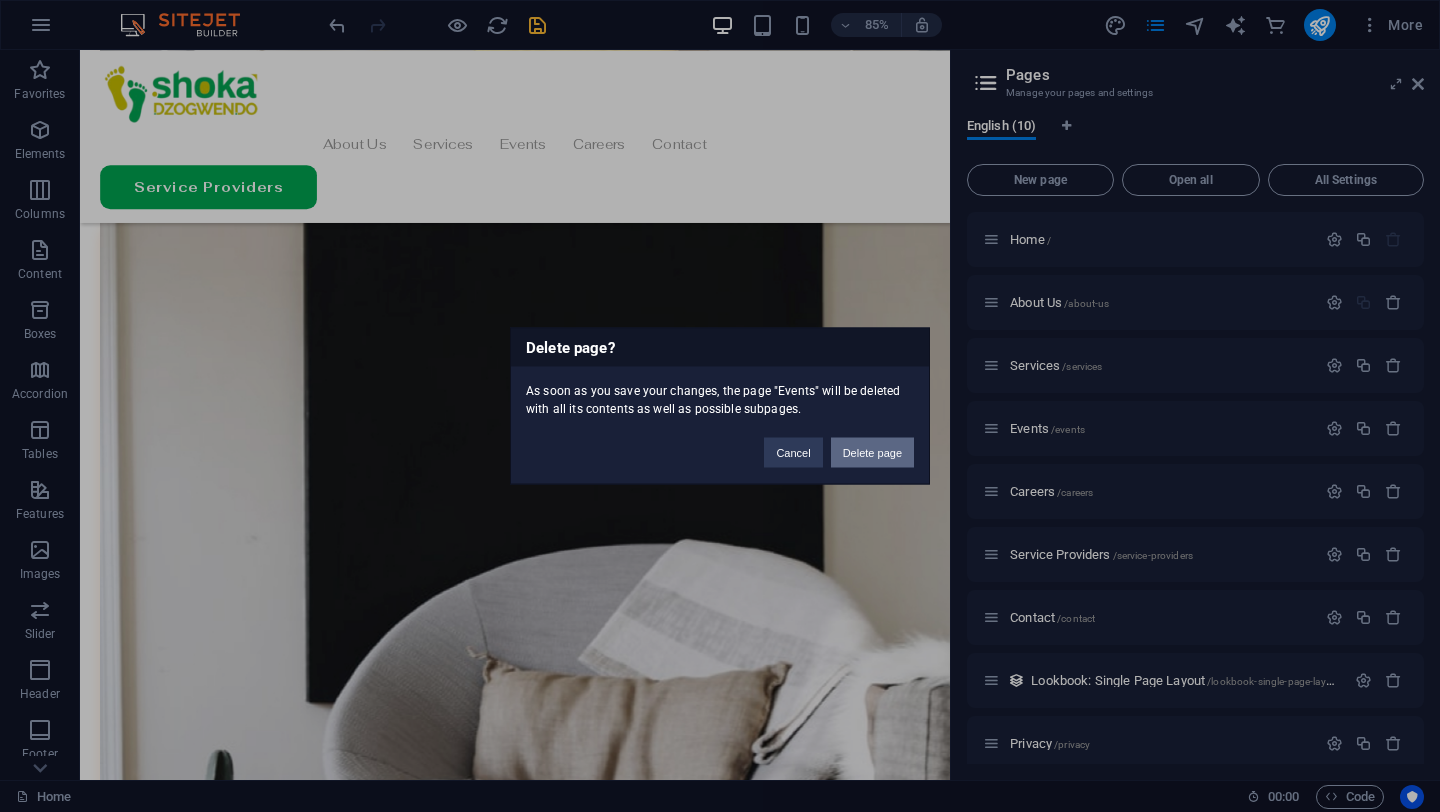 click on "Delete page" at bounding box center (872, 453) 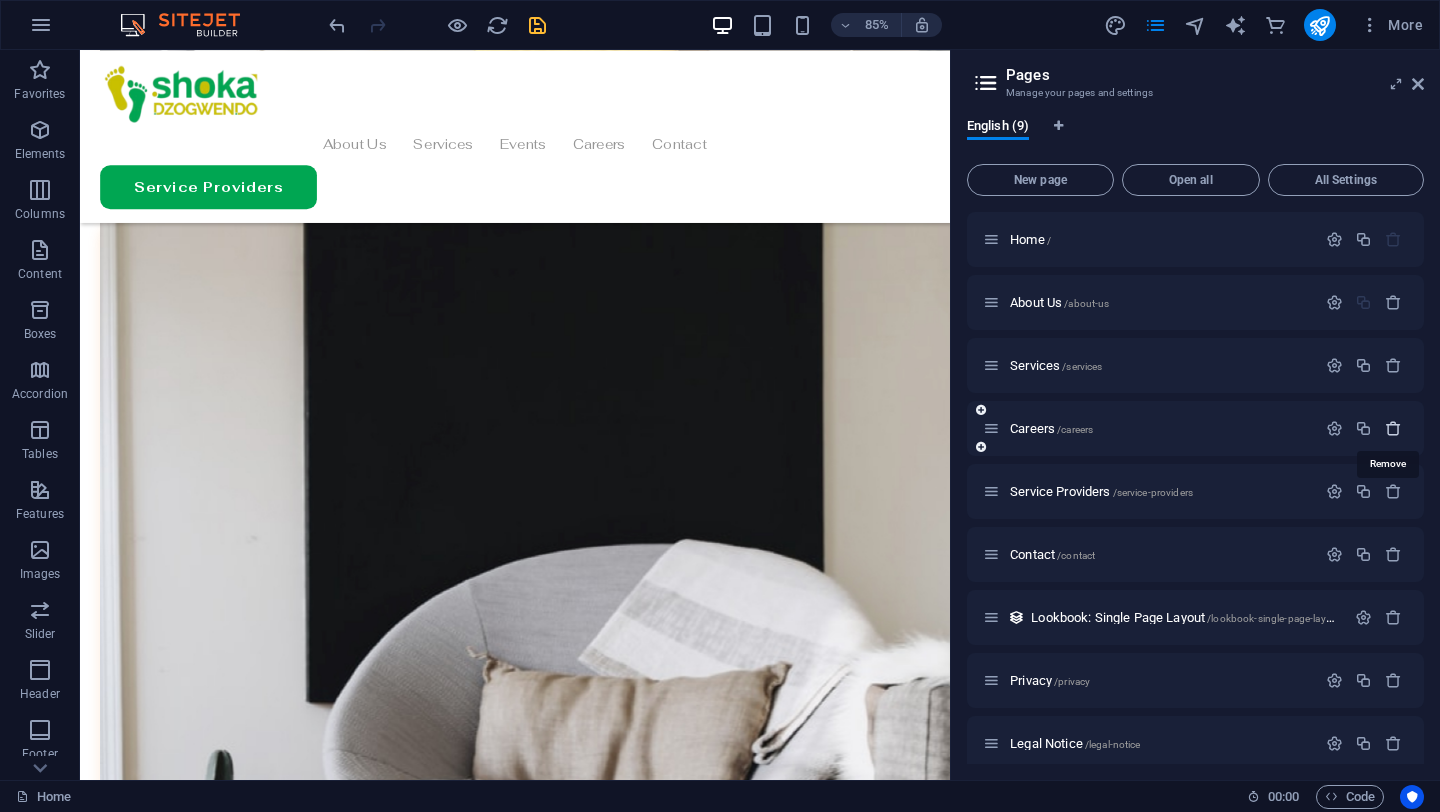 click at bounding box center (1393, 428) 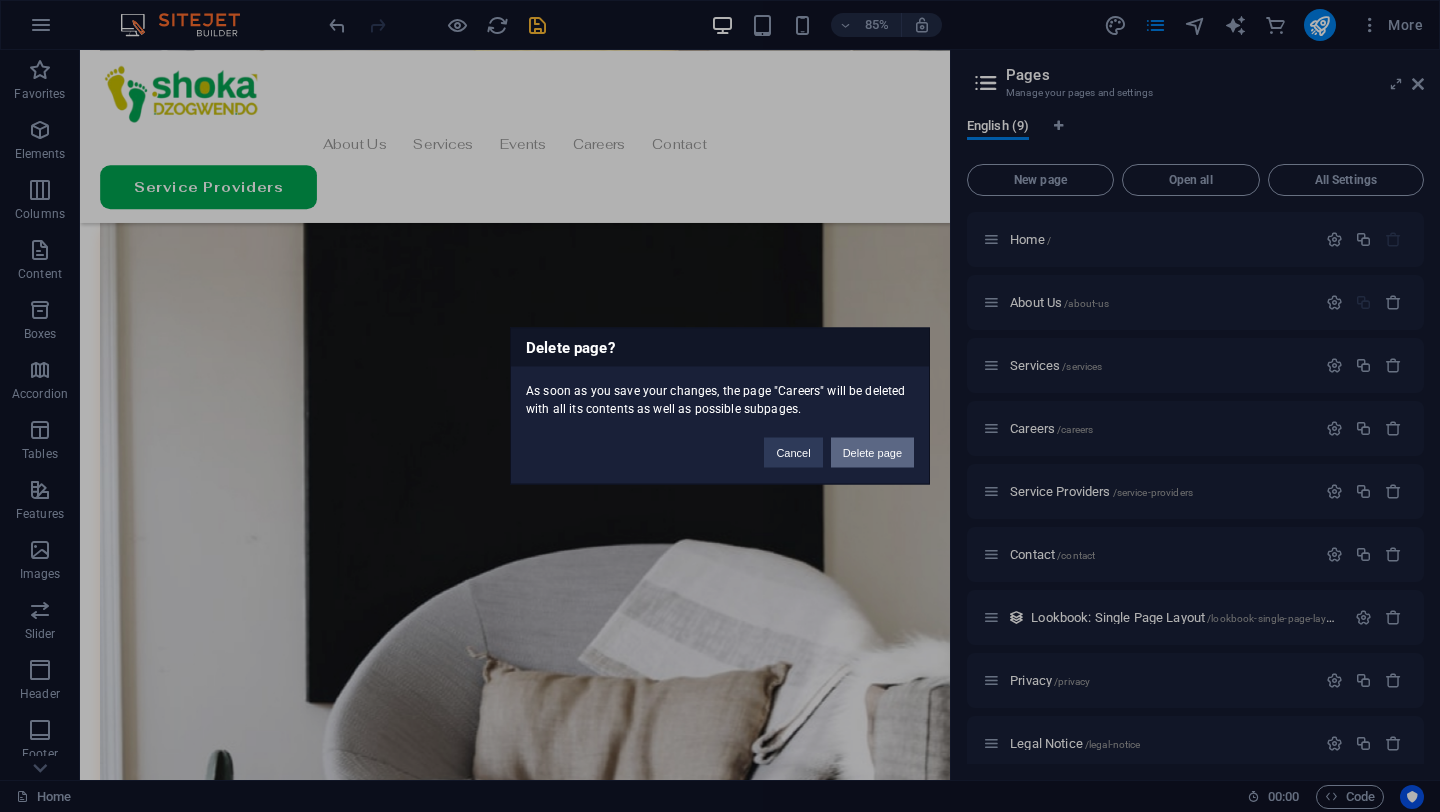 click on "Delete page" at bounding box center (872, 453) 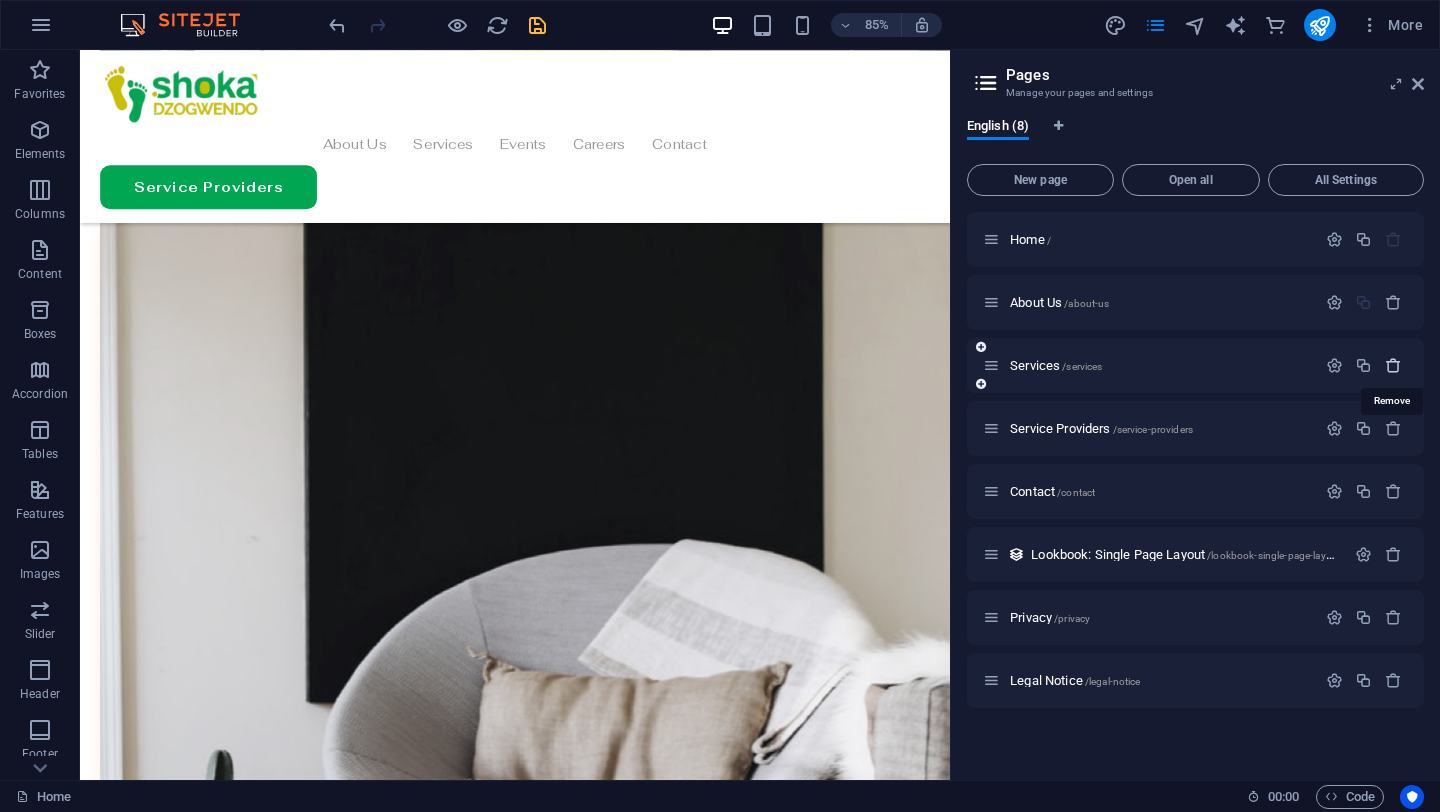 click at bounding box center [1393, 365] 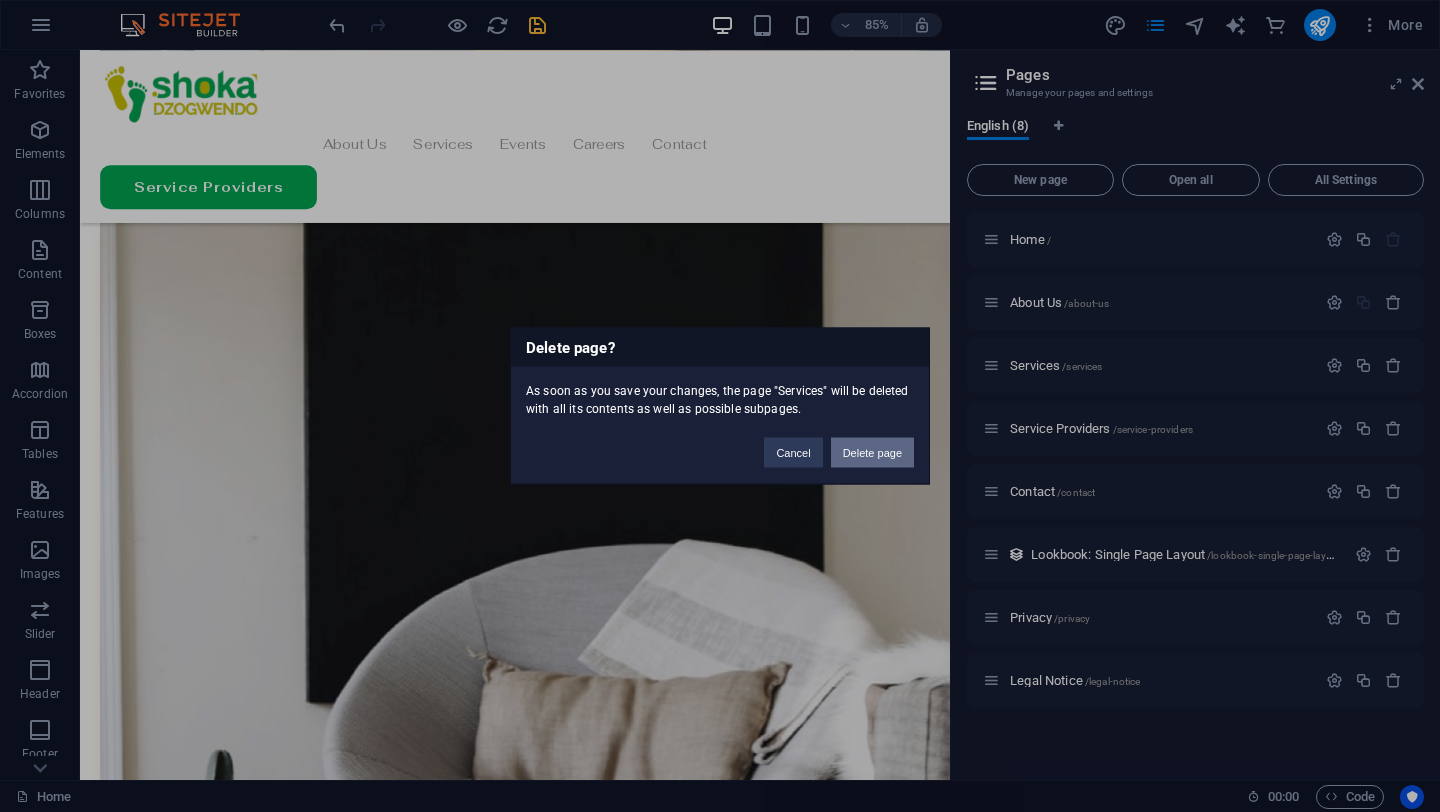 click on "Delete page" at bounding box center (872, 453) 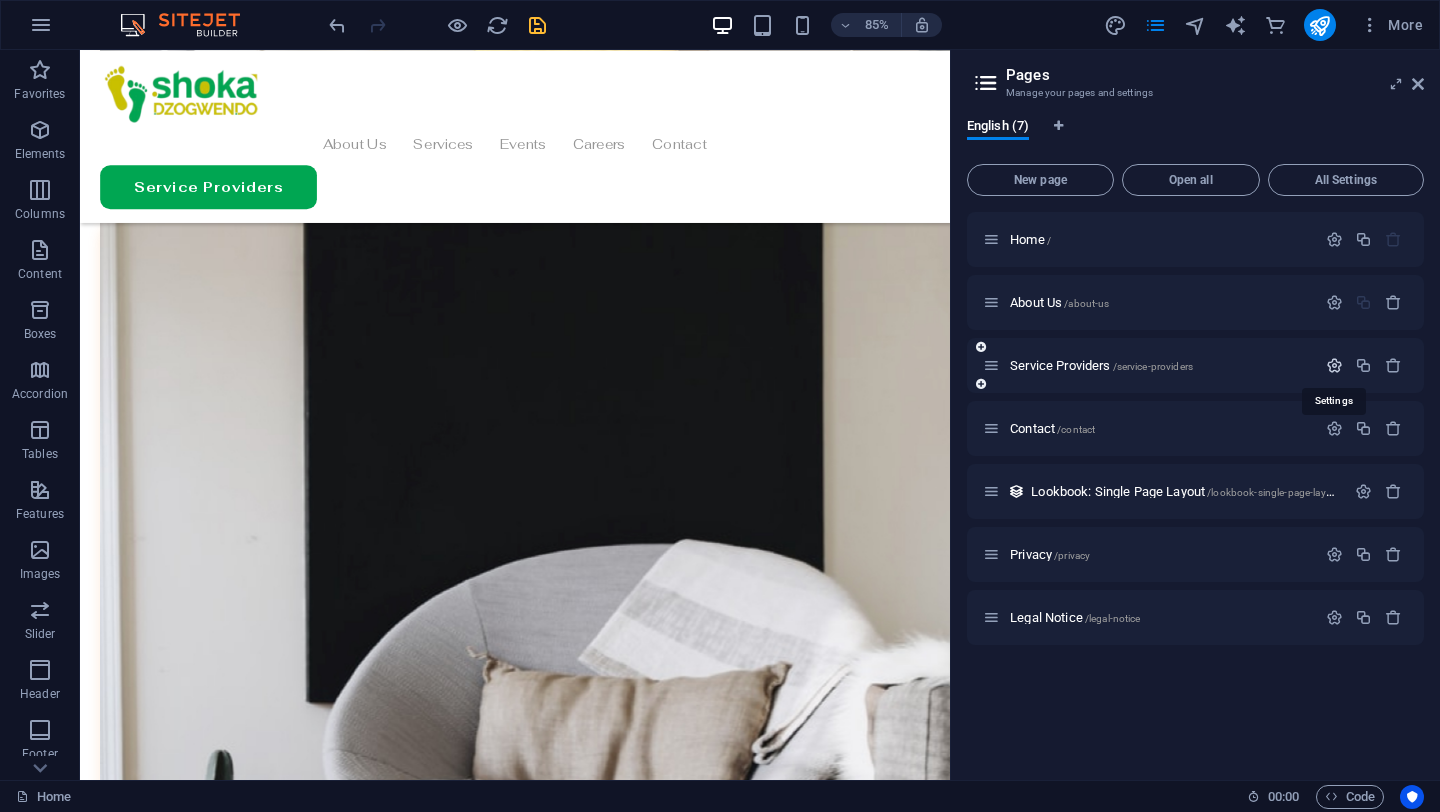click at bounding box center [1334, 365] 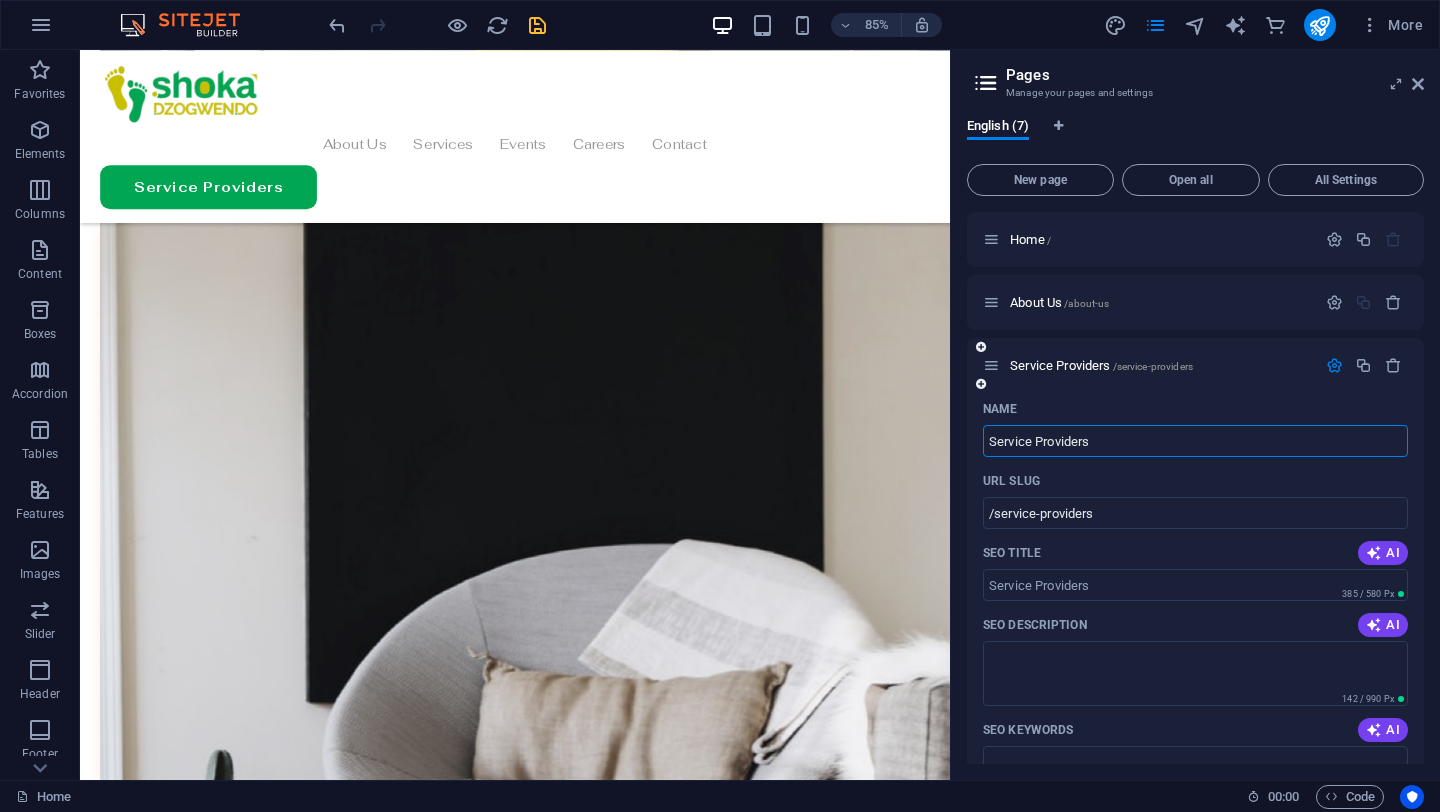 click on "Service Providers" at bounding box center (1195, 441) 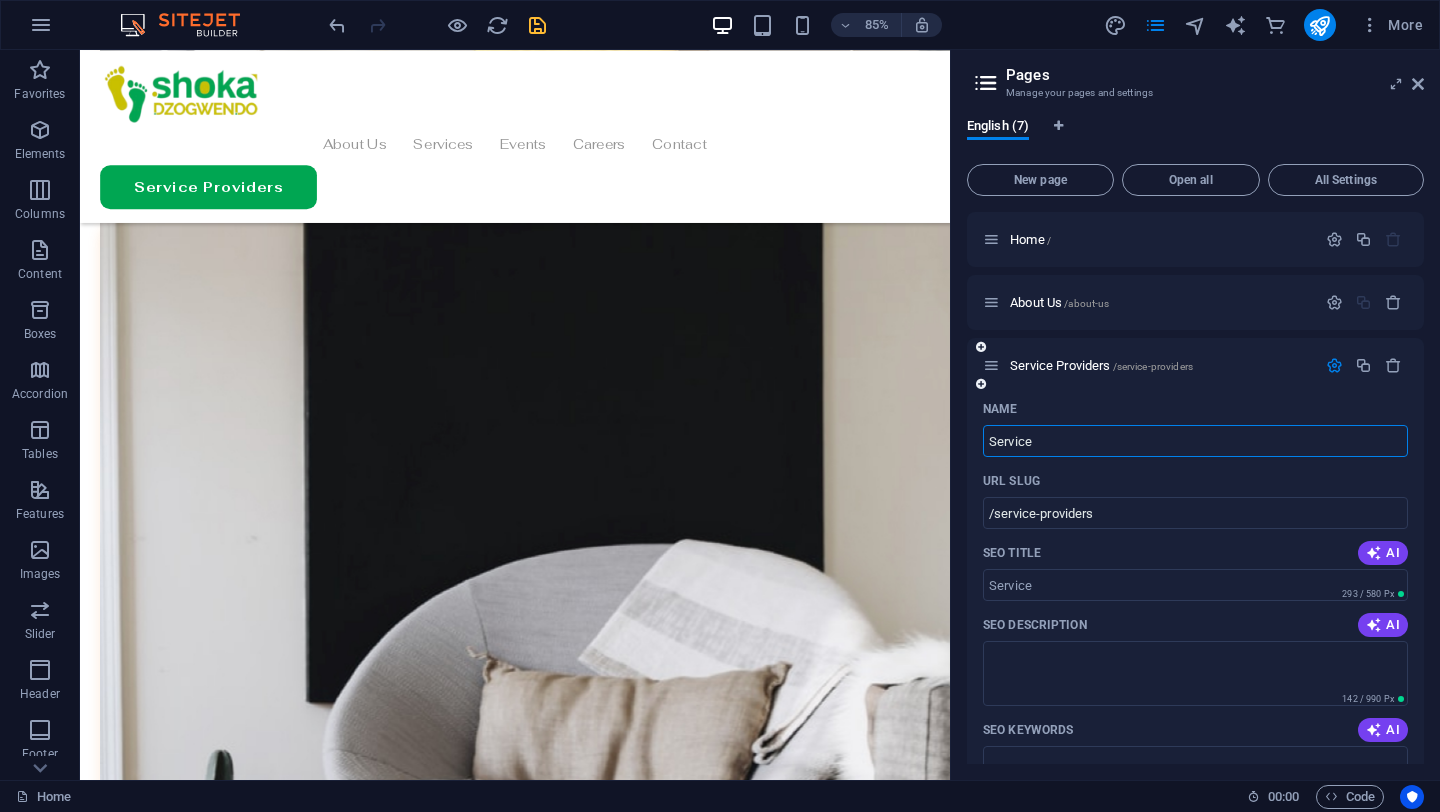 type on "Service" 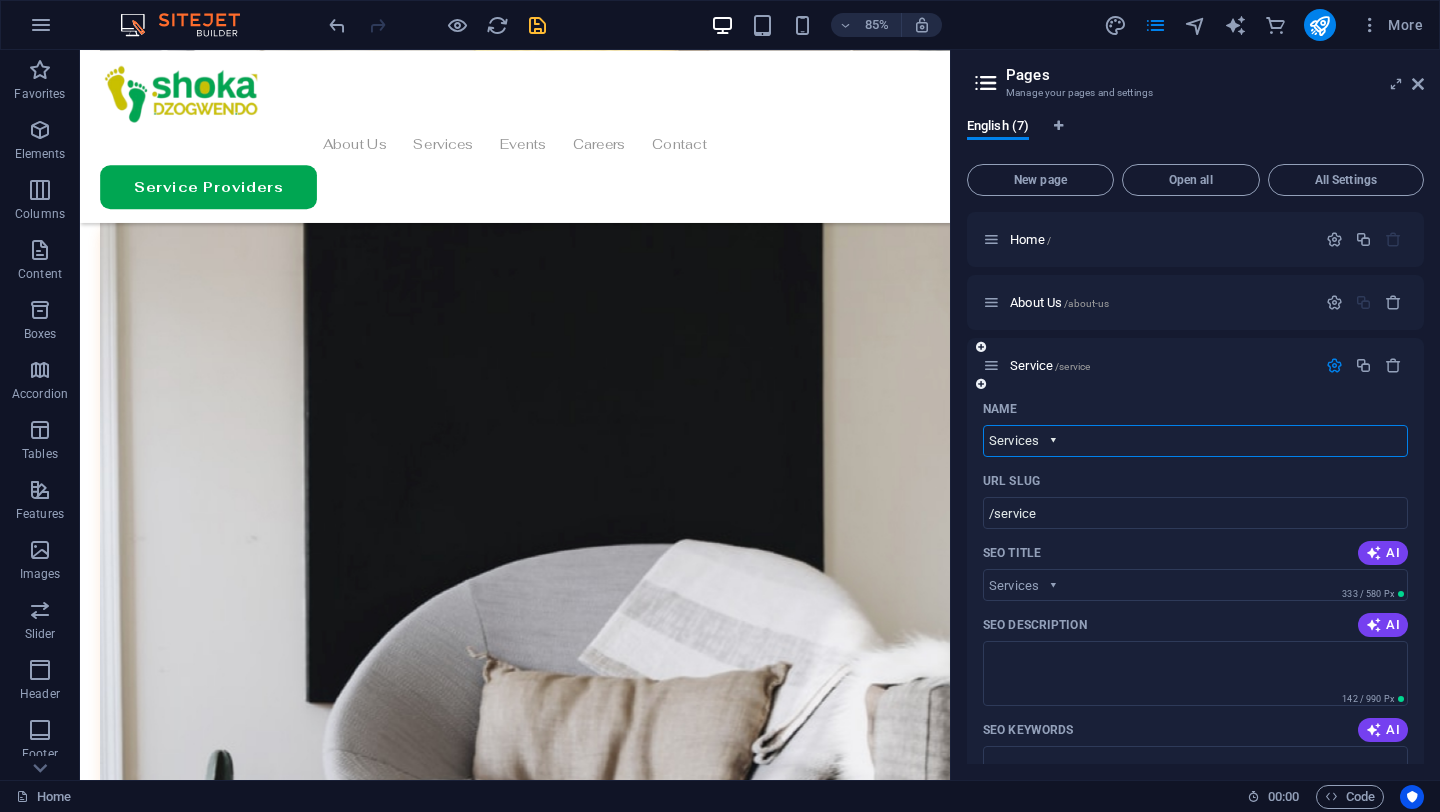 type on "Services   ▾" 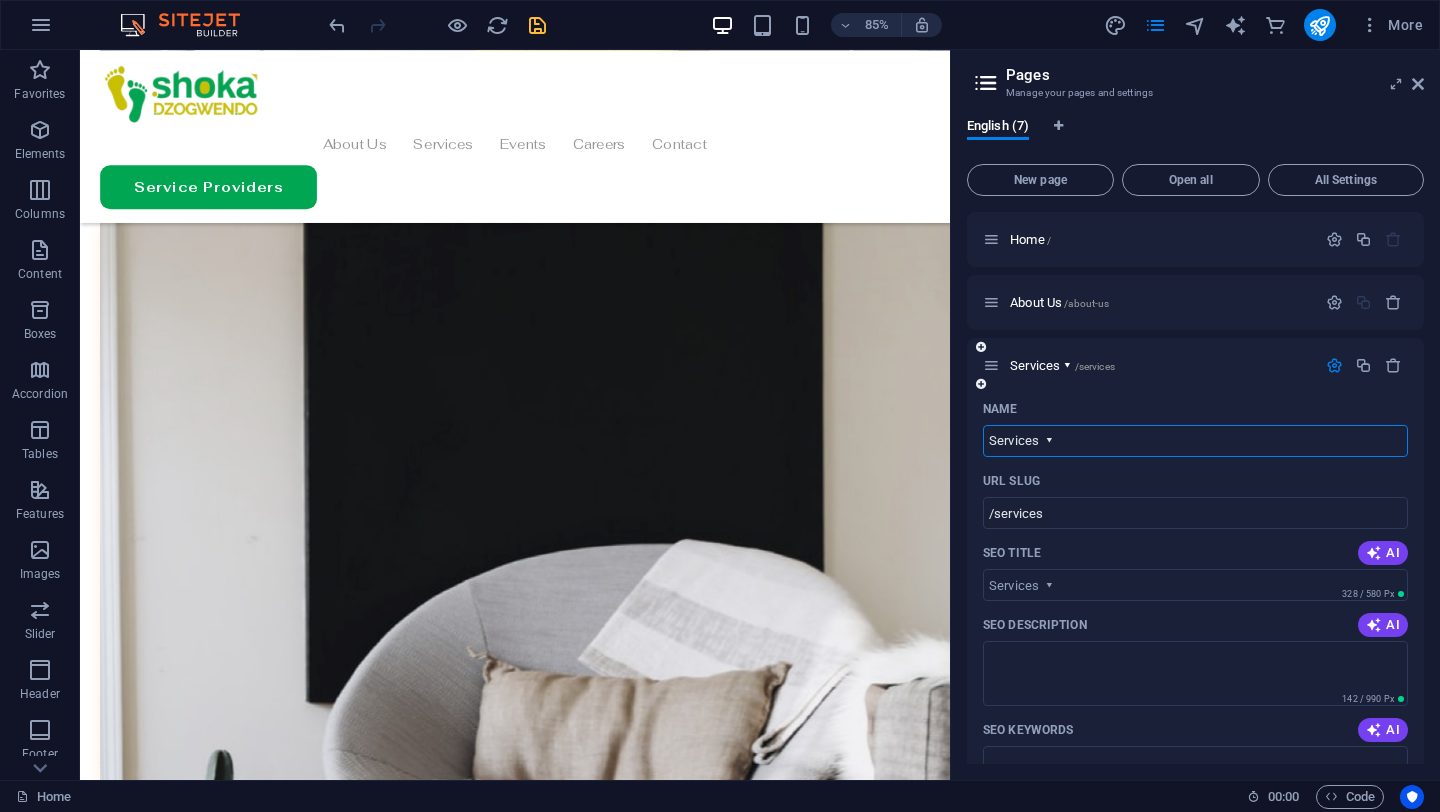 type on "Services  ▾" 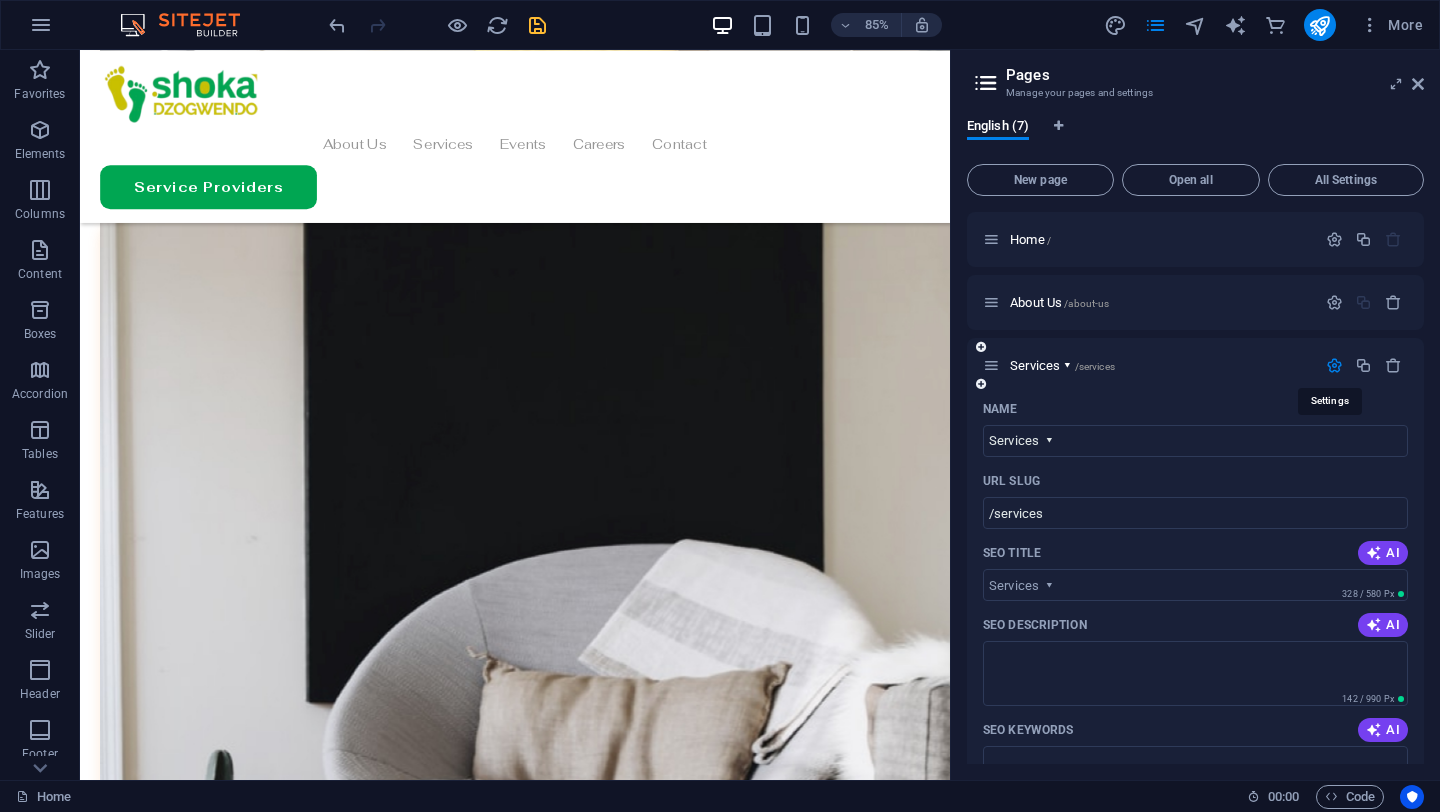 click at bounding box center [1334, 365] 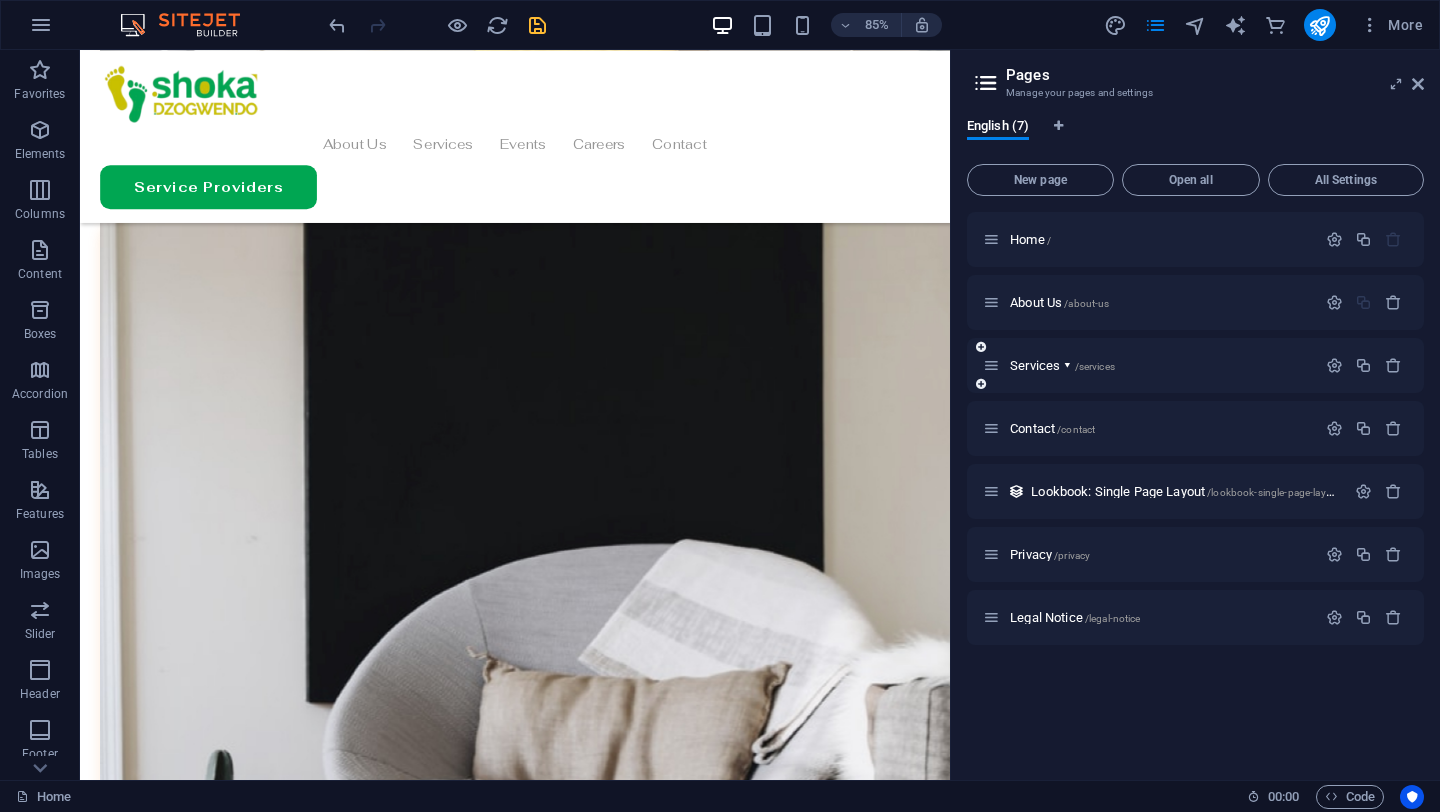 click at bounding box center (981, 384) 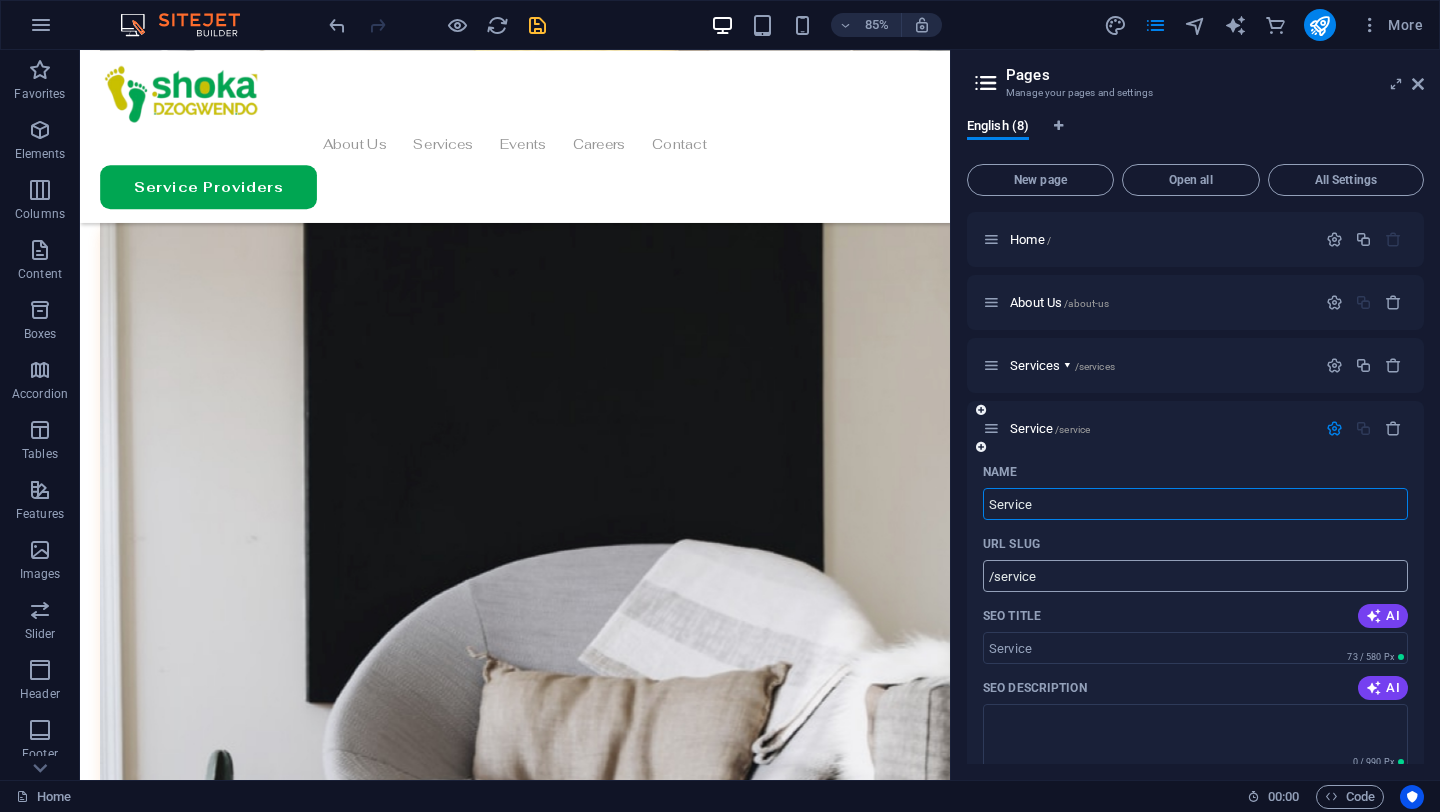 type on "Service" 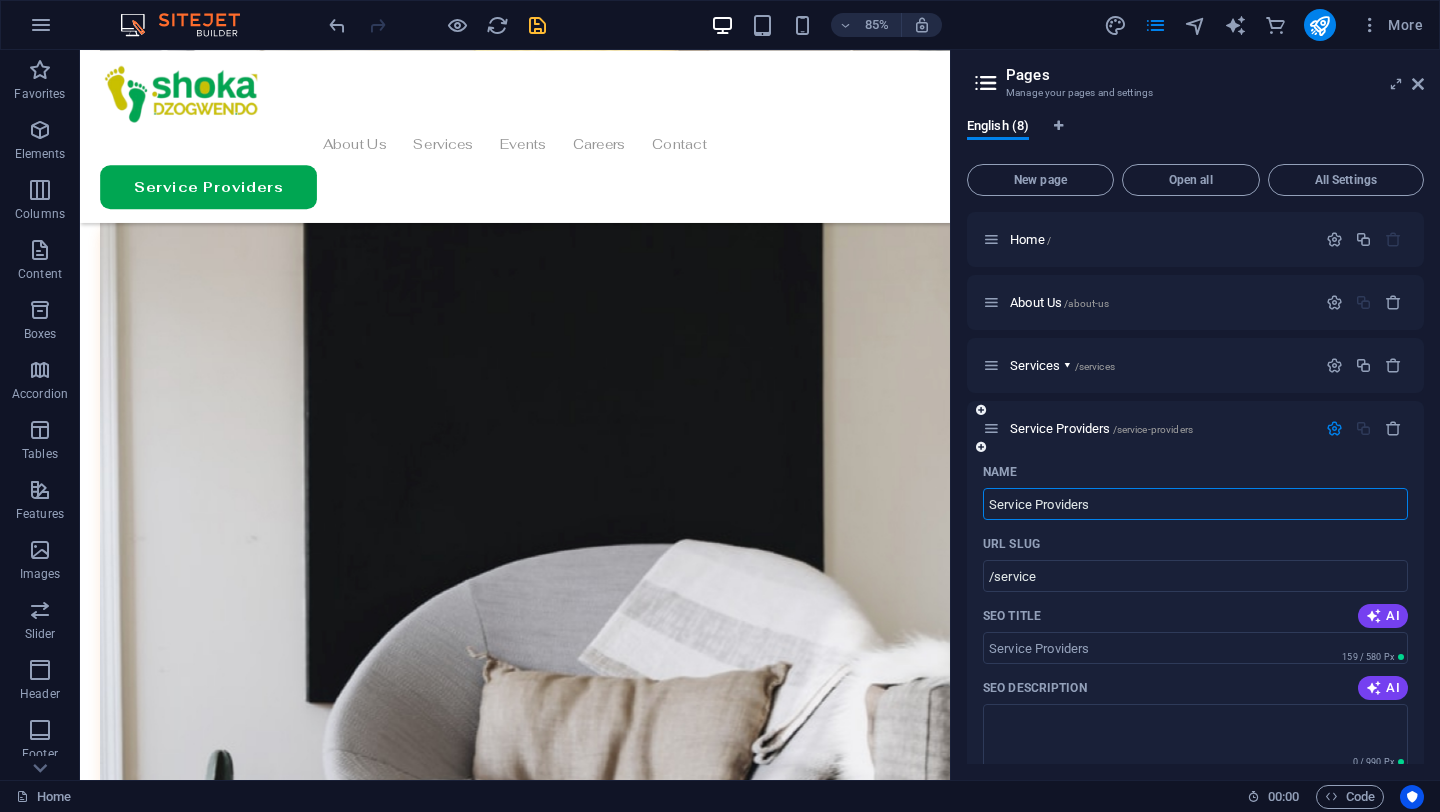 type on "Service Providers" 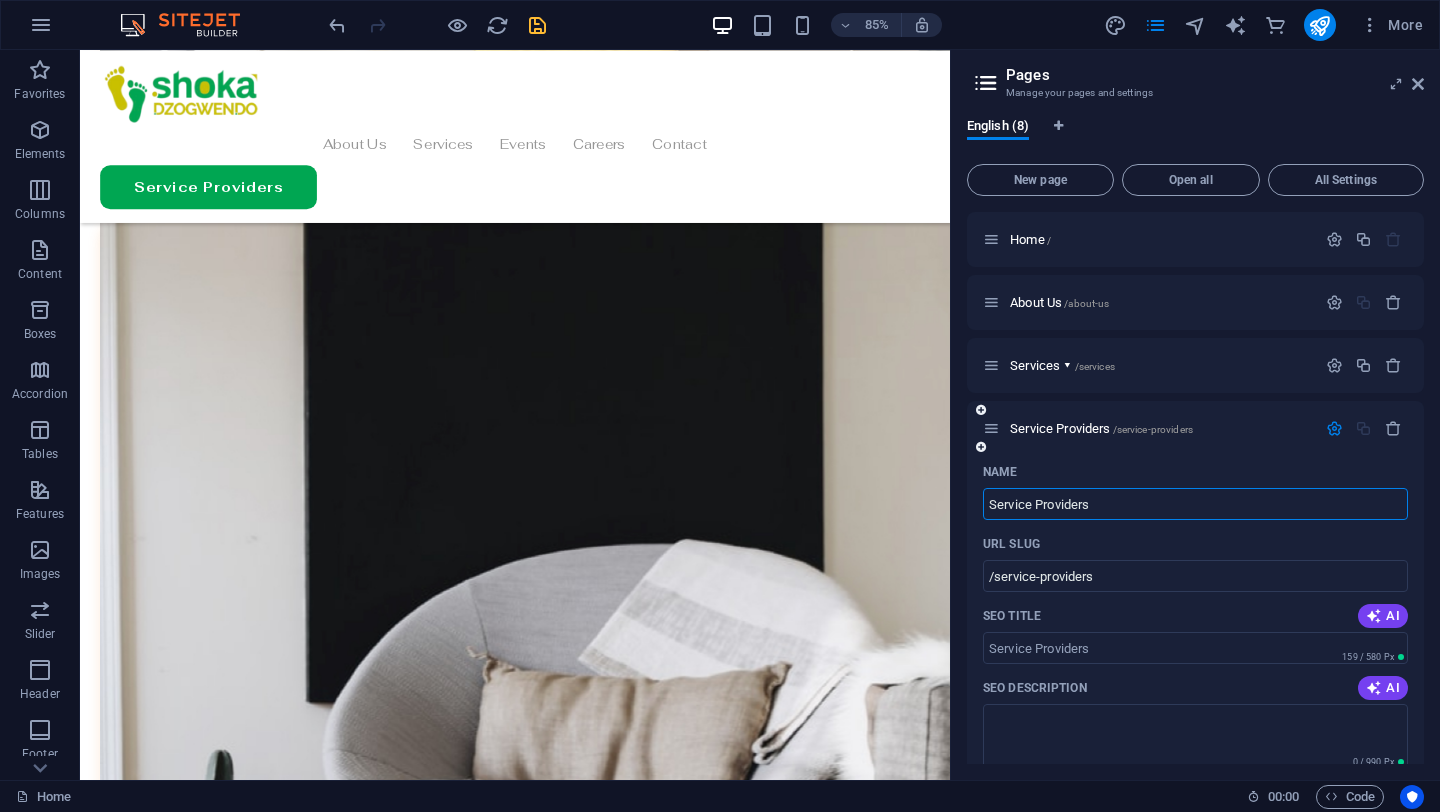 click at bounding box center (1334, 428) 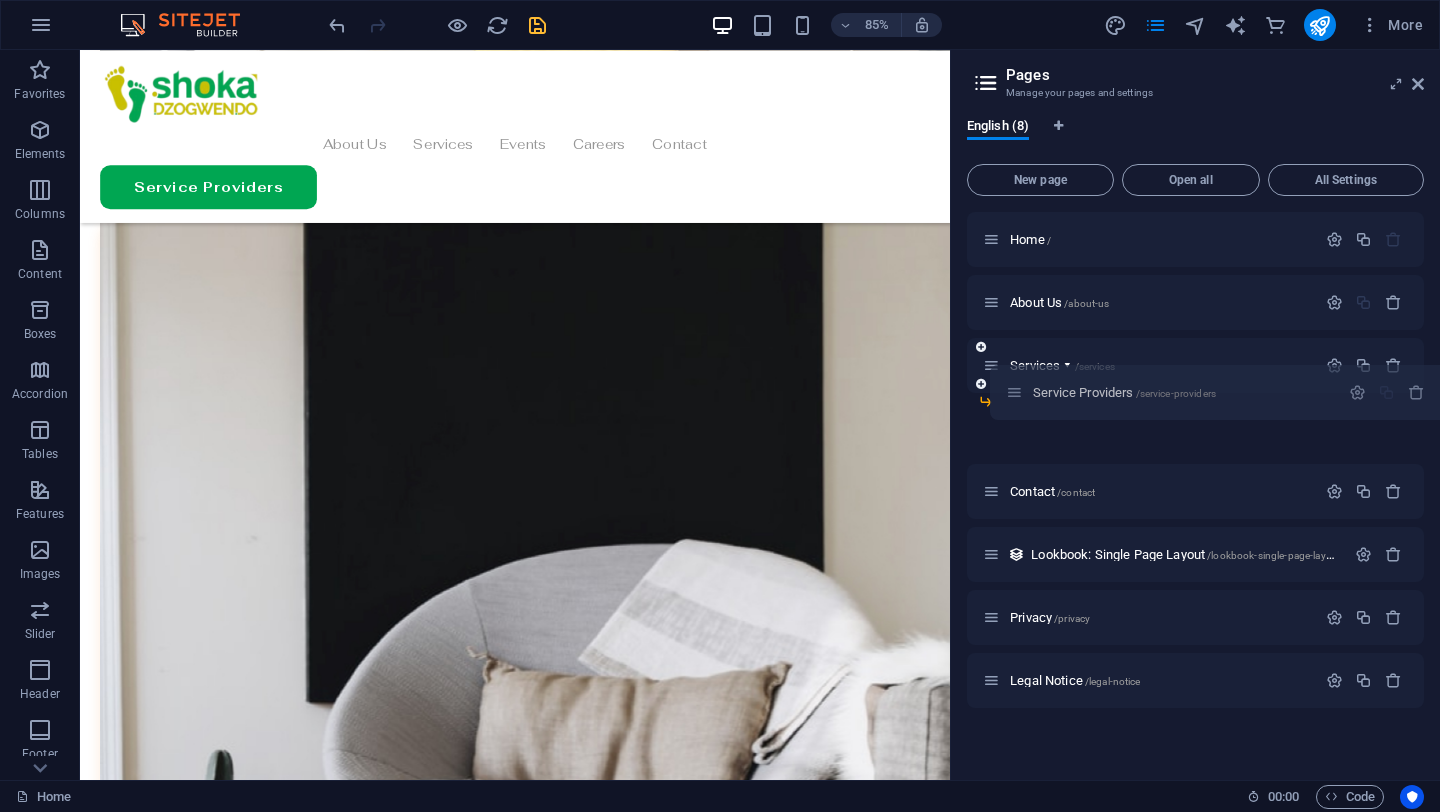 drag, startPoint x: 990, startPoint y: 426, endPoint x: 1018, endPoint y: 387, distance: 48.010414 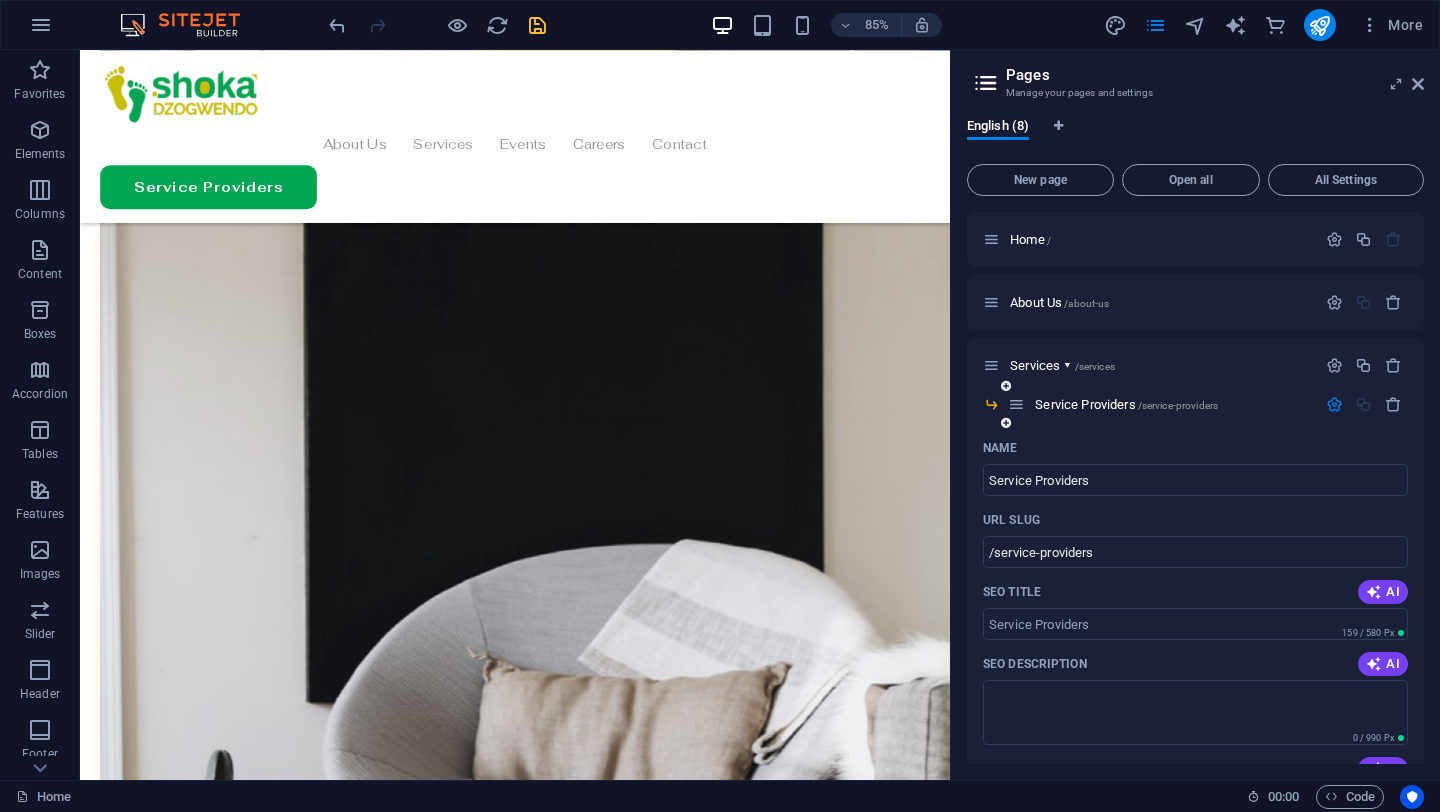 click at bounding box center (1006, 423) 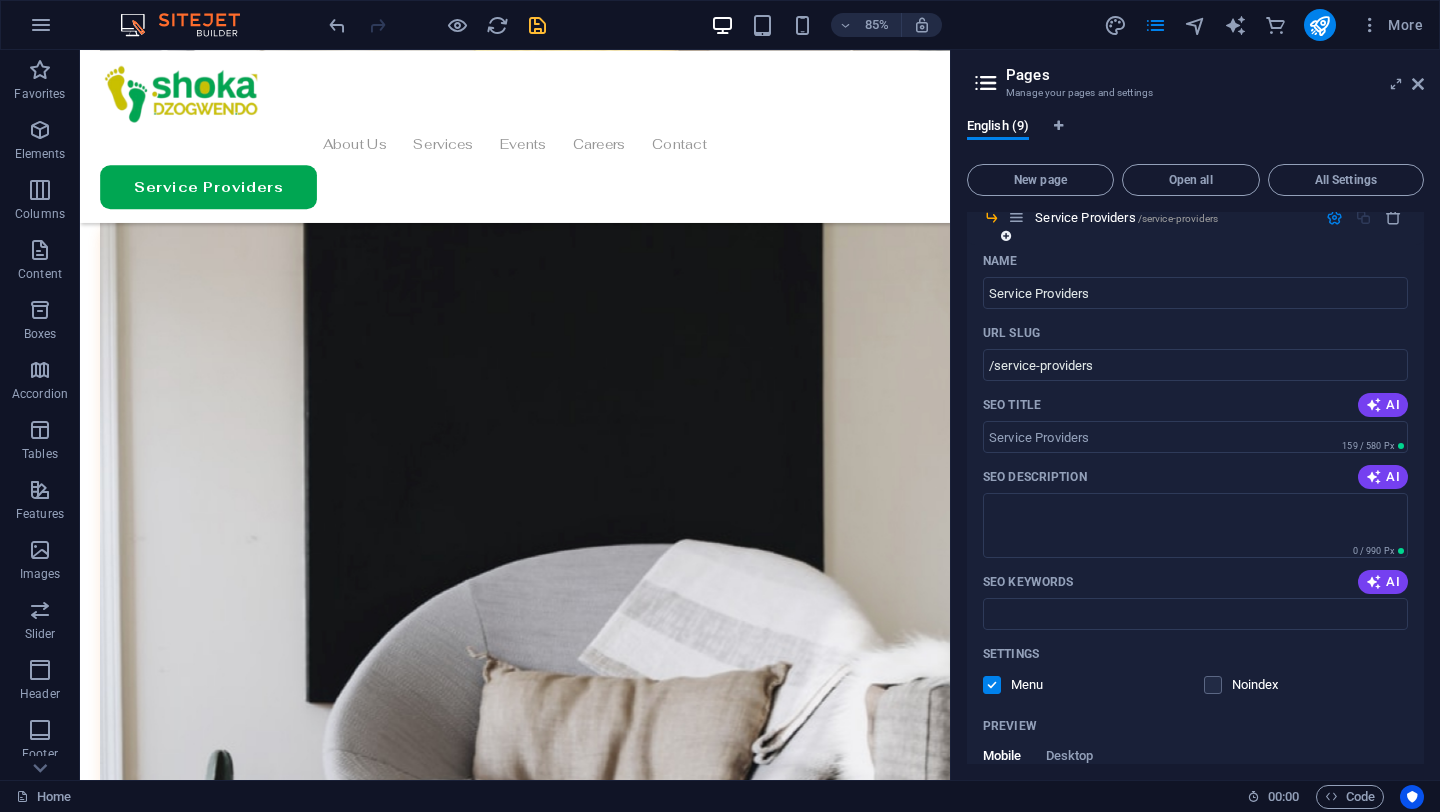 scroll, scrollTop: 42, scrollLeft: 0, axis: vertical 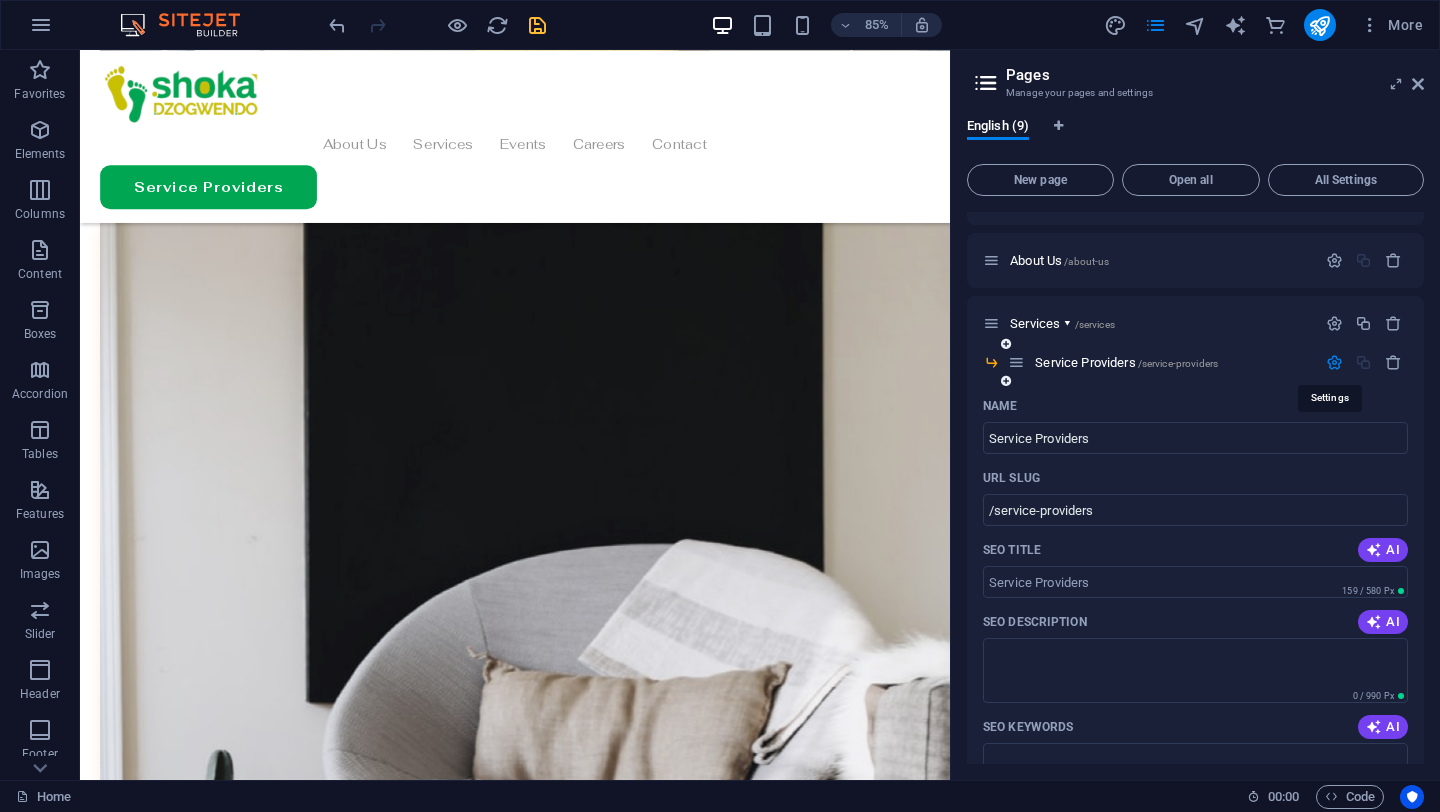 click at bounding box center [1334, 362] 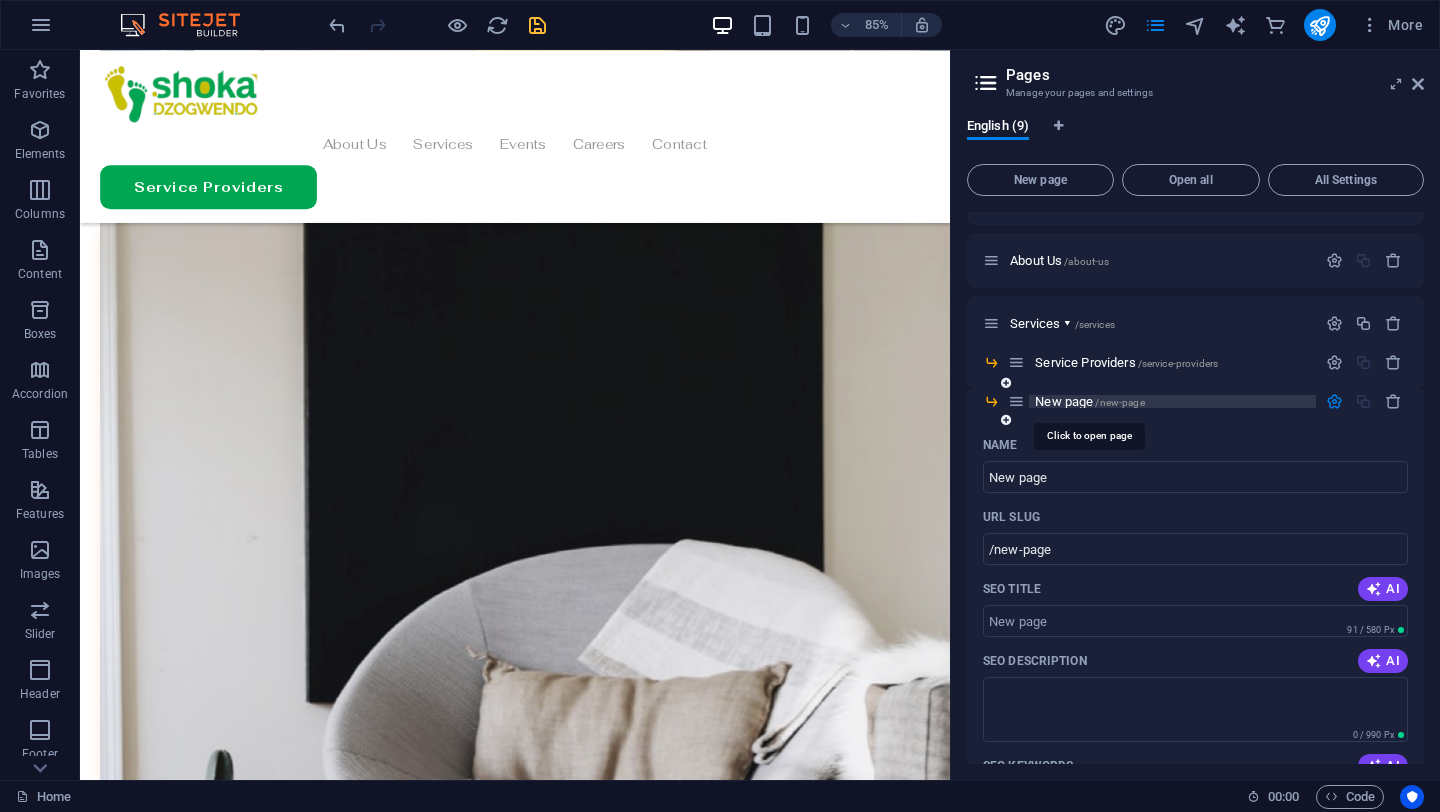 click on "New page /new-page" at bounding box center (1089, 401) 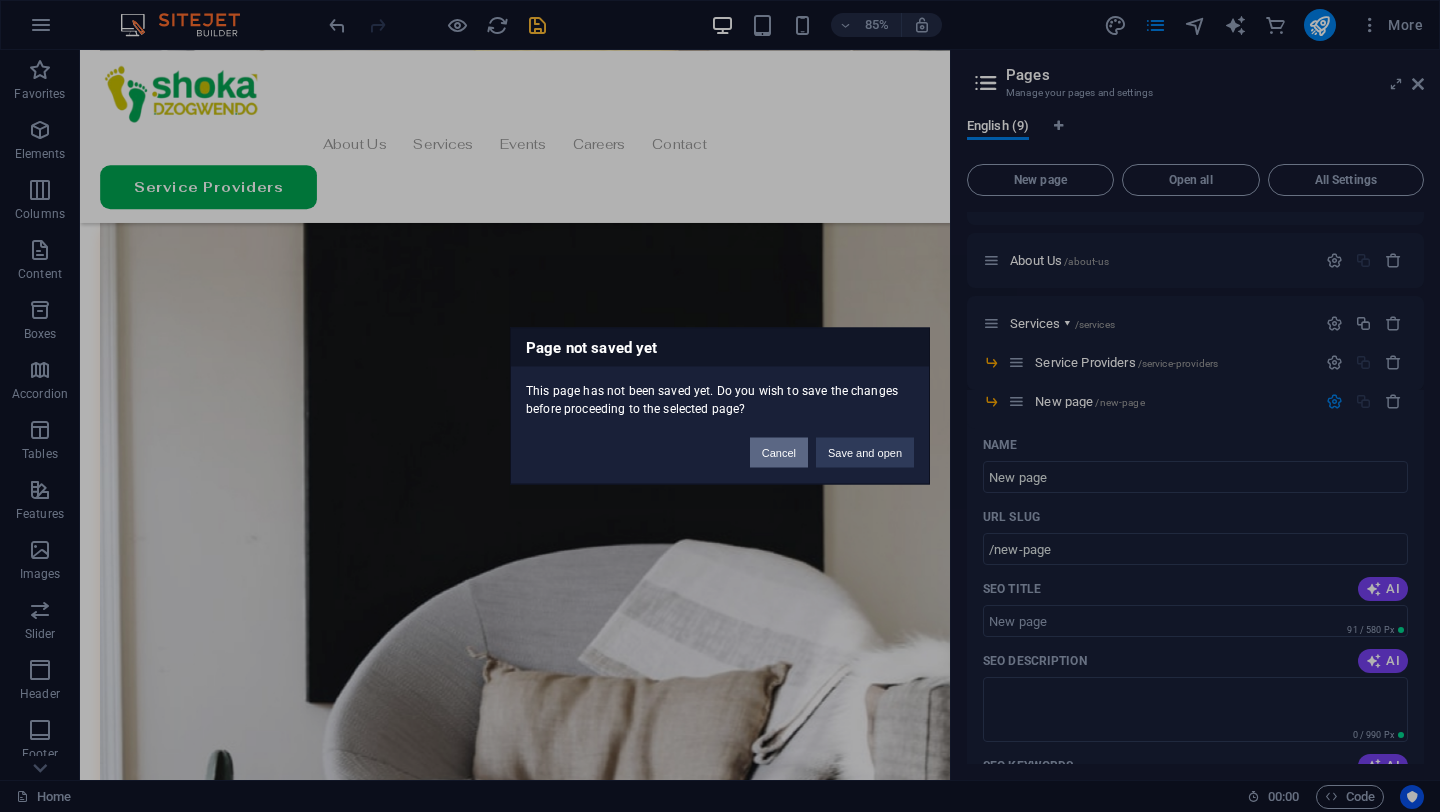 click on "Cancel" at bounding box center (779, 453) 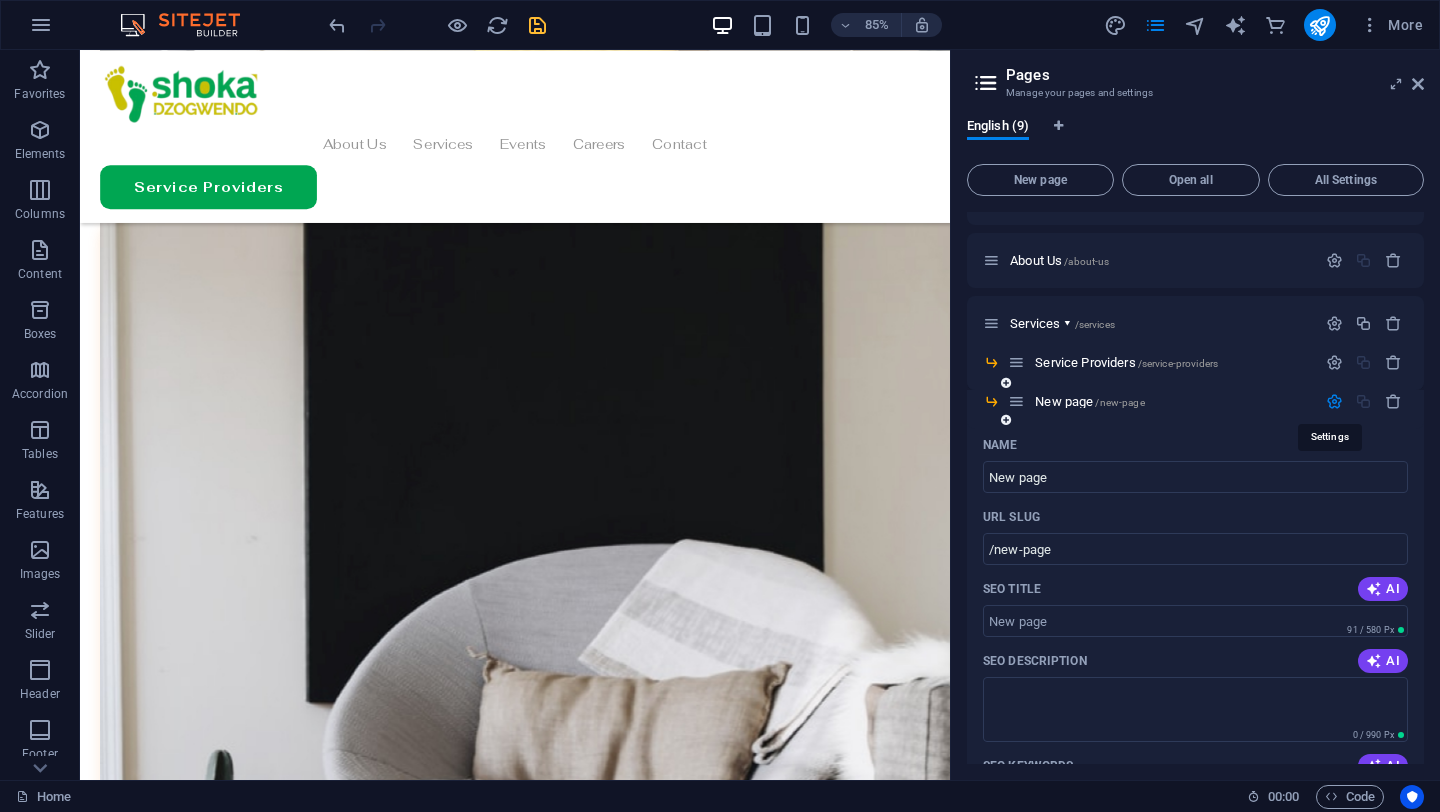 click at bounding box center [1334, 401] 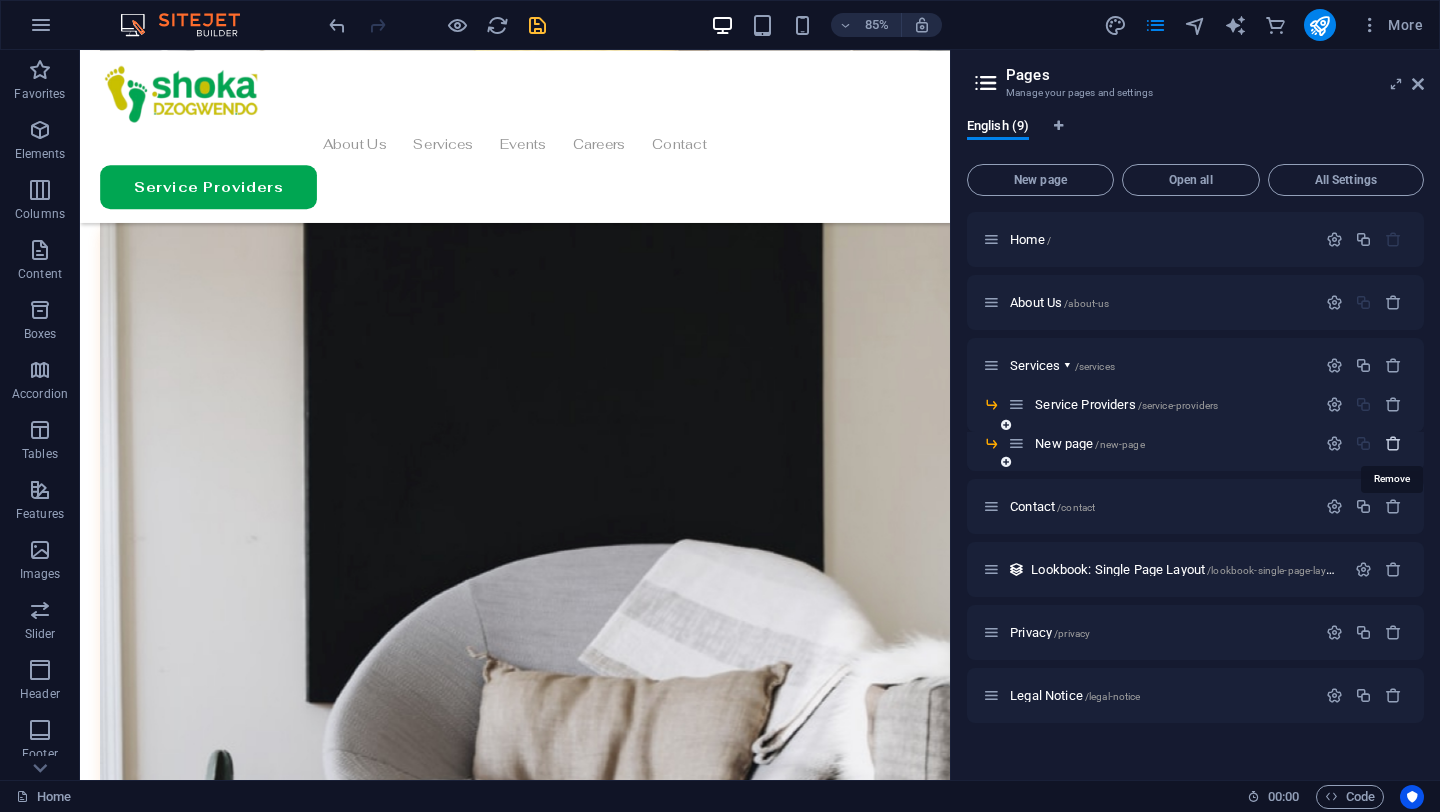 click at bounding box center [1393, 443] 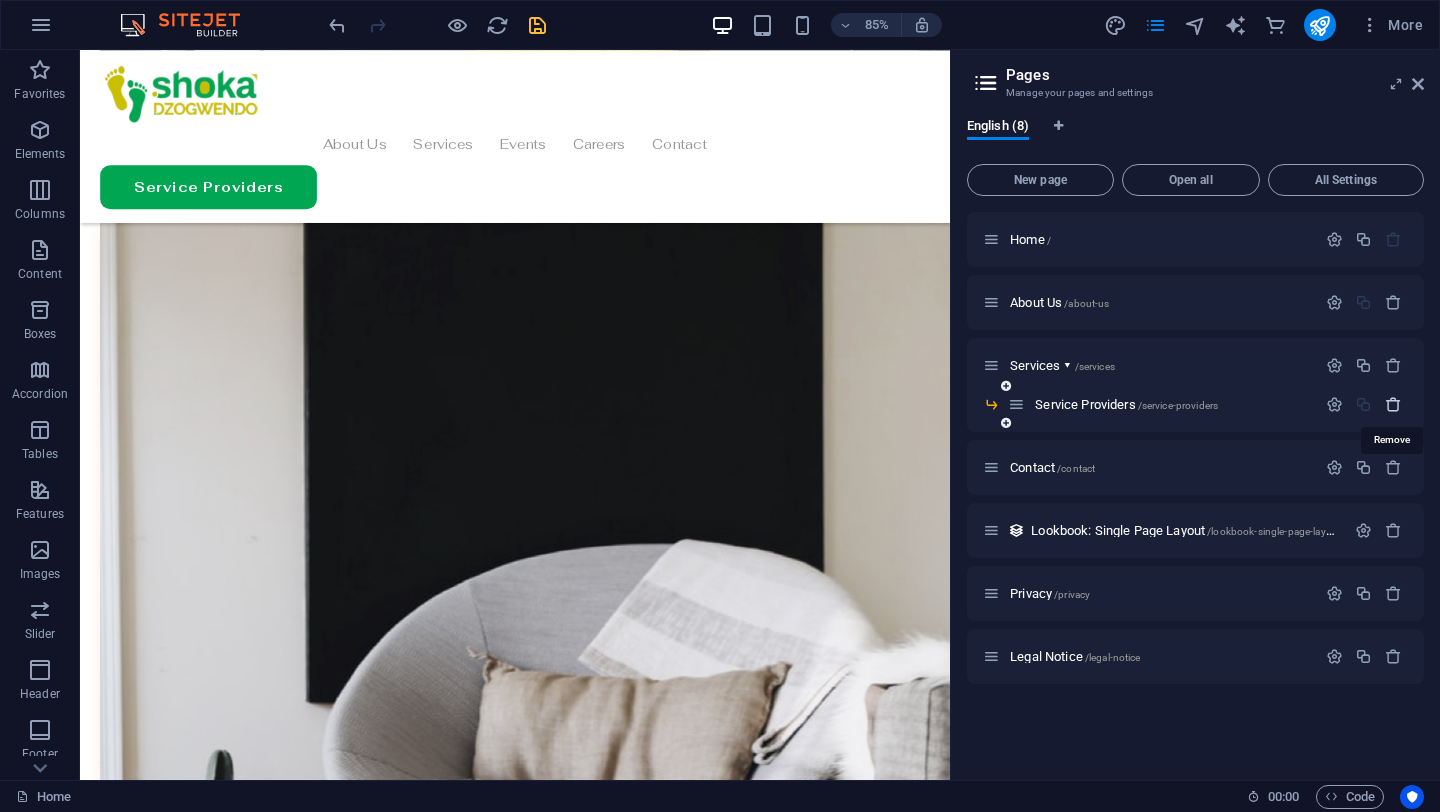 click at bounding box center (1393, 404) 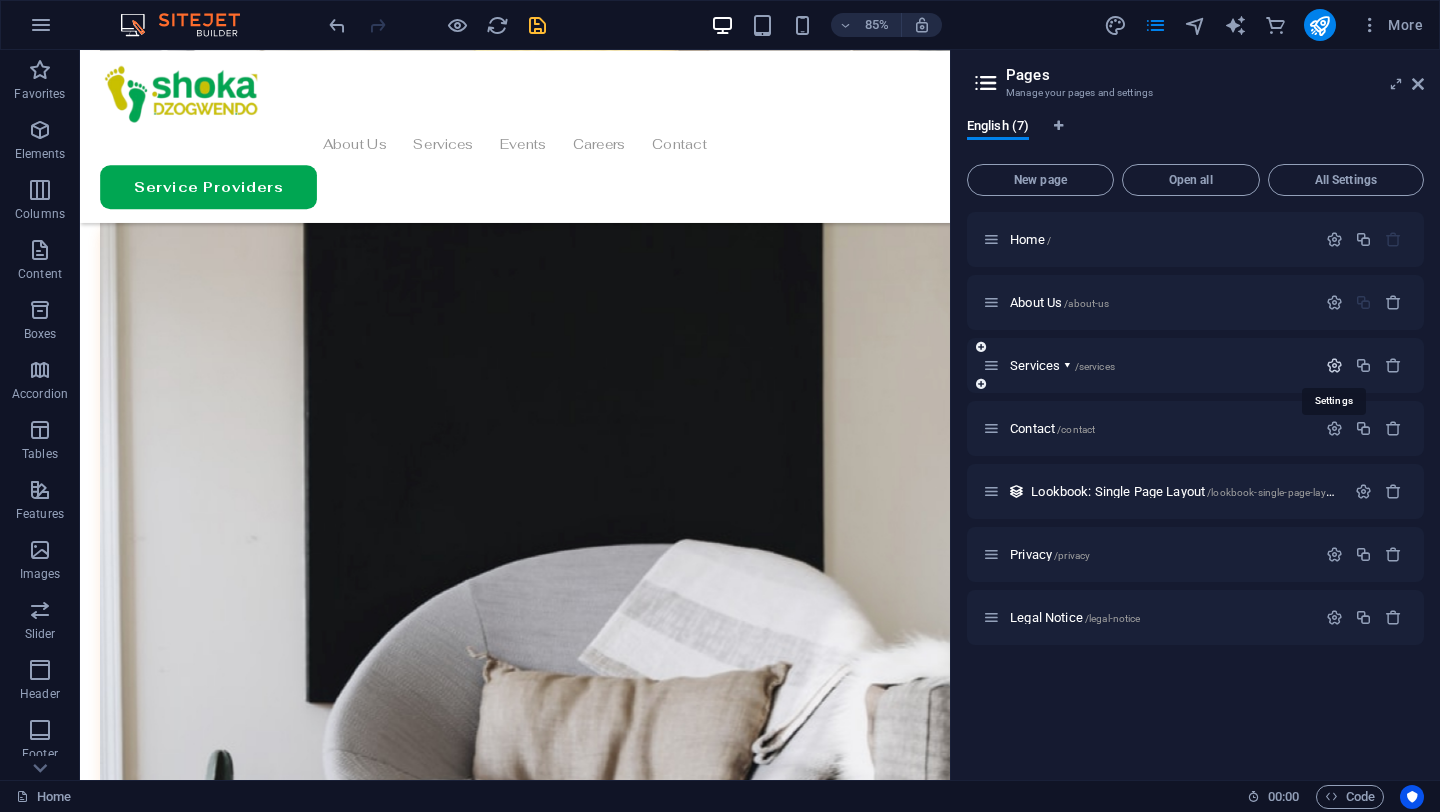 click at bounding box center (1334, 365) 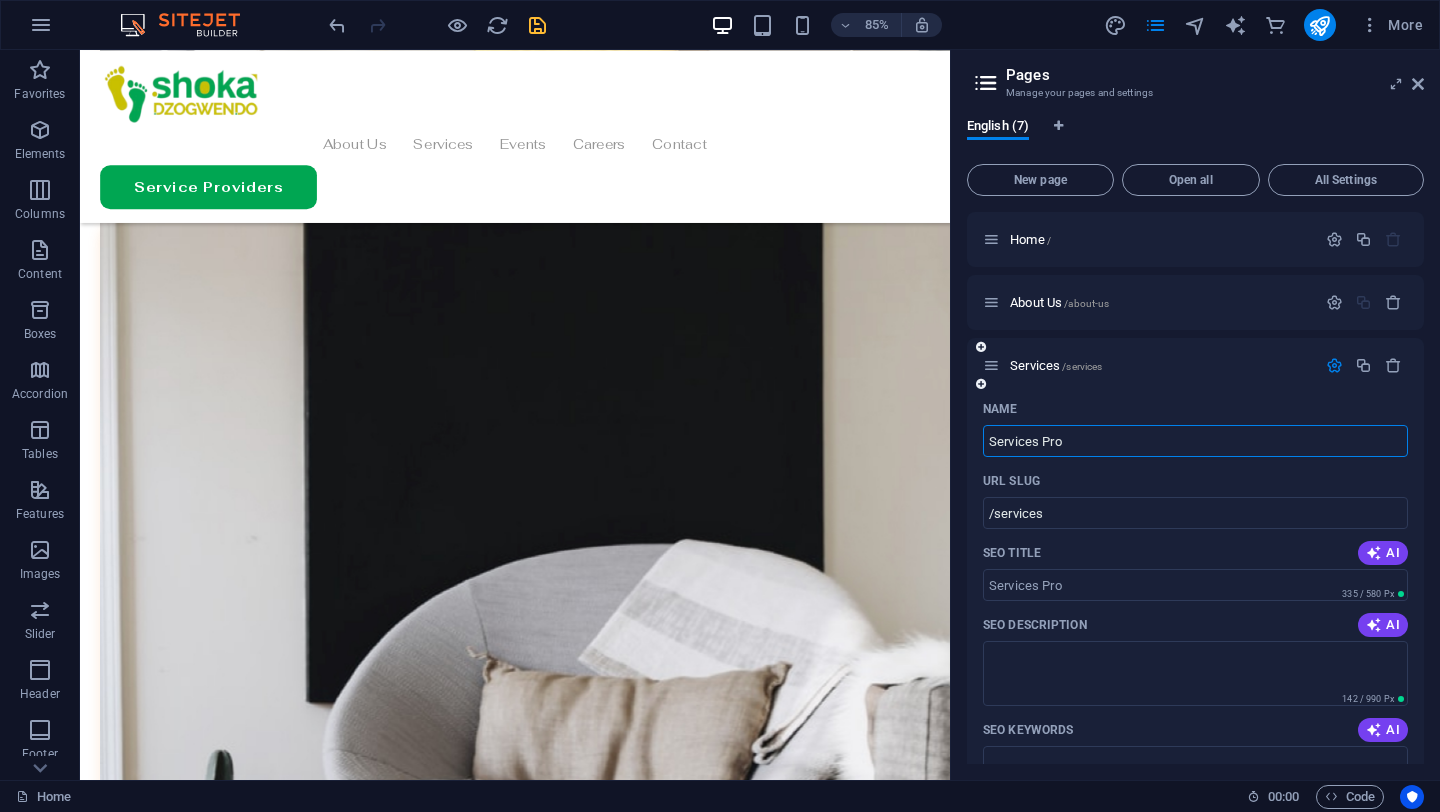 type on "Services Prov" 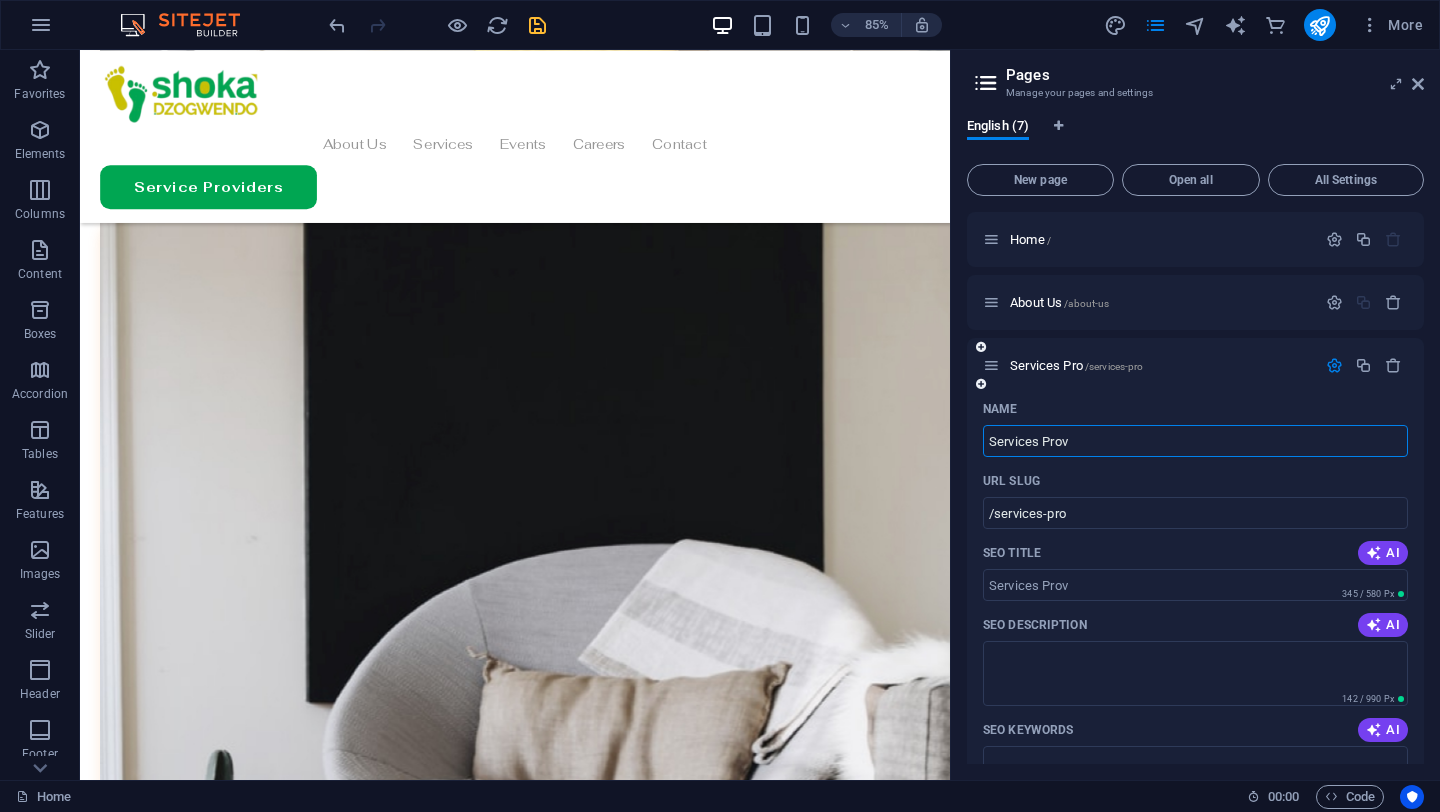 type on "/services-pro" 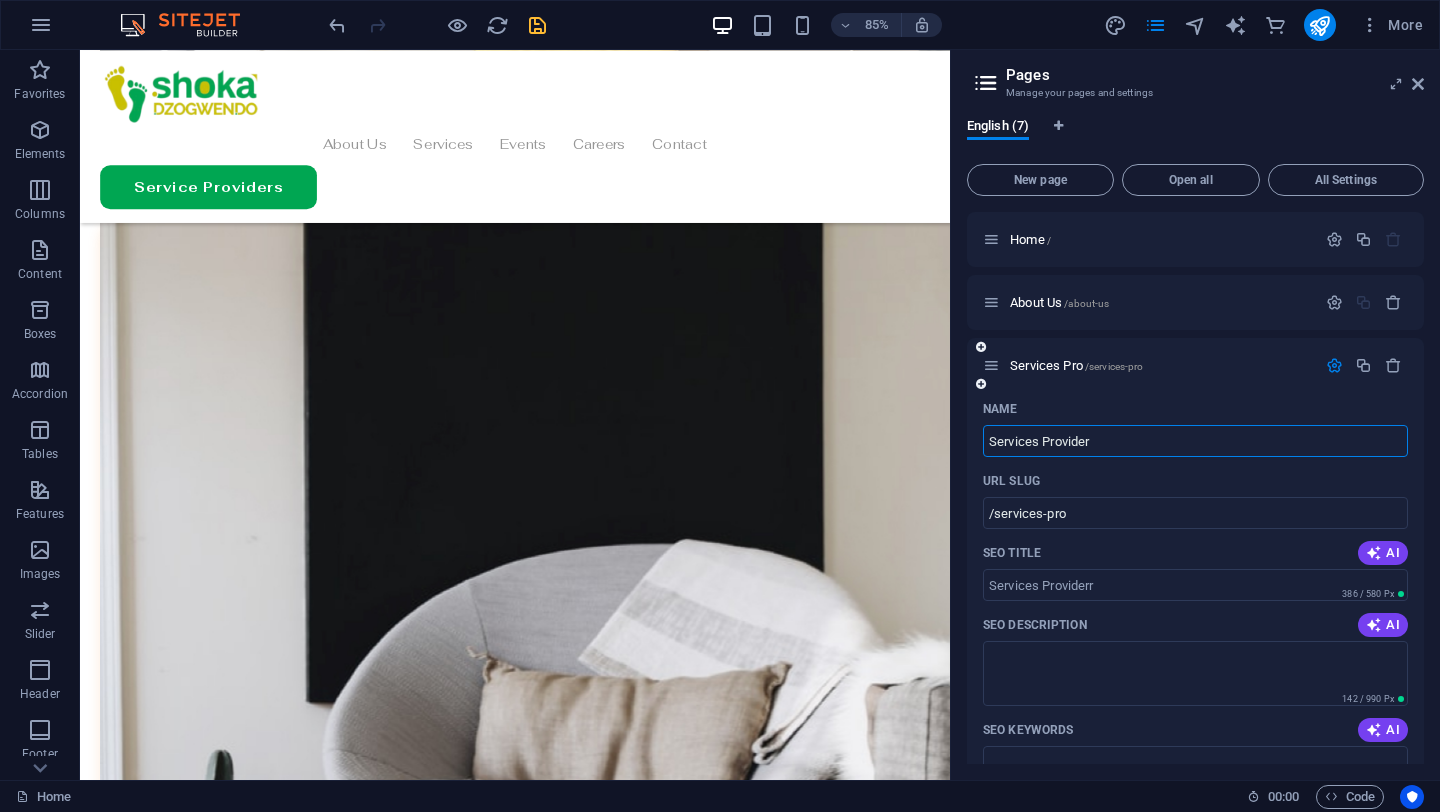 type on "Services Providers" 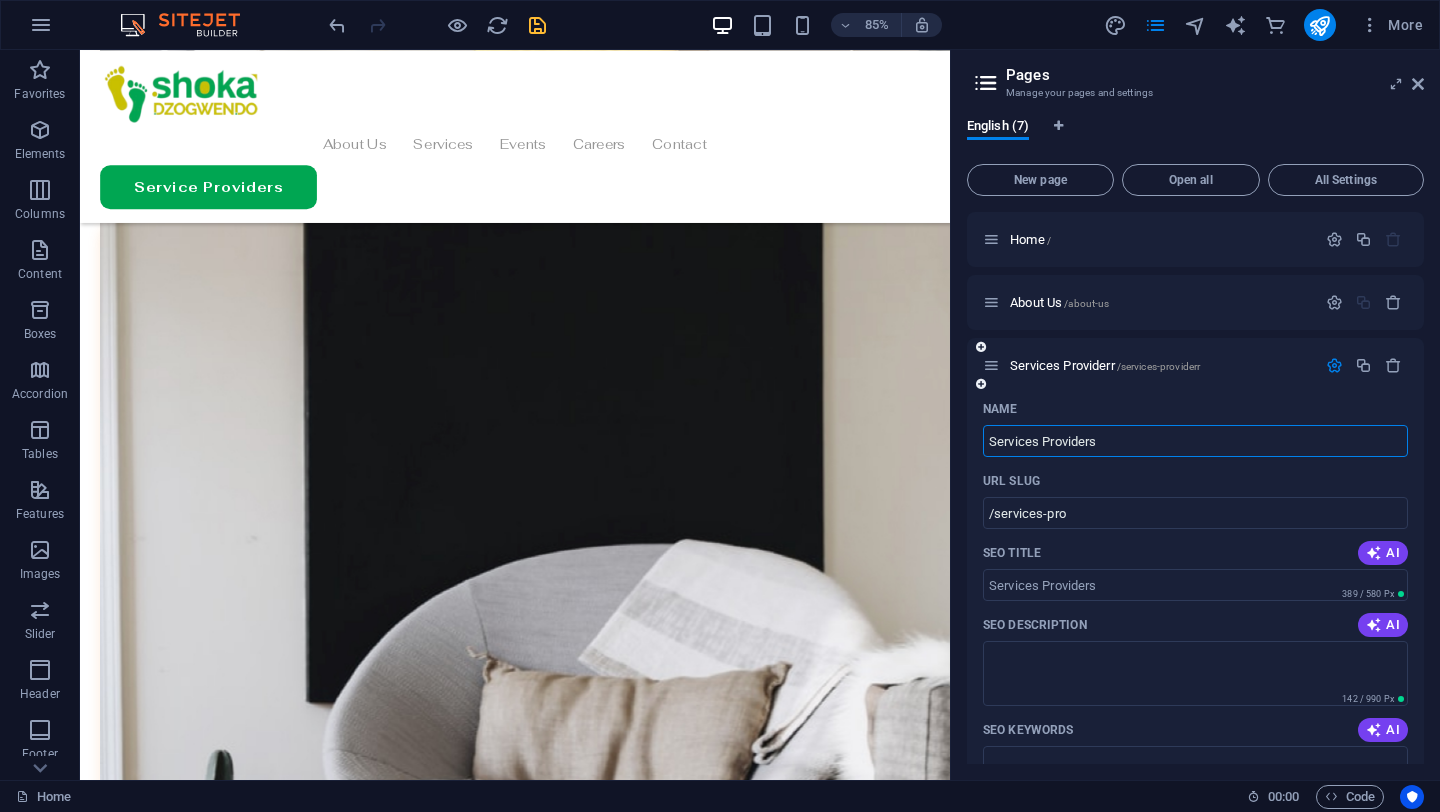 type on "/services-providerr" 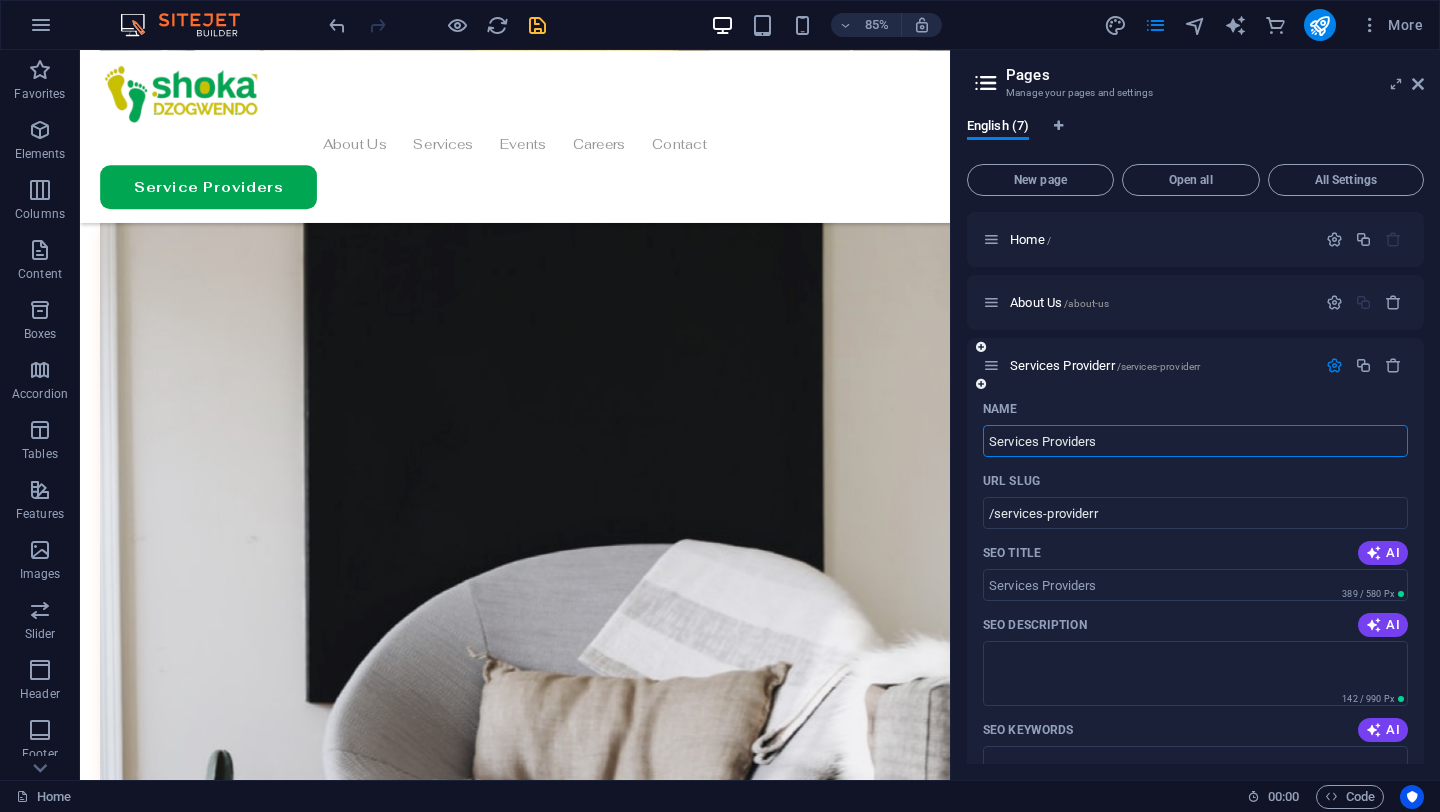 type on "Services Providers" 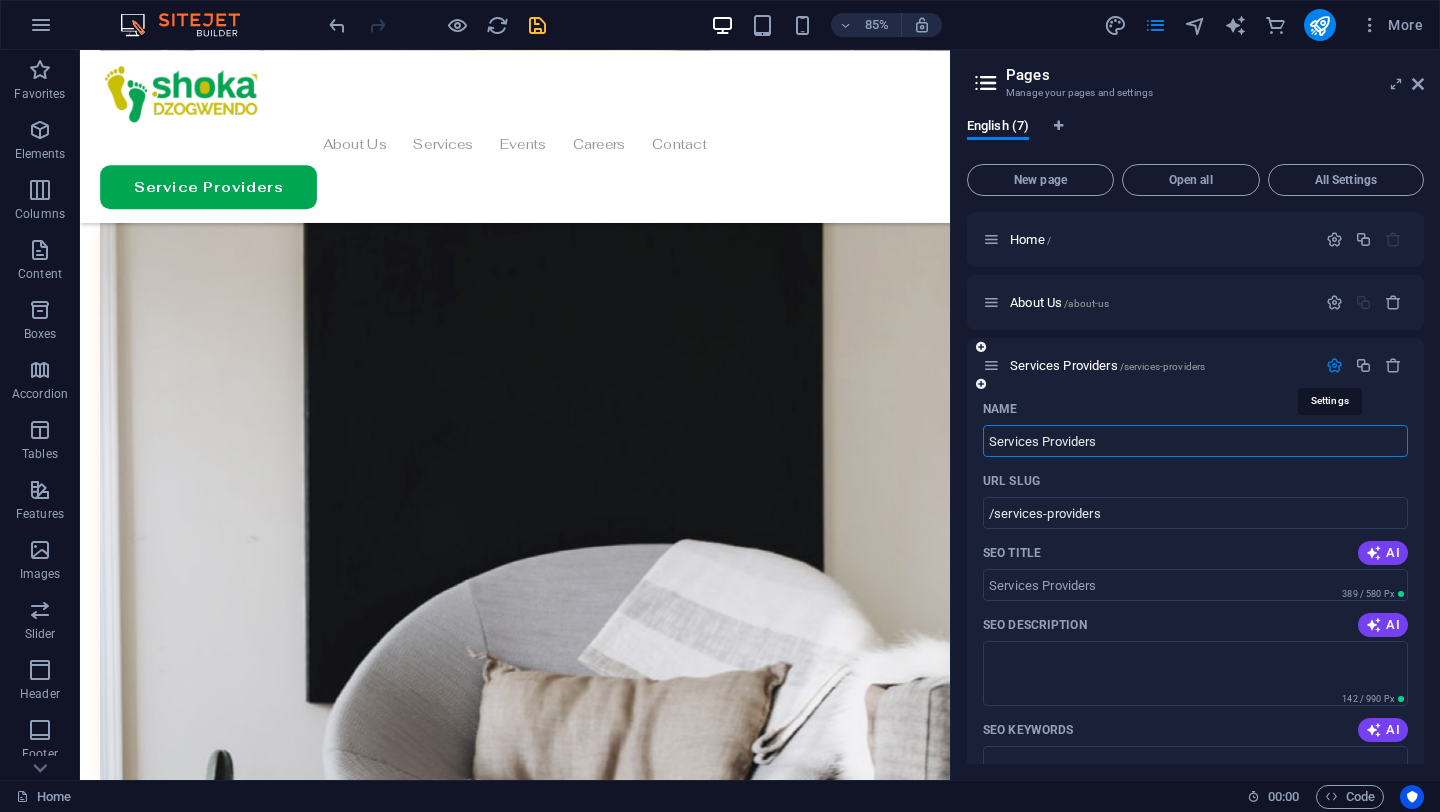 type on "Services Providers" 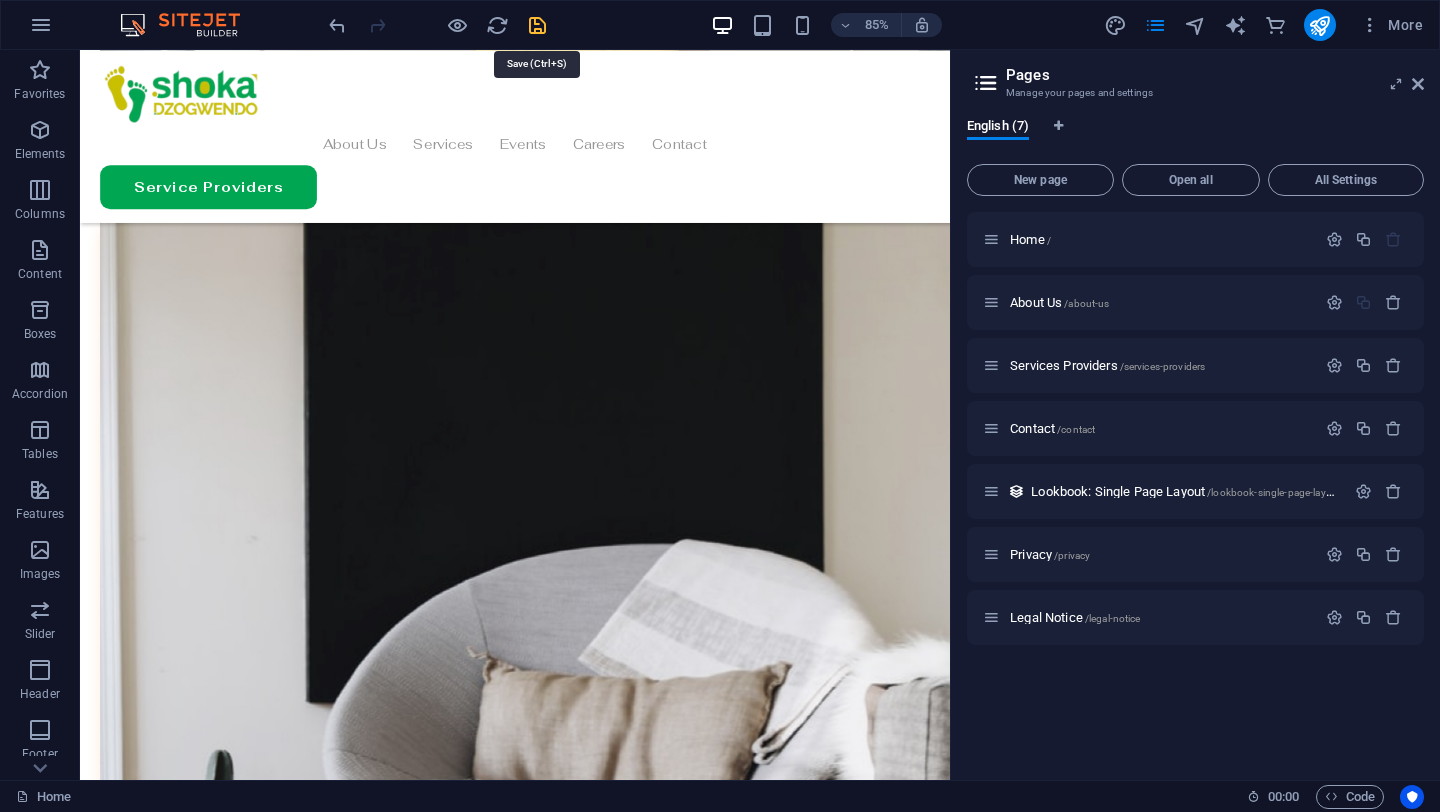 click at bounding box center (537, 25) 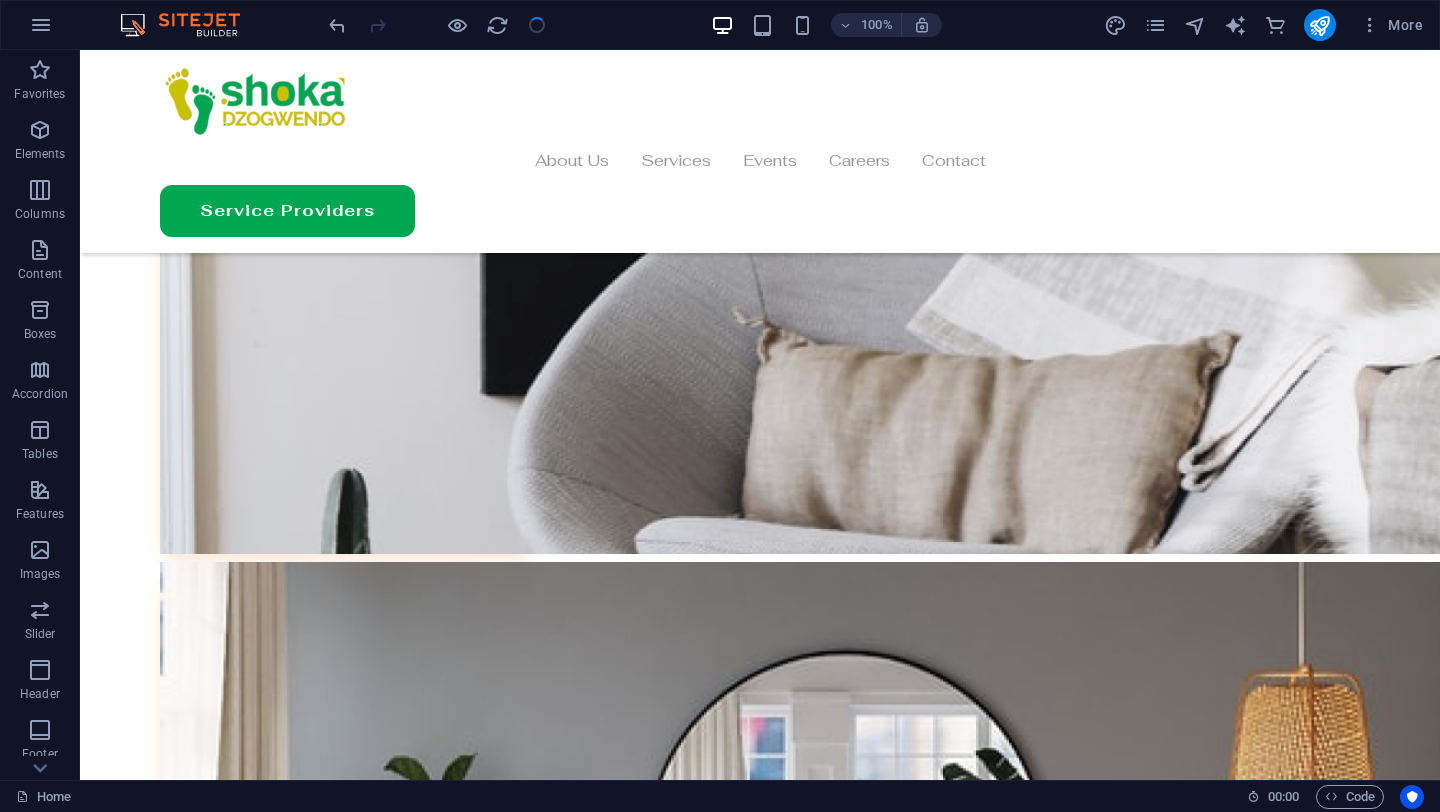 scroll, scrollTop: 5955, scrollLeft: 0, axis: vertical 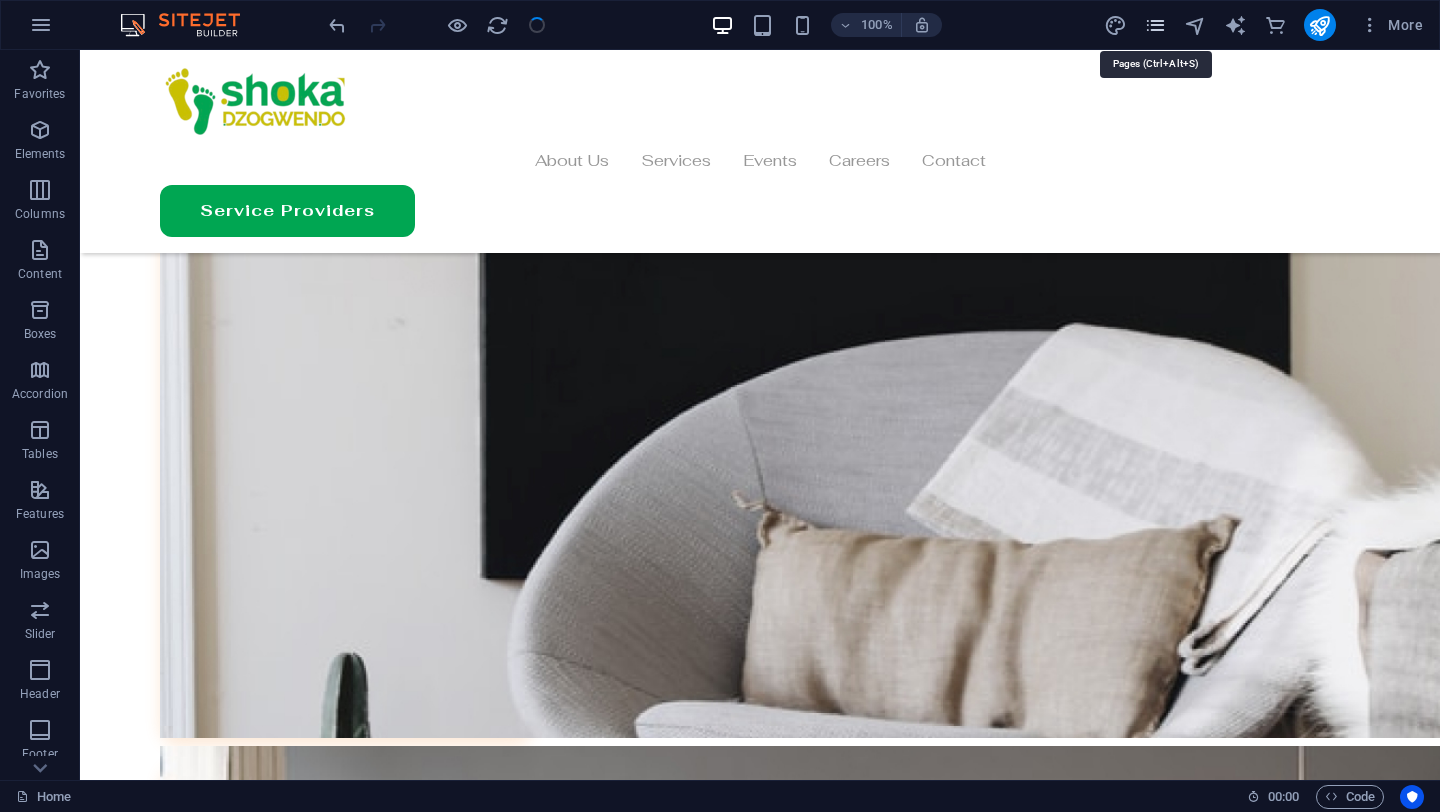 click at bounding box center (1155, 25) 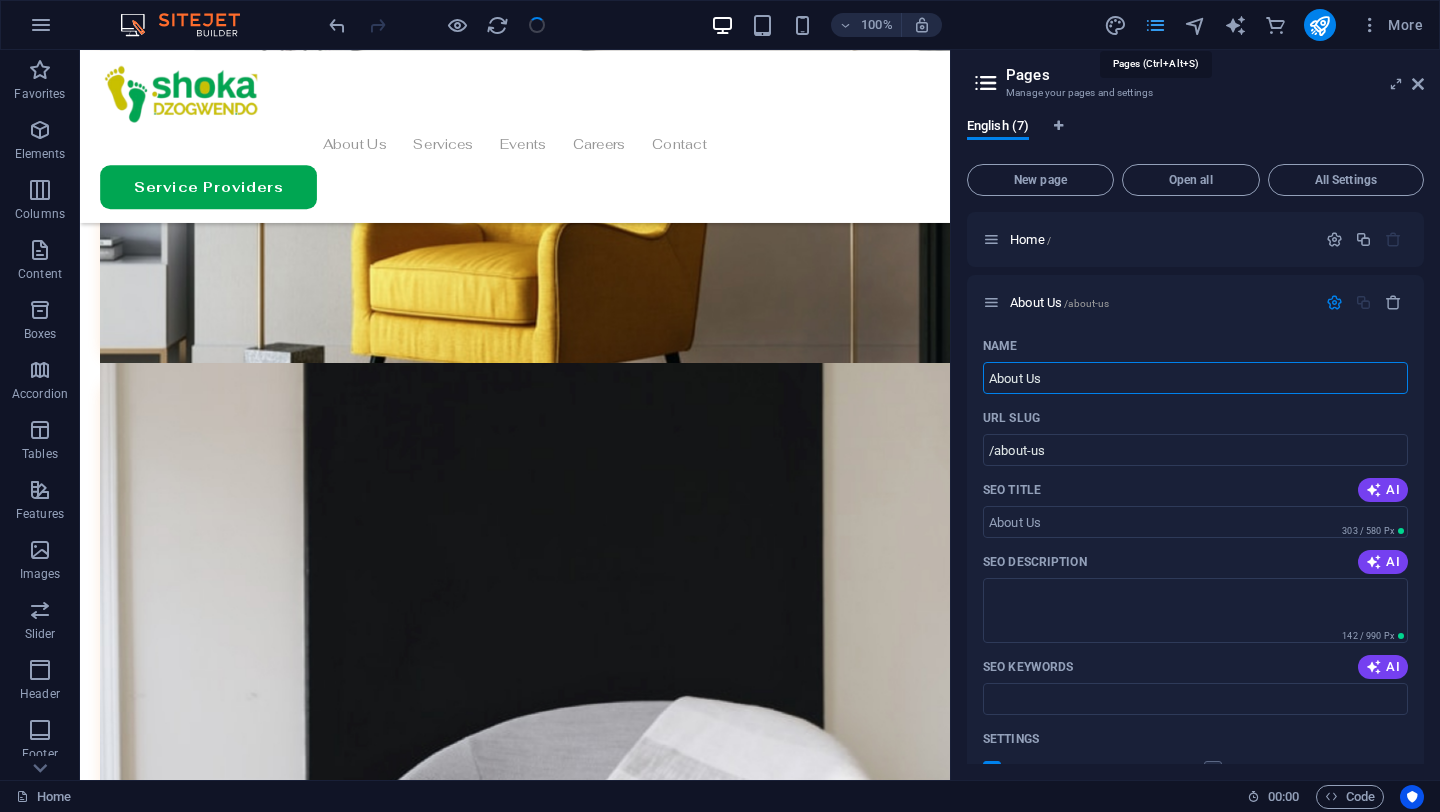 scroll, scrollTop: 6139, scrollLeft: 0, axis: vertical 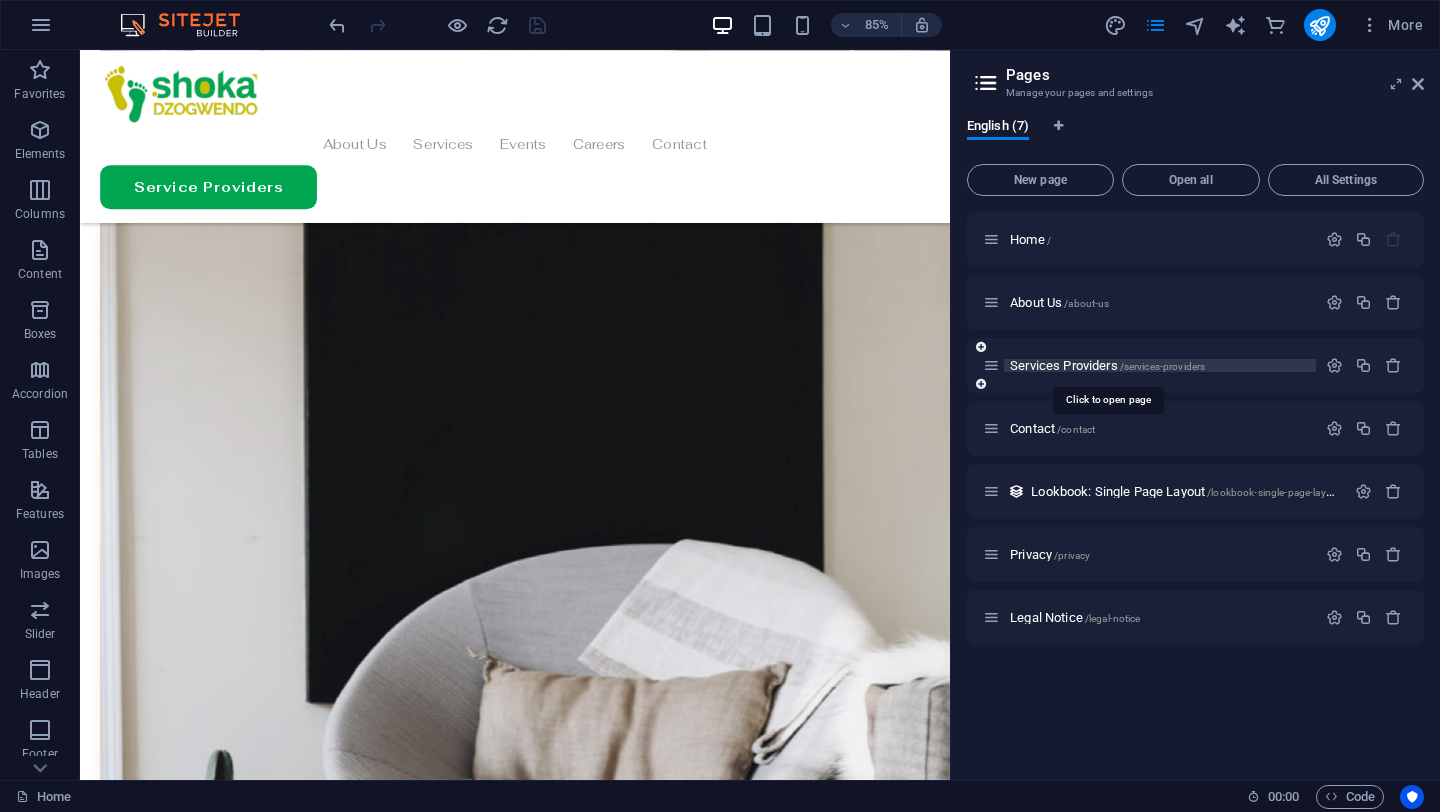 click on "Services Providers /services-providers" at bounding box center (1107, 365) 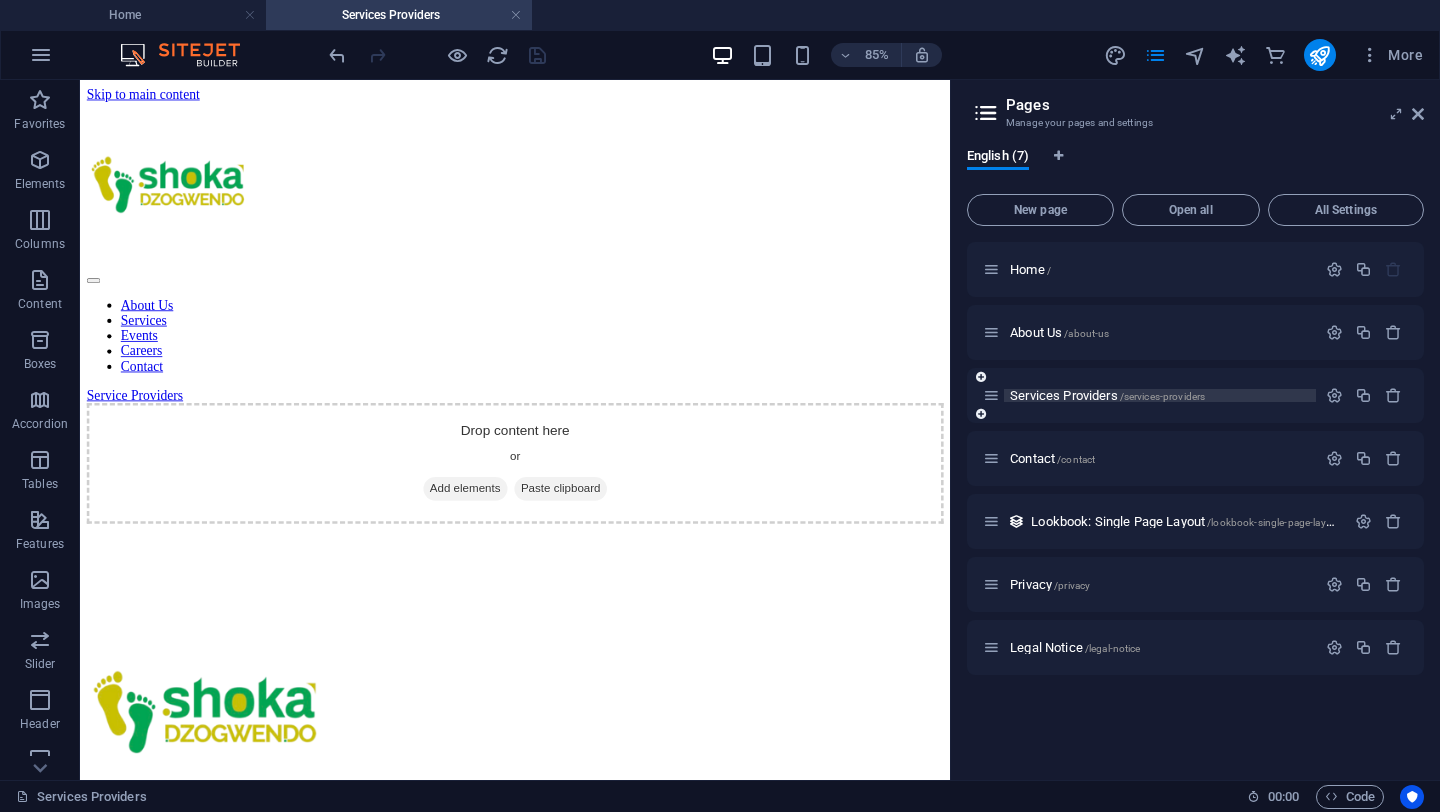 scroll, scrollTop: 0, scrollLeft: 0, axis: both 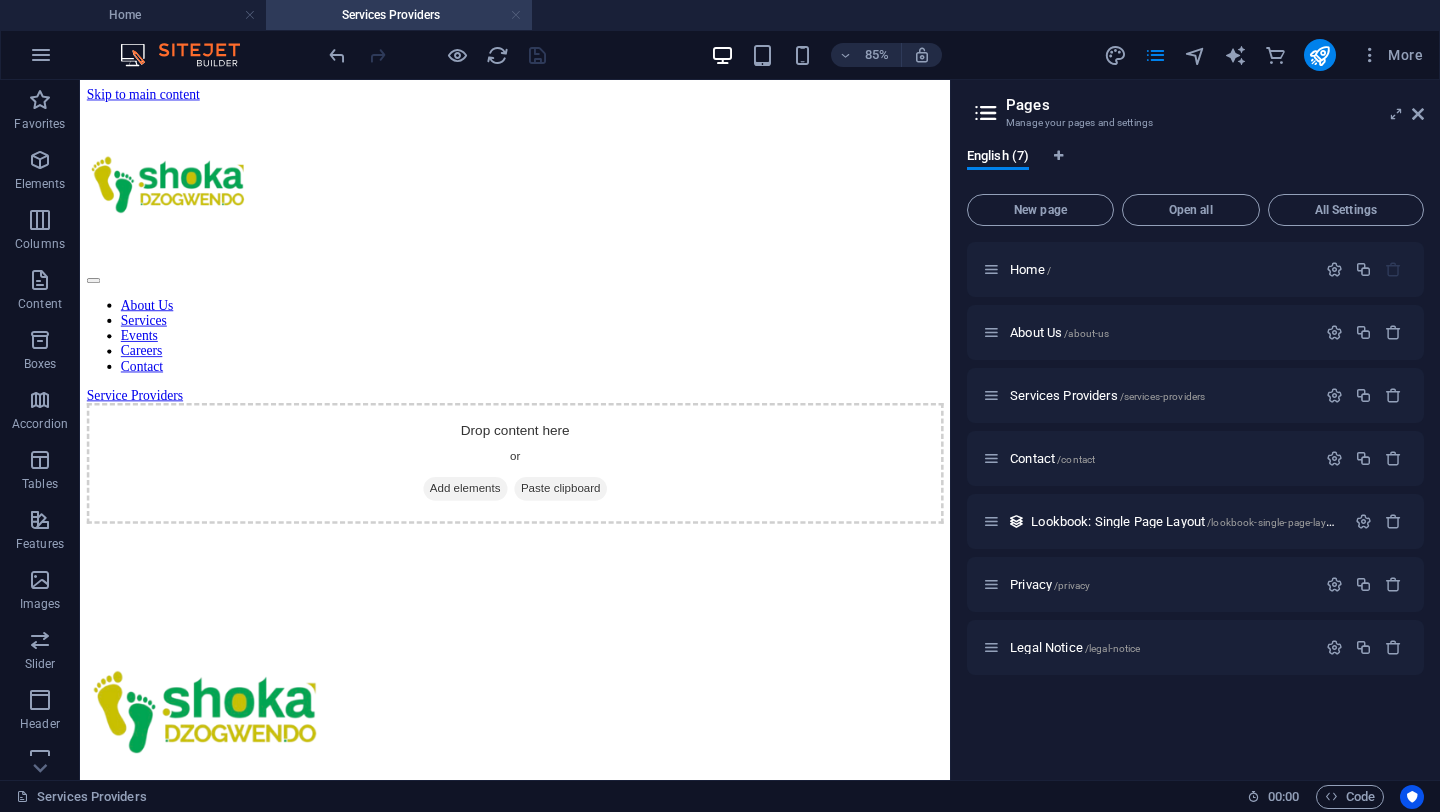click at bounding box center [516, 15] 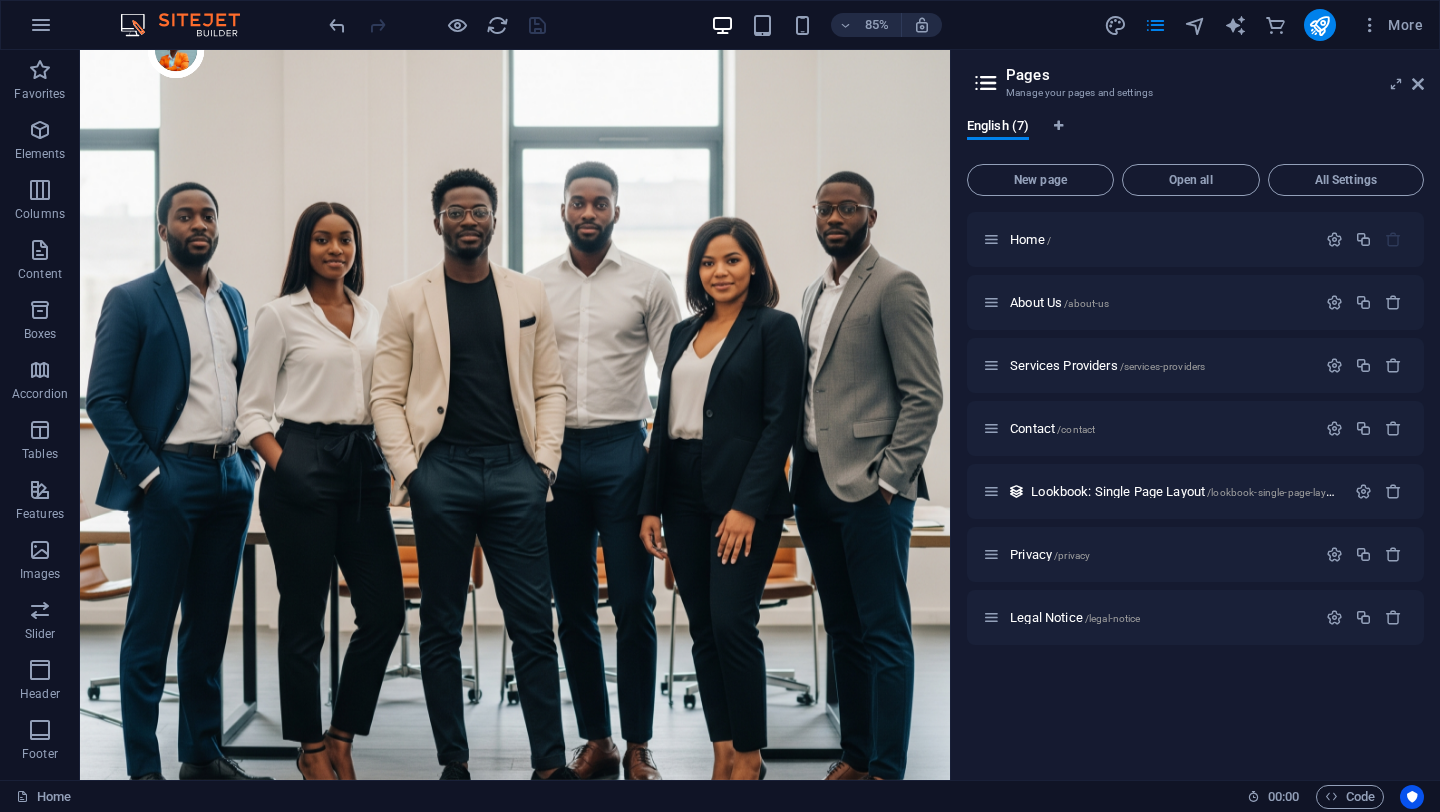 scroll, scrollTop: 6211, scrollLeft: 0, axis: vertical 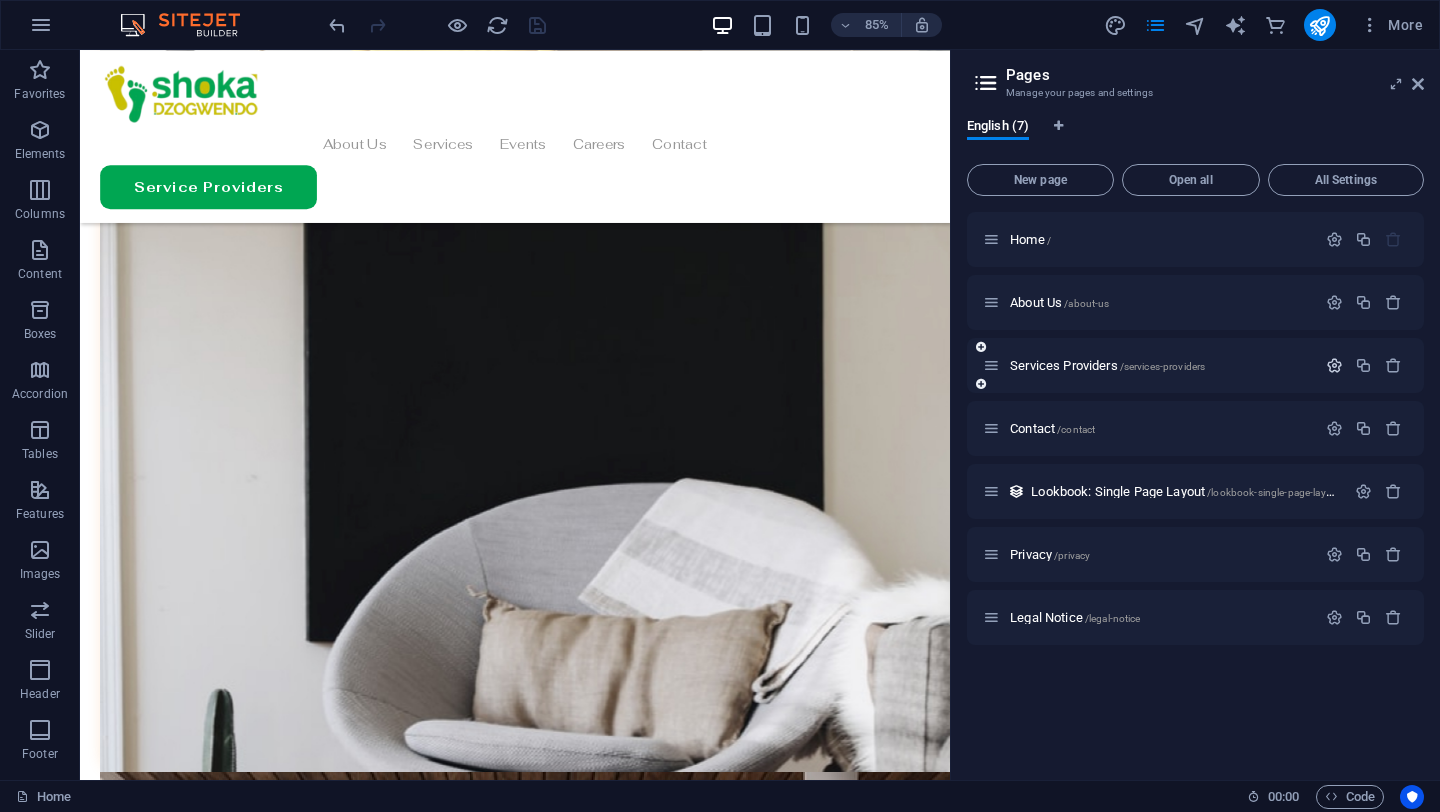 click at bounding box center (1334, 365) 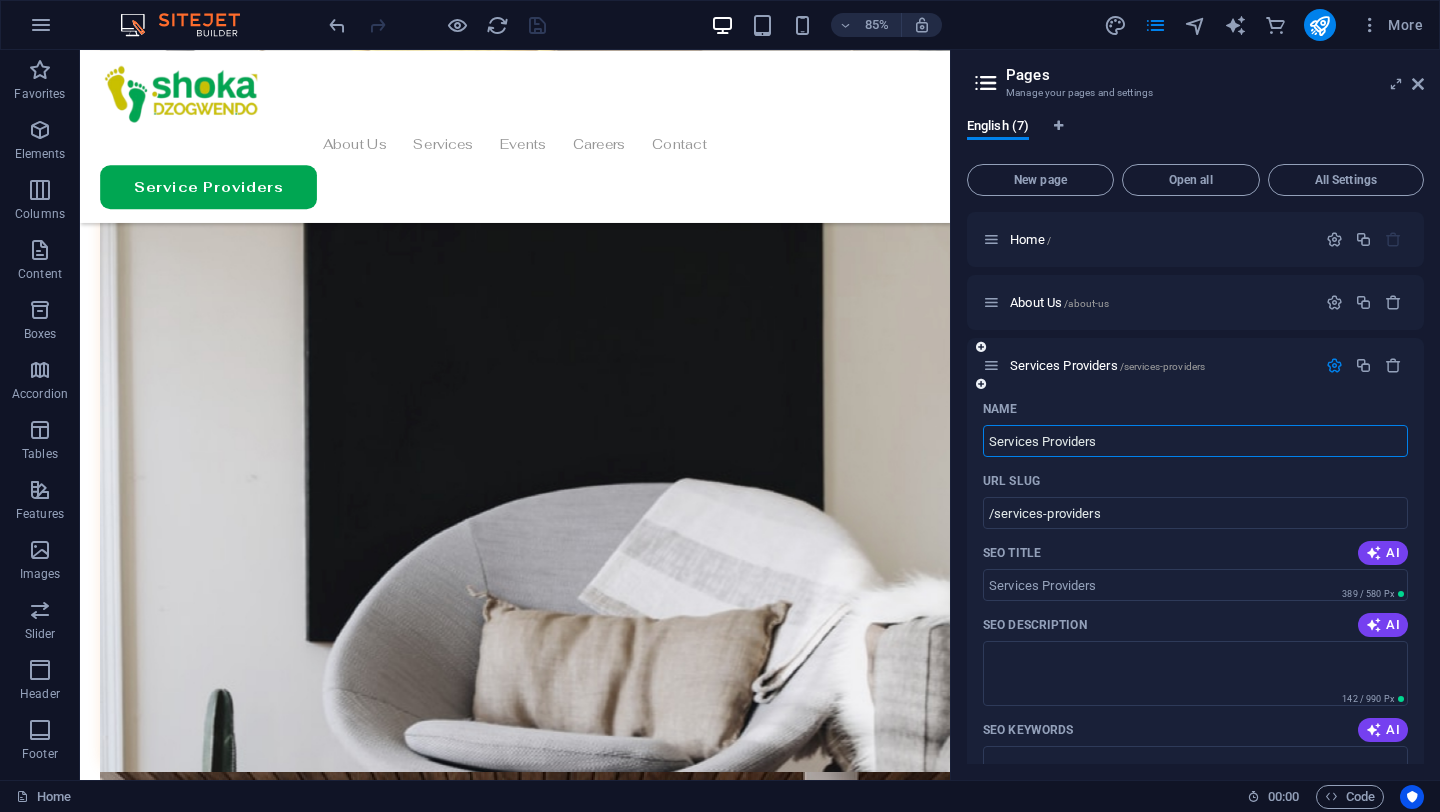 click on "Services Providers" at bounding box center [1195, 441] 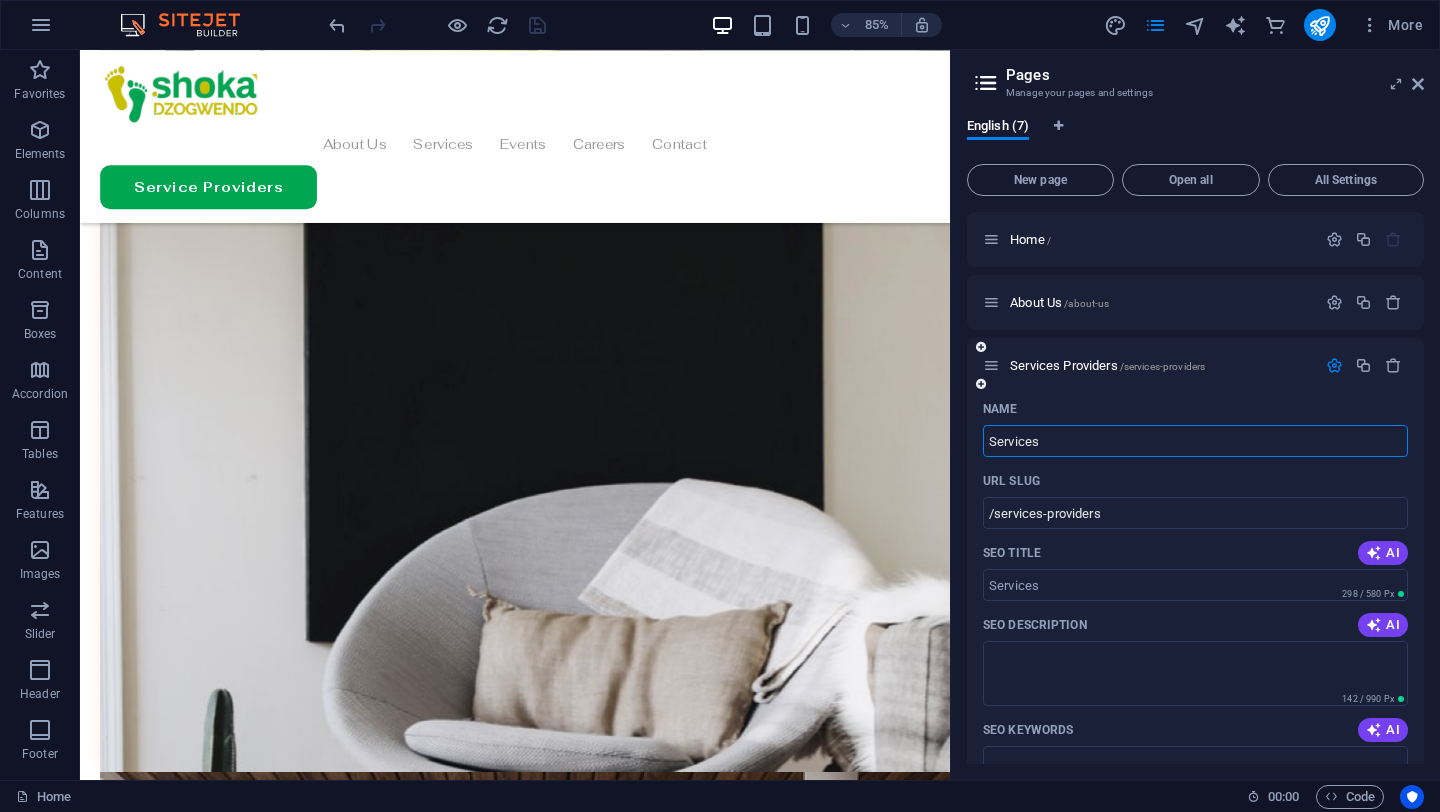 type on "Services" 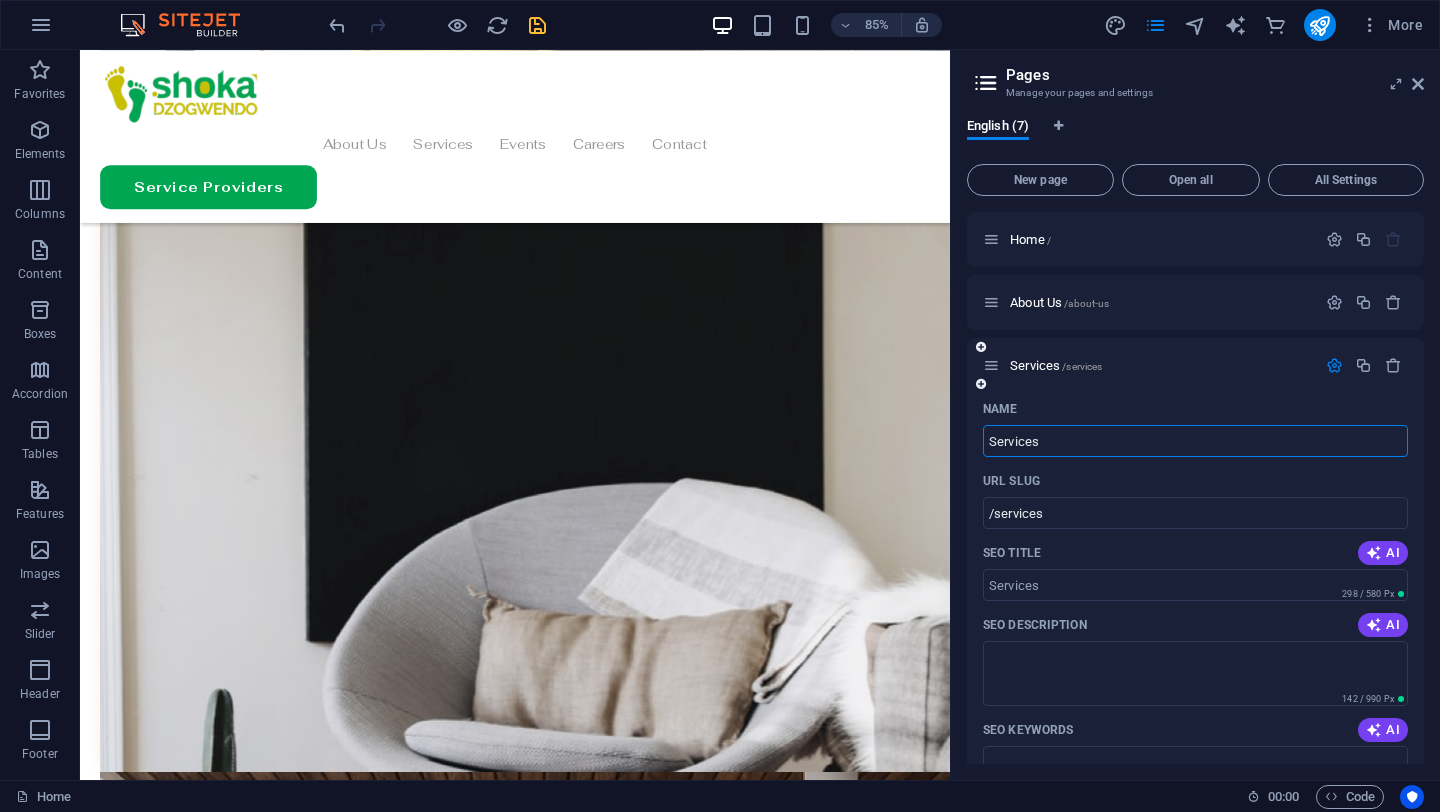 type on "Services" 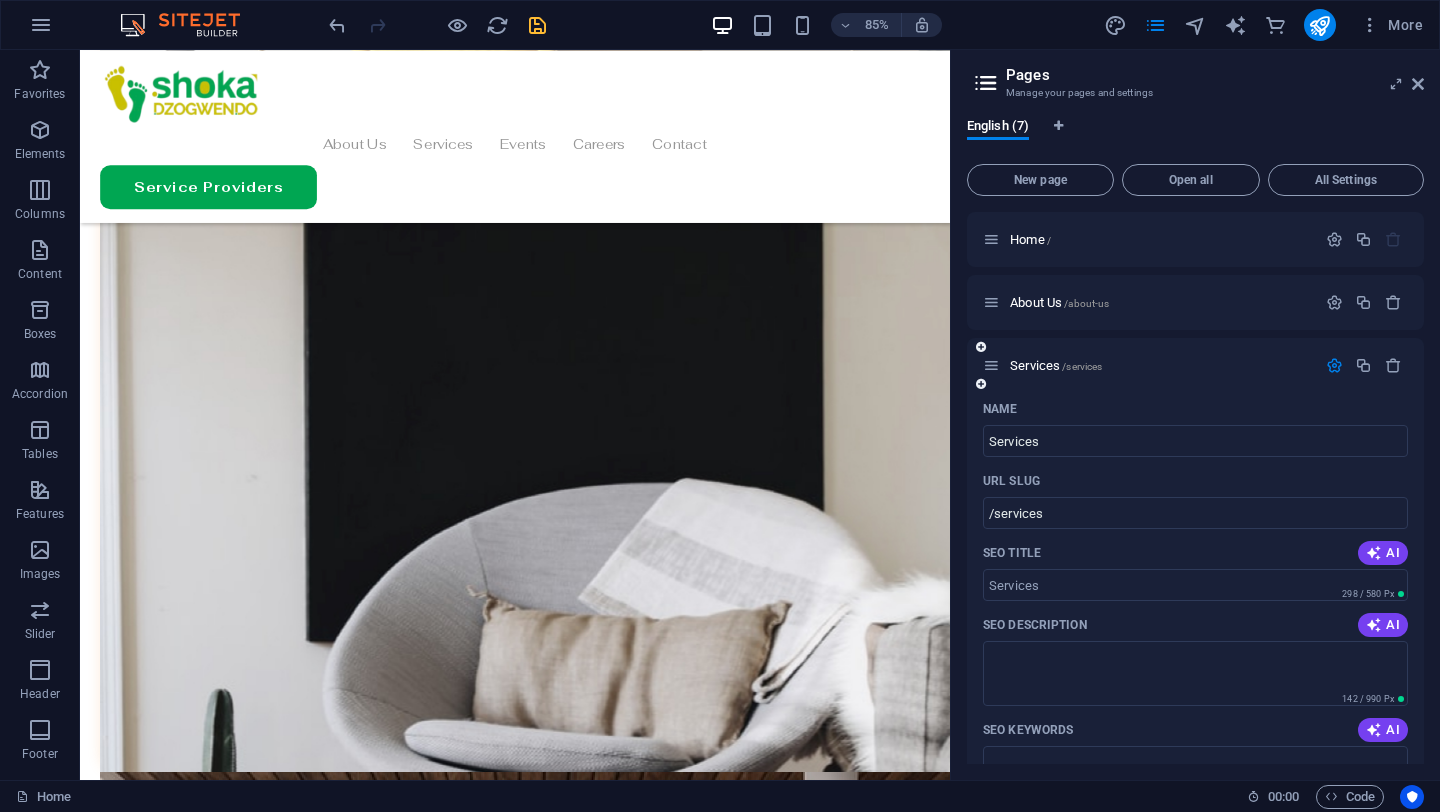 click at bounding box center (1334, 365) 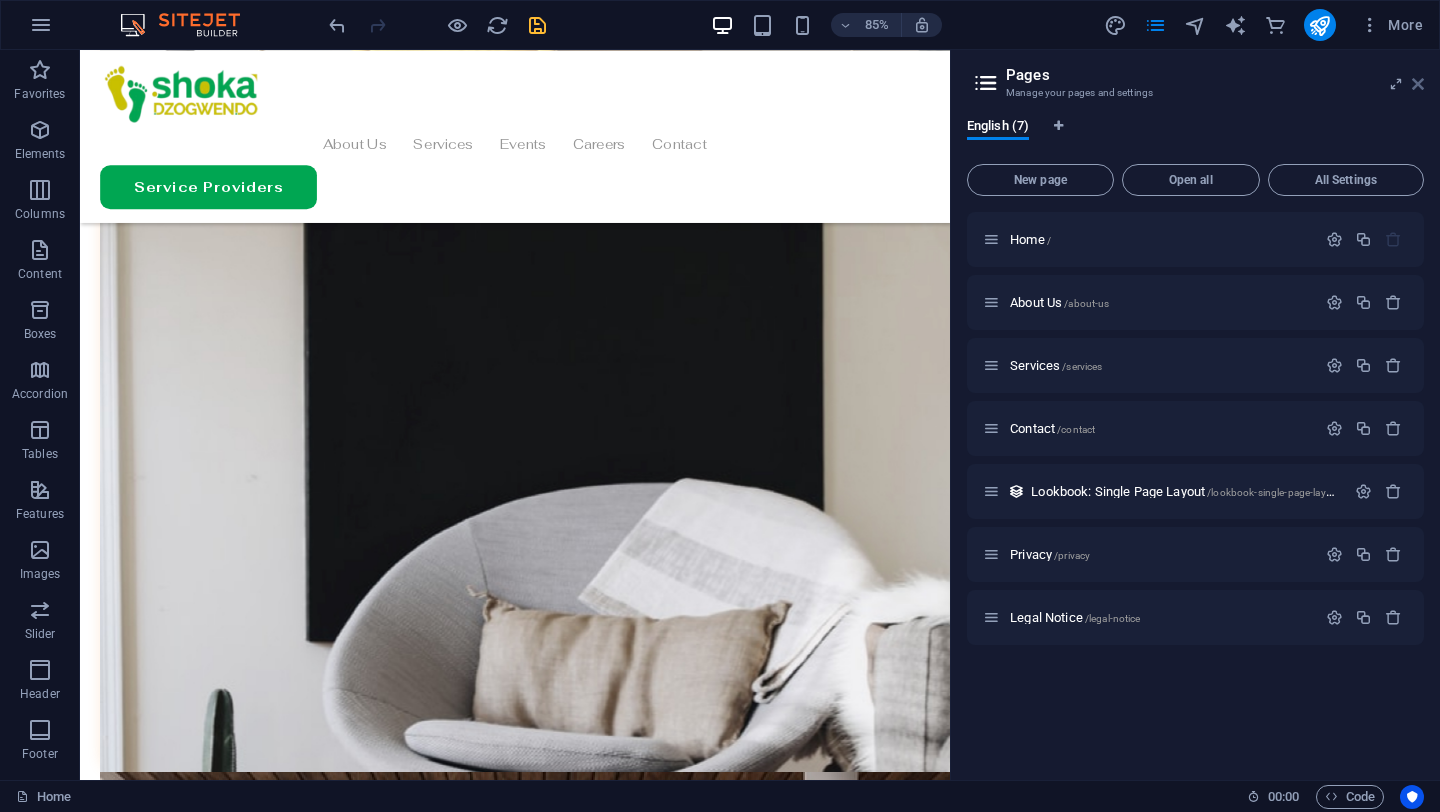 click at bounding box center [1418, 84] 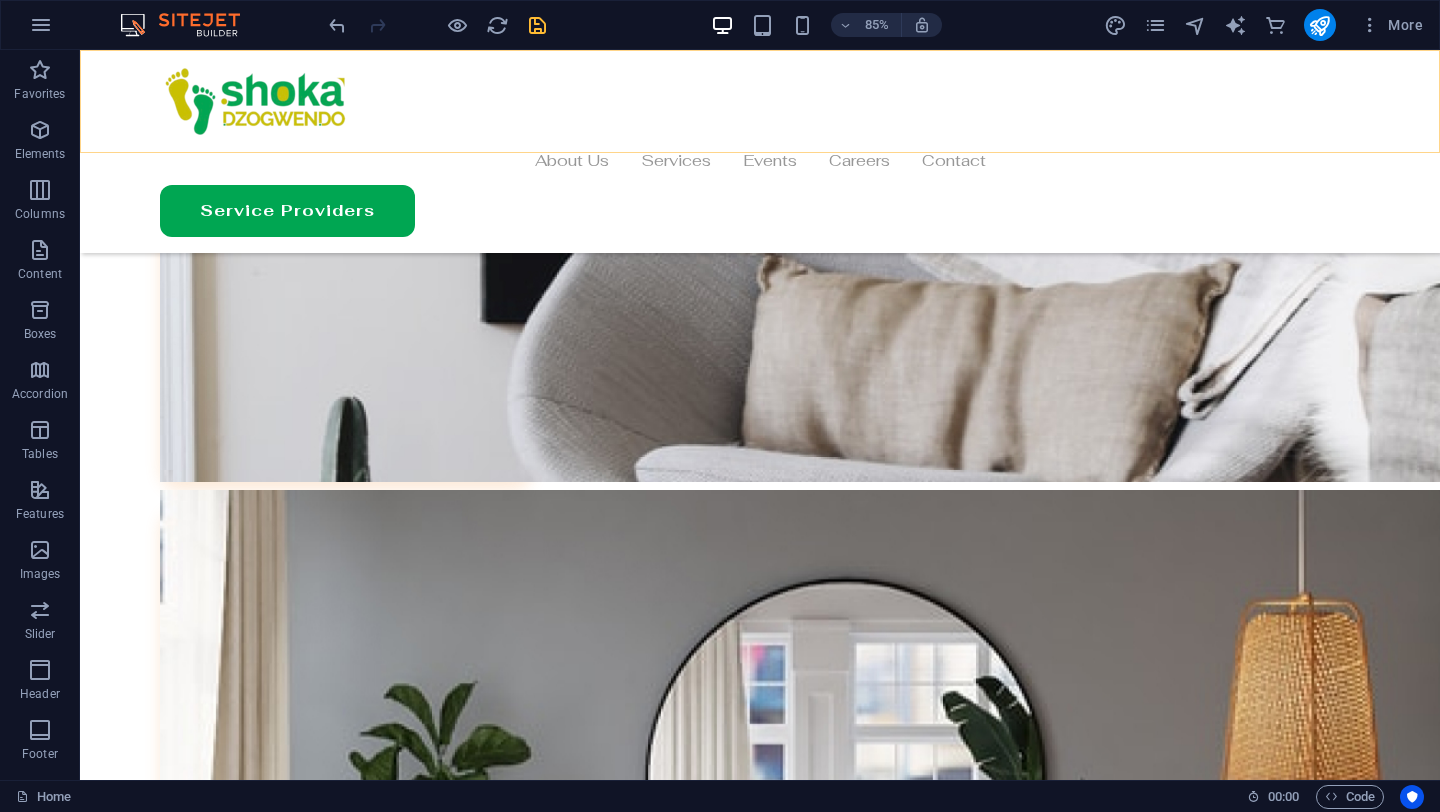 scroll, scrollTop: 6027, scrollLeft: 0, axis: vertical 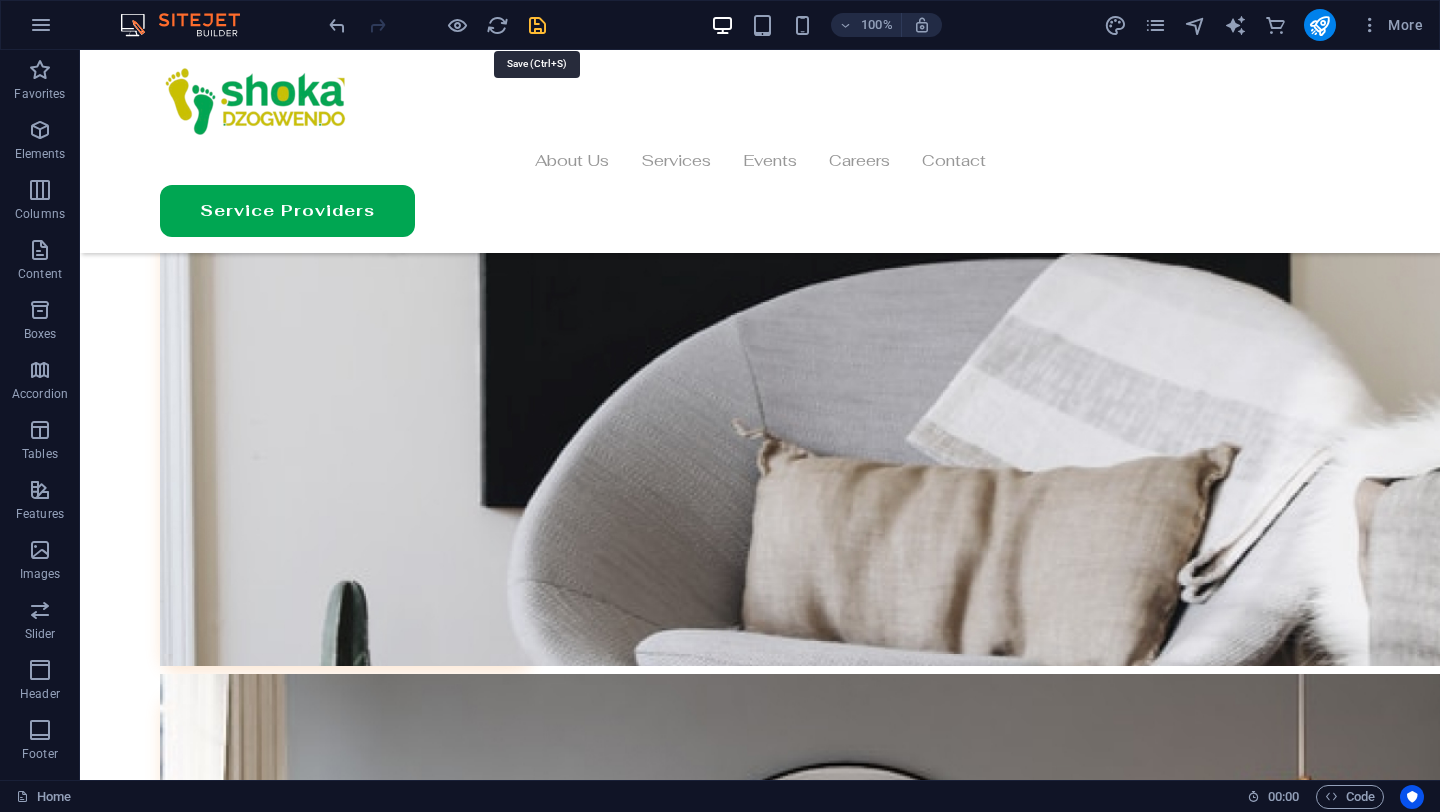 click at bounding box center [537, 25] 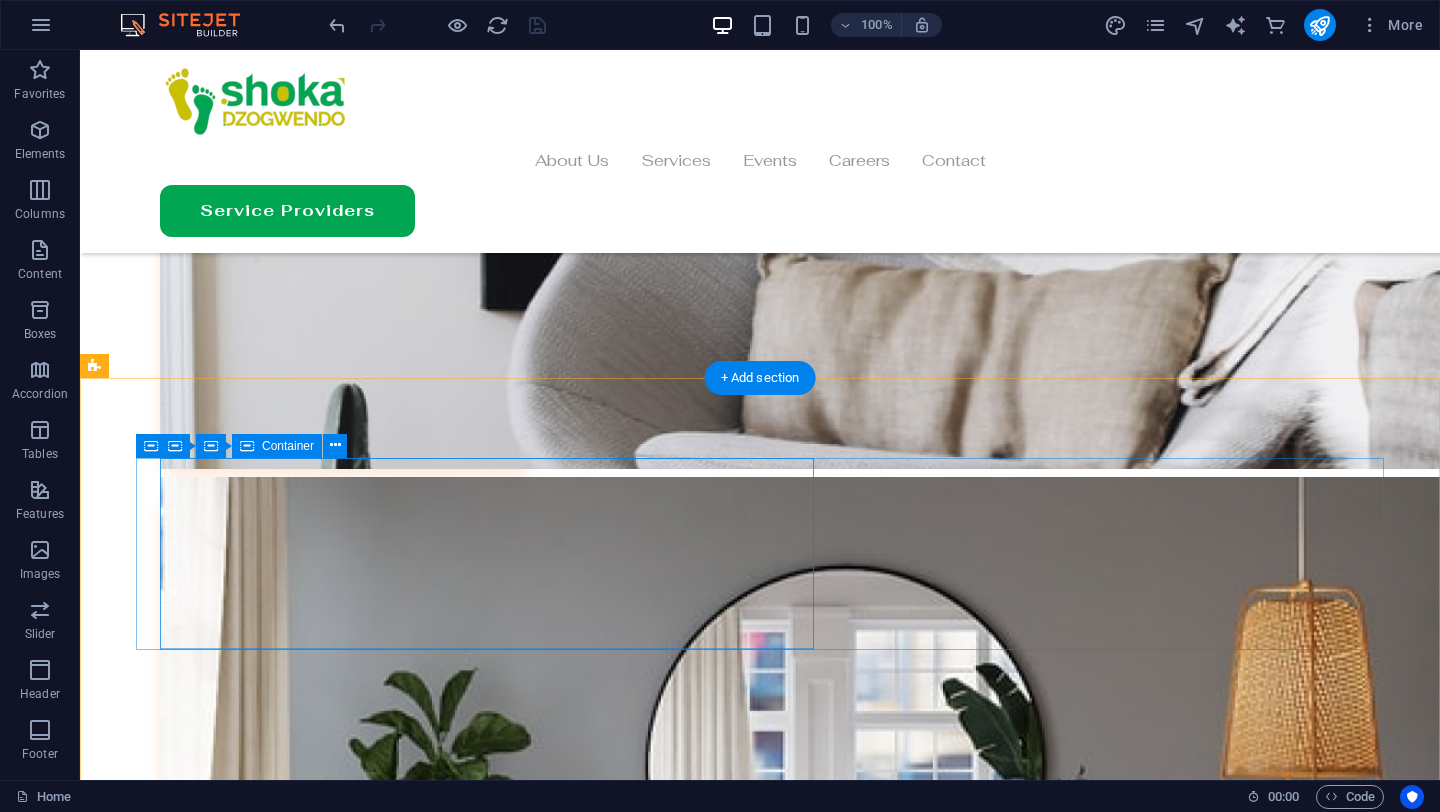 scroll, scrollTop: 6326, scrollLeft: 0, axis: vertical 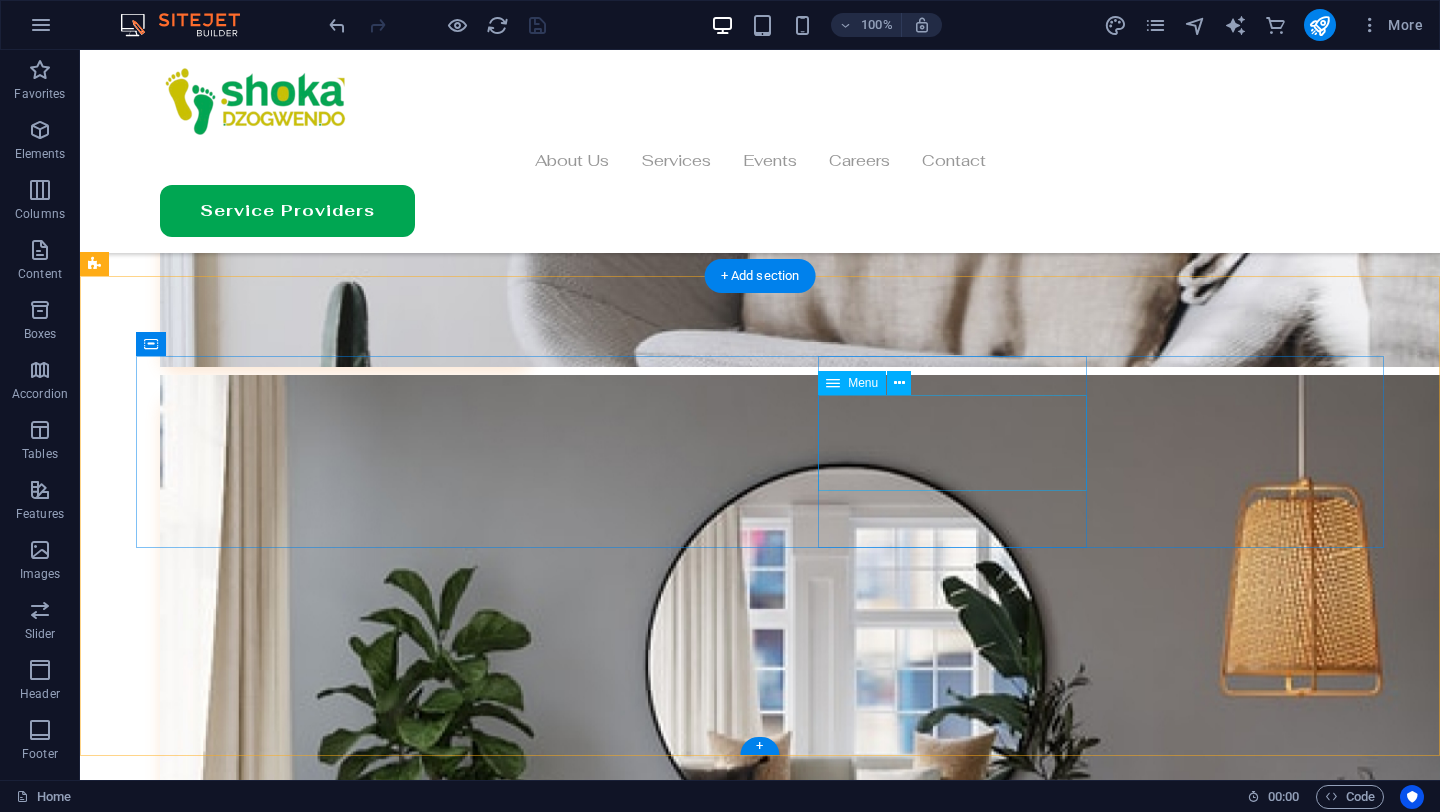 click on "About Us Services Stores" at bounding box center (760, 9546) 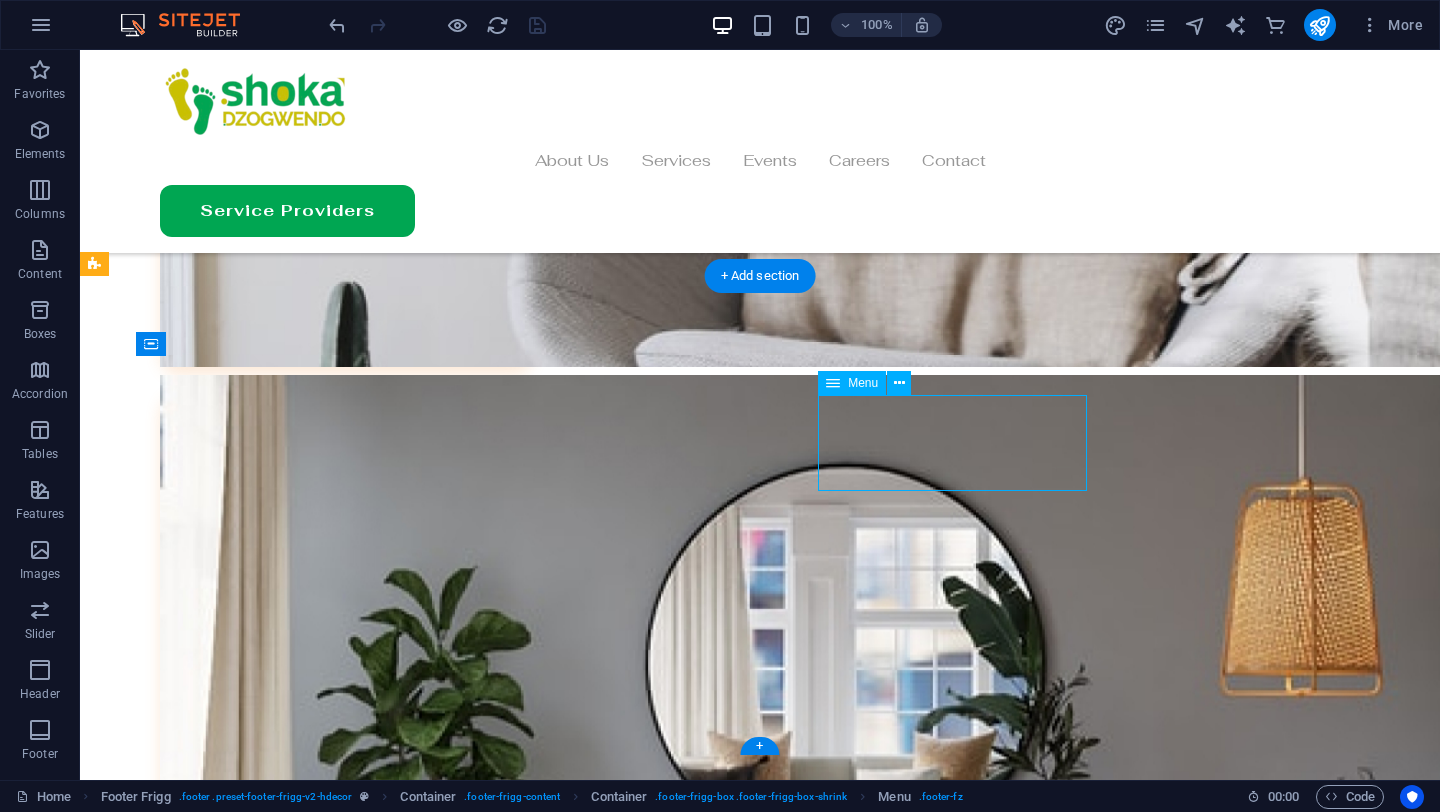 click on "About Us Services Stores" at bounding box center (760, 9546) 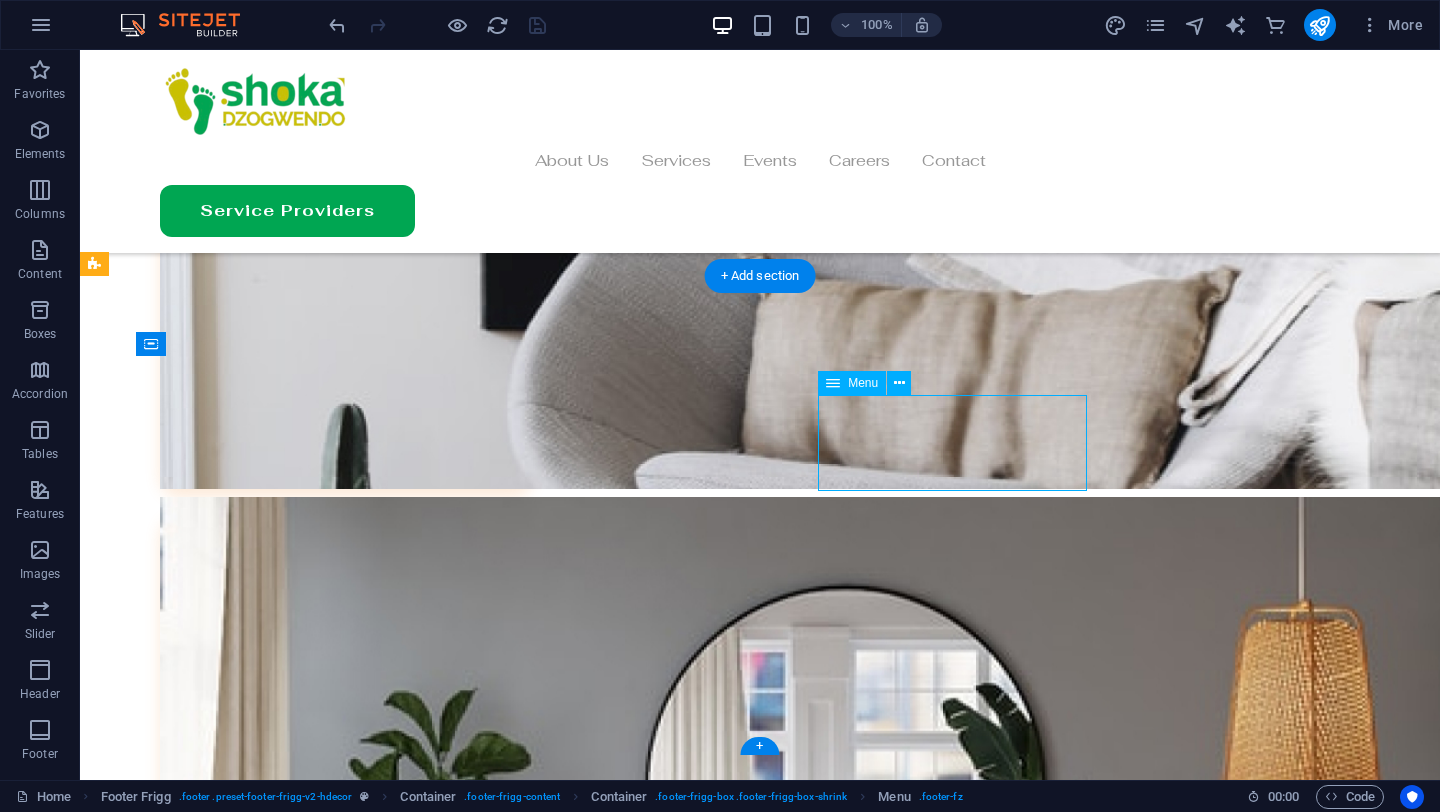 select 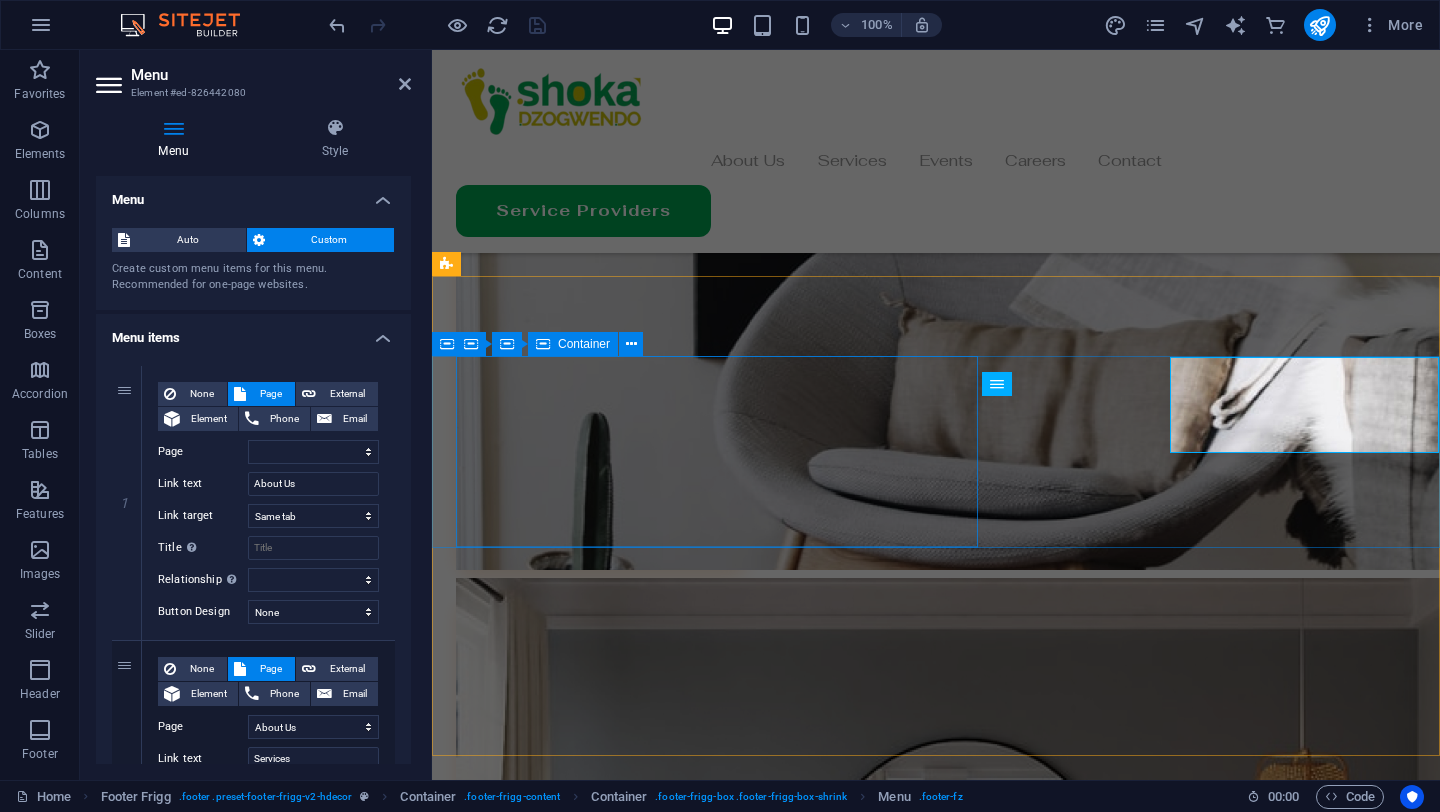 scroll, scrollTop: 6365, scrollLeft: 0, axis: vertical 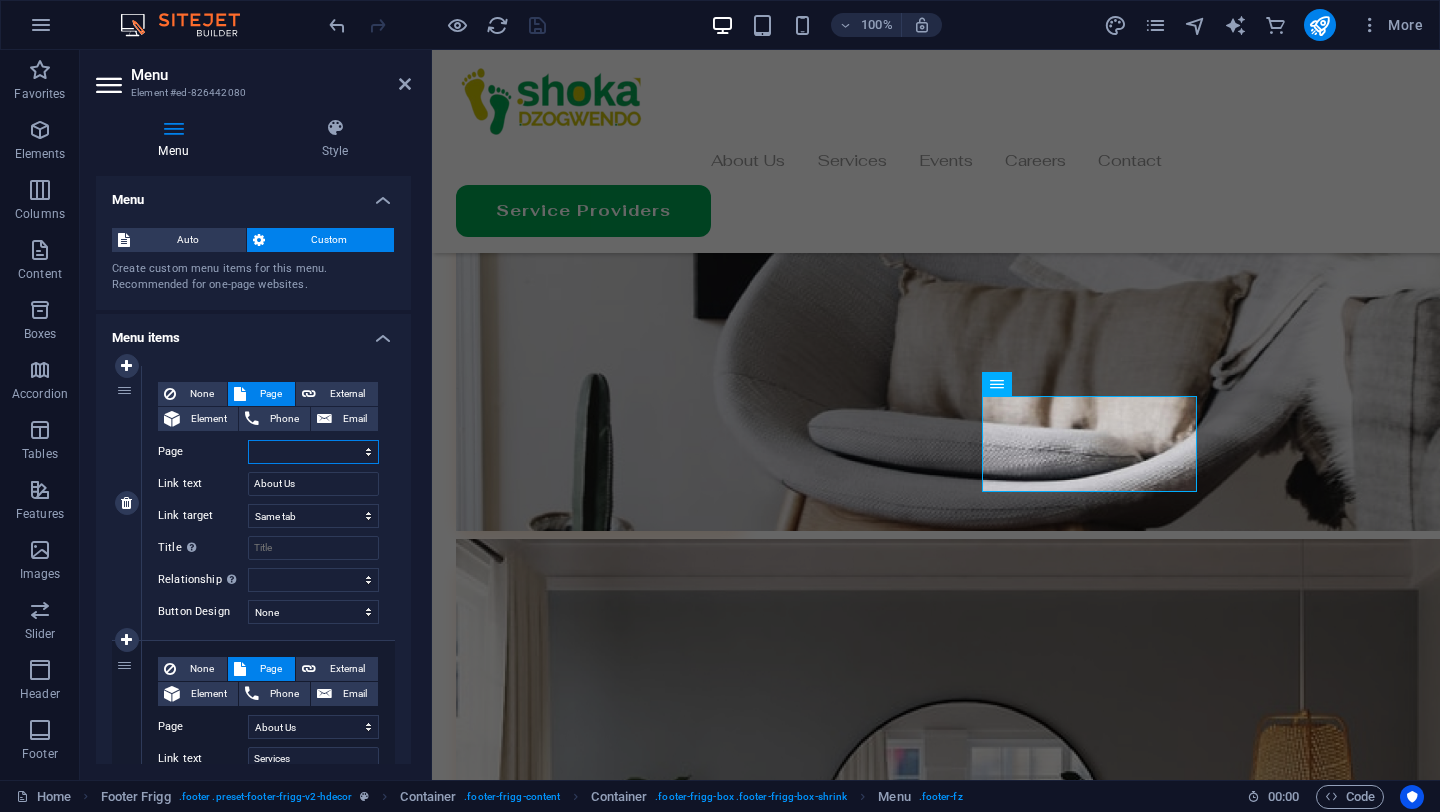 click on "Home About Us Services Contact Privacy Legal Notice" at bounding box center [313, 452] 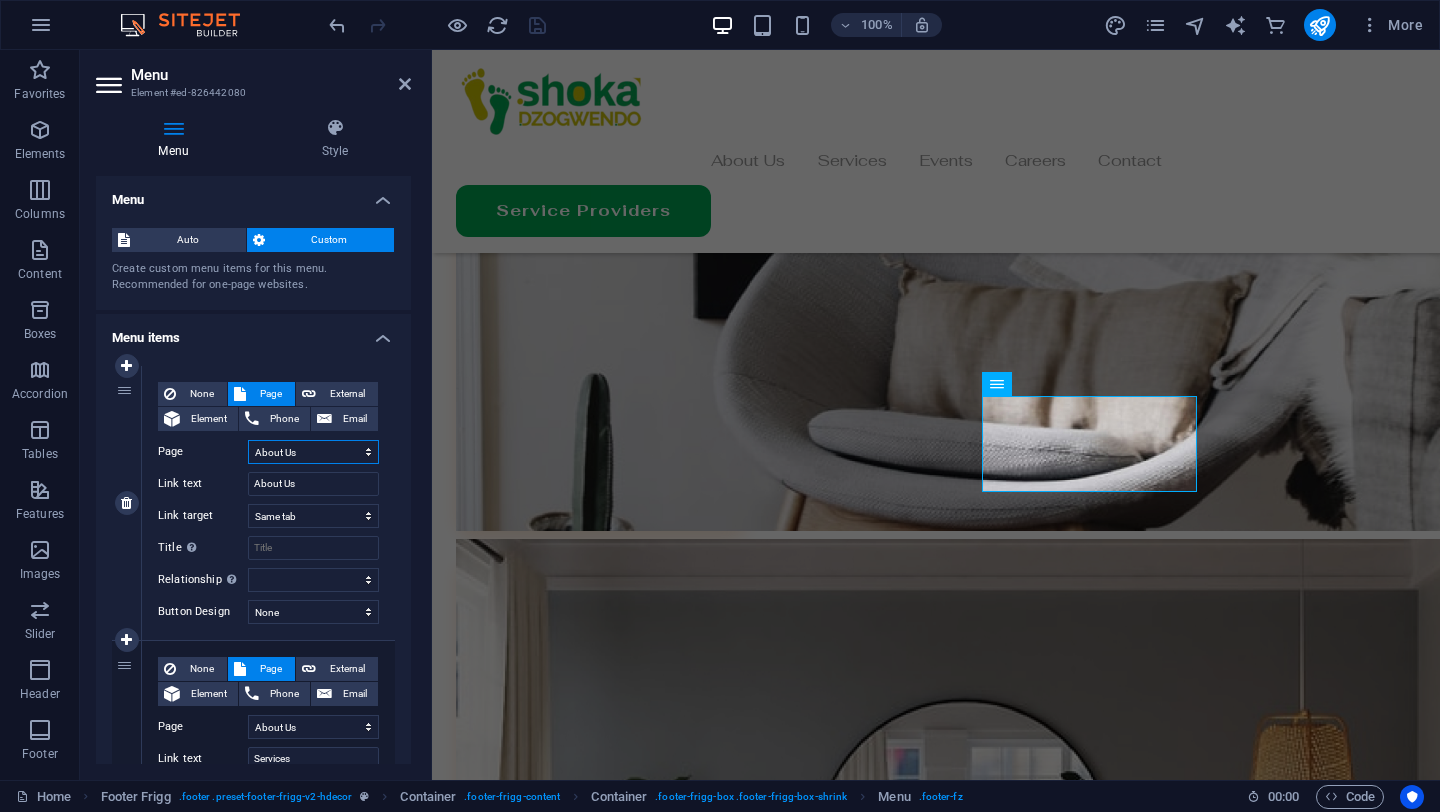 select 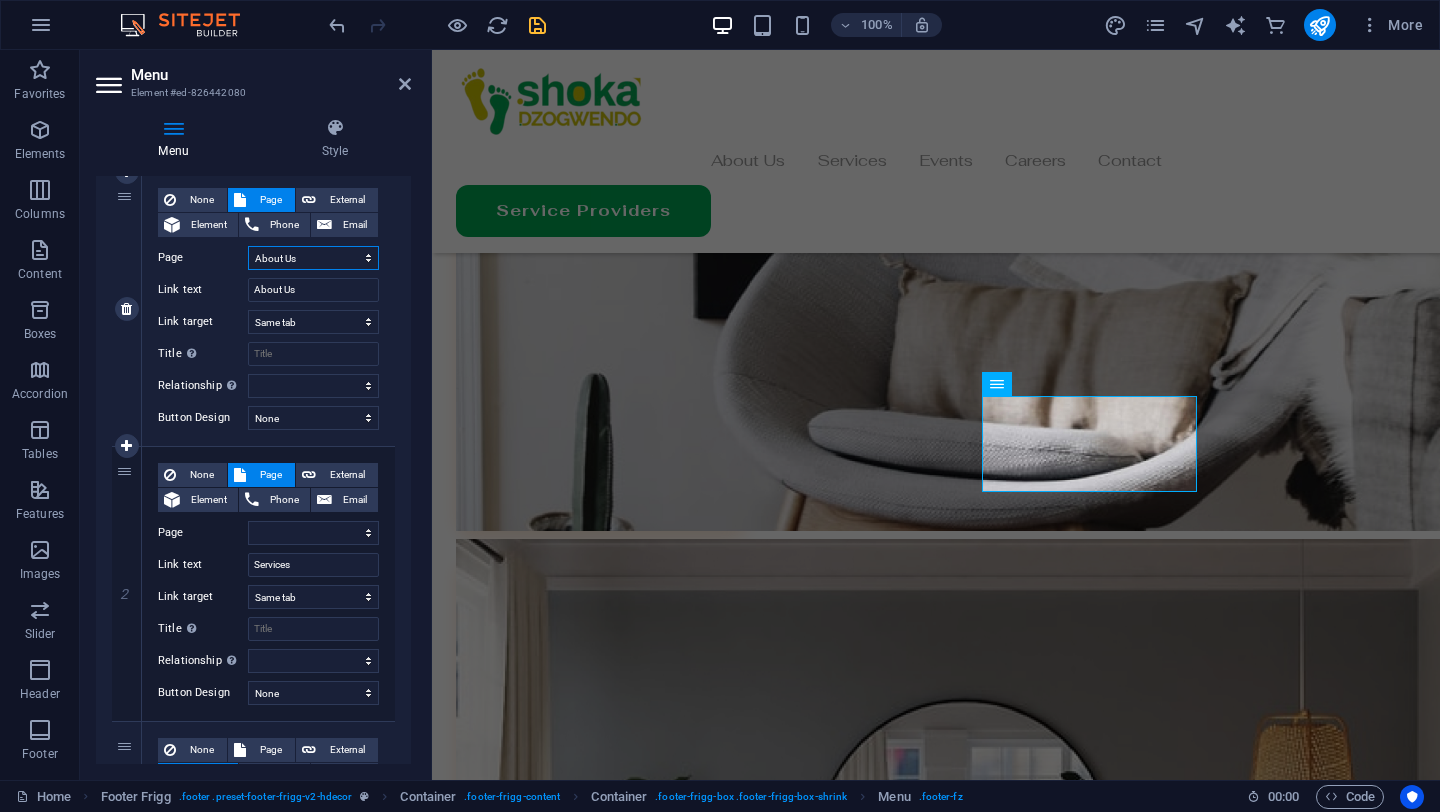 scroll, scrollTop: 203, scrollLeft: 0, axis: vertical 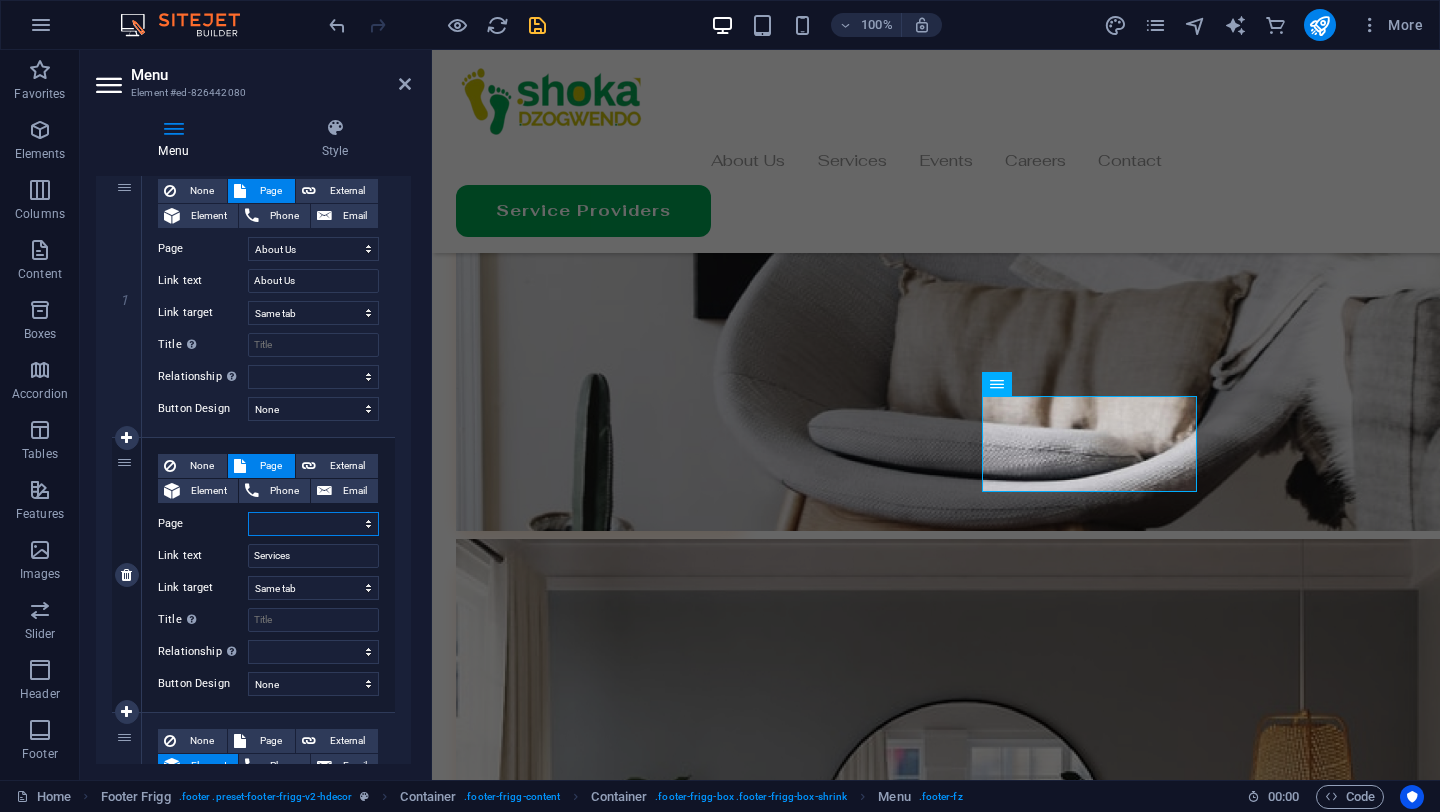 click on "Home About Us Services Contact Privacy Legal Notice" at bounding box center [313, 524] 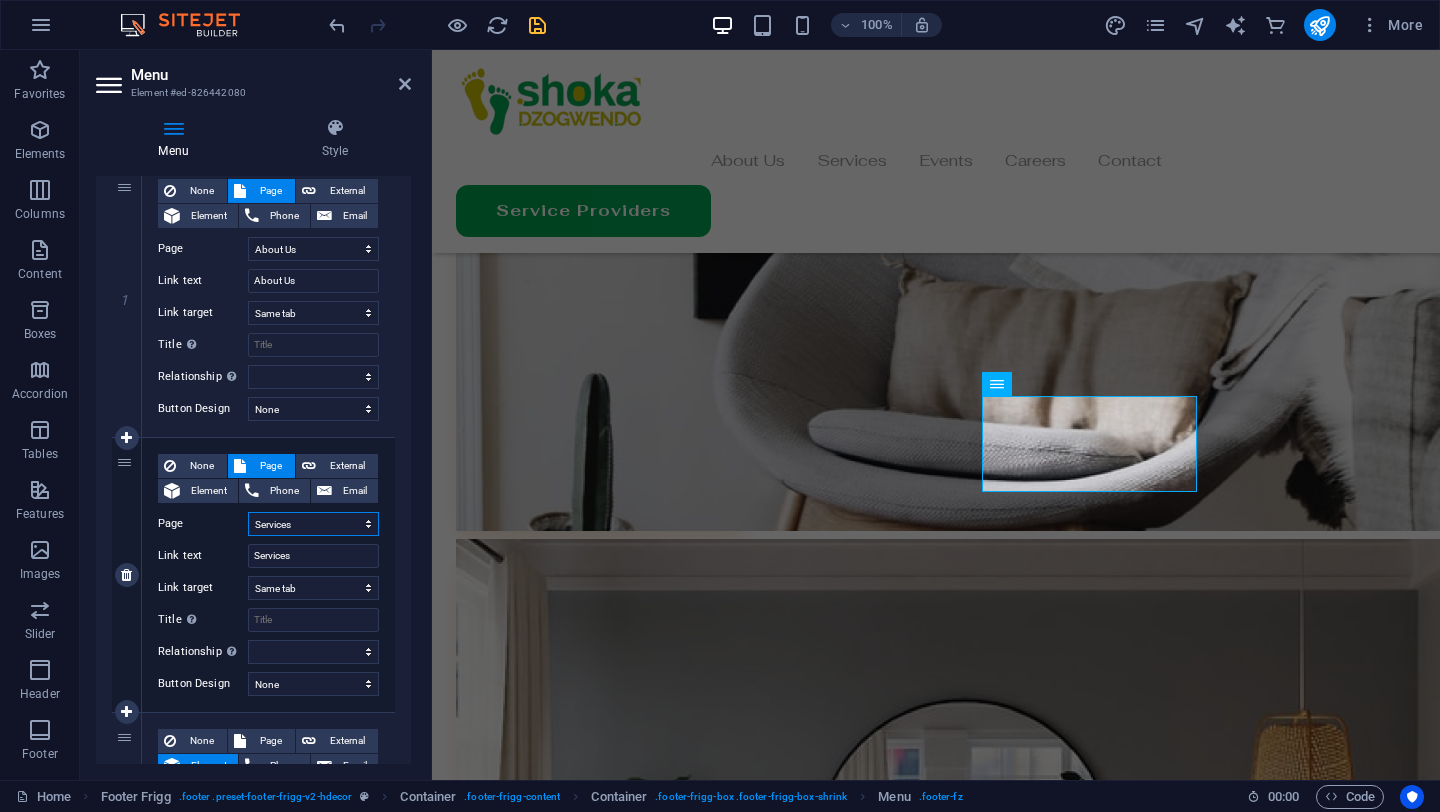 select 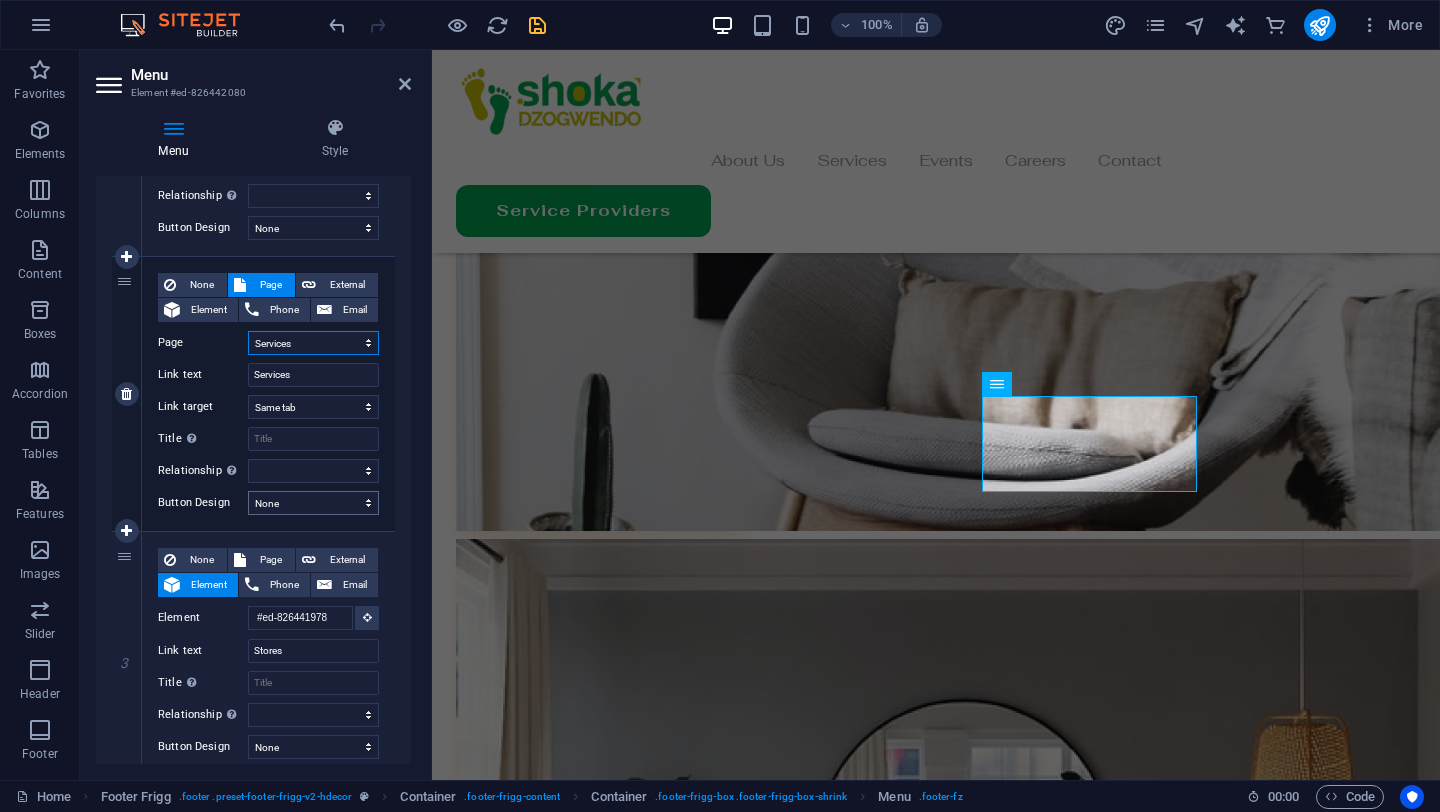 scroll, scrollTop: 390, scrollLeft: 0, axis: vertical 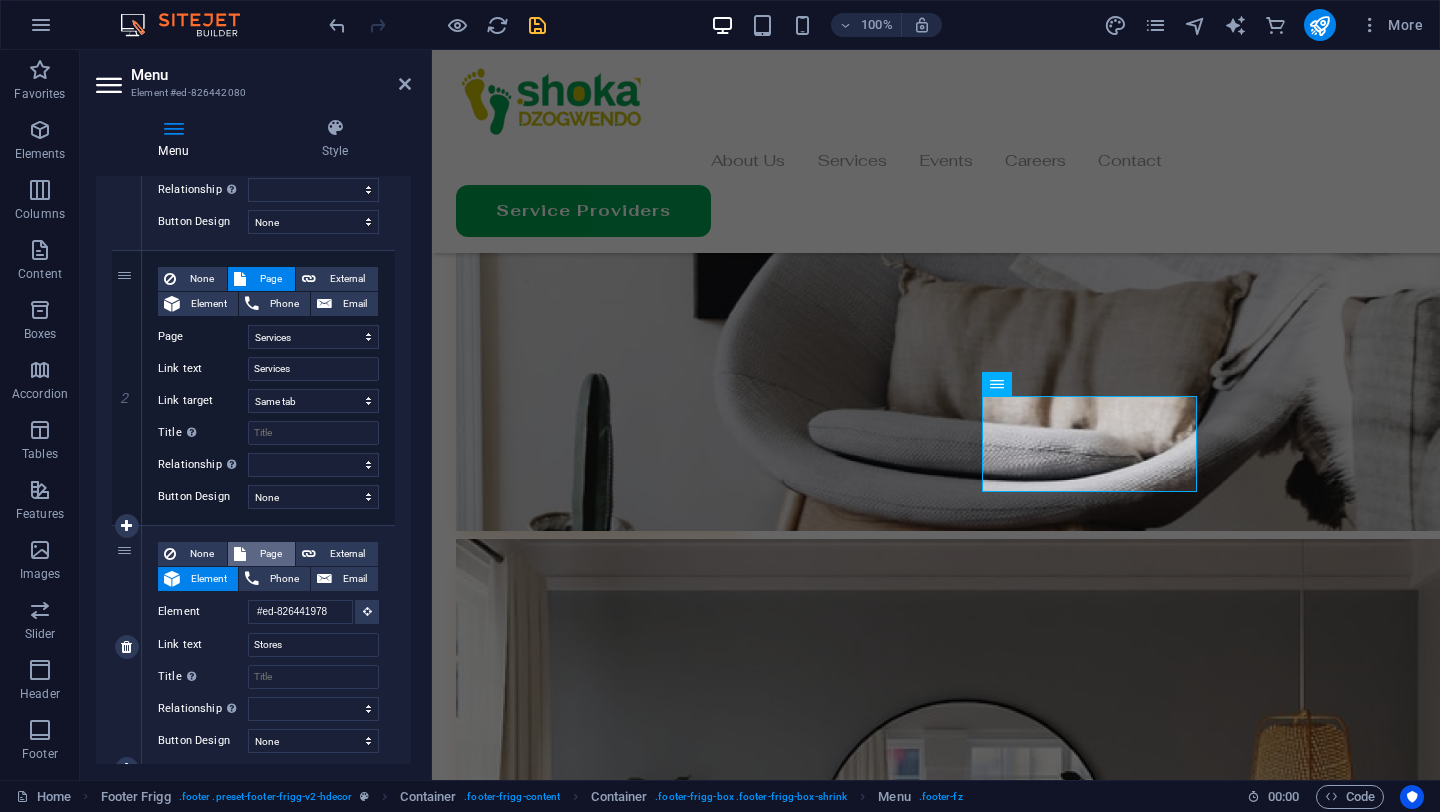 click on "Page" at bounding box center [270, 554] 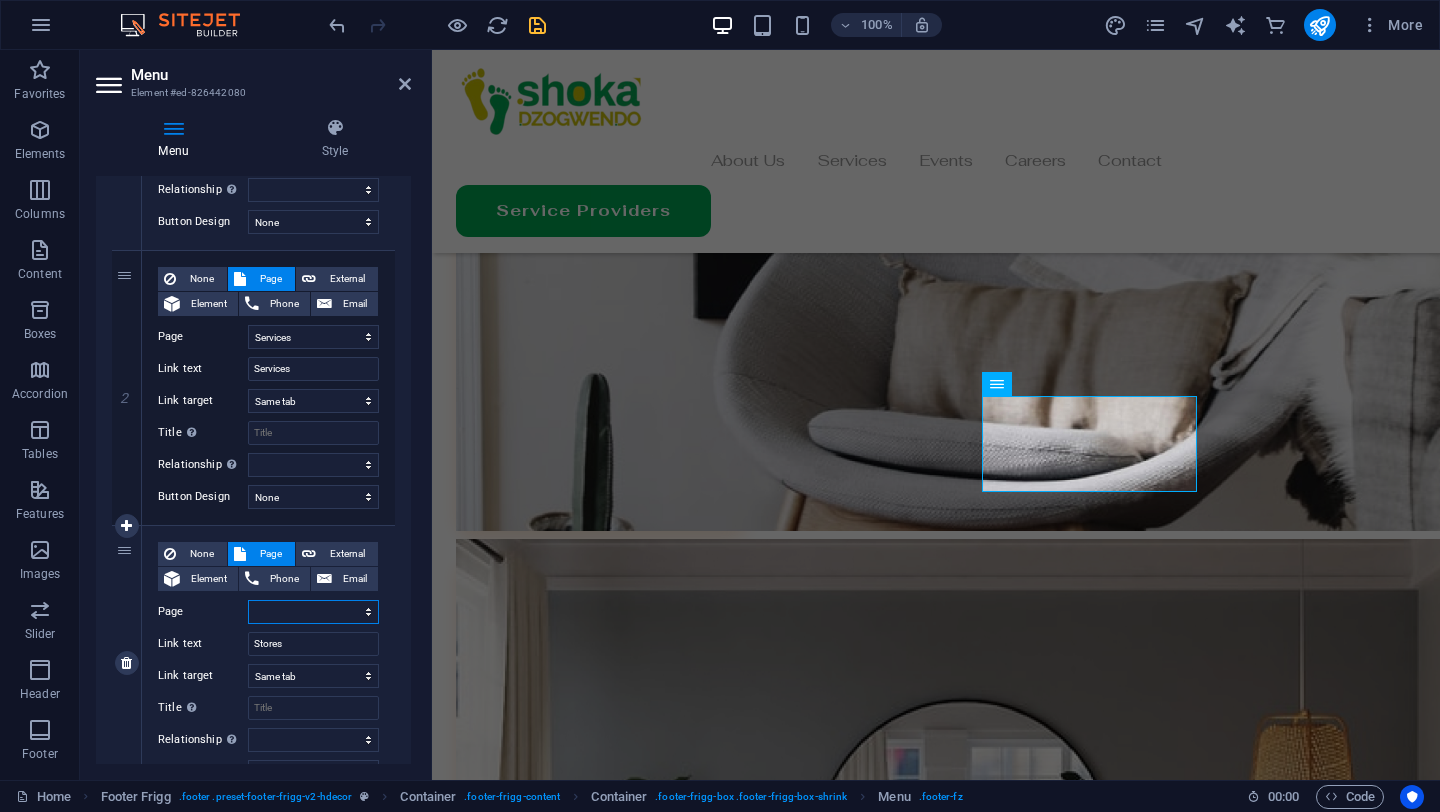 click on "Home About Us Services Contact Privacy Legal Notice" at bounding box center [313, 612] 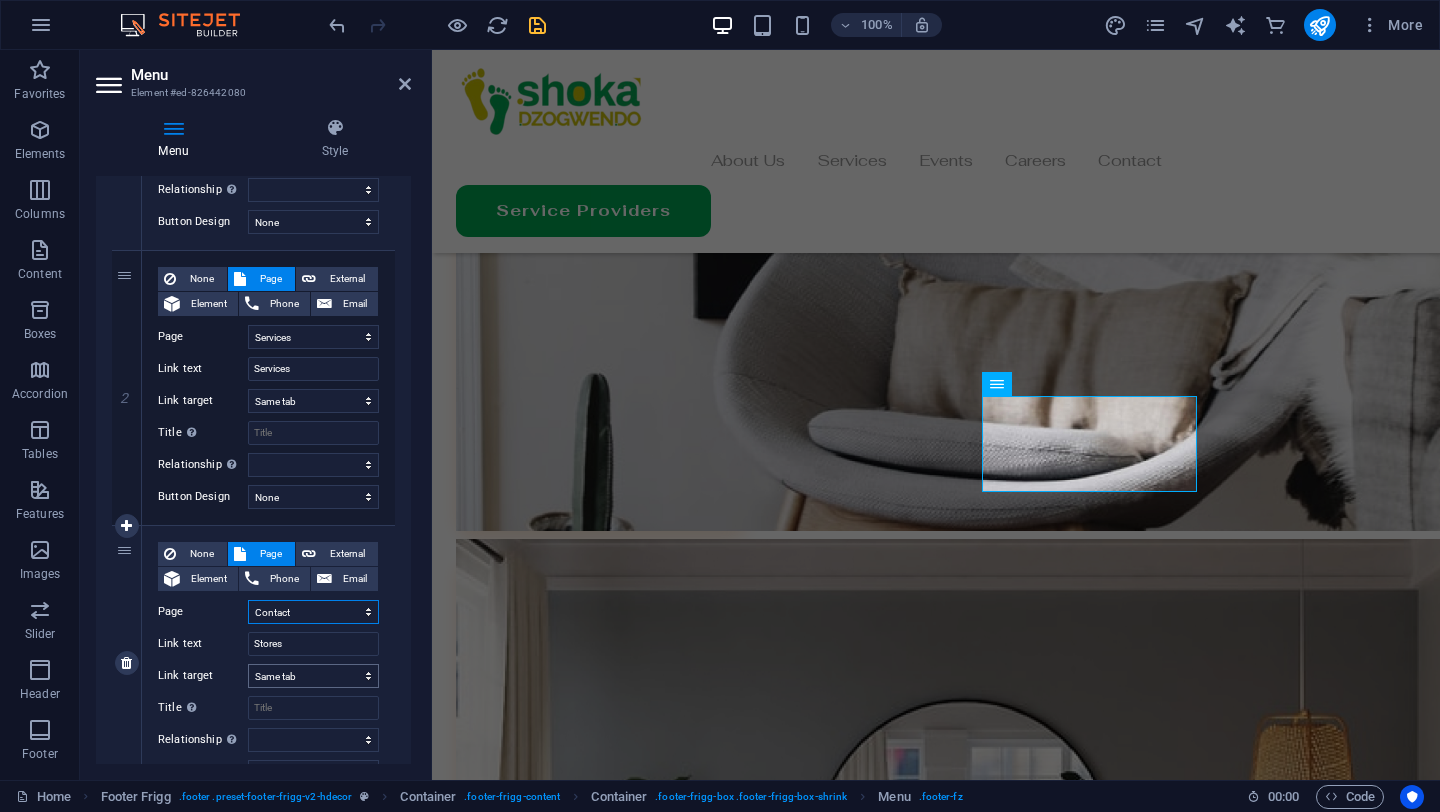 select 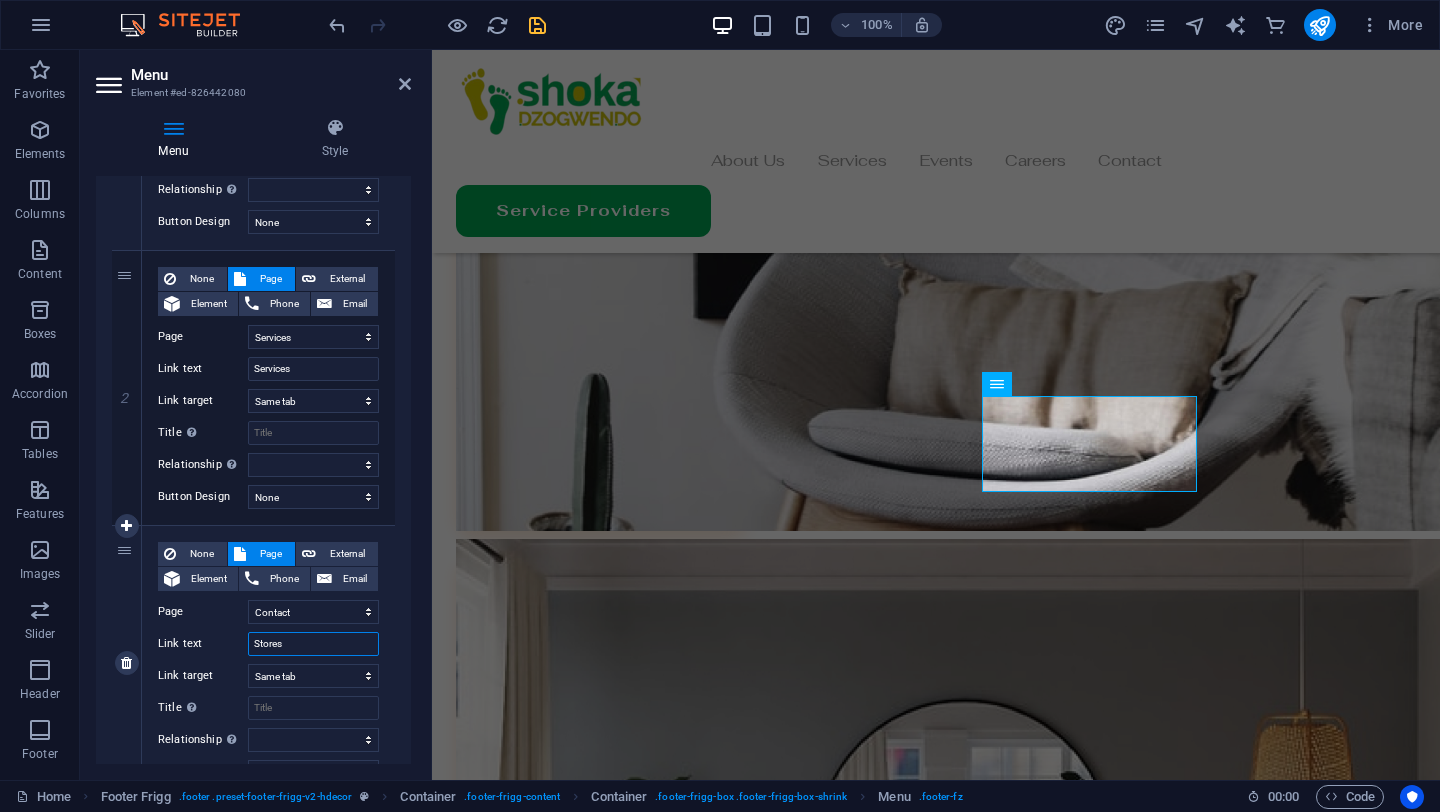 click on "Stores" at bounding box center [313, 644] 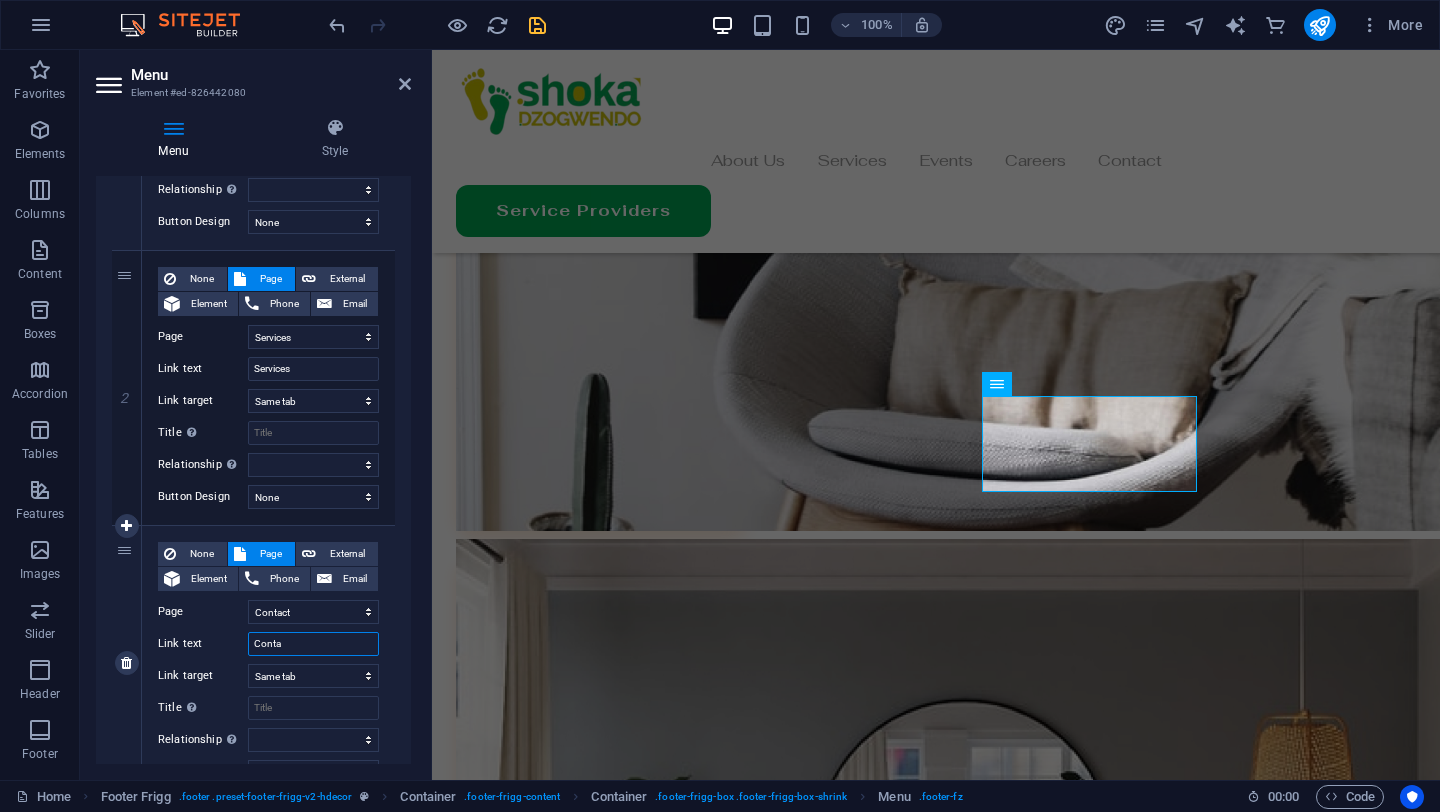 type on "Contac" 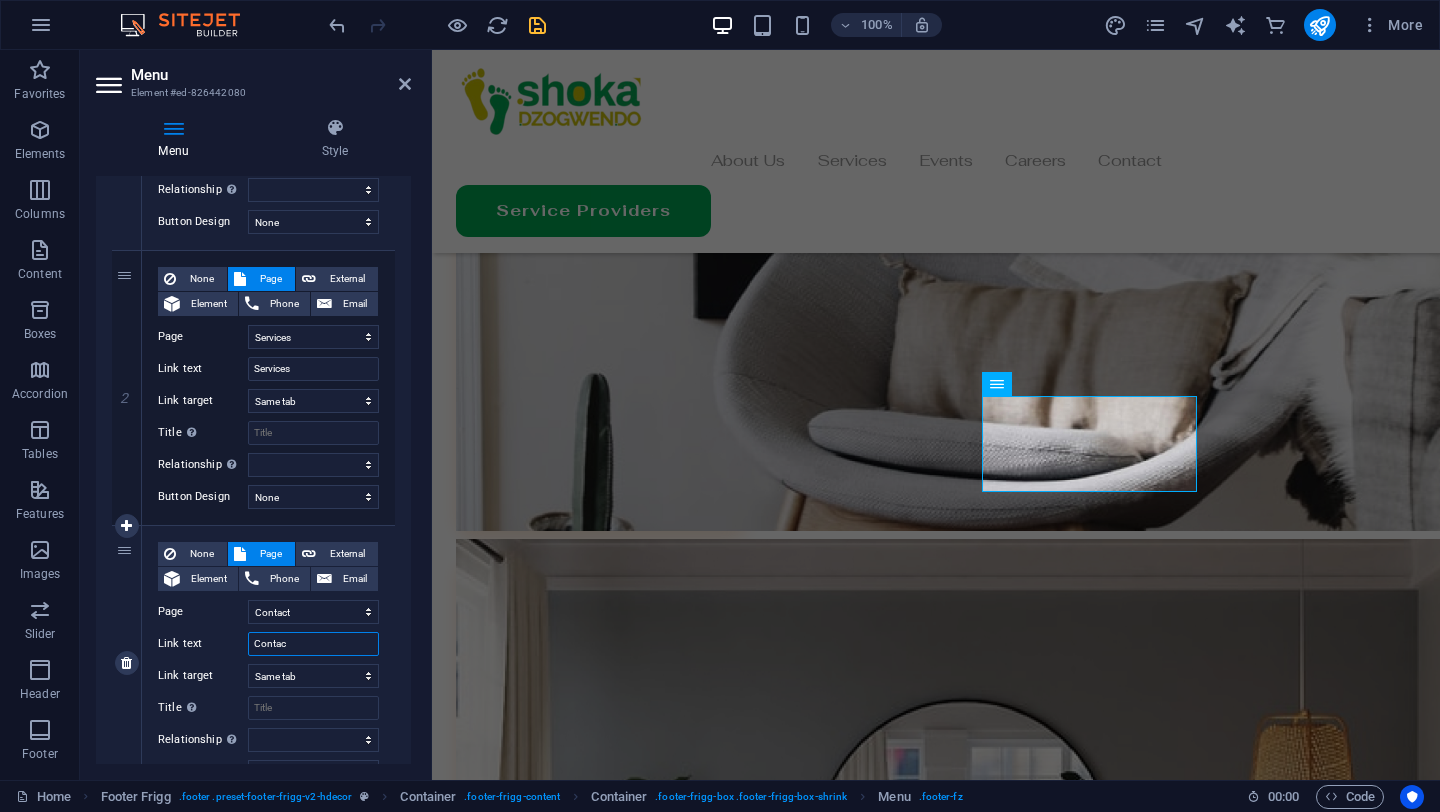 select 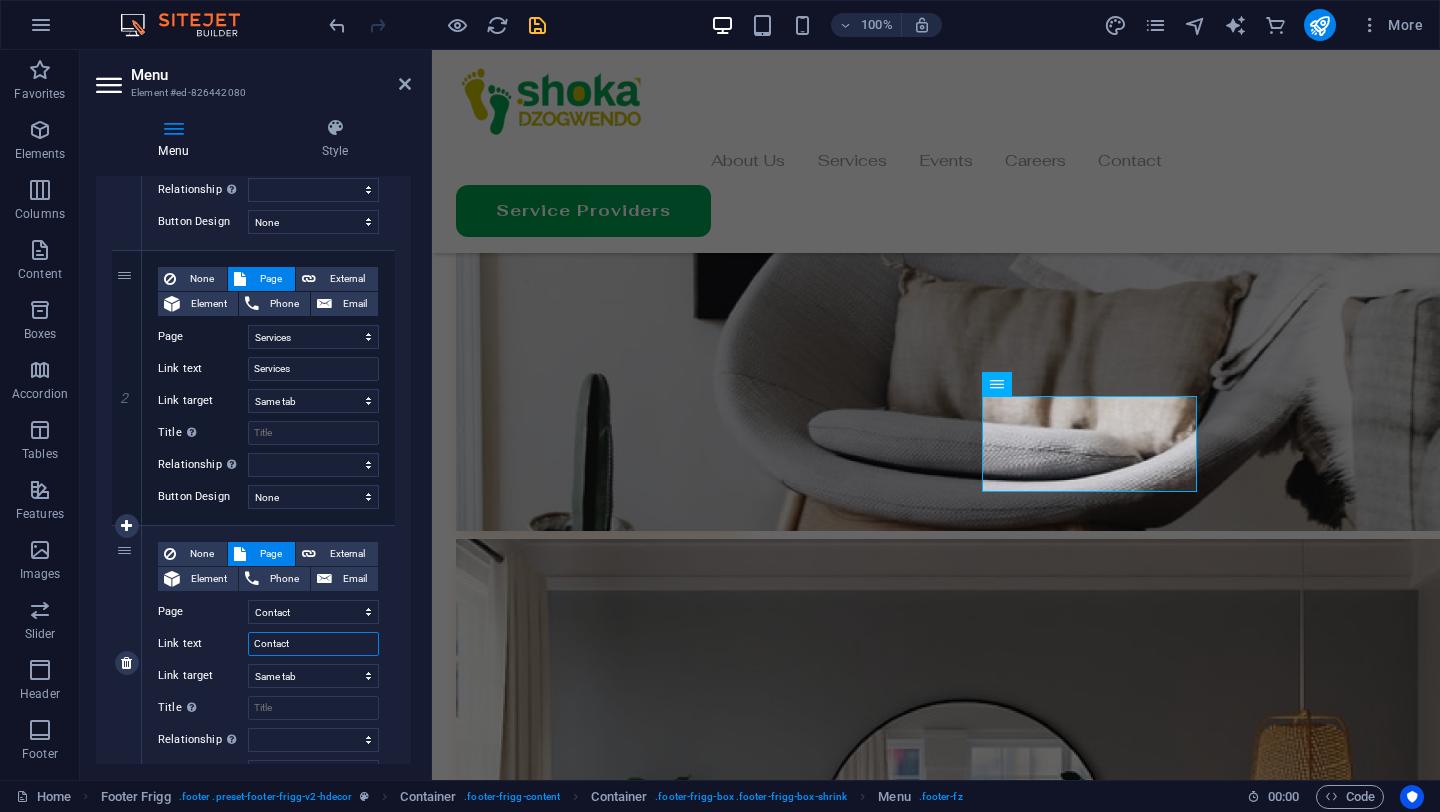 select 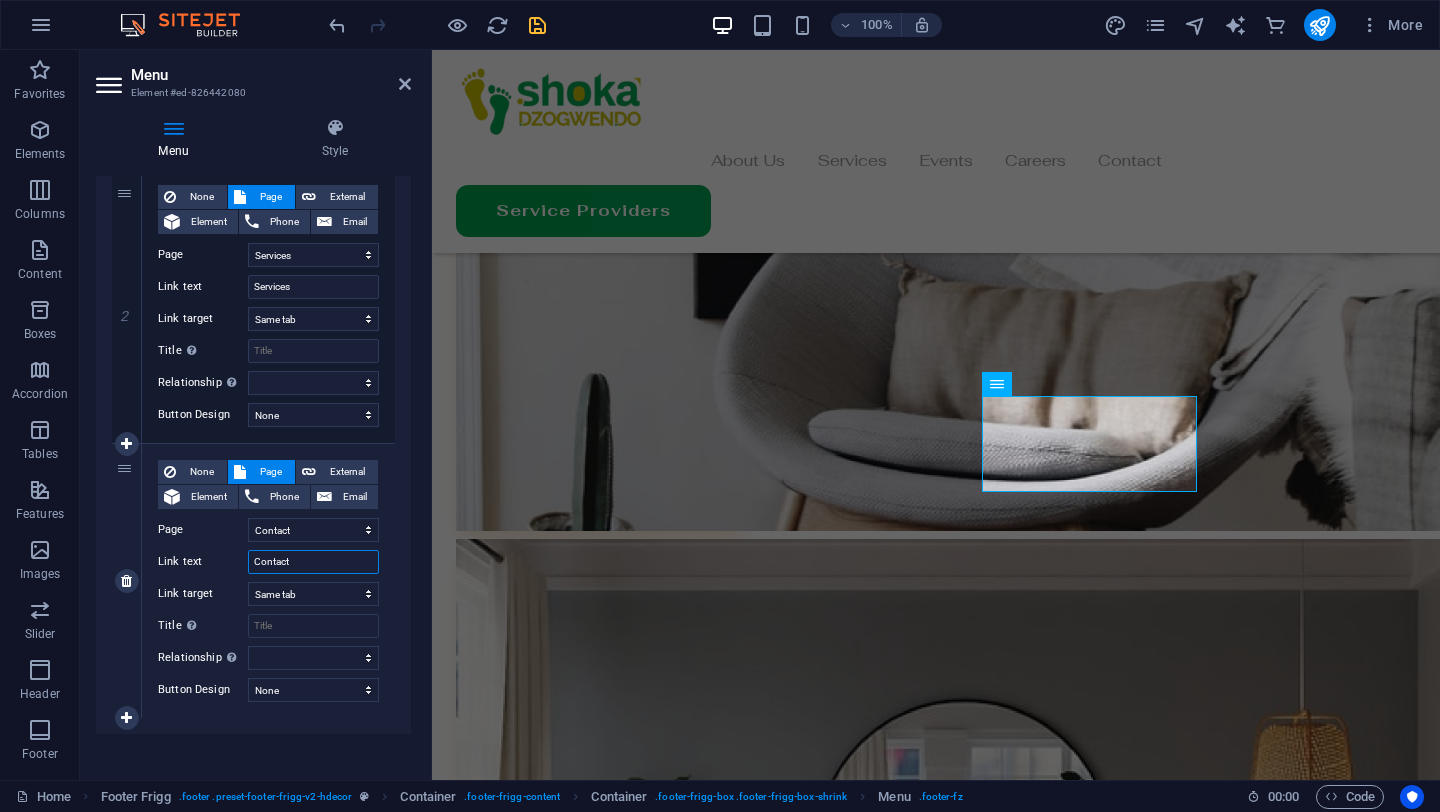 scroll, scrollTop: 482, scrollLeft: 0, axis: vertical 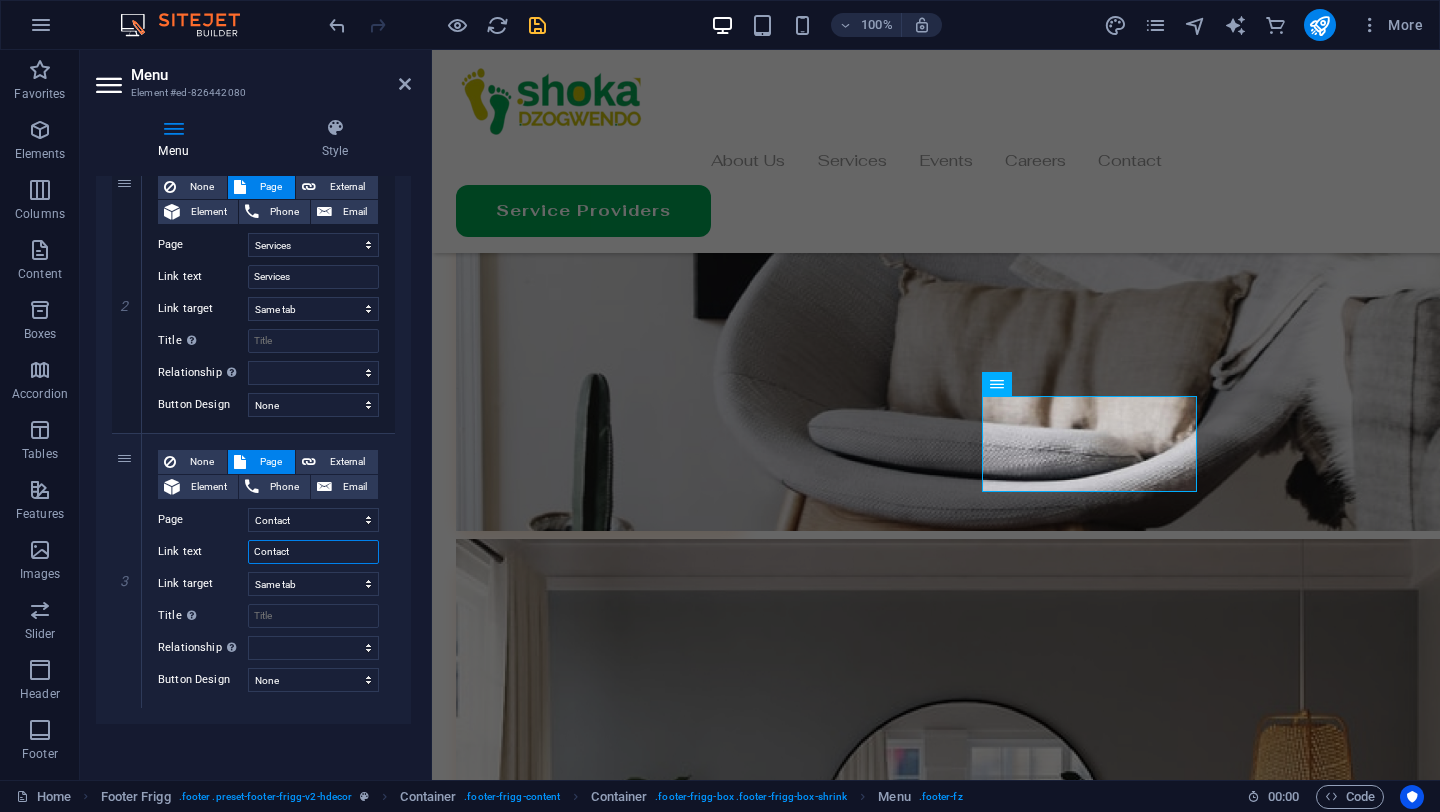 type on "Contact" 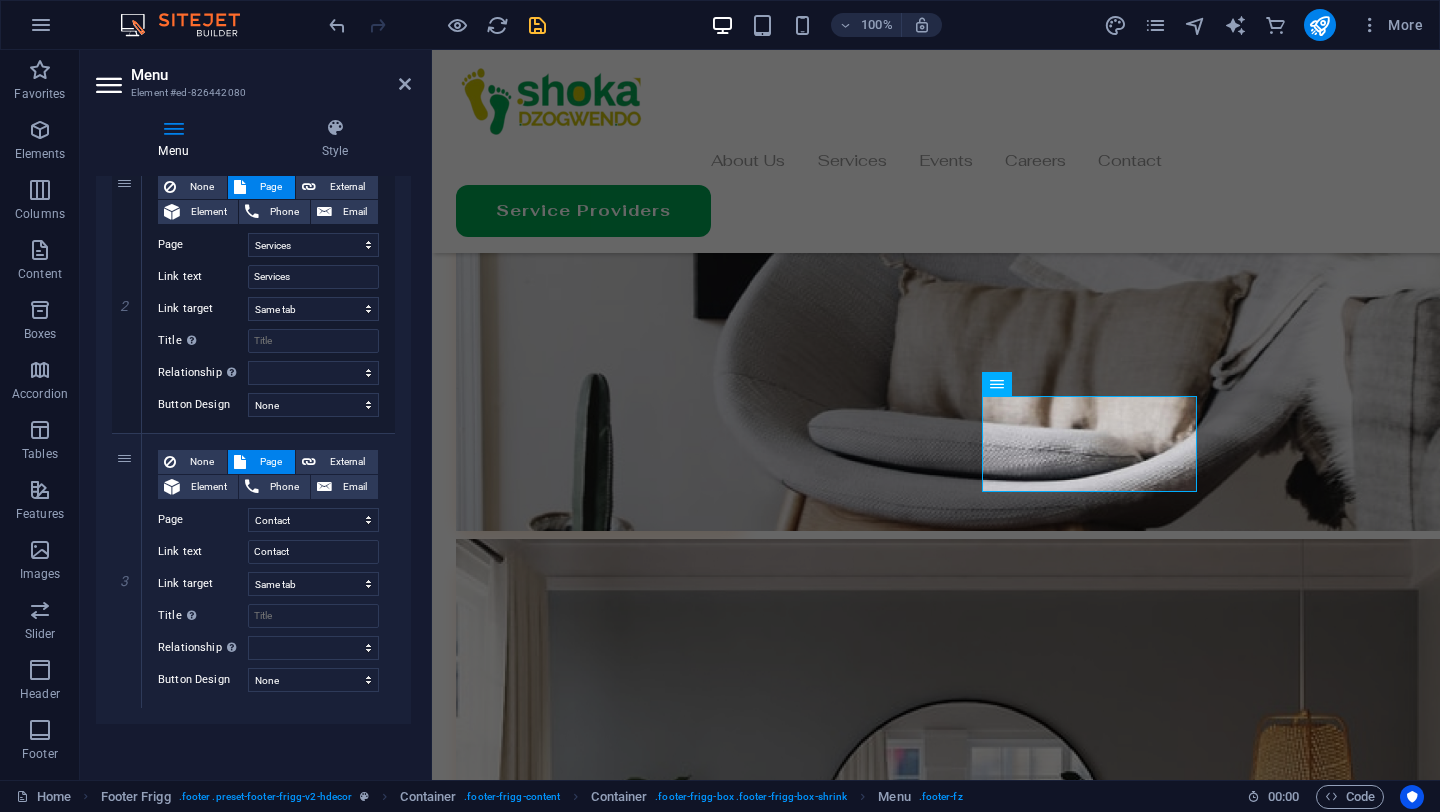 click on "[NUMBER] None Page External Element Phone Email Page Home About Us Services Contact Privacy Legal Notice Element #ed-826441792
URL Phone Email Link text About Us Link target New tab Same tab Overlay Title Additional link description, should not be the same as the link text. The title is most often shown as a tooltip text when the mouse moves over the element. Leave empty if uncertain. Relationship Sets the  relationship of this link to the link target . For example, the value "nofollow" instructs search engines not to follow the link. Can be left empty. alternate author bookmark external help license next nofollow noreferrer noopener prev search tag Button Design None Default Primary Secondary [NUM] None Page External Element Phone Email Page Home About Us Services Contact Privacy Legal Notice Element
URL Phone Email Link text Services Link target New tab Same tab Overlay Title Relationship Sets the  alternate author bookmark" at bounding box center (253, 296) 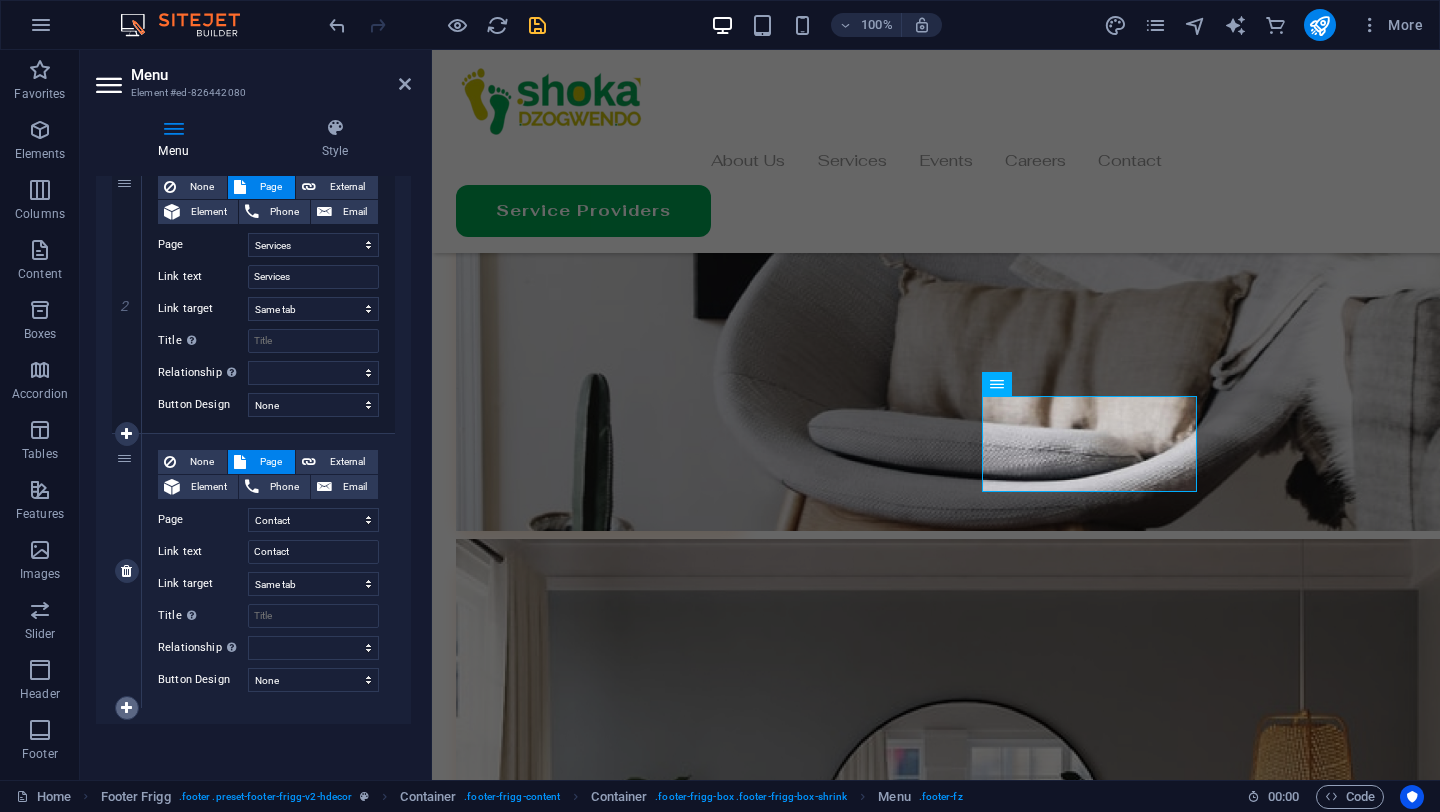 click at bounding box center (126, 708) 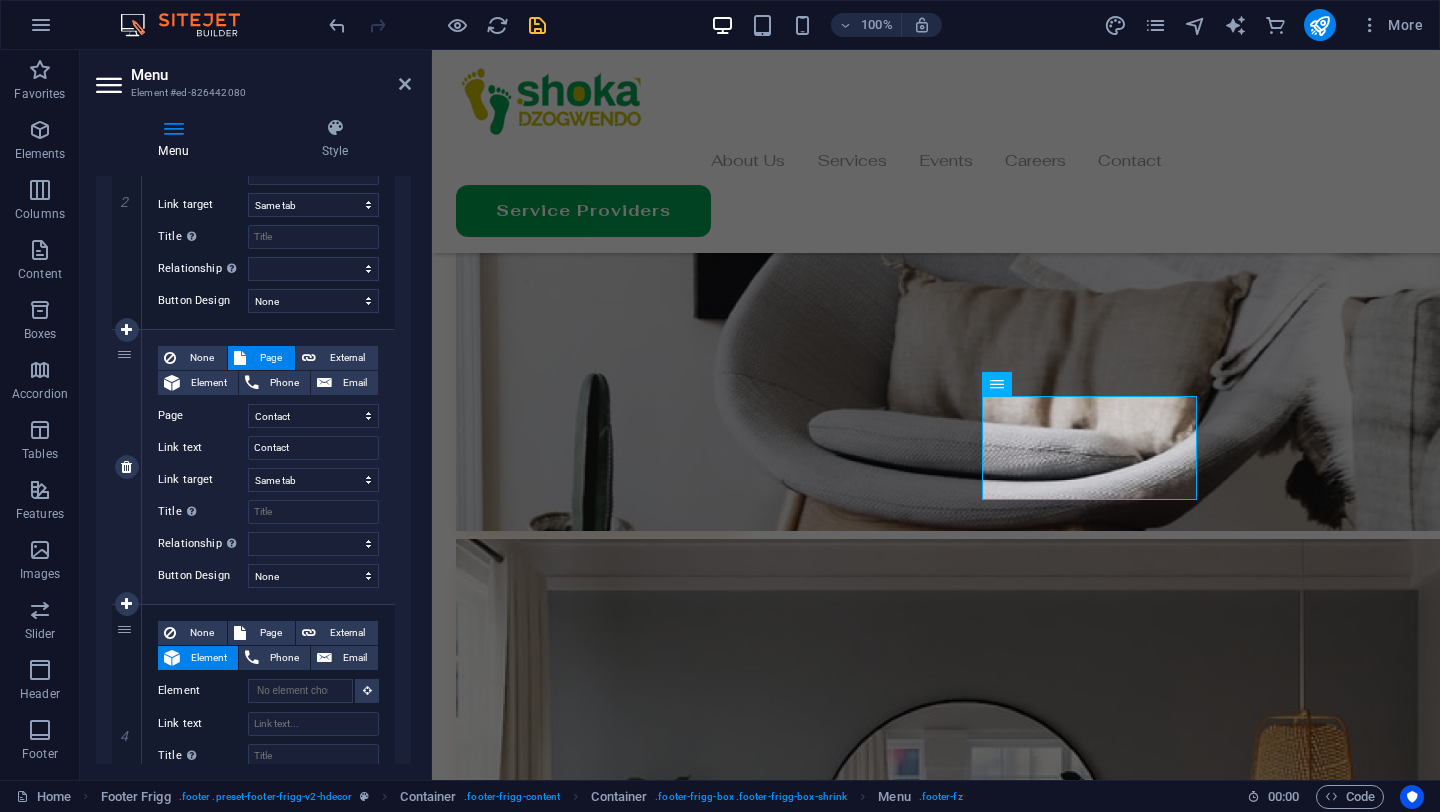 scroll, scrollTop: 713, scrollLeft: 0, axis: vertical 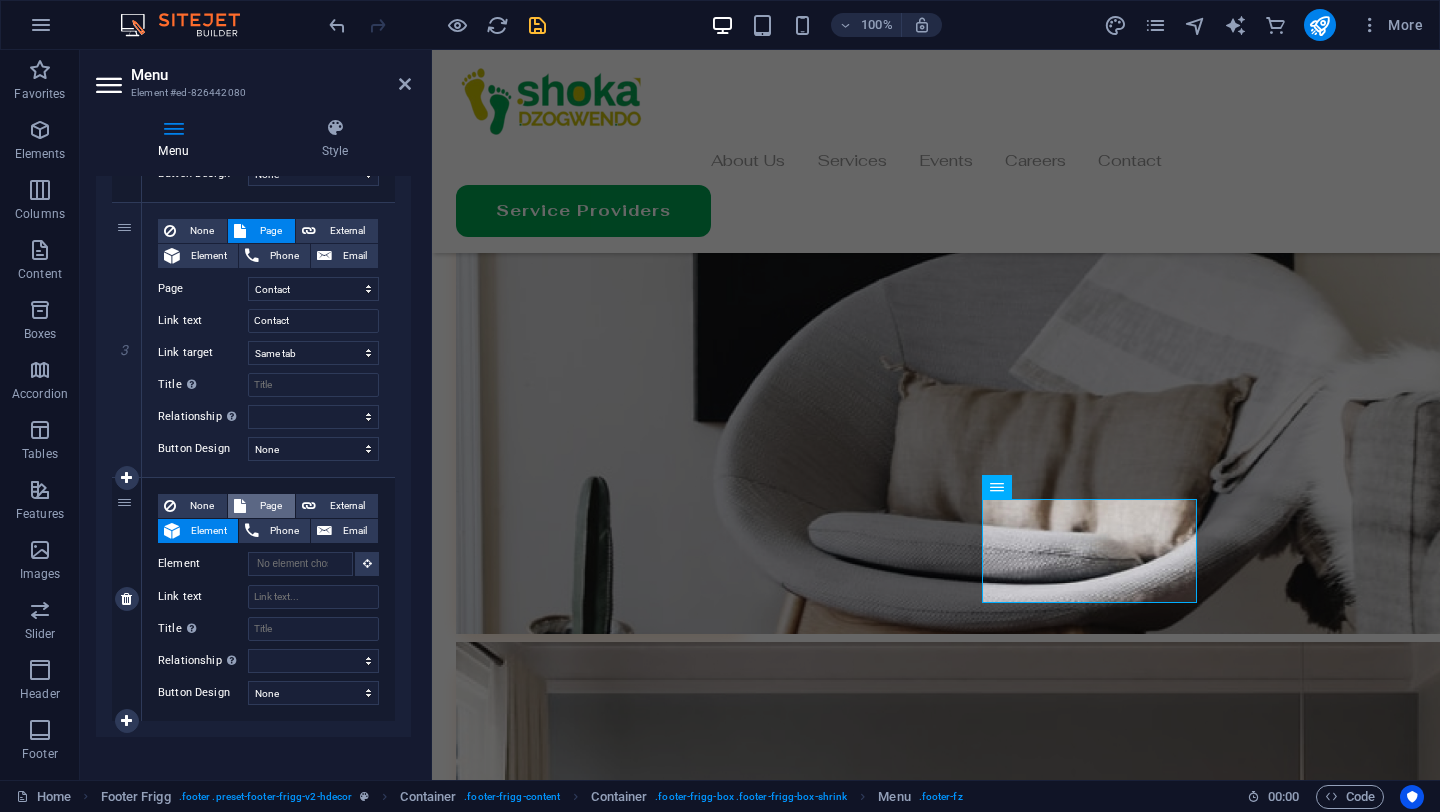 click on "Page" at bounding box center [270, 506] 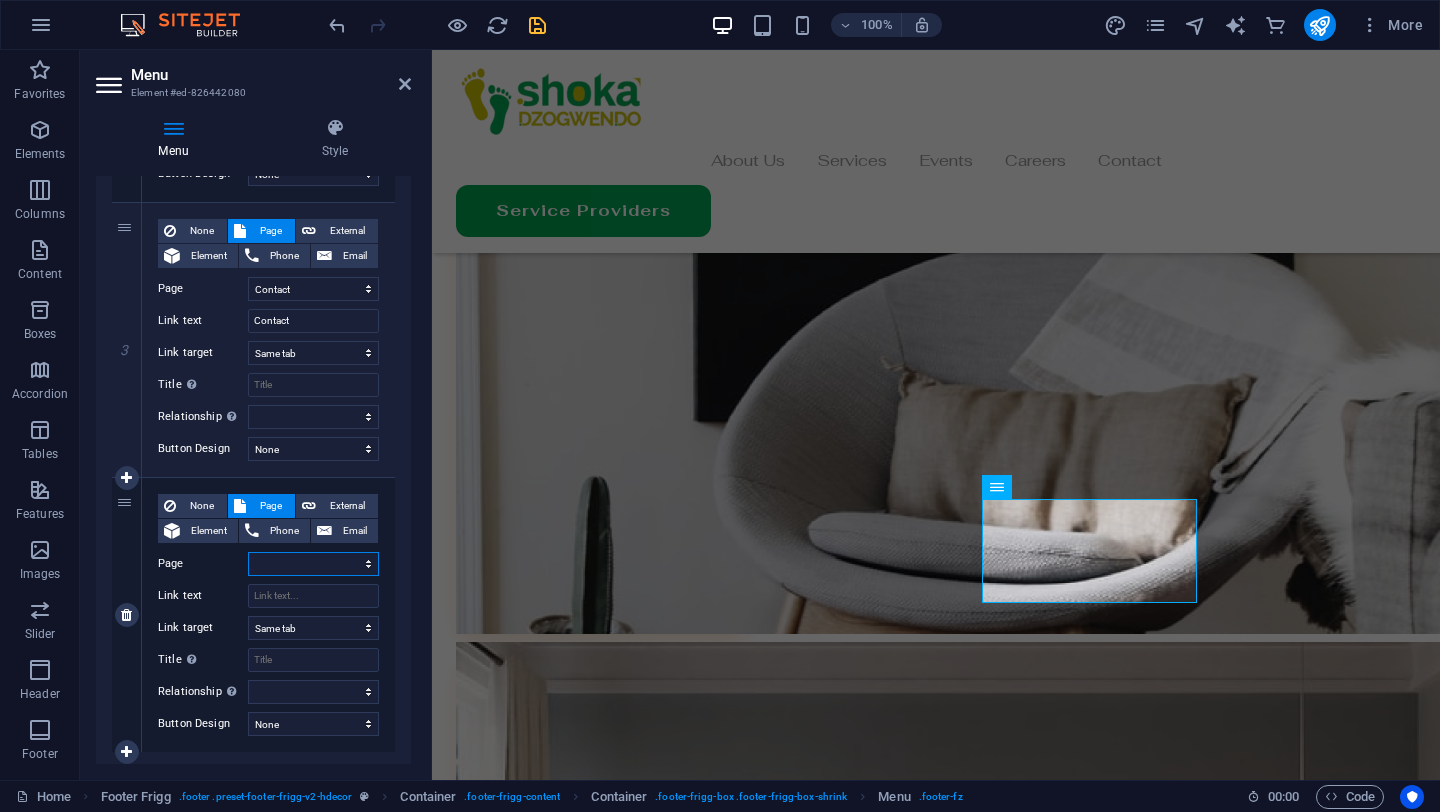click on "Home About Us Services Contact Privacy Legal Notice" at bounding box center [313, 564] 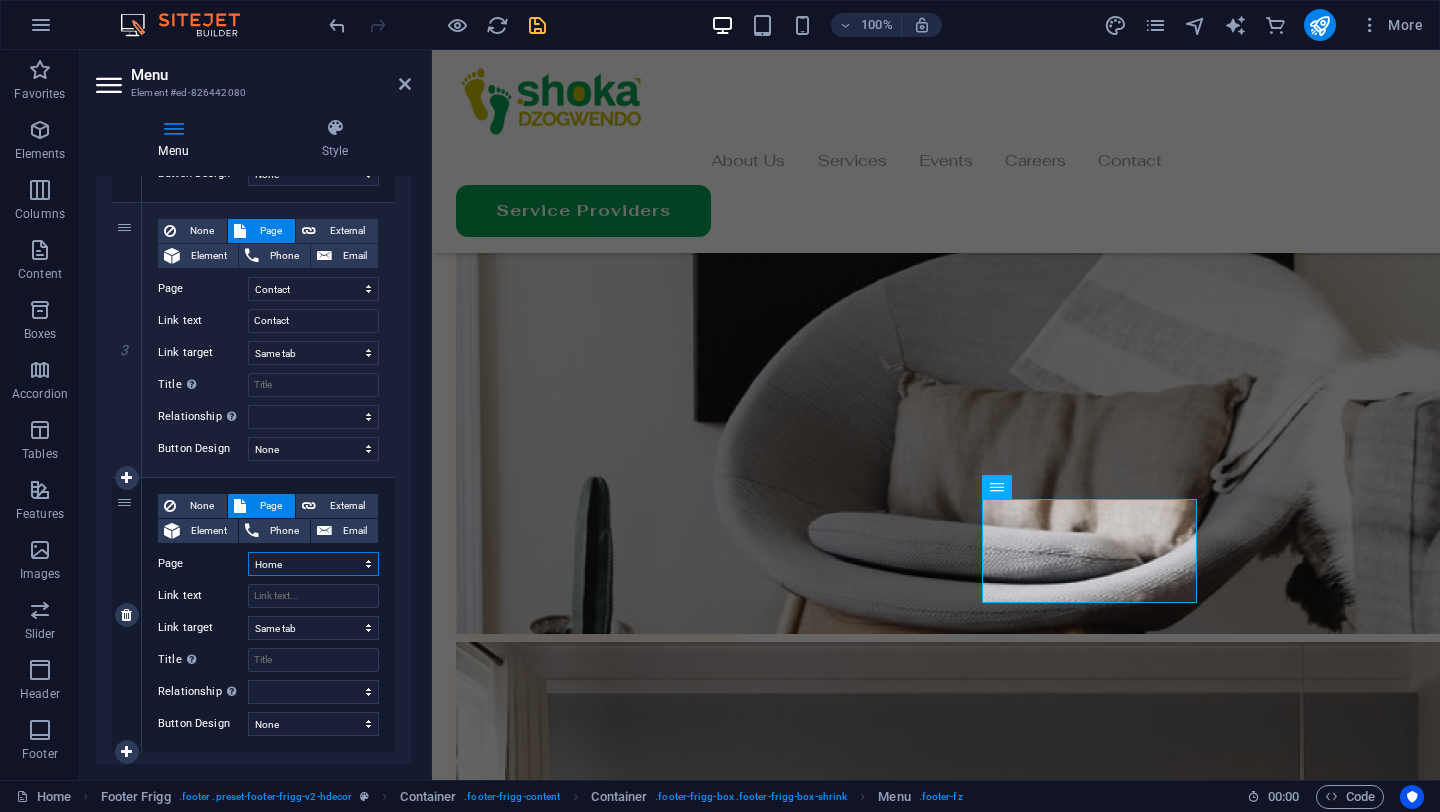 select 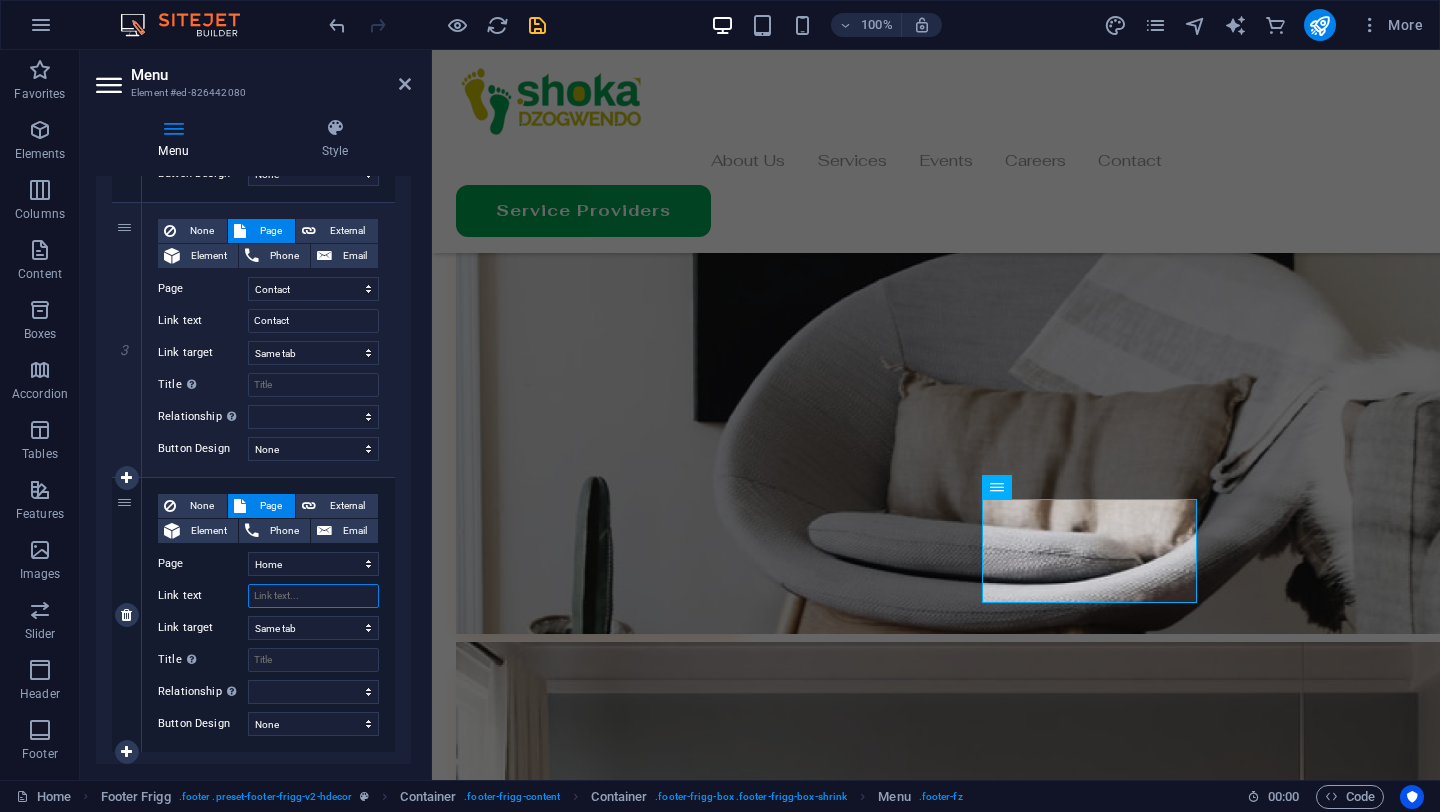 click on "Link text" at bounding box center (313, 596) 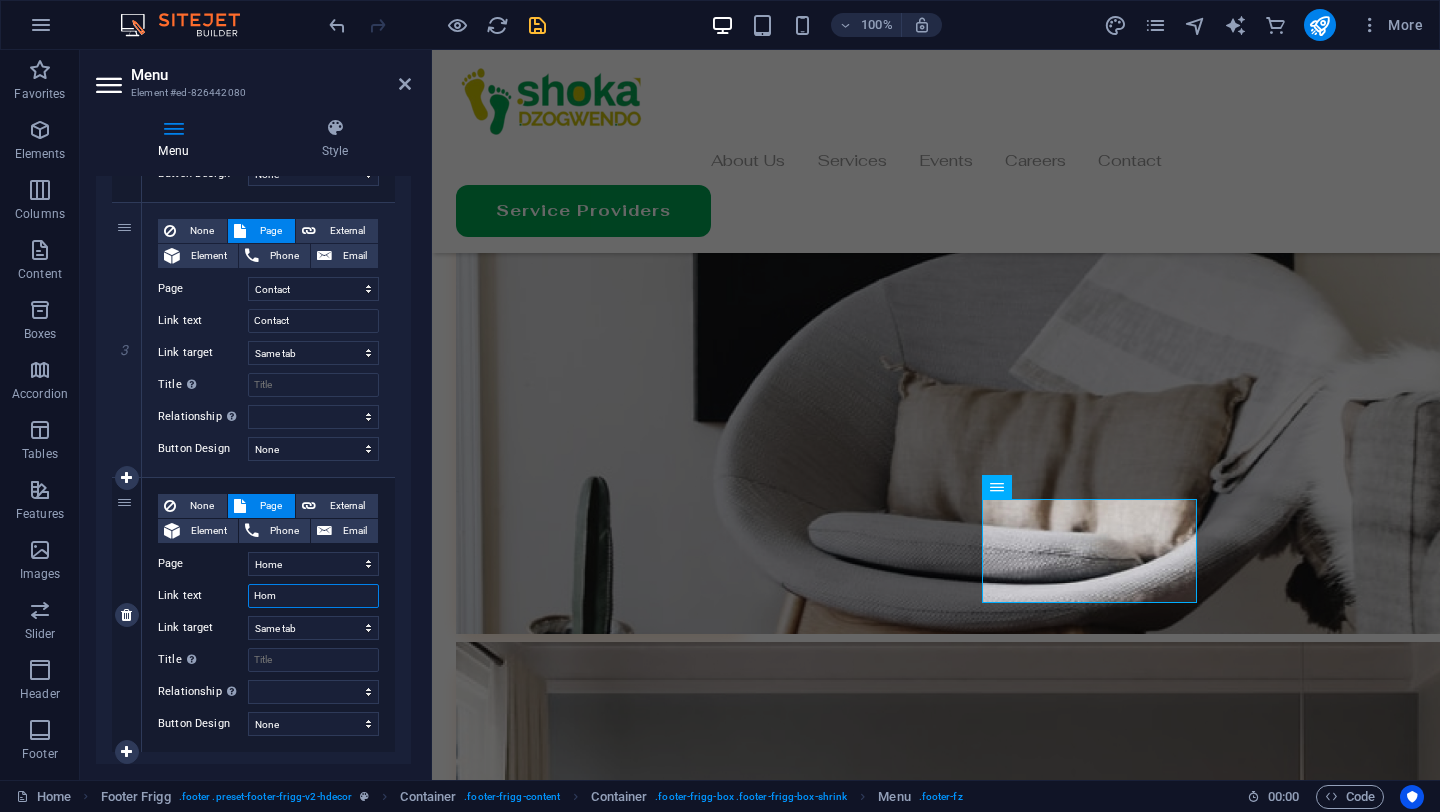type on "Home" 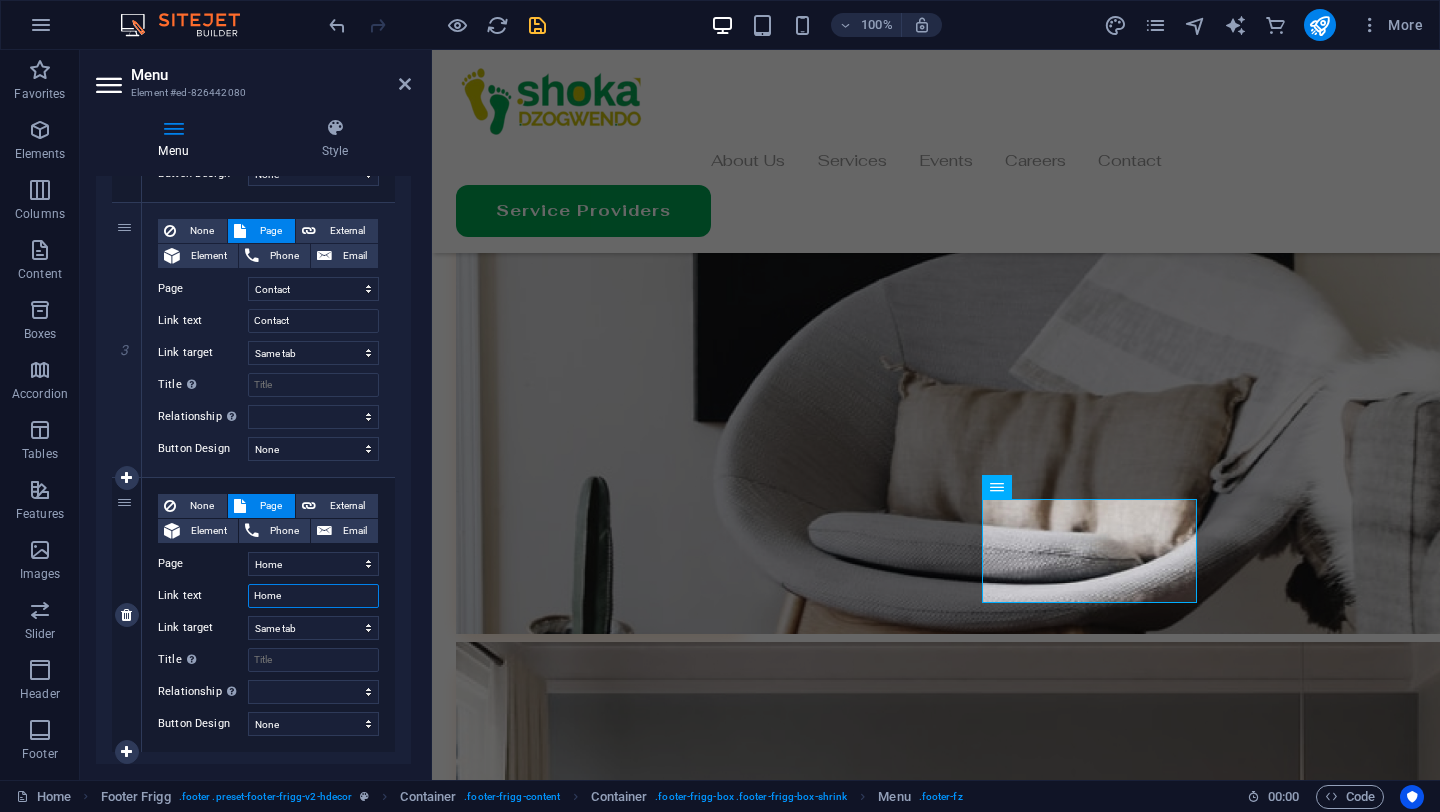 select 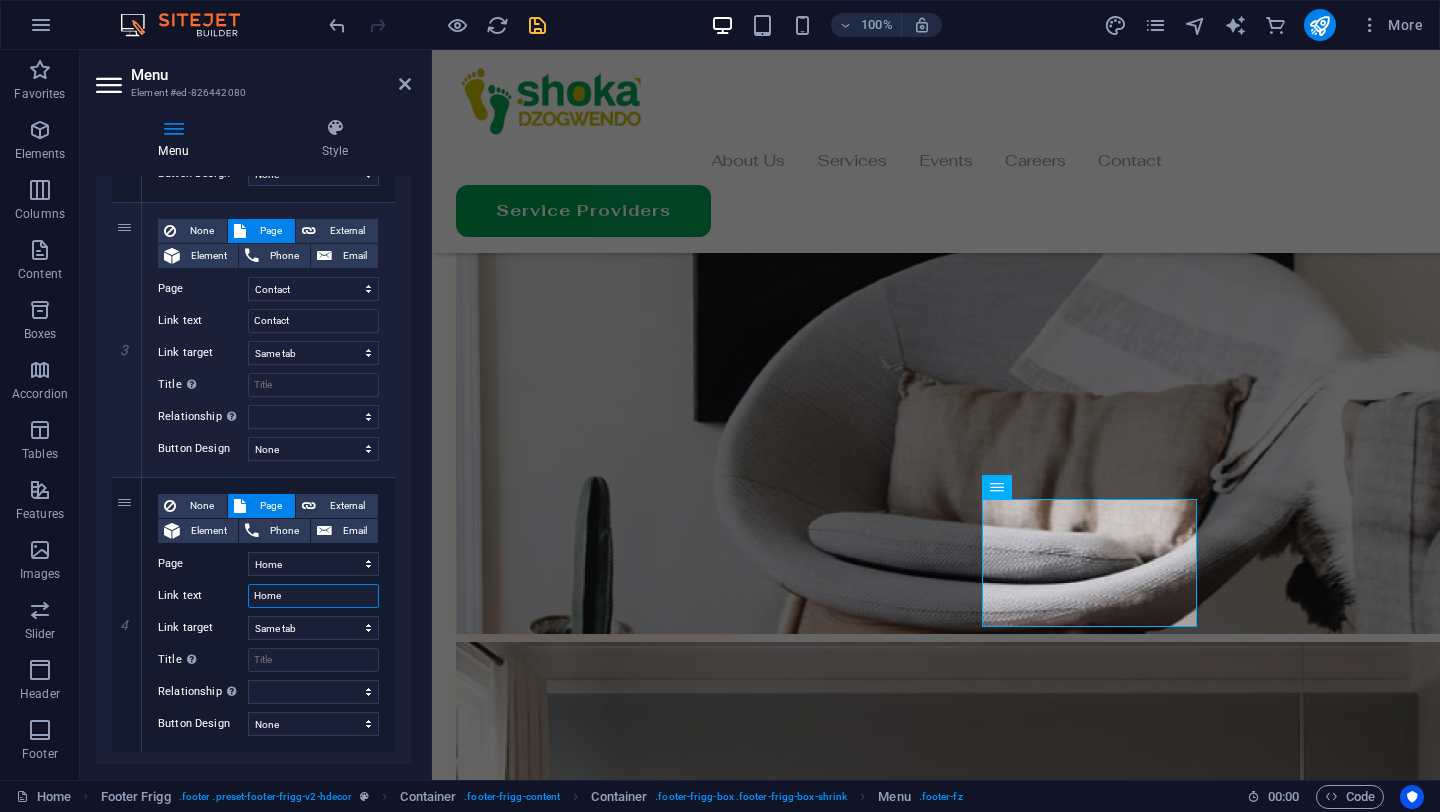 type on "Home" 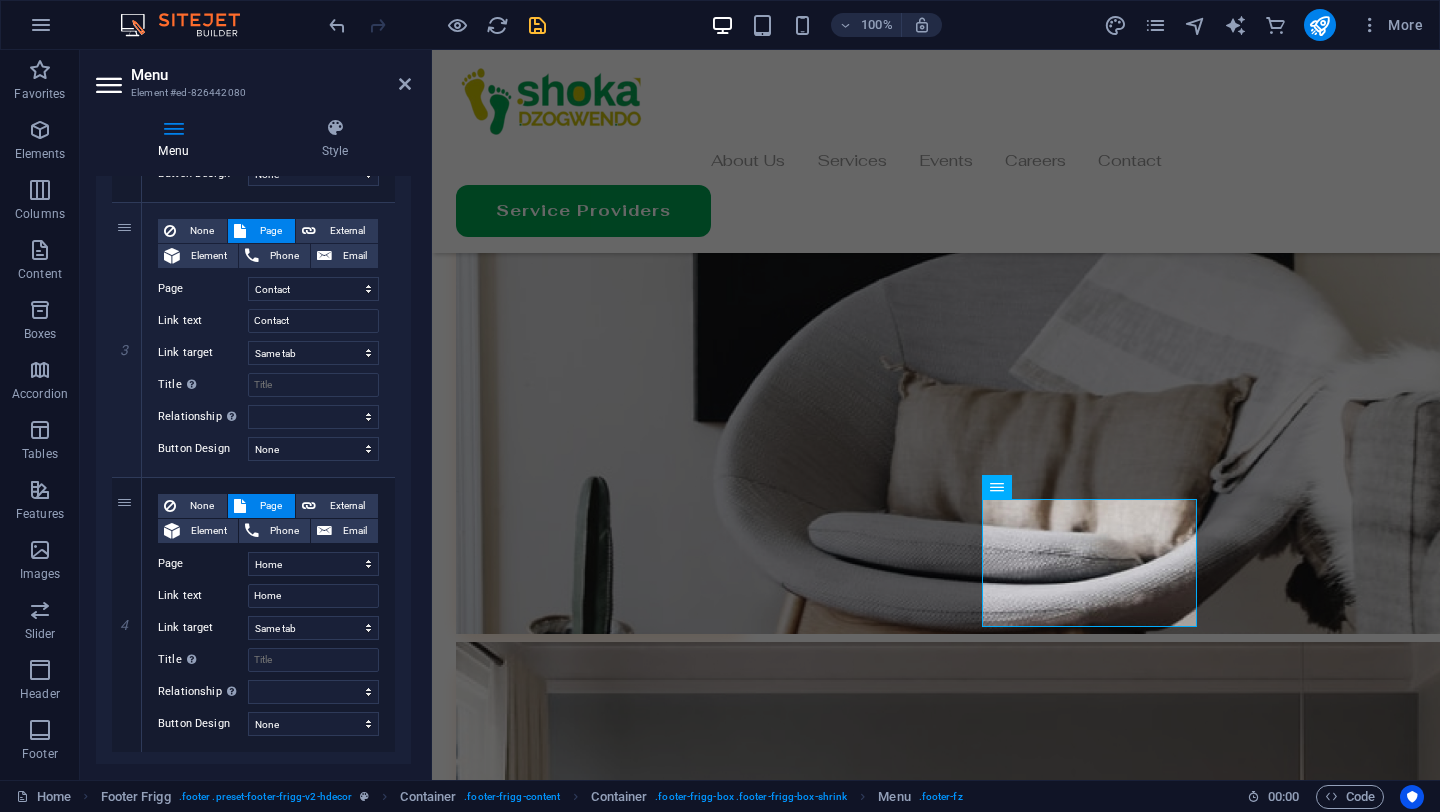 click on "[NUMBER] None Page External Element Phone Email Page Home About Us Services Contact Privacy Legal Notice Element #ed-826441792
URL Phone Email Link text About Us Link target New tab Same tab Overlay Title Additional link description, should not be the same as the link text. The title is most often shown as a tooltip text when the mouse moves over the element. Leave empty if uncertain. Relationship Sets the  relationship of this link to the link target . For example, the value "nofollow" instructs search engines not to follow the link. Can be left empty. alternate author bookmark external help license next nofollow noreferrer noopener prev search tag Button Design None Default Primary Secondary [NUM] None Page External Element Phone Email Page Home About Us Services Contact Privacy Legal Notice Element
URL Phone Email Link text Services Link target New tab Same tab Overlay Title Relationship Sets the  alternate author bookmark" at bounding box center [253, 202] 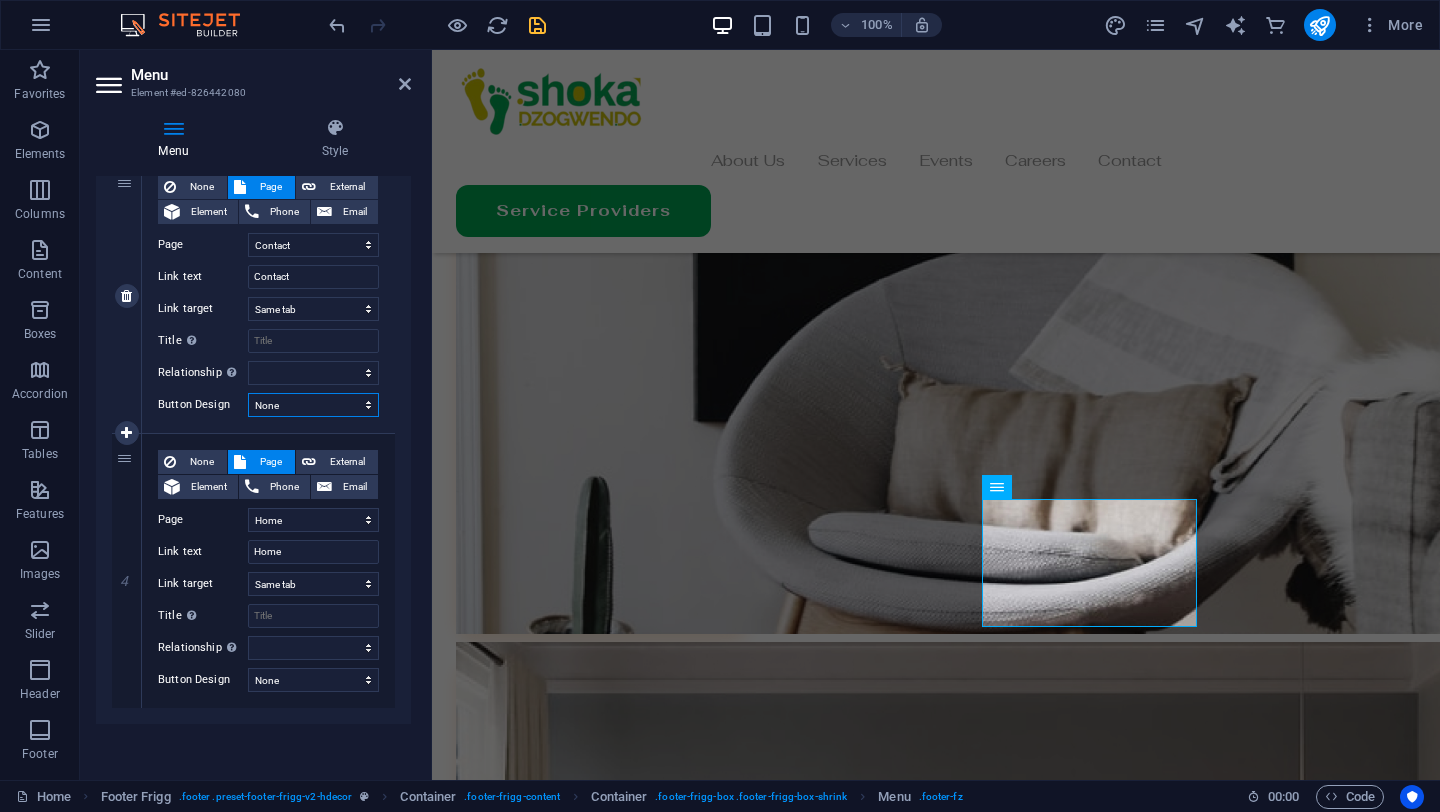 click on "None Default Primary Secondary" at bounding box center (313, 405) 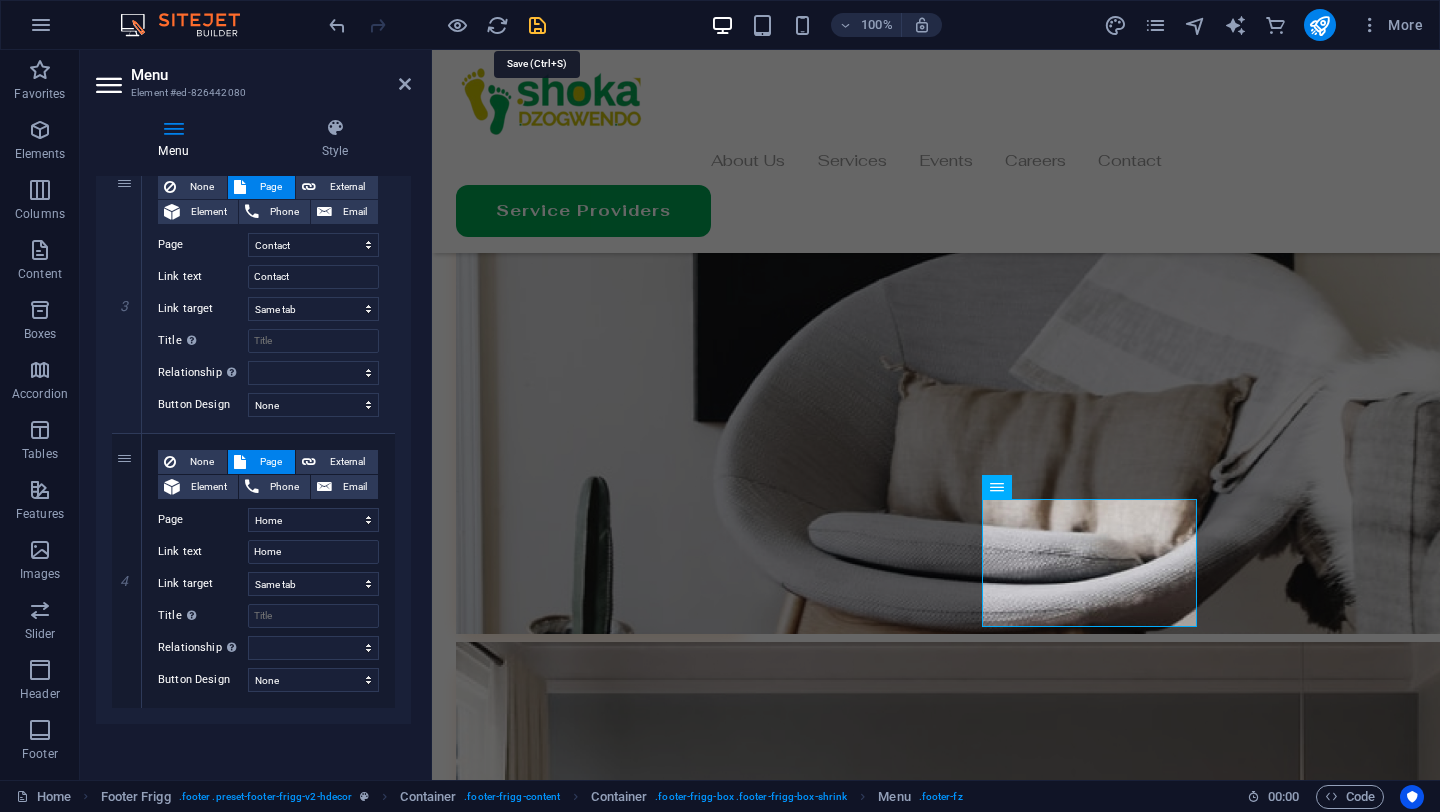 click at bounding box center (537, 25) 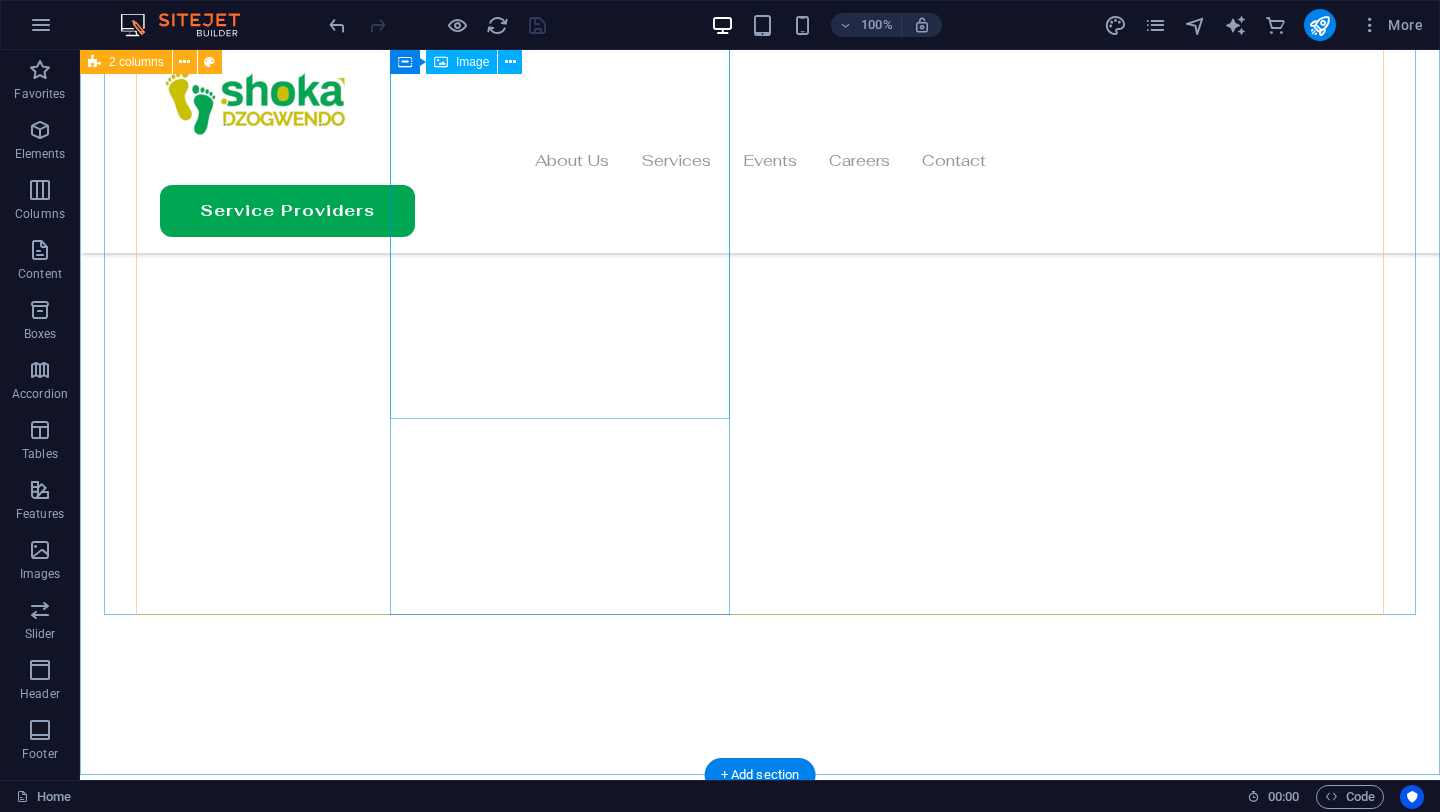 scroll, scrollTop: 6326, scrollLeft: 0, axis: vertical 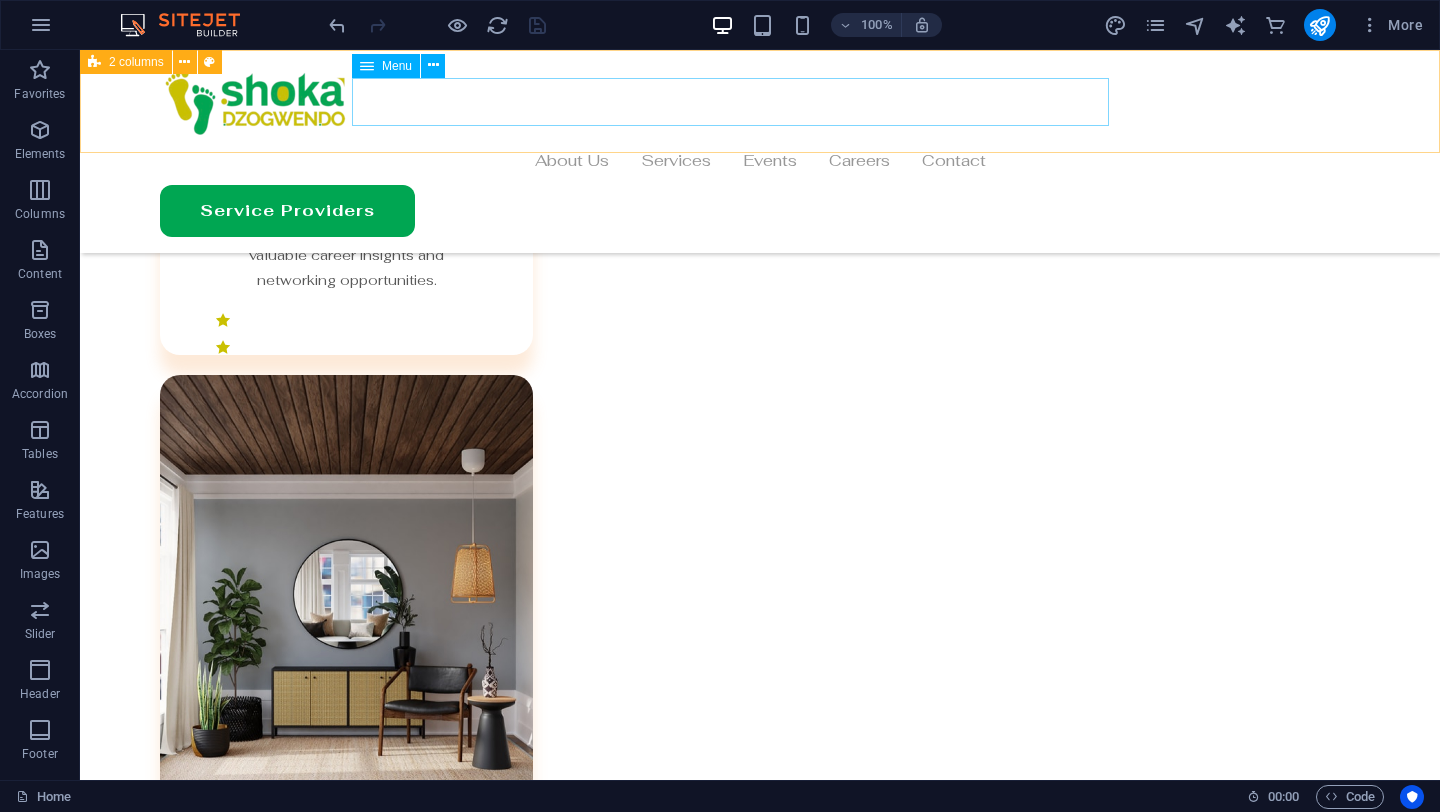 click on "About Us Services Events Careers Contact" at bounding box center (760, 161) 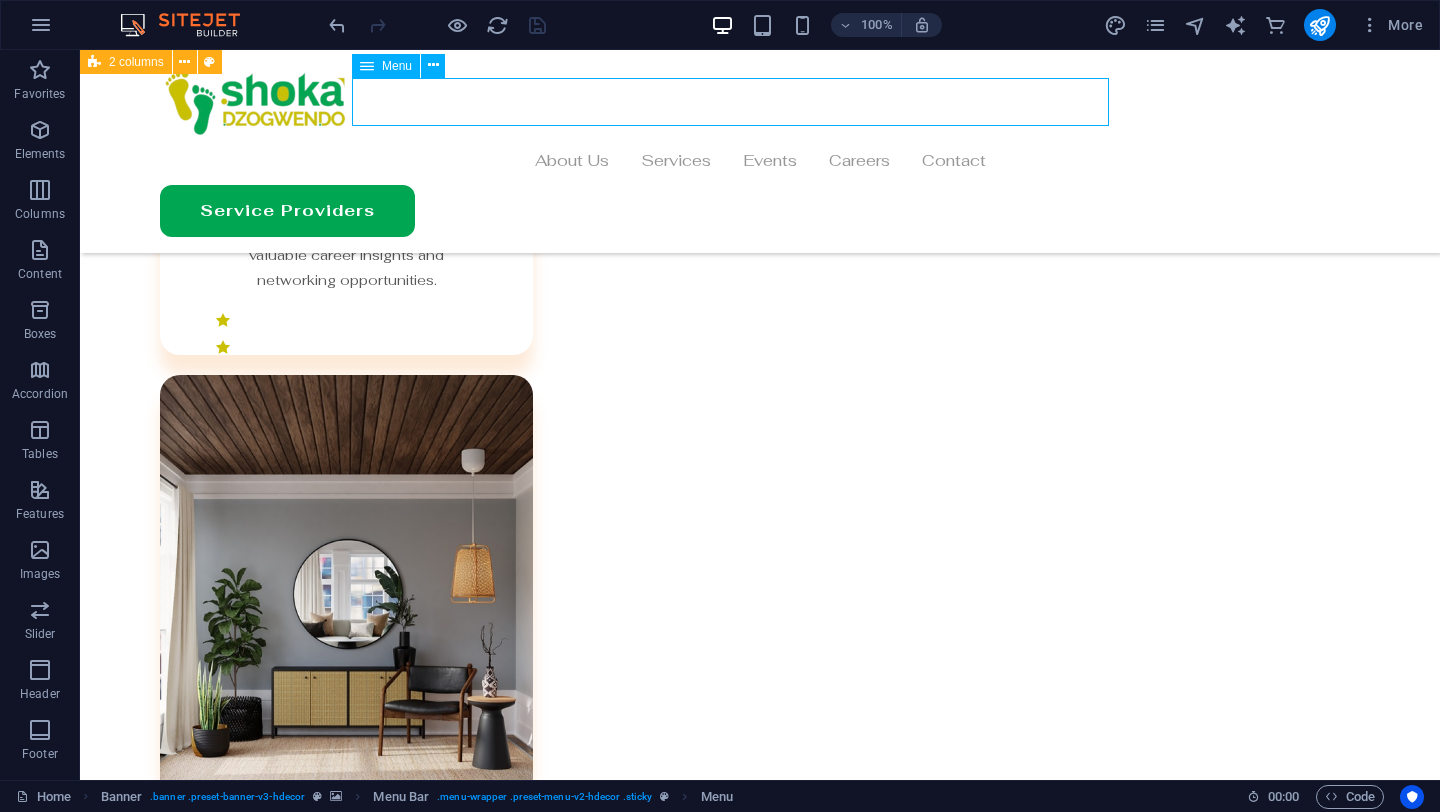 click on "About Us Services Events Careers Contact" at bounding box center (760, 161) 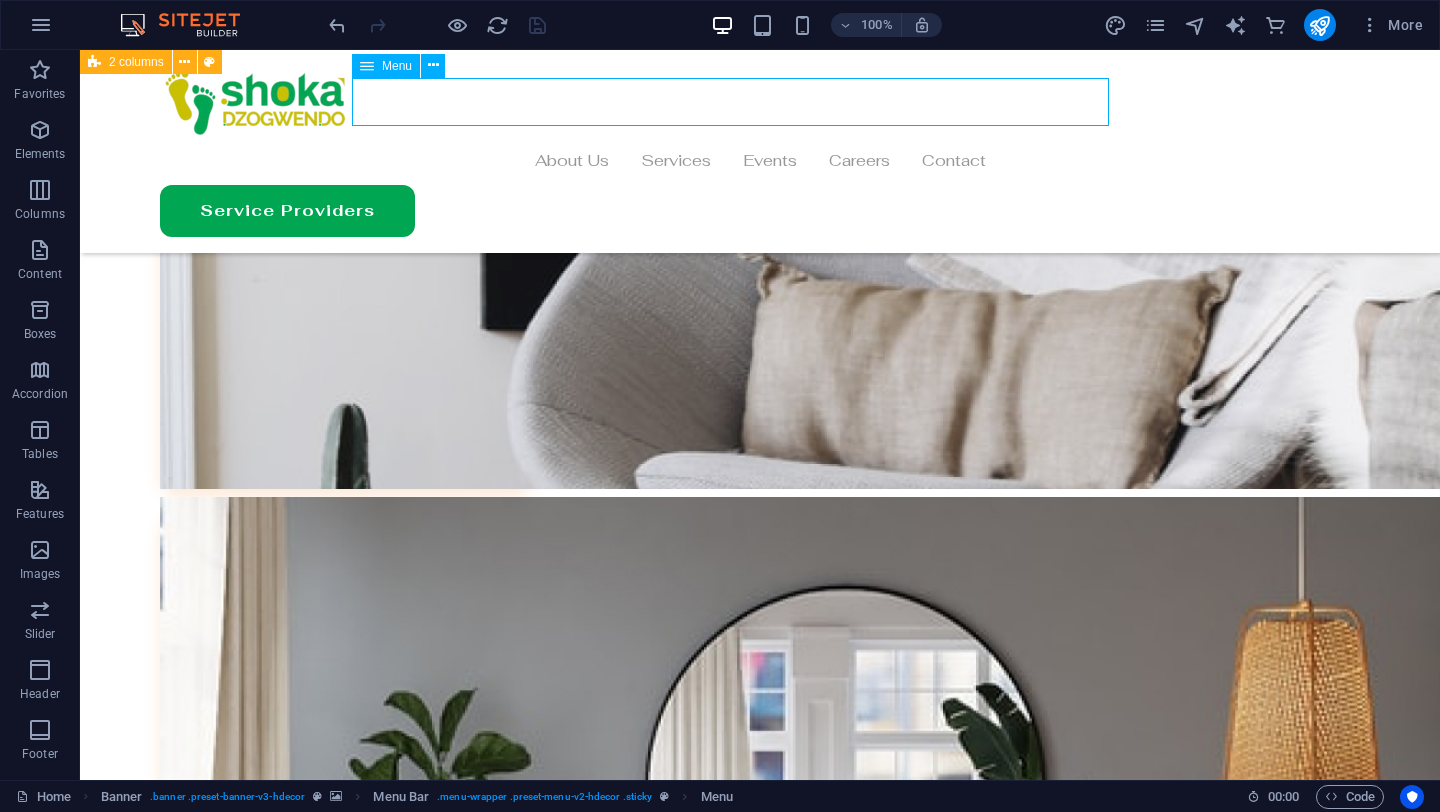 select on "1" 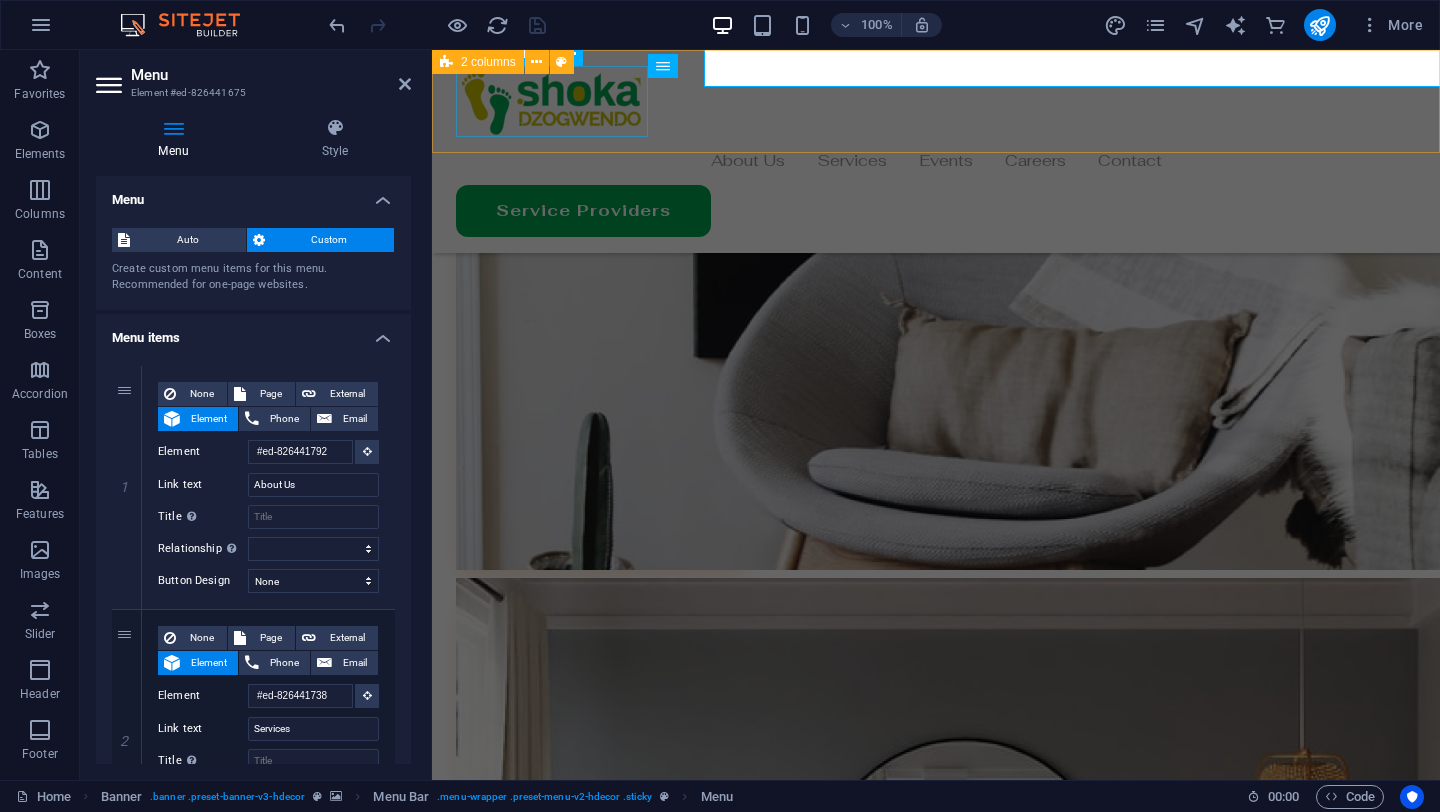 scroll, scrollTop: 6365, scrollLeft: 0, axis: vertical 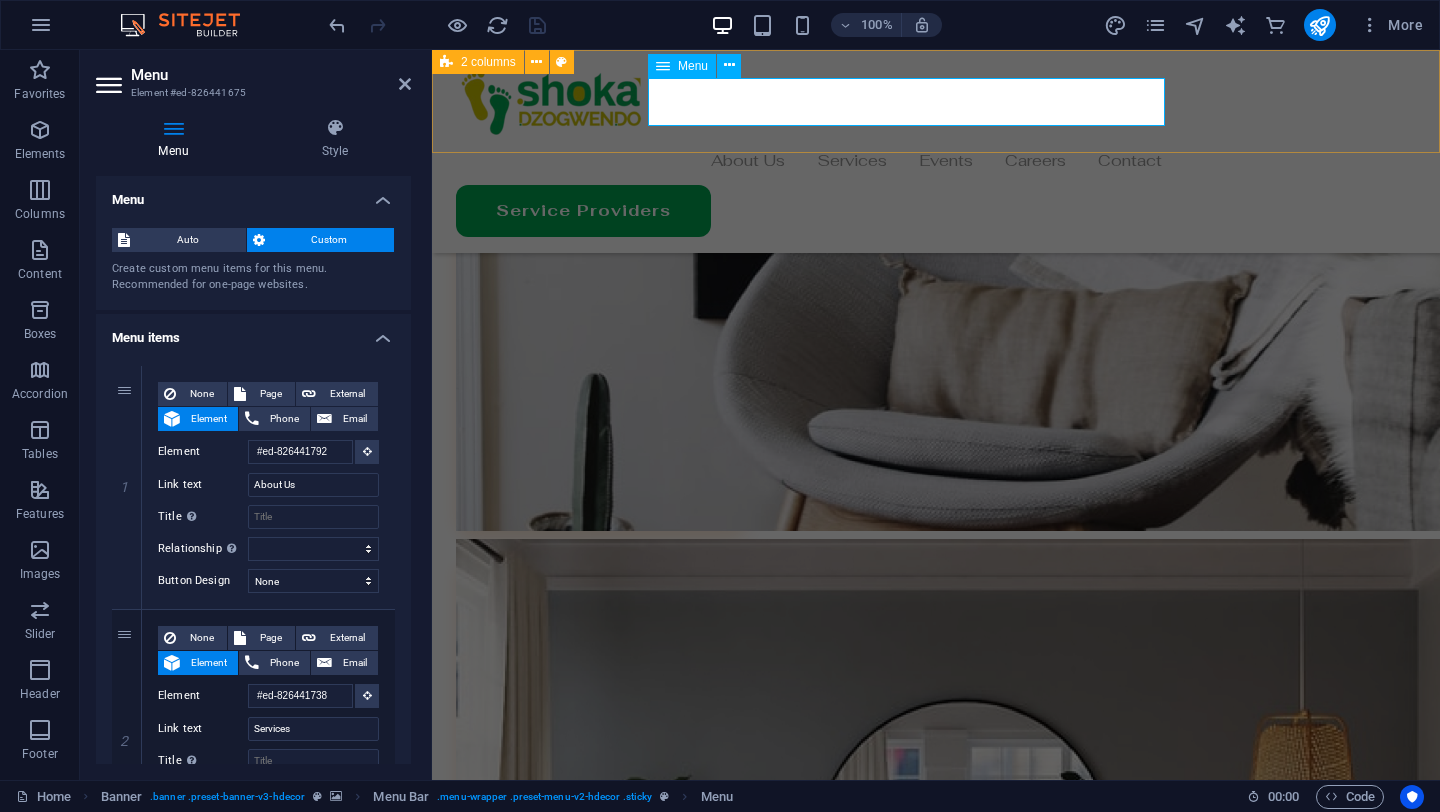 click on "About Us Services Events Careers Contact" at bounding box center [936, 161] 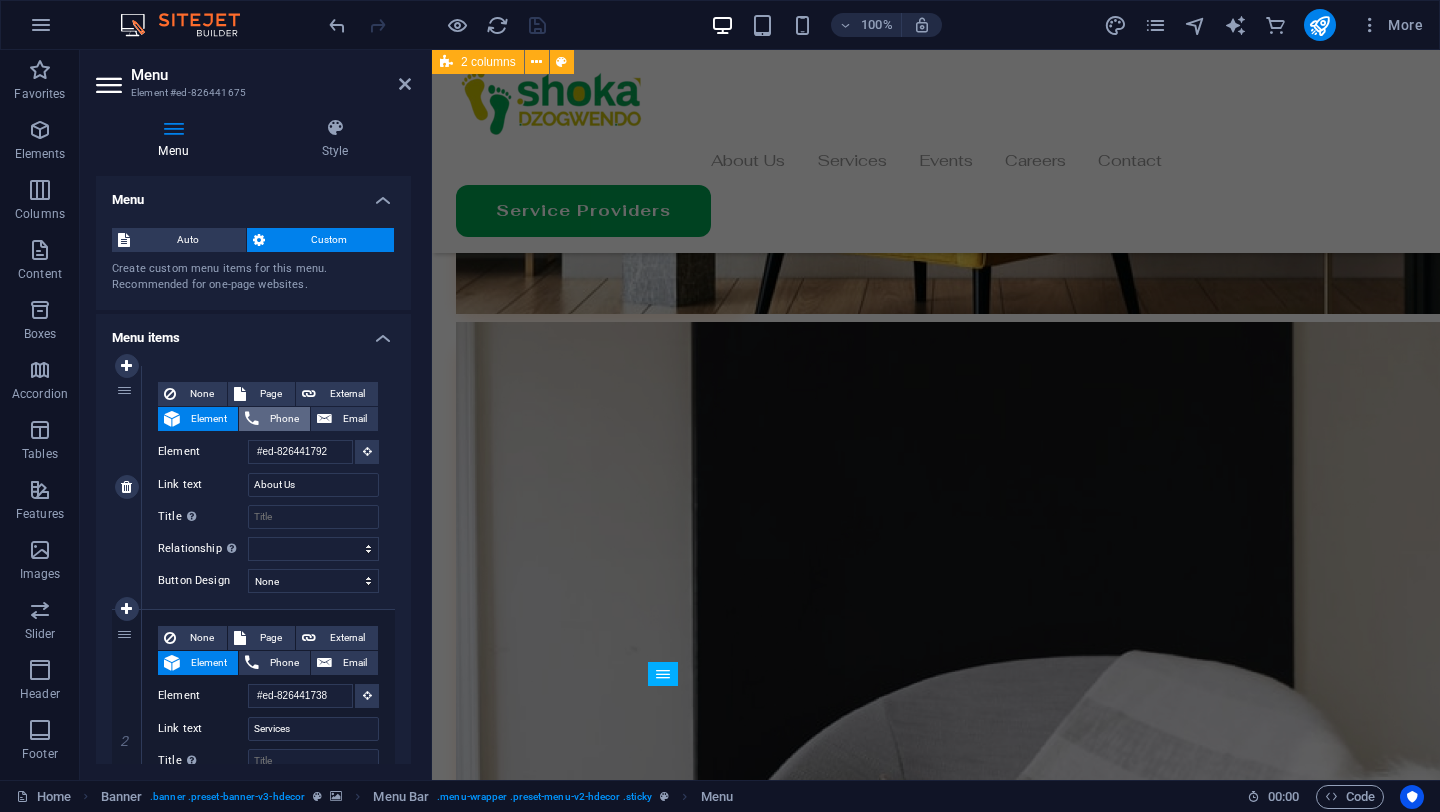 scroll, scrollTop: 6056, scrollLeft: 0, axis: vertical 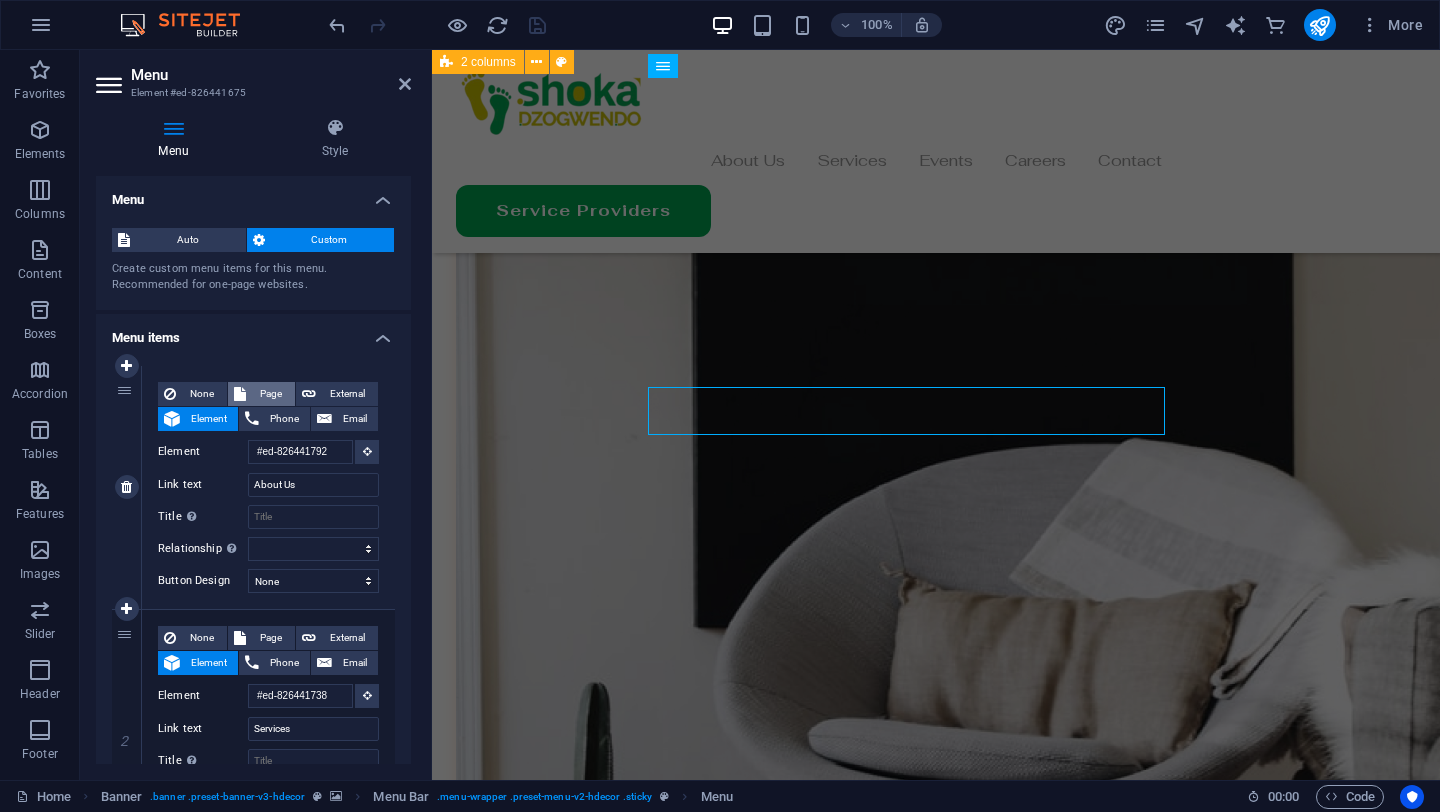 click on "Page" at bounding box center [270, 394] 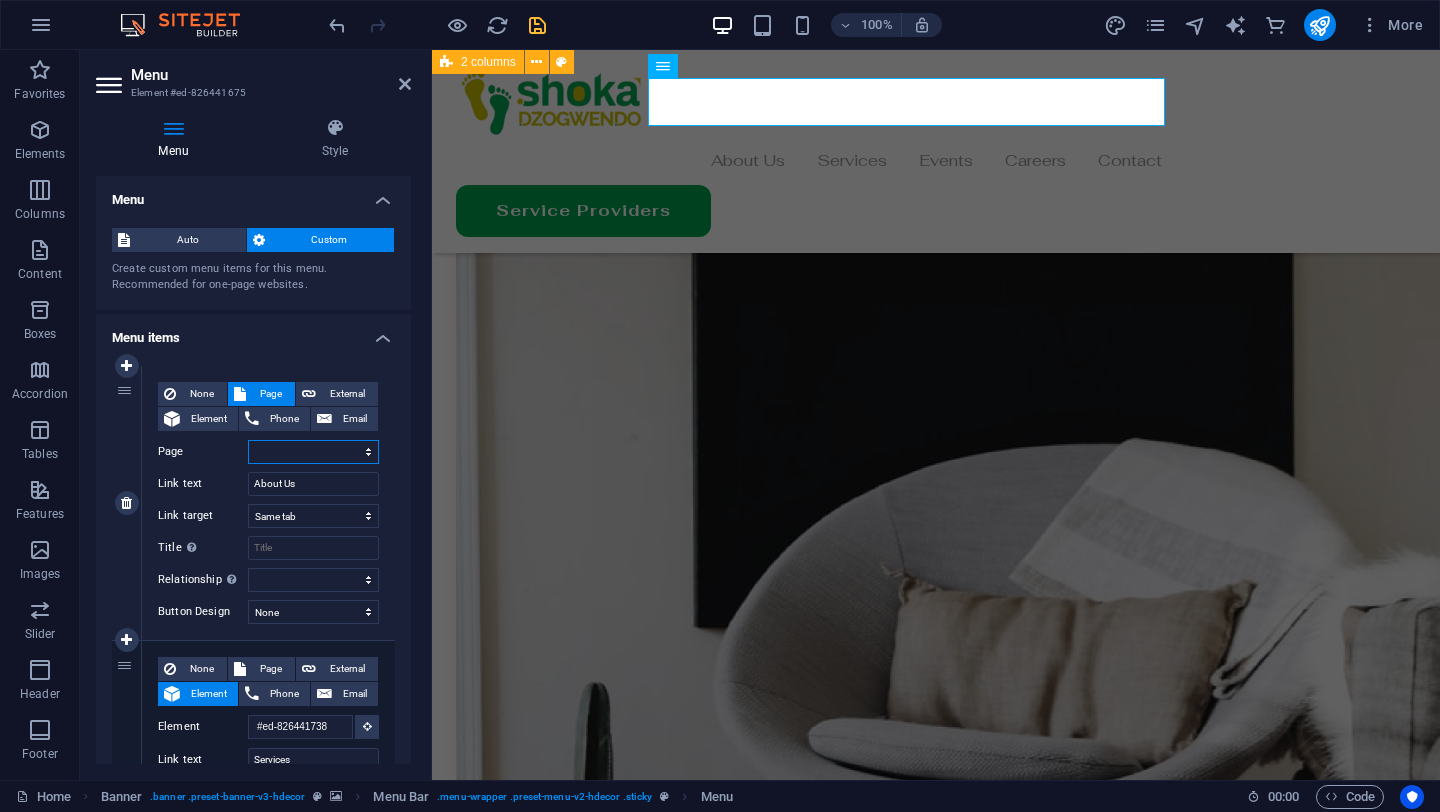 click on "Home About Us Services Contact Privacy Legal Notice" at bounding box center [313, 452] 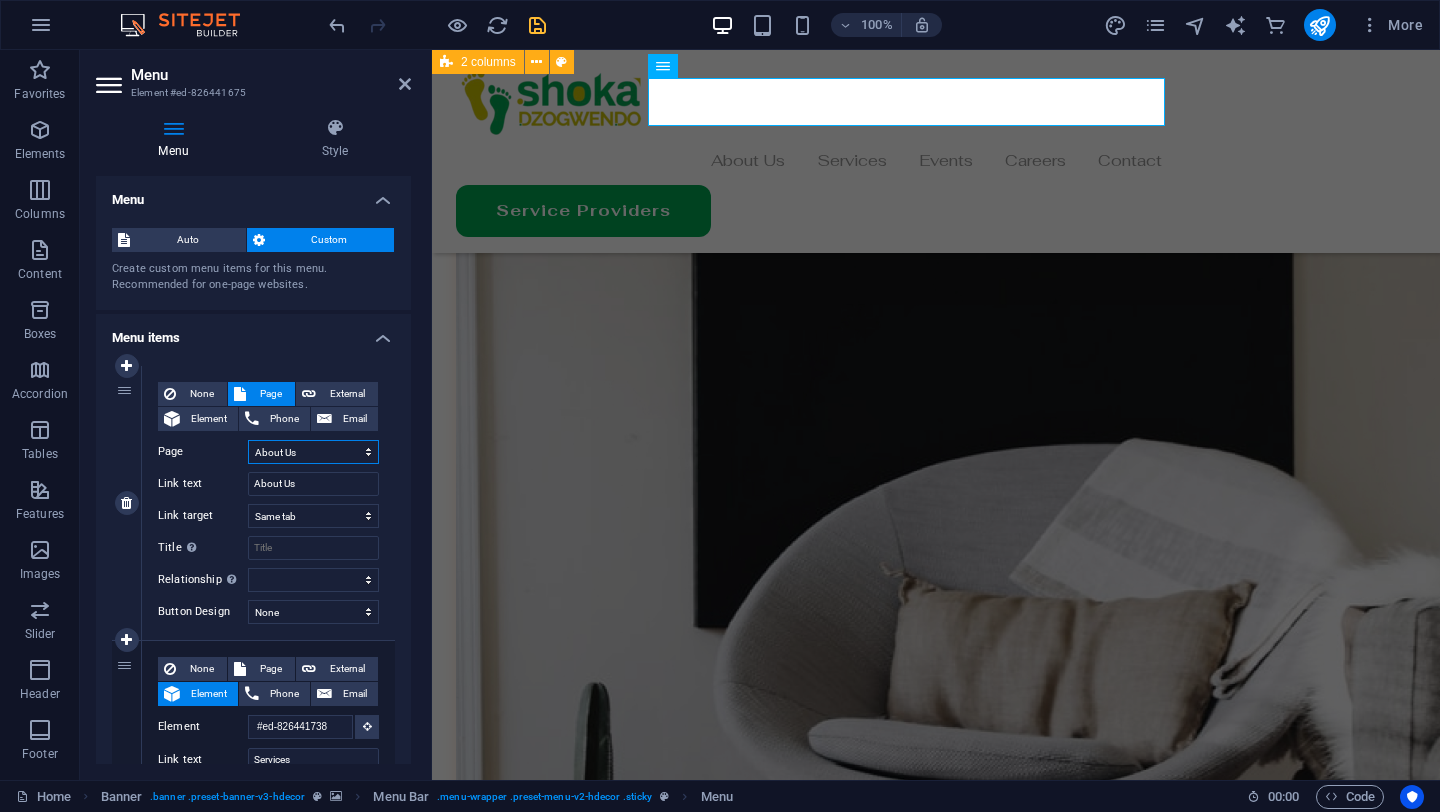 select 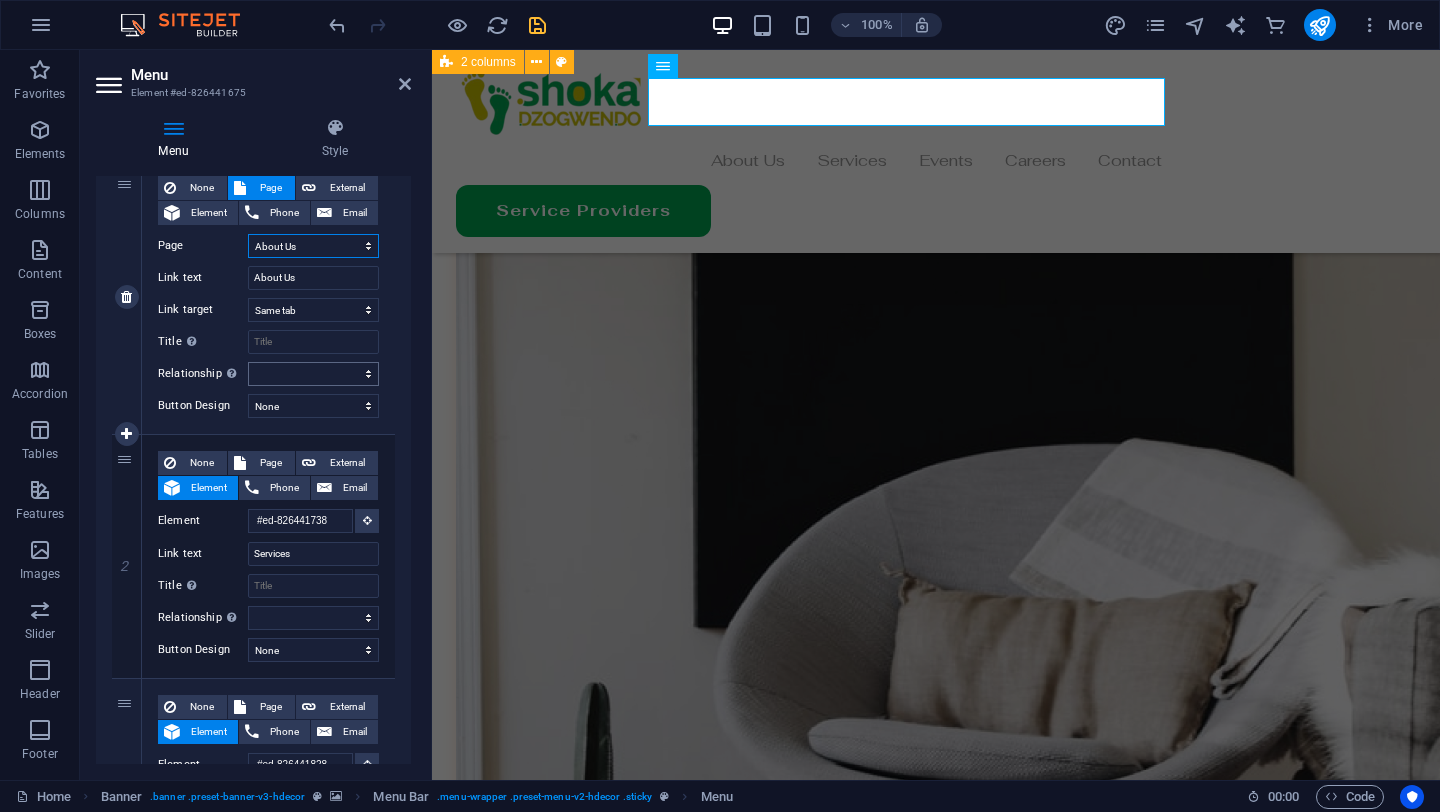 scroll, scrollTop: 219, scrollLeft: 0, axis: vertical 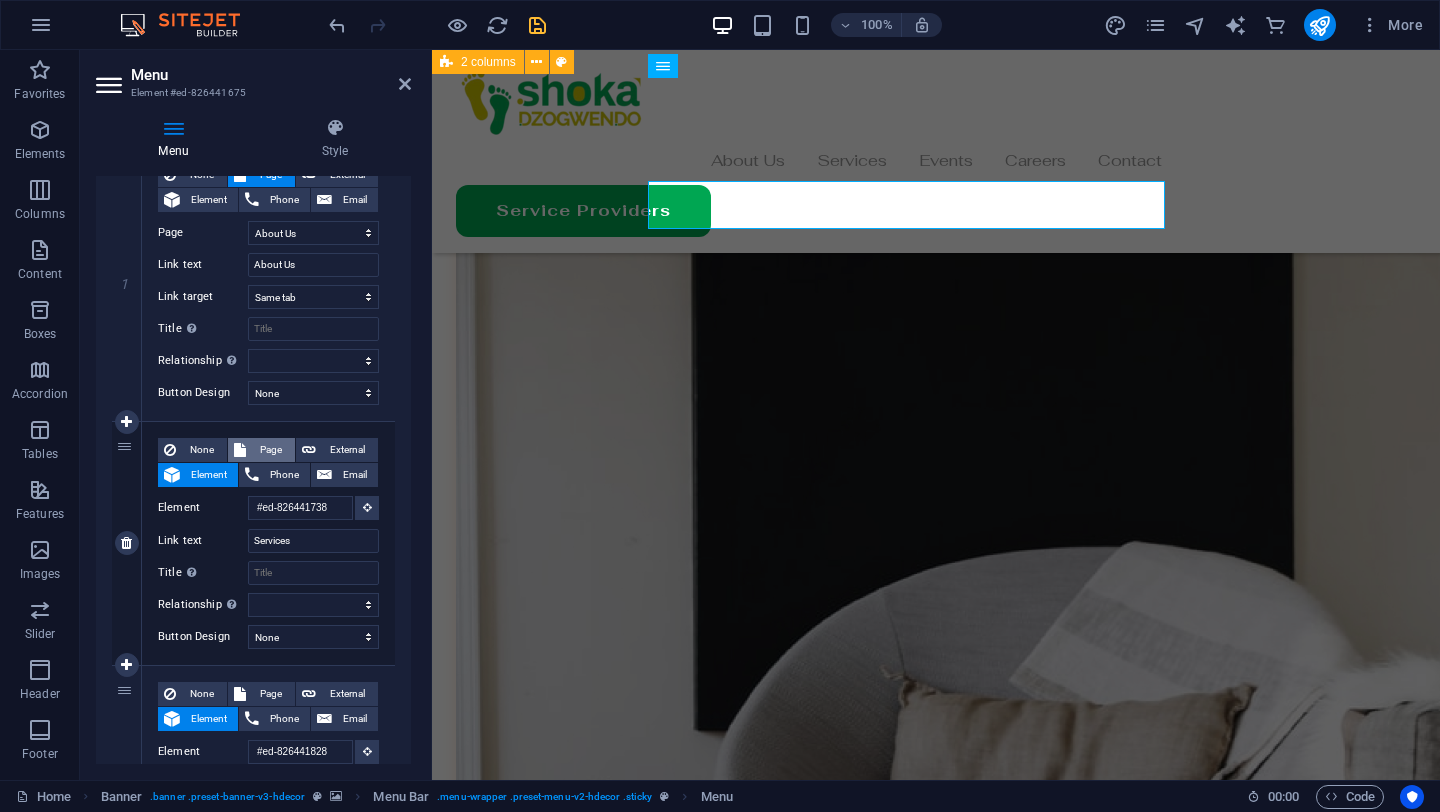 click on "Page" at bounding box center [270, 450] 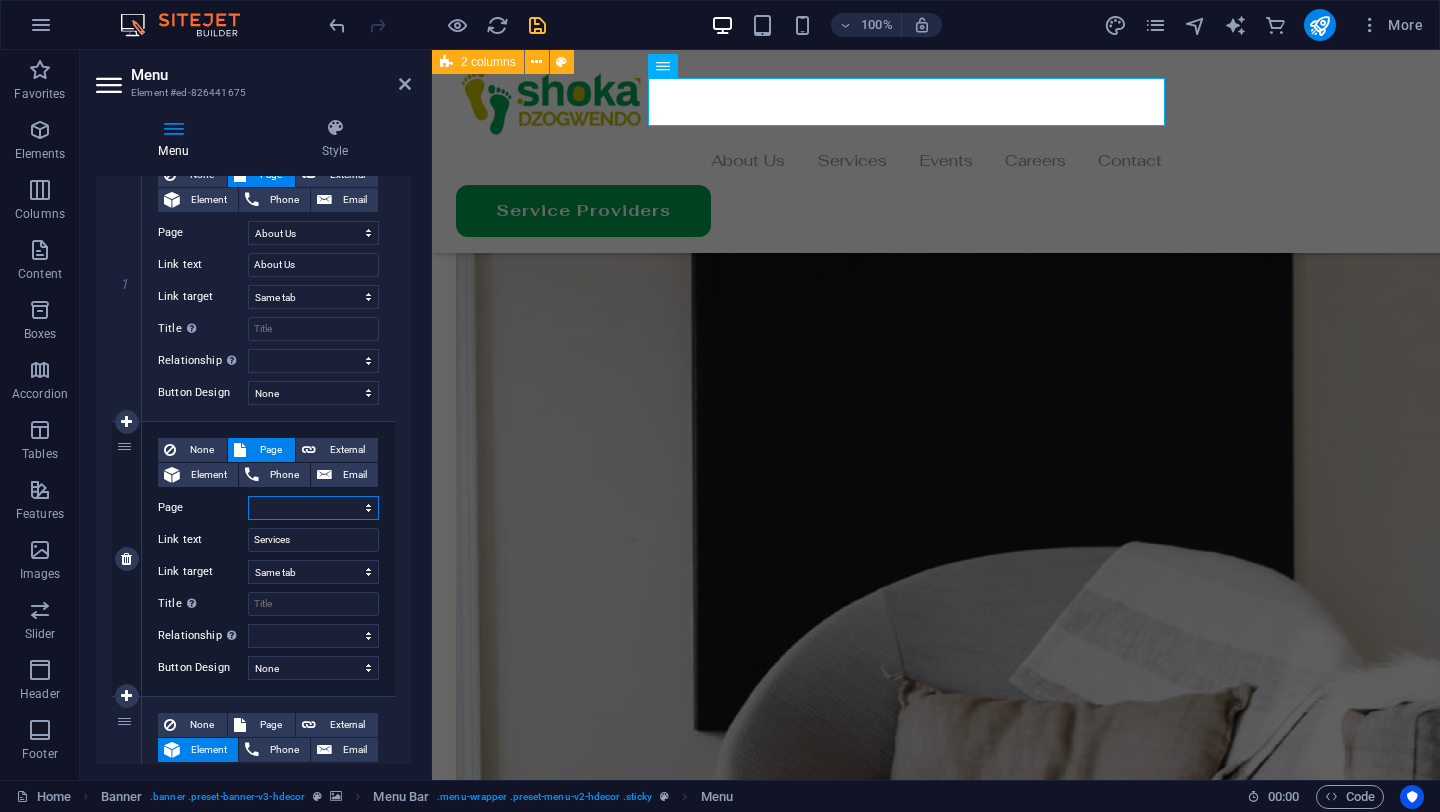 click on "Home About Us Services Contact Privacy Legal Notice" at bounding box center (313, 508) 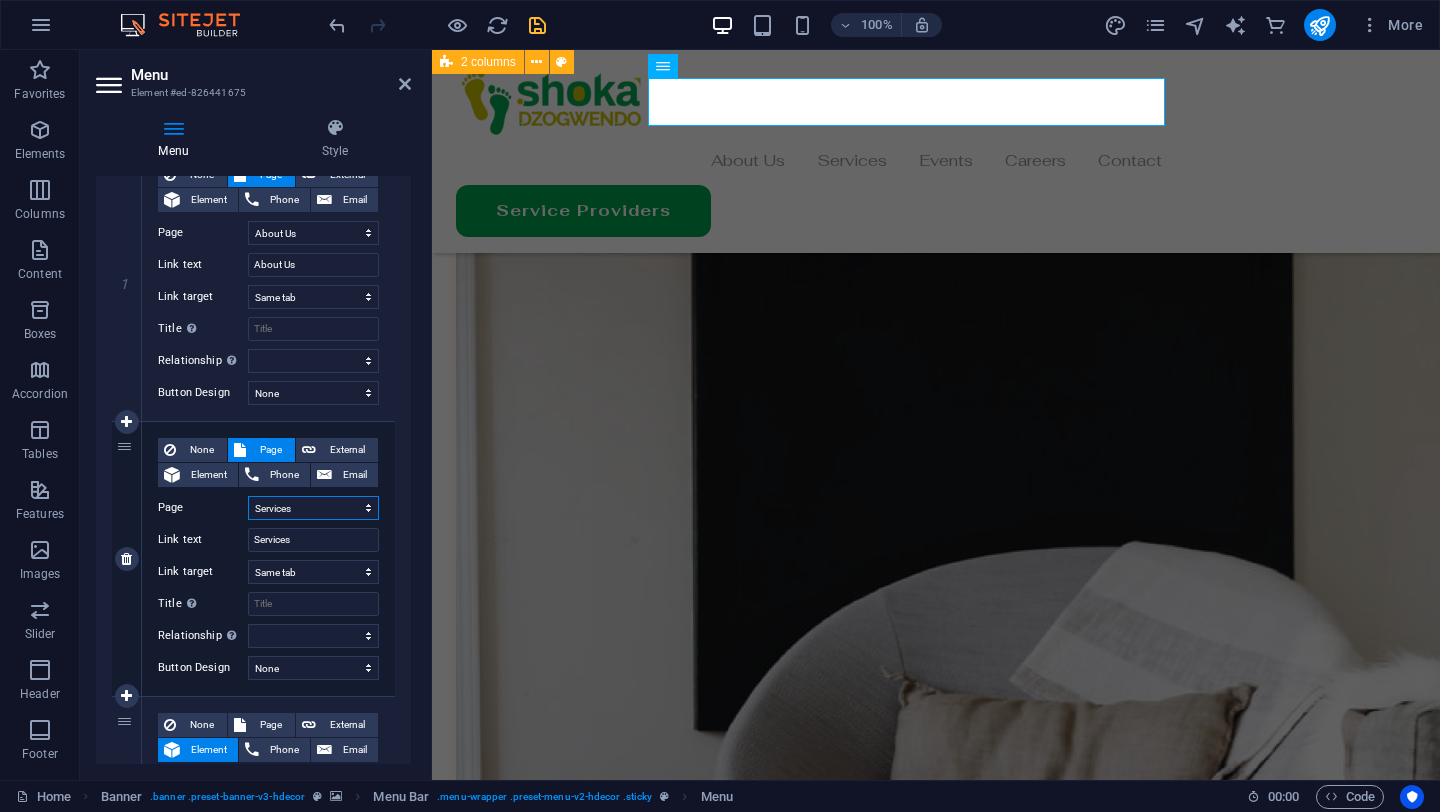 select 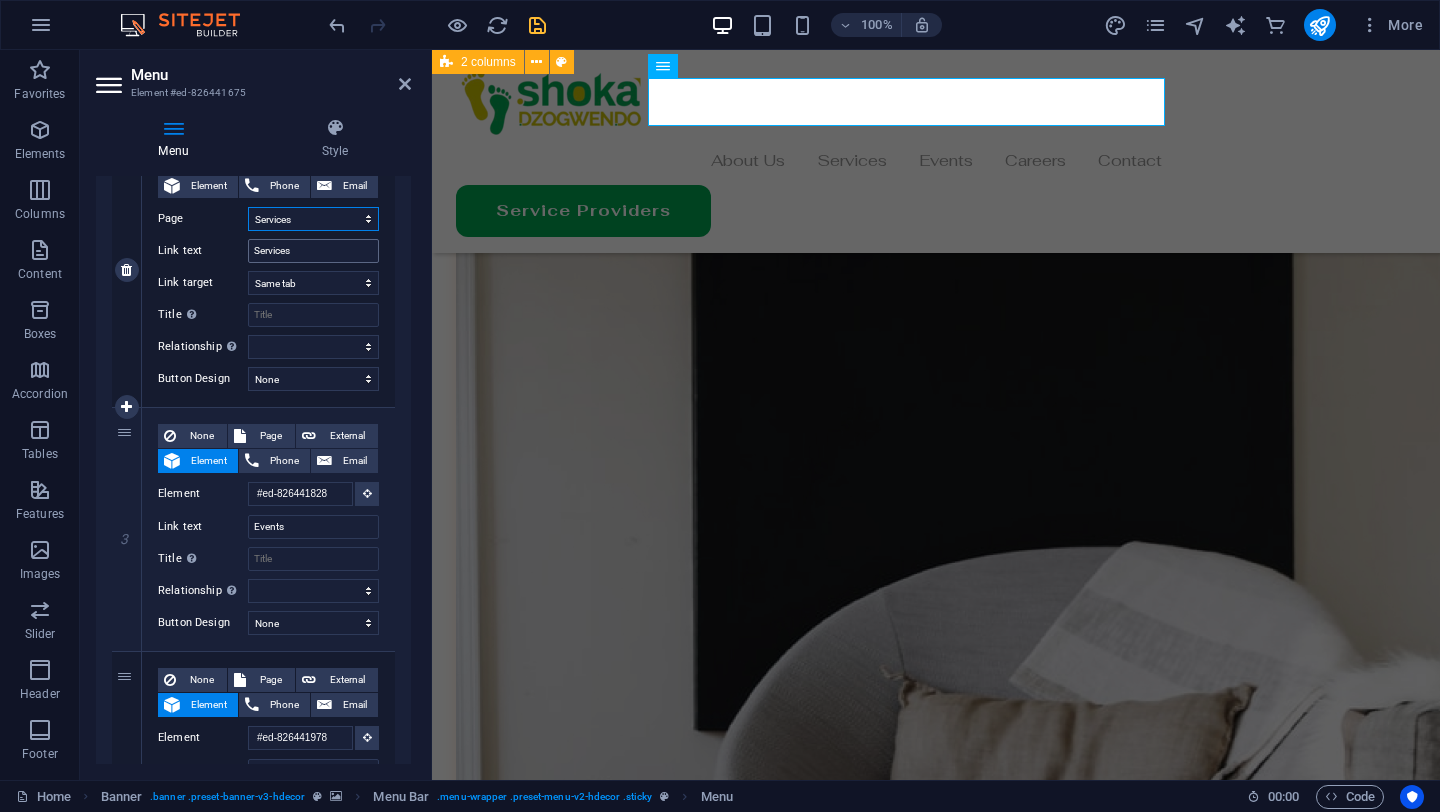 scroll, scrollTop: 533, scrollLeft: 0, axis: vertical 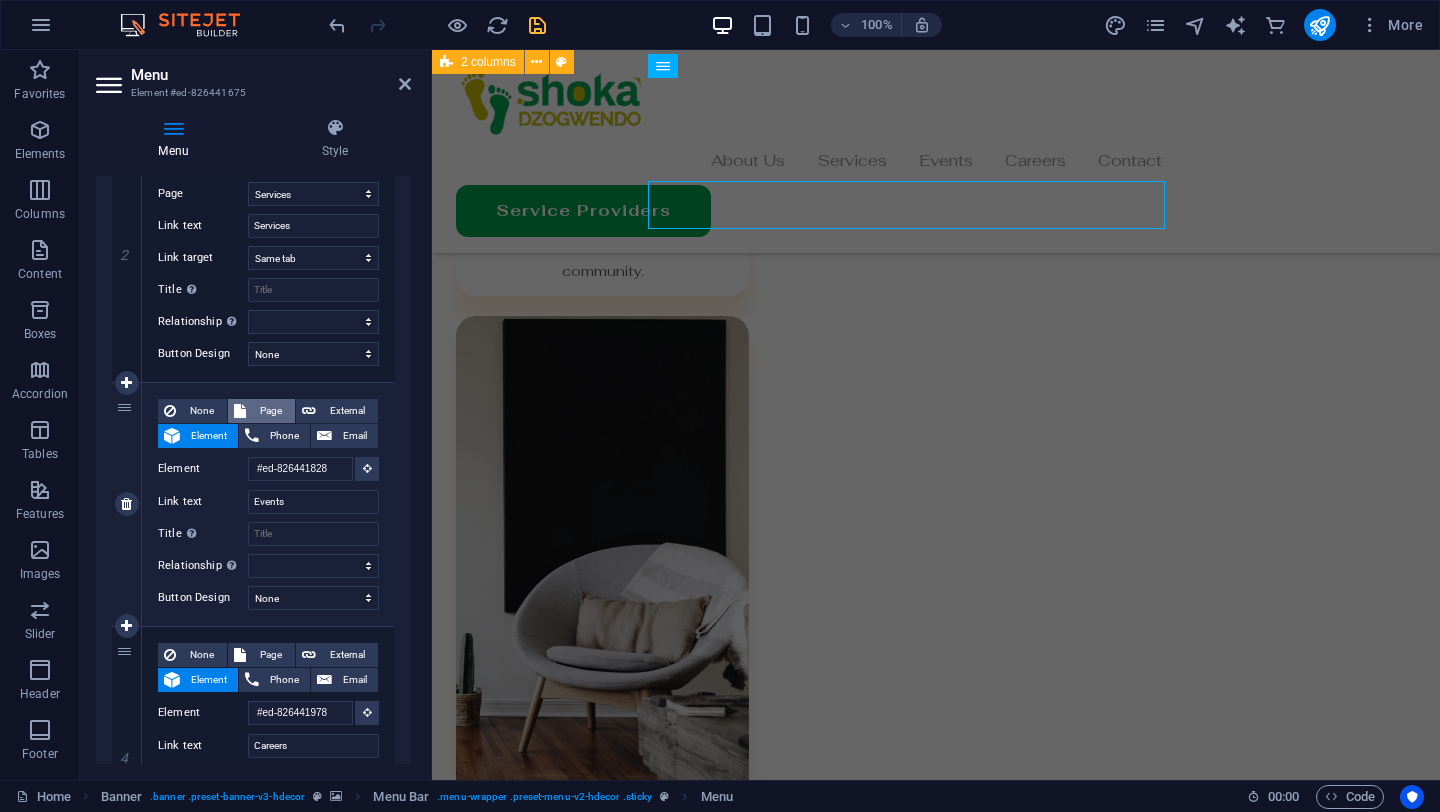 click on "Page" at bounding box center [270, 411] 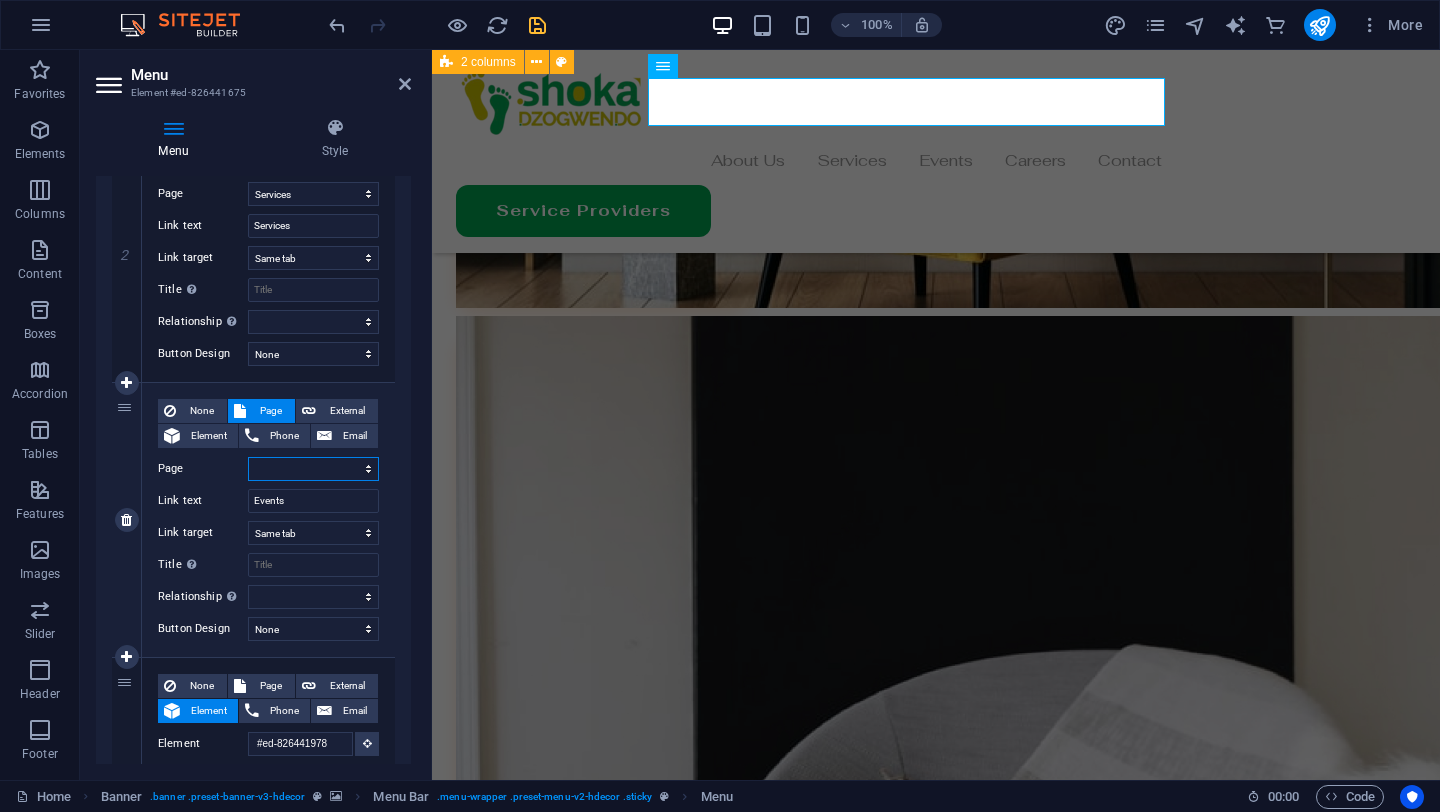 click on "Home About Us Services Contact Privacy Legal Notice" at bounding box center (313, 469) 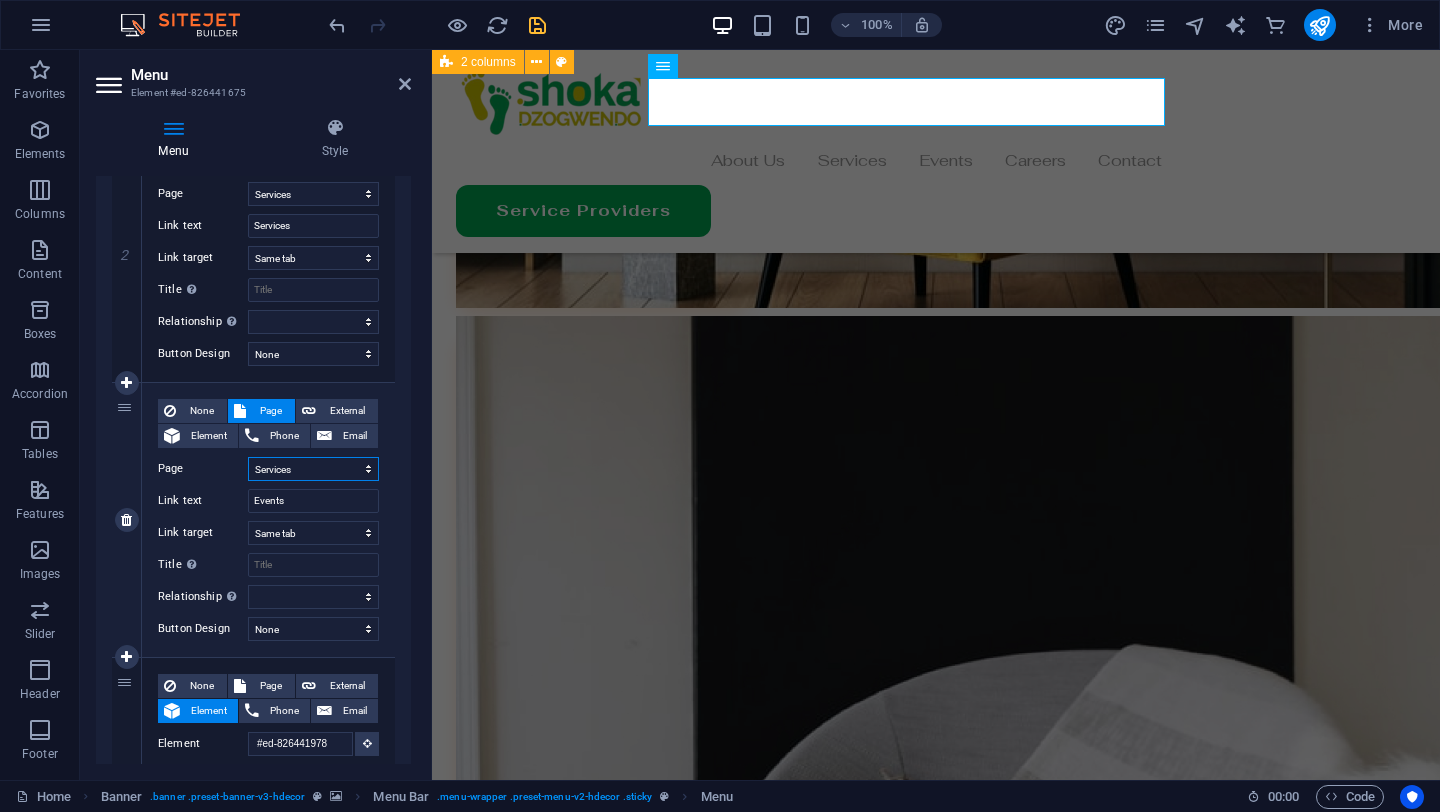 select 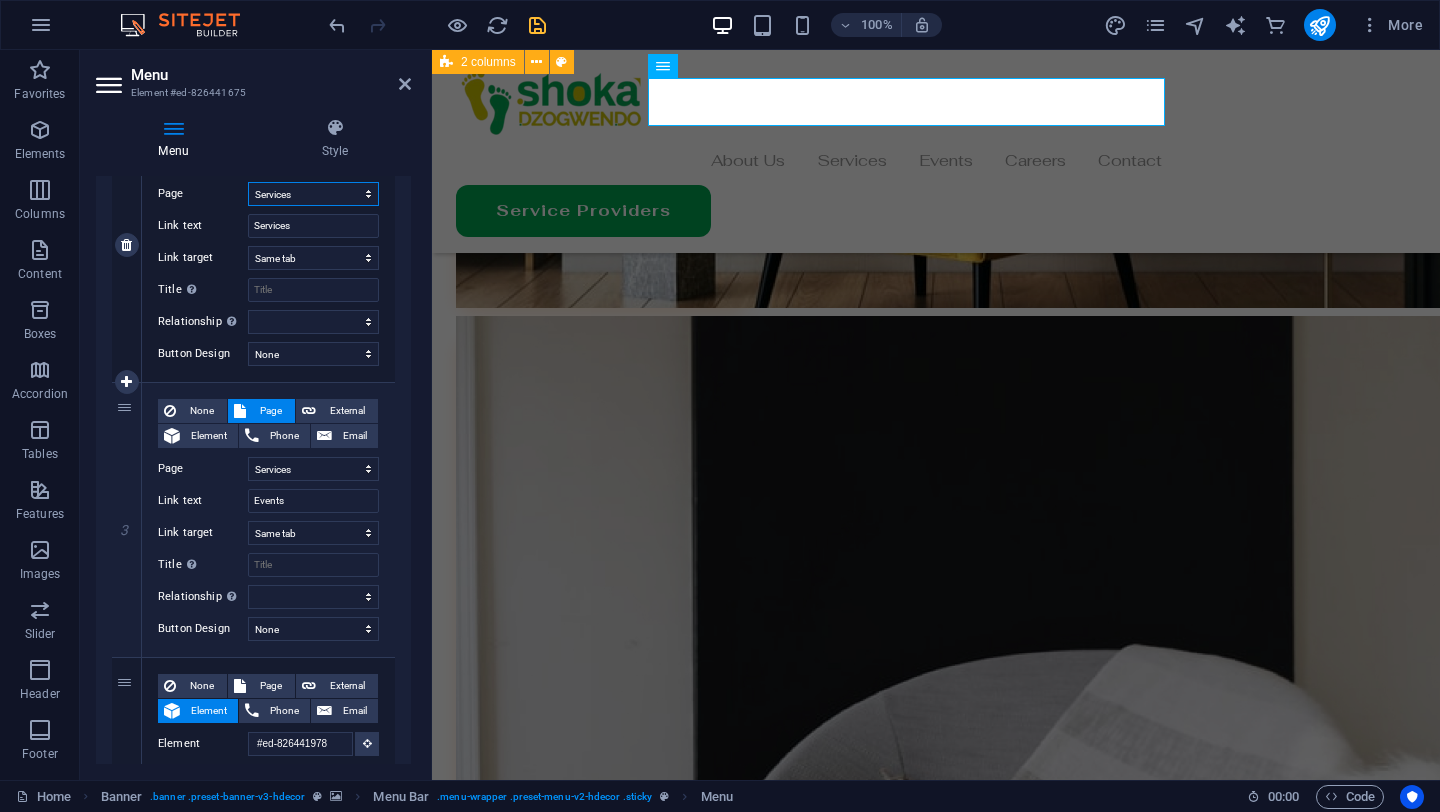 click on "Home About Us Services Contact Privacy Legal Notice" at bounding box center [313, 194] 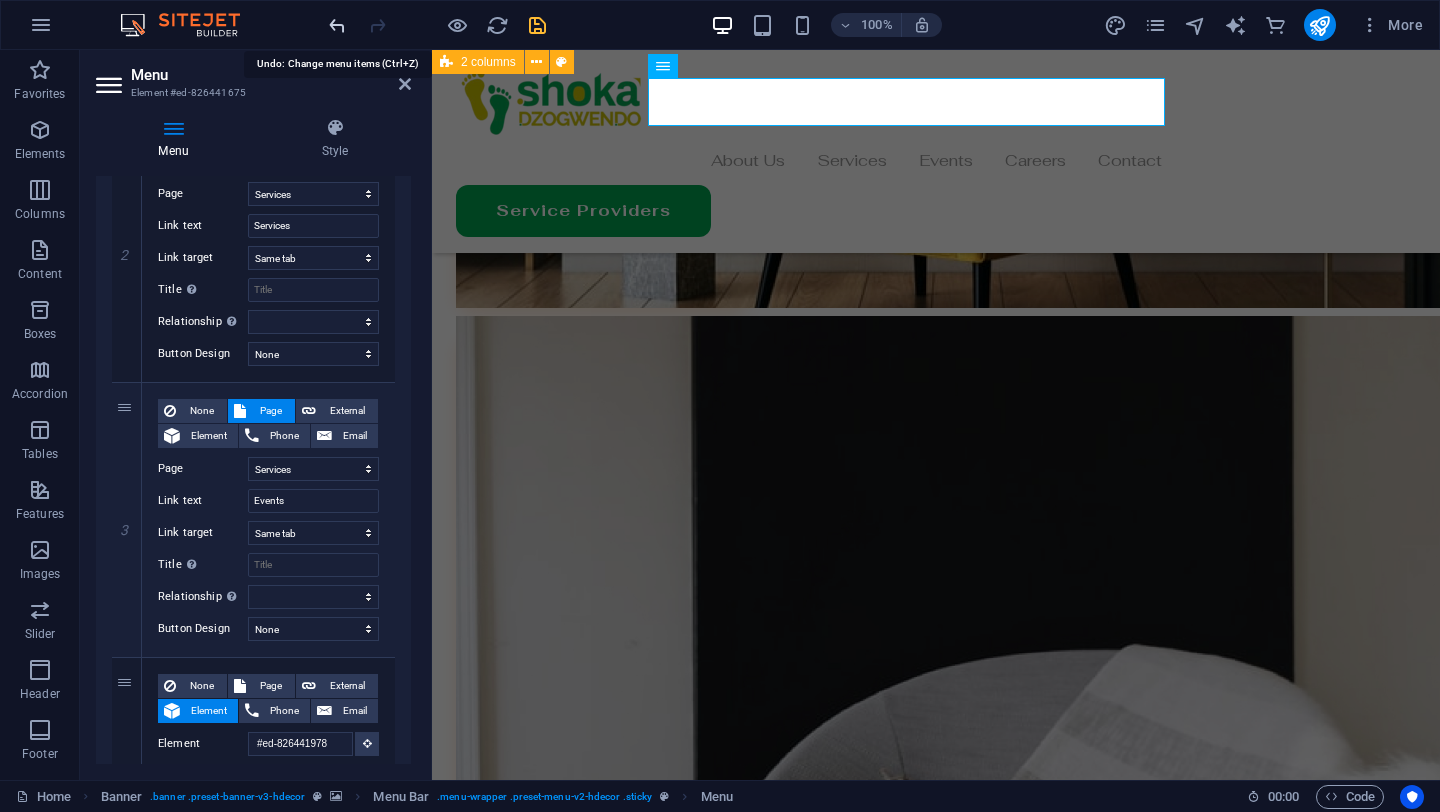 click at bounding box center [337, 25] 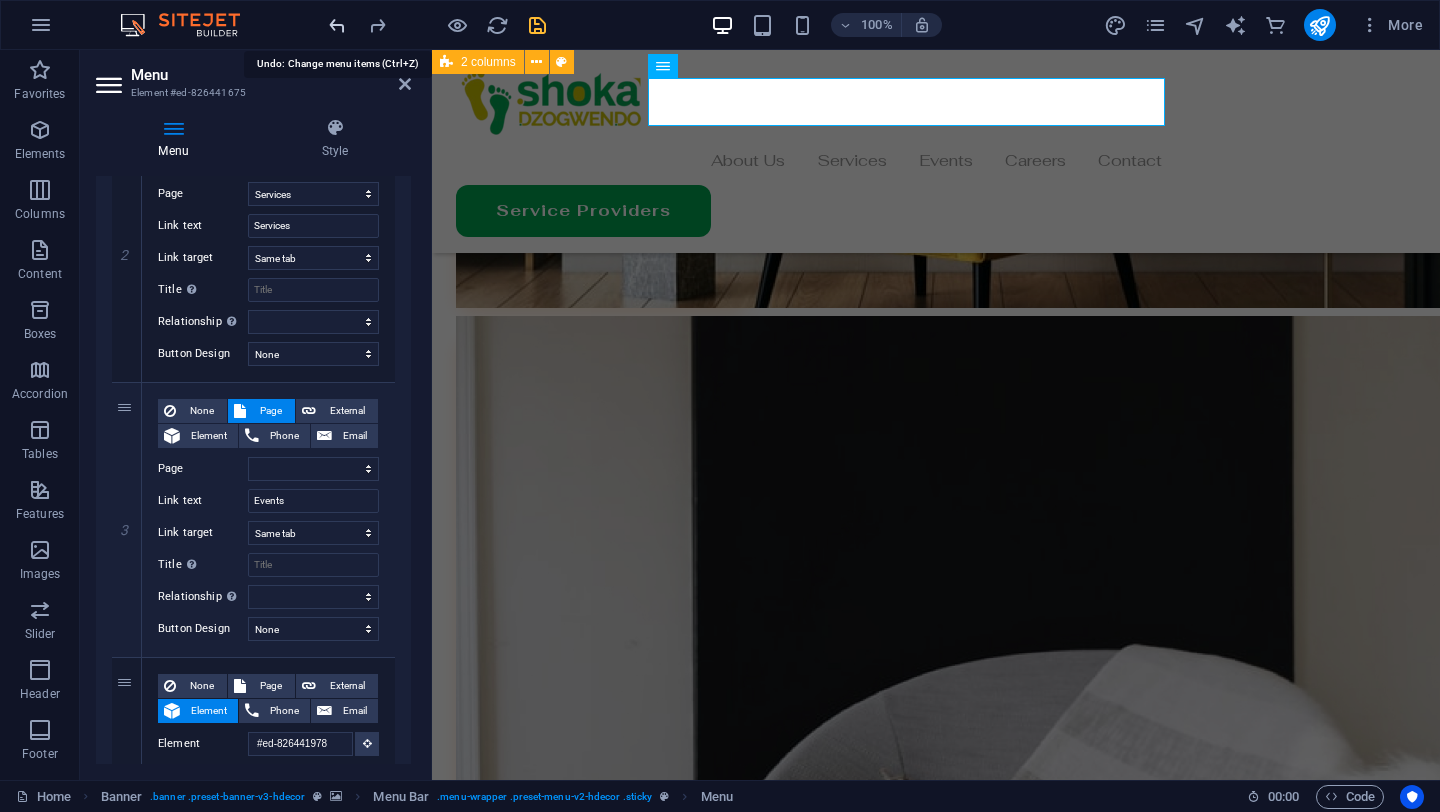 click at bounding box center (337, 25) 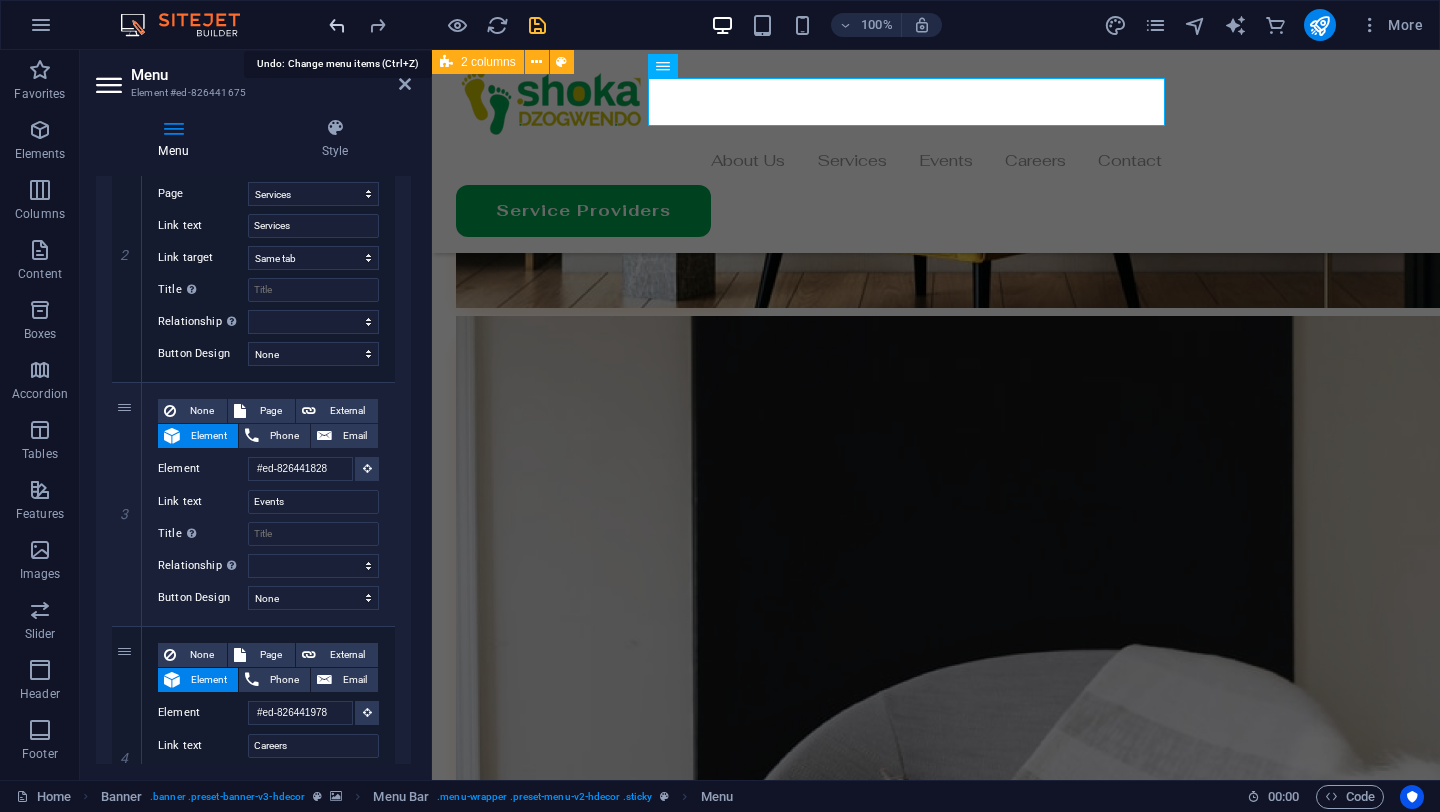 select 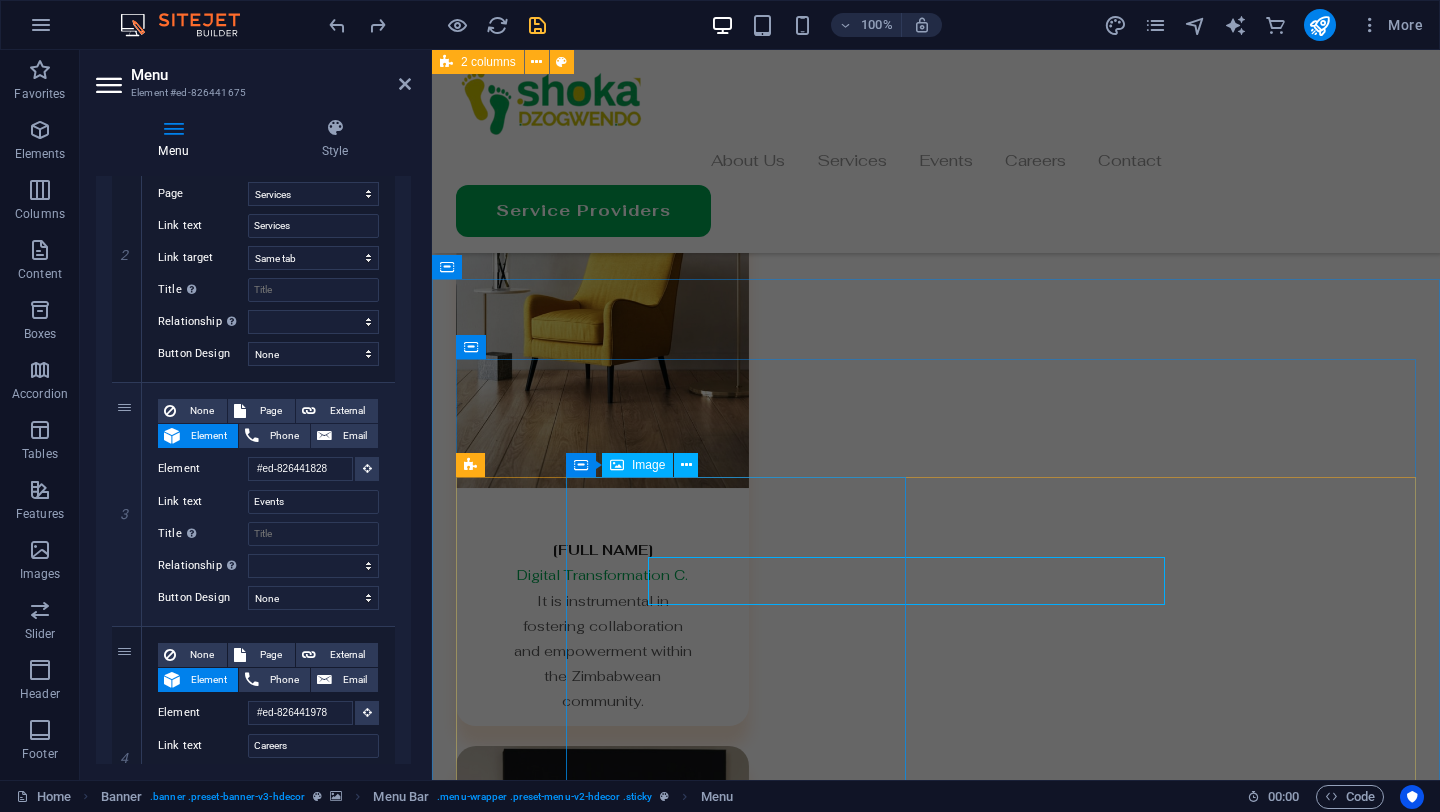 scroll, scrollTop: 5466, scrollLeft: 0, axis: vertical 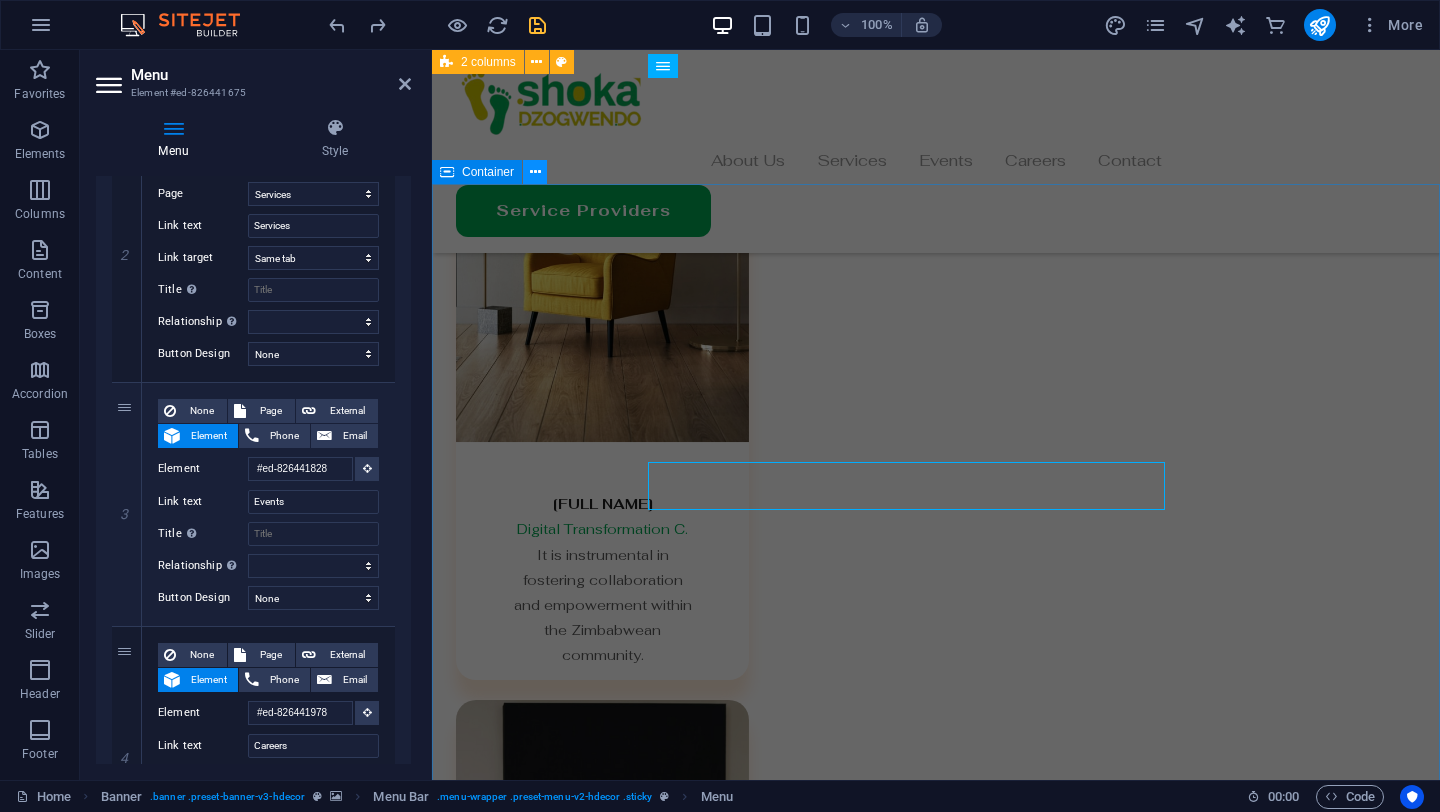 click at bounding box center [535, 172] 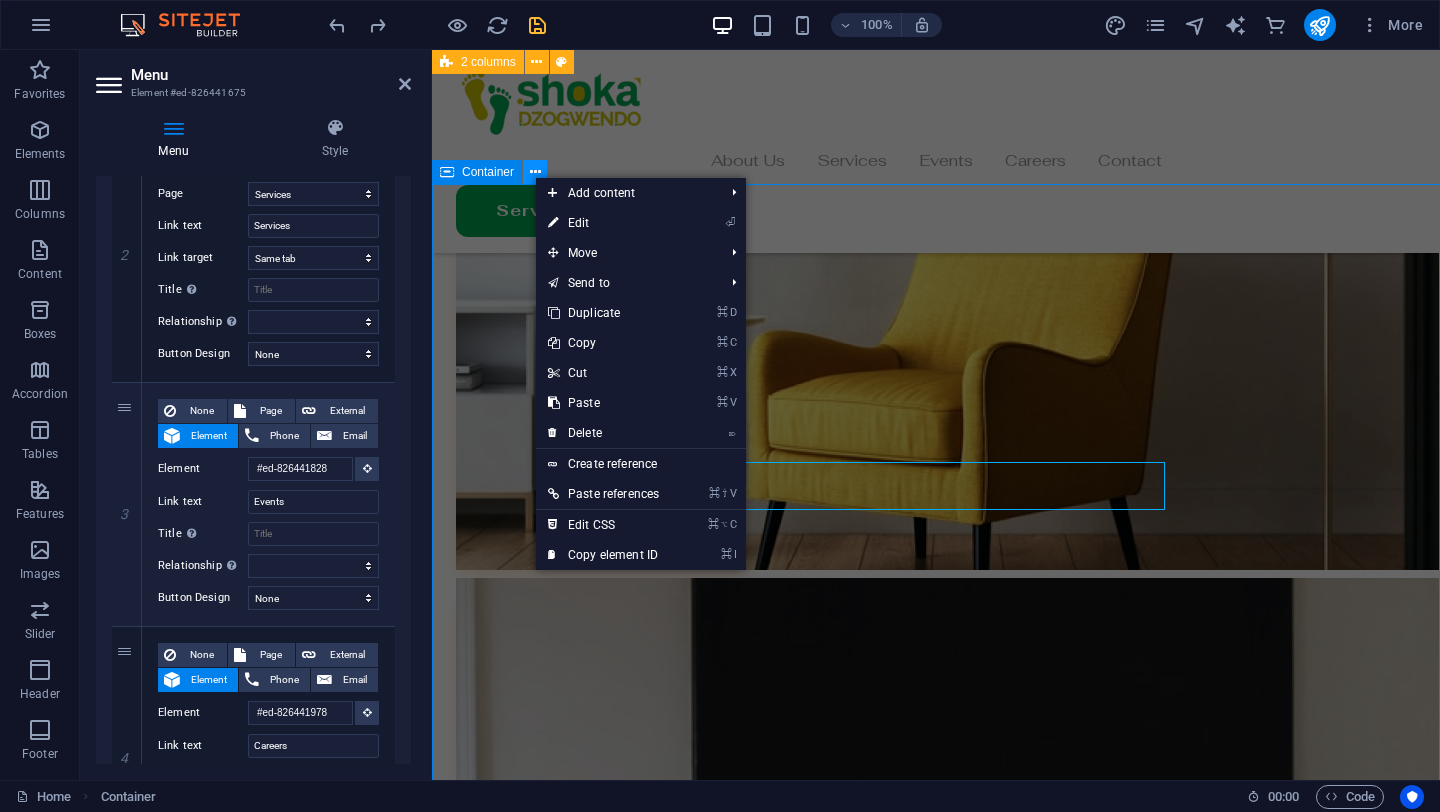 scroll, scrollTop: 5341, scrollLeft: 0, axis: vertical 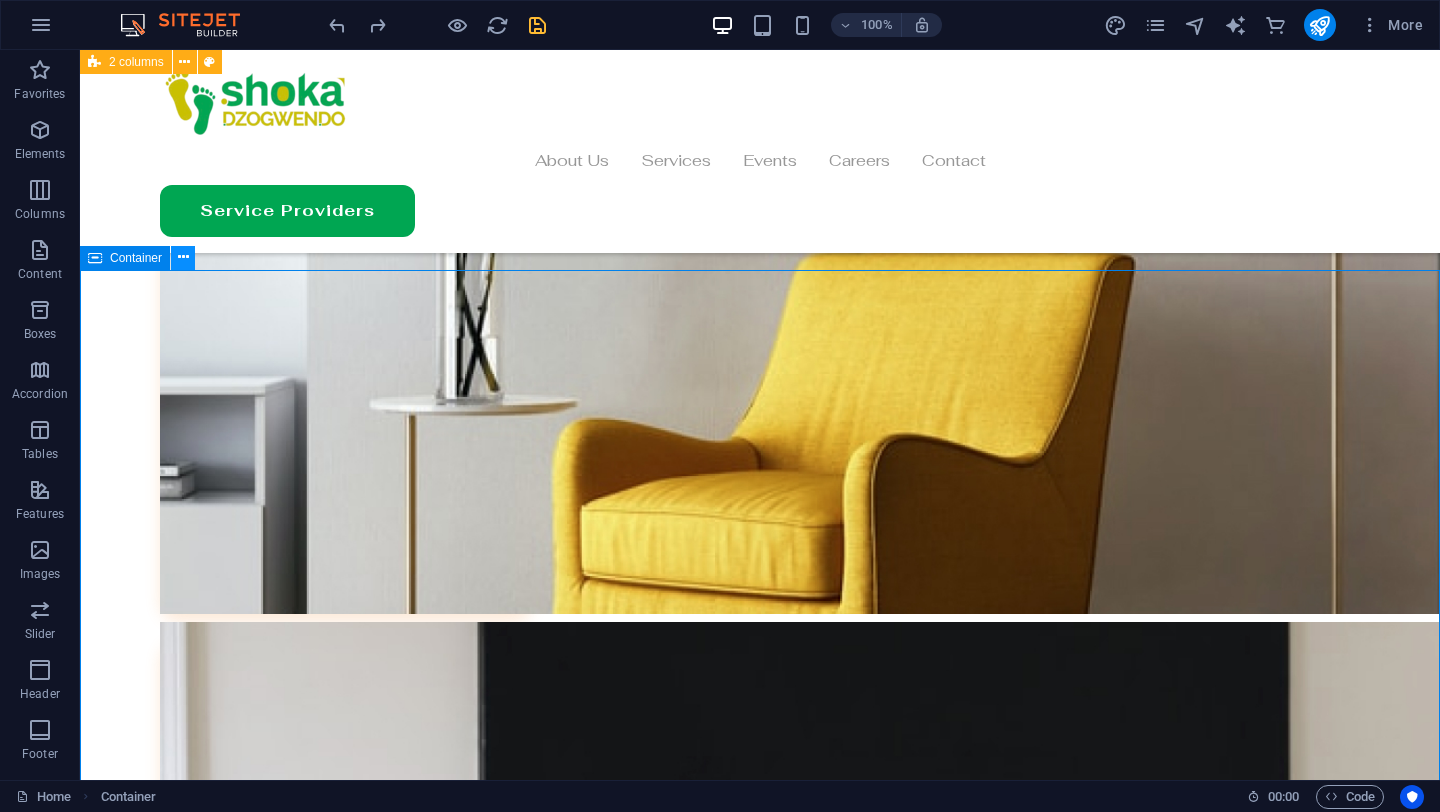 click at bounding box center (183, 257) 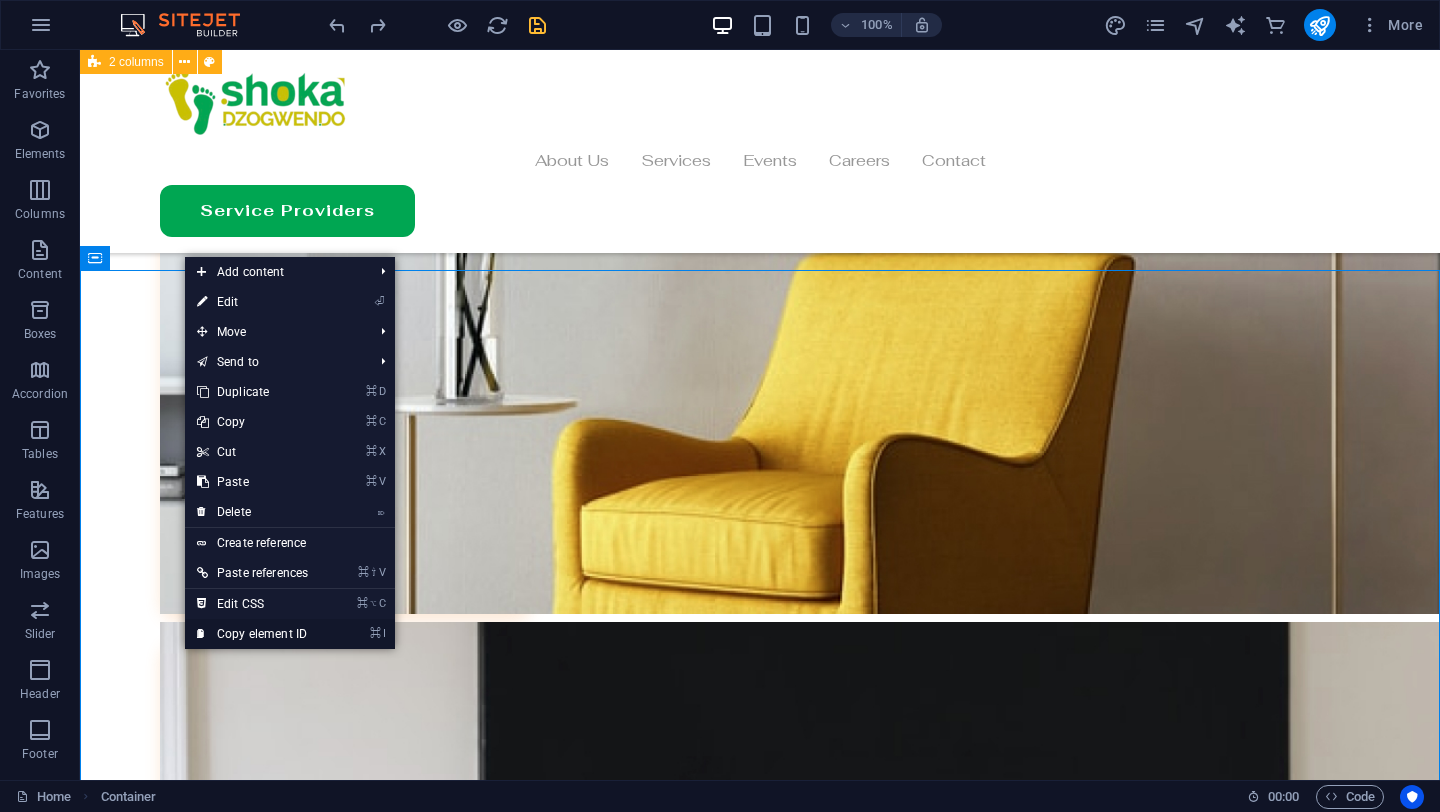 click on "⌘ I  Copy element ID" at bounding box center [252, 634] 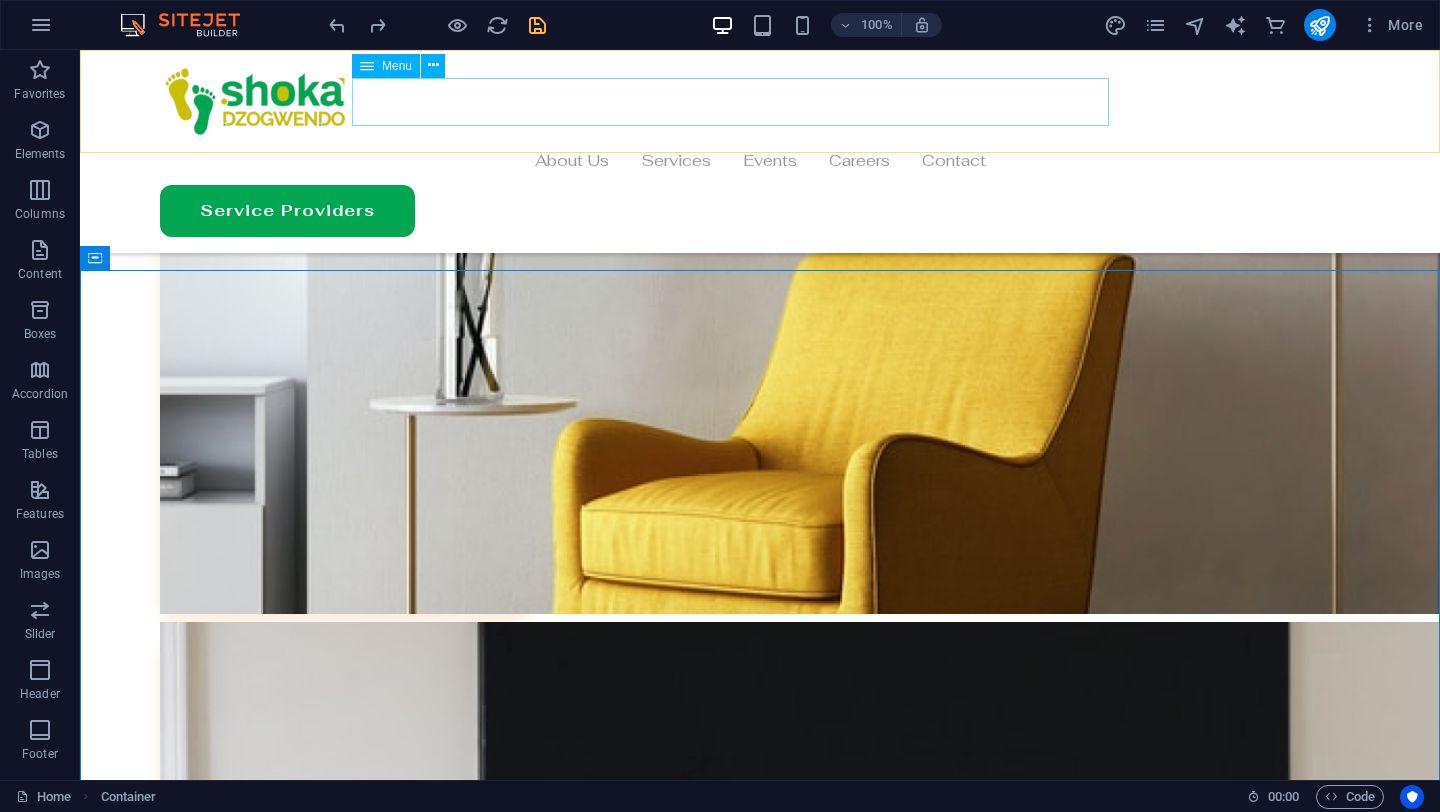 click on "About Us Services Events Careers Contact" at bounding box center (760, 161) 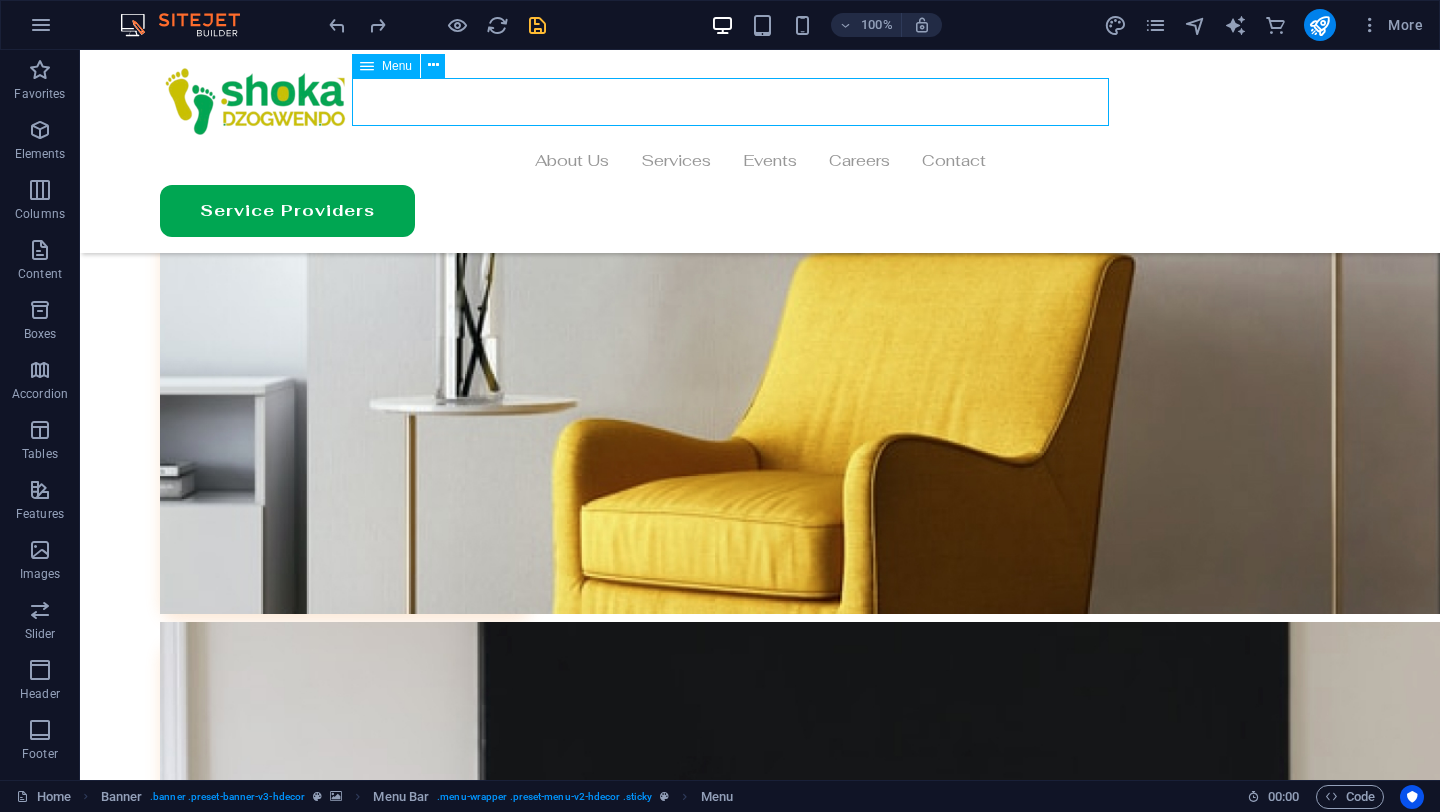 click on "About Us Services Events Careers Contact" at bounding box center [760, 161] 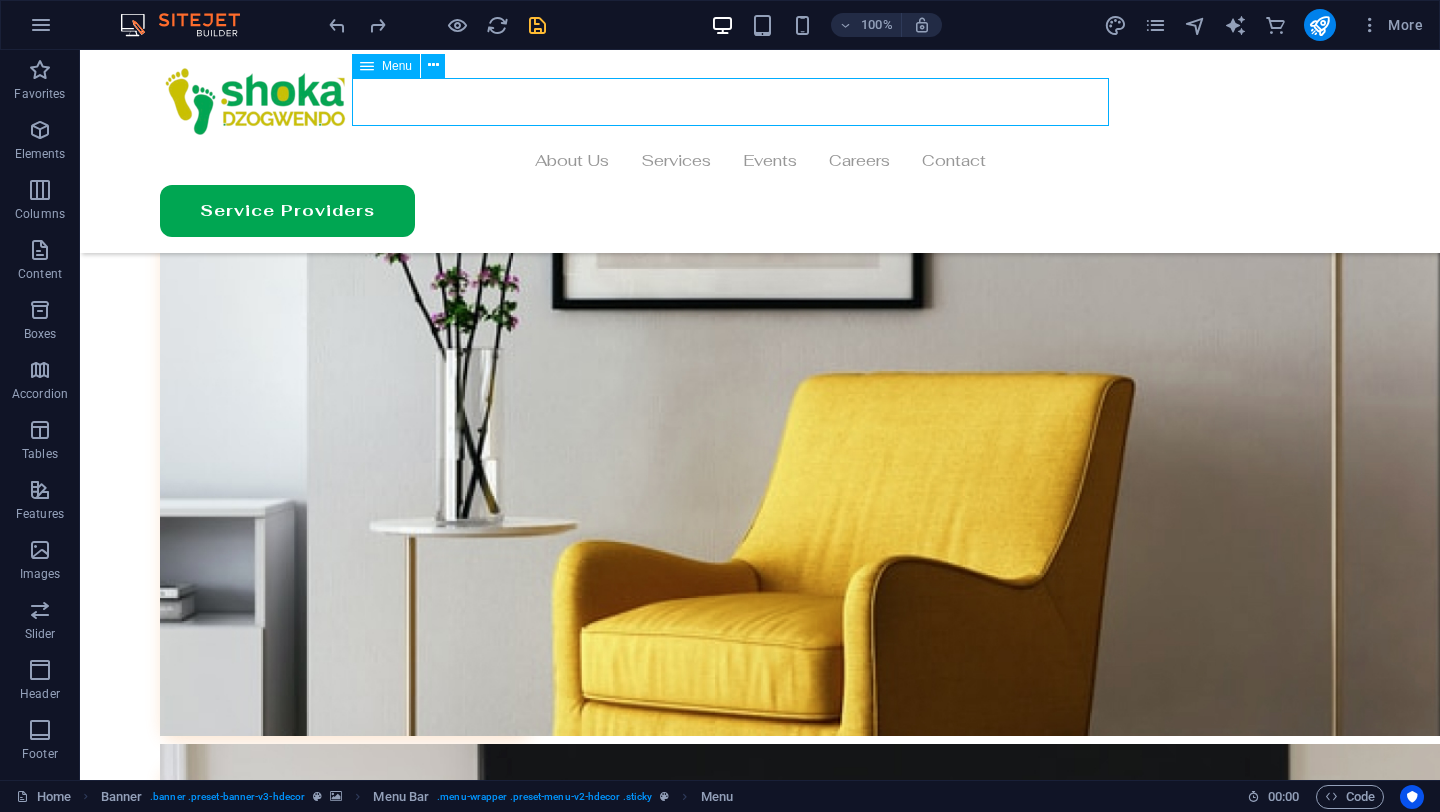 select on "1" 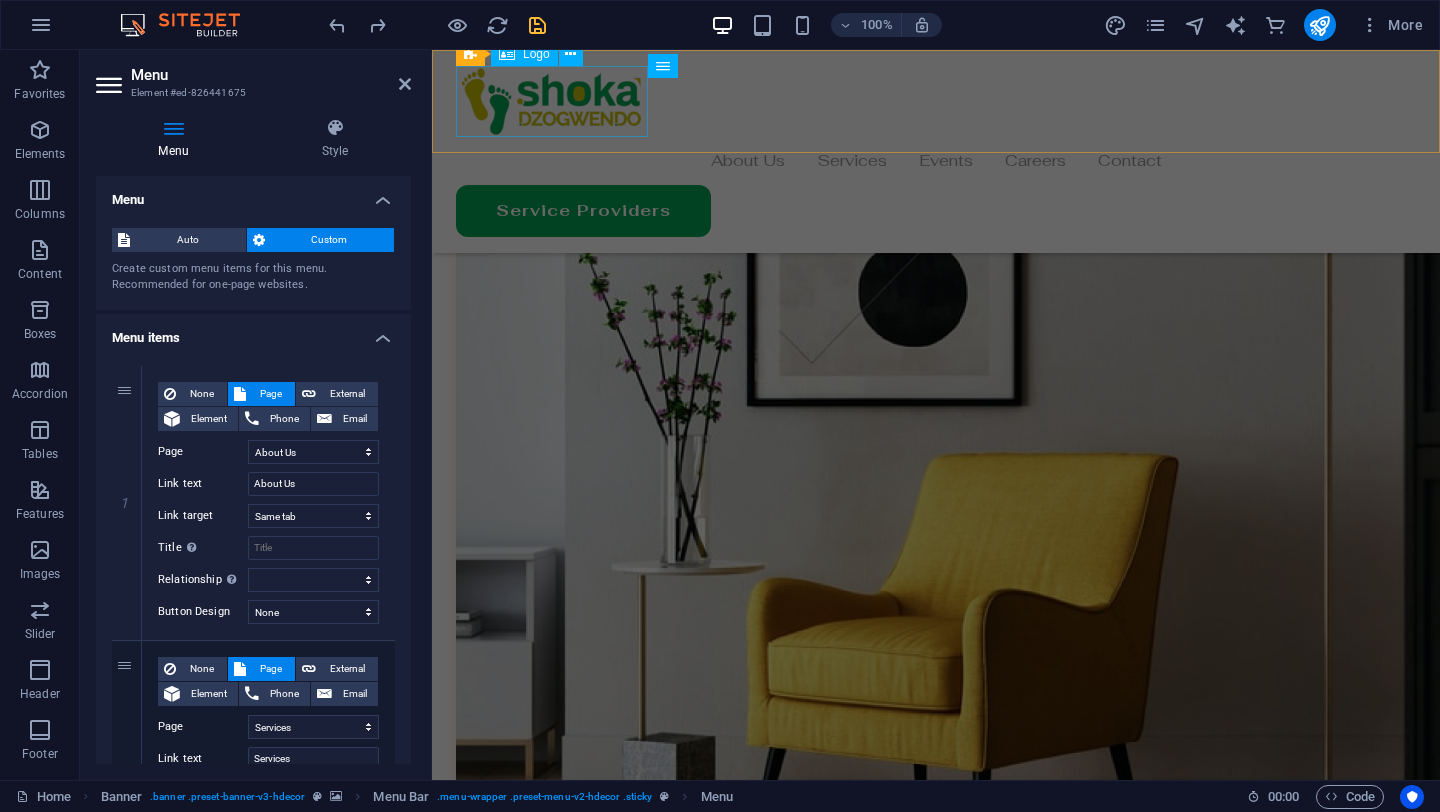 scroll, scrollTop: 5466, scrollLeft: 0, axis: vertical 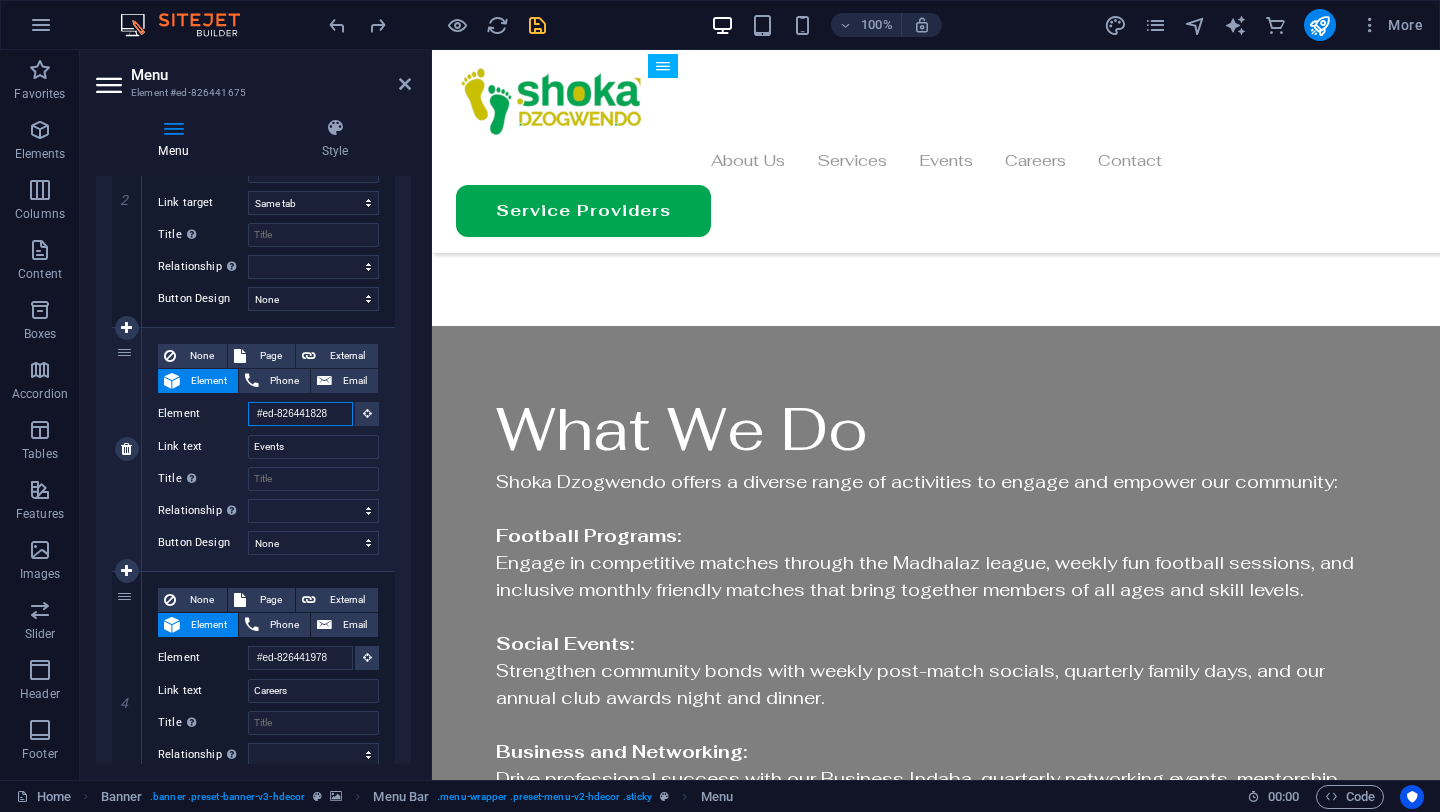 click on "#ed-826441828" at bounding box center [300, 414] 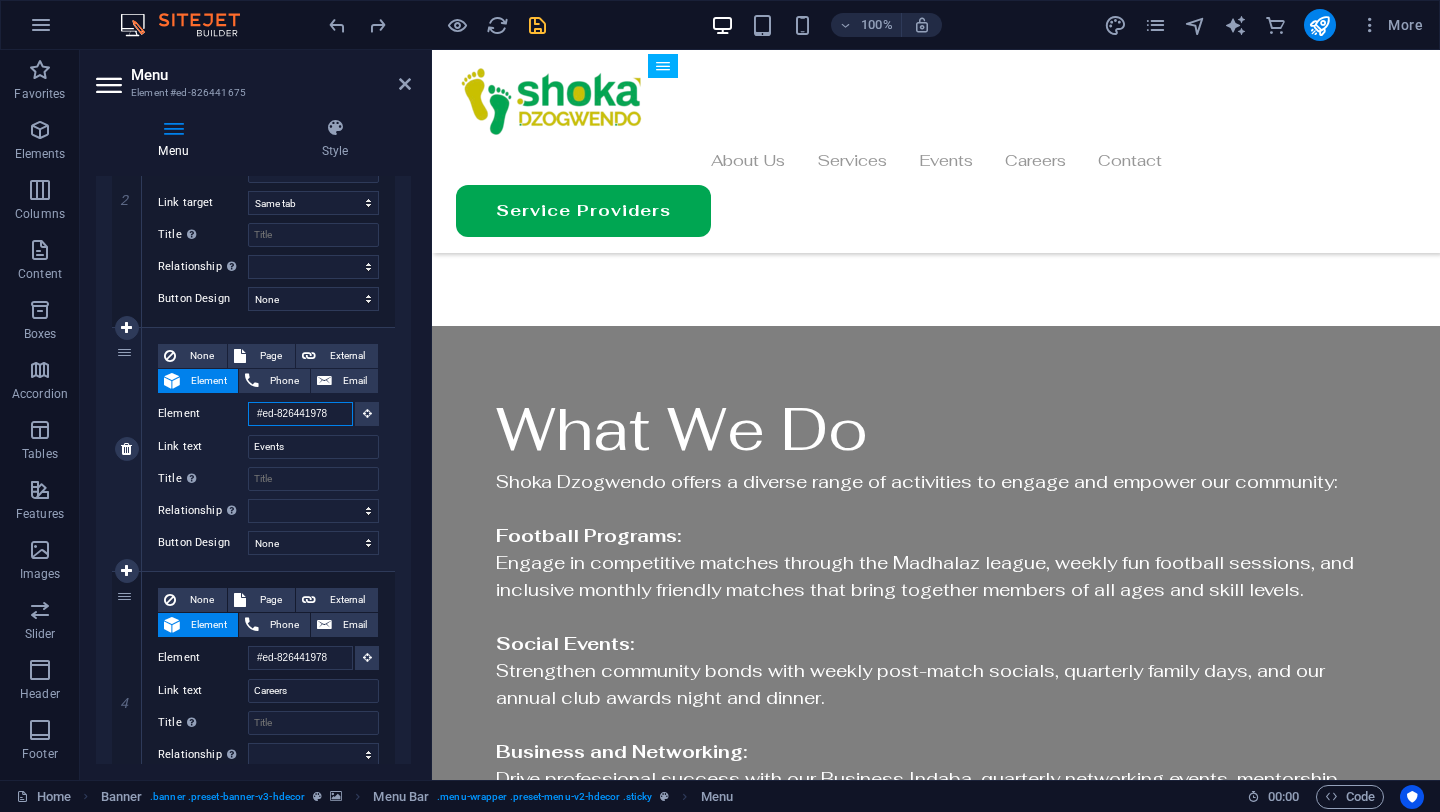 scroll, scrollTop: 0, scrollLeft: 3, axis: horizontal 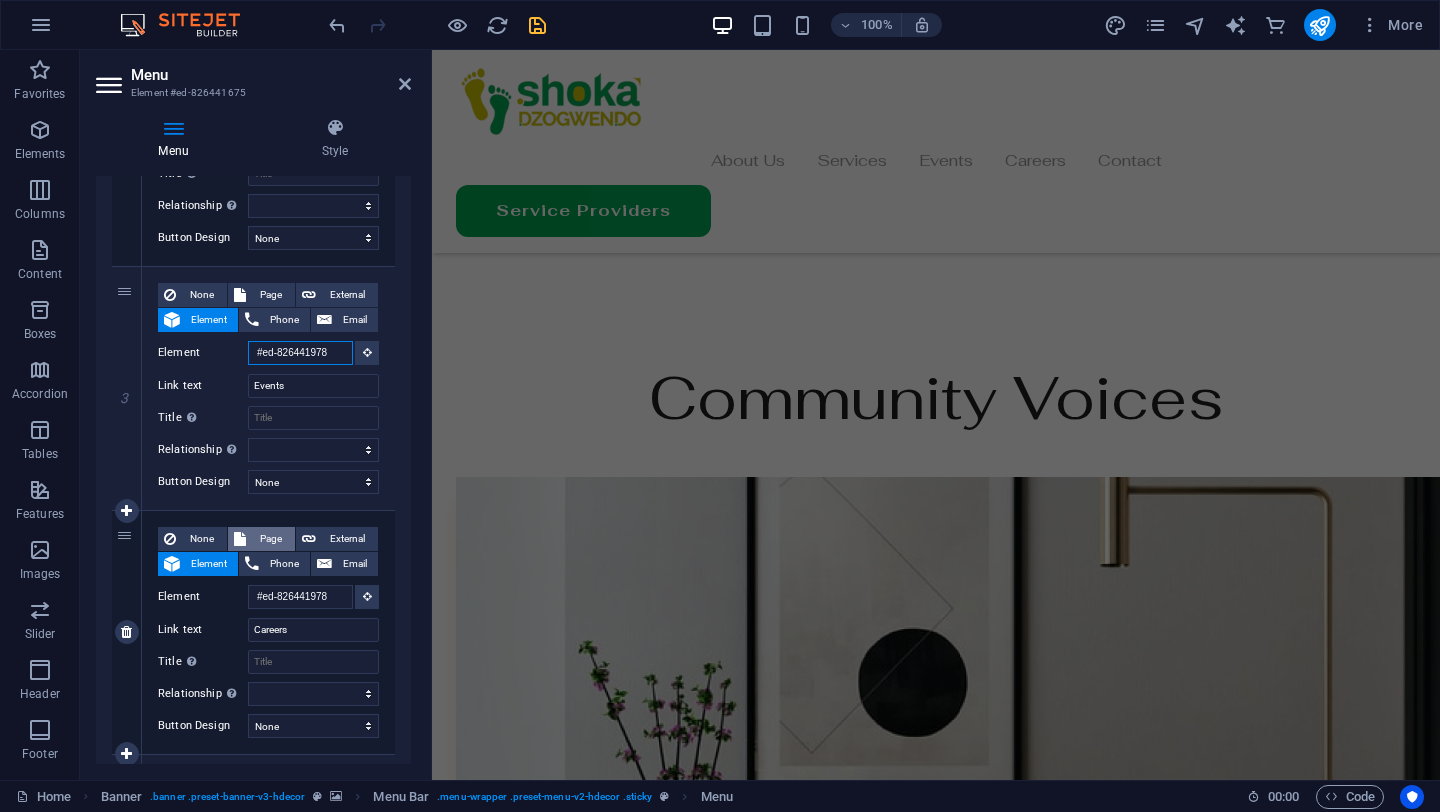 type on "#ed-826441978" 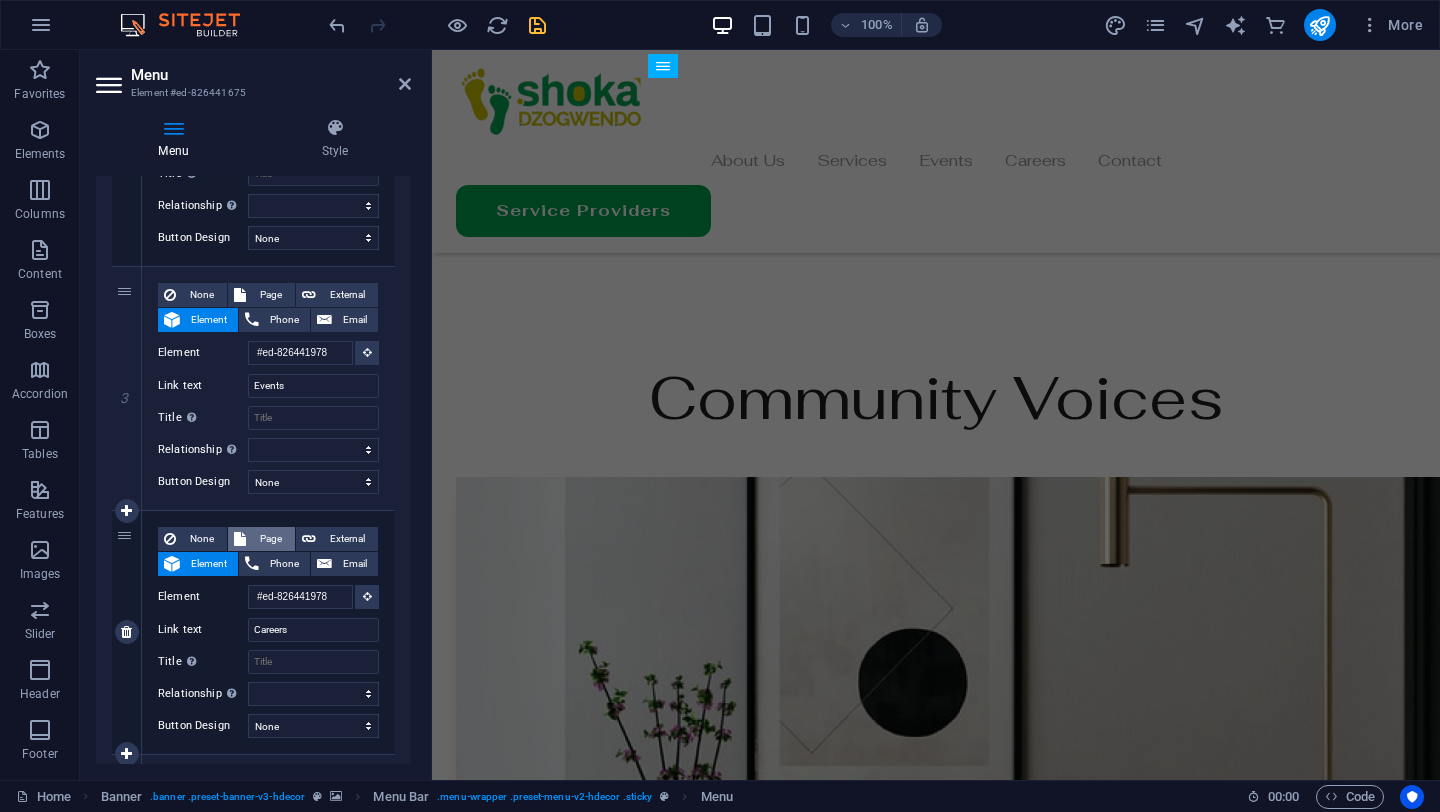 scroll, scrollTop: 0, scrollLeft: 0, axis: both 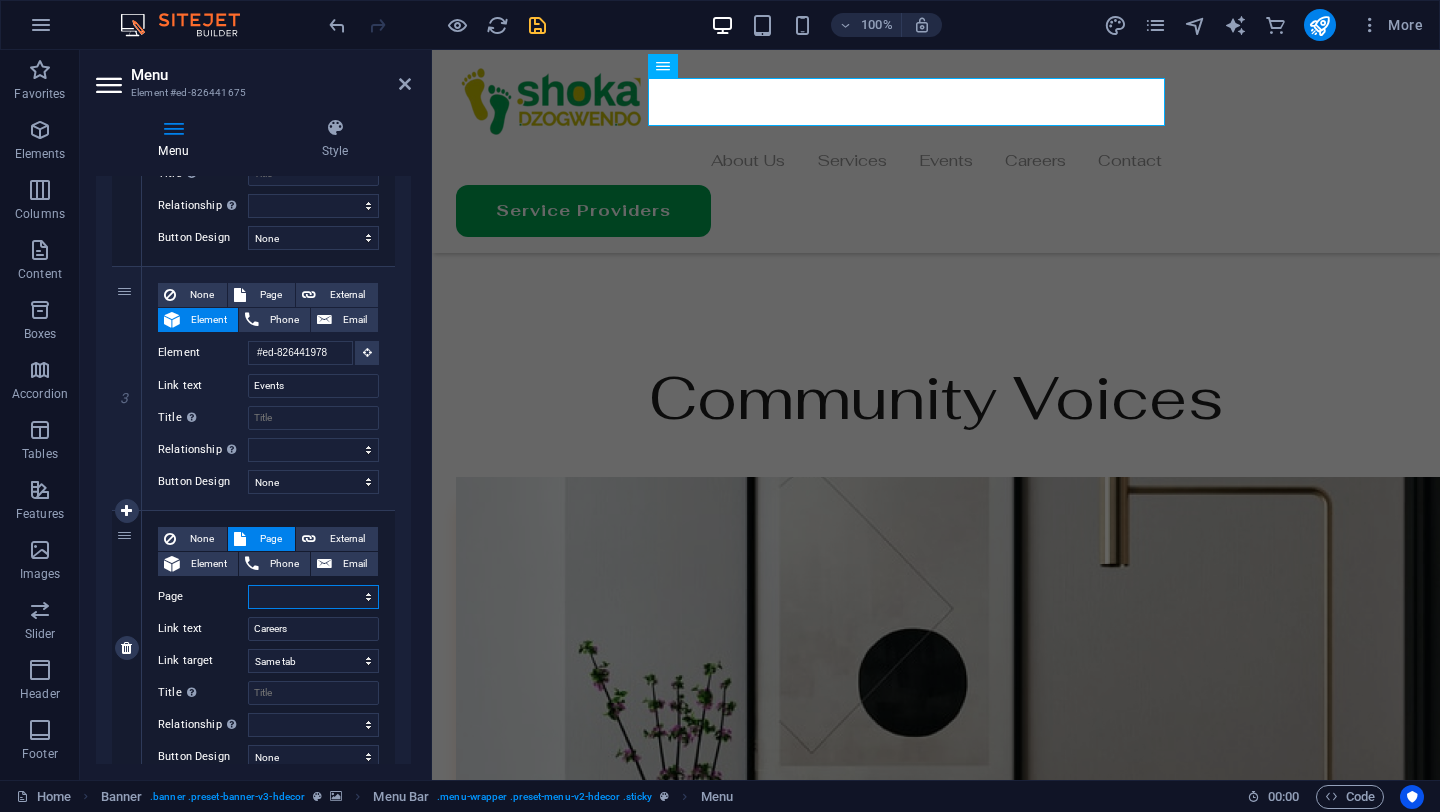 click on "Home About Us Services Contact Privacy Legal Notice" at bounding box center [313, 597] 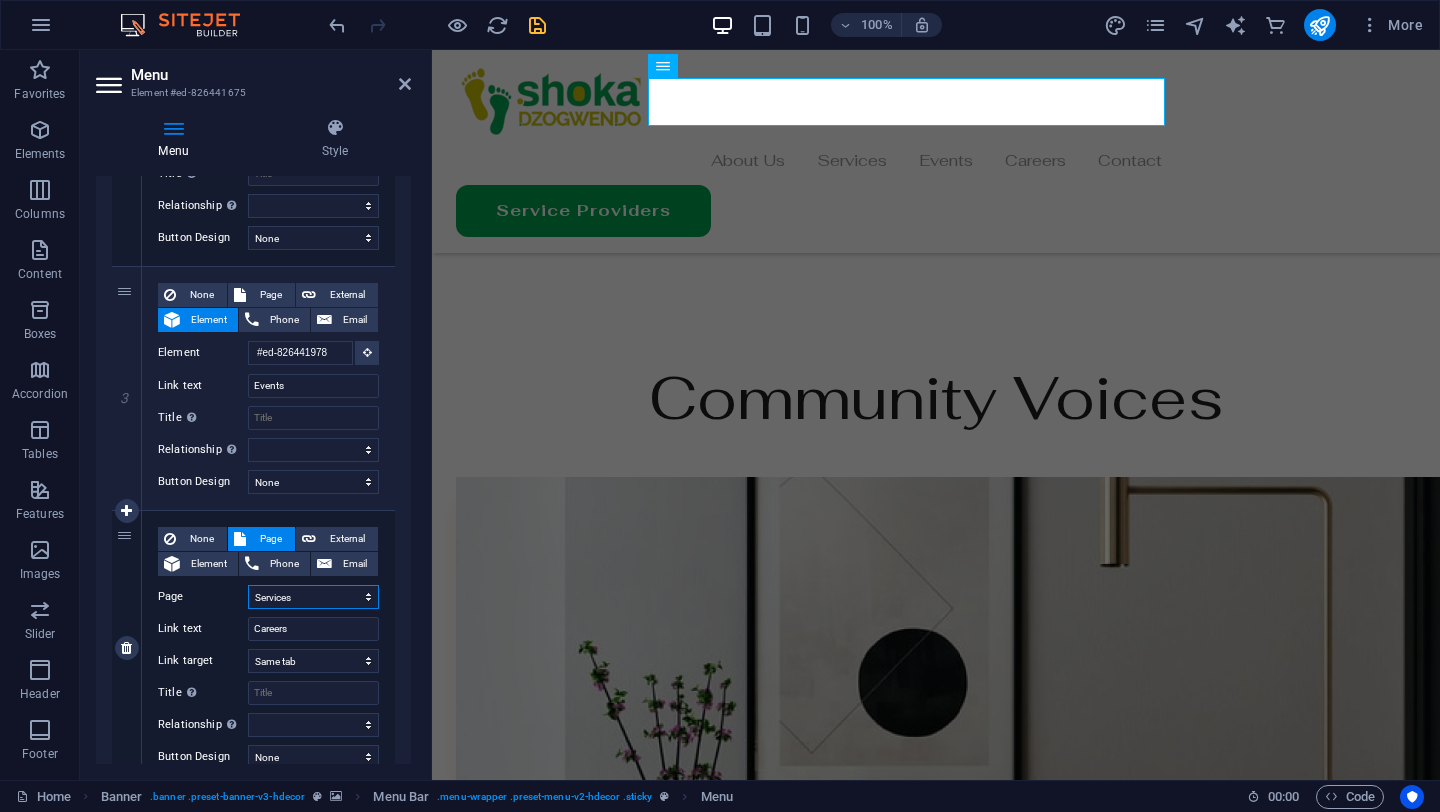select 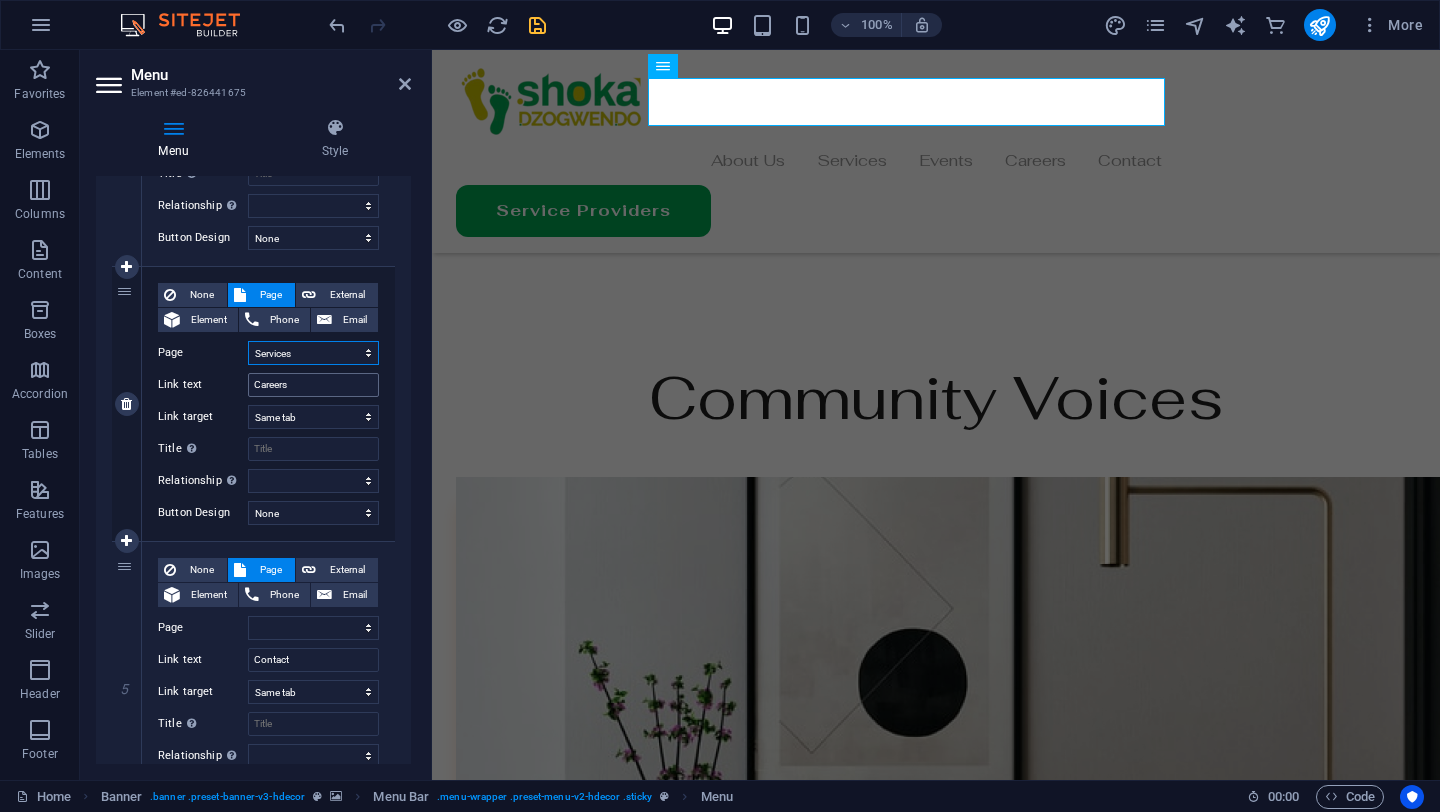 scroll, scrollTop: 973, scrollLeft: 0, axis: vertical 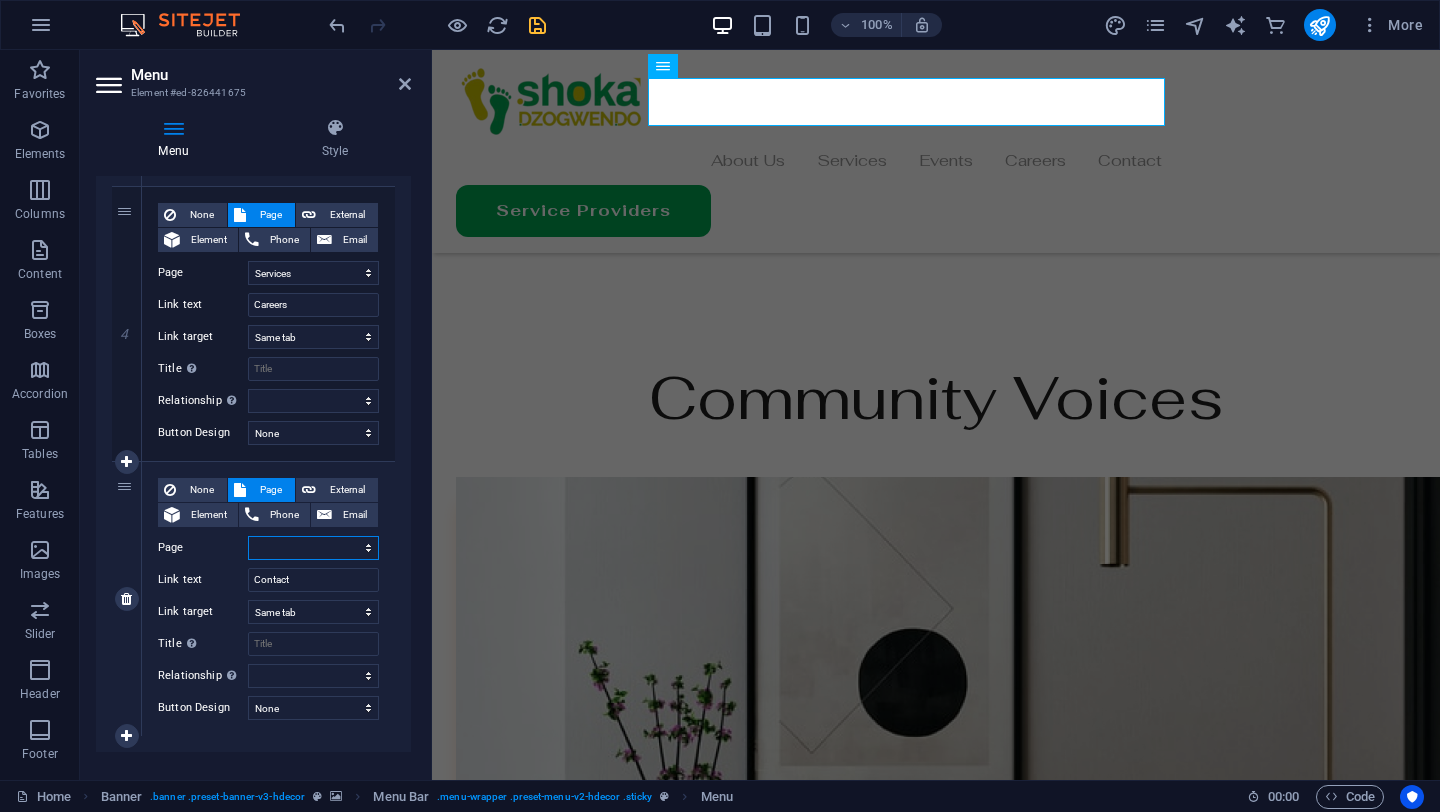 click on "Home About Us Services Contact Privacy Legal Notice" at bounding box center [313, 548] 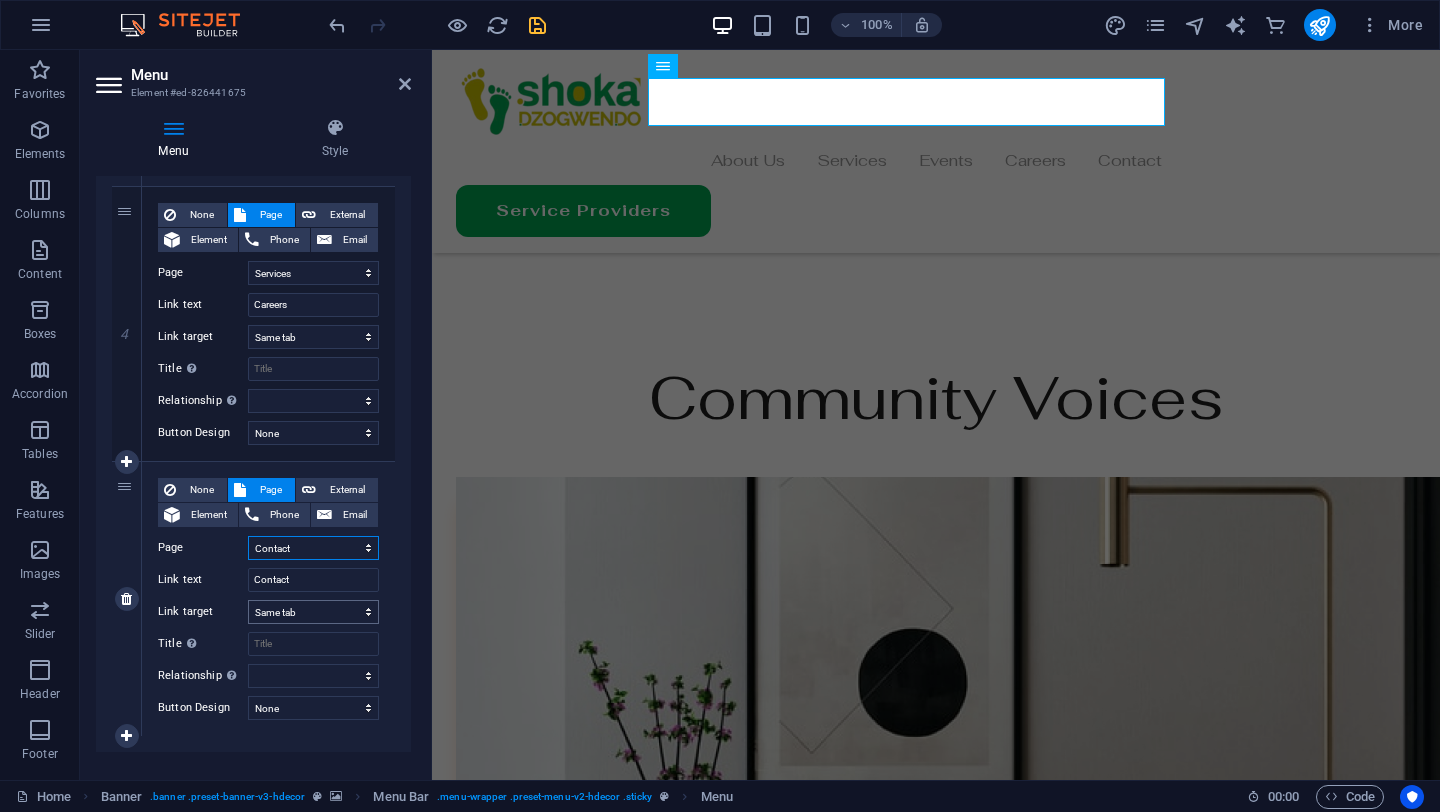 scroll, scrollTop: 1001, scrollLeft: 0, axis: vertical 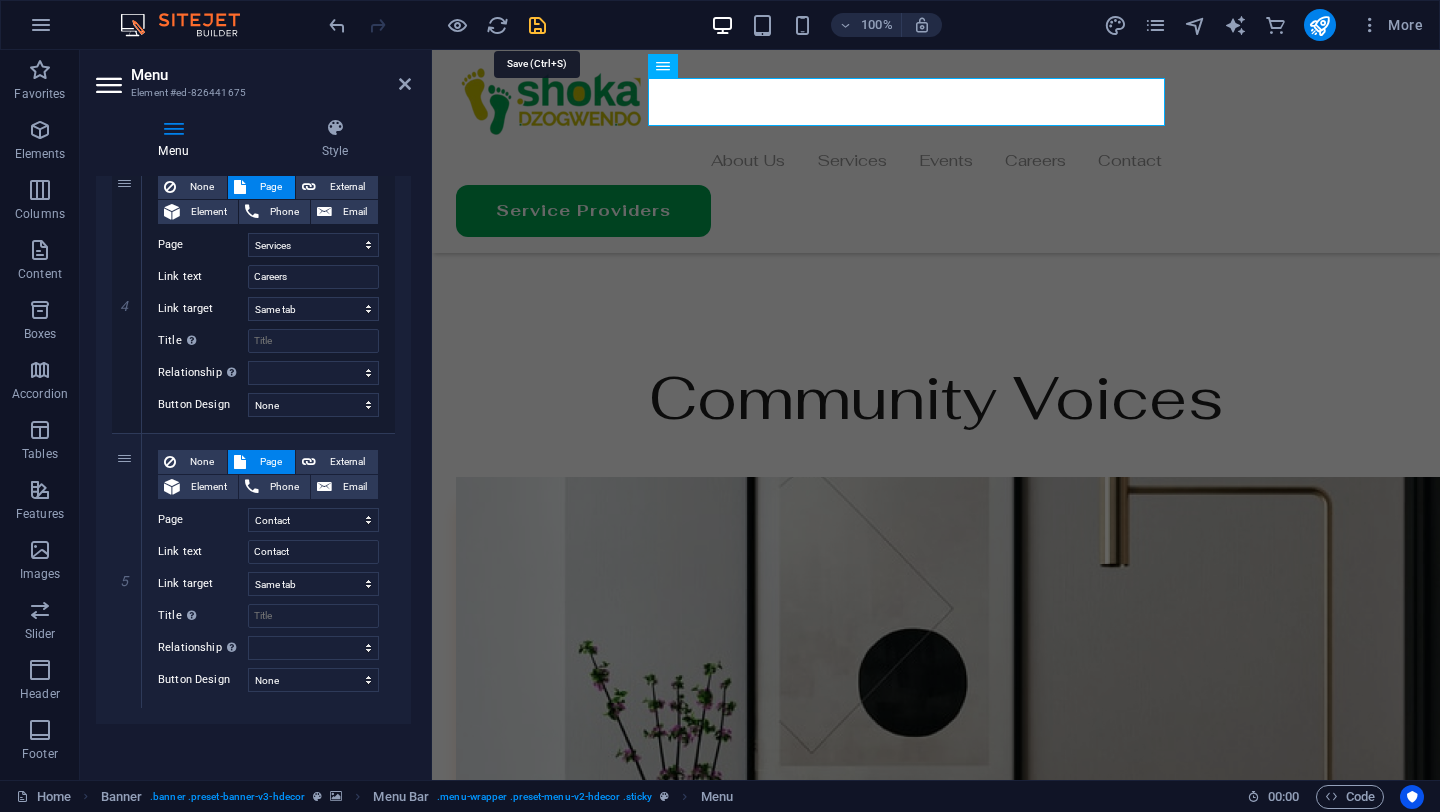 click at bounding box center [537, 25] 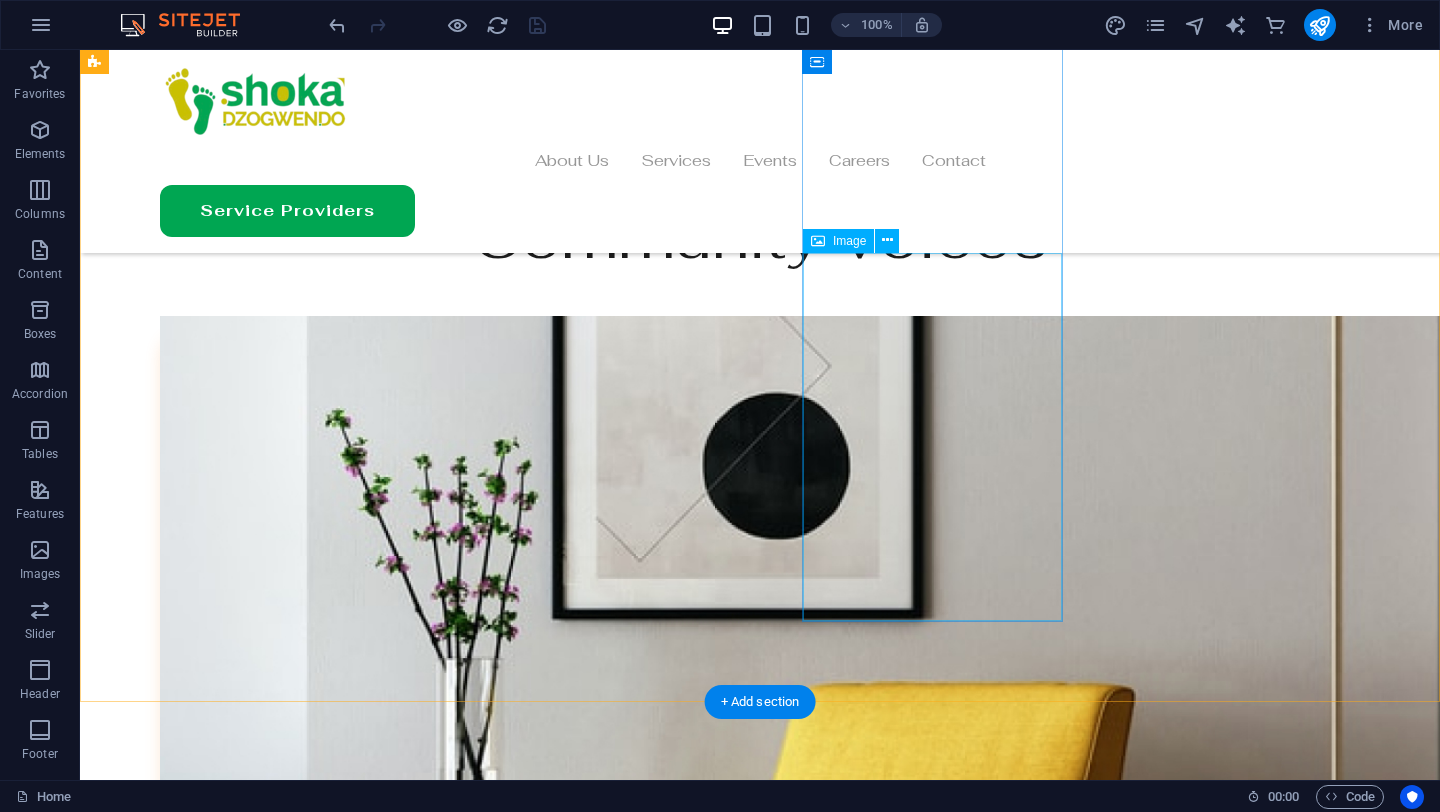 scroll, scrollTop: 4914, scrollLeft: 0, axis: vertical 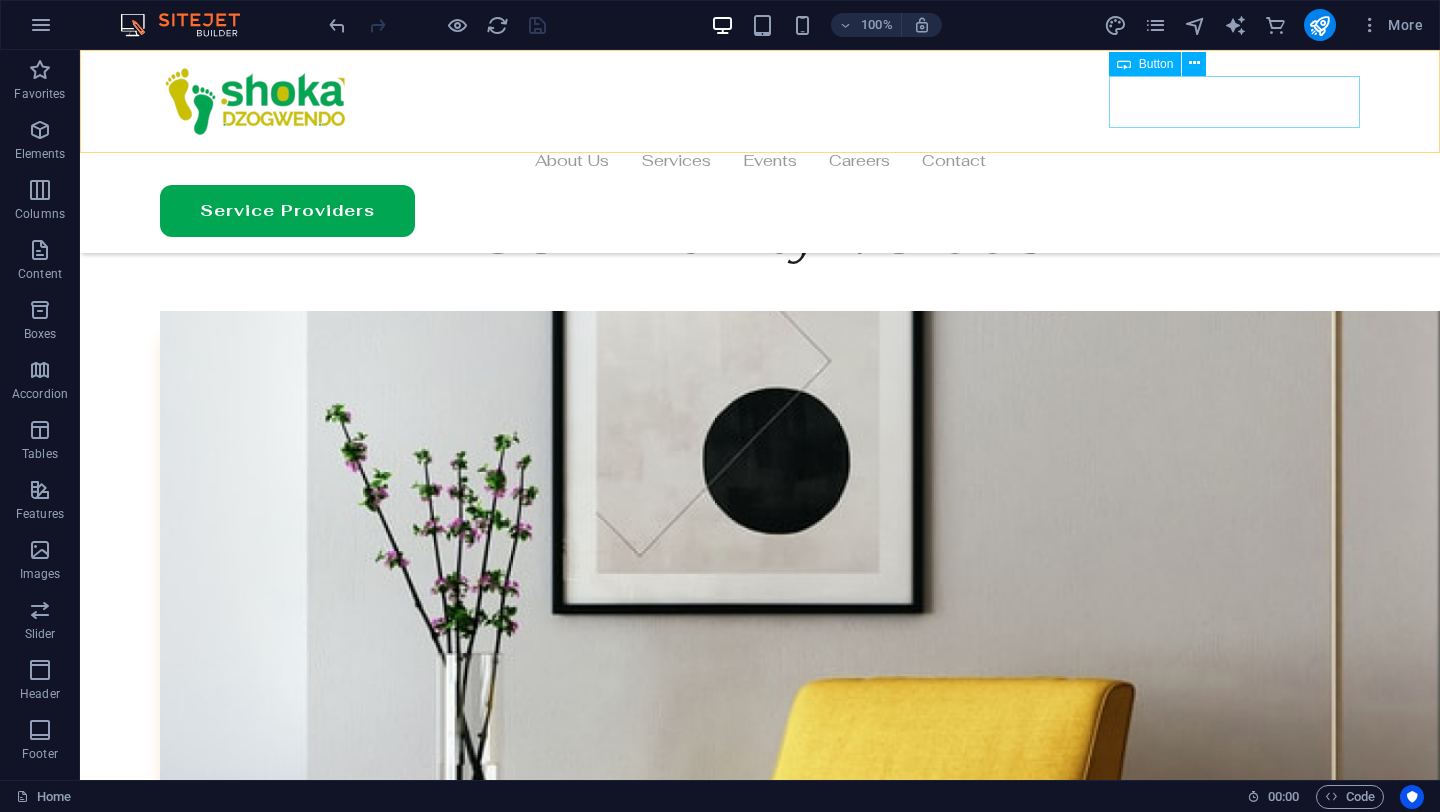 click on "Service Providers" at bounding box center (760, 211) 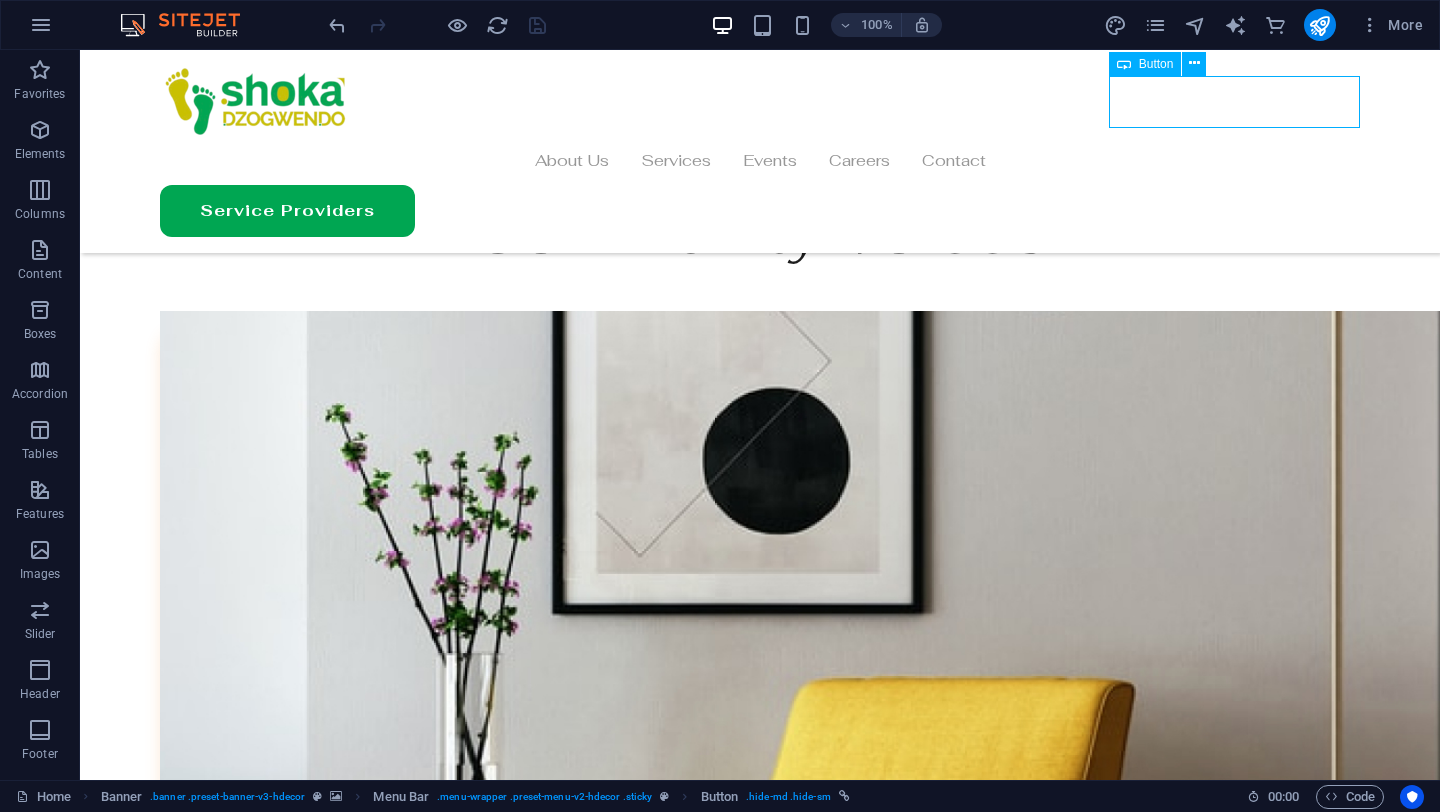 click on "Service Providers" at bounding box center (760, 211) 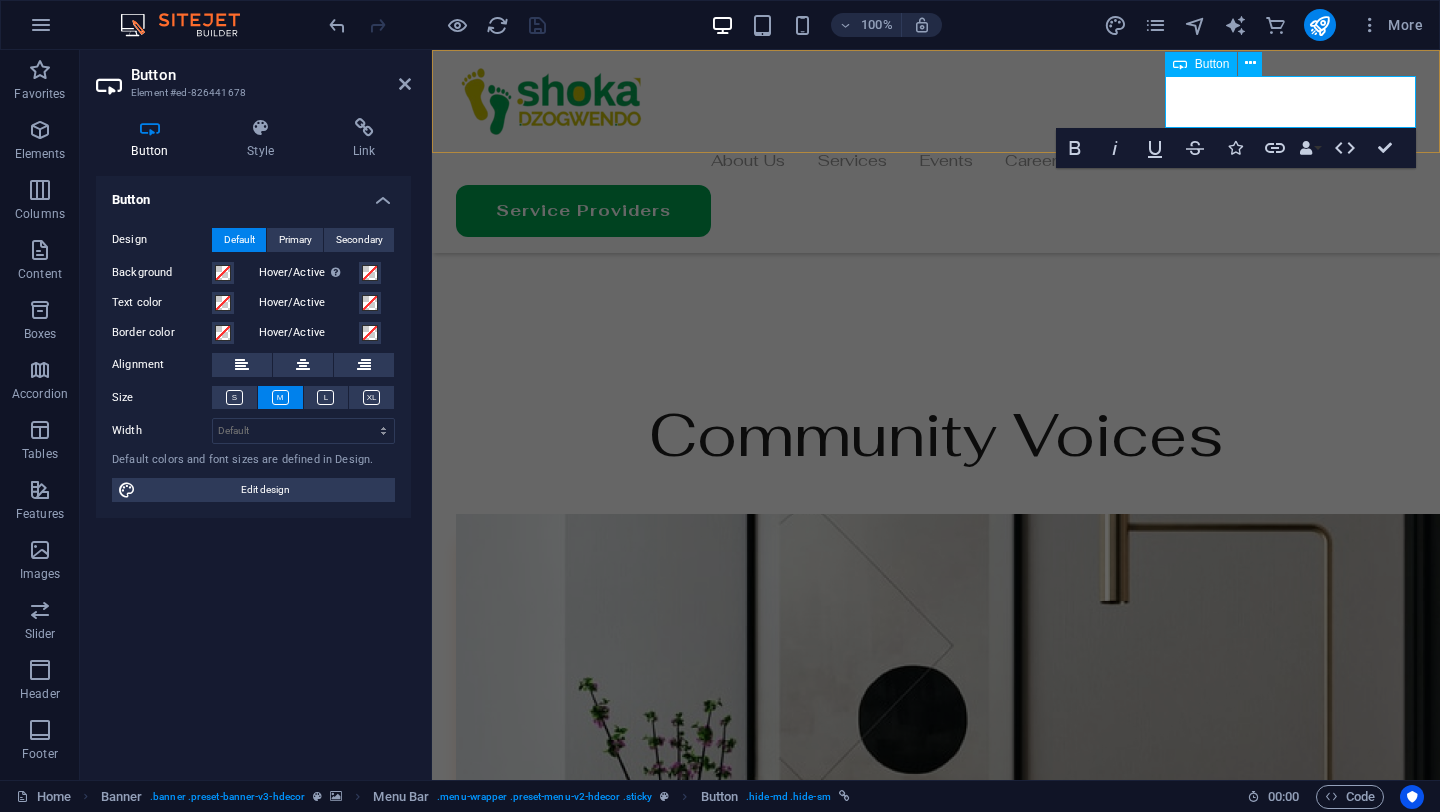 scroll, scrollTop: 4974, scrollLeft: 0, axis: vertical 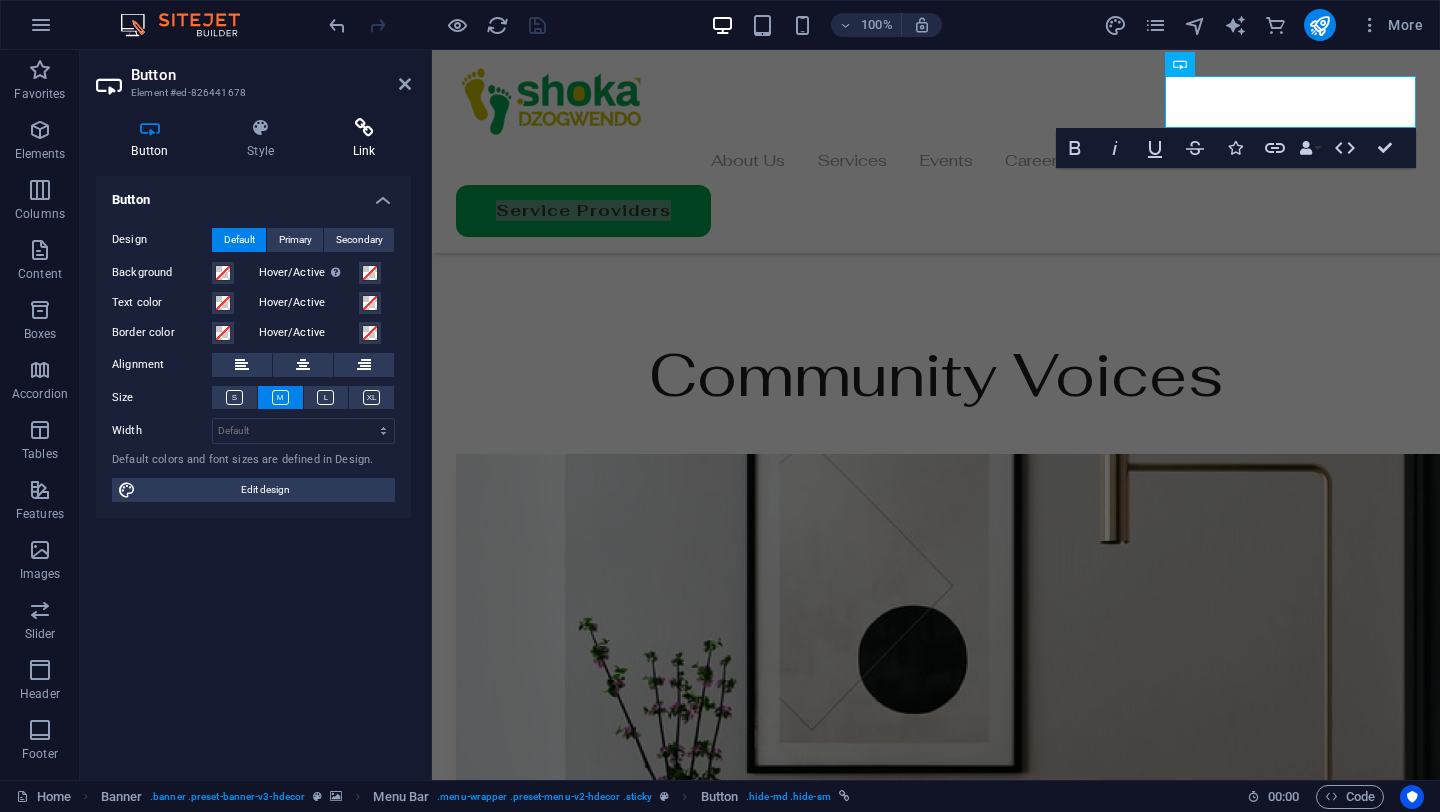 click at bounding box center [364, 128] 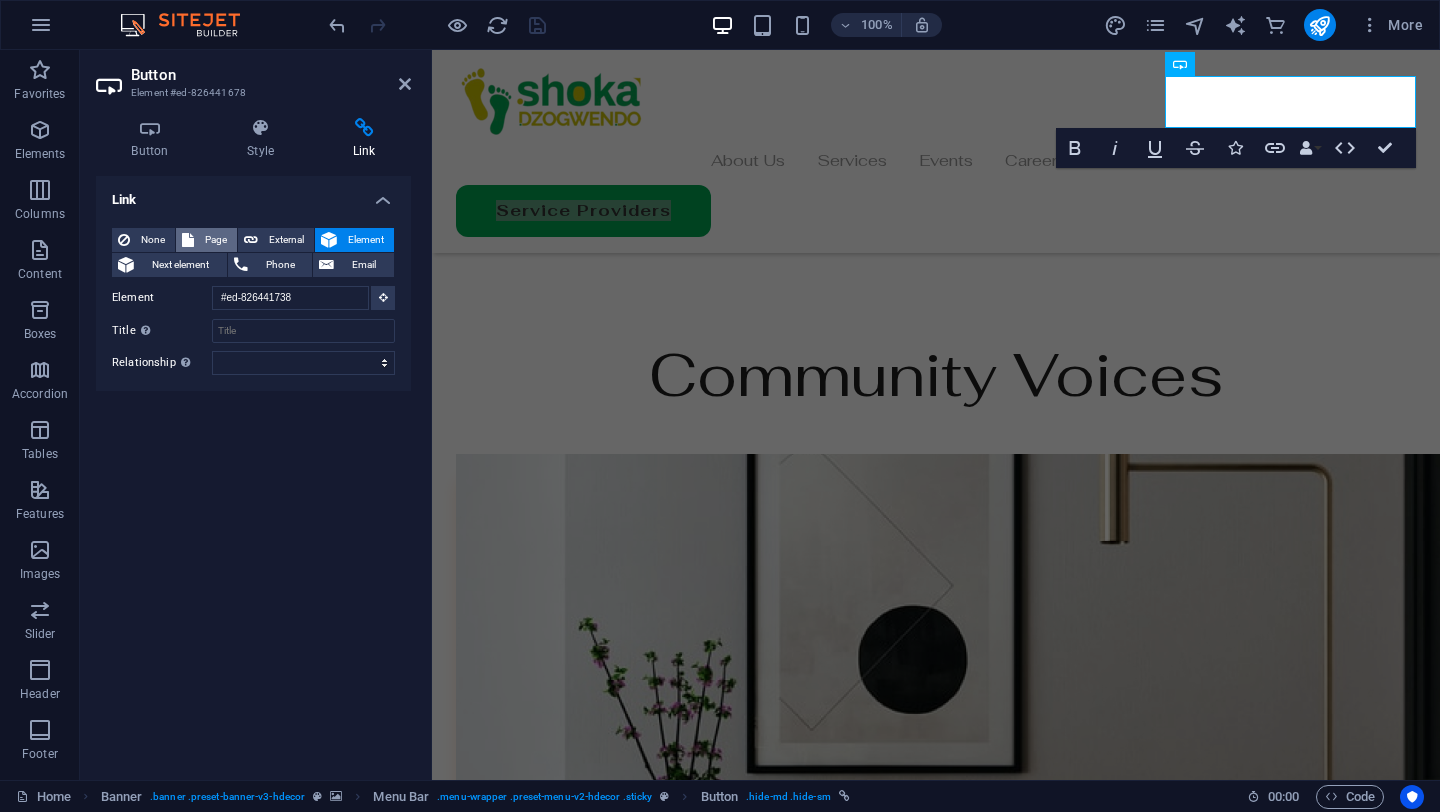 click on "Page" at bounding box center (215, 240) 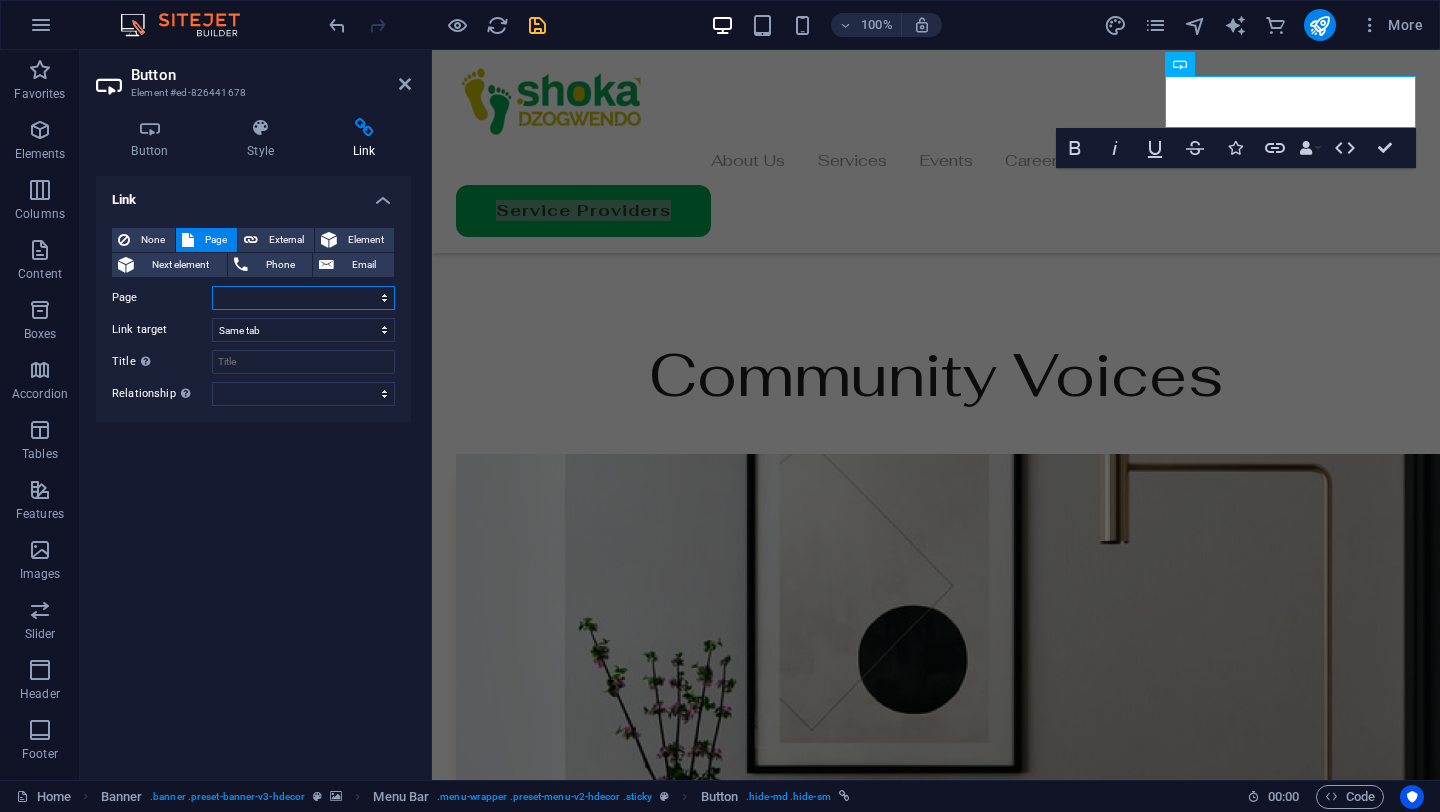 click on "Home About Us Services Contact Privacy Legal Notice" at bounding box center (303, 298) 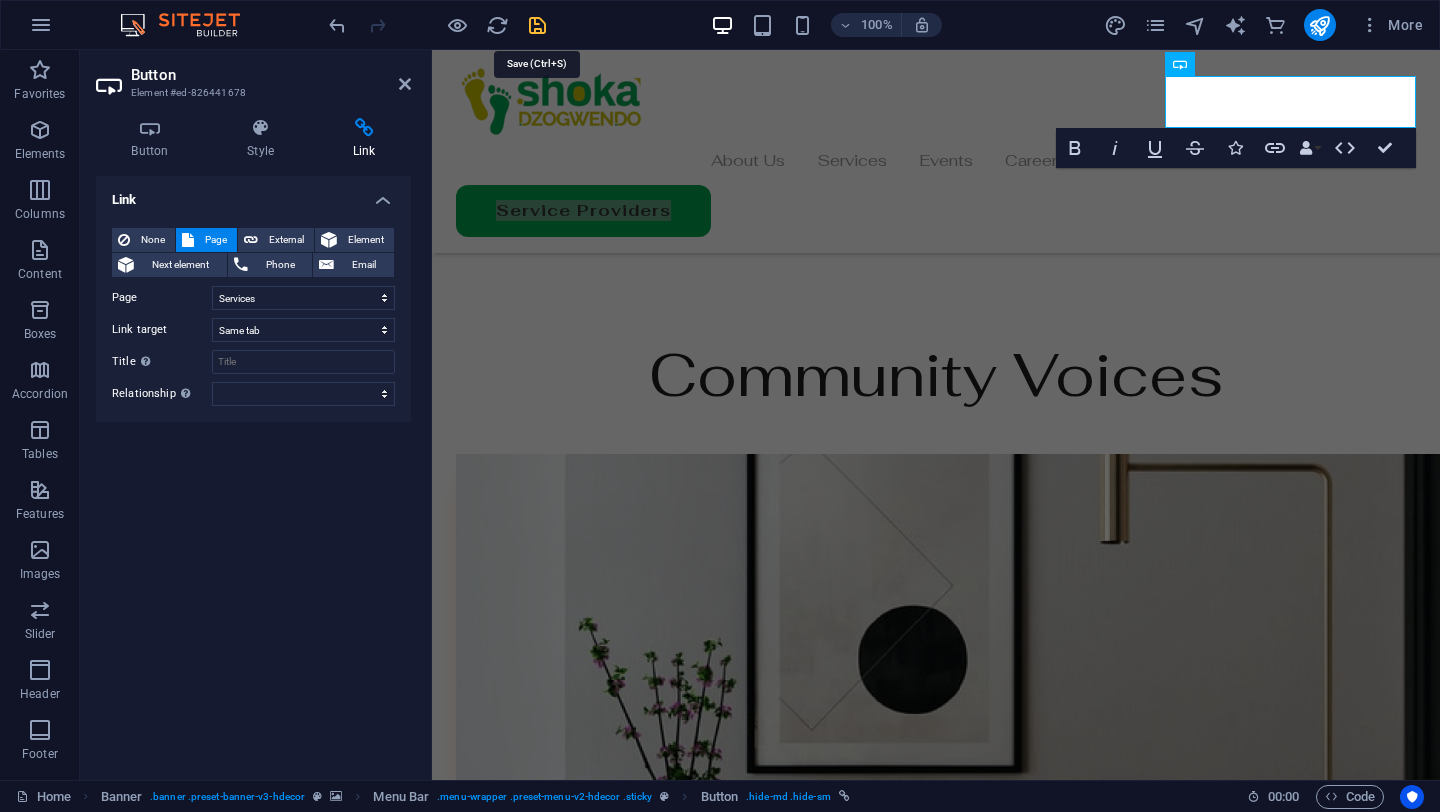 click at bounding box center (537, 25) 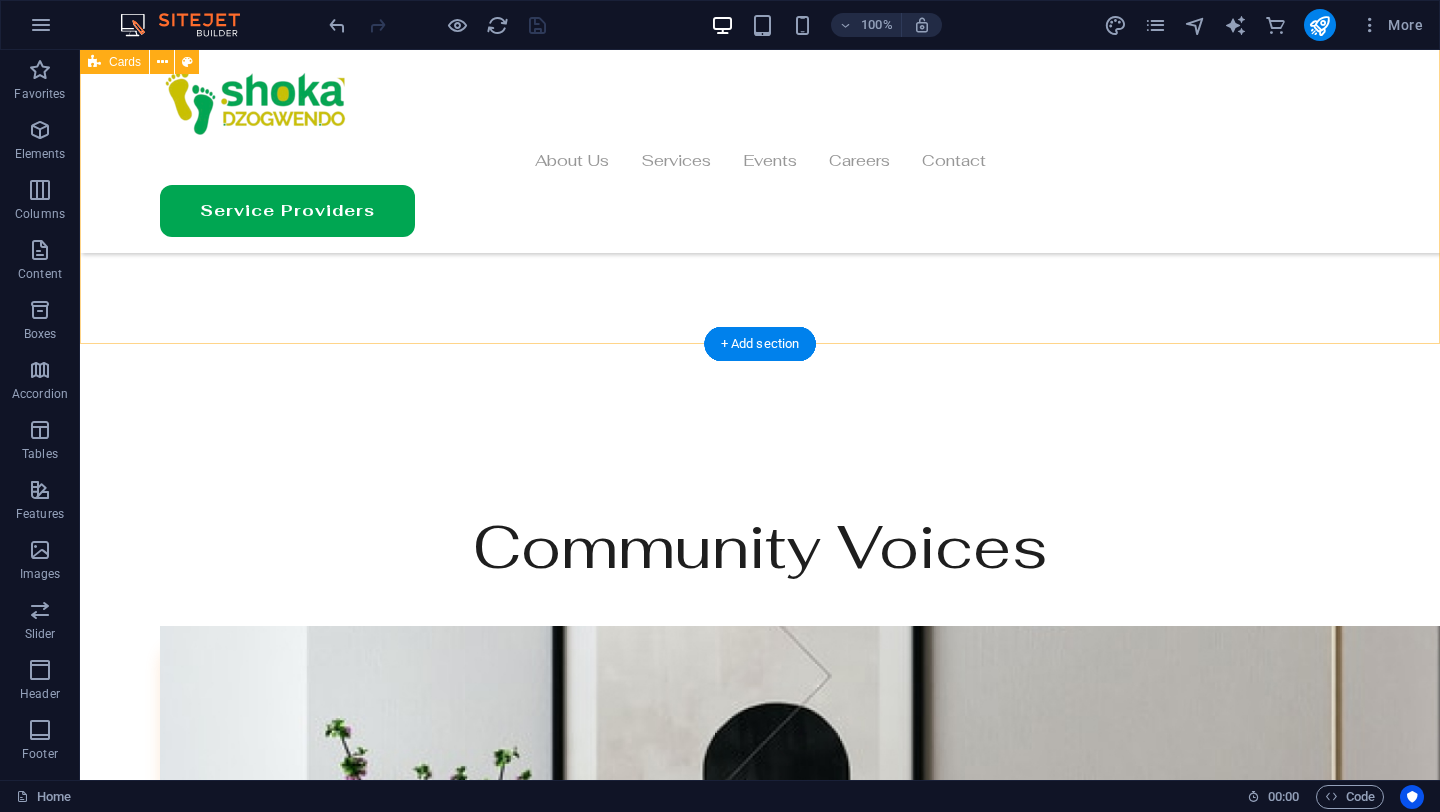scroll, scrollTop: 4275, scrollLeft: 0, axis: vertical 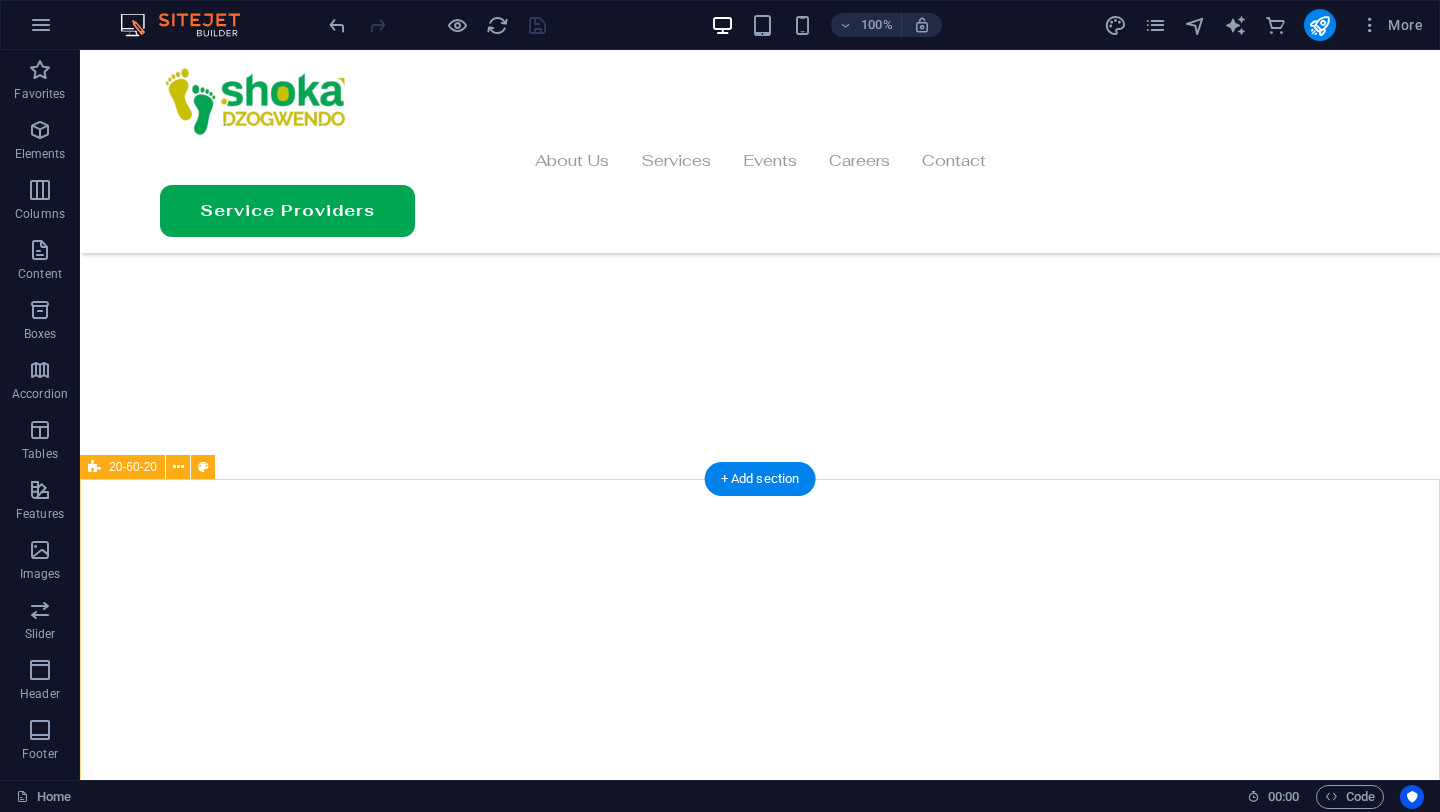click on "Materials Best materials for making furniture Uas molestias excepturi sint occaecati cupiditate non provident, similique sunt in culpa qui officia deserunt mollitia animi, id est laborum et dolorum fuga. Et harum quidem rerum facilis est et expedita distinctio." at bounding box center [760, 6933] 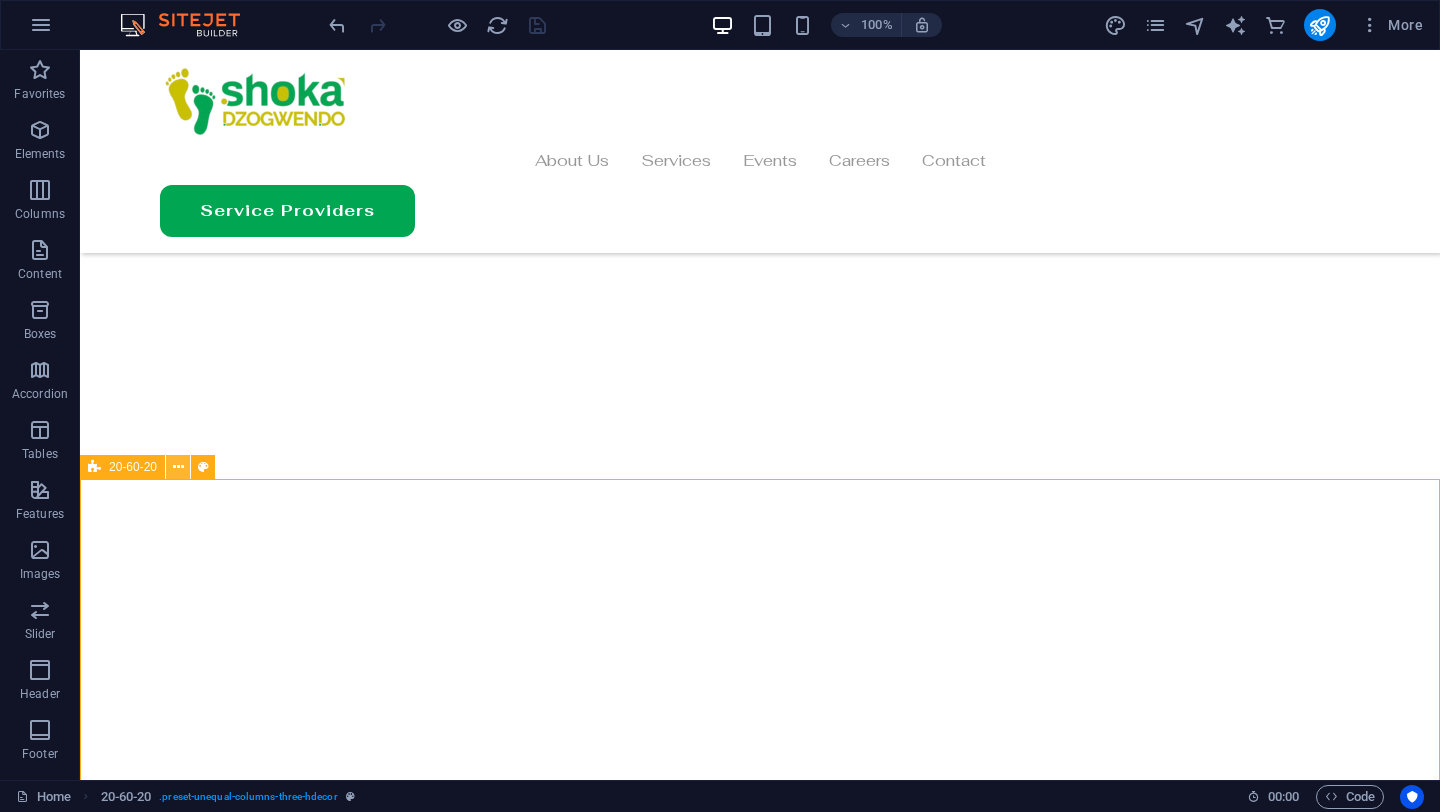 click at bounding box center (178, 467) 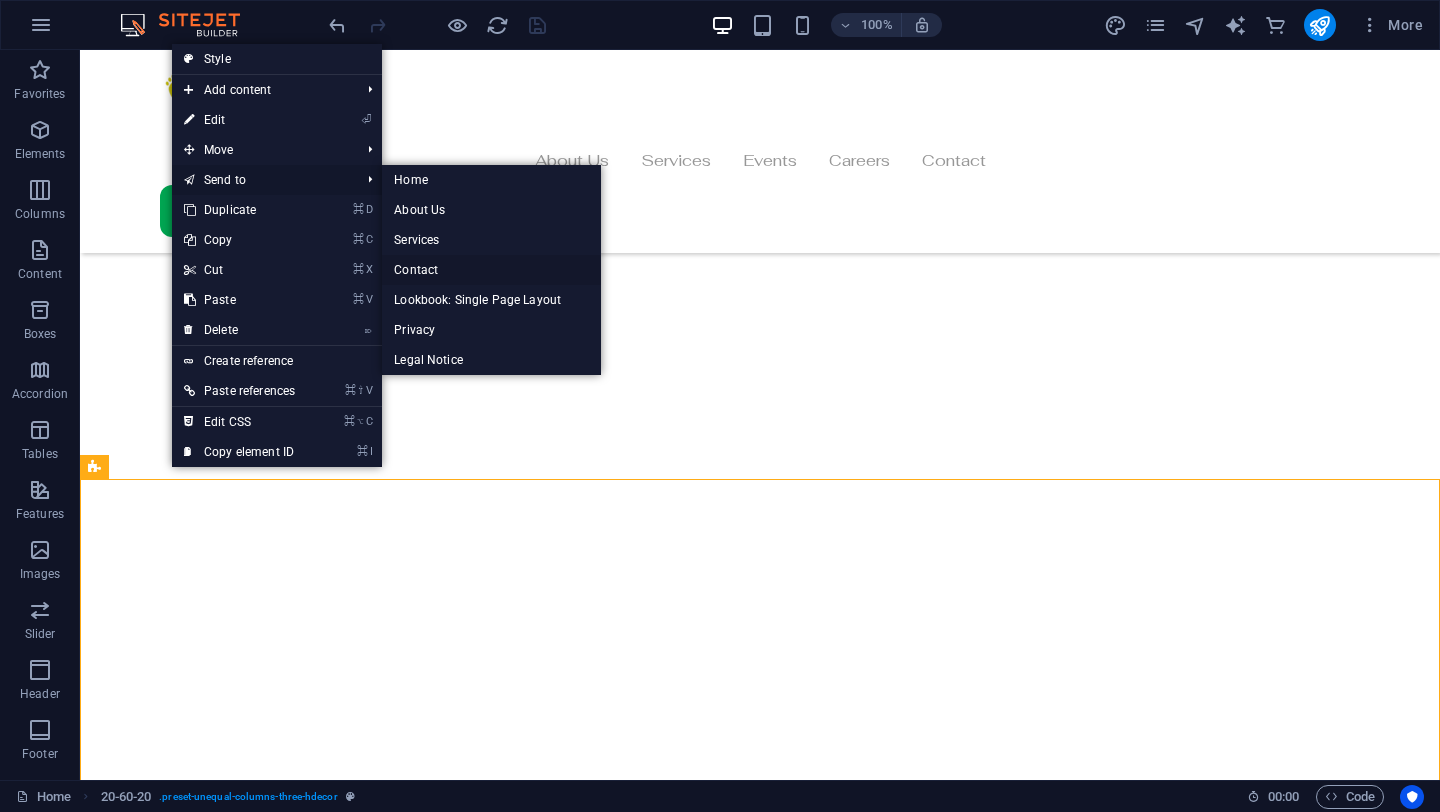 click on "Contact" at bounding box center (491, 270) 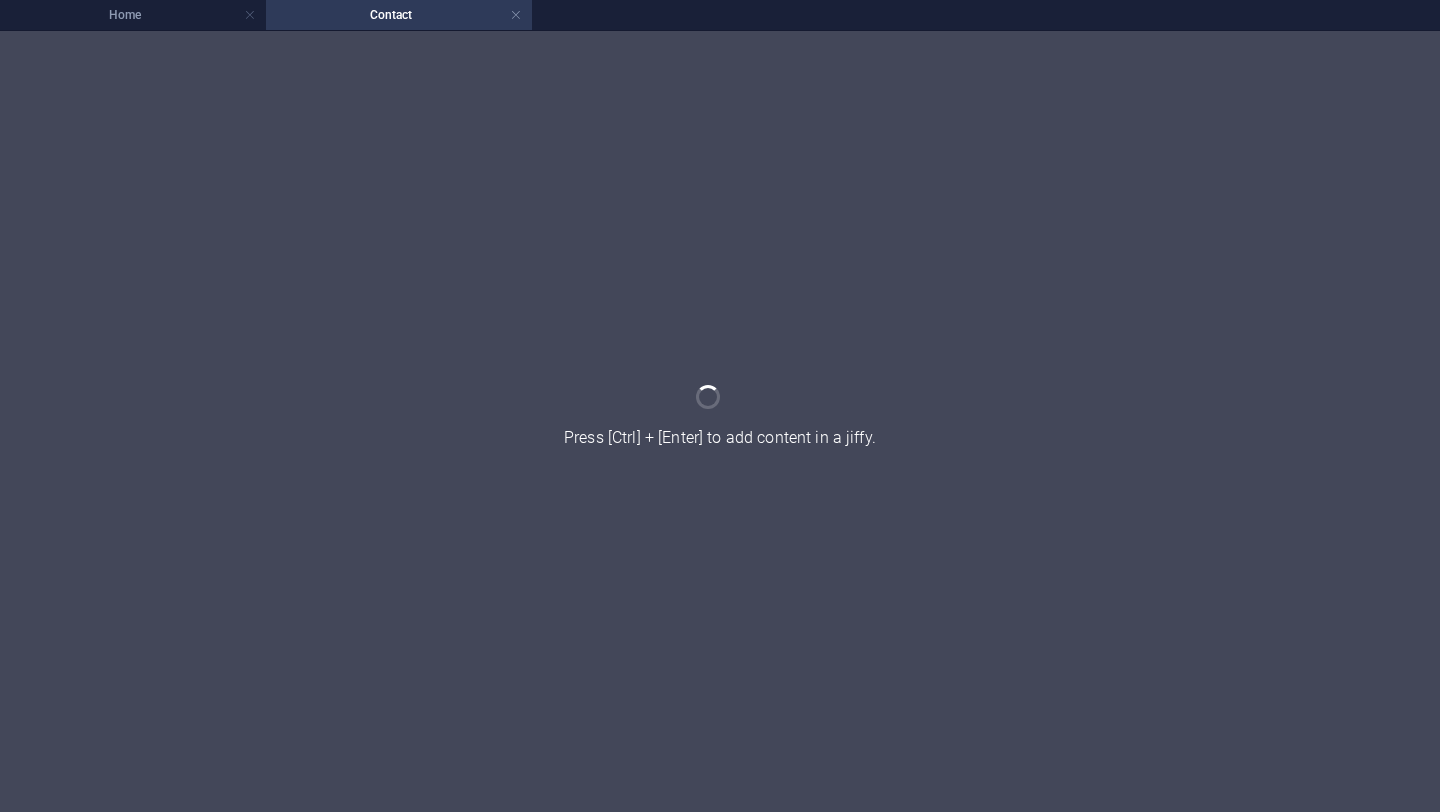 scroll, scrollTop: 0, scrollLeft: 0, axis: both 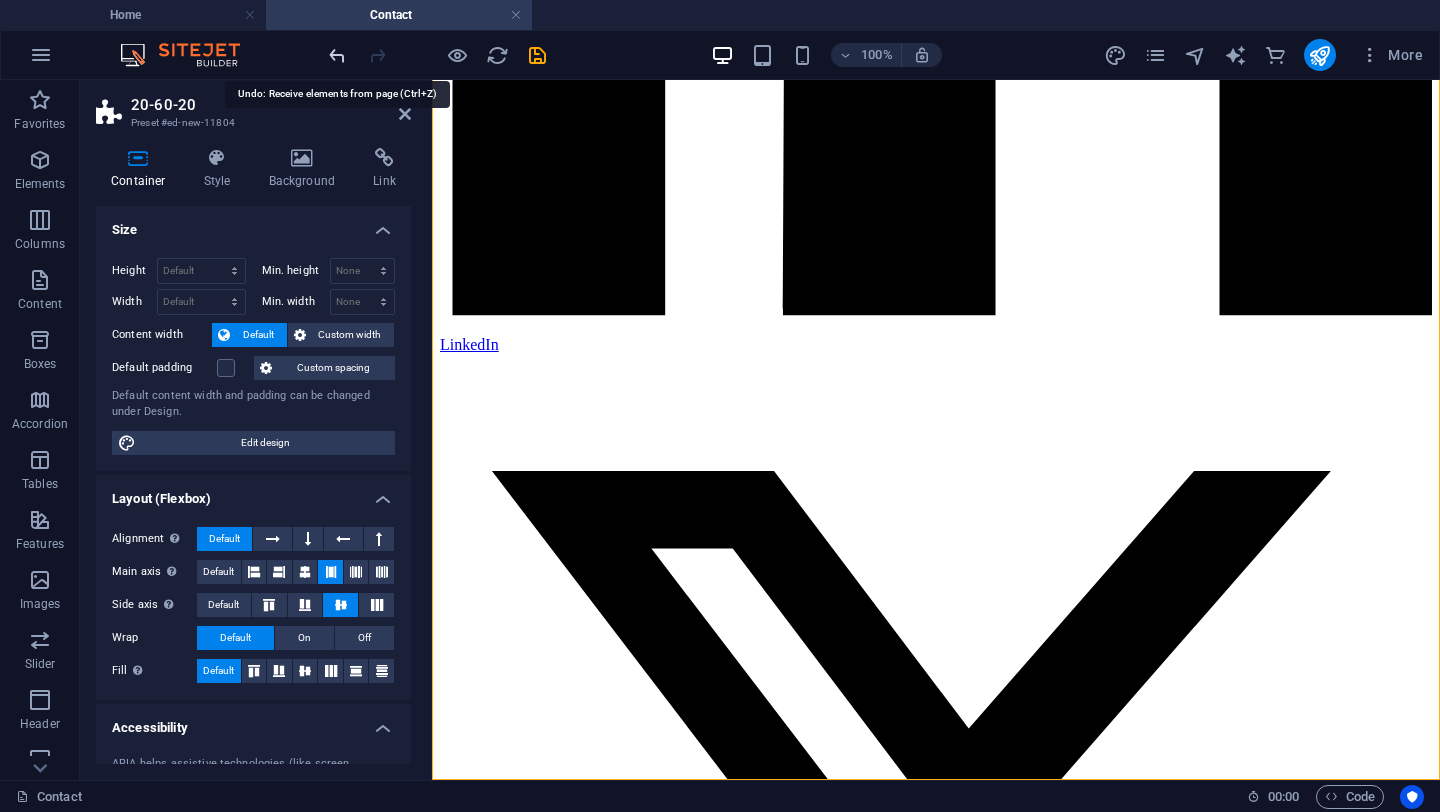 click at bounding box center [337, 55] 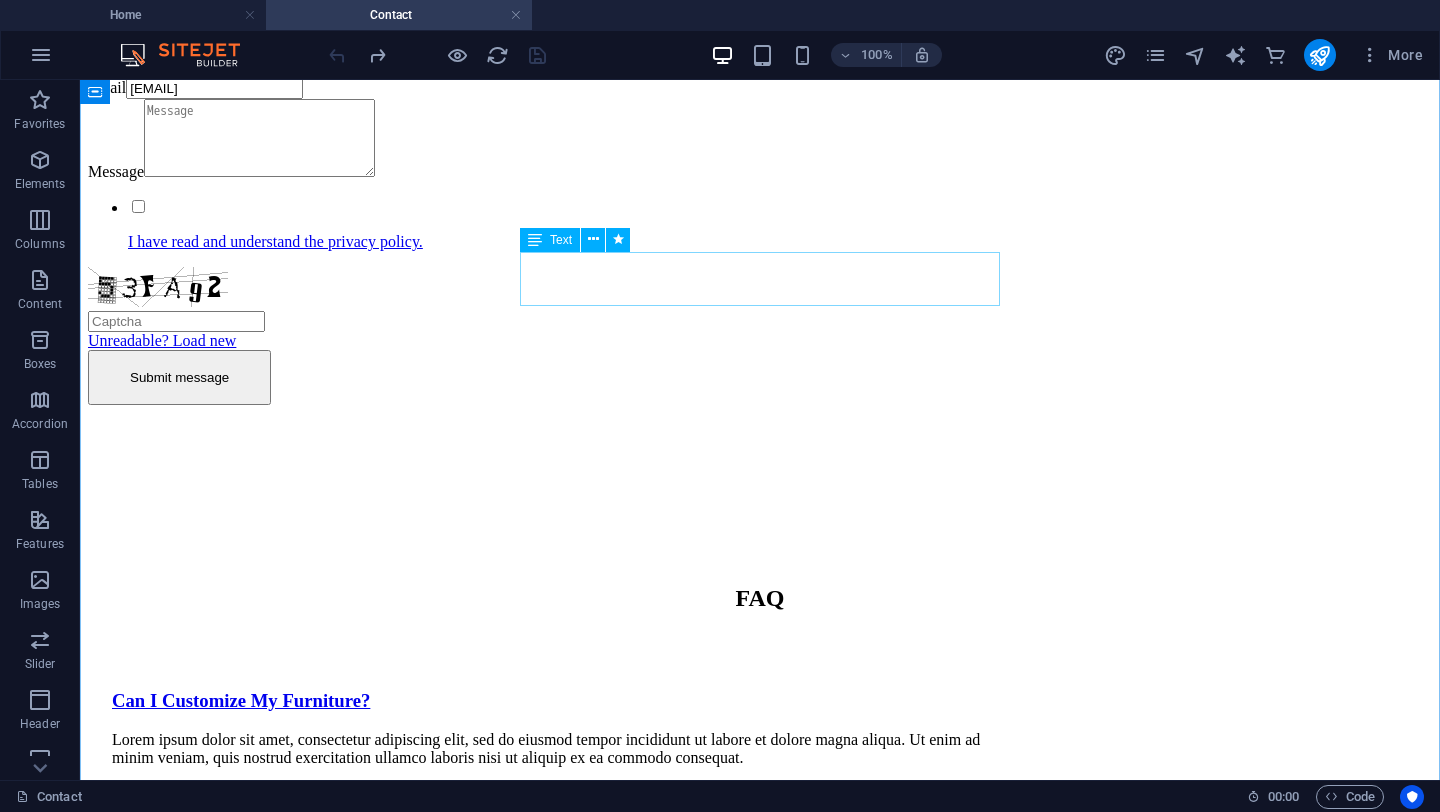 scroll, scrollTop: 0, scrollLeft: 0, axis: both 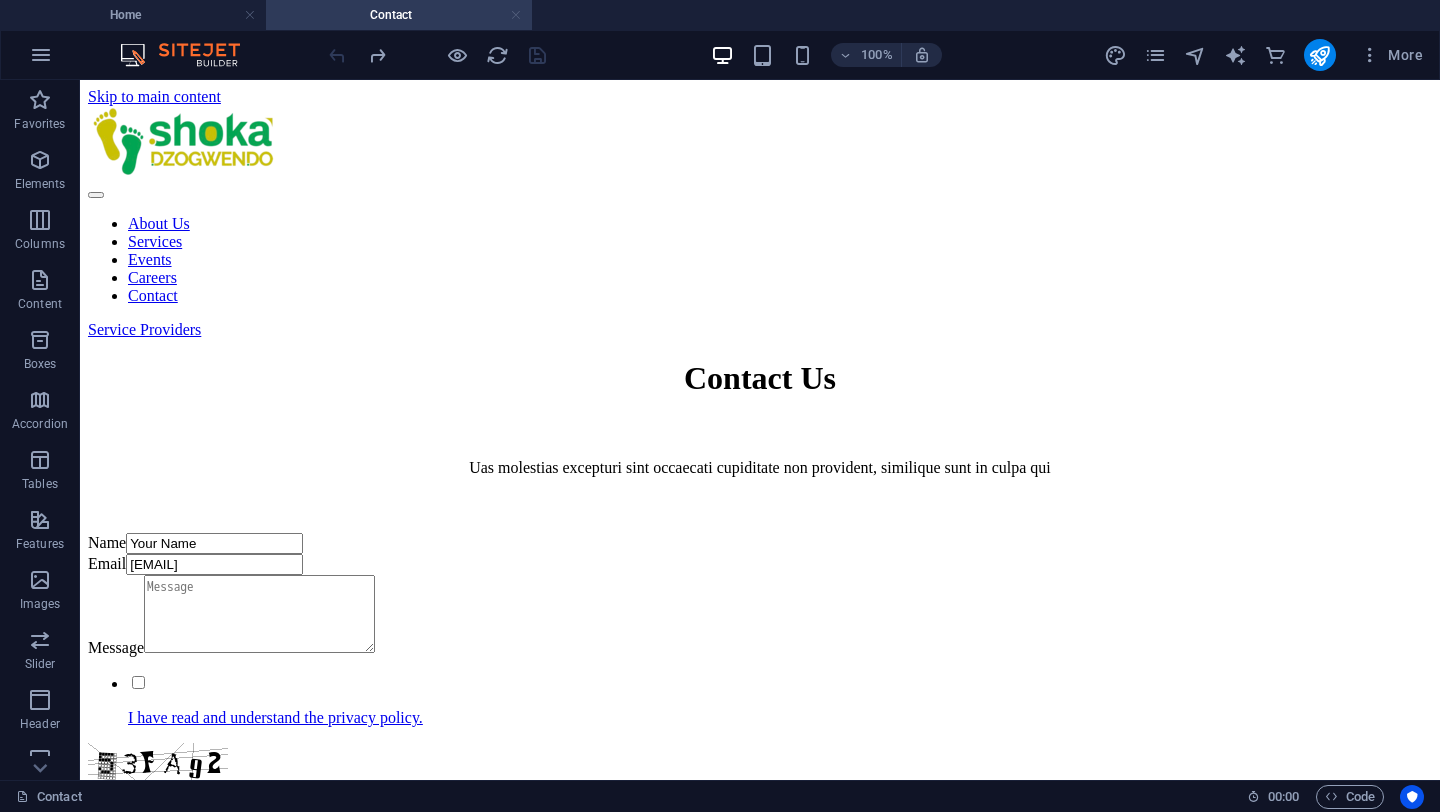 click at bounding box center [516, 15] 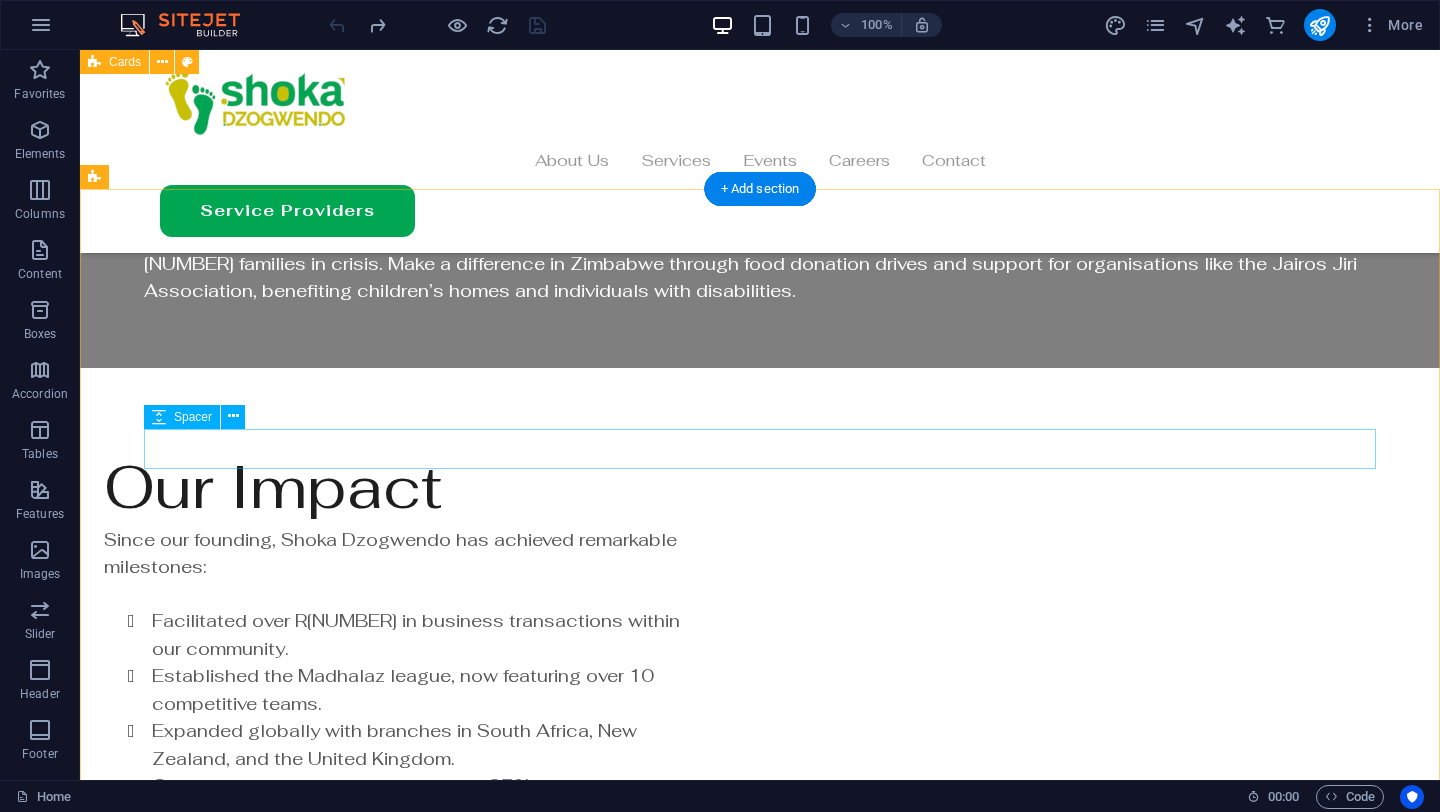 scroll, scrollTop: 3693, scrollLeft: 0, axis: vertical 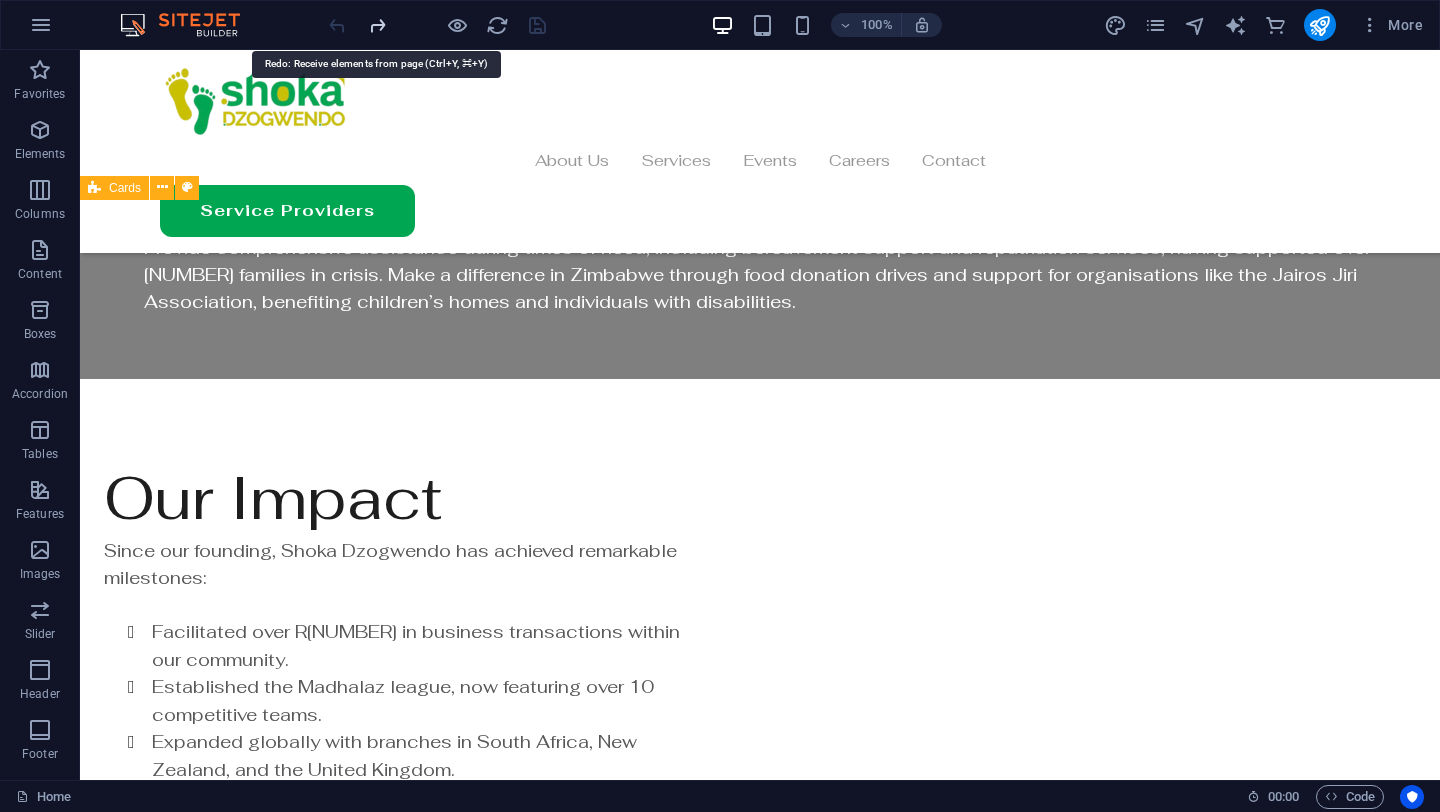 click at bounding box center (377, 25) 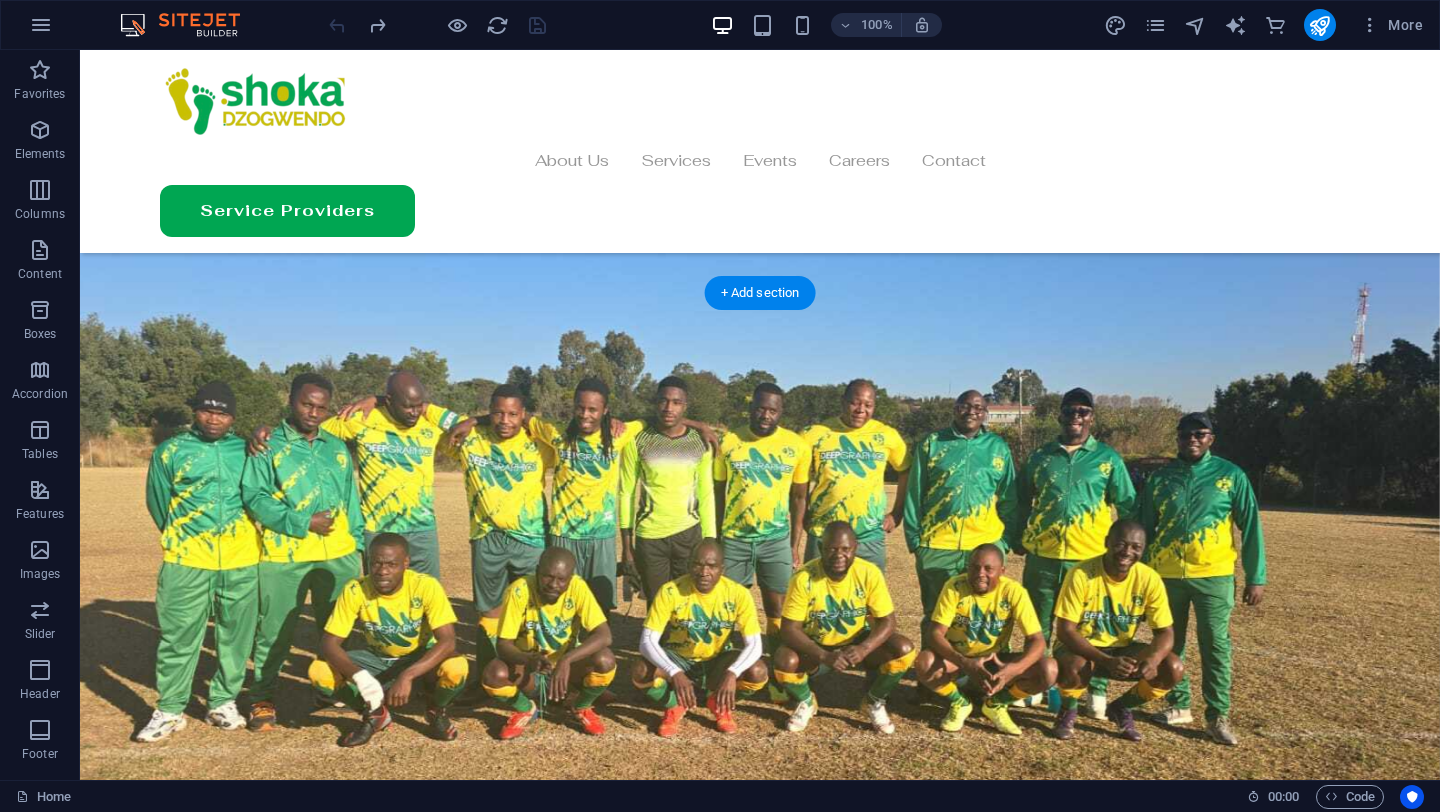 scroll, scrollTop: 2894, scrollLeft: 0, axis: vertical 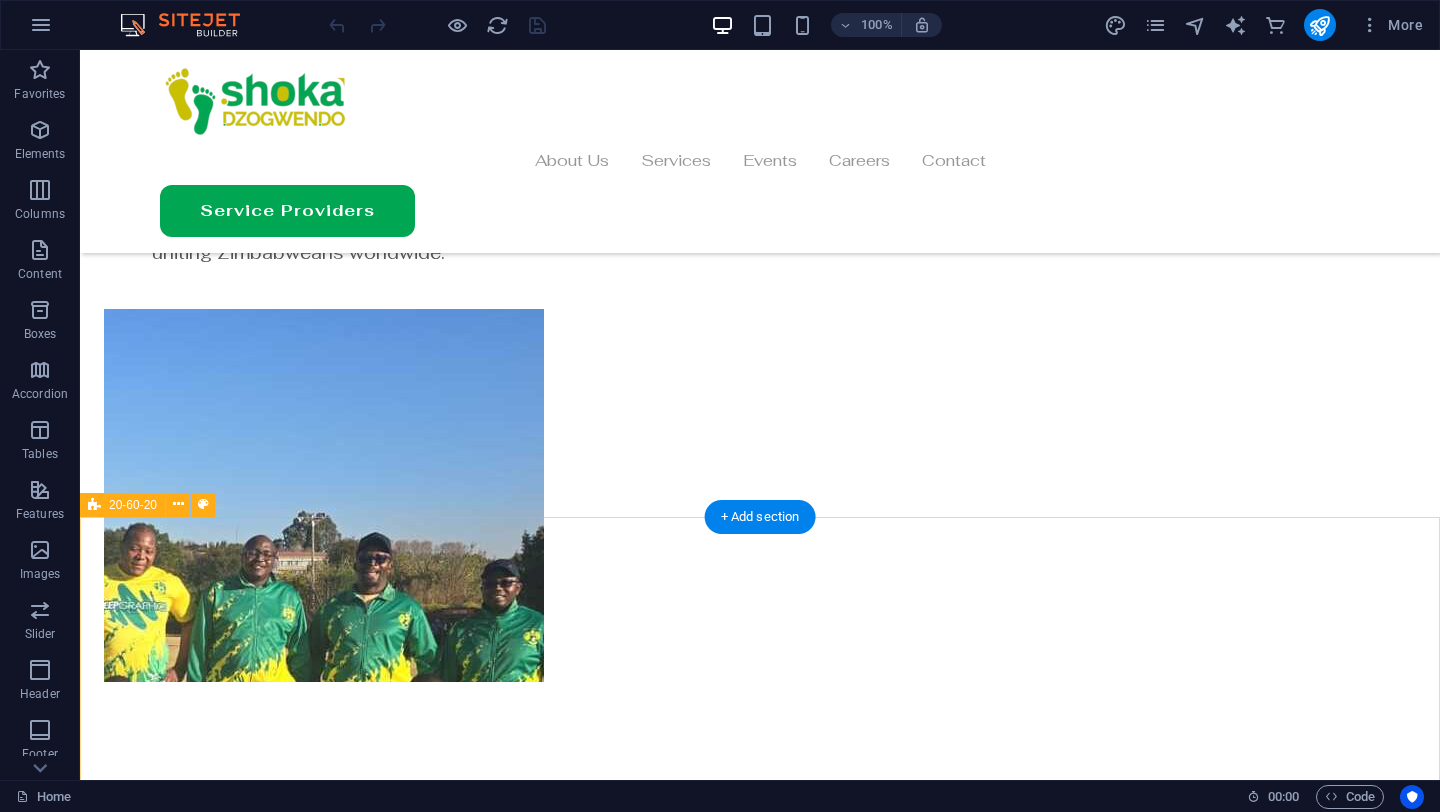 click on "Materials Best materials for making furniture Uas molestias excepturi sint occaecati cupiditate non provident, similique sunt in culpa qui officia deserunt mollitia animi, id est laborum et dolorum fuga. Et harum quidem rerum facilis est et expedita distinctio." at bounding box center (760, 6943) 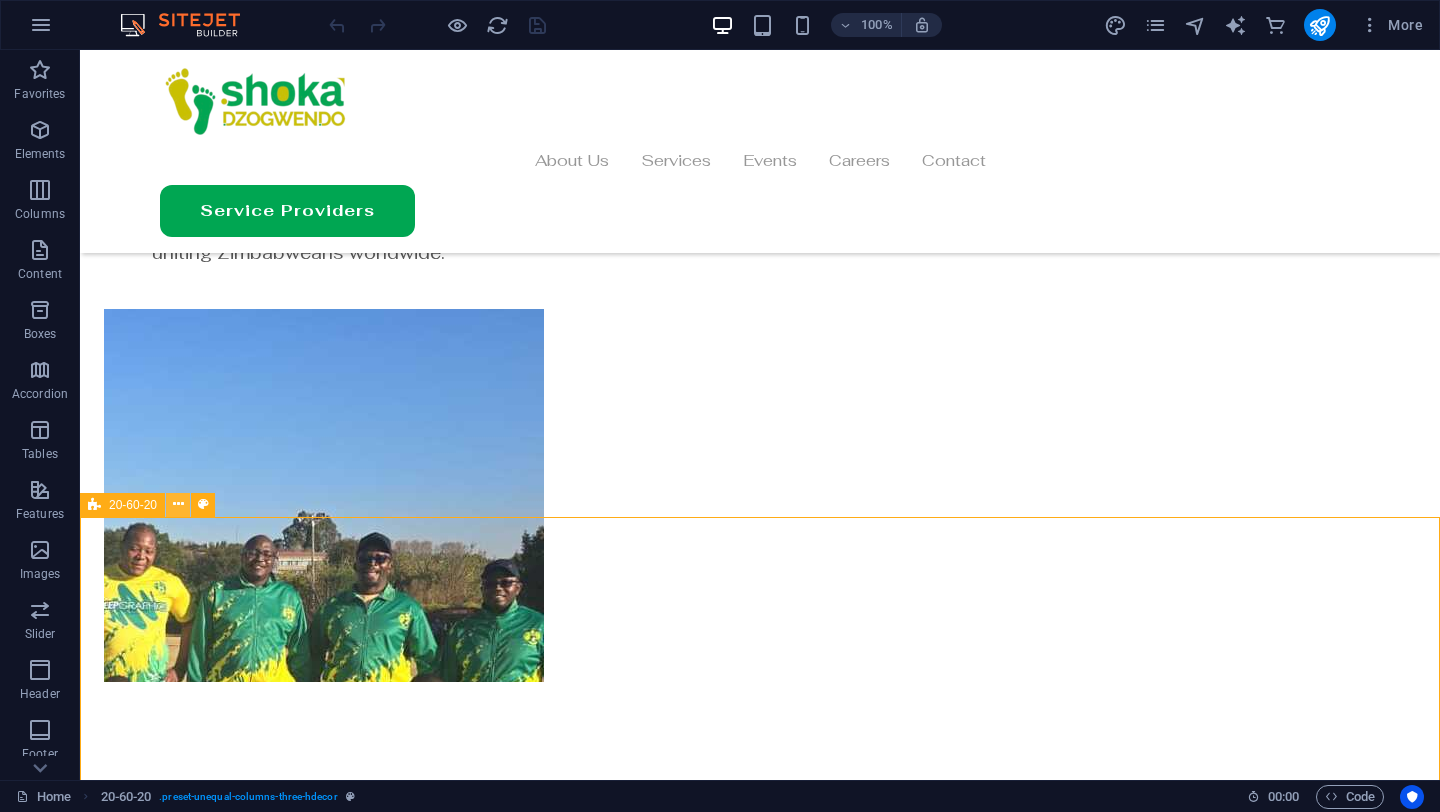 click at bounding box center (178, 505) 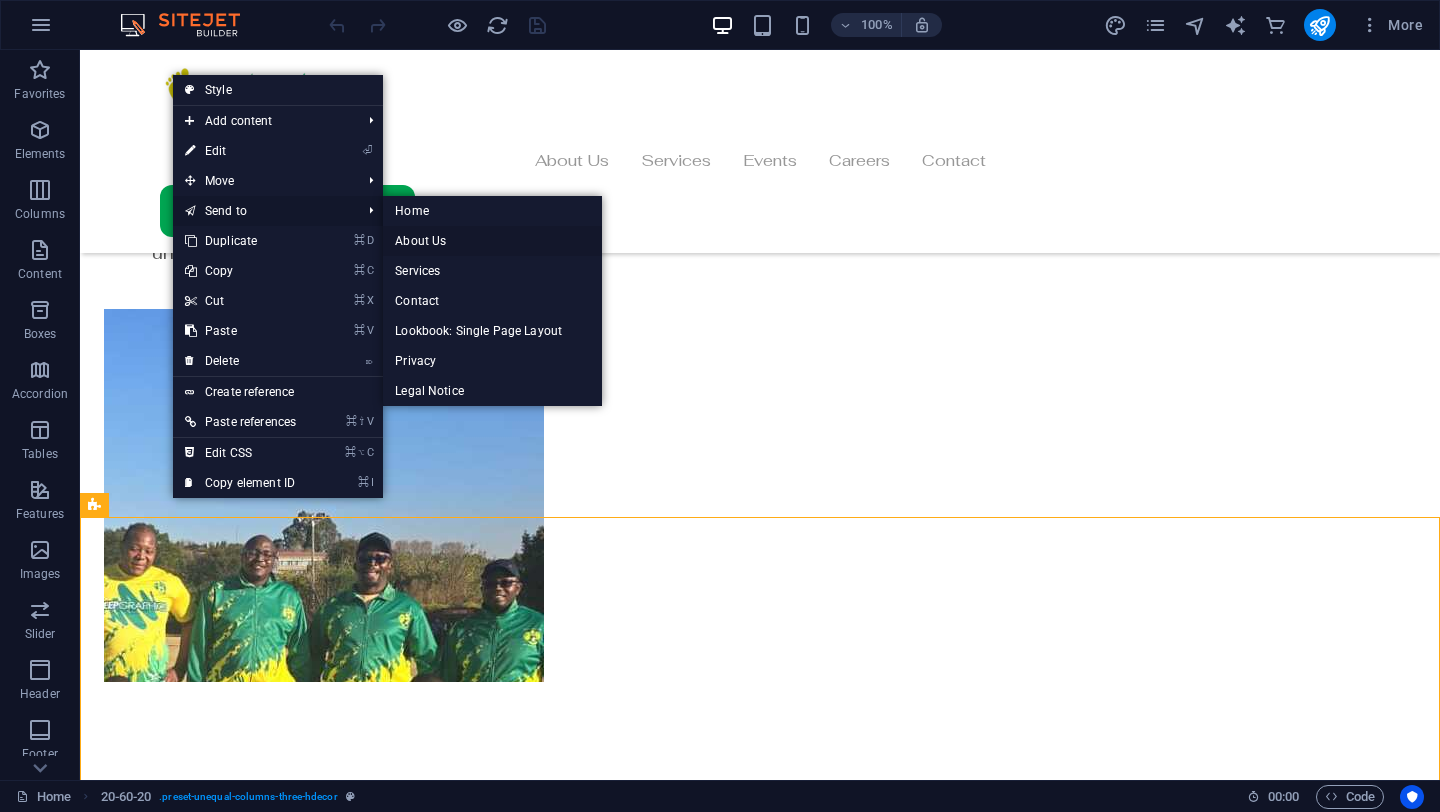 click on "About Us" at bounding box center (492, 241) 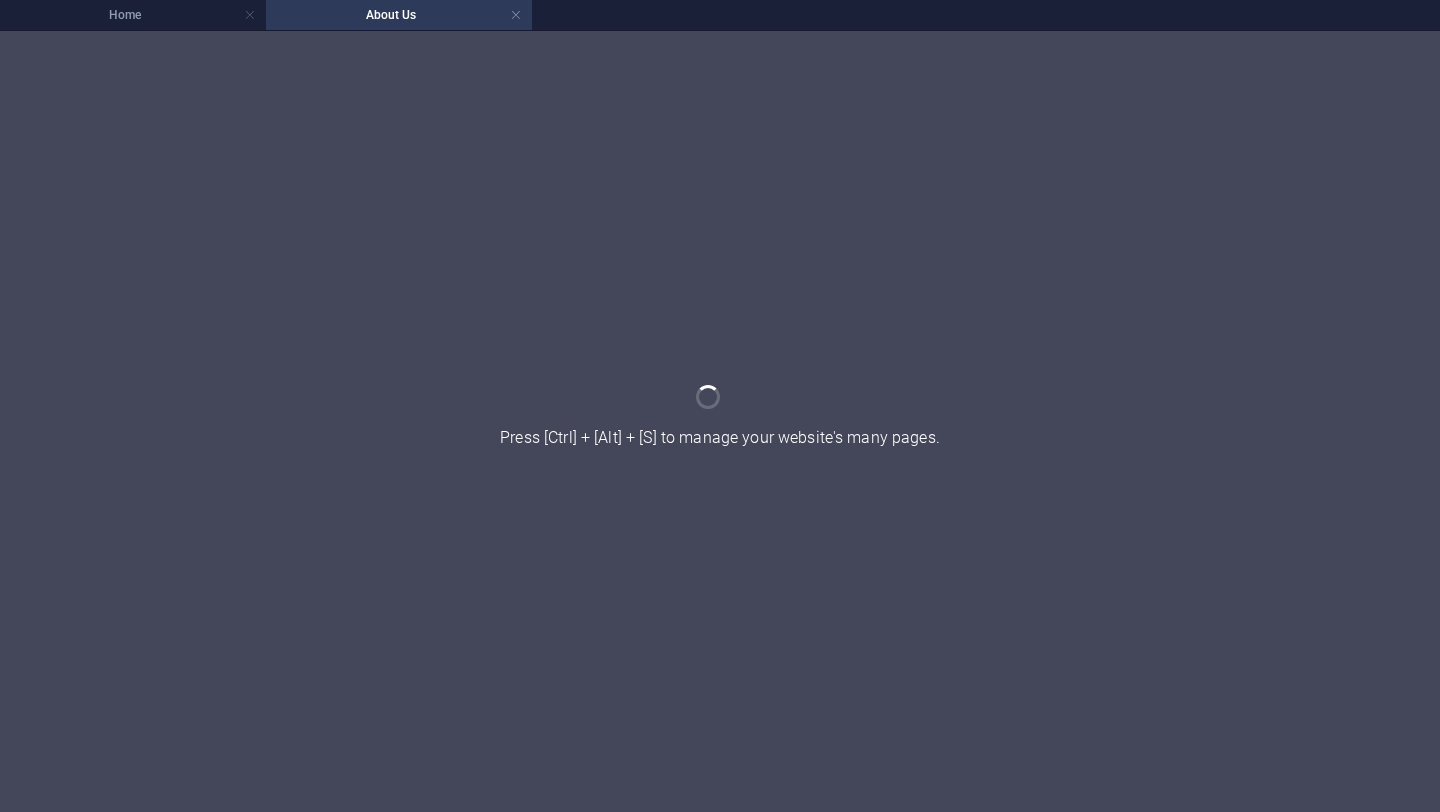 scroll, scrollTop: 0, scrollLeft: 0, axis: both 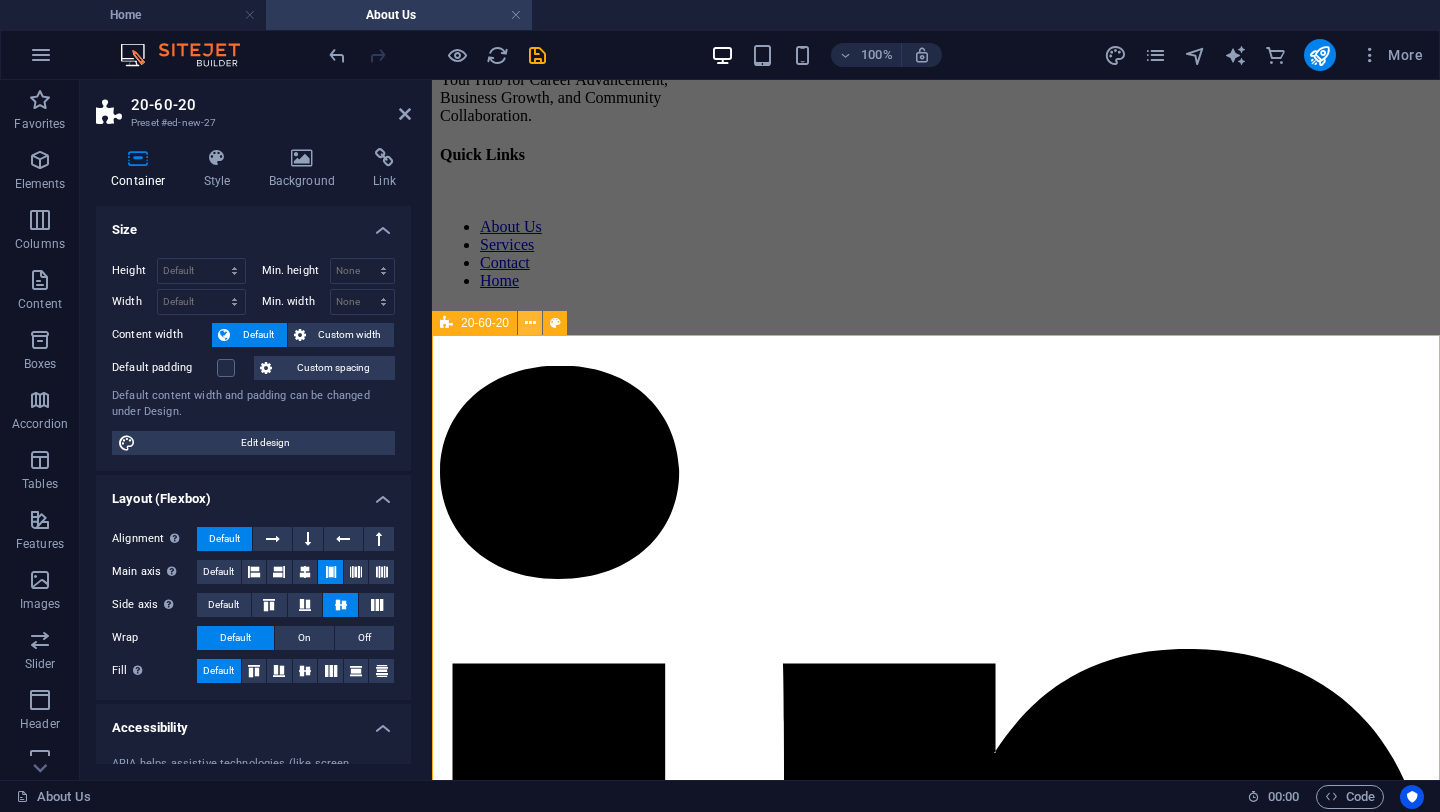 click at bounding box center [530, 323] 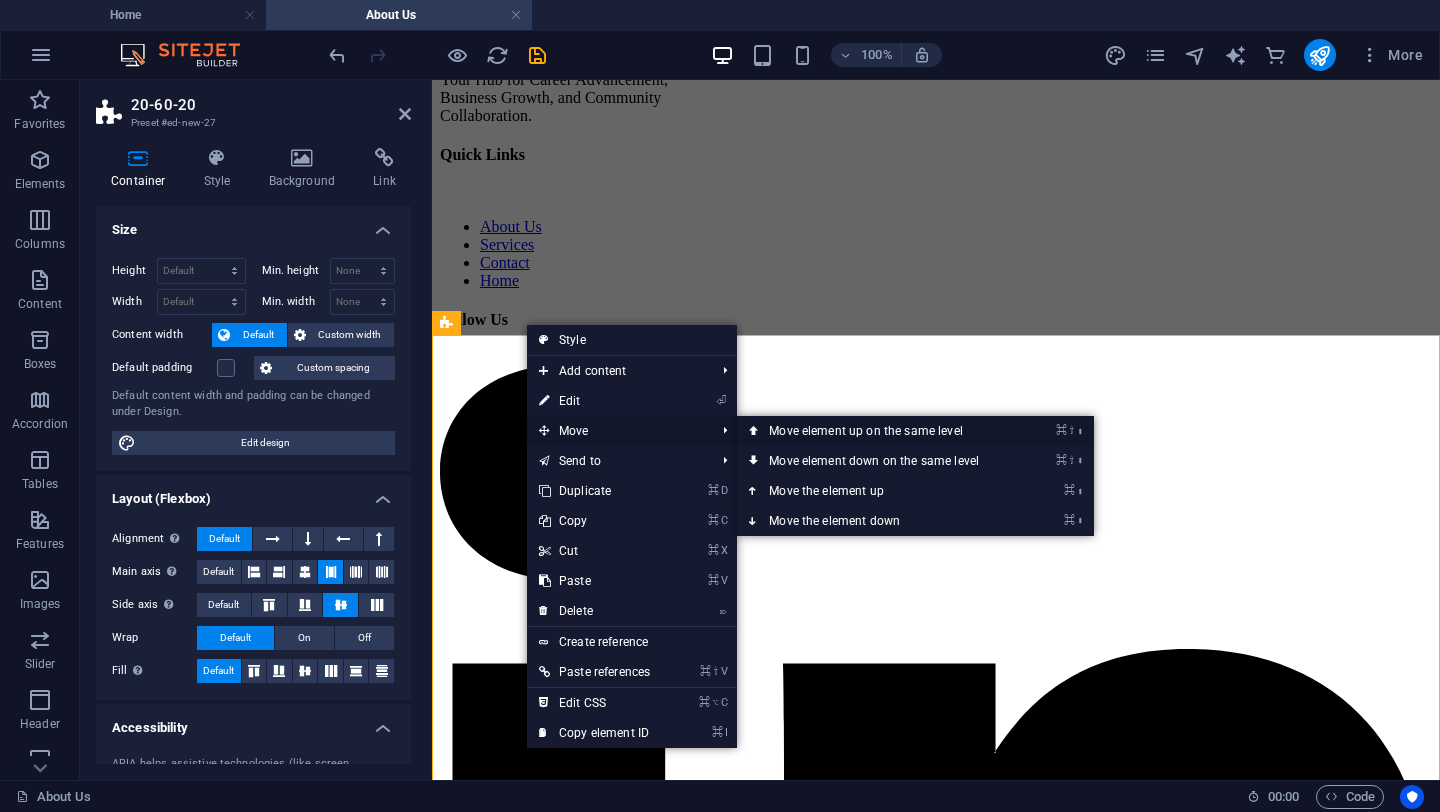 click at bounding box center [754, 431] 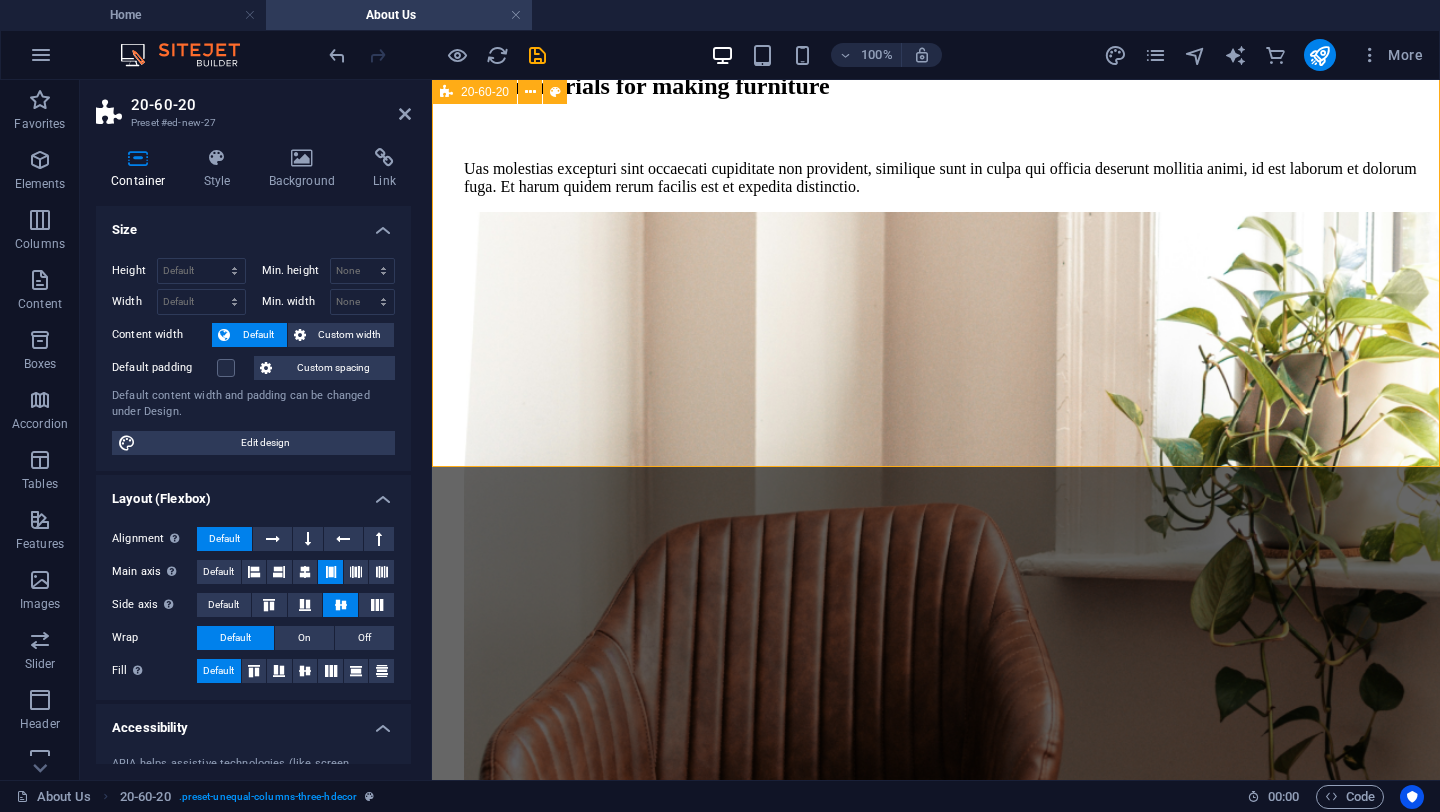 scroll, scrollTop: 894, scrollLeft: 0, axis: vertical 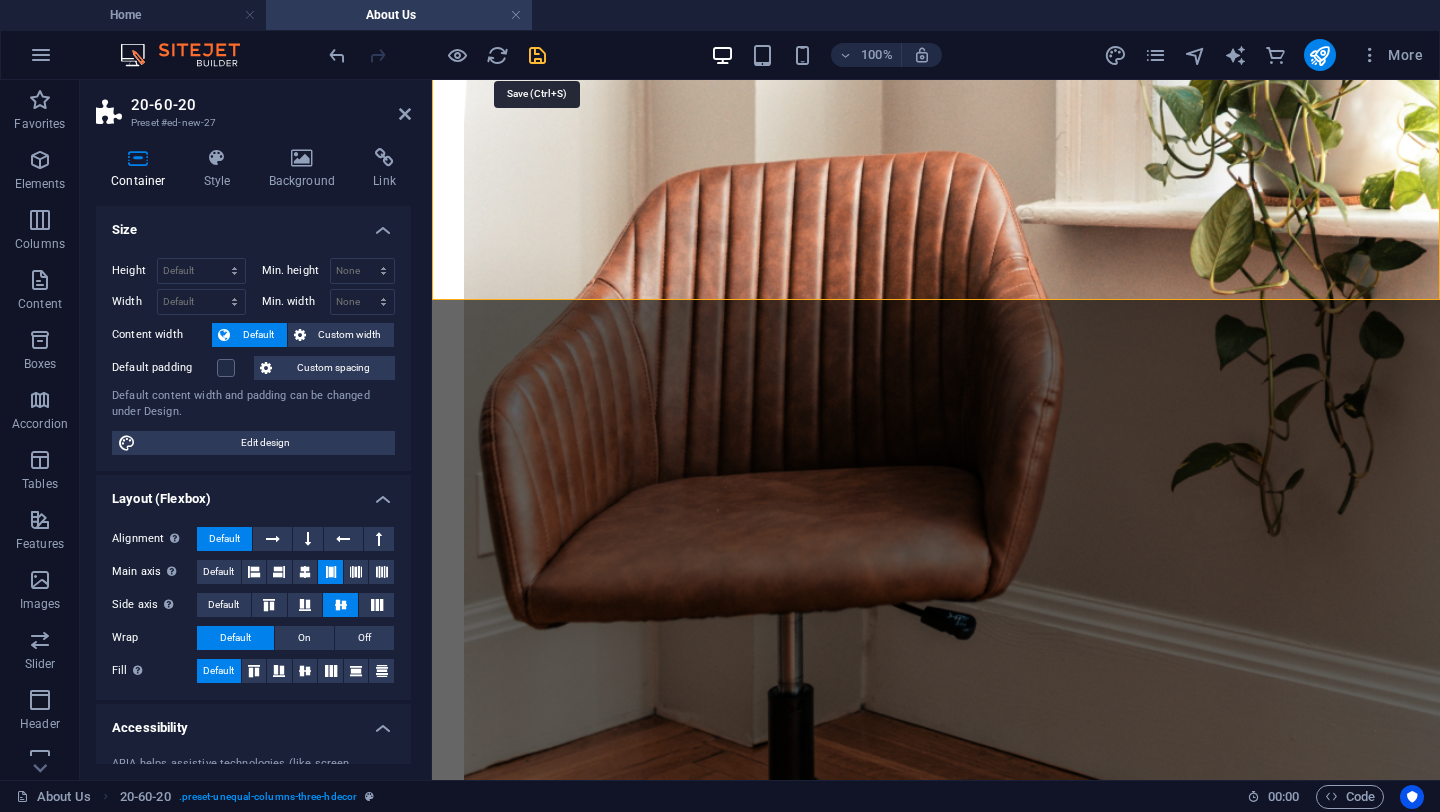 click at bounding box center [537, 55] 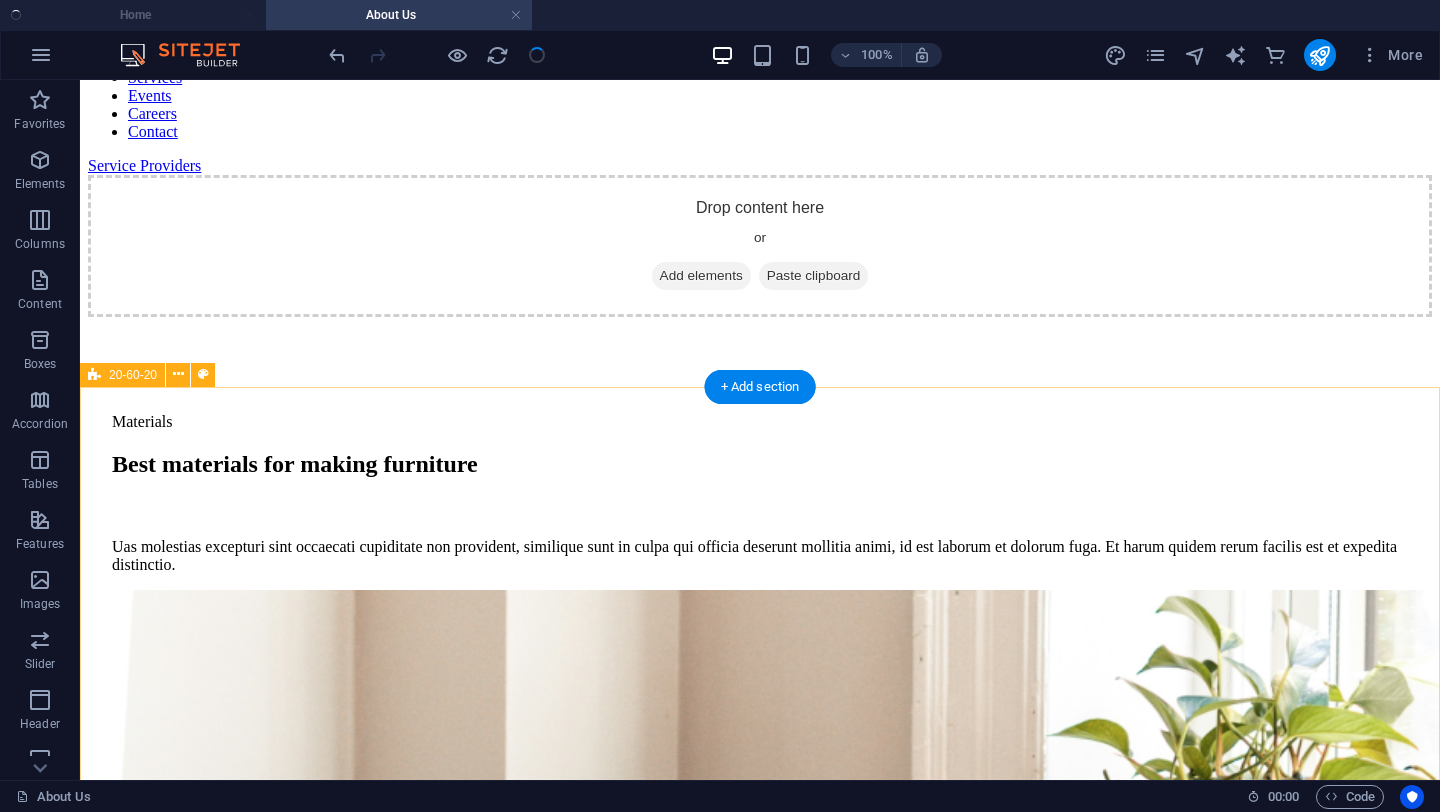 scroll, scrollTop: 0, scrollLeft: 0, axis: both 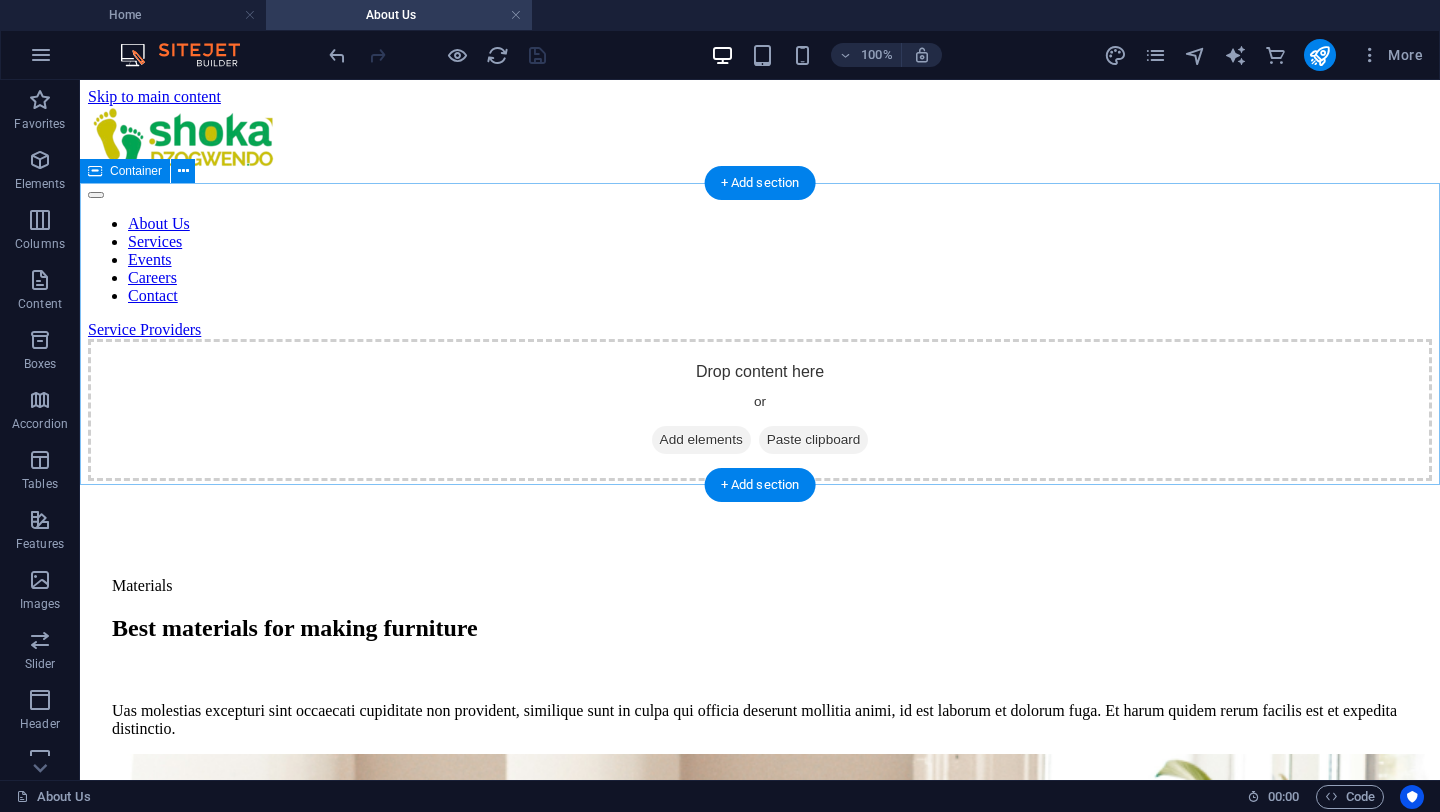 click on "Drop content here or  Add elements  Paste clipboard" at bounding box center (760, 410) 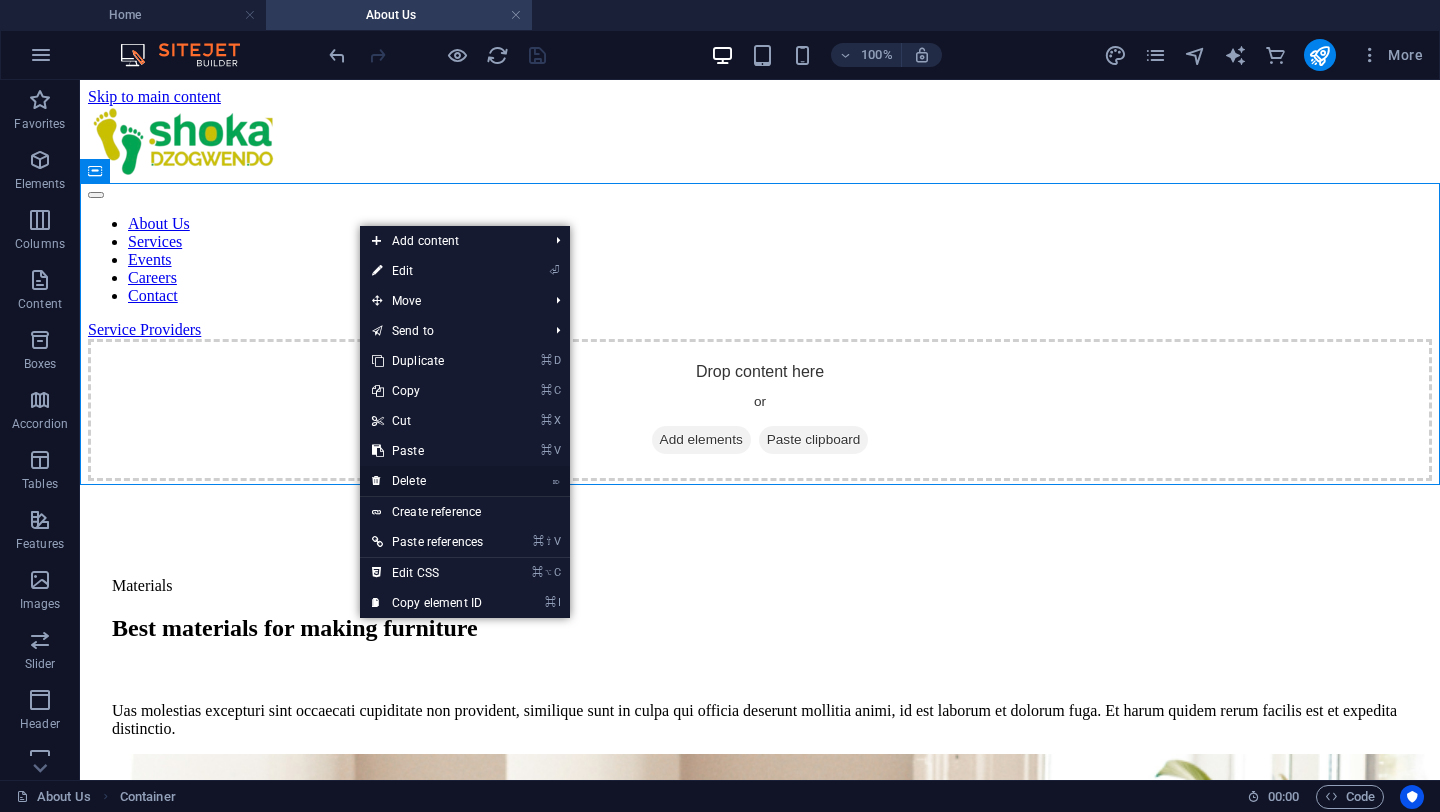 click on "⌦  Delete" at bounding box center [427, 481] 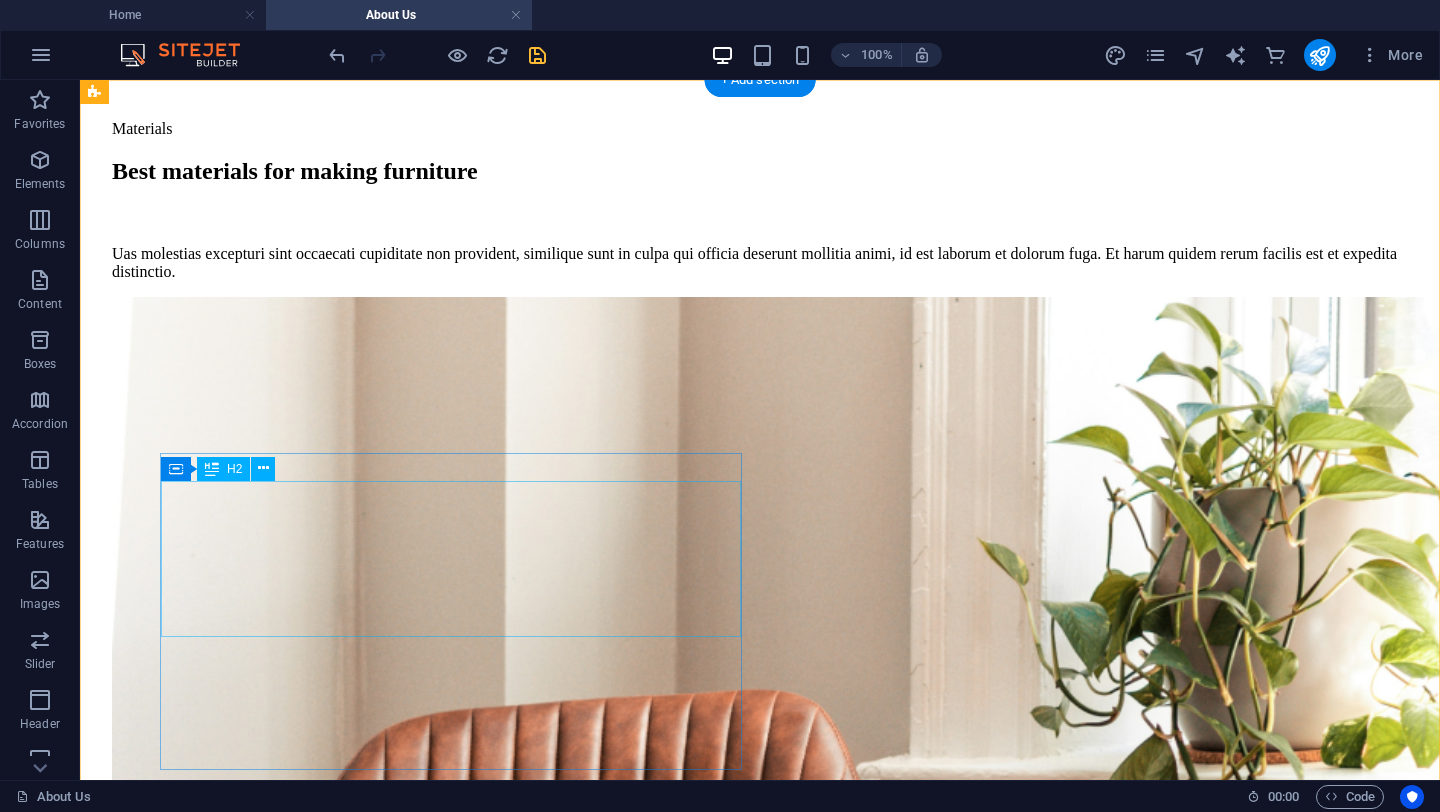 scroll, scrollTop: 0, scrollLeft: 0, axis: both 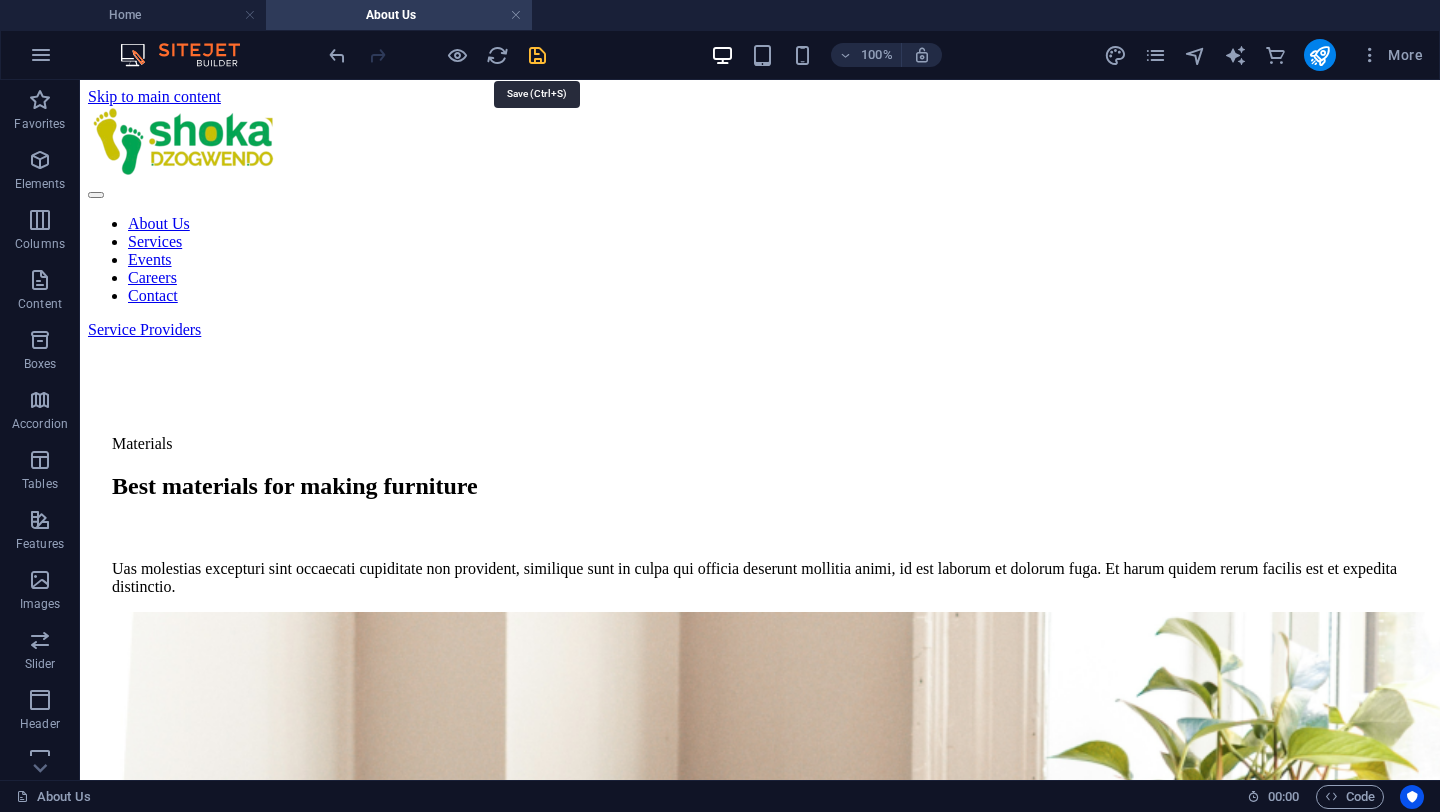click at bounding box center [537, 55] 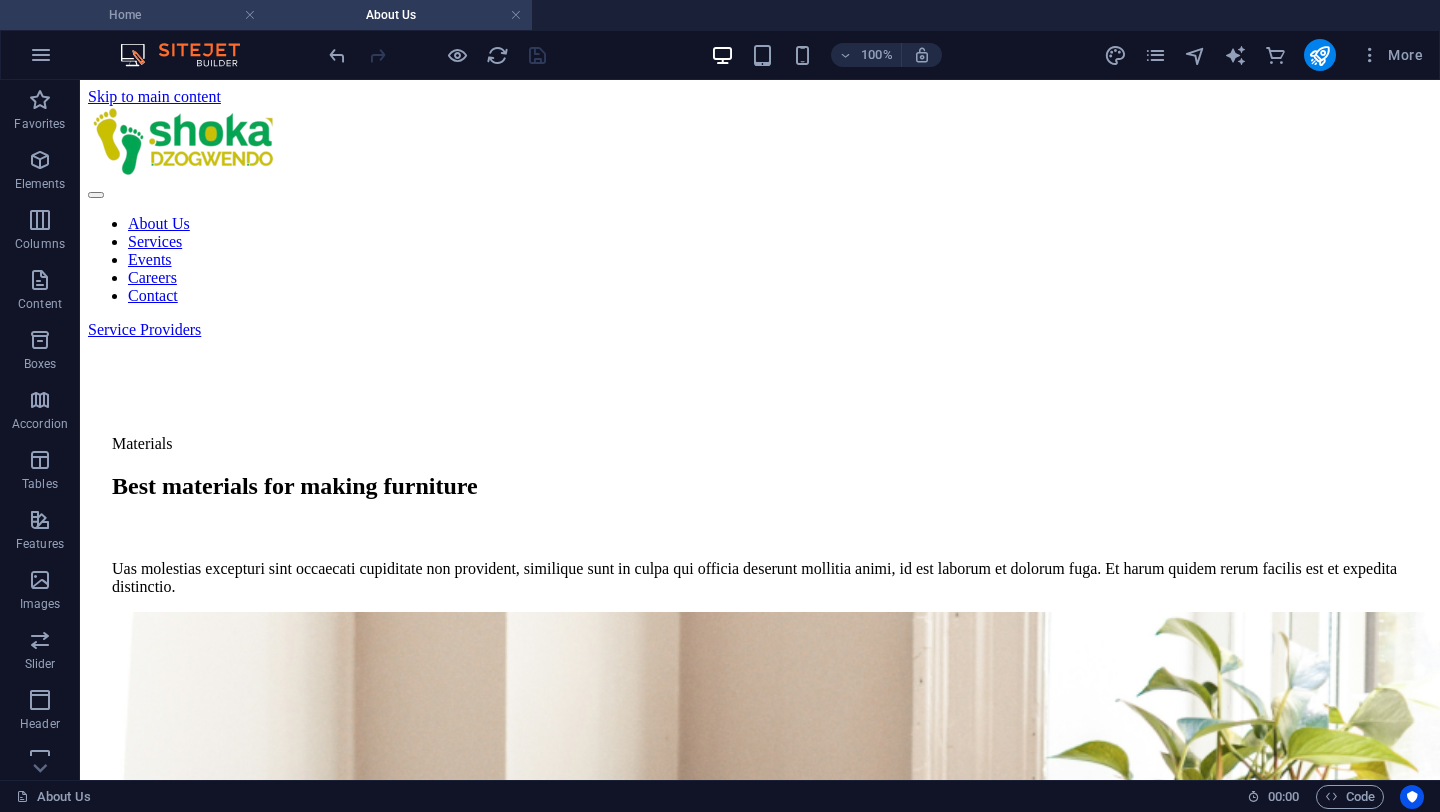 click on "Home" at bounding box center [133, 15] 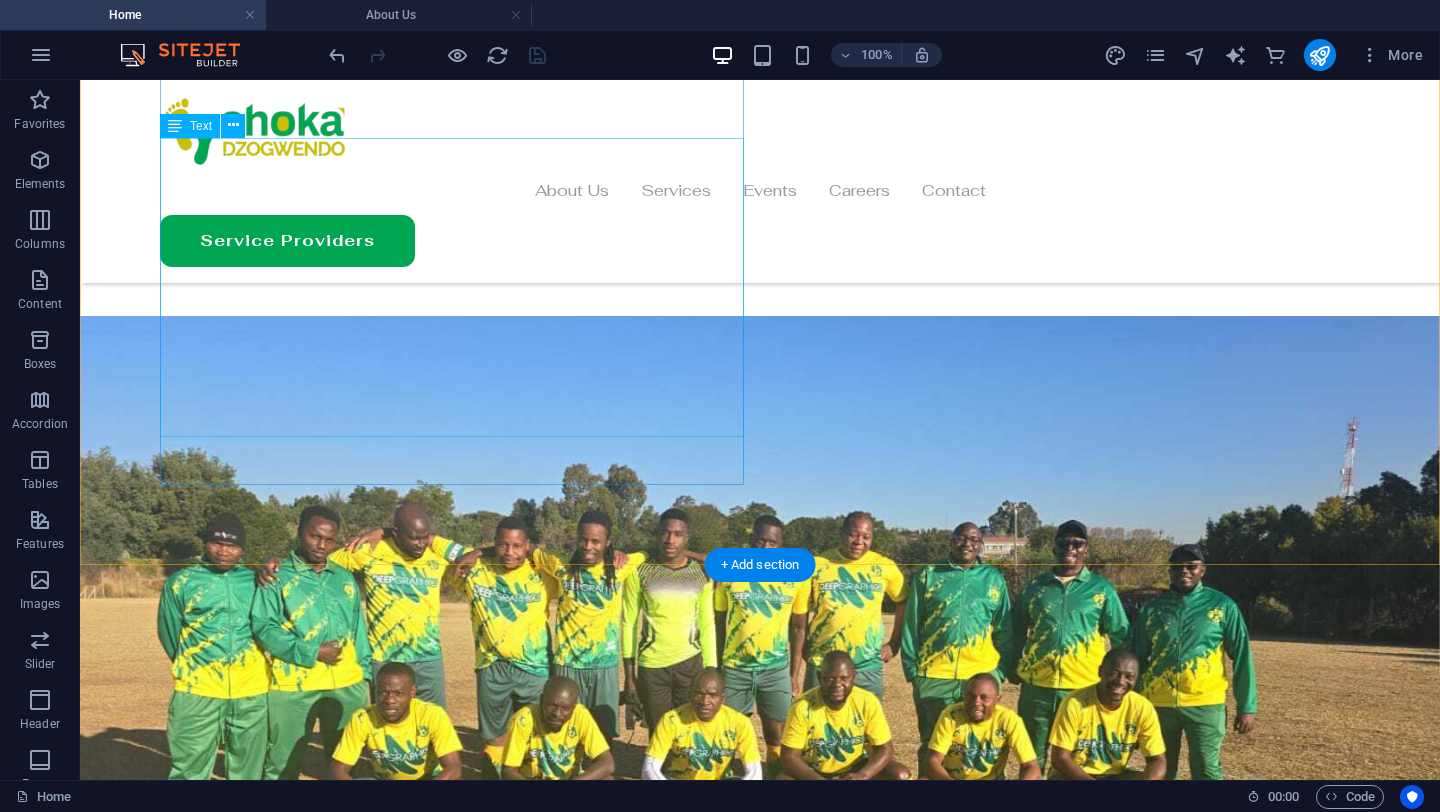 scroll, scrollTop: 2990, scrollLeft: 0, axis: vertical 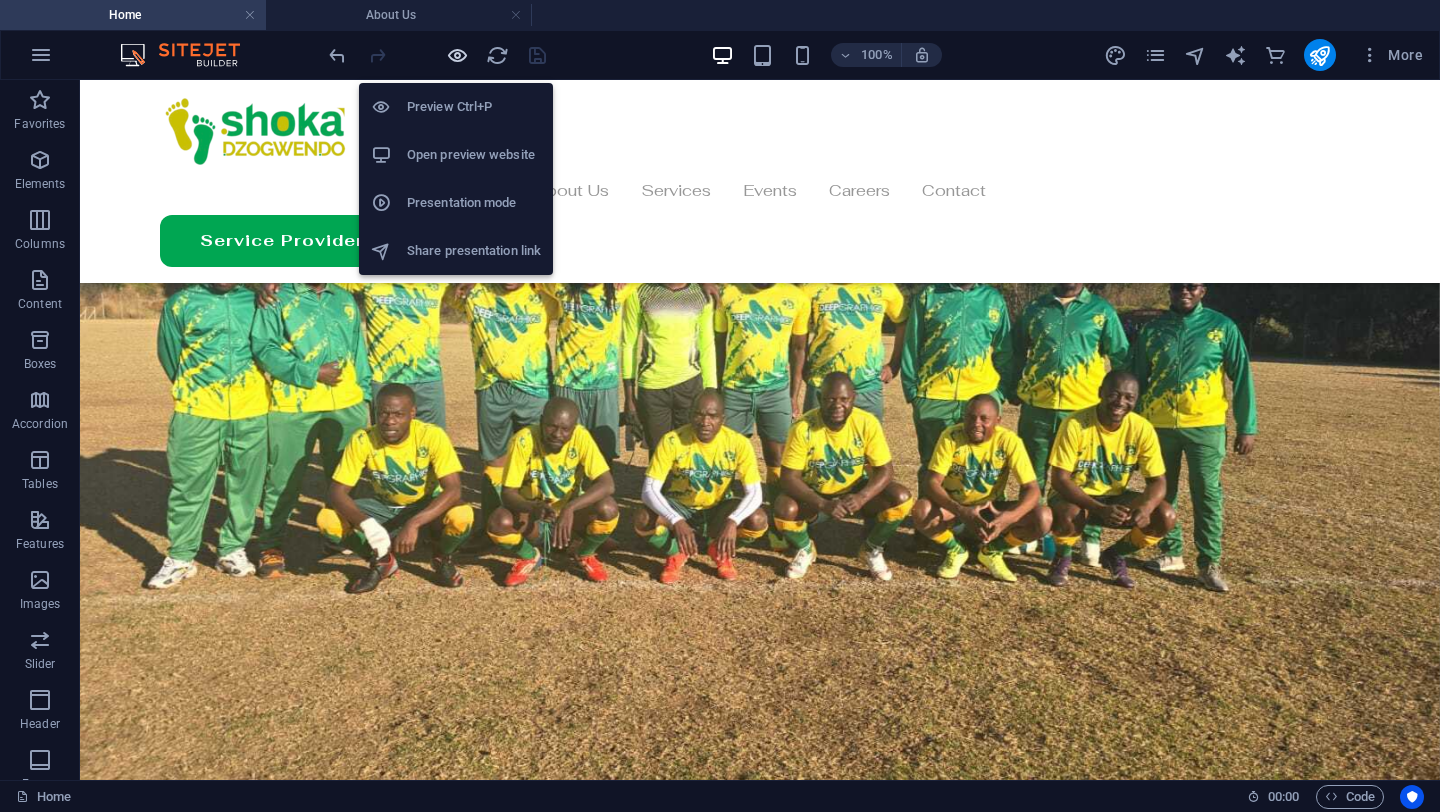 click at bounding box center (457, 55) 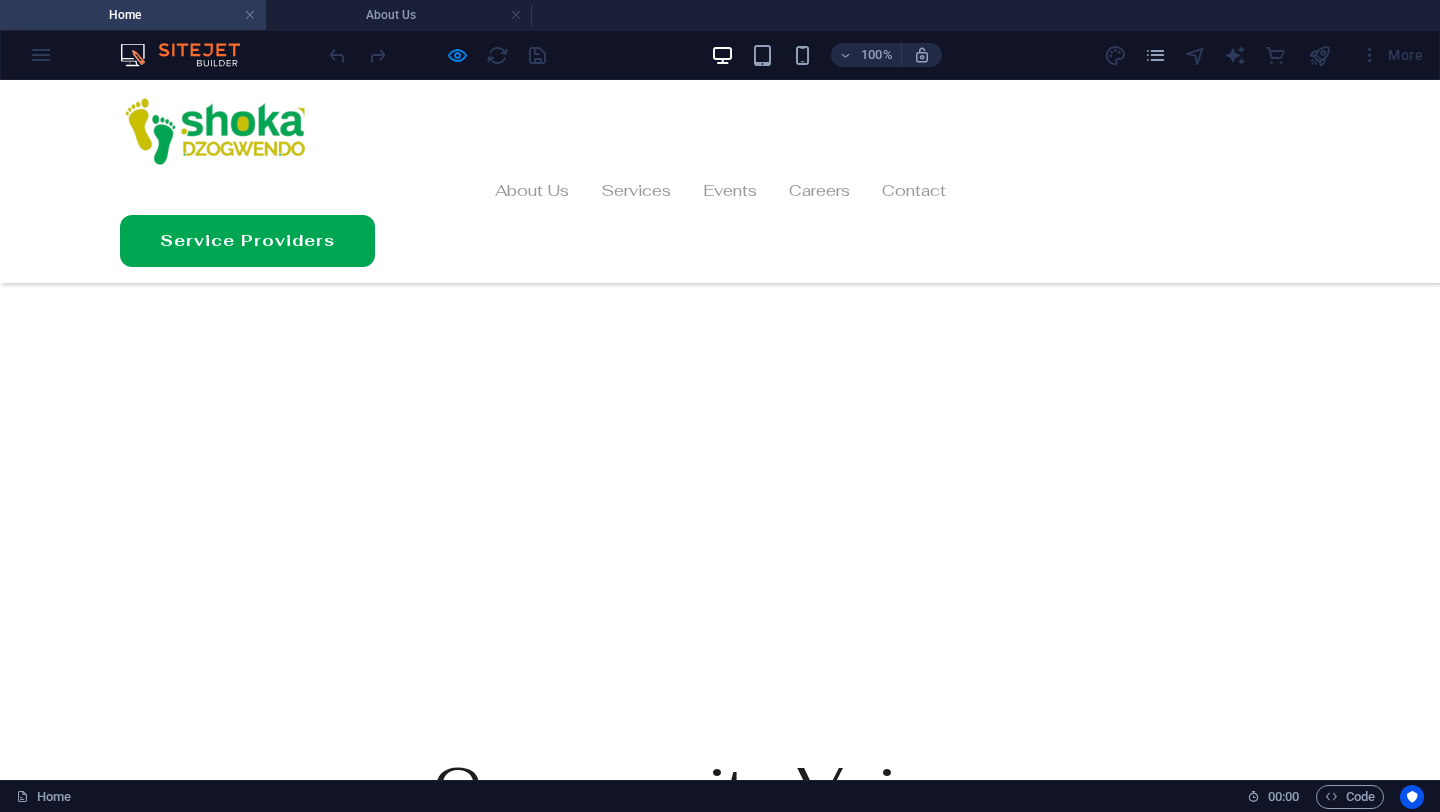 scroll, scrollTop: 4266, scrollLeft: 0, axis: vertical 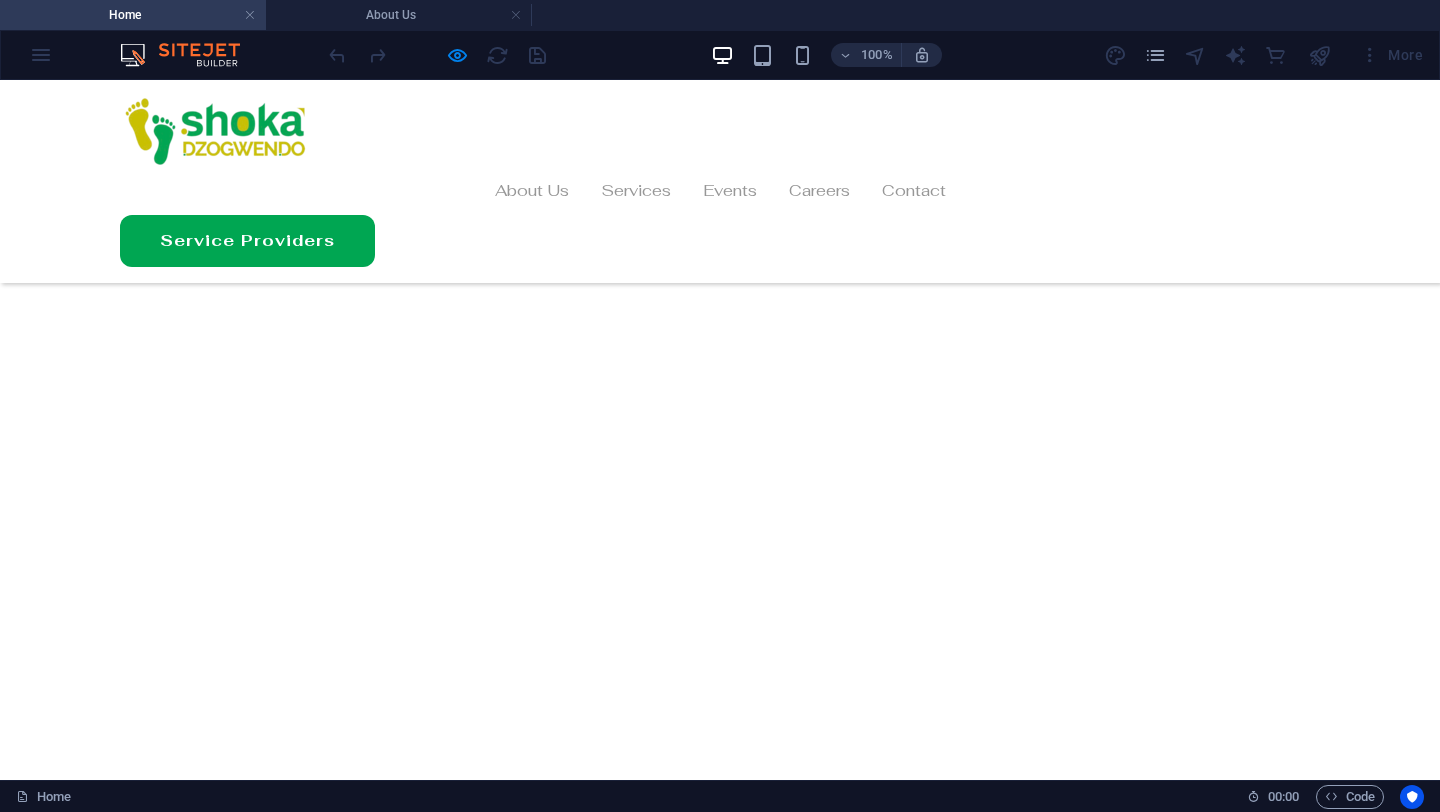 click on "Join Us" at bounding box center [624, 4669] 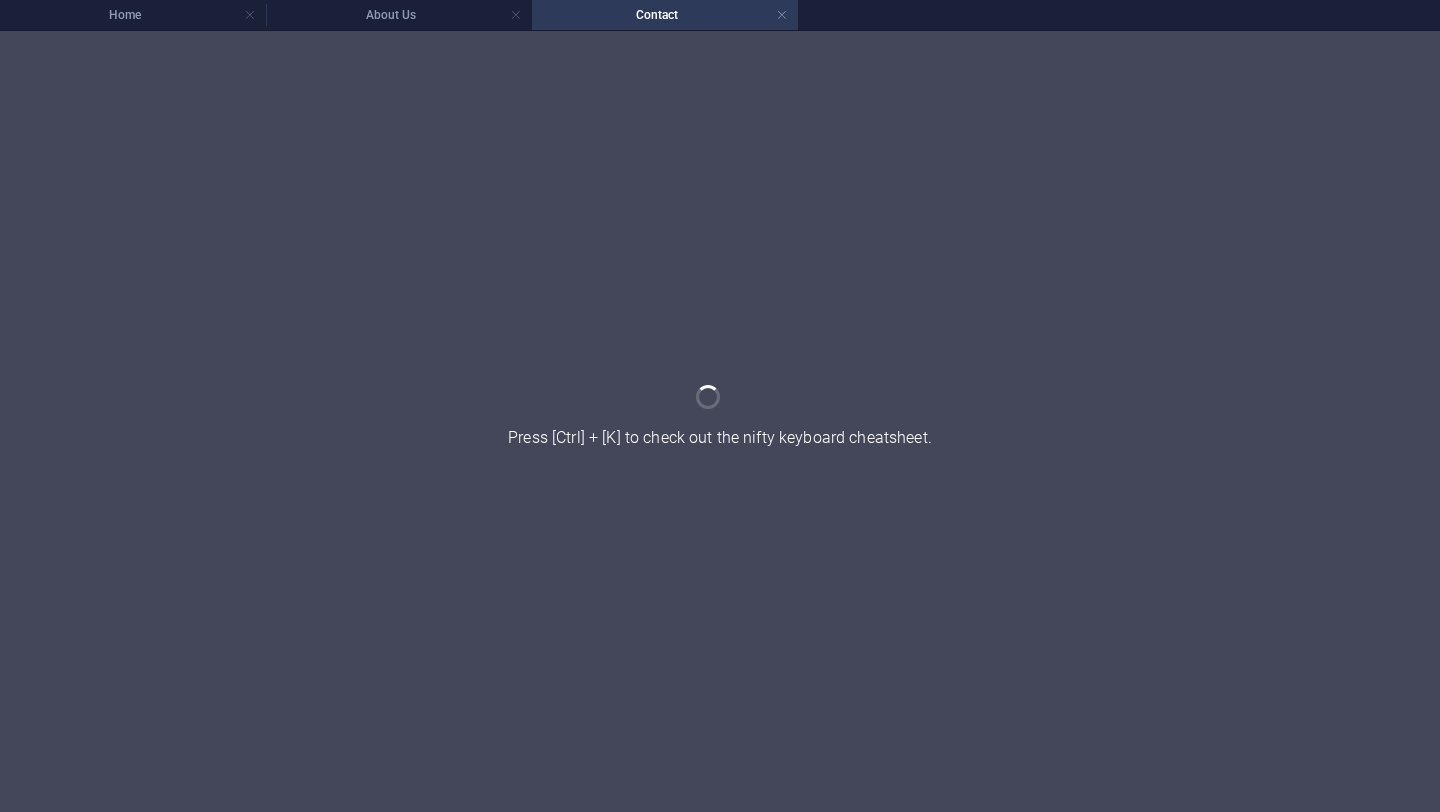 scroll, scrollTop: 0, scrollLeft: 0, axis: both 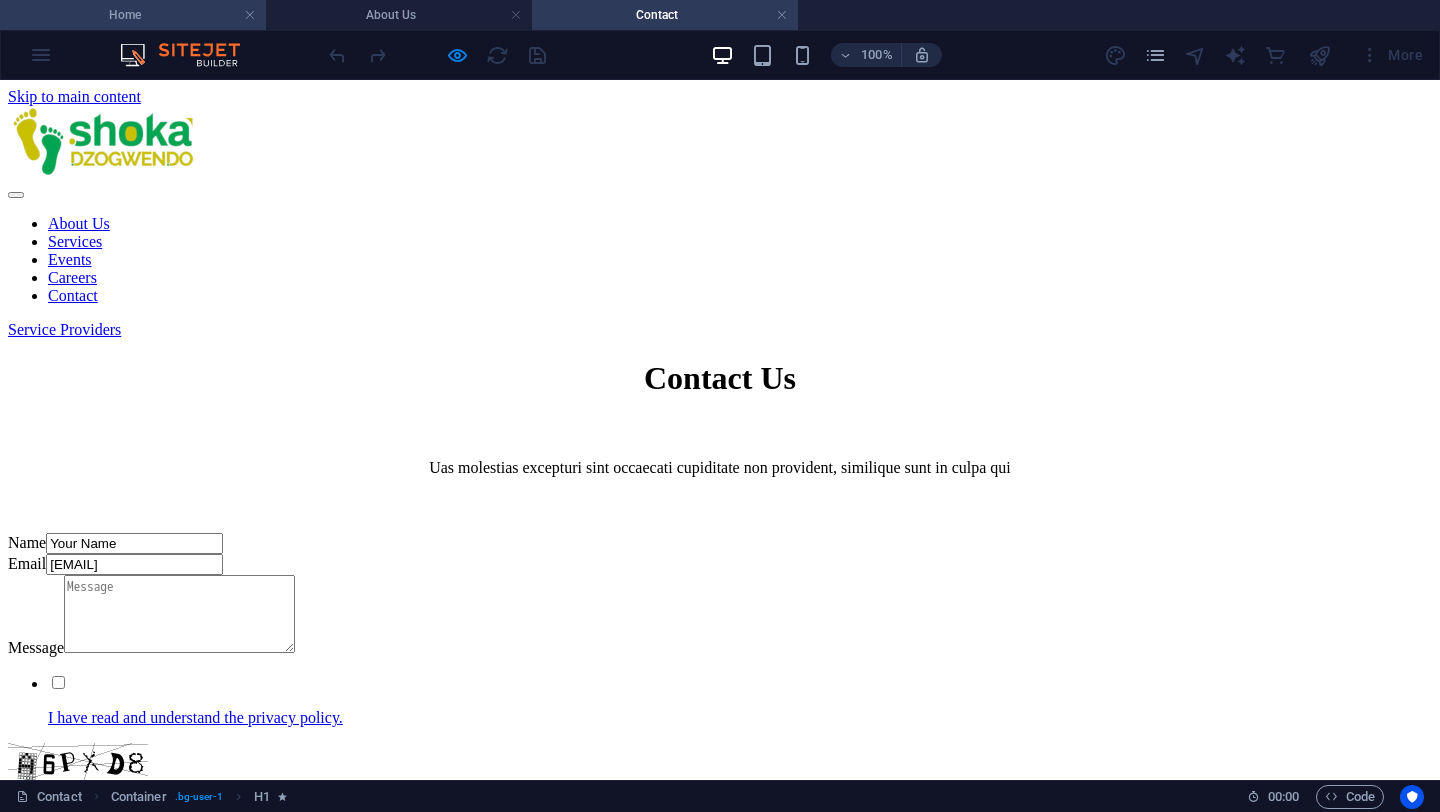 click on "Home" at bounding box center (133, 15) 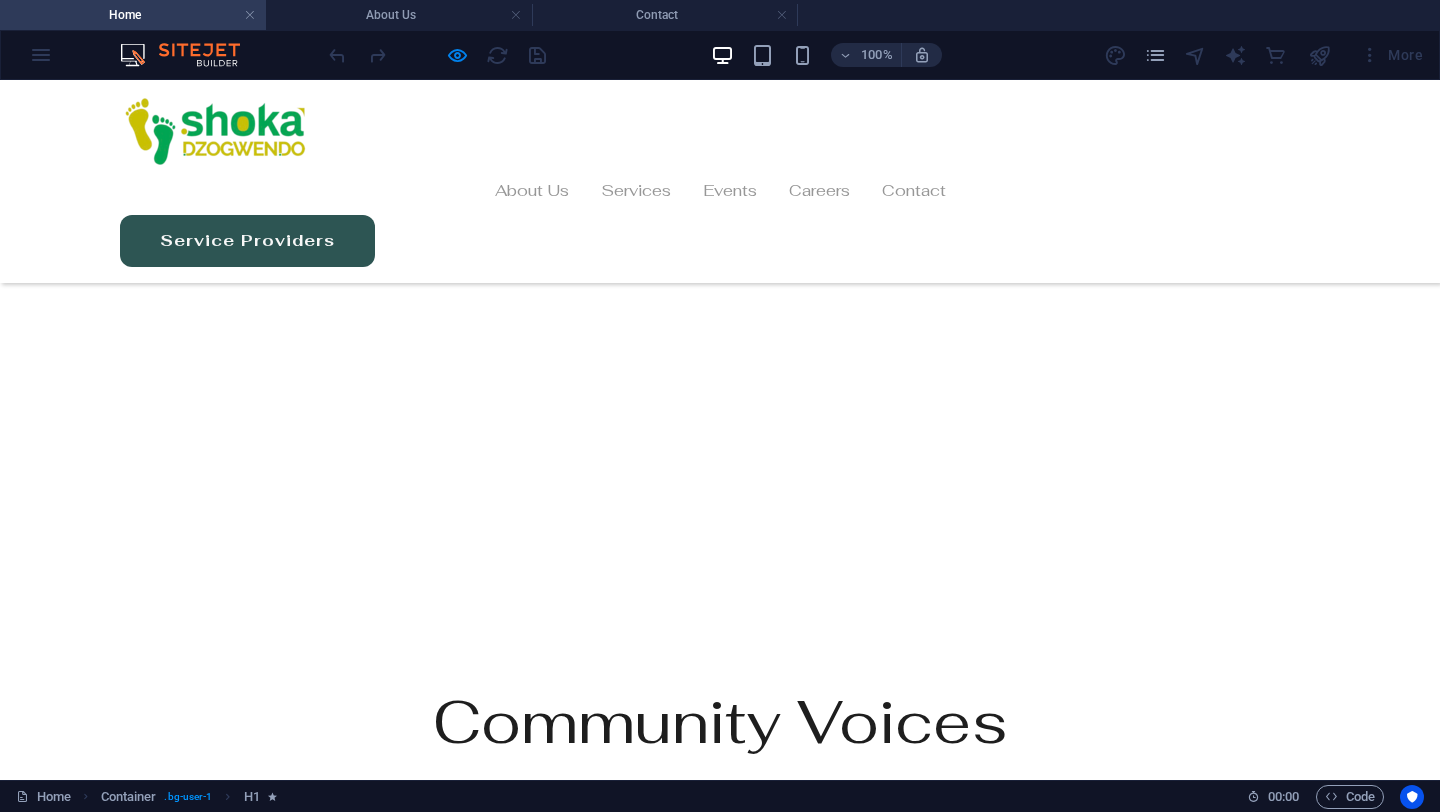 click on "Service Providers" at bounding box center [247, 241] 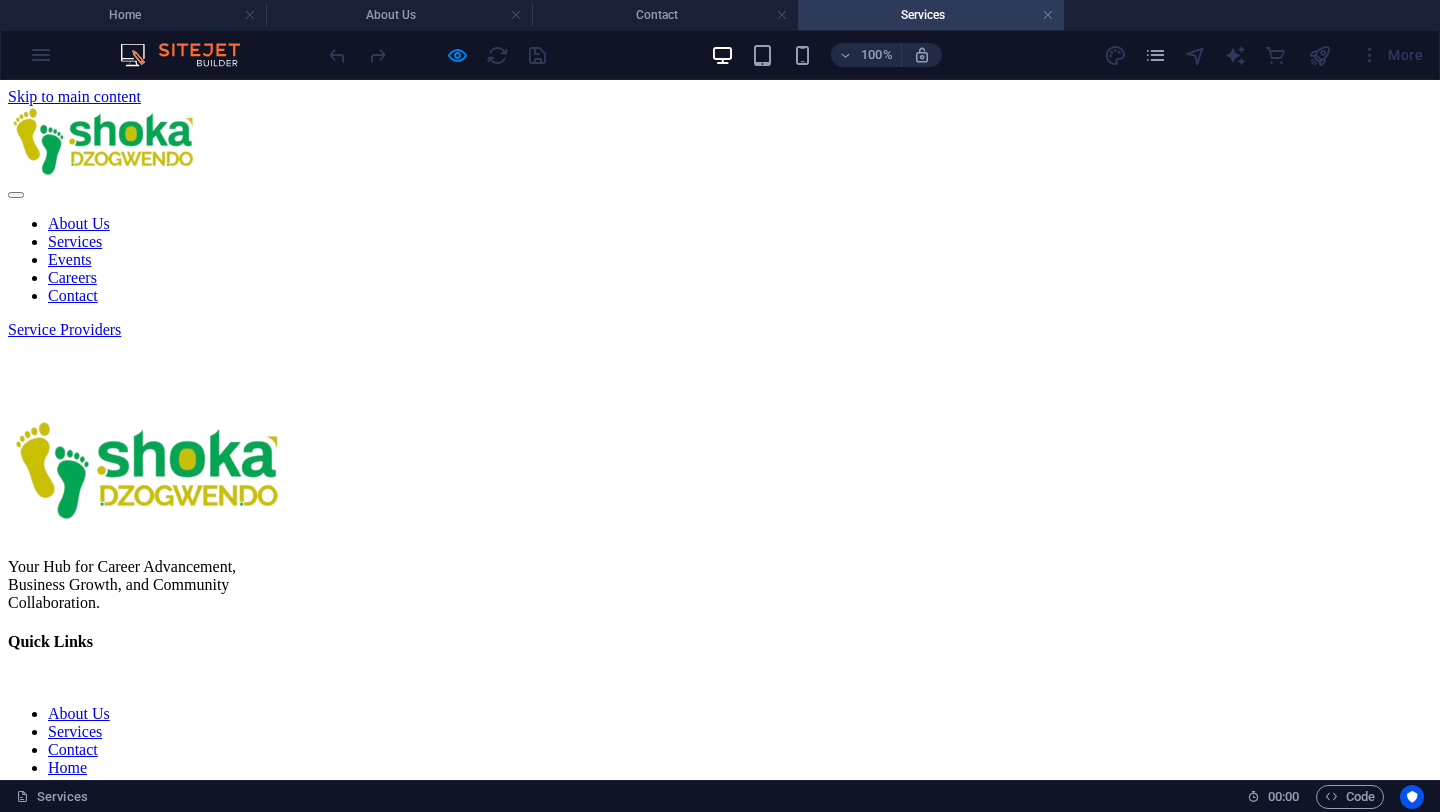 scroll, scrollTop: 0, scrollLeft: 0, axis: both 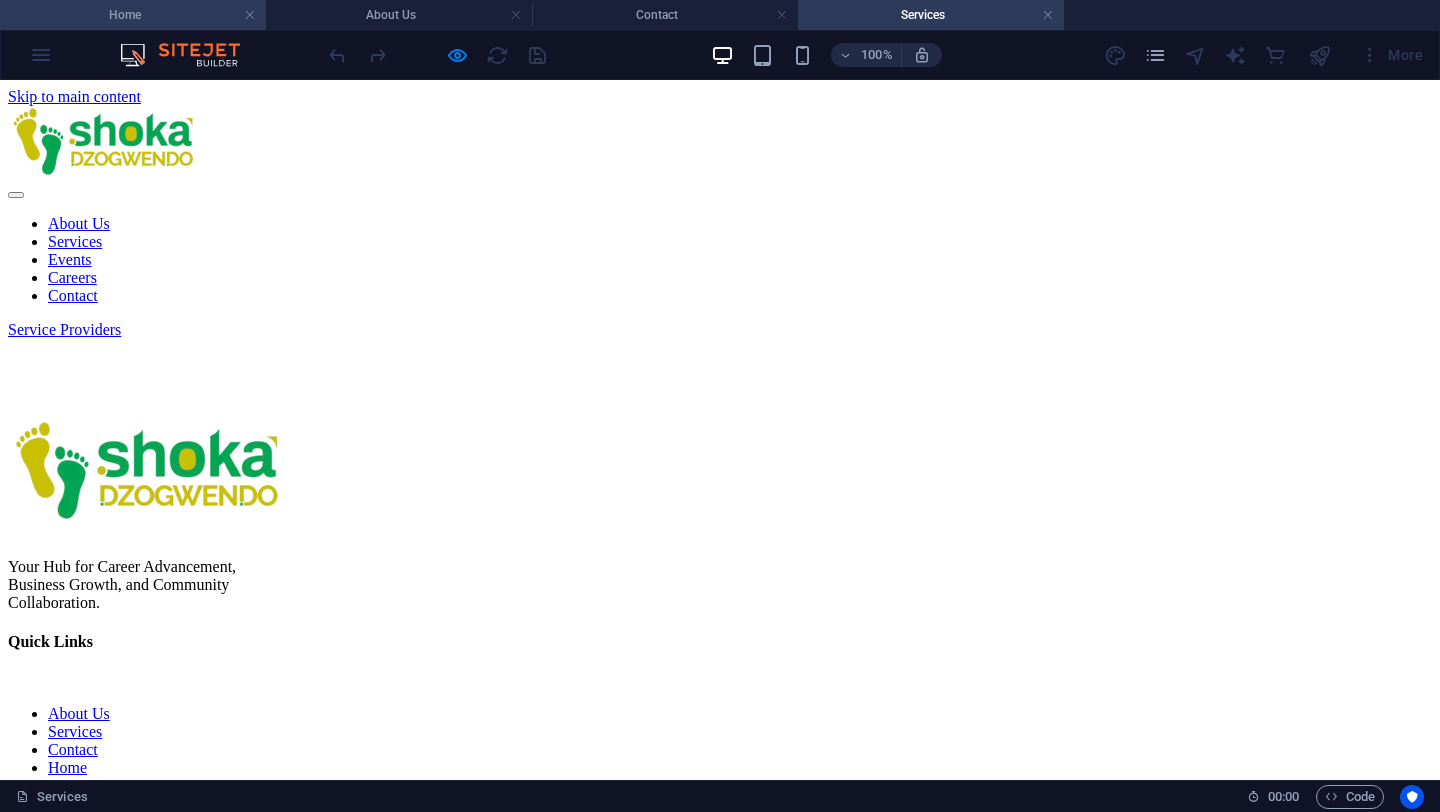 click on "Home" at bounding box center [133, 15] 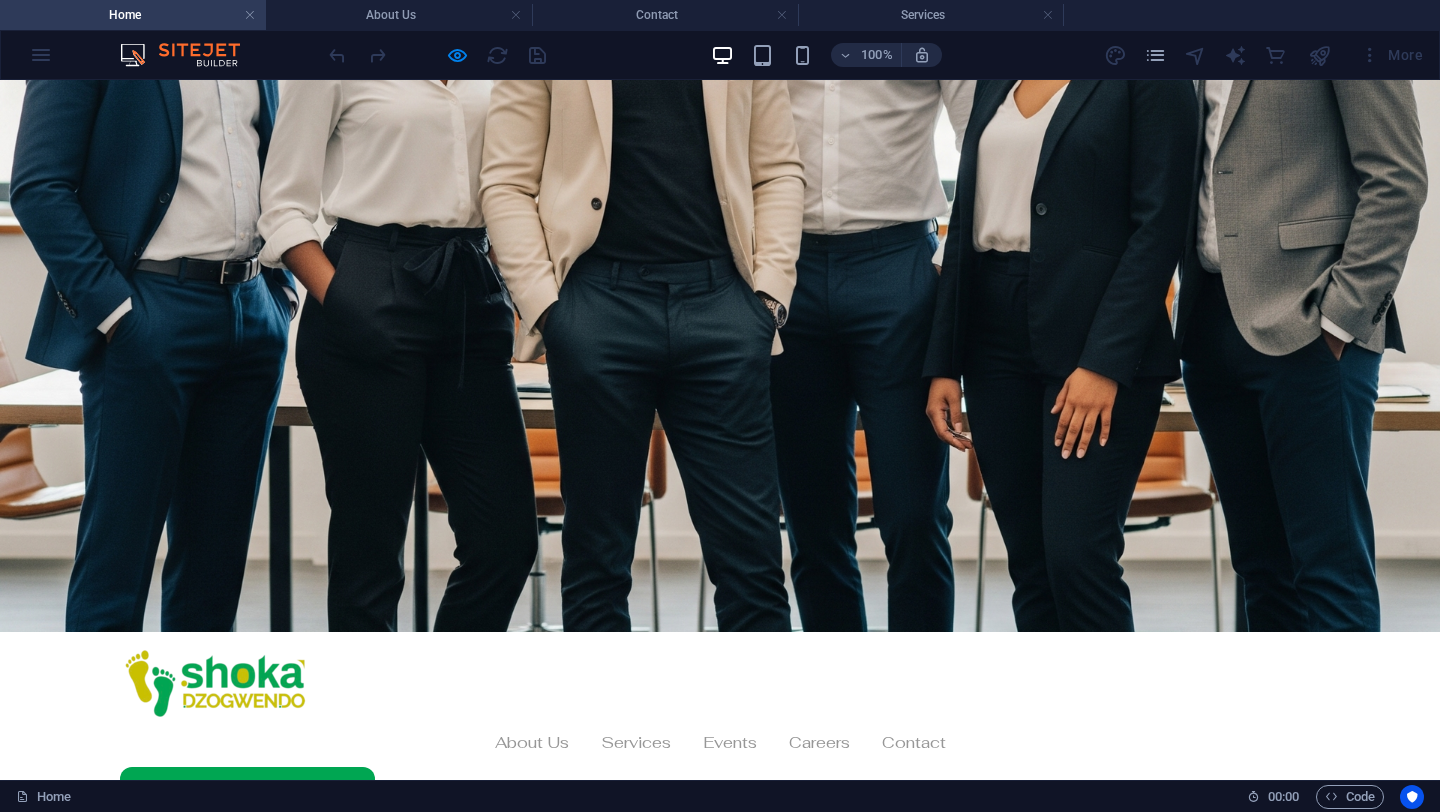 scroll, scrollTop: 0, scrollLeft: 0, axis: both 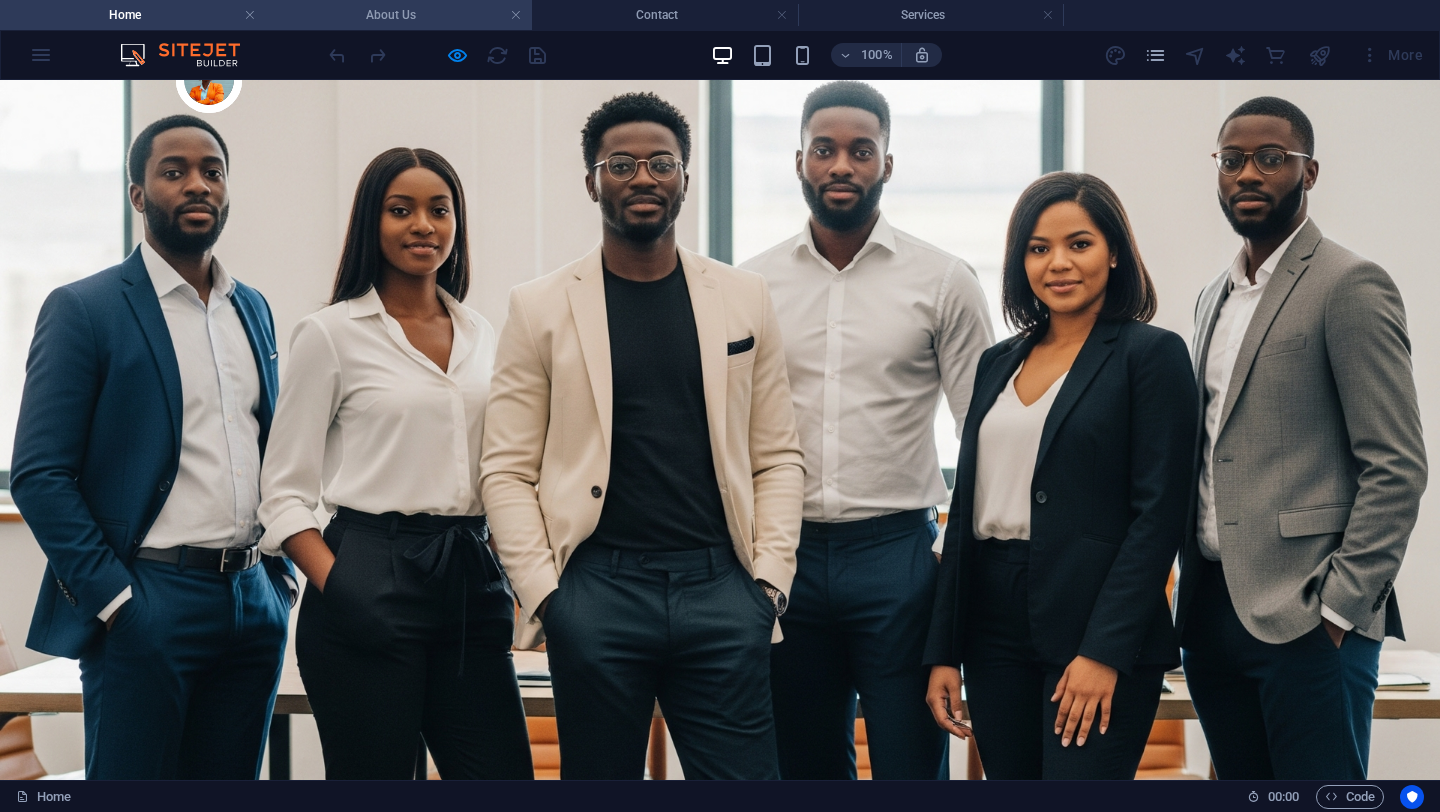 click on "About Us" at bounding box center (399, 15) 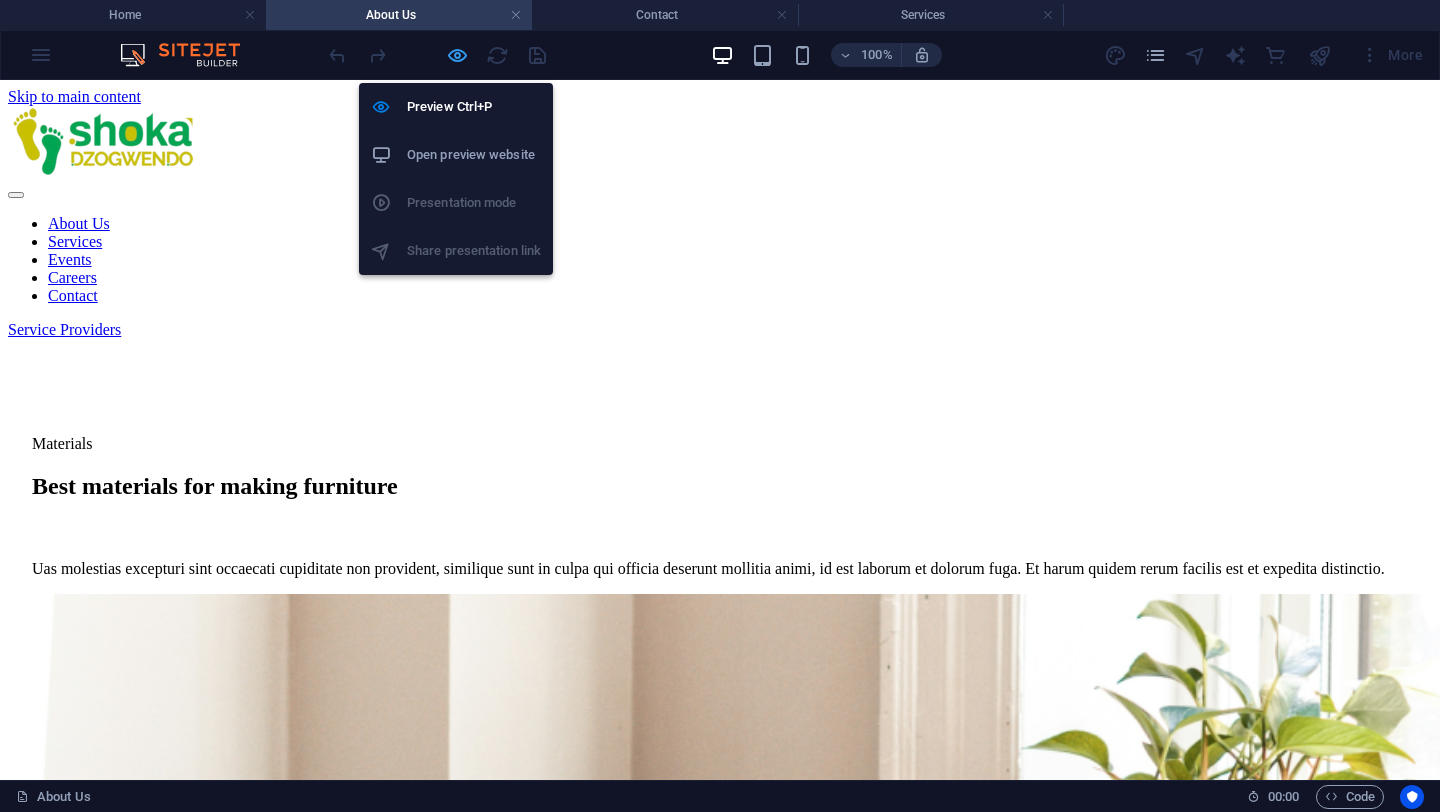 click at bounding box center (457, 55) 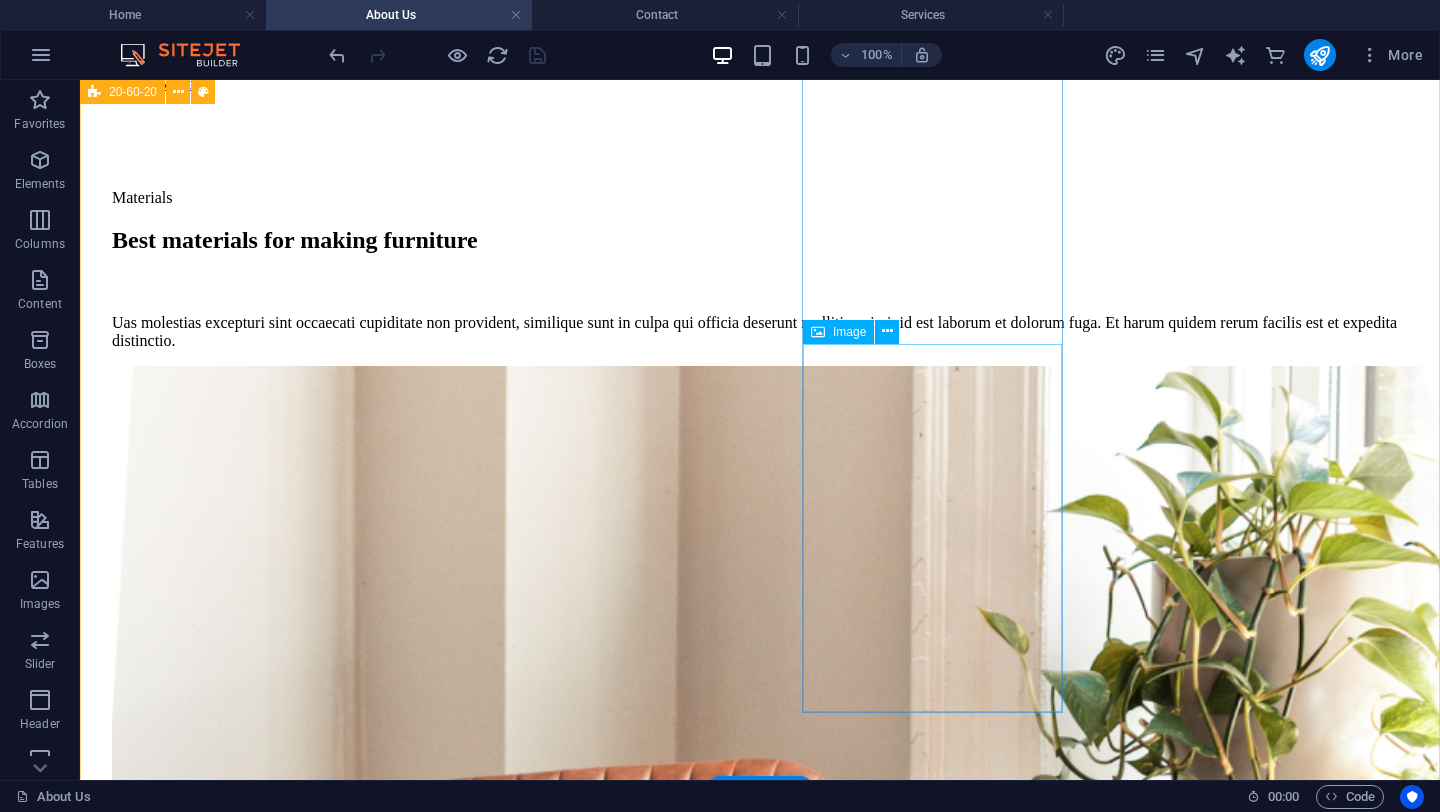 scroll, scrollTop: 210, scrollLeft: 0, axis: vertical 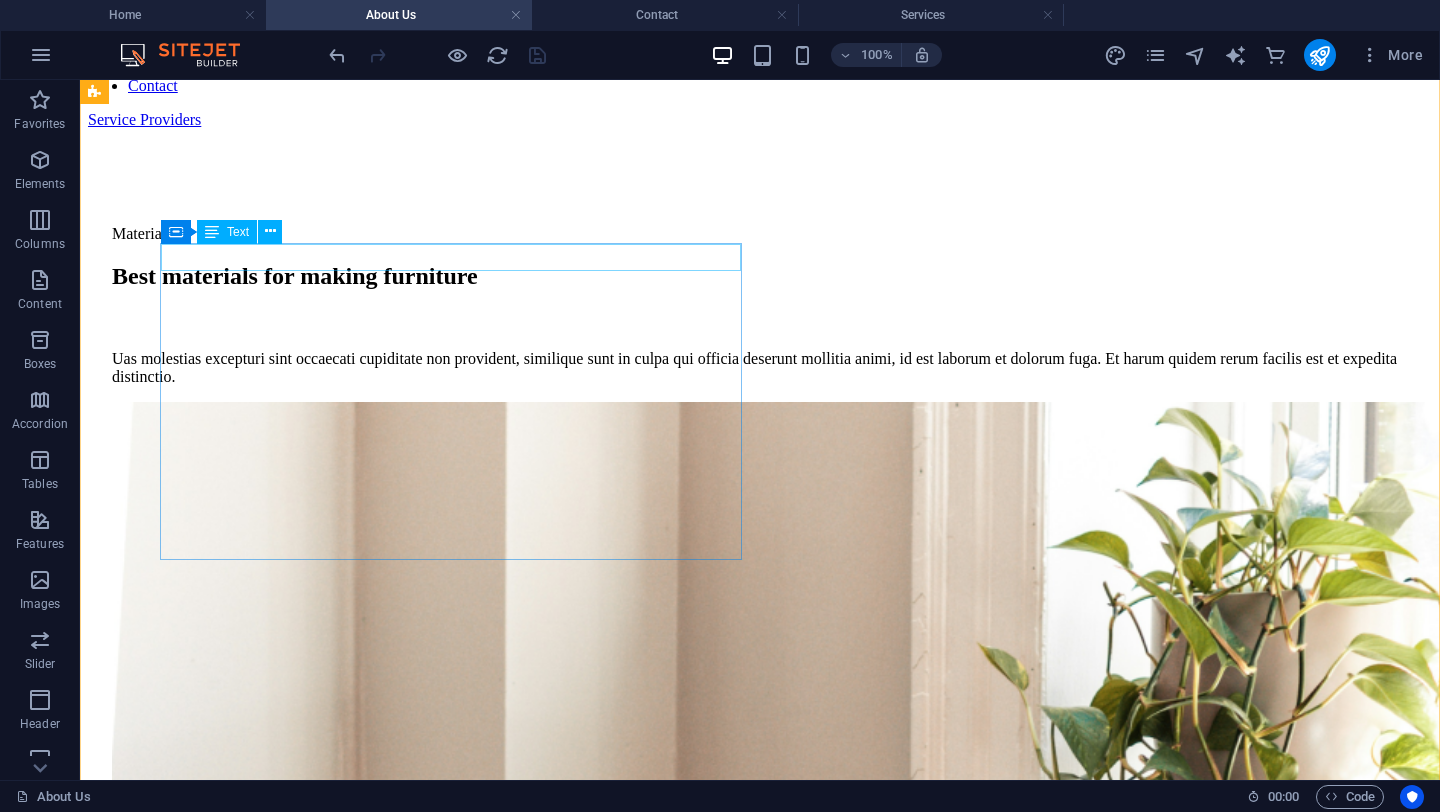 click on "Materials" at bounding box center [772, 234] 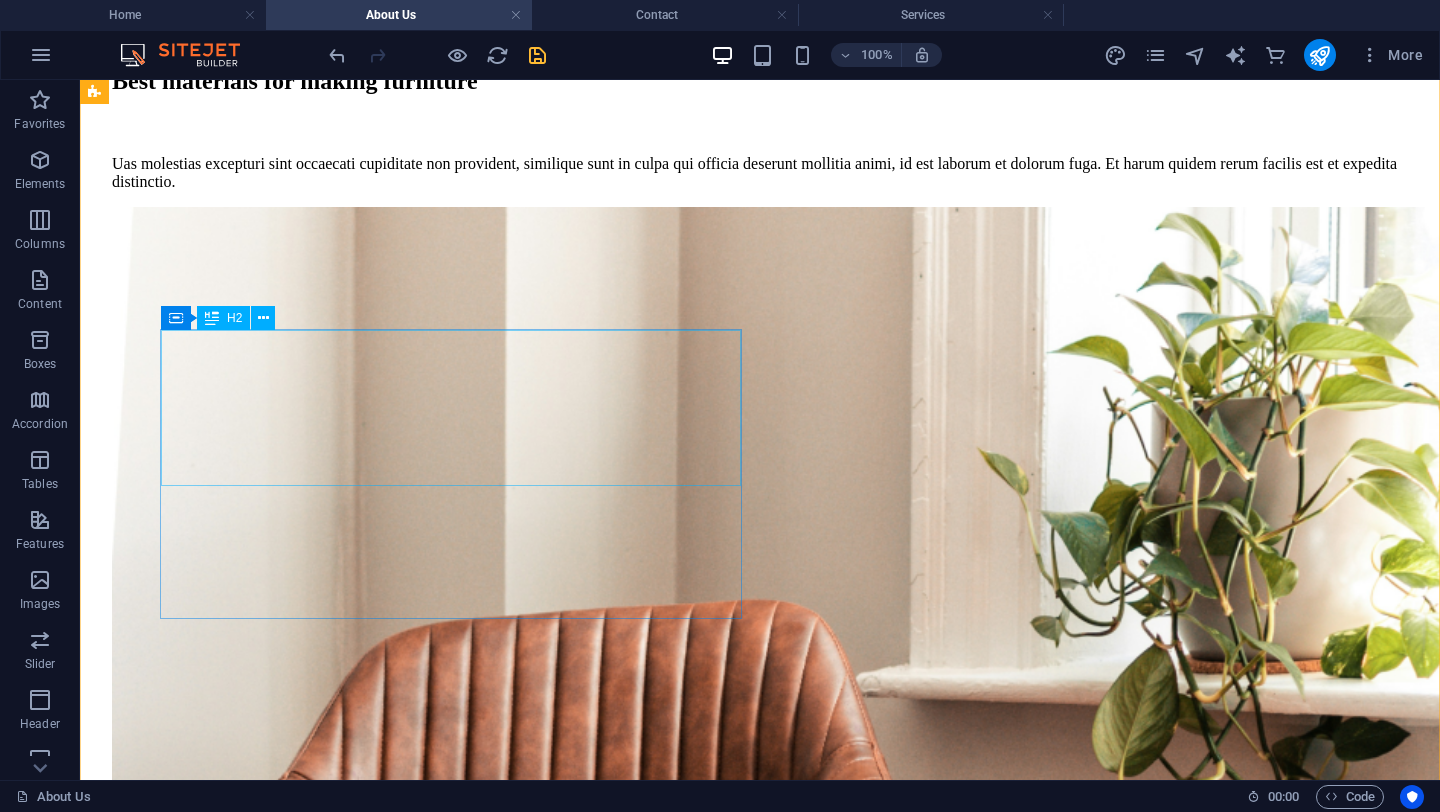 scroll, scrollTop: 0, scrollLeft: 0, axis: both 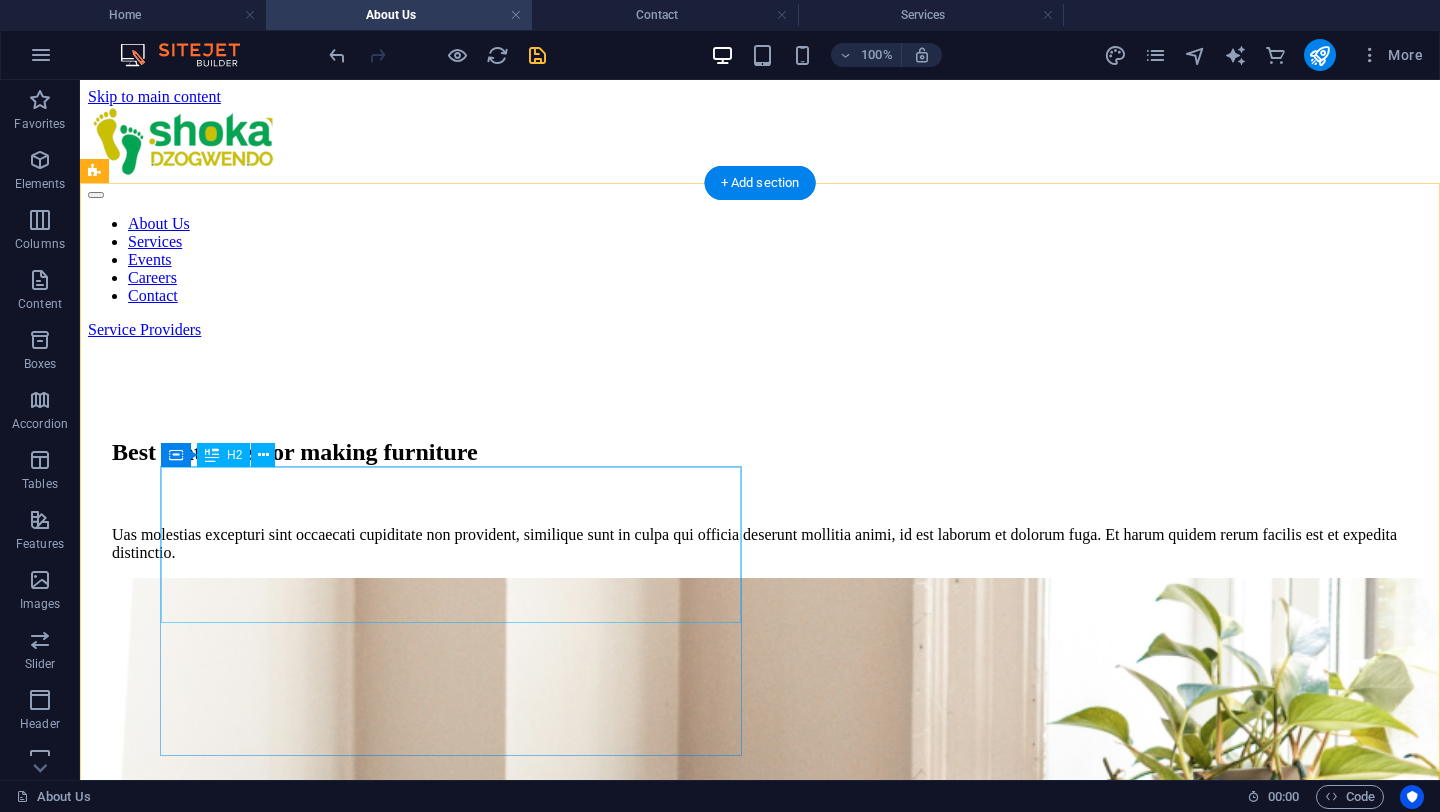 click on "Best materials for making furniture" at bounding box center [772, 452] 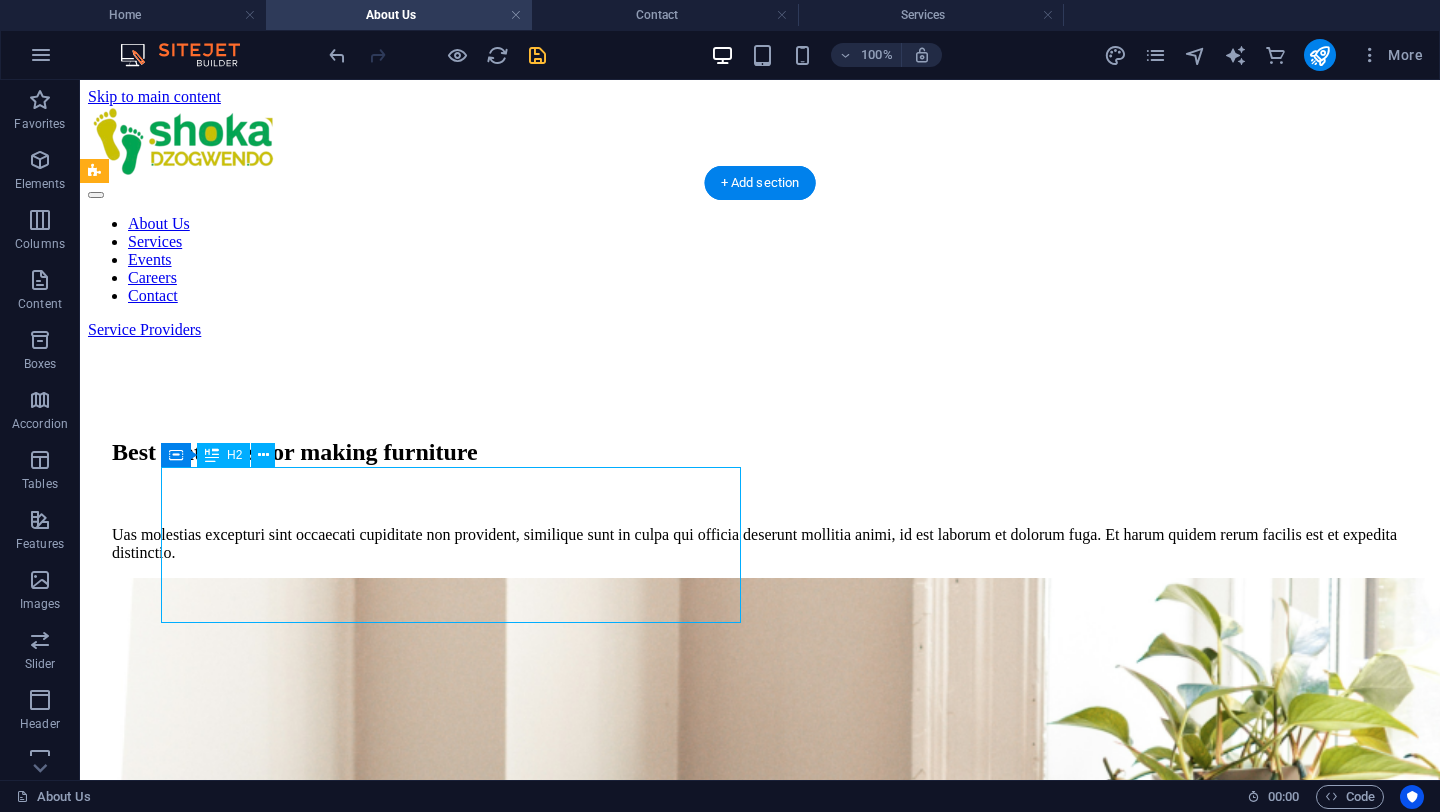 click on "Best materials for making furniture" at bounding box center [772, 452] 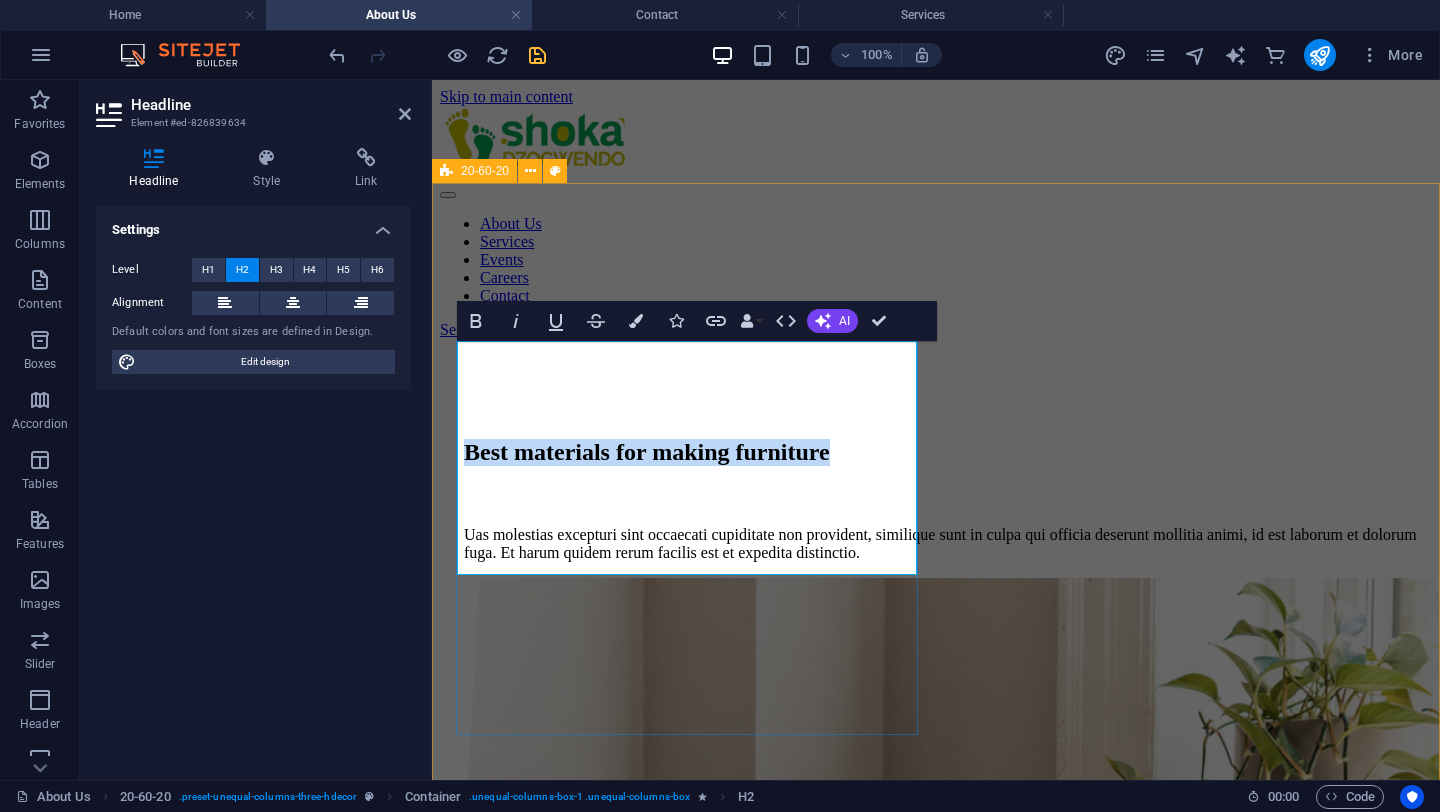 type 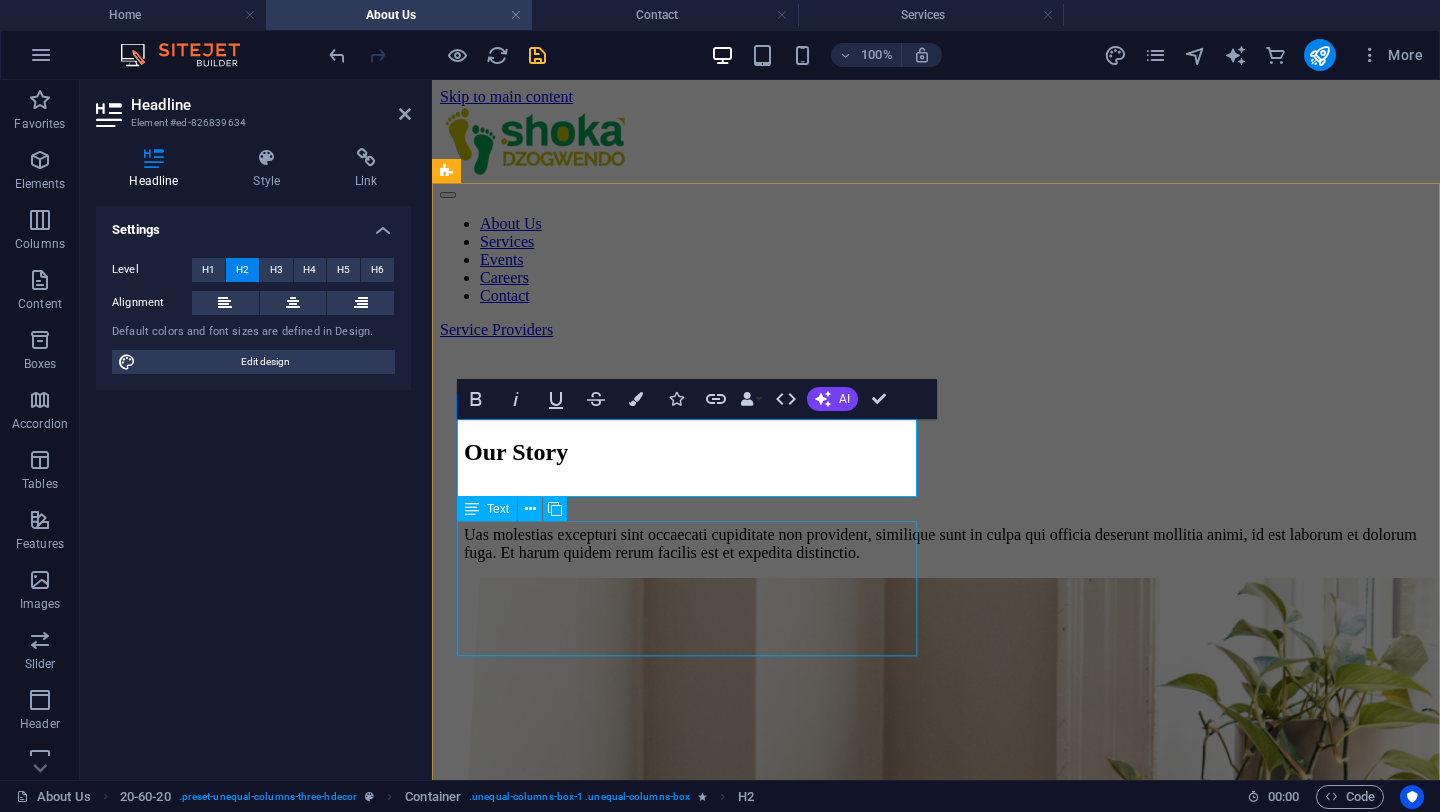 click on "Uas molestias excepturi sint occaecati cupiditate non provident, similique sunt in culpa qui officia deserunt mollitia animi, id est laborum et dolorum fuga. Et harum quidem rerum facilis est et expedita distinctio." at bounding box center [948, 544] 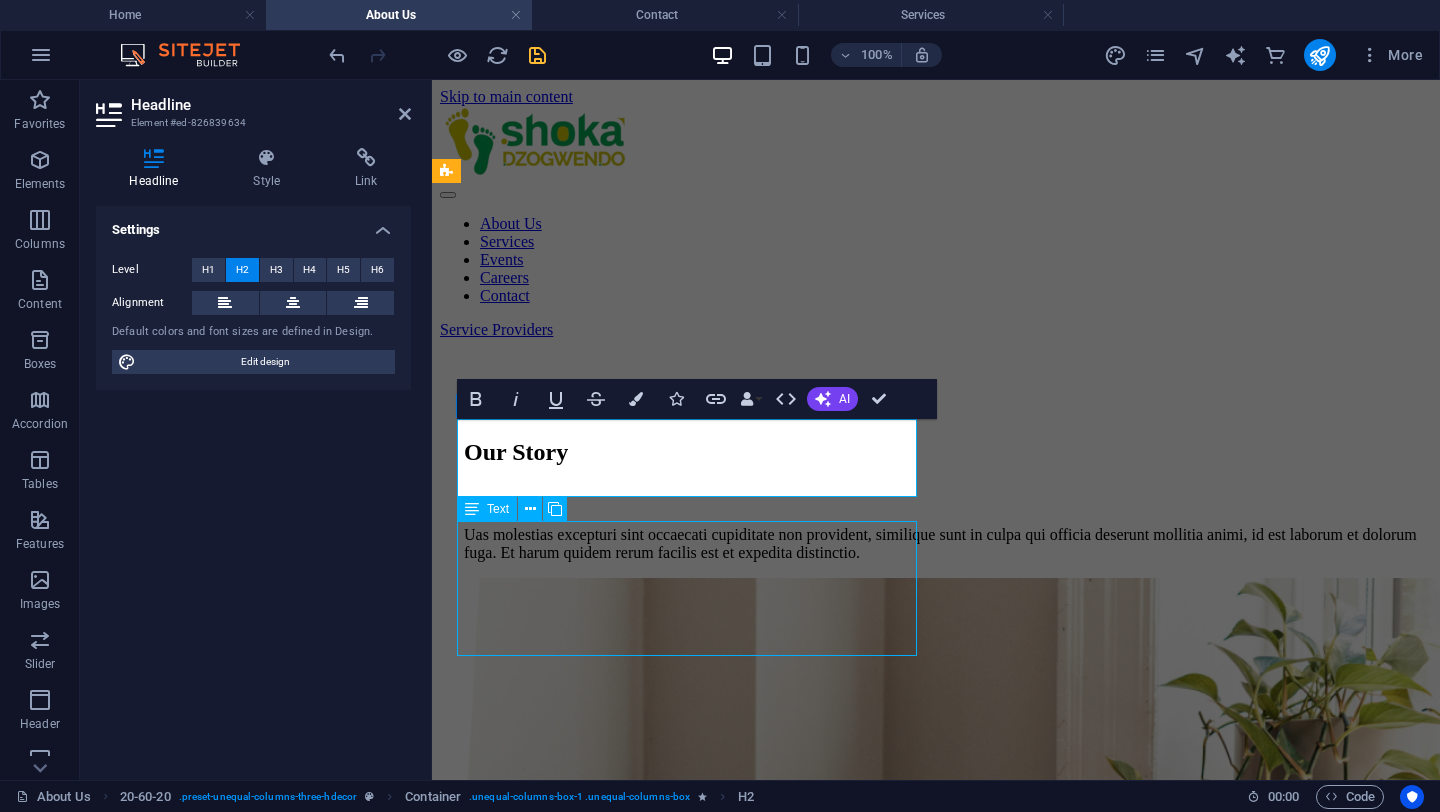 click on "Uas molestias excepturi sint occaecati cupiditate non provident, similique sunt in culpa qui officia deserunt mollitia animi, id est laborum et dolorum fuga. Et harum quidem rerum facilis est et expedita distinctio." at bounding box center (948, 544) 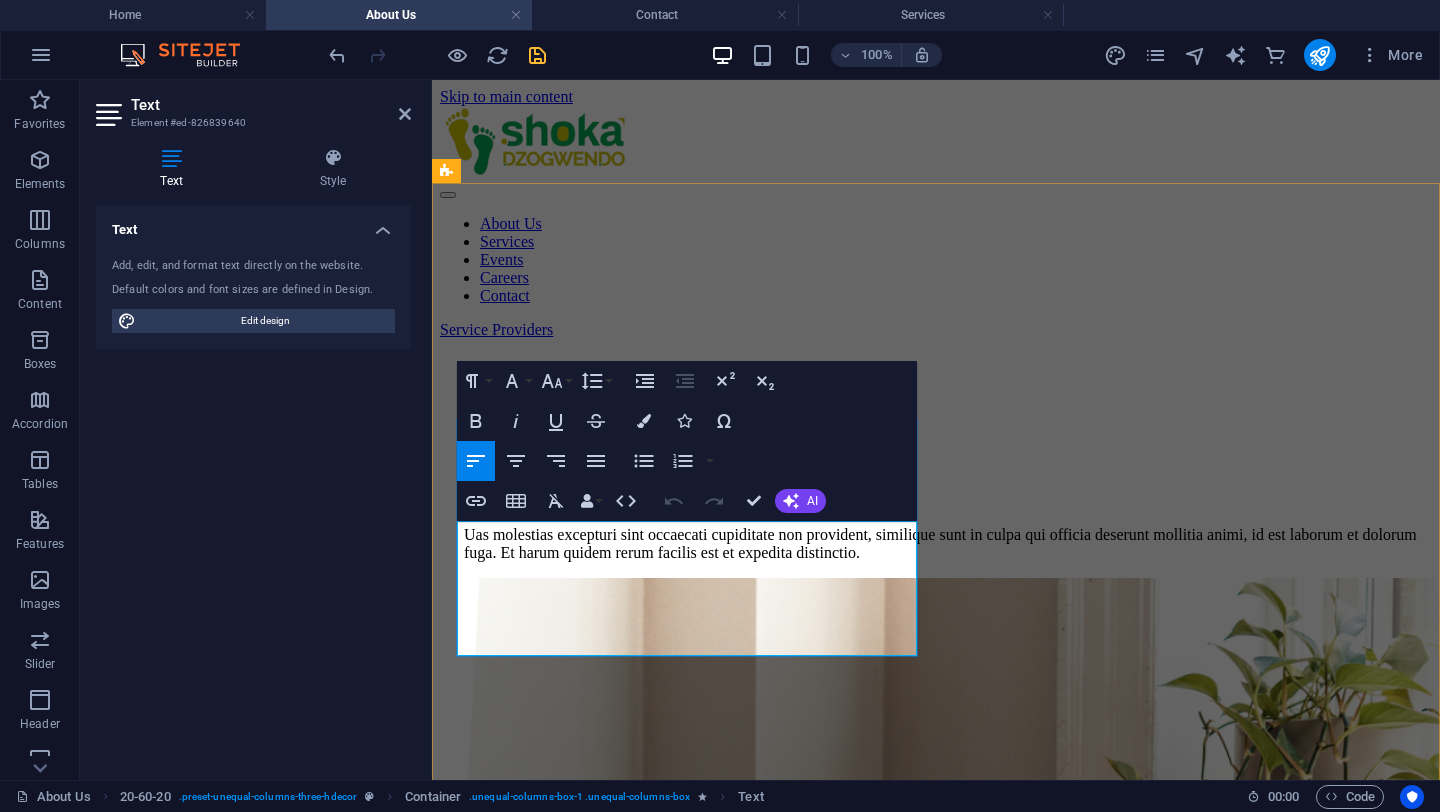 click on "Uas molestias excepturi sint occaecati cupiditate non provident, similique sunt in culpa qui officia deserunt mollitia animi, id est laborum et dolorum fuga. Et harum quidem rerum facilis est et expedita distinctio." at bounding box center (948, 544) 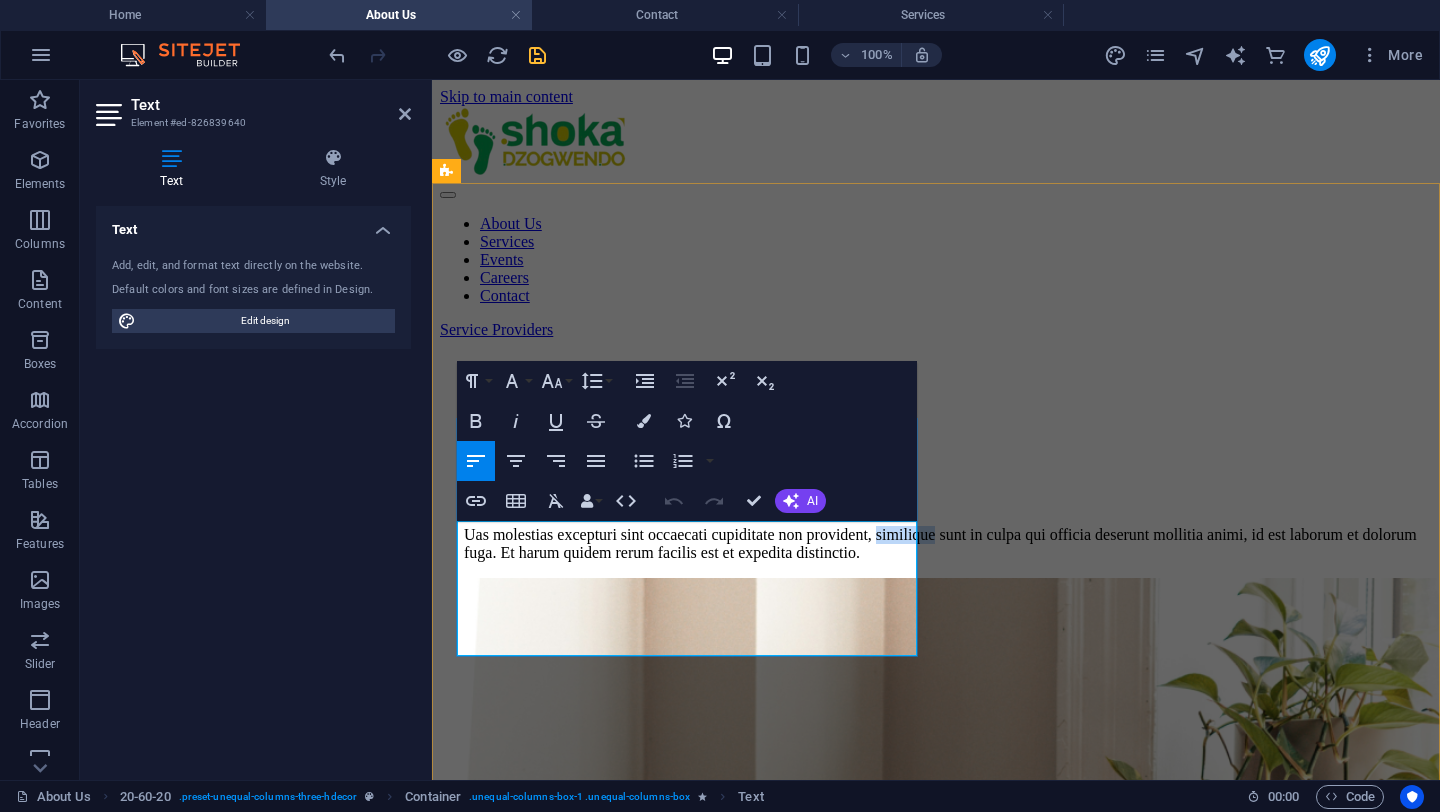 click on "Uas molestias excepturi sint occaecati cupiditate non provident, similique sunt in culpa qui officia deserunt mollitia animi, id est laborum et dolorum fuga. Et harum quidem rerum facilis est et expedita distinctio." at bounding box center (948, 544) 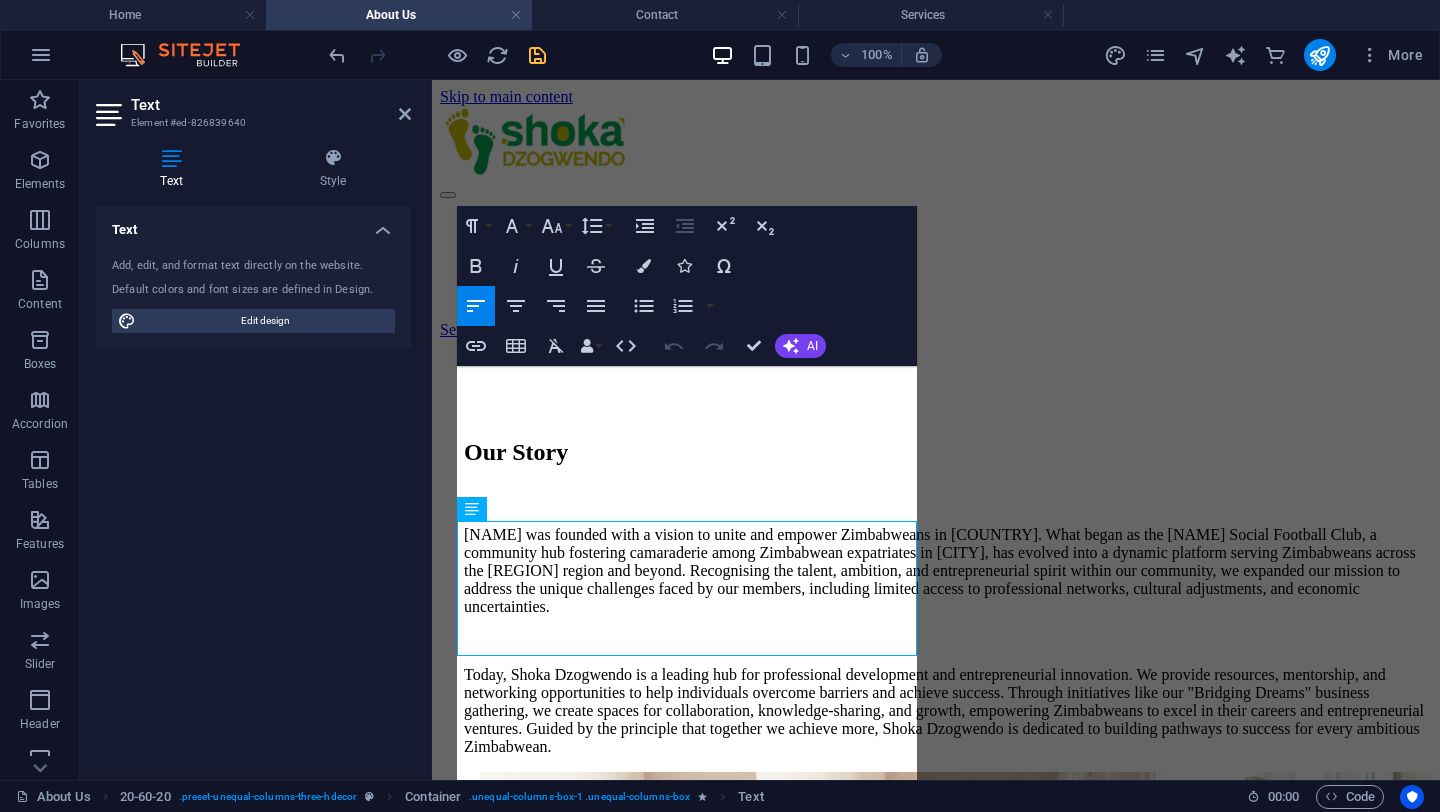 scroll, scrollTop: 24603, scrollLeft: 2, axis: both 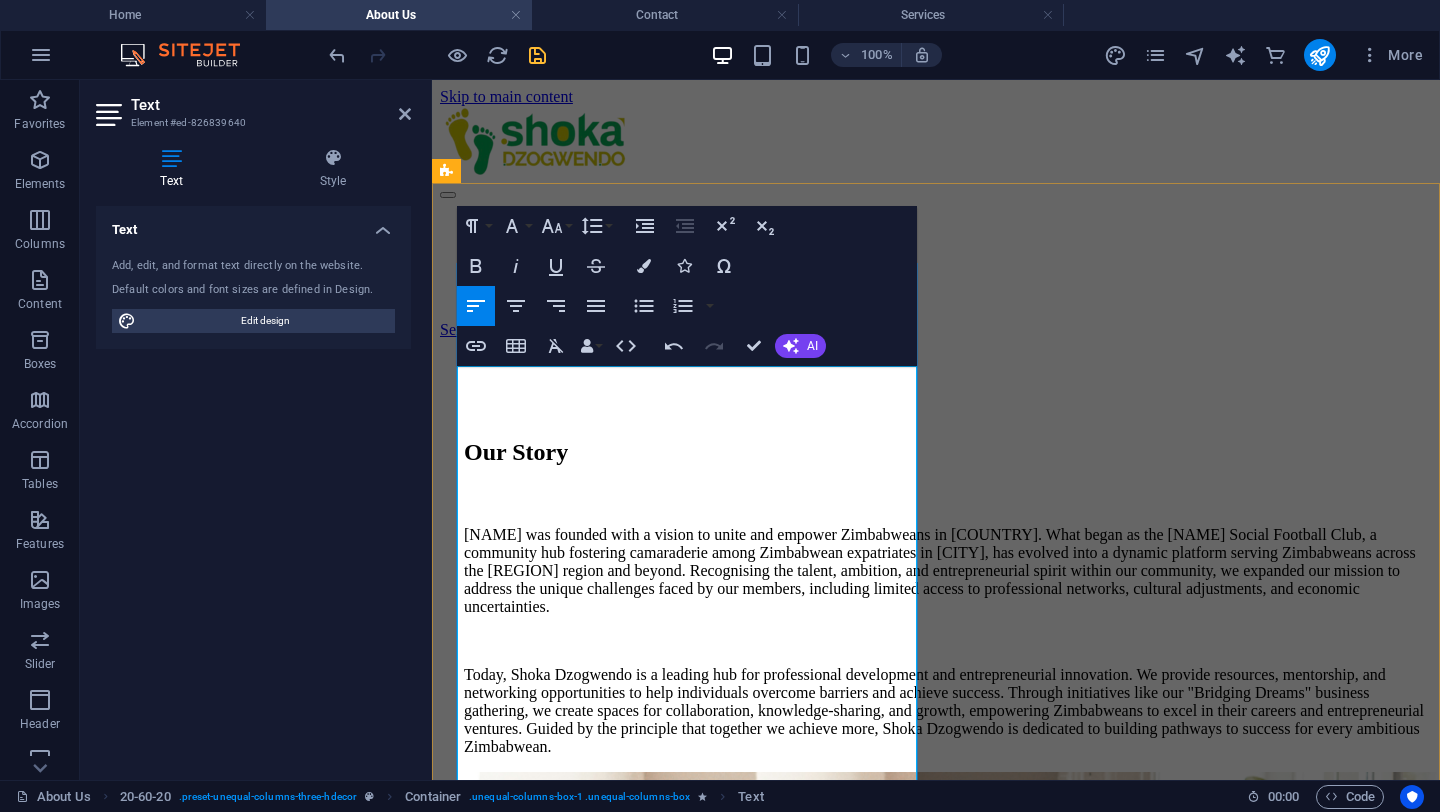 click on "Shoka Dzogwendo was founded with a vision to unite and empower Zimbabweans in South Africa. What began as the Shoka Social Football Club, a community hub fostering camaraderie among Zimbabwean expatriates in Johannesburg, has evolved into a dynamic platform serving Zimbabweans across the SADC region and beyond. Recognising the talent, ambition, and entrepreneurial spirit within our community, we expanded our mission to address the unique challenges faced by our members, including limited access to professional networks, cultural adjustments, and economic uncertainties." at bounding box center (948, 571) 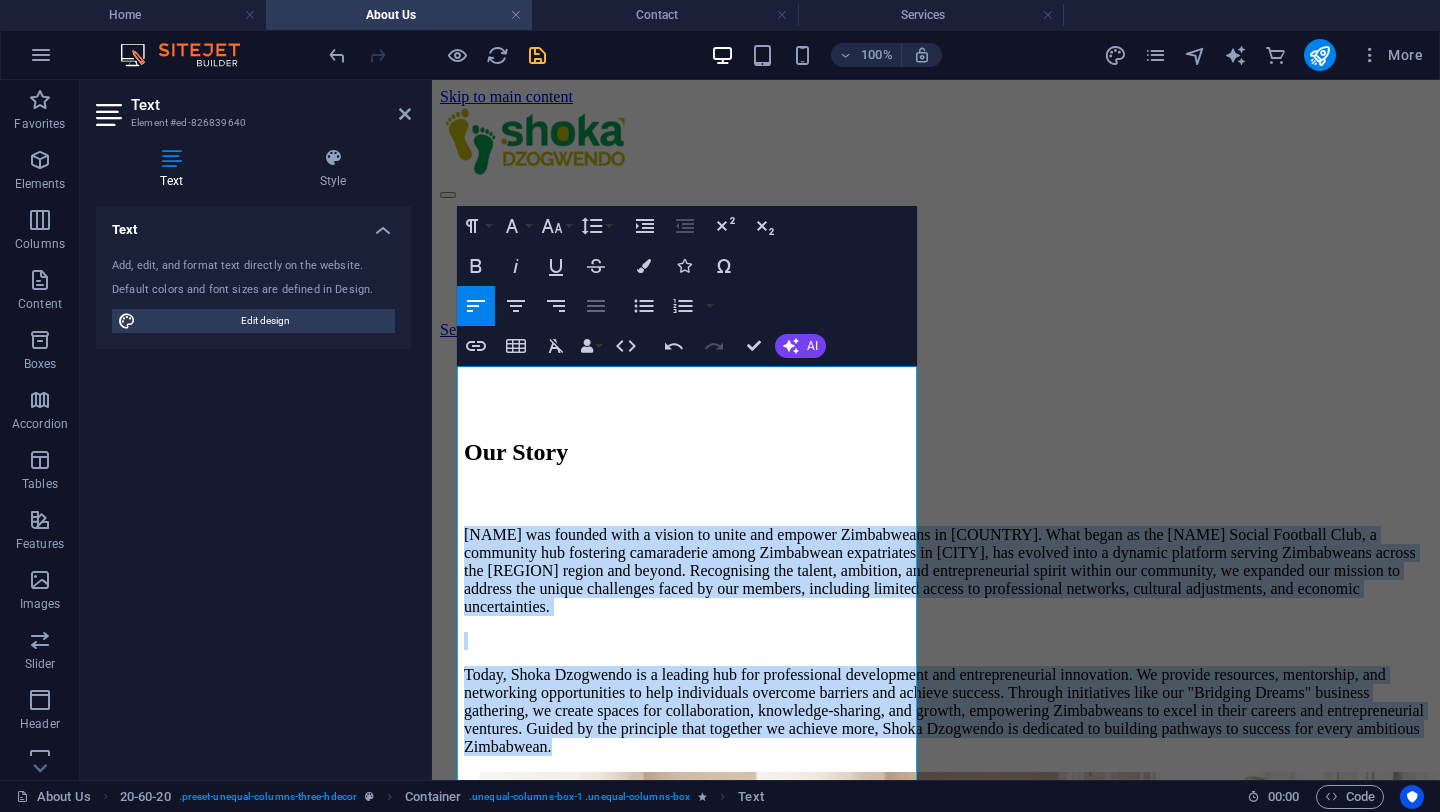 click 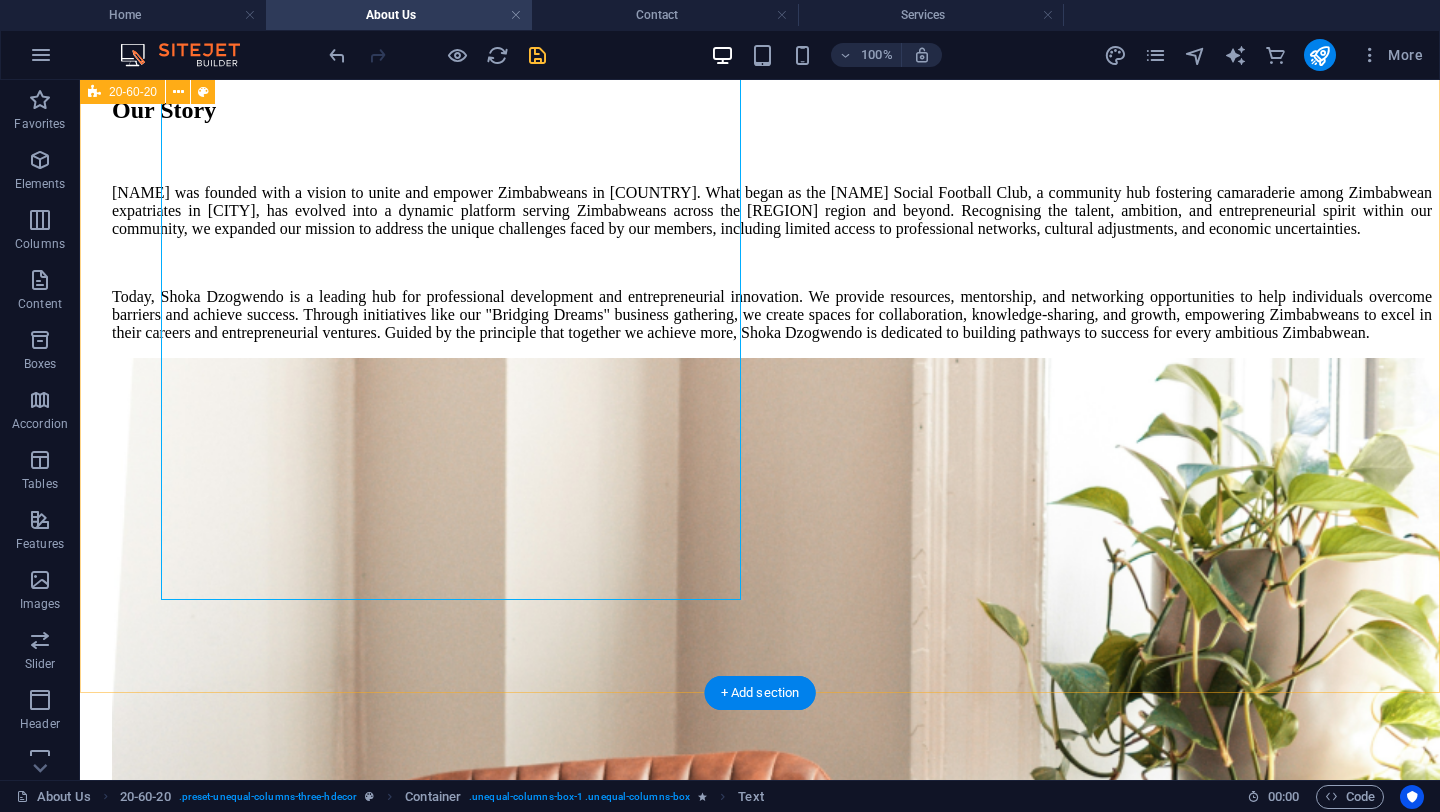 scroll, scrollTop: 346, scrollLeft: 0, axis: vertical 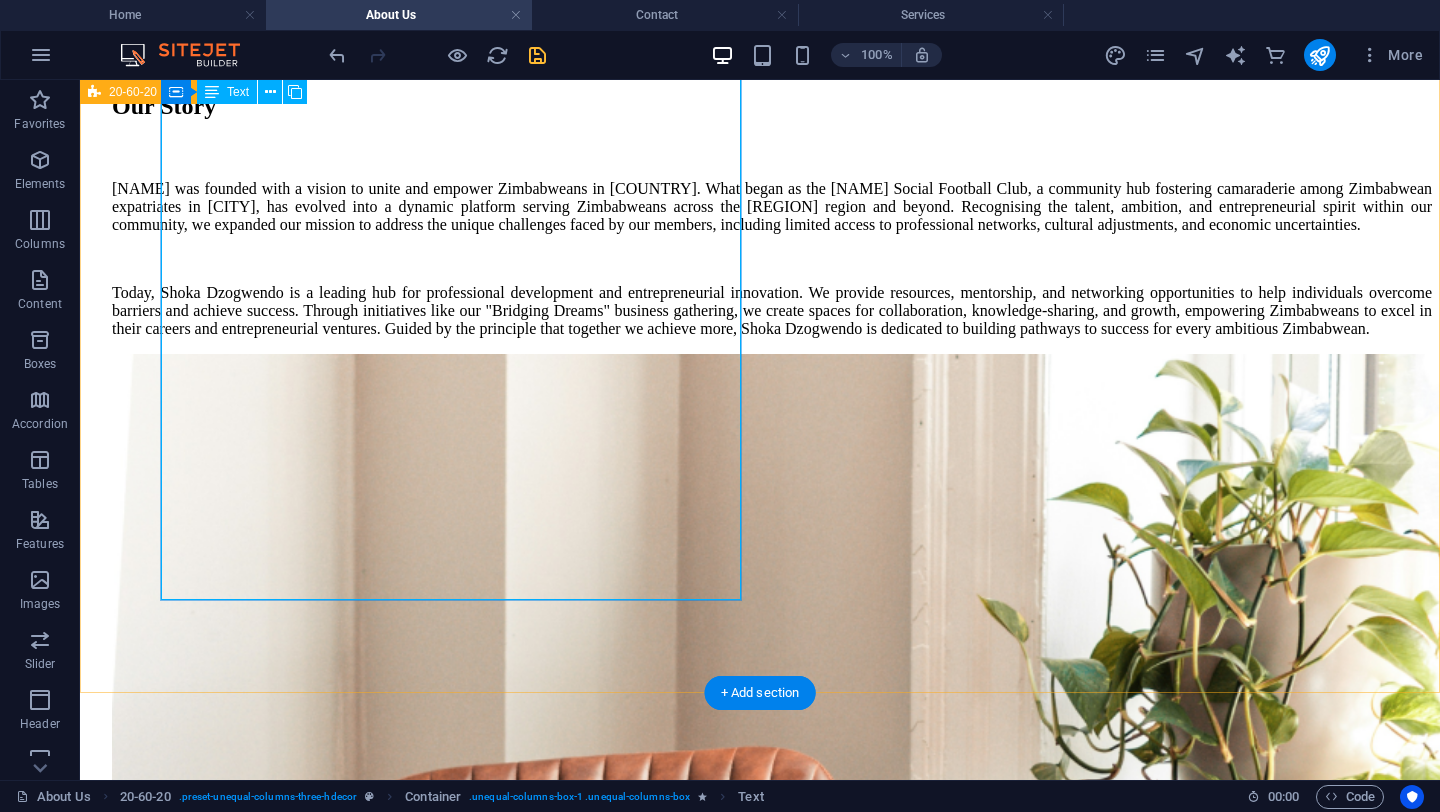click on "Shoka Dzogwendo was founded with a vision to unite and empower Zimbabweans in South Africa. What began as the Shoka Social Football Club, a community hub fostering camaraderie among Zimbabwean expatriates in Johannesburg, has evolved into a dynamic platform serving Zimbabweans across the SADC region and beyond. Recognising the talent, ambition, and entrepreneurial spirit within our community, we expanded our mission to address the unique challenges faced by our members, including limited access to professional networks, cultural adjustments, and economic uncertainties." at bounding box center [772, 259] 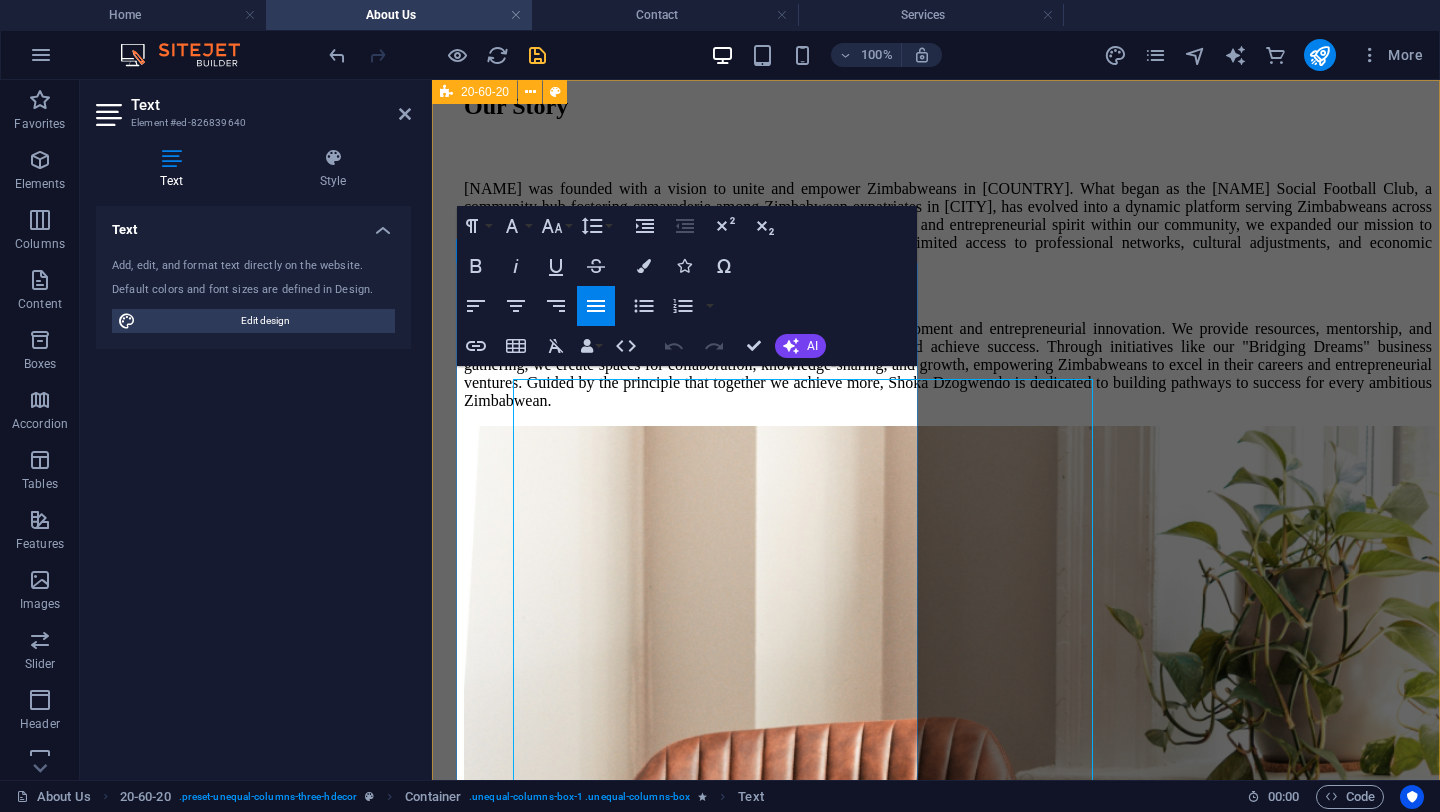 scroll, scrollTop: 0, scrollLeft: 0, axis: both 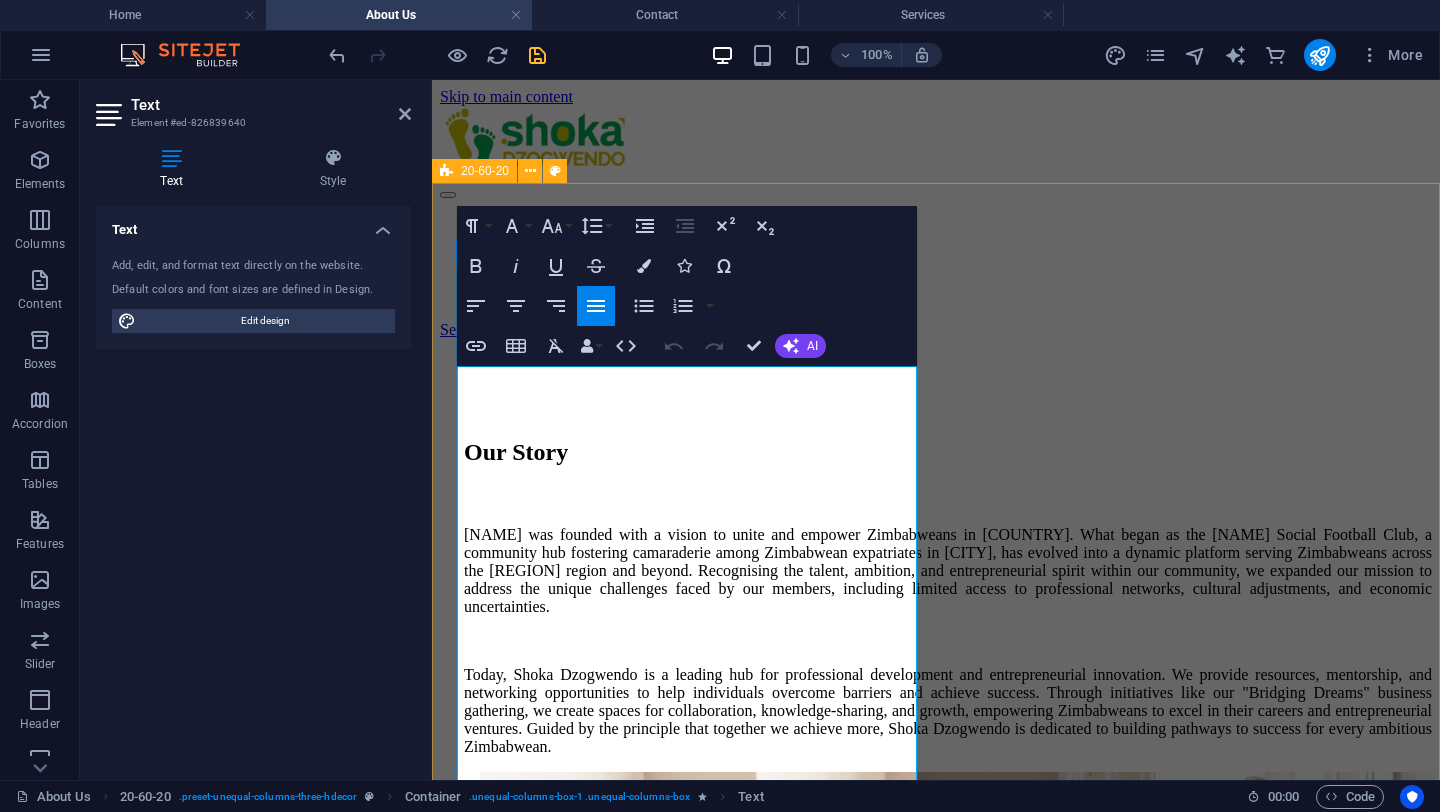 click on "Shoka Dzogwendo was founded with a vision to unite and empower Zimbabweans in South Africa. What began as the Shoka Social Football Club, a community hub fostering camaraderie among Zimbabwean expatriates in Johannesburg, has evolved into a dynamic platform serving Zimbabweans across the SADC region and beyond. Recognising the talent, ambition, and entrepreneurial spirit within our community, we expanded our mission to address the unique challenges faced by our members, including limited access to professional networks, cultural adjustments, and economic uncertainties." at bounding box center (948, 571) 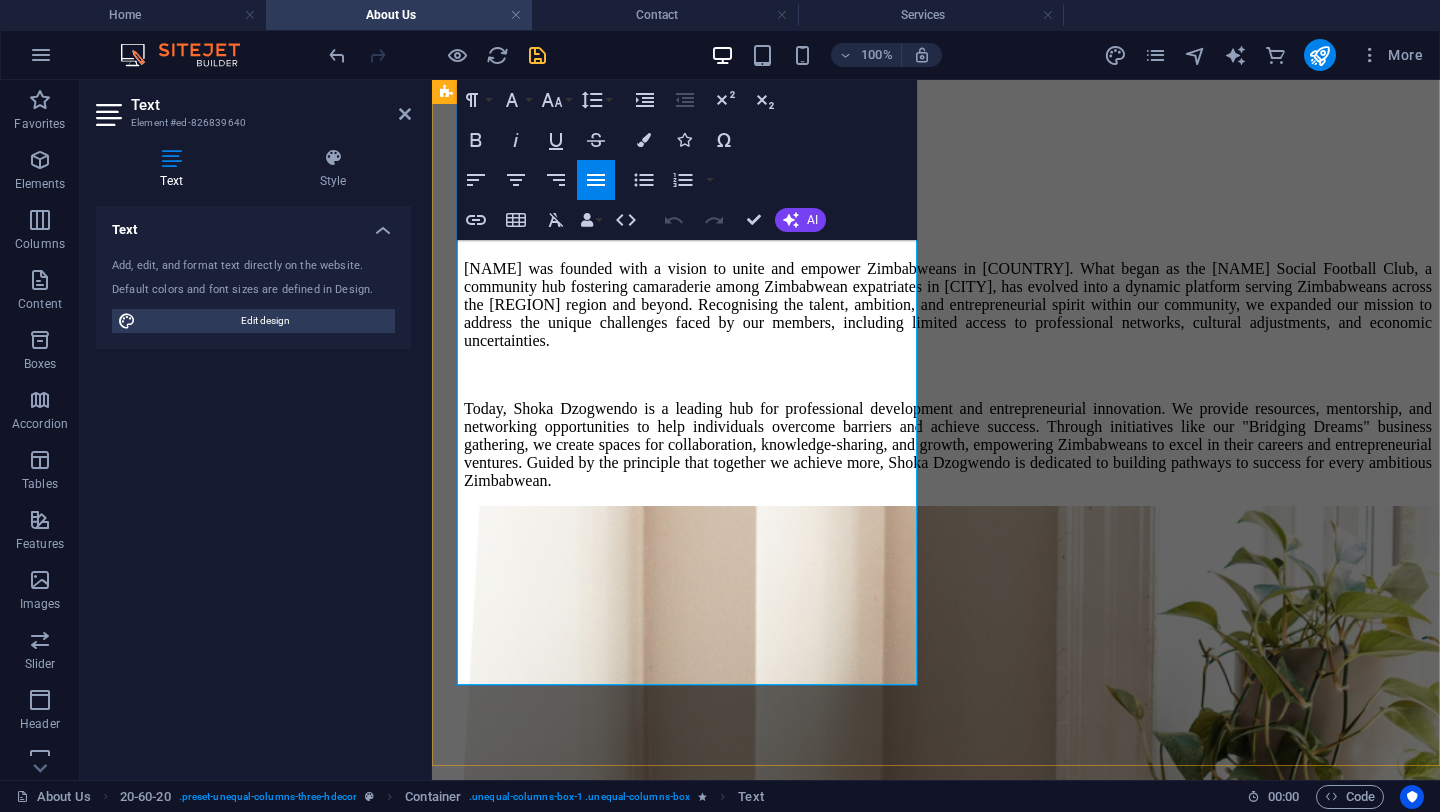 scroll, scrollTop: 446, scrollLeft: 0, axis: vertical 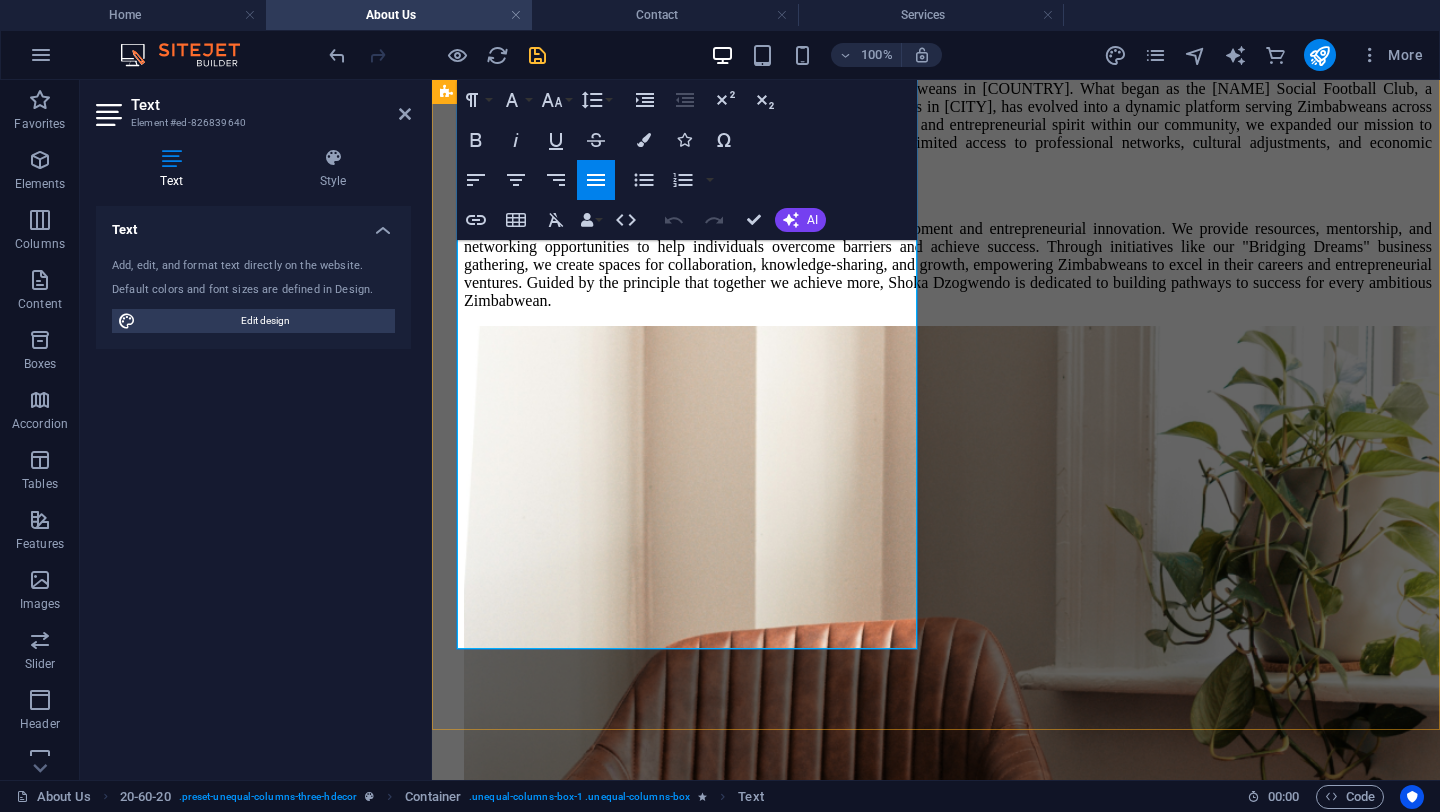 click on "Today, Shoka Dzogwendo is a leading hub for professional development and entrepreneurial innovation. We provide resources, mentorship, and networking opportunities to help individuals overcome barriers and achieve success. Through initiatives like our "Bridging Dreams" business gathering, we create spaces for collaboration, knowledge-sharing, and growth, empowering Zimbabweans to excel in their careers and entrepreneurial ventures. Guided by the principle that together we achieve more, Shoka Dzogwendo is dedicated to building pathways to success for every ambitious Zimbabwean." at bounding box center [948, 265] 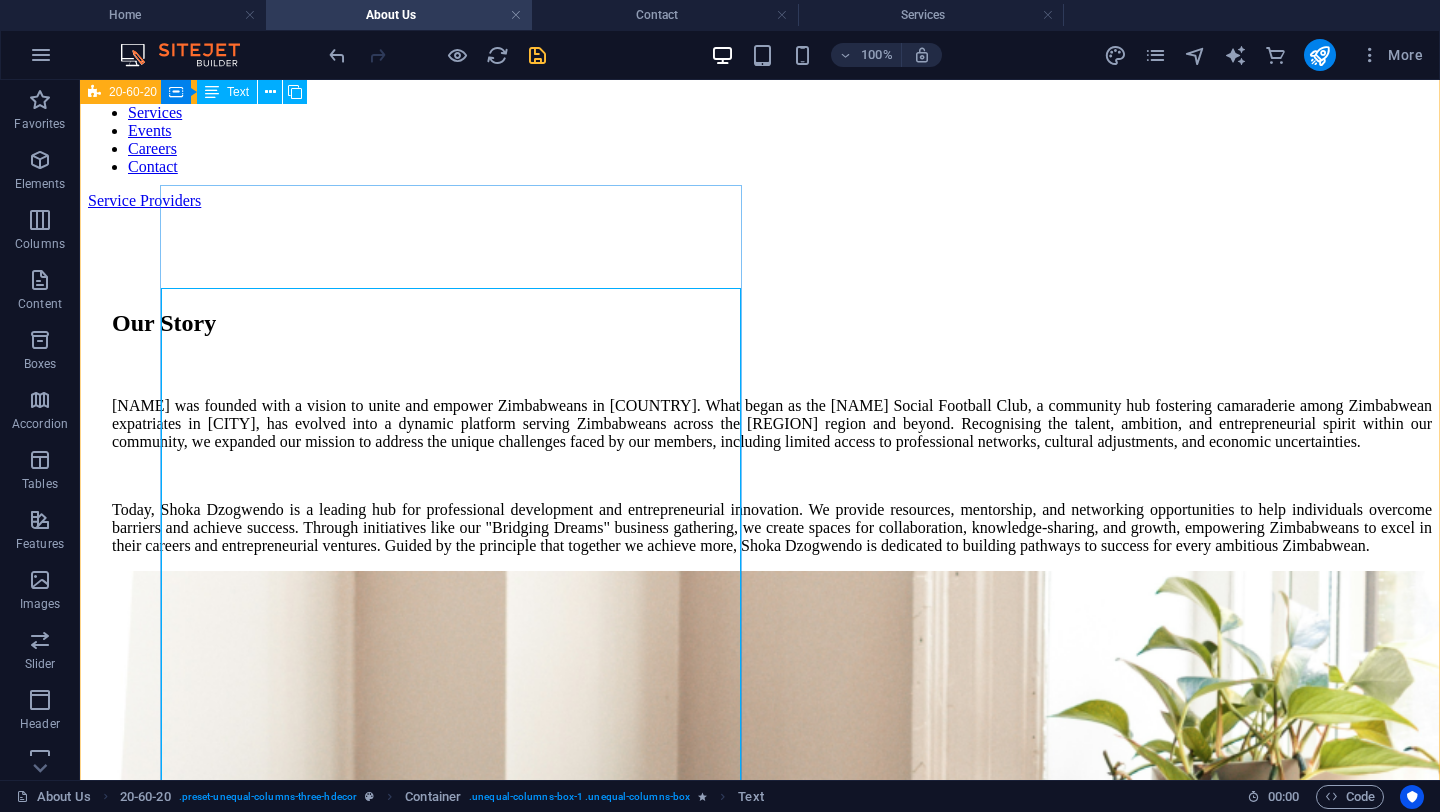 scroll, scrollTop: 0, scrollLeft: 0, axis: both 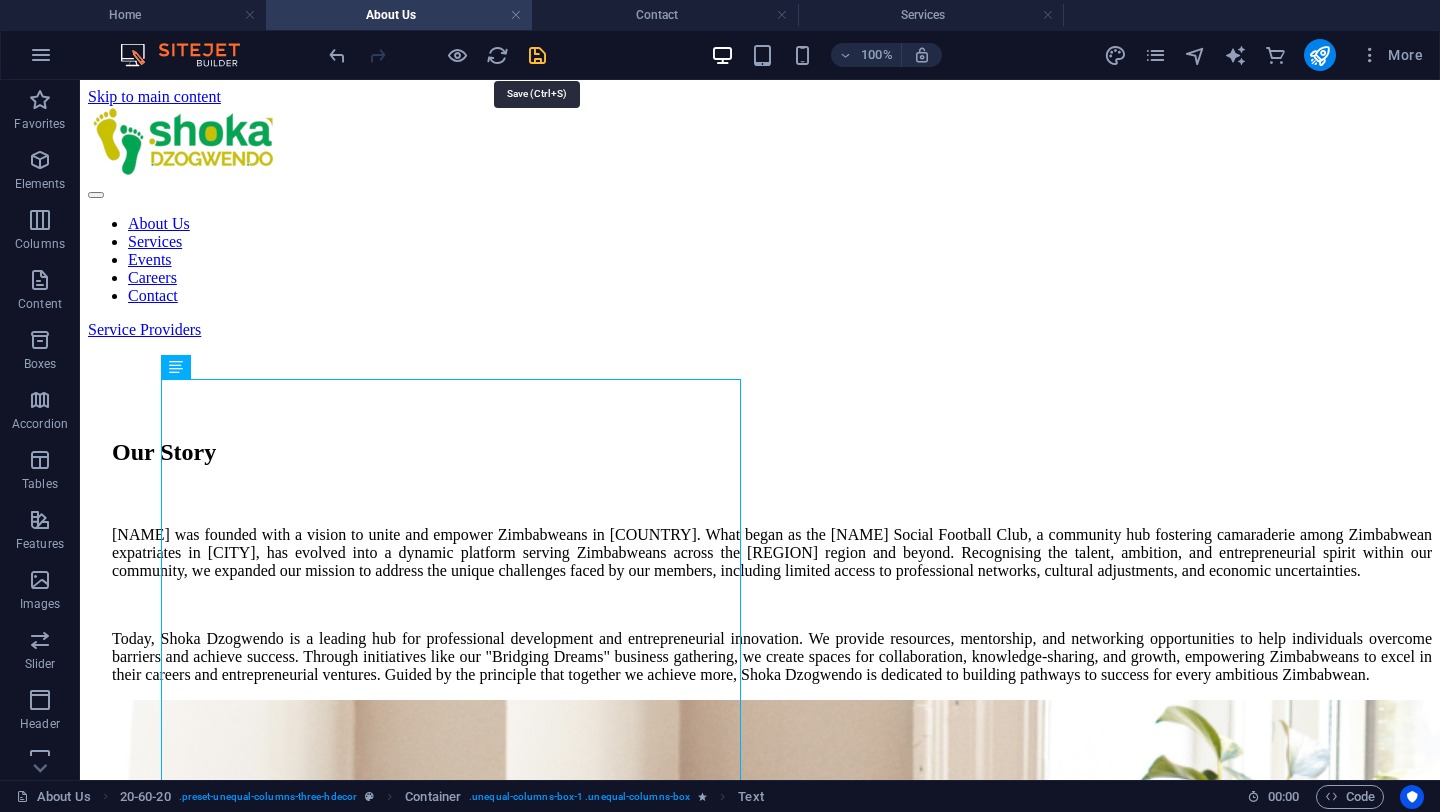 click at bounding box center [537, 55] 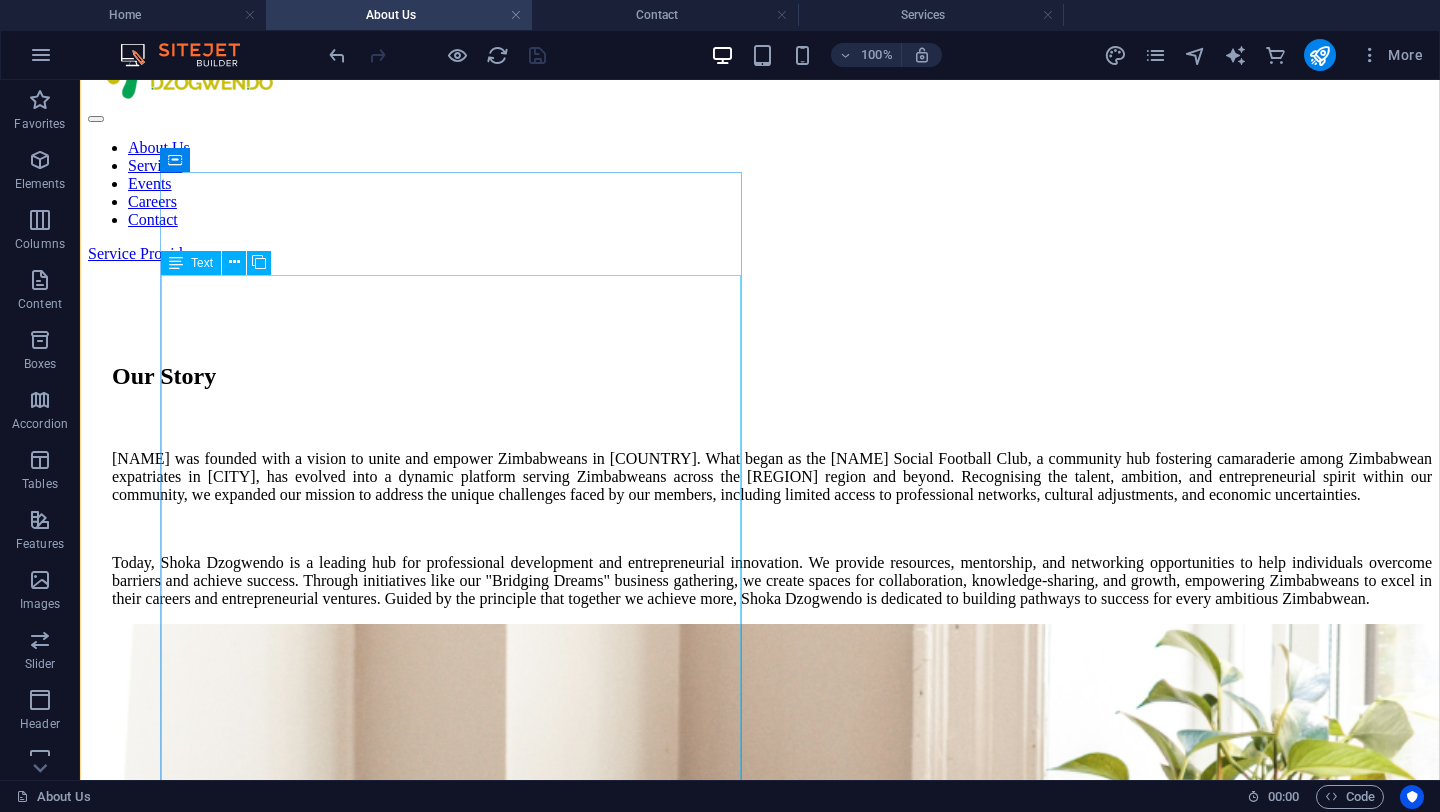 scroll, scrollTop: 104, scrollLeft: 0, axis: vertical 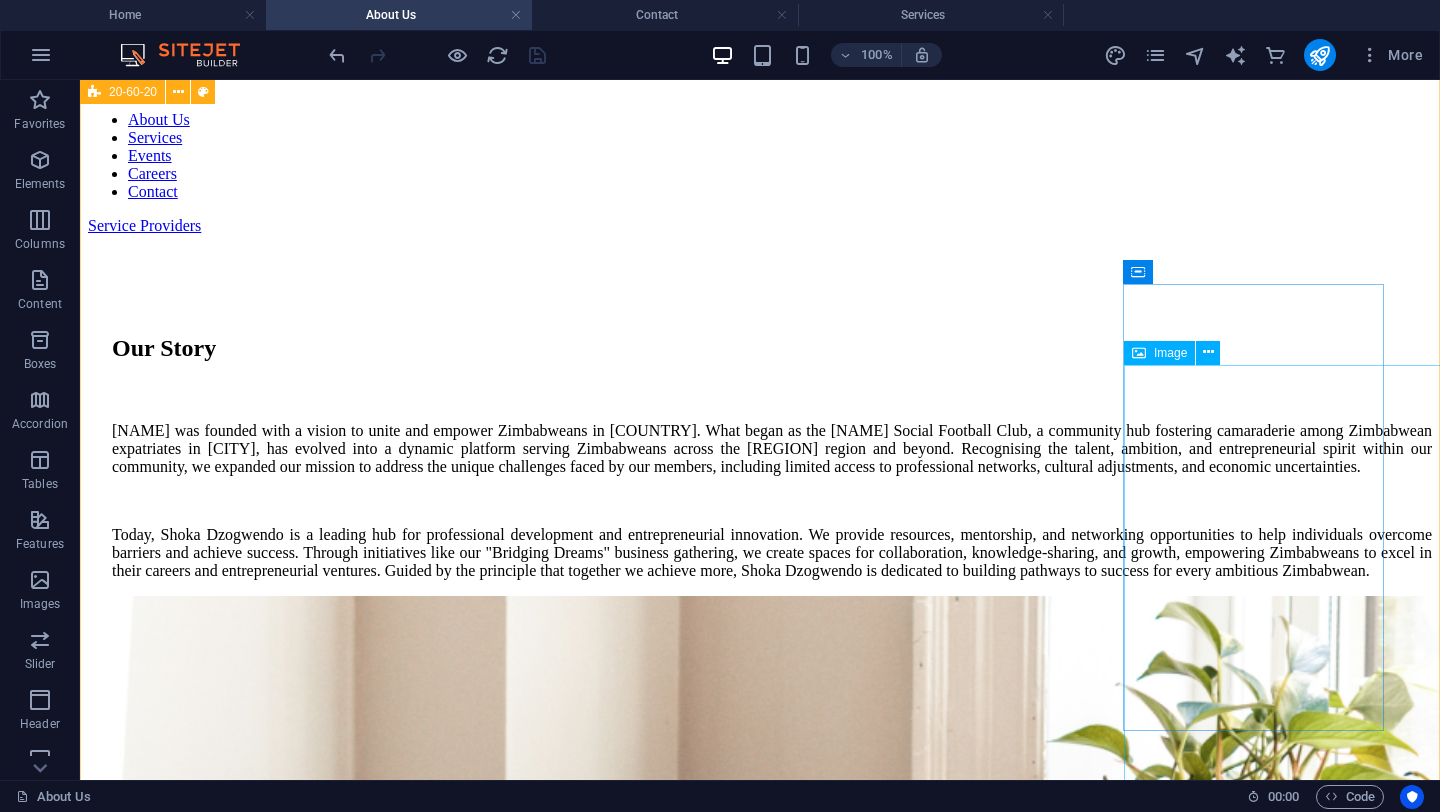 click at bounding box center [772, 4299] 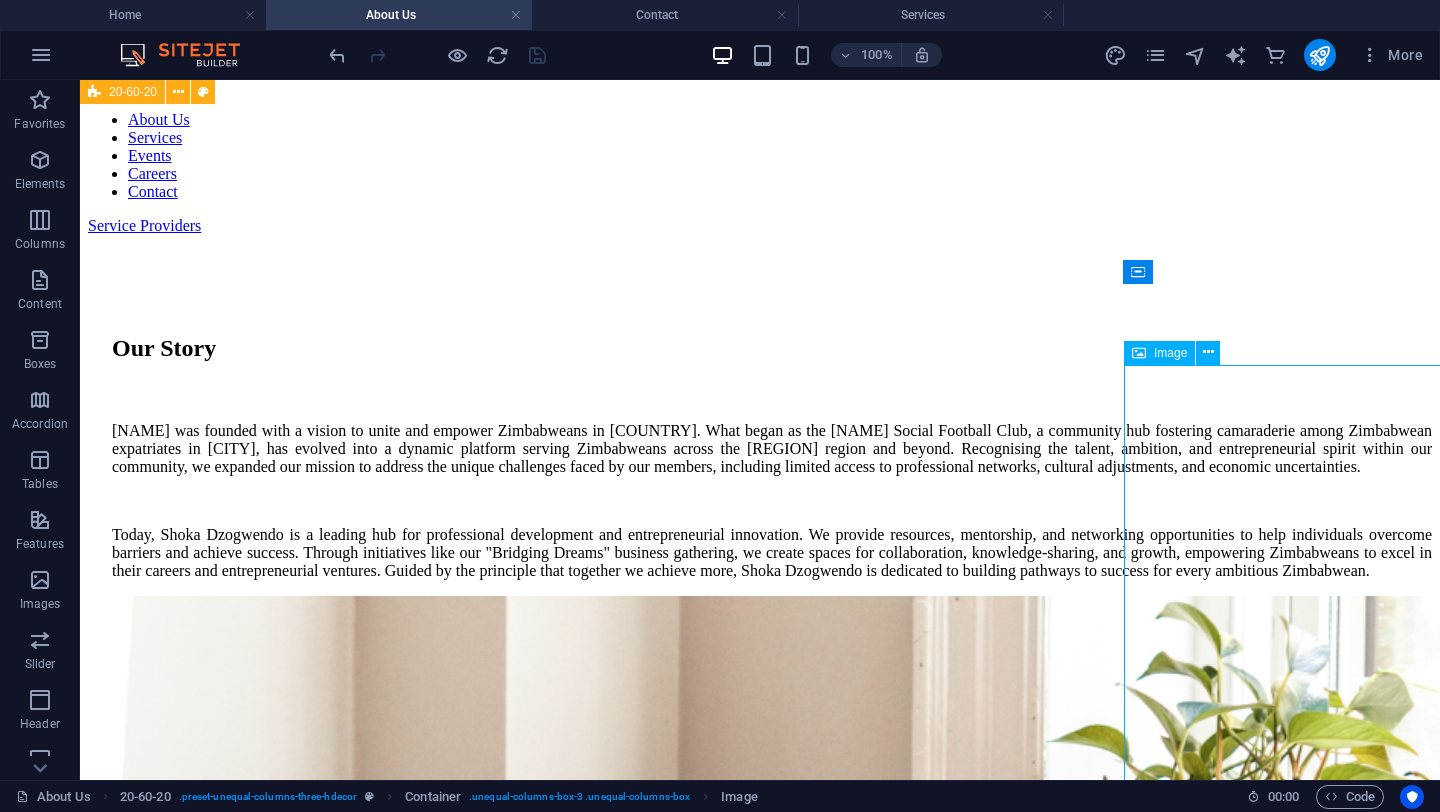 click at bounding box center [772, 4299] 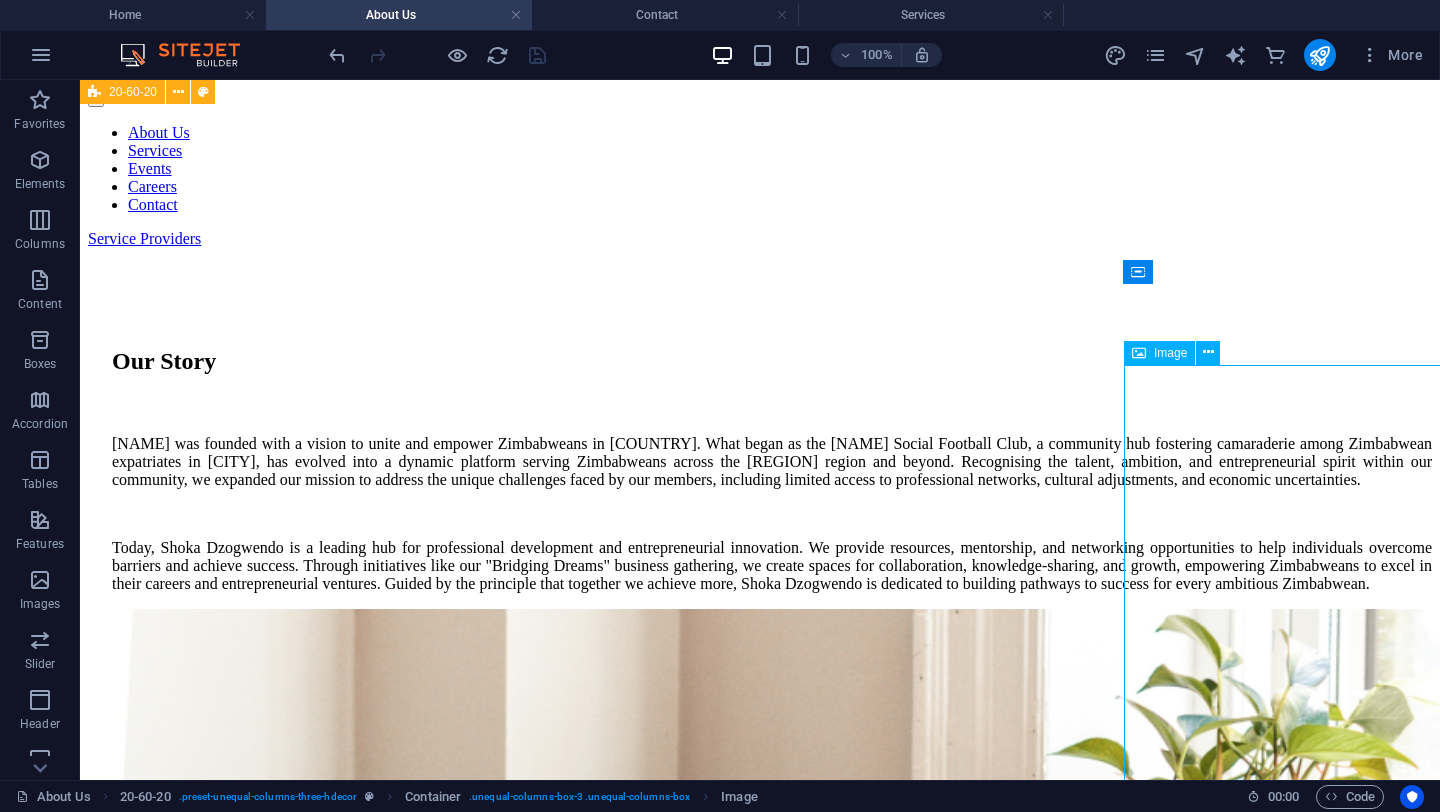 select on "px" 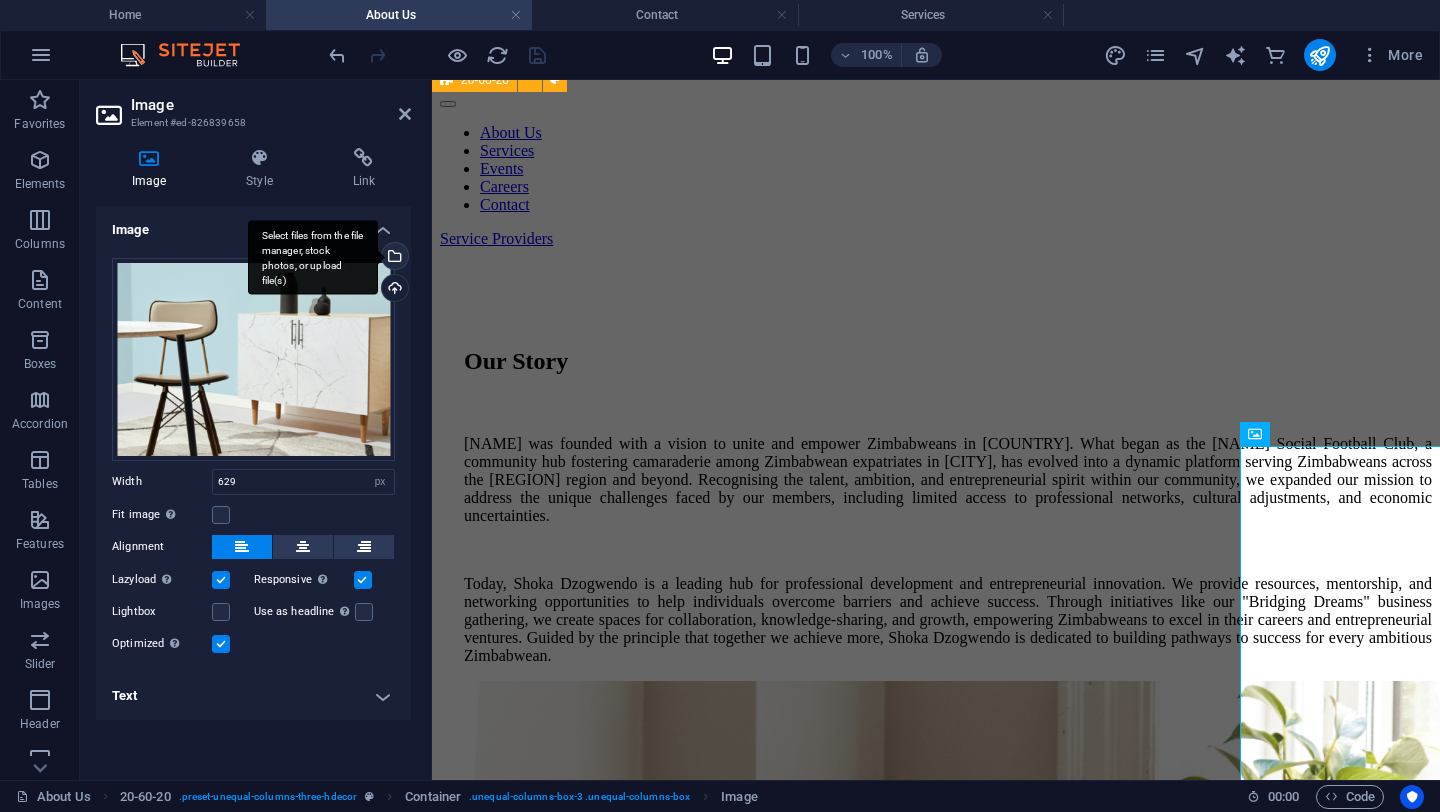 click on "Select files from the file manager, stock photos, or upload file(s)" at bounding box center [313, 257] 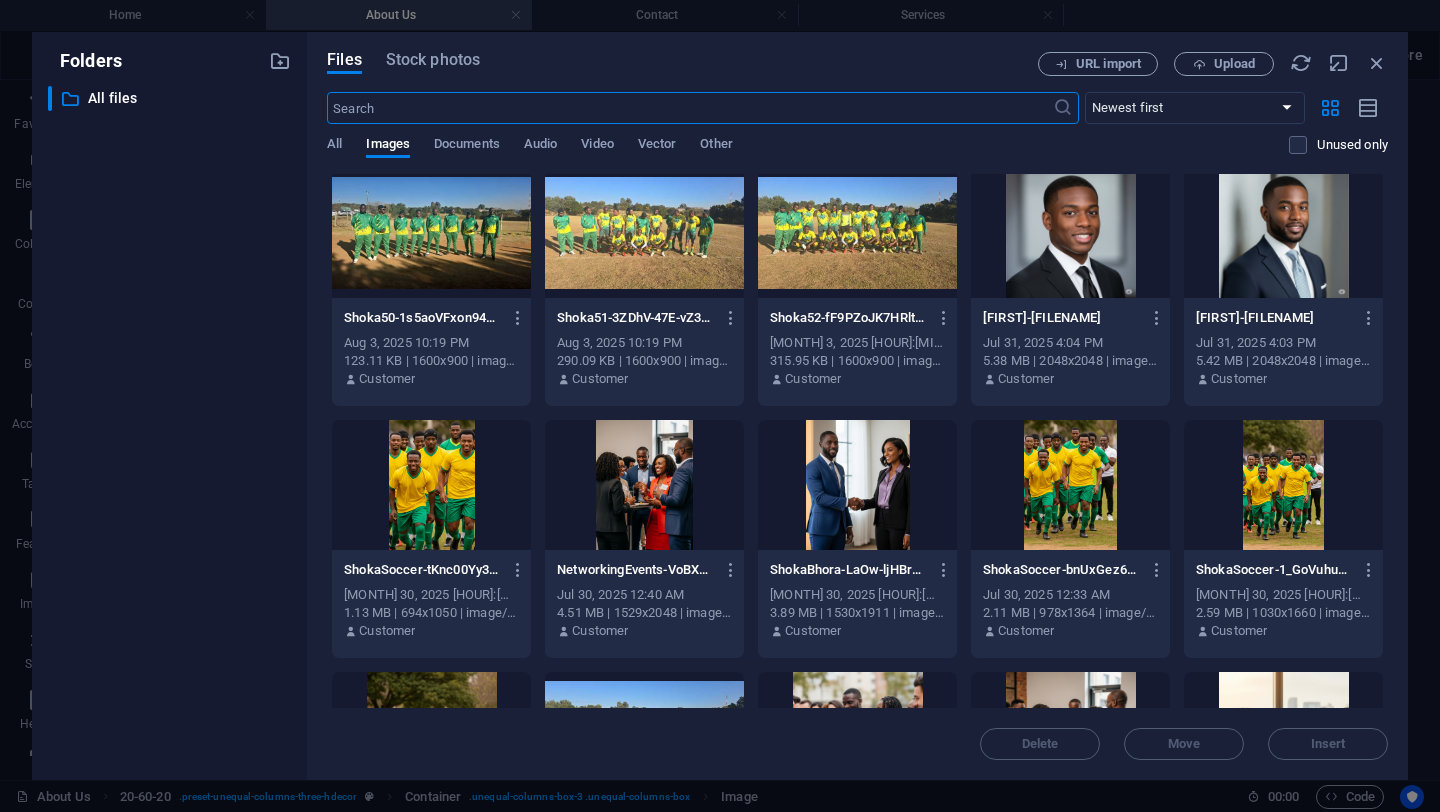scroll, scrollTop: 5033, scrollLeft: 0, axis: vertical 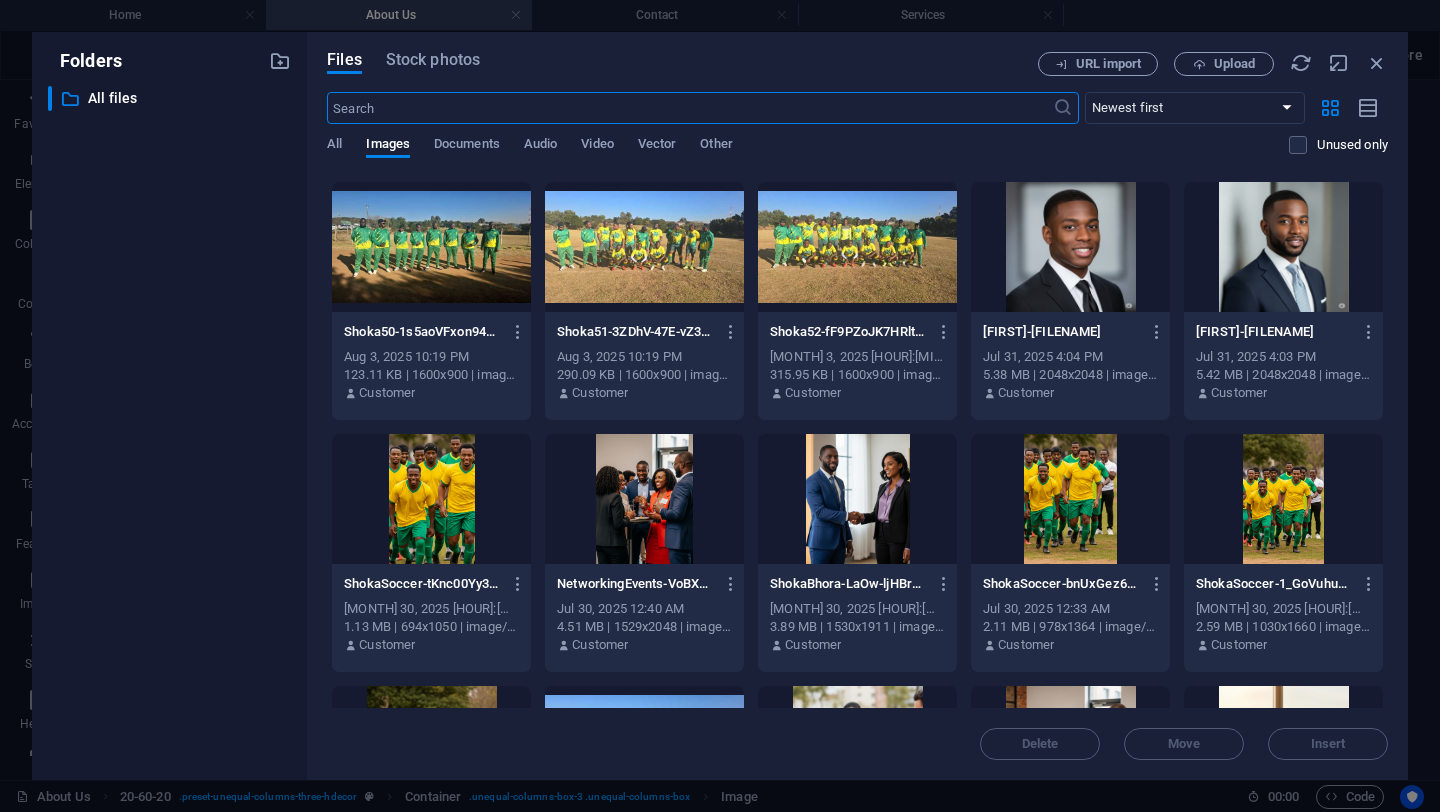 click at bounding box center [431, 499] 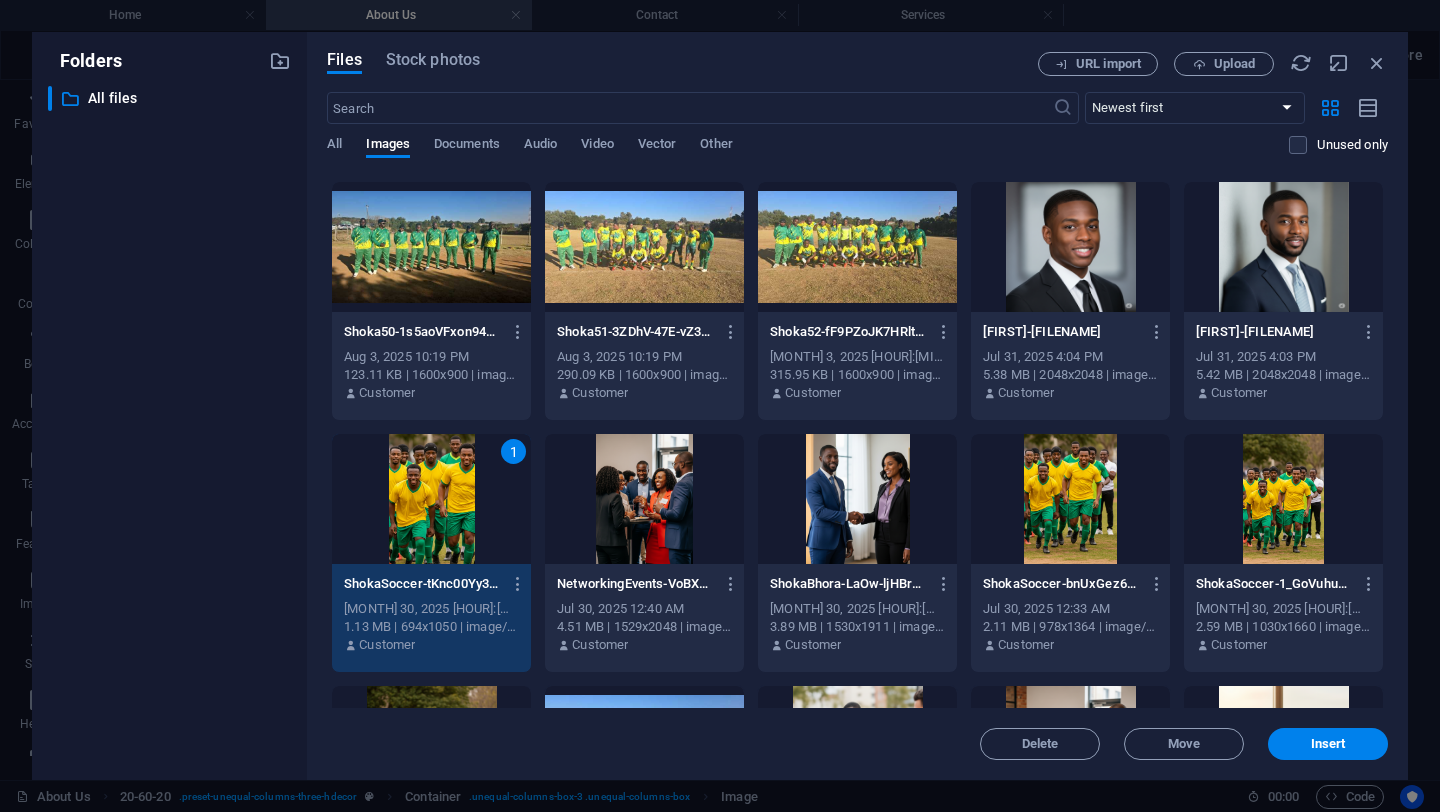 click on "1" at bounding box center [431, 499] 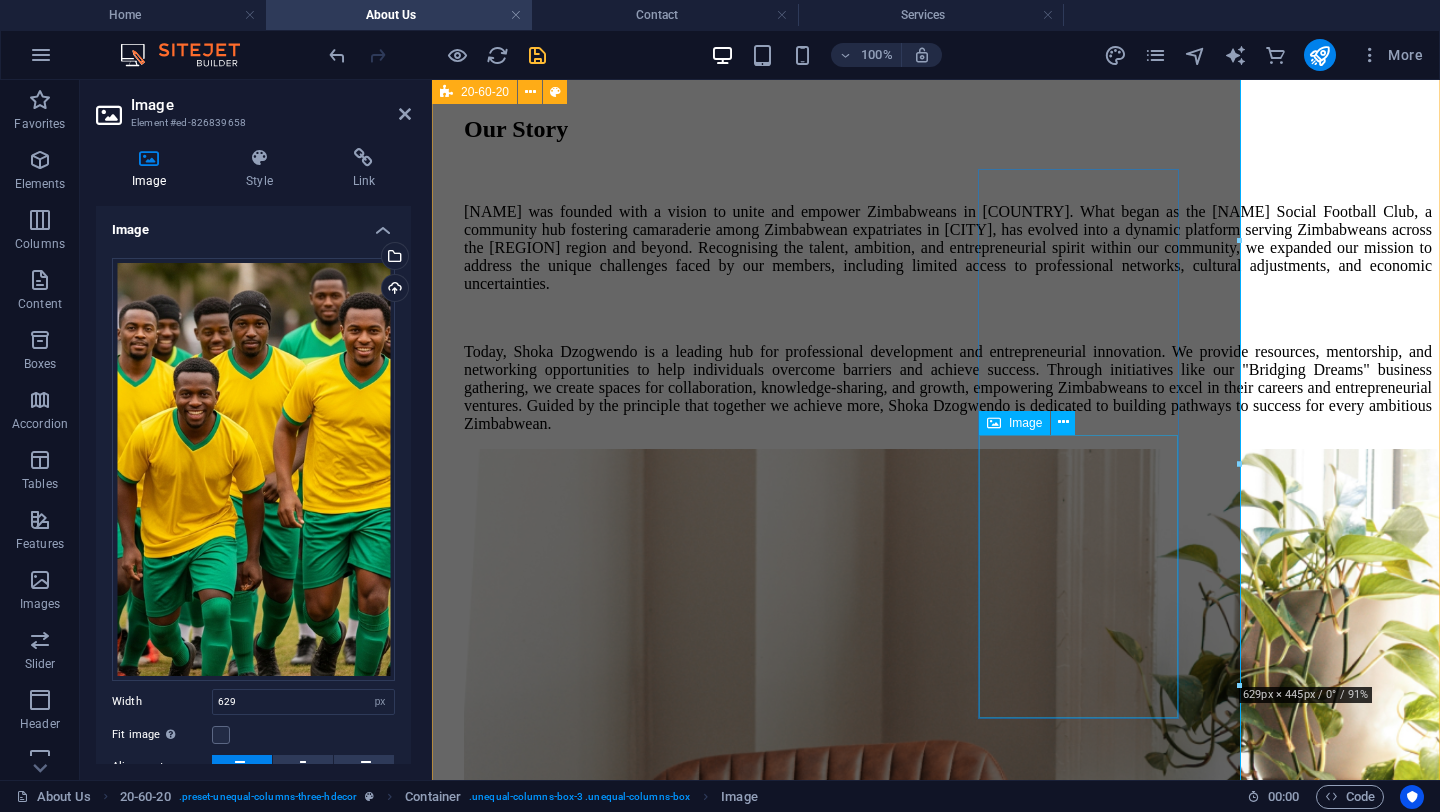 scroll, scrollTop: 296, scrollLeft: 0, axis: vertical 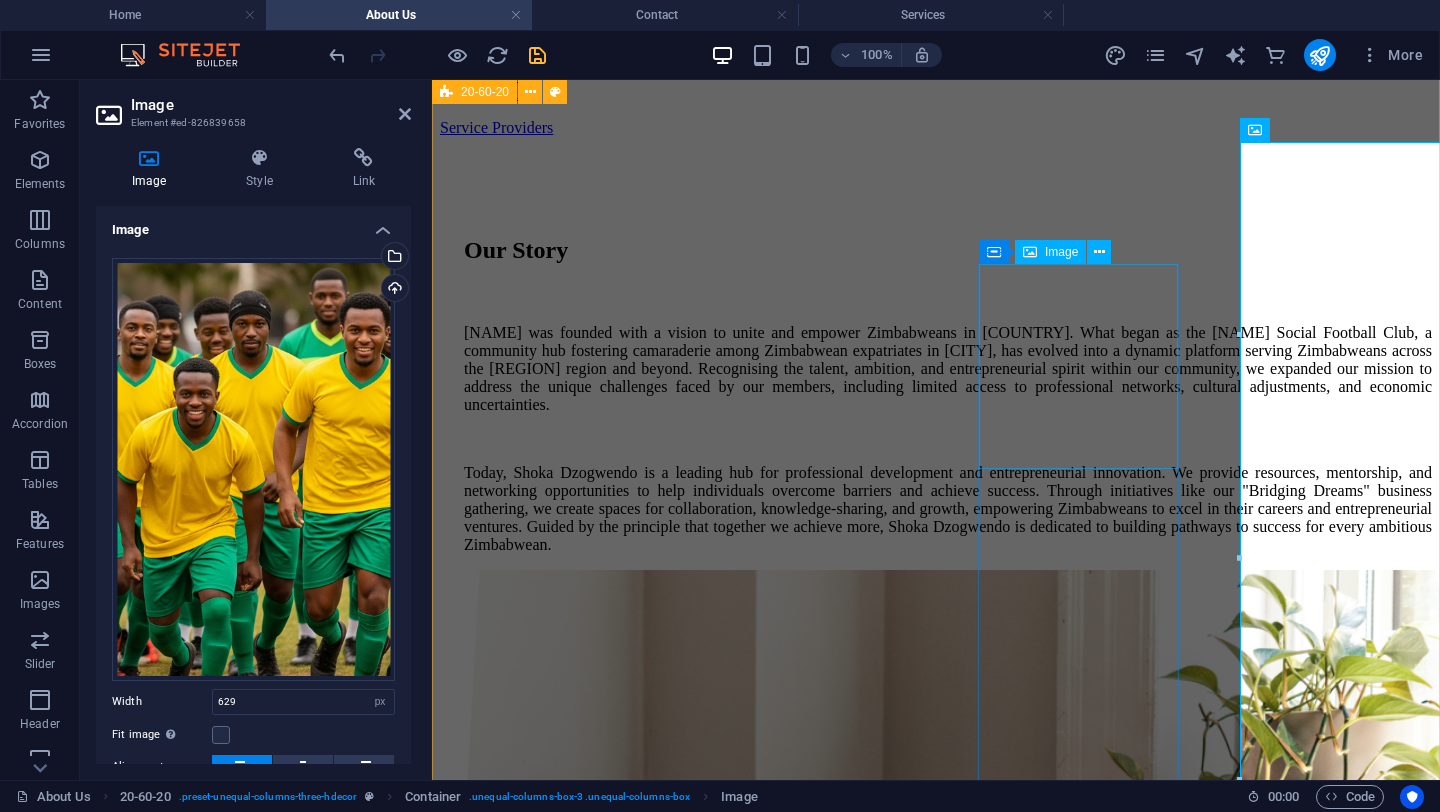 click at bounding box center (948, 1089) 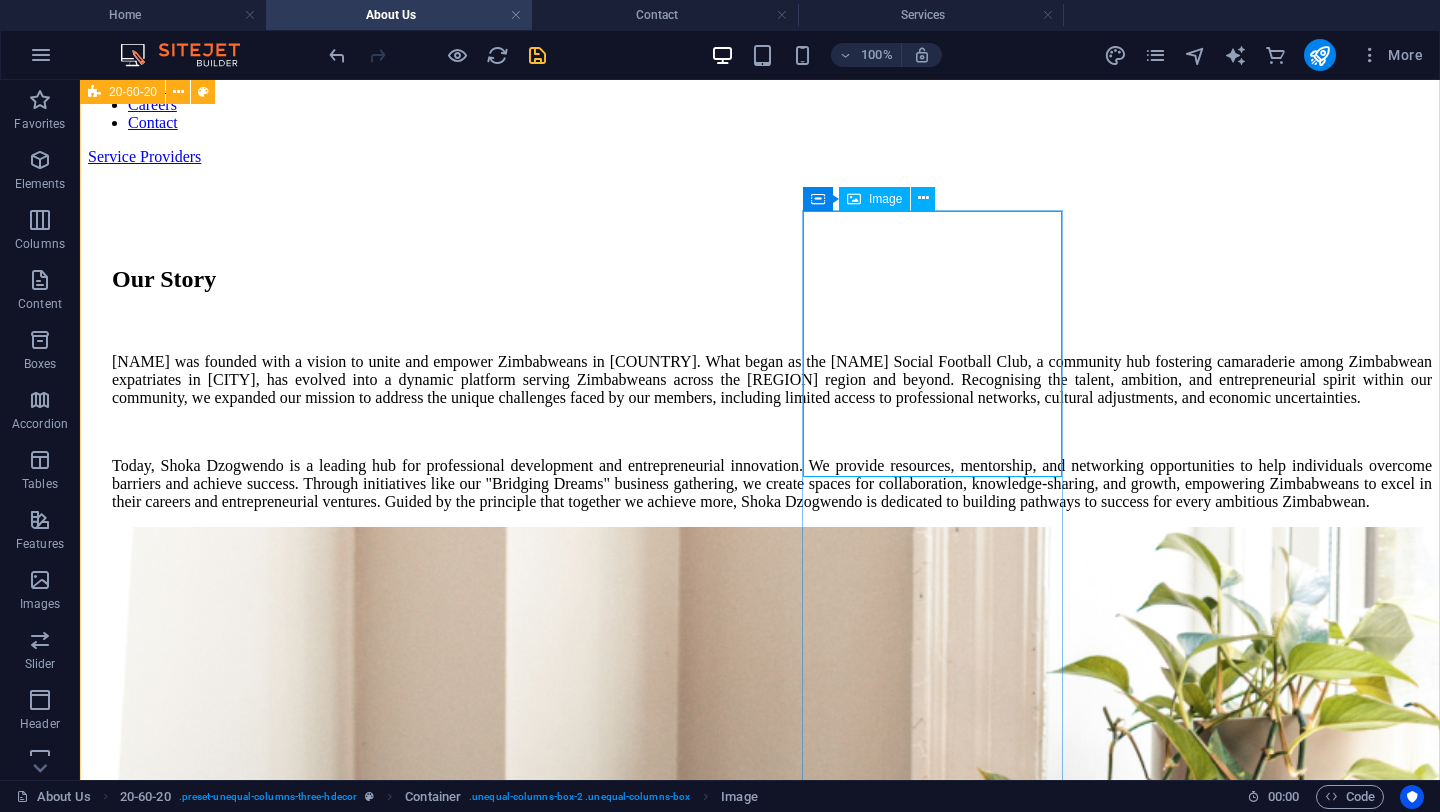 scroll, scrollTop: 162, scrollLeft: 0, axis: vertical 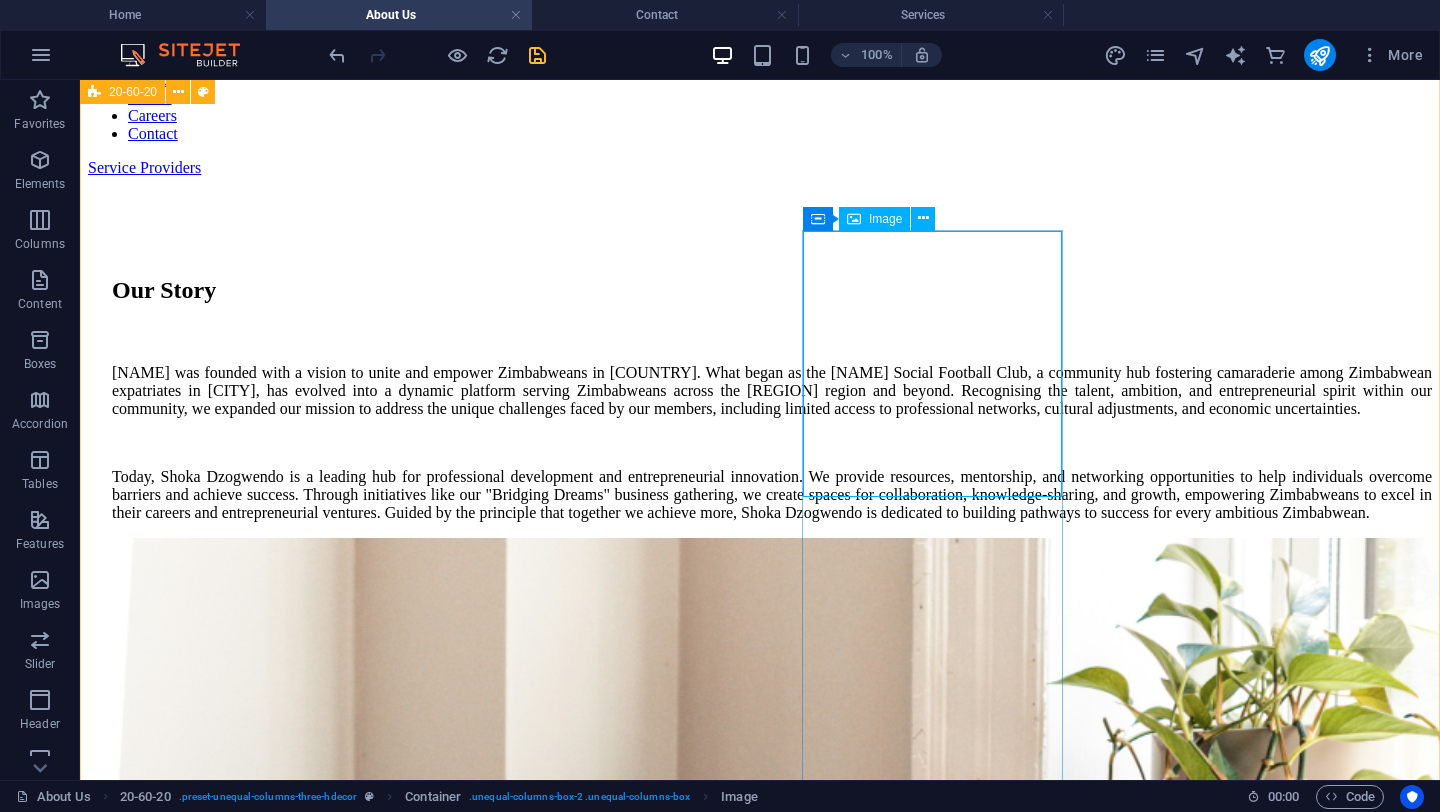 click at bounding box center (772, 1238) 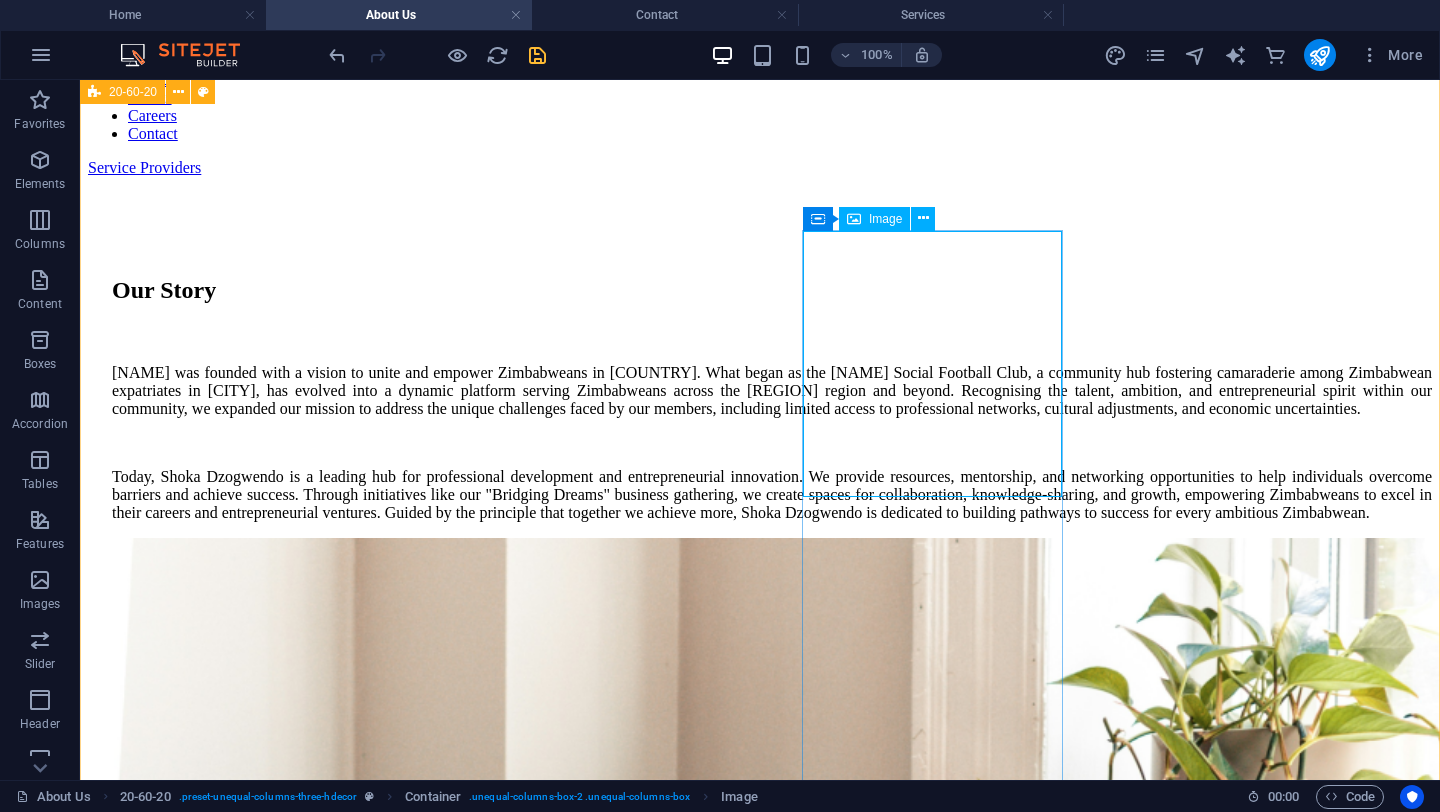 click at bounding box center [772, 1238] 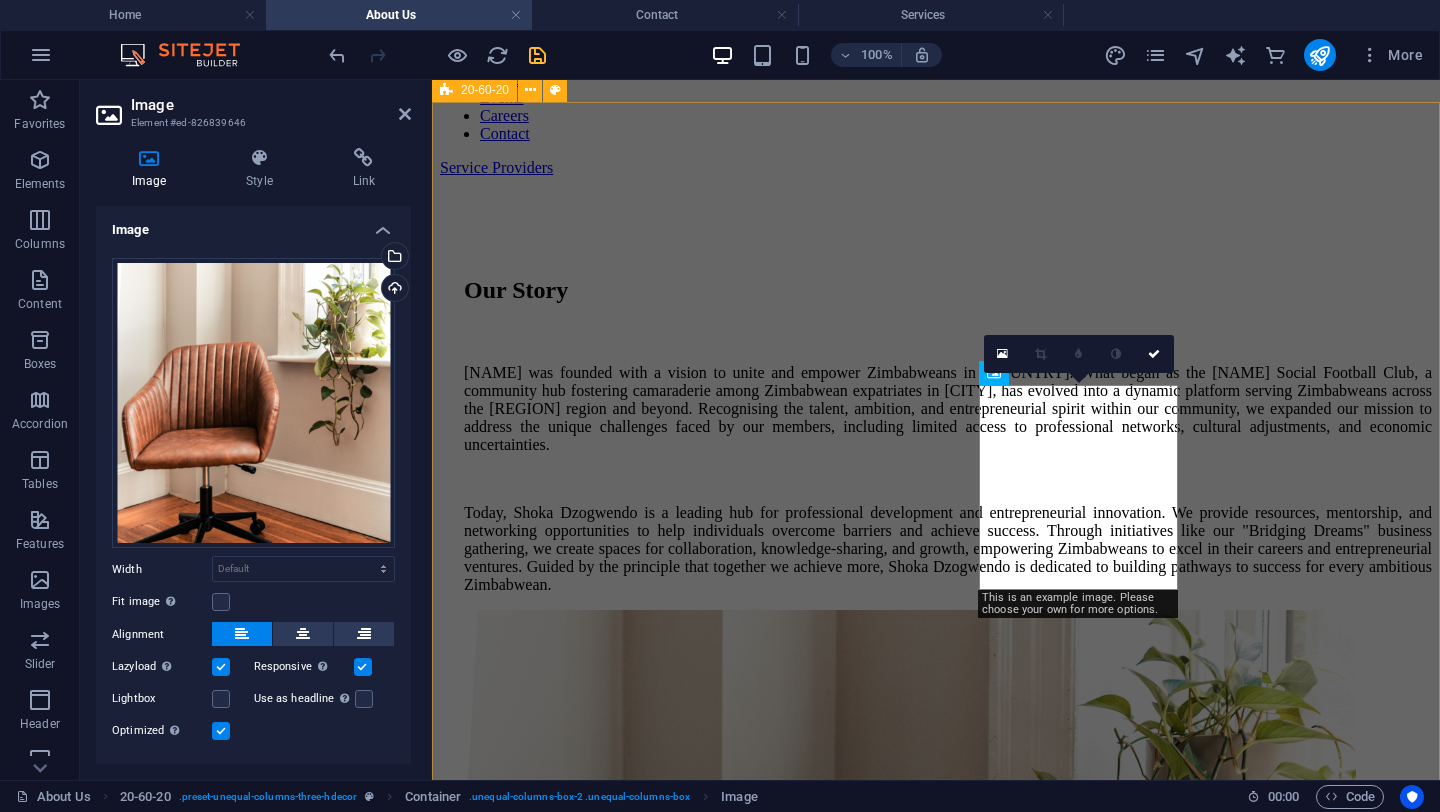 scroll, scrollTop: 81, scrollLeft: 0, axis: vertical 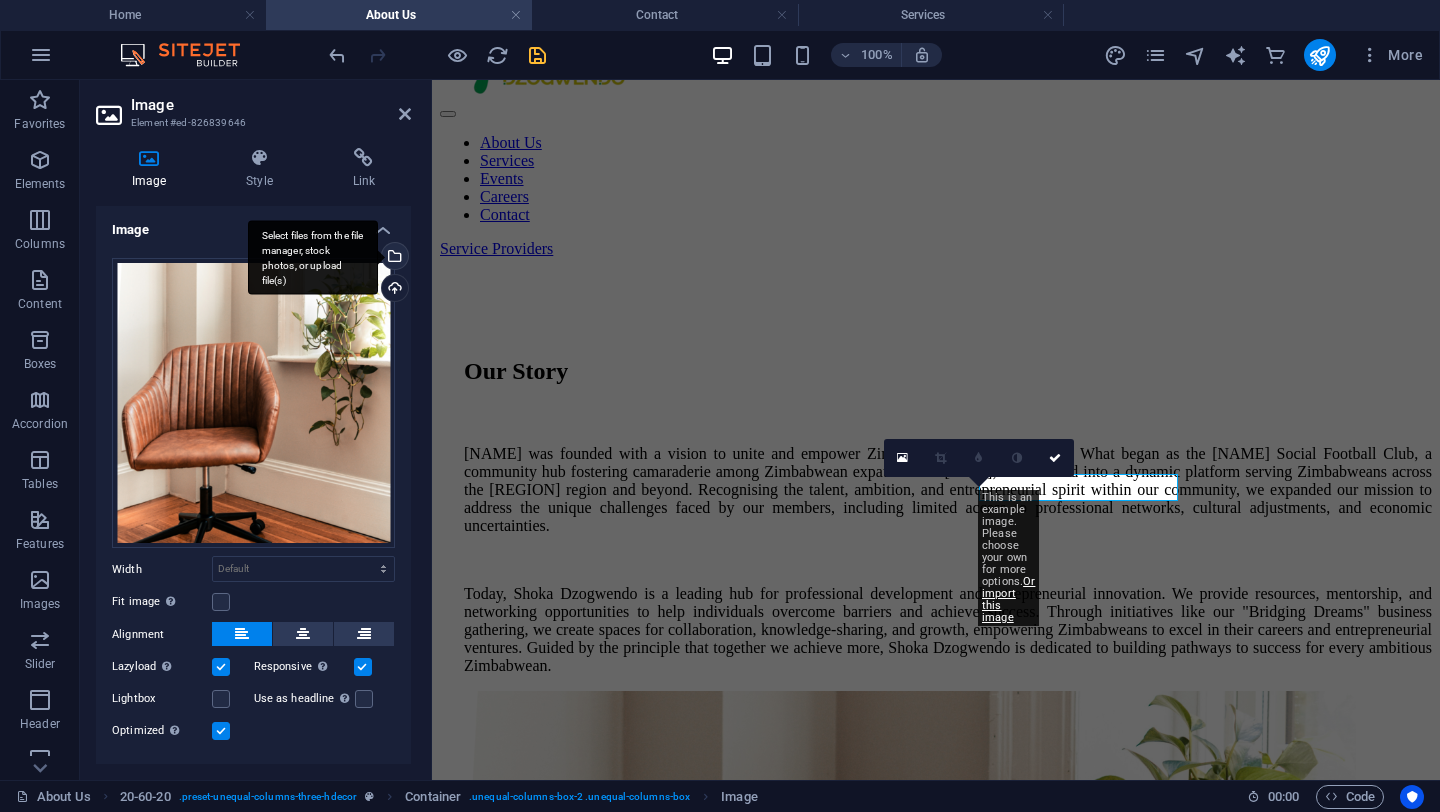 click on "Select files from the file manager, stock photos, or upload file(s)" at bounding box center (313, 257) 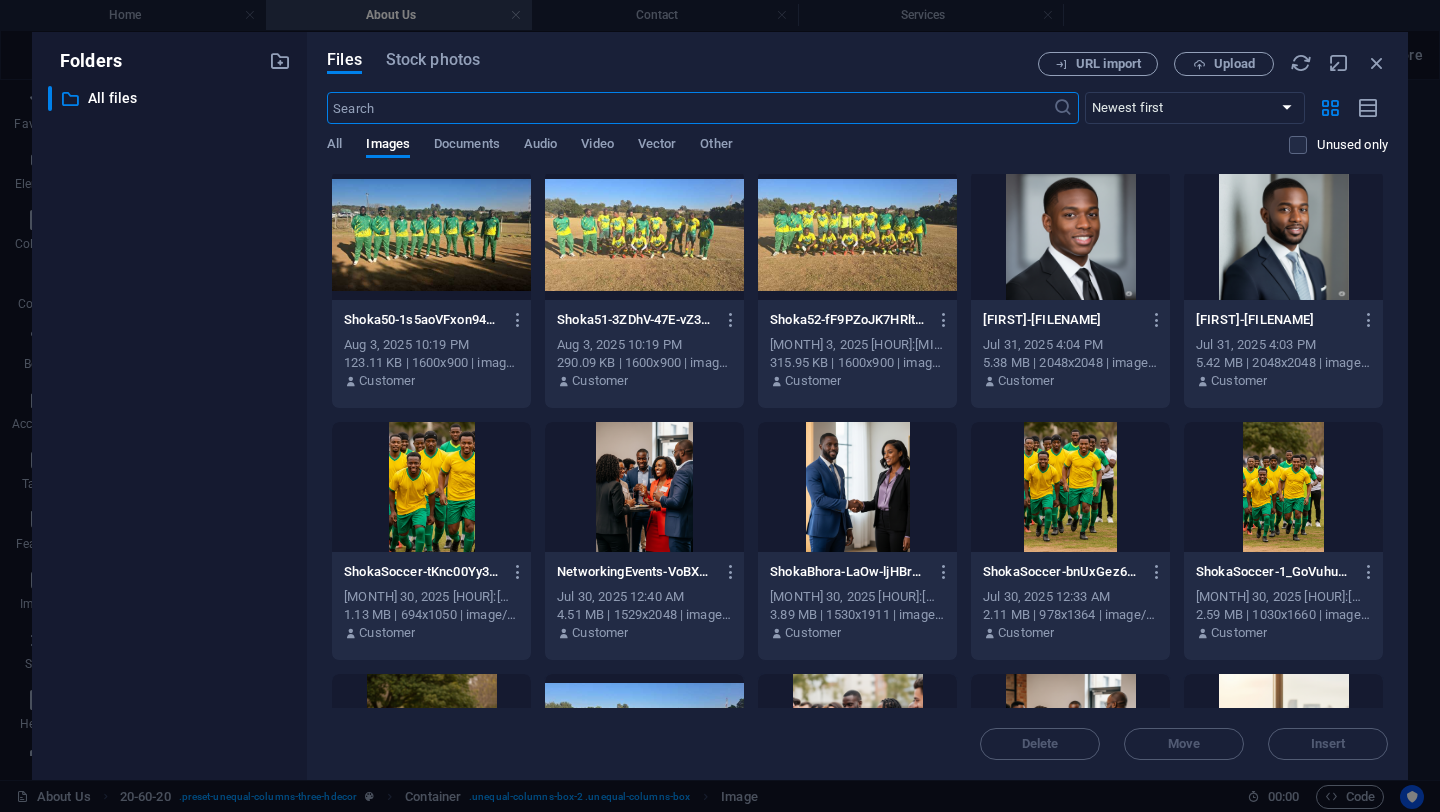 scroll, scrollTop: 5183, scrollLeft: 0, axis: vertical 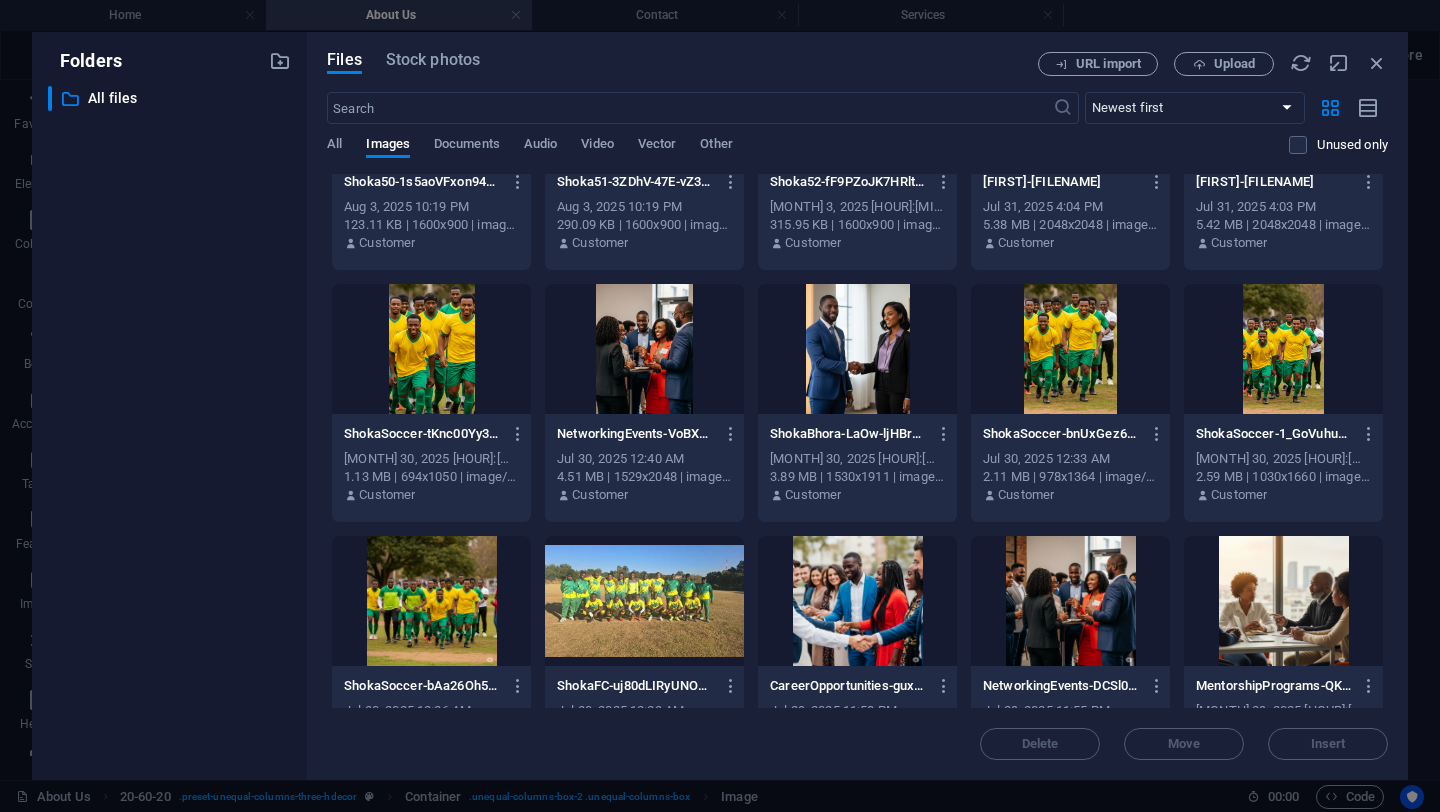 click at bounding box center [857, 349] 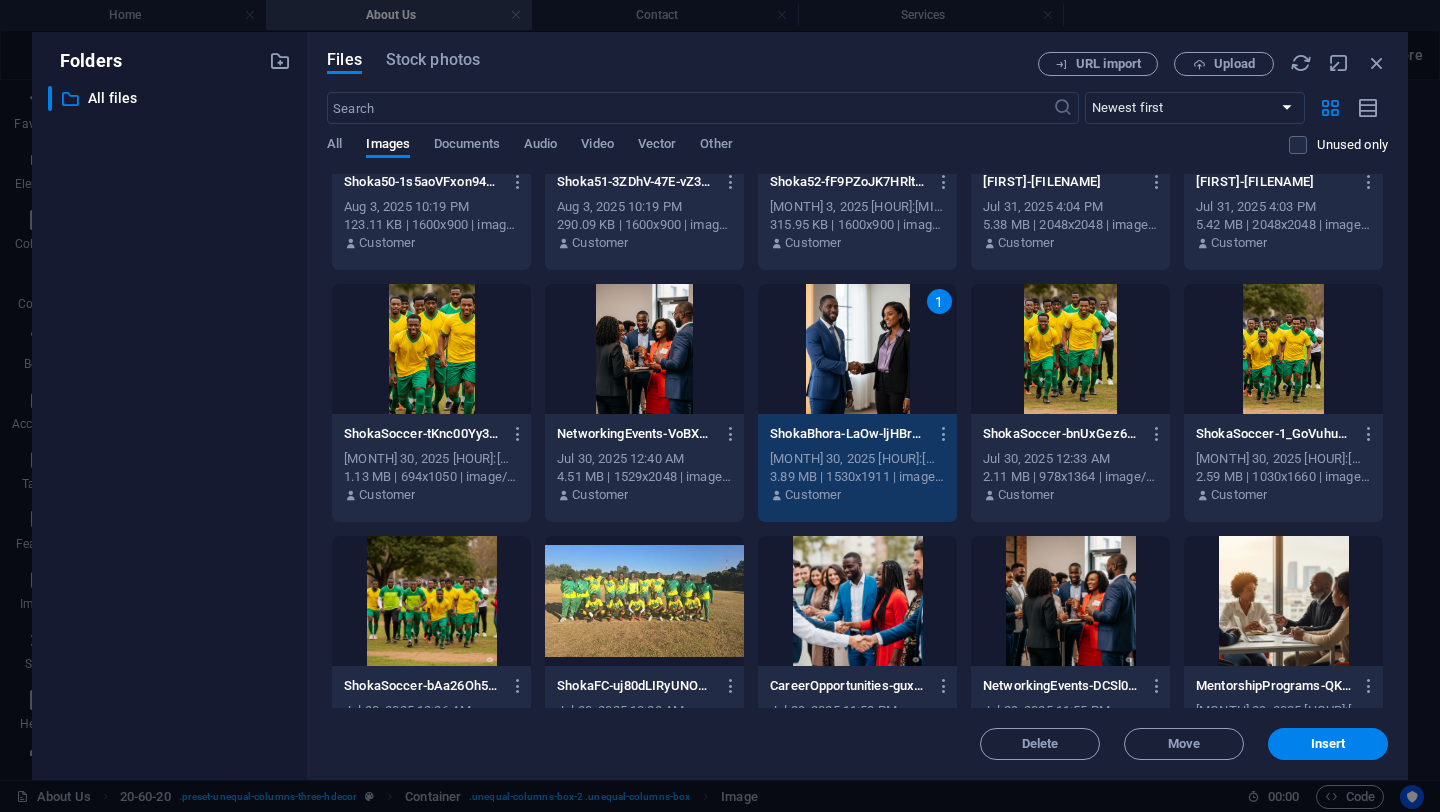 click on "1" at bounding box center (857, 349) 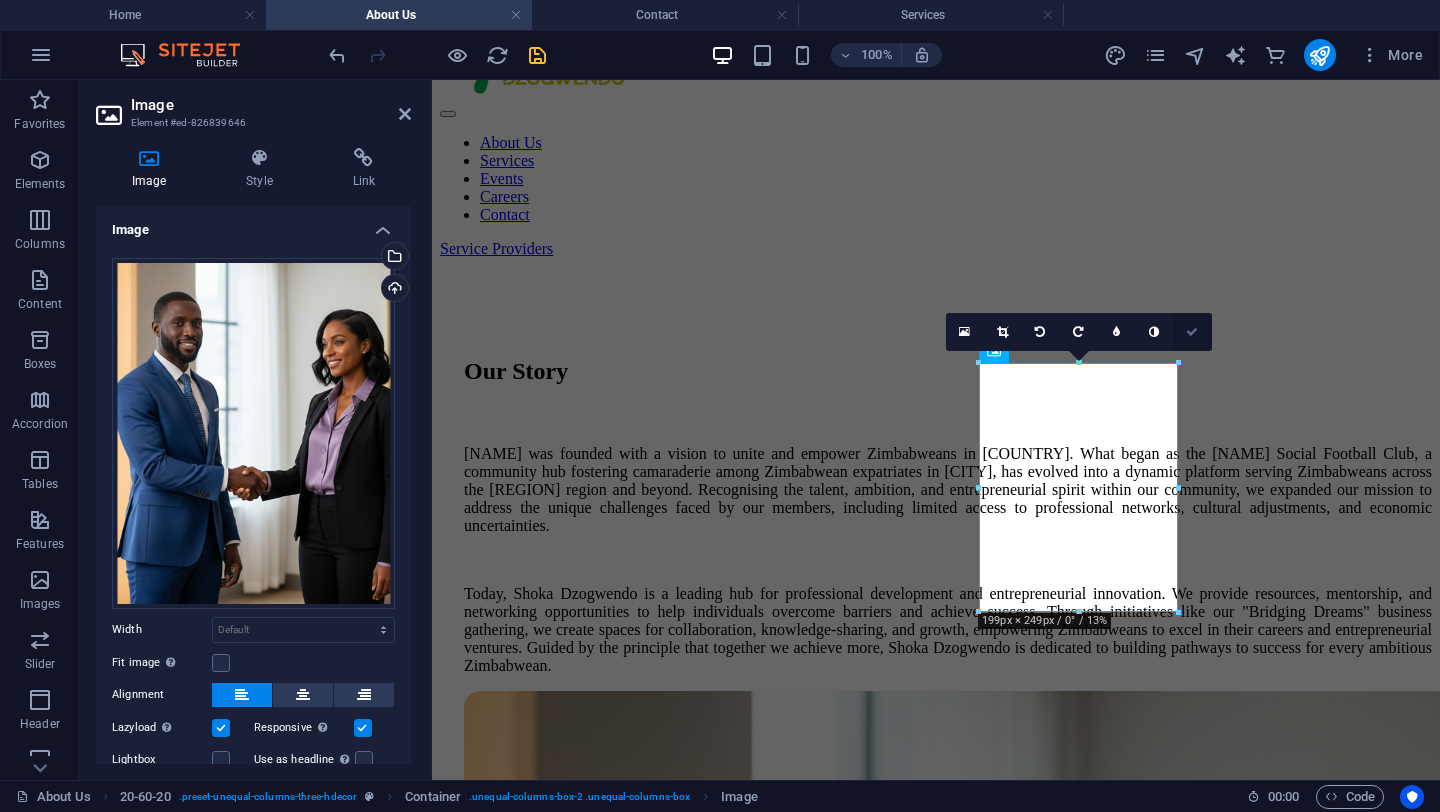 click at bounding box center (1193, 332) 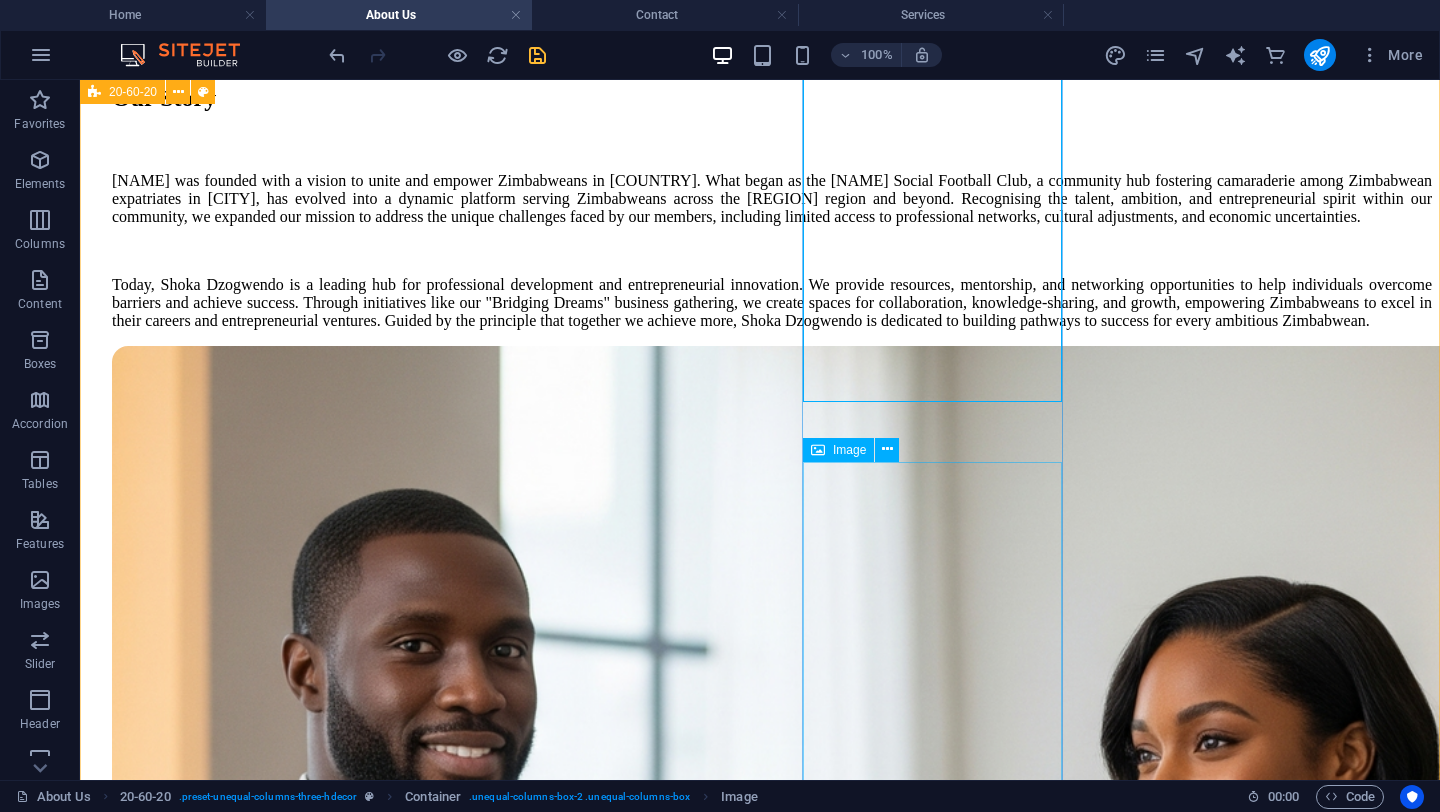 scroll, scrollTop: 433, scrollLeft: 0, axis: vertical 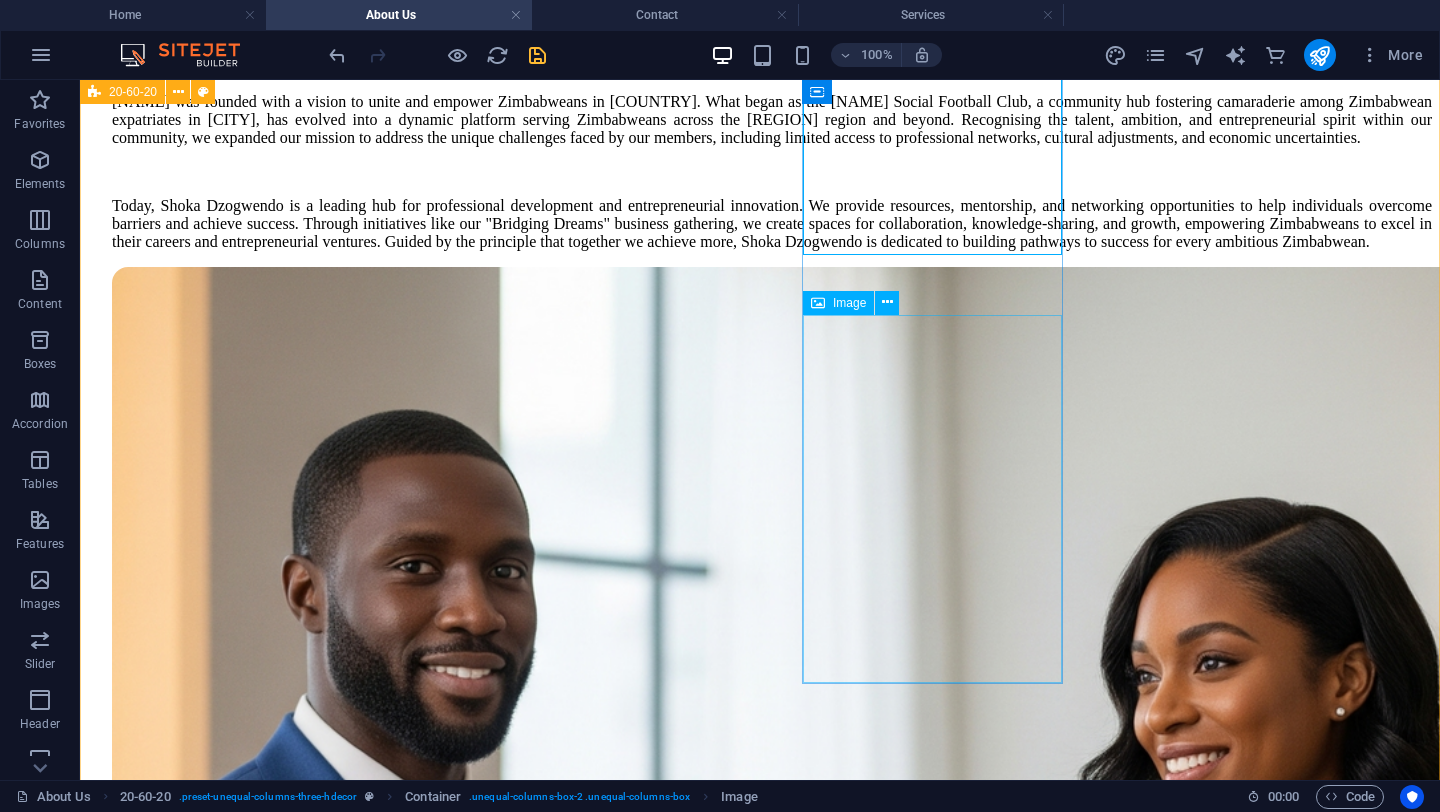 click at bounding box center [772, 2998] 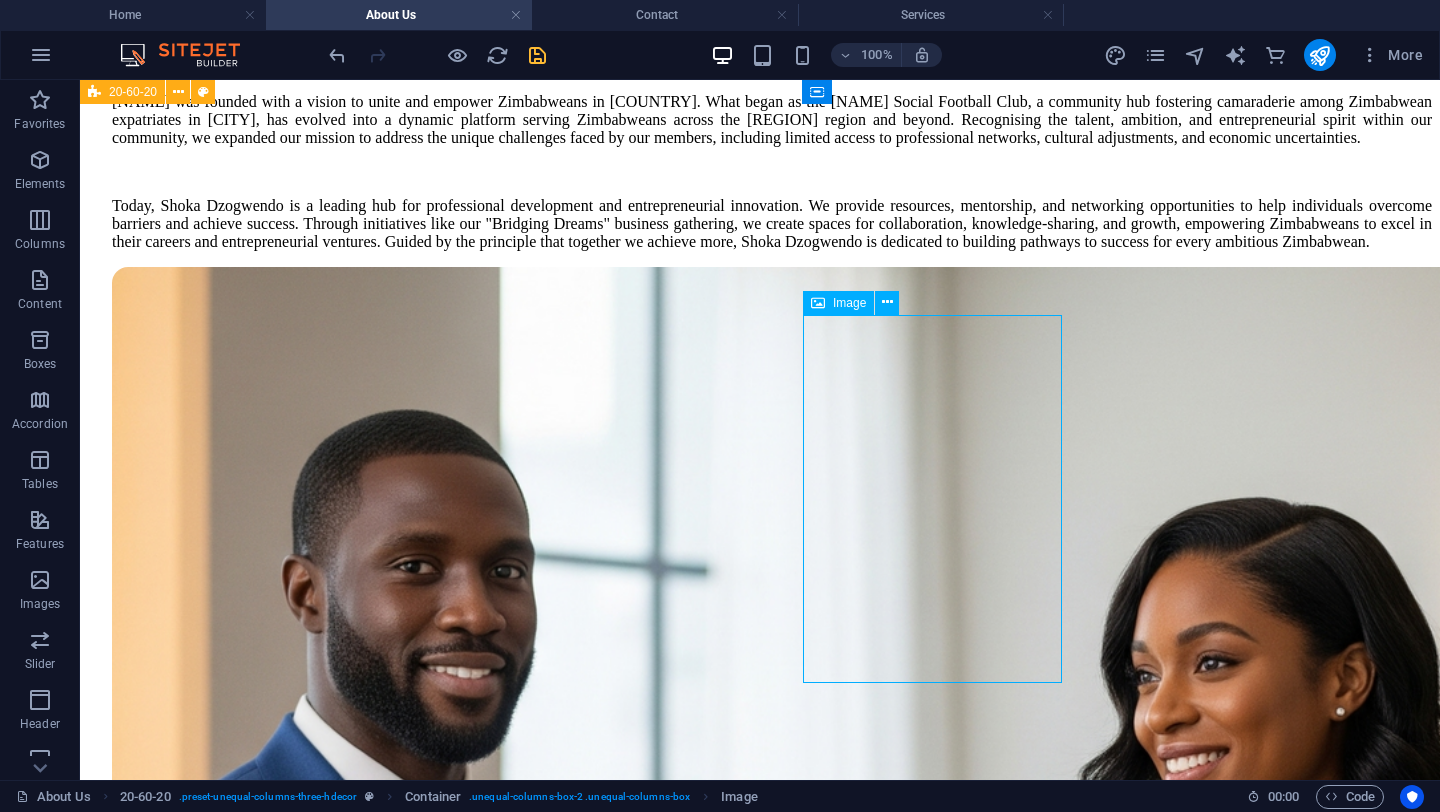 click at bounding box center [772, 2998] 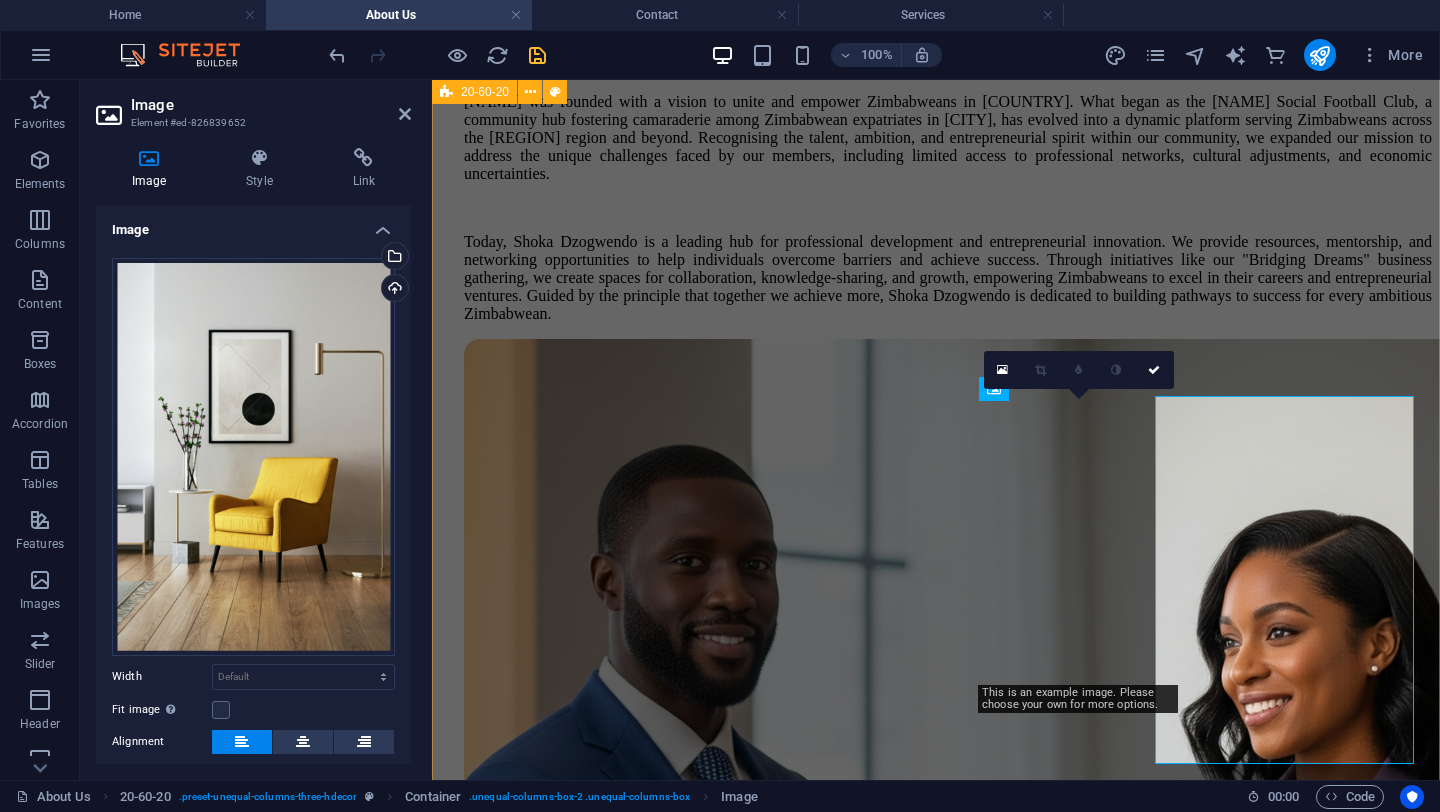 scroll, scrollTop: 352, scrollLeft: 0, axis: vertical 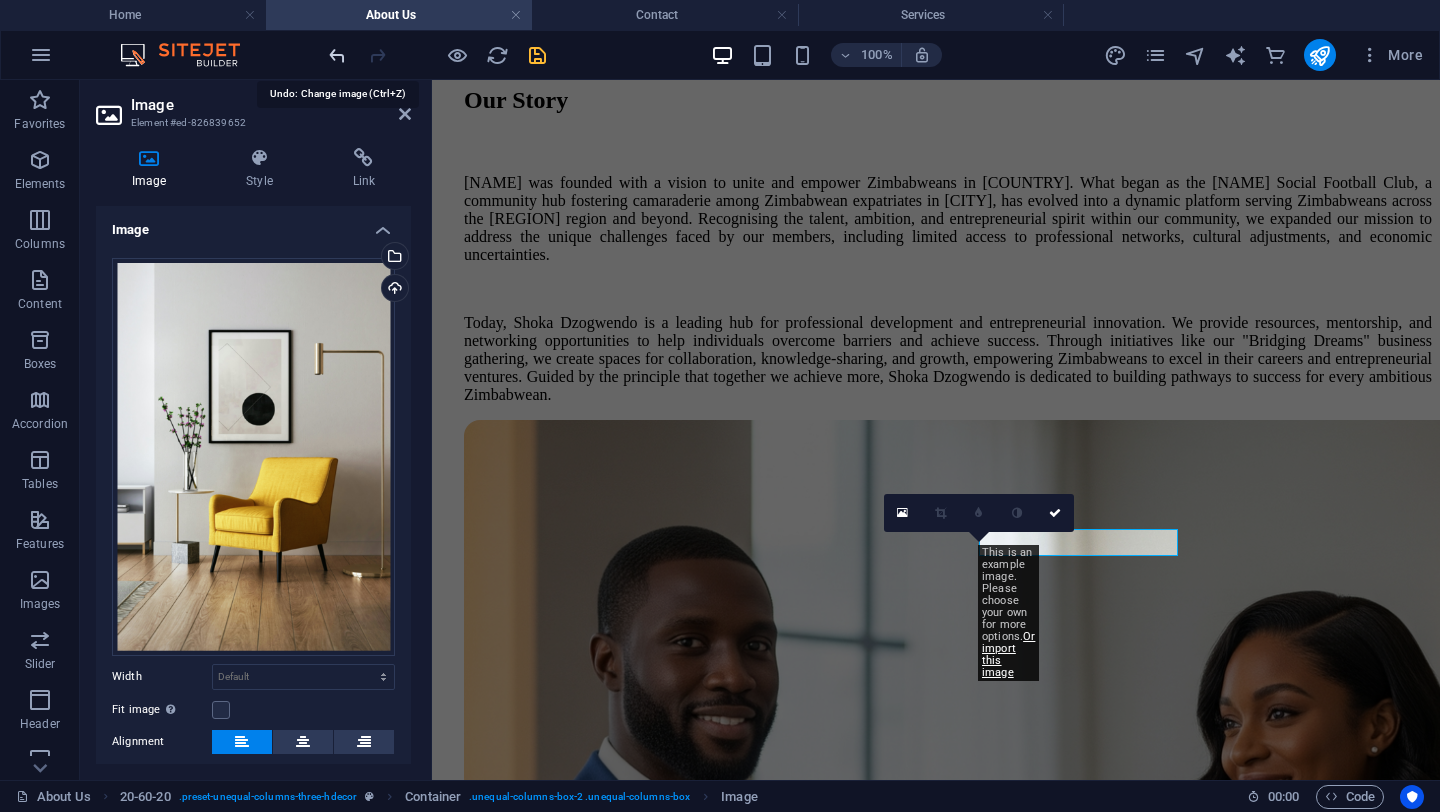 click at bounding box center (337, 55) 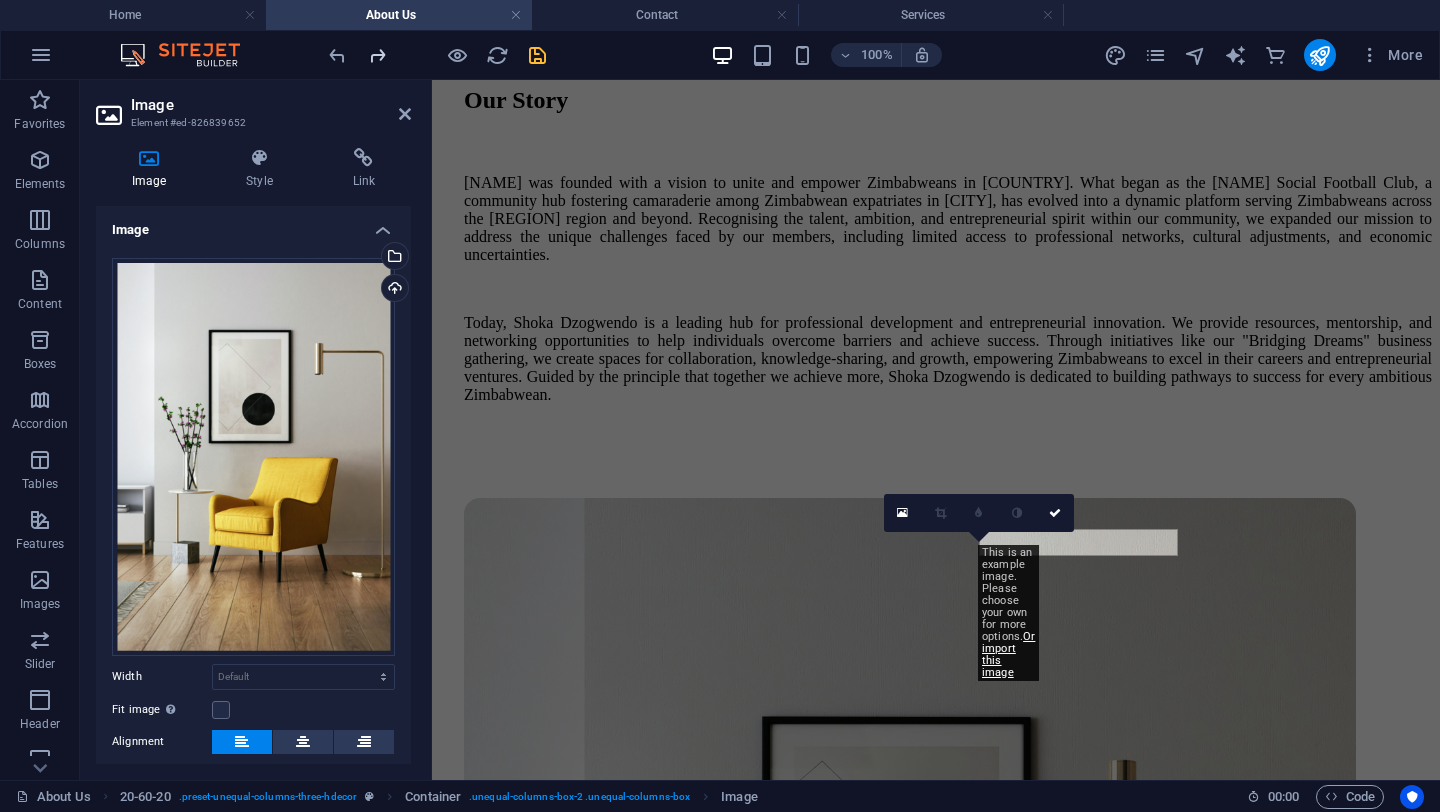 click at bounding box center (377, 55) 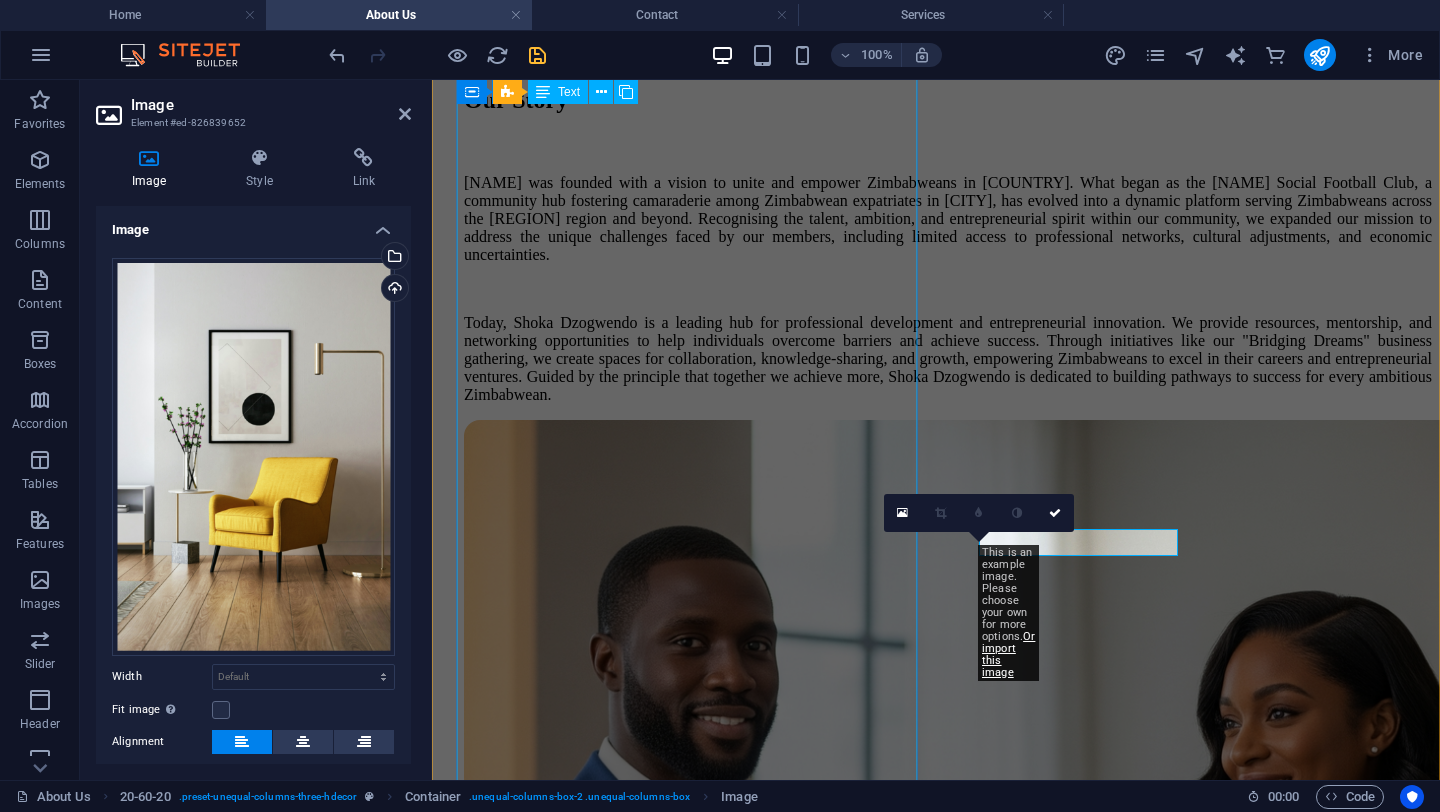 click on "Shoka Dzogwendo was founded with a vision to unite and empower Zimbabweans in South Africa. What began as the Shoka Social Football Club, a community hub fostering camaraderie among Zimbabwean expatriates in Johannesburg, has evolved into a dynamic platform serving Zimbabweans across the SADC region and beyond. Recognising the talent, ambition, and entrepreneurial spirit within our community, we expanded our mission to address the unique challenges faced by our members, including limited access to professional networks, cultural adjustments, and economic uncertainties." at bounding box center [948, 289] 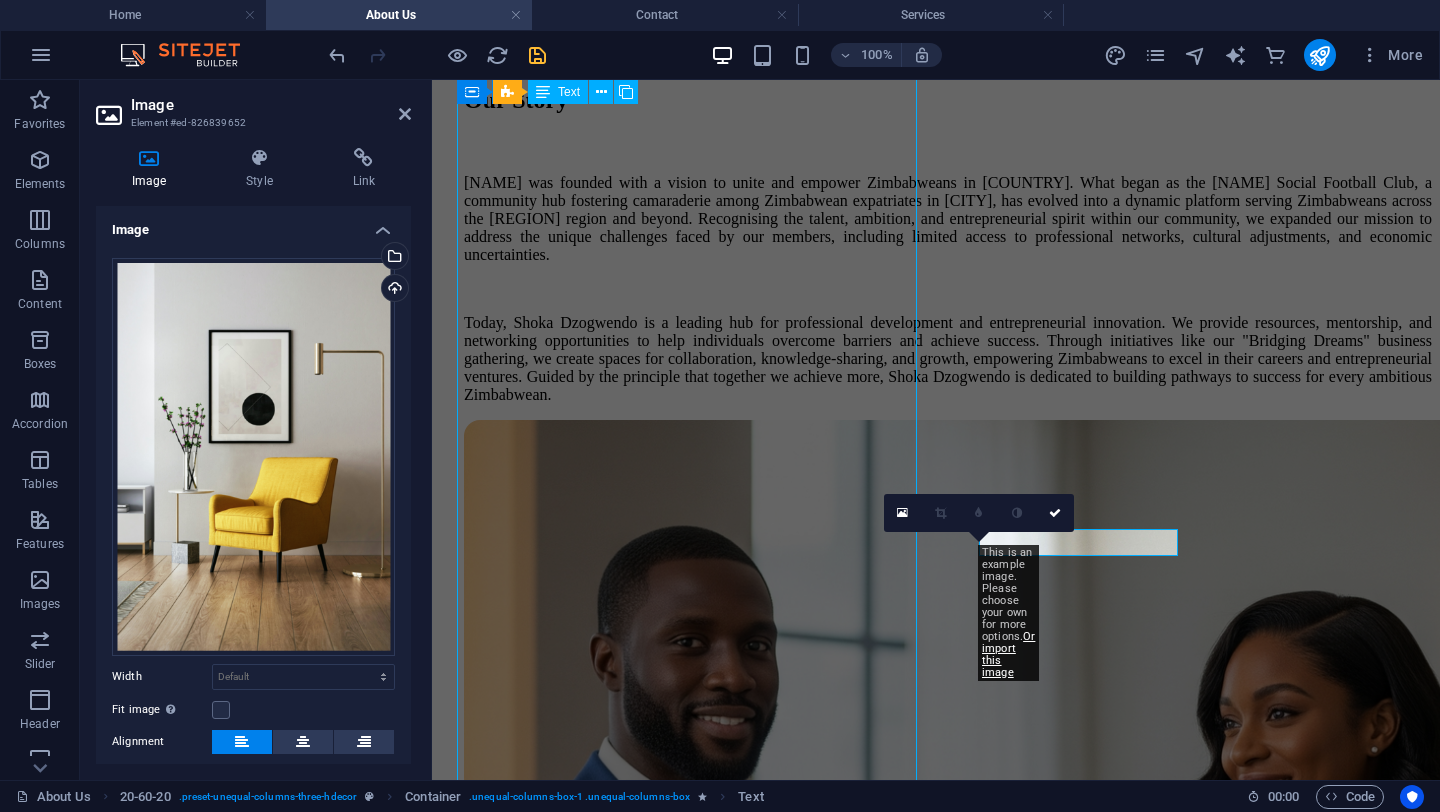 click on "Shoka Dzogwendo was founded with a vision to unite and empower Zimbabweans in South Africa. What began as the Shoka Social Football Club, a community hub fostering camaraderie among Zimbabwean expatriates in Johannesburg, has evolved into a dynamic platform serving Zimbabweans across the SADC region and beyond. Recognising the talent, ambition, and entrepreneurial spirit within our community, we expanded our mission to address the unique challenges faced by our members, including limited access to professional networks, cultural adjustments, and economic uncertainties." at bounding box center [948, 289] 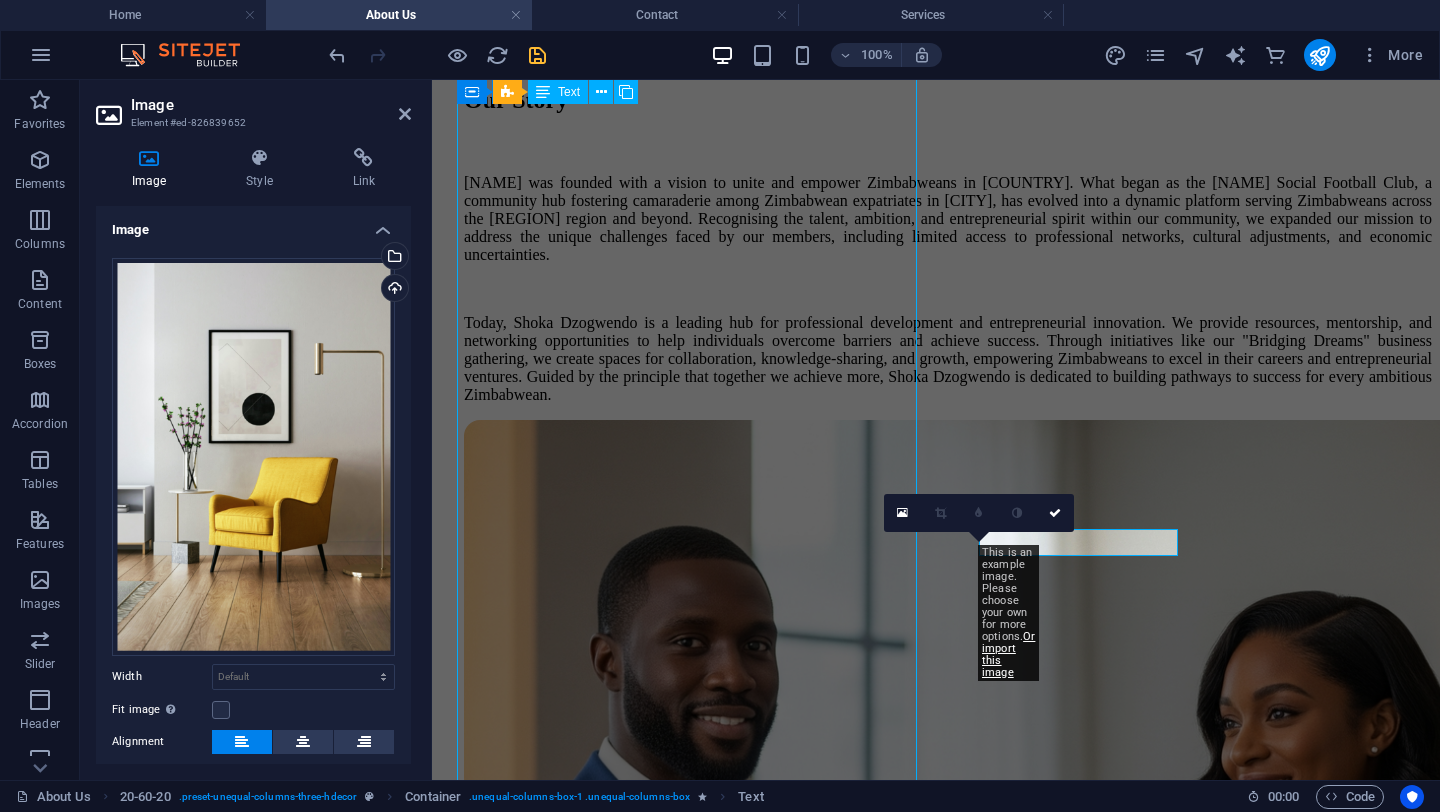 scroll, scrollTop: 0, scrollLeft: 0, axis: both 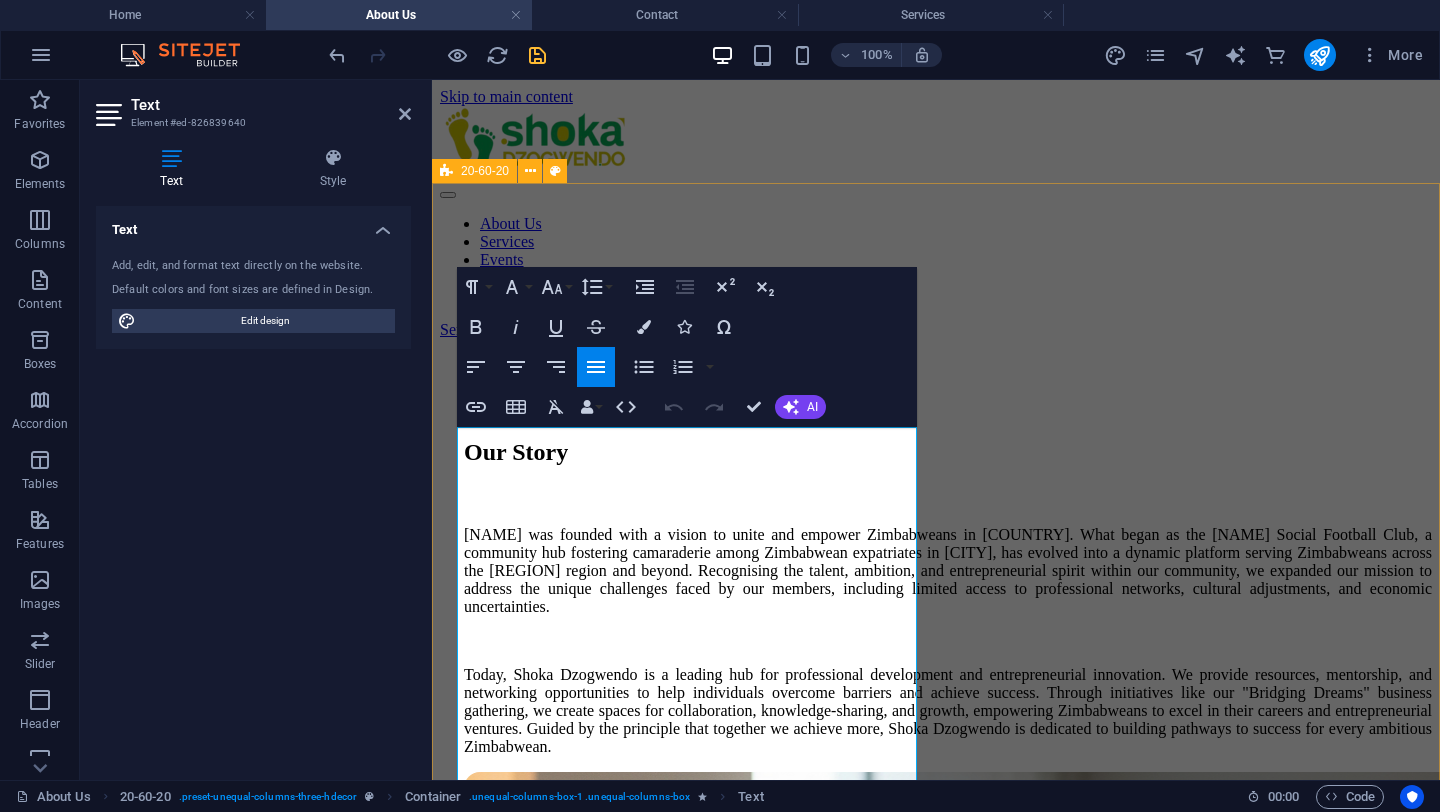 click on "Our Story Shoka Dzogwendo was founded with a vision to unite and empower Zimbabweans in South Africa. What began as the Shoka Social Football Club, a community hub fostering camaraderie among Zimbabwean expatriates in Johannesburg, has evolved into a dynamic platform serving Zimbabweans across the SADC region and beyond. Recognising the talent, ambition, and entrepreneurial spirit within our community, we expanded our mission to address the unique challenges faced by our members, including limited access to professional networks, cultural adjustments, and economic uncertainties." at bounding box center [936, 2371] 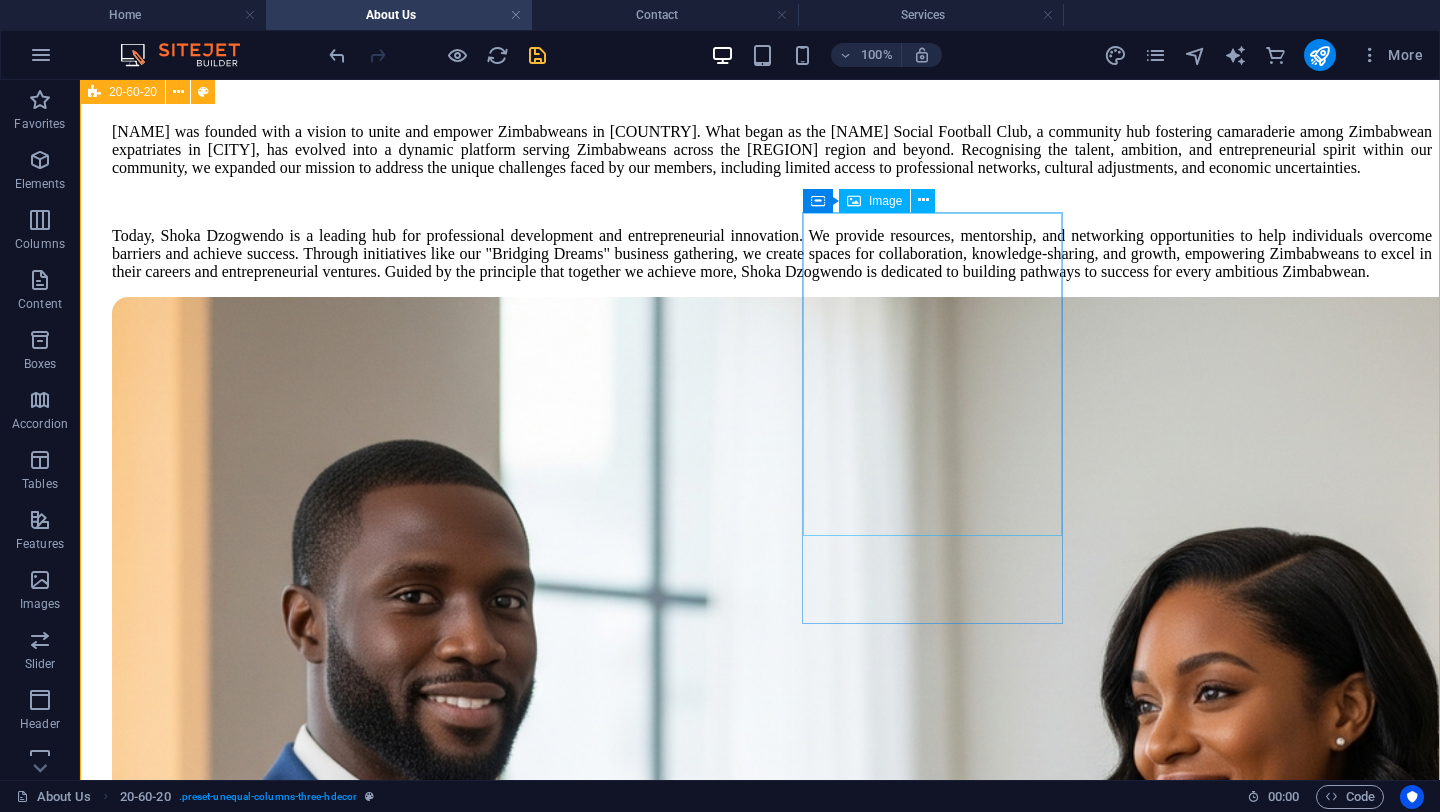 scroll, scrollTop: 605, scrollLeft: 0, axis: vertical 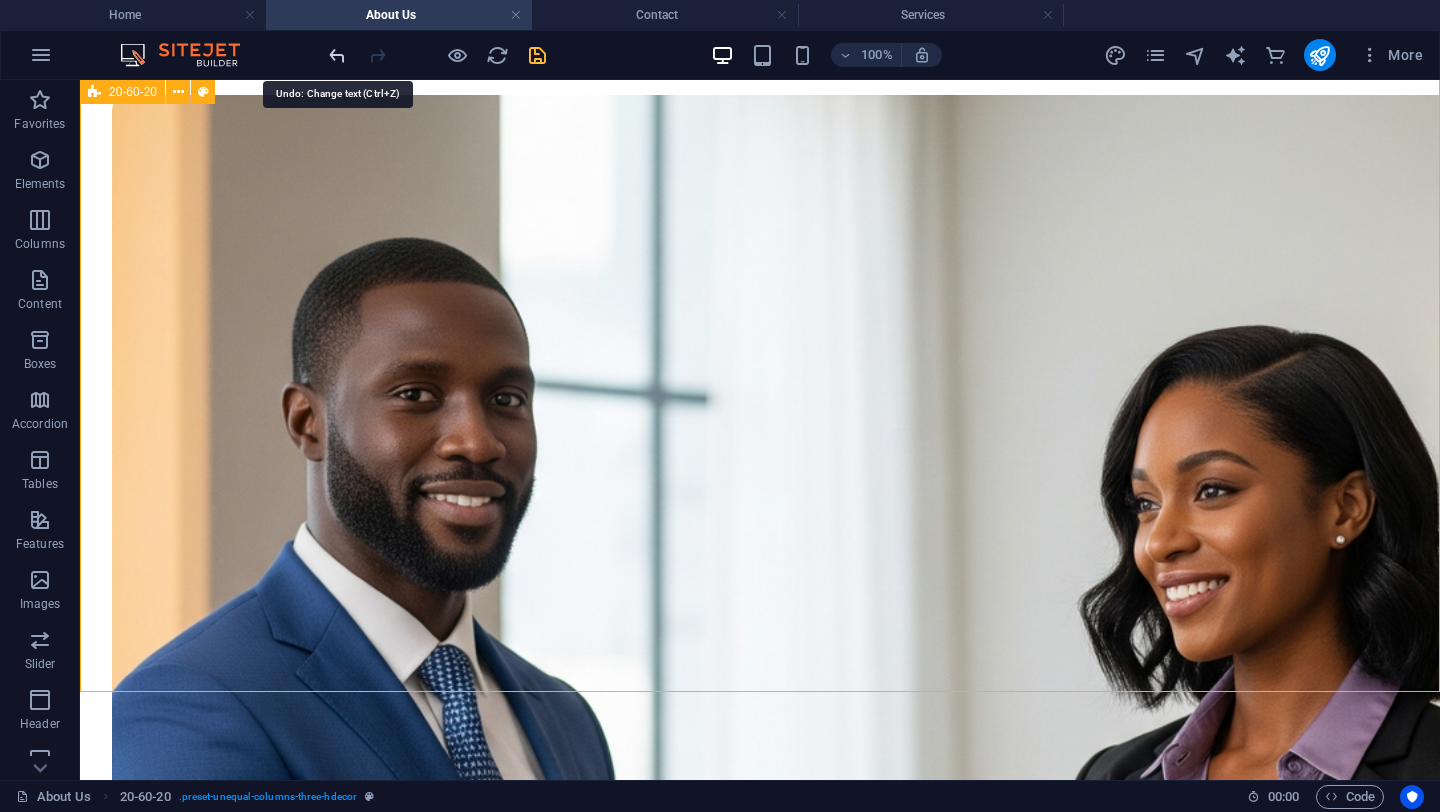click at bounding box center (337, 55) 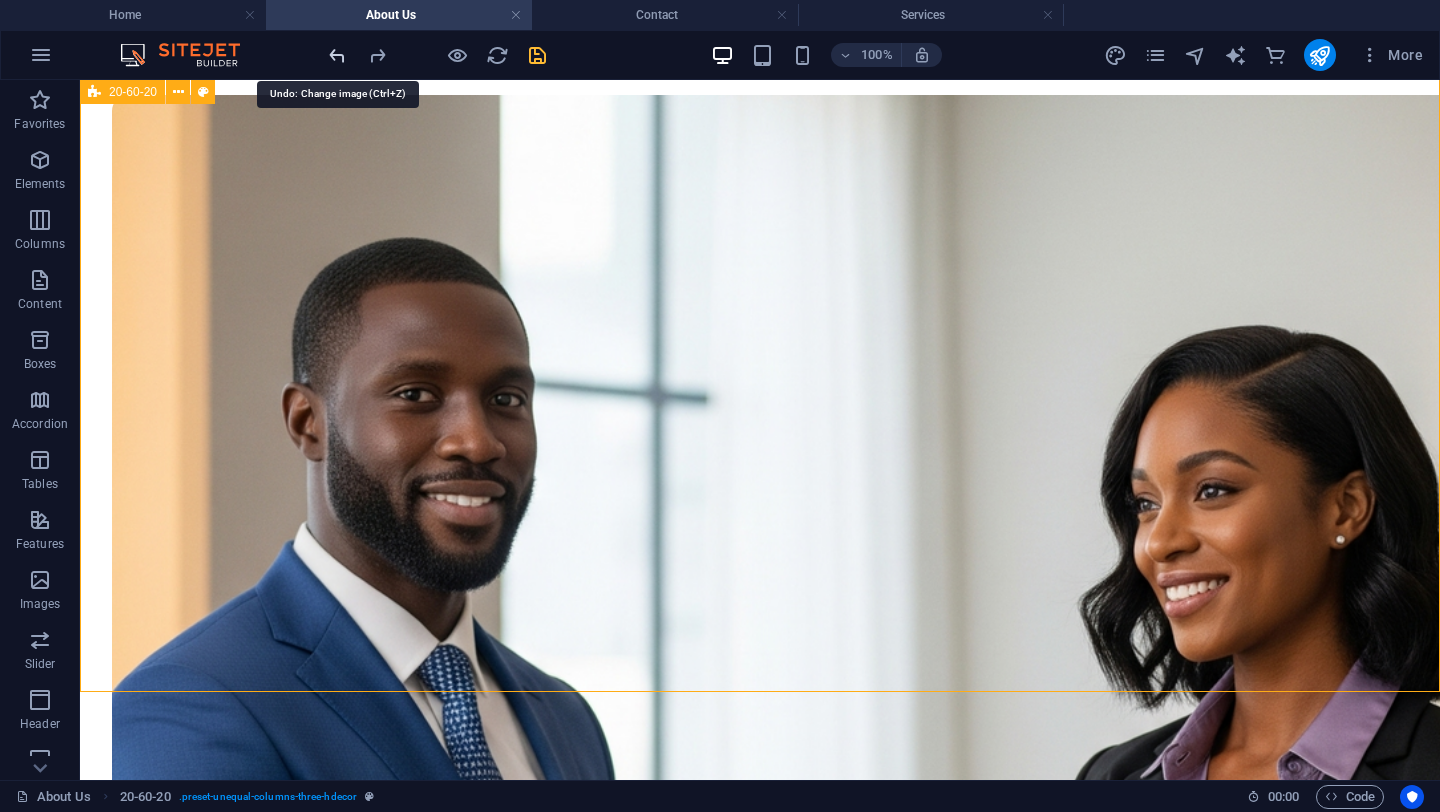 click at bounding box center [337, 55] 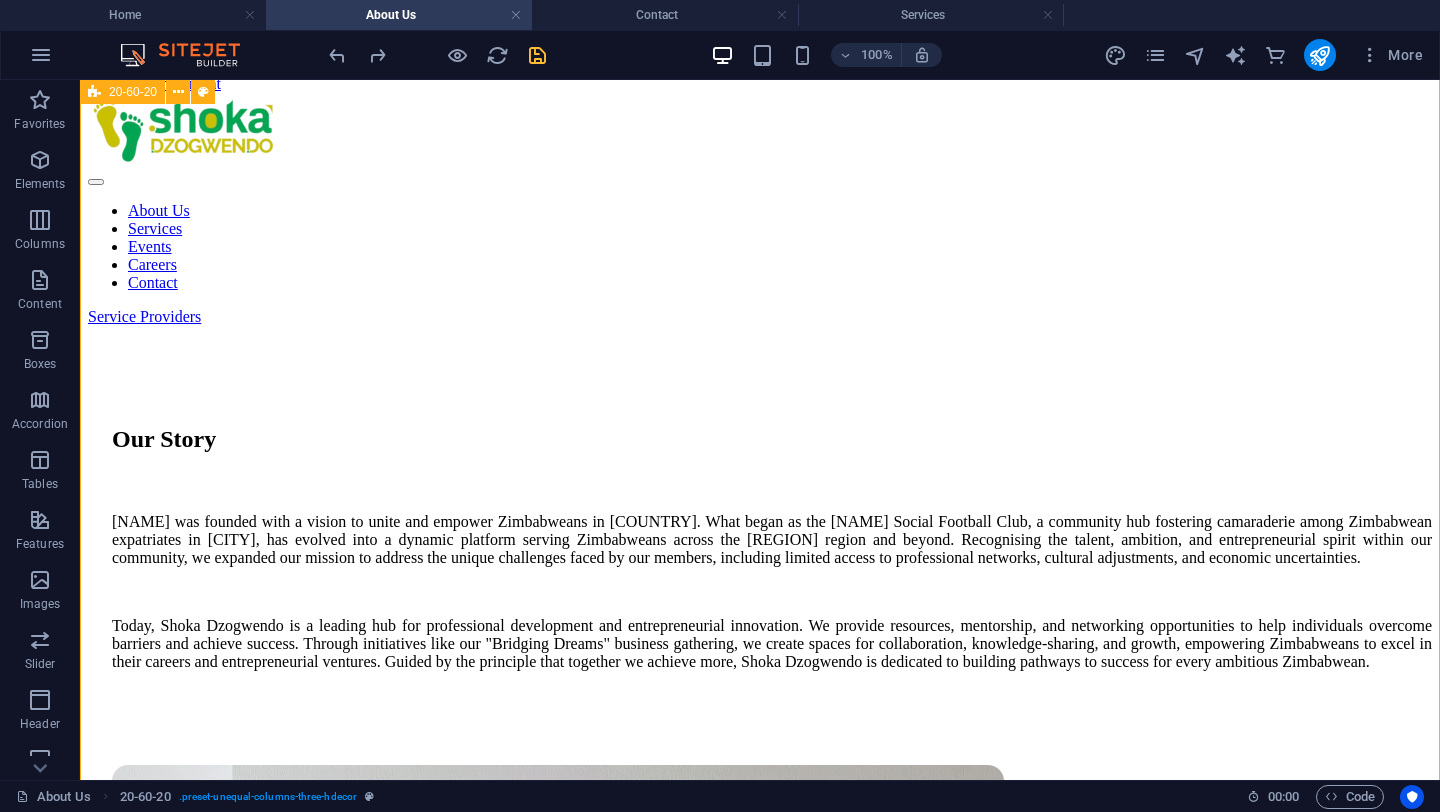 scroll, scrollTop: 0, scrollLeft: 0, axis: both 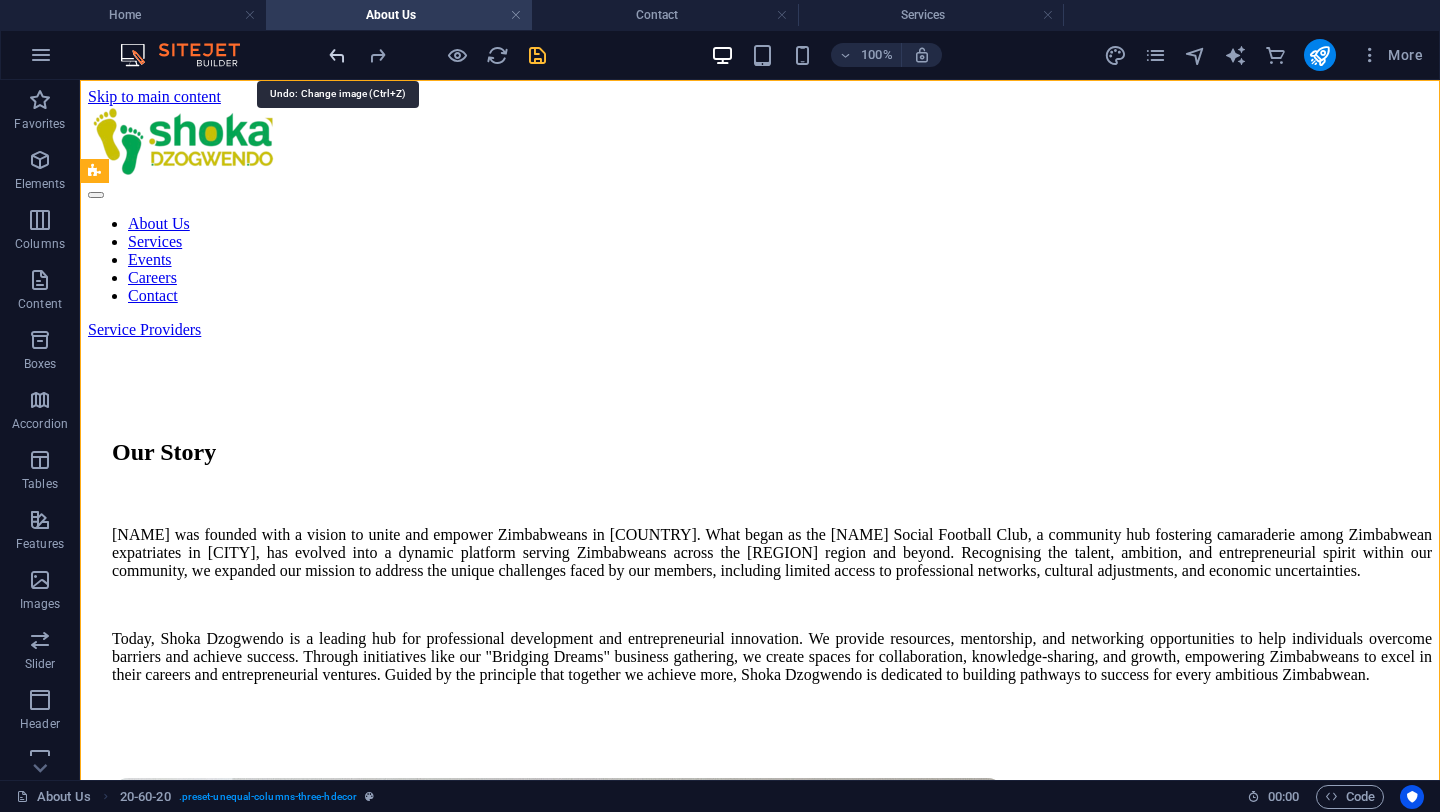 click at bounding box center [337, 55] 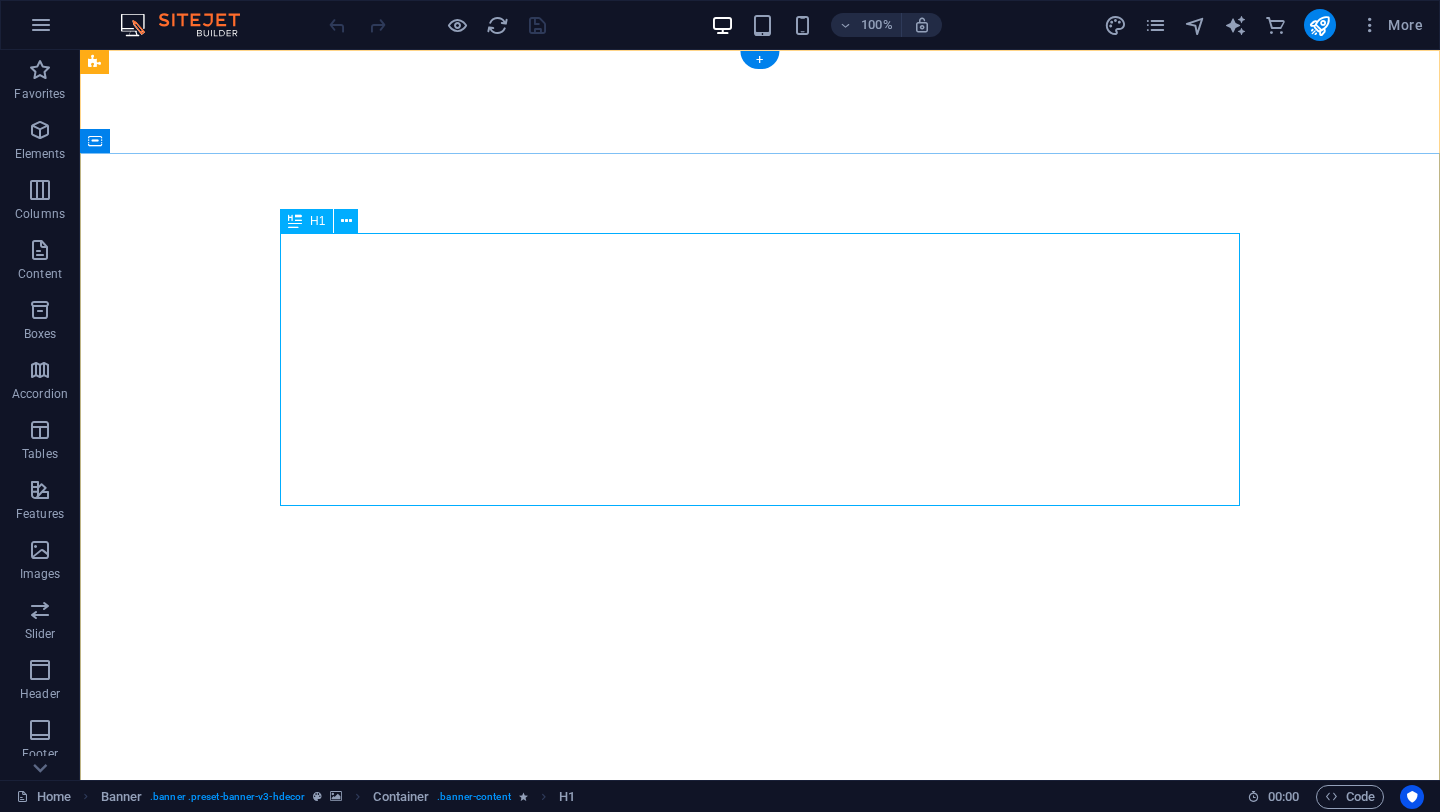 scroll, scrollTop: 0, scrollLeft: 0, axis: both 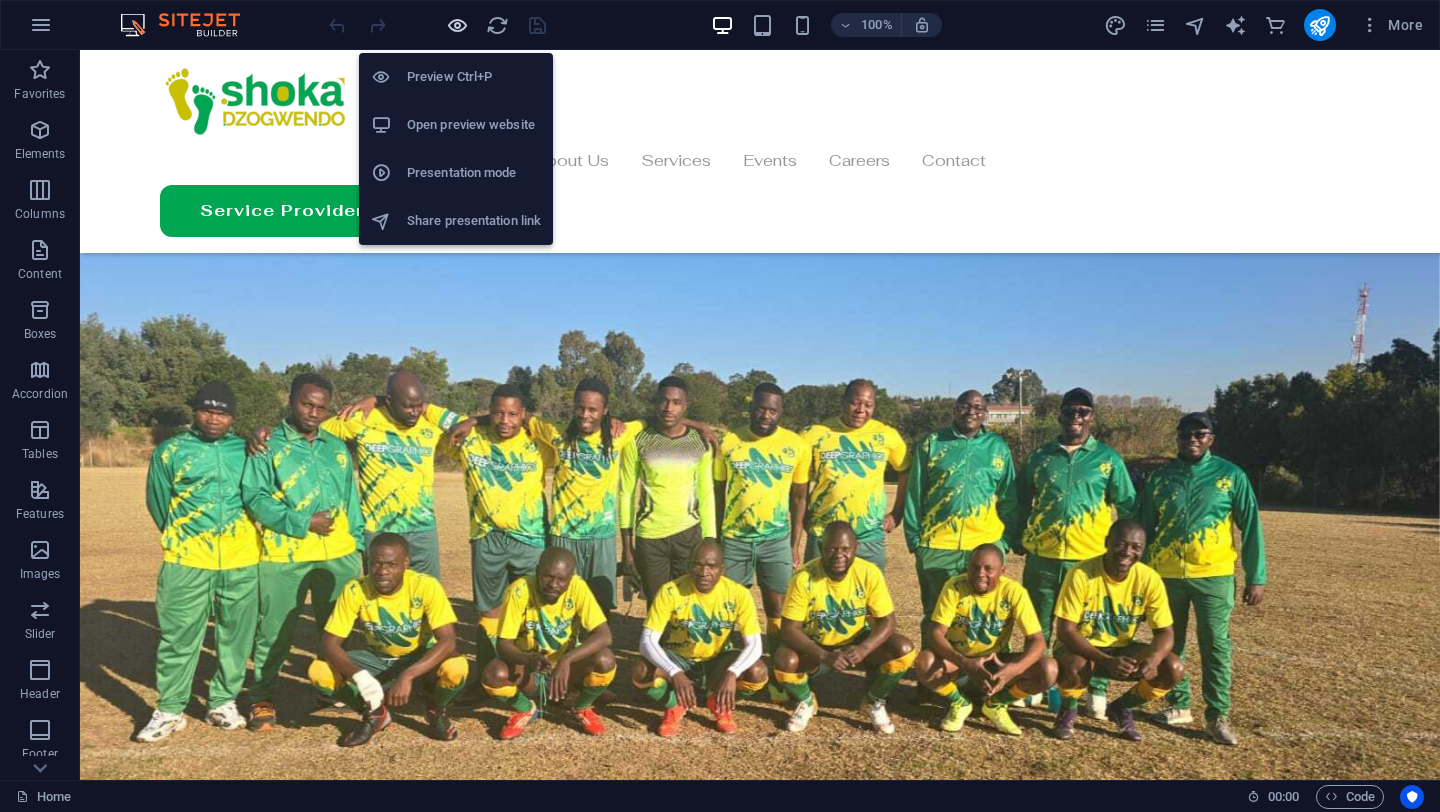 click at bounding box center [457, 25] 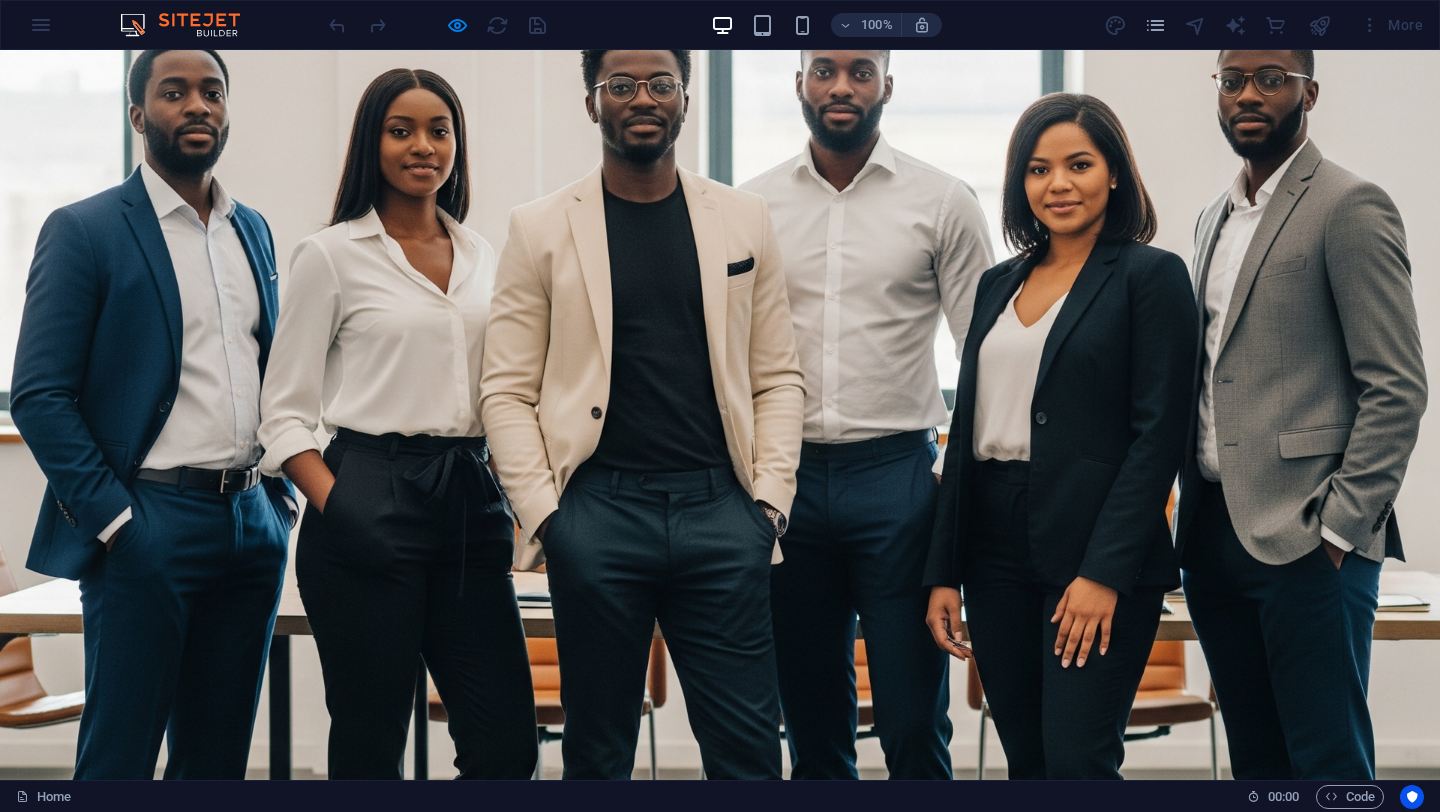scroll, scrollTop: 0, scrollLeft: 0, axis: both 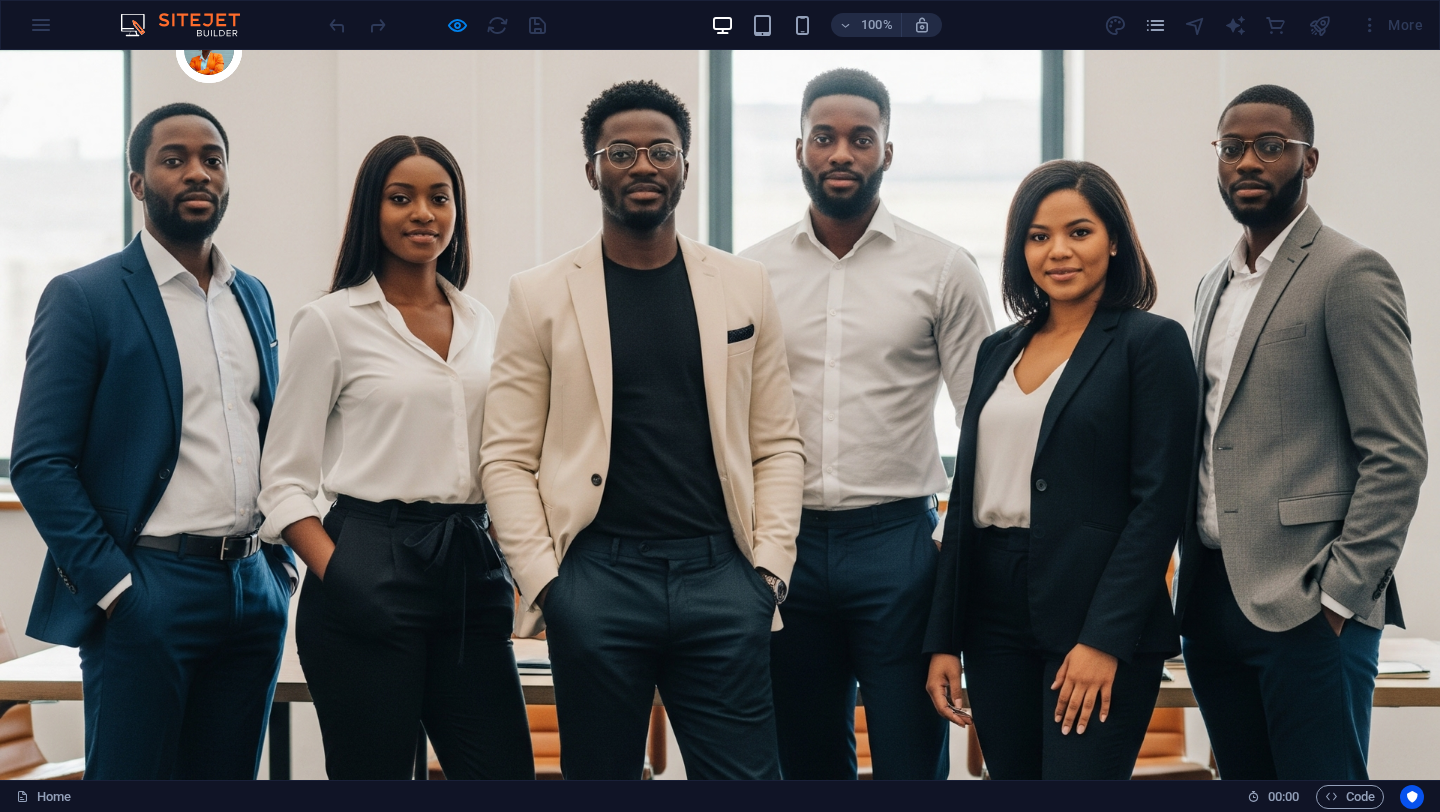 click on "About Us" at bounding box center [532, 1037] 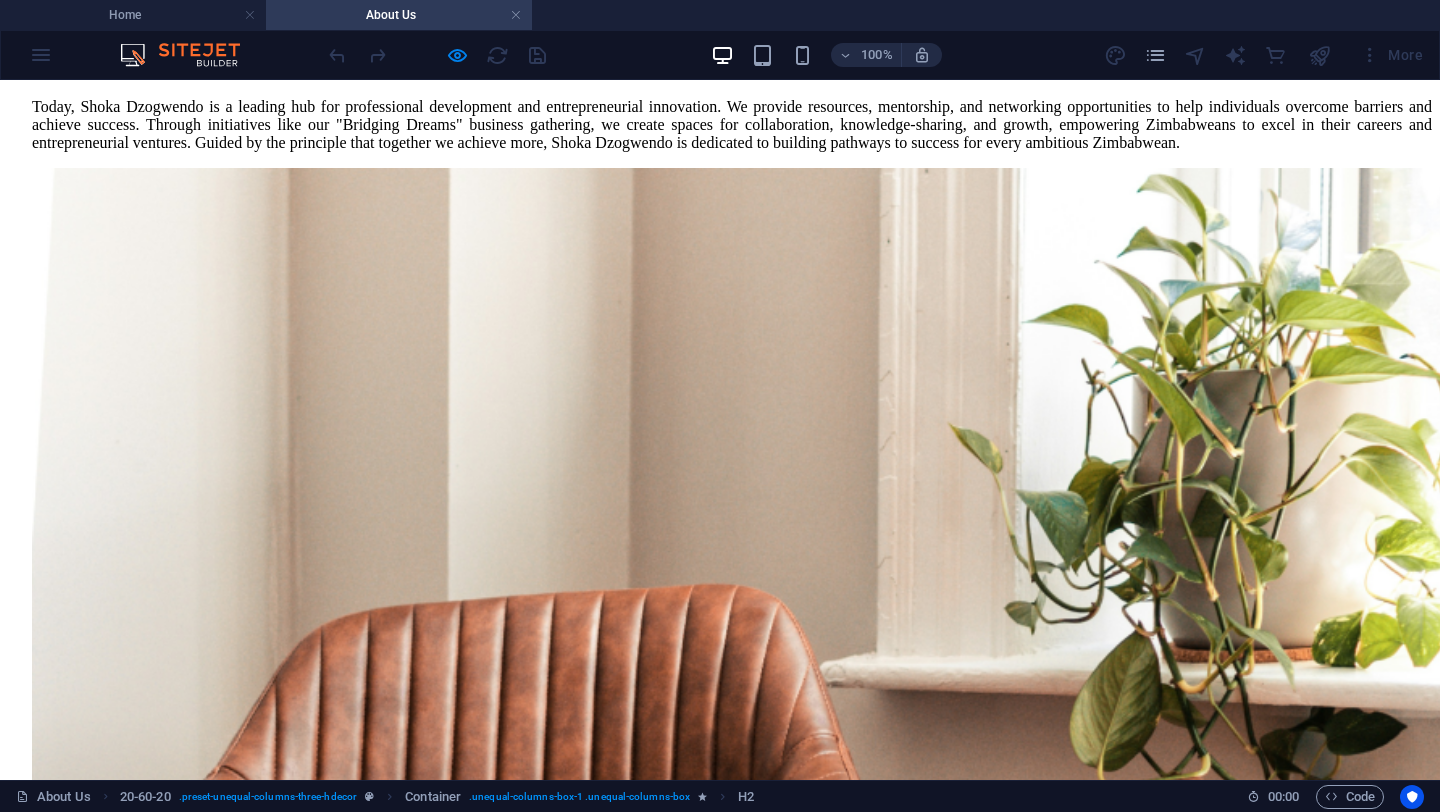 scroll, scrollTop: 539, scrollLeft: 0, axis: vertical 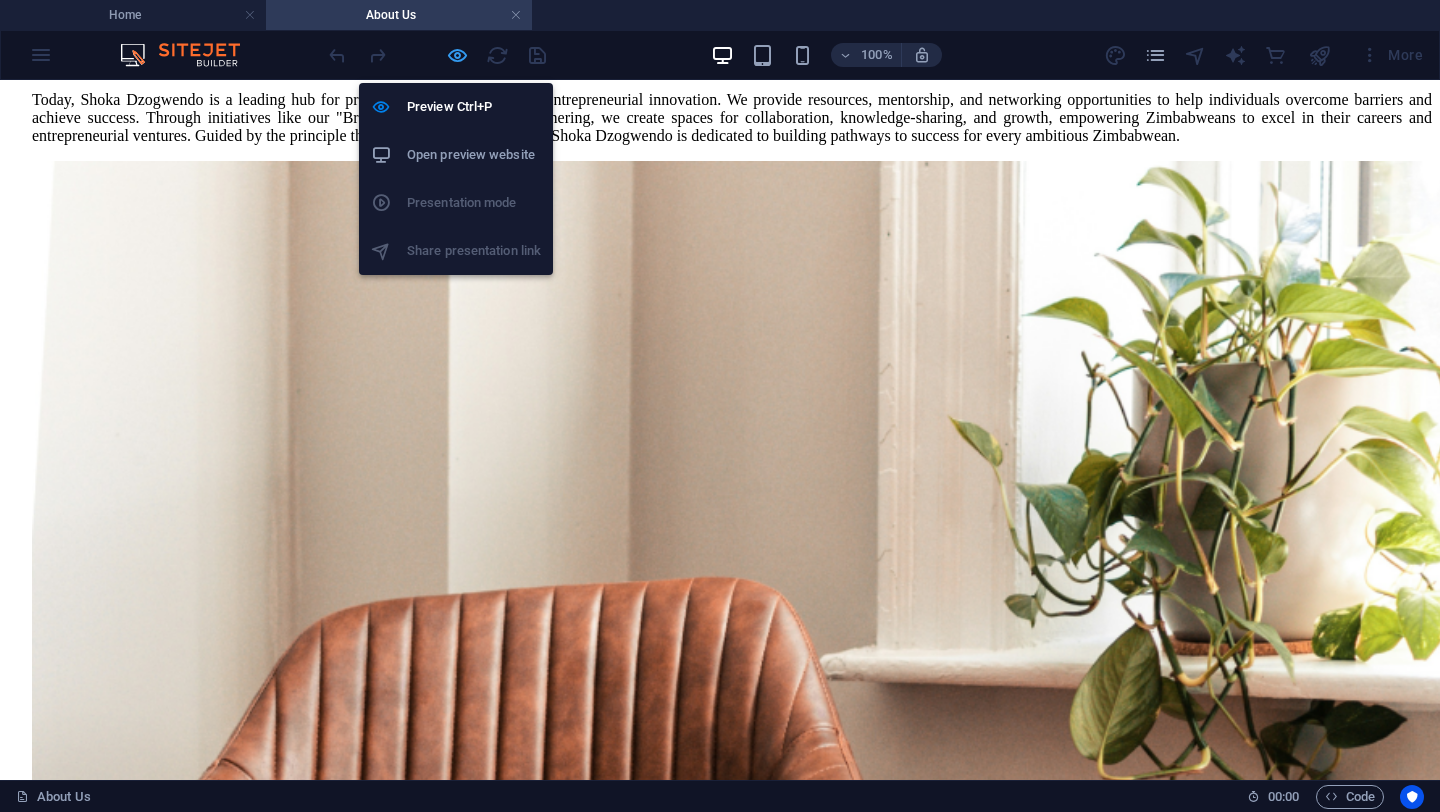 click at bounding box center (457, 55) 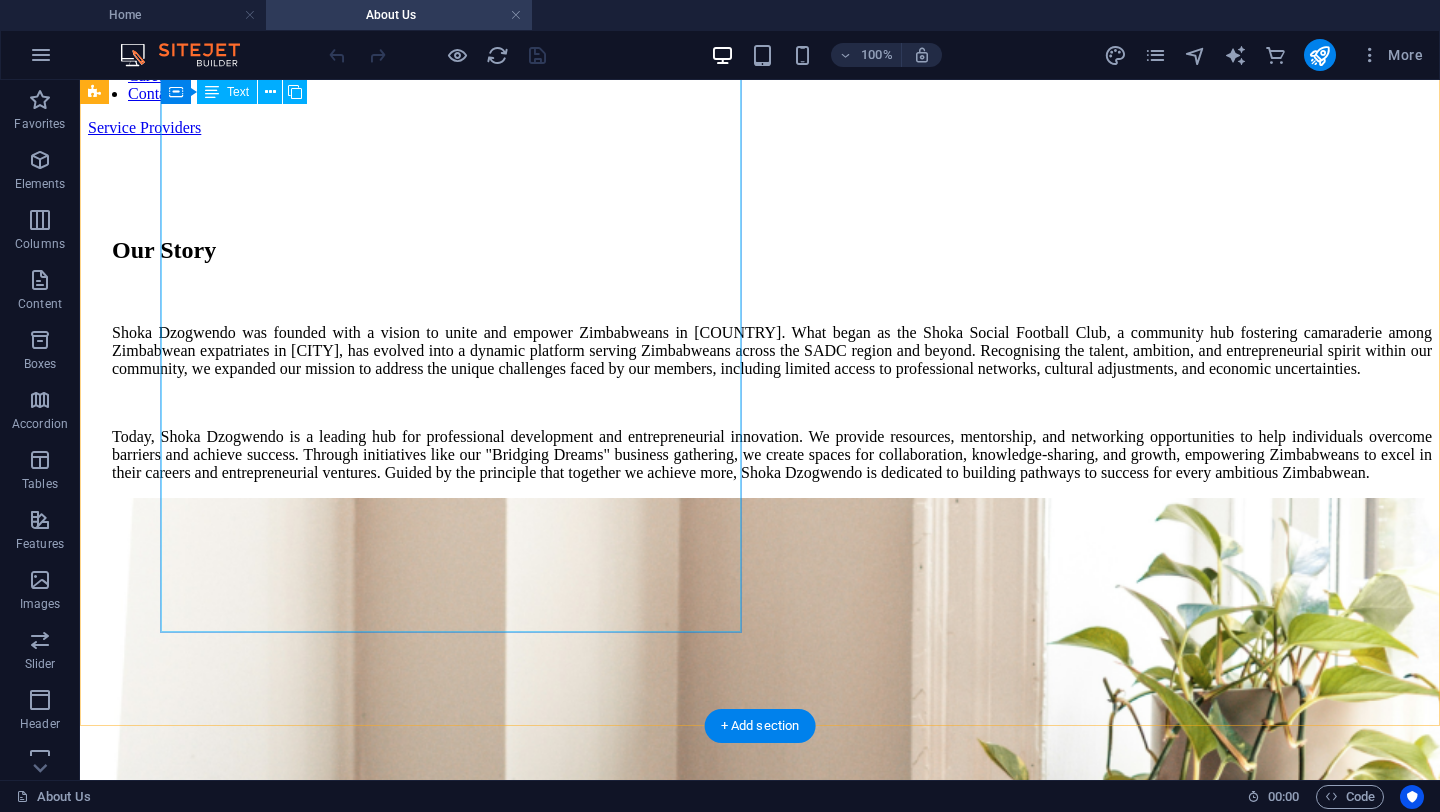 scroll, scrollTop: 0, scrollLeft: 0, axis: both 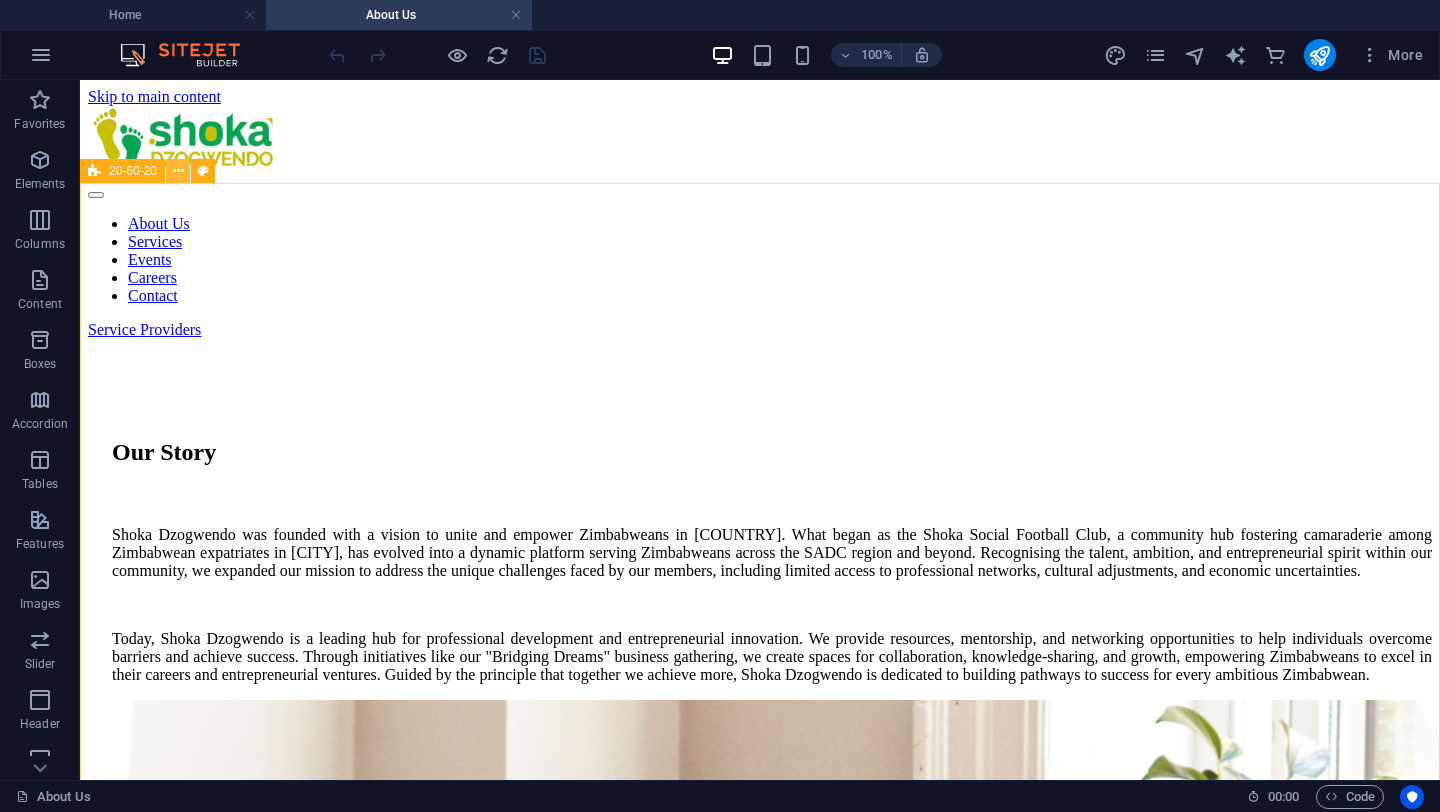 click at bounding box center (178, 171) 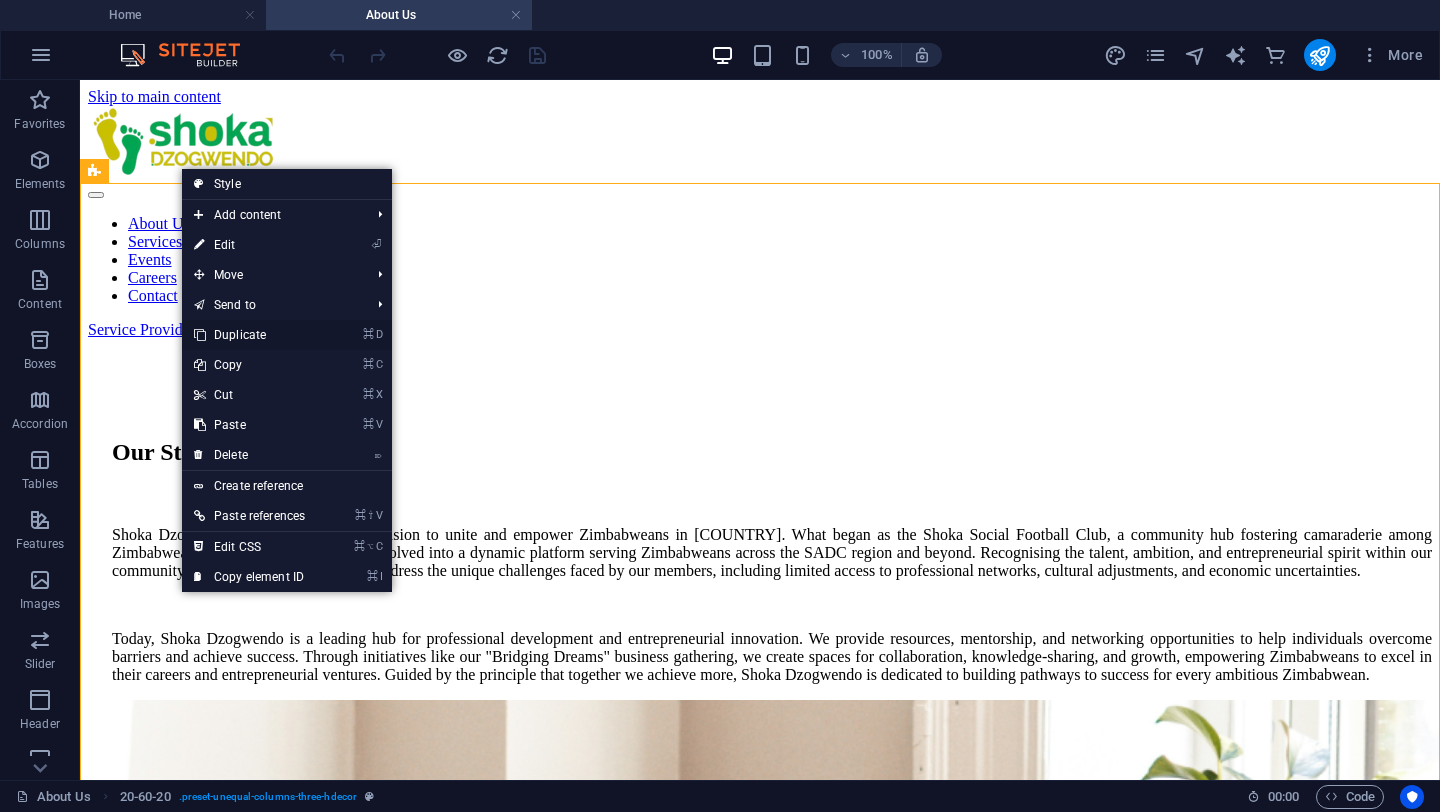click on "⌘ D  Duplicate" at bounding box center (249, 335) 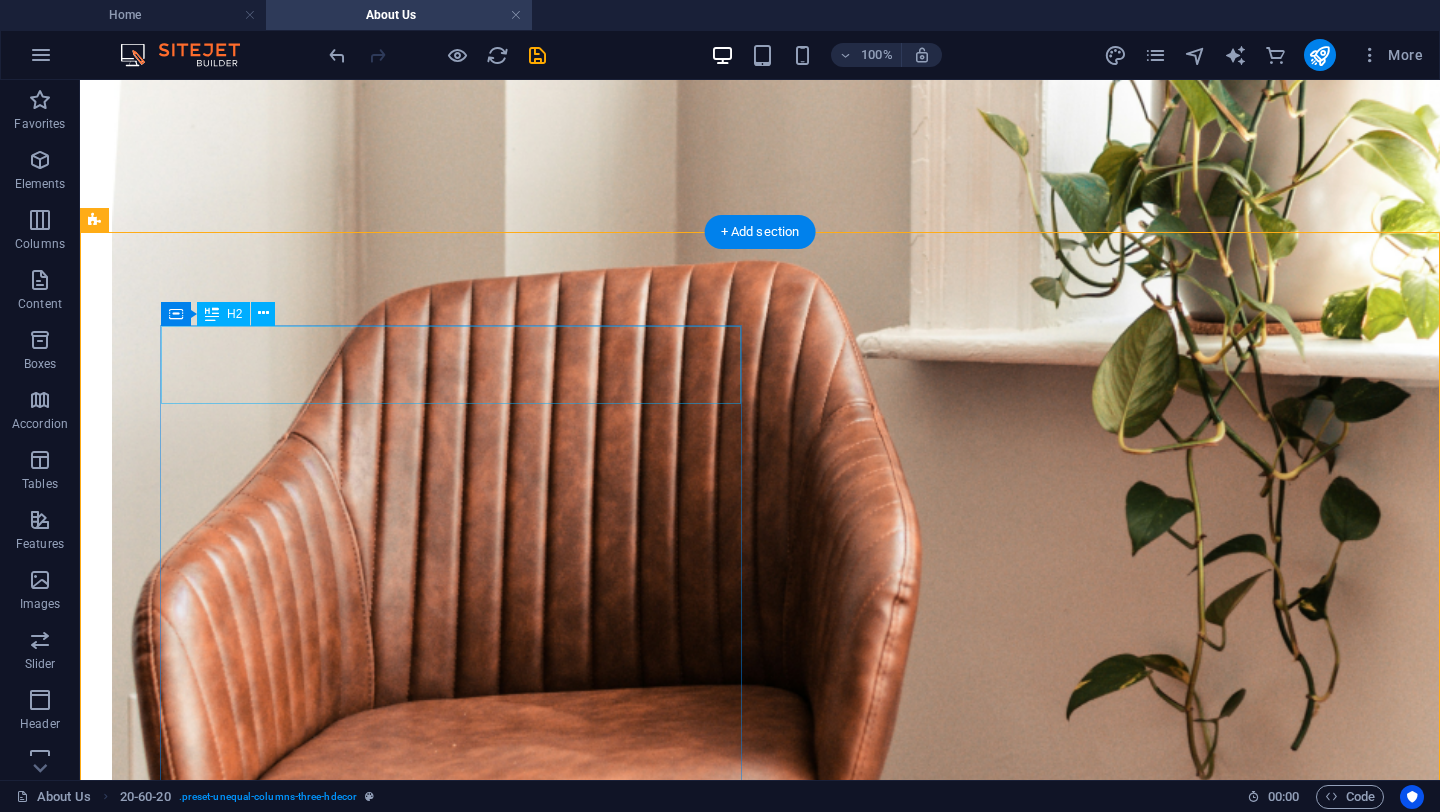 scroll, scrollTop: 737, scrollLeft: 0, axis: vertical 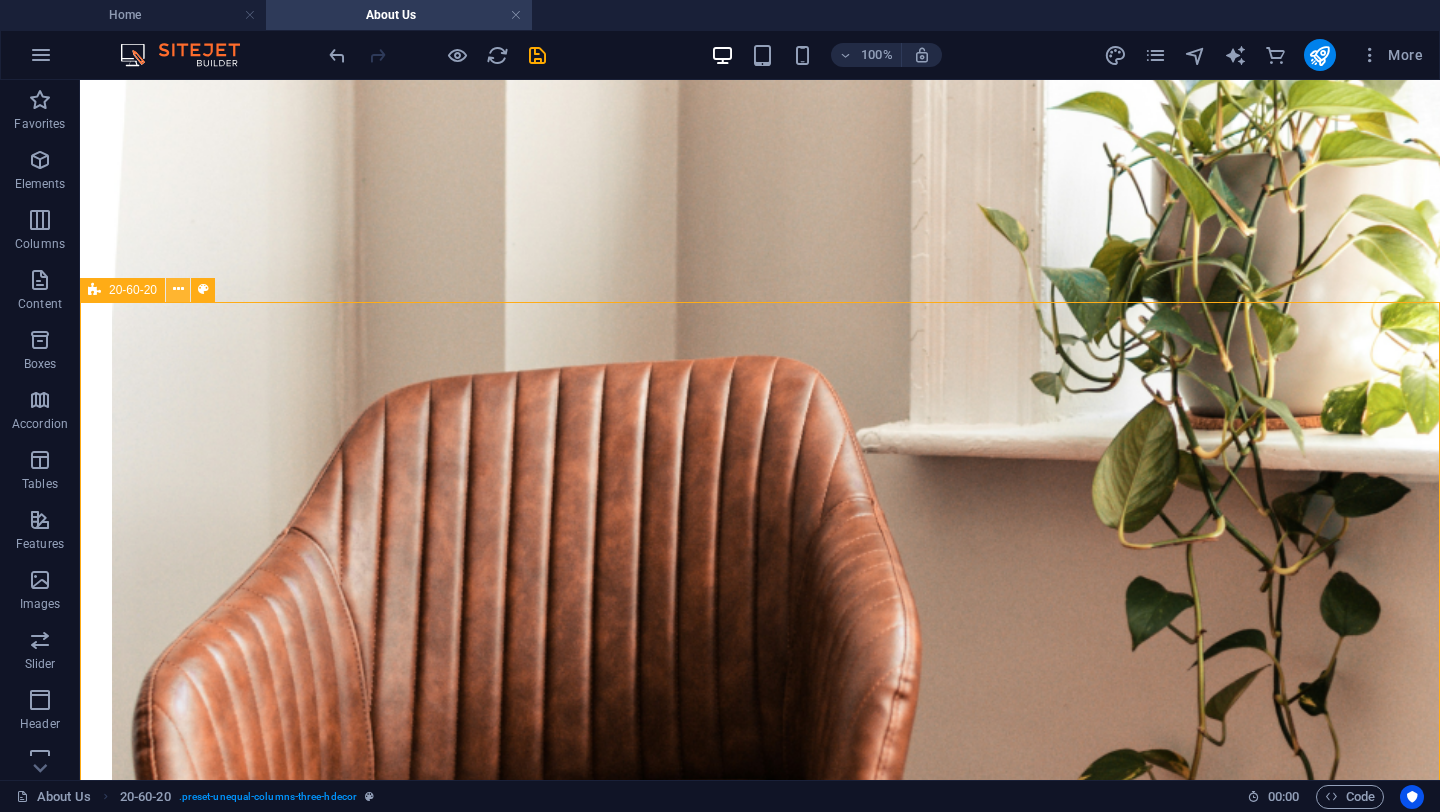 click at bounding box center (178, 289) 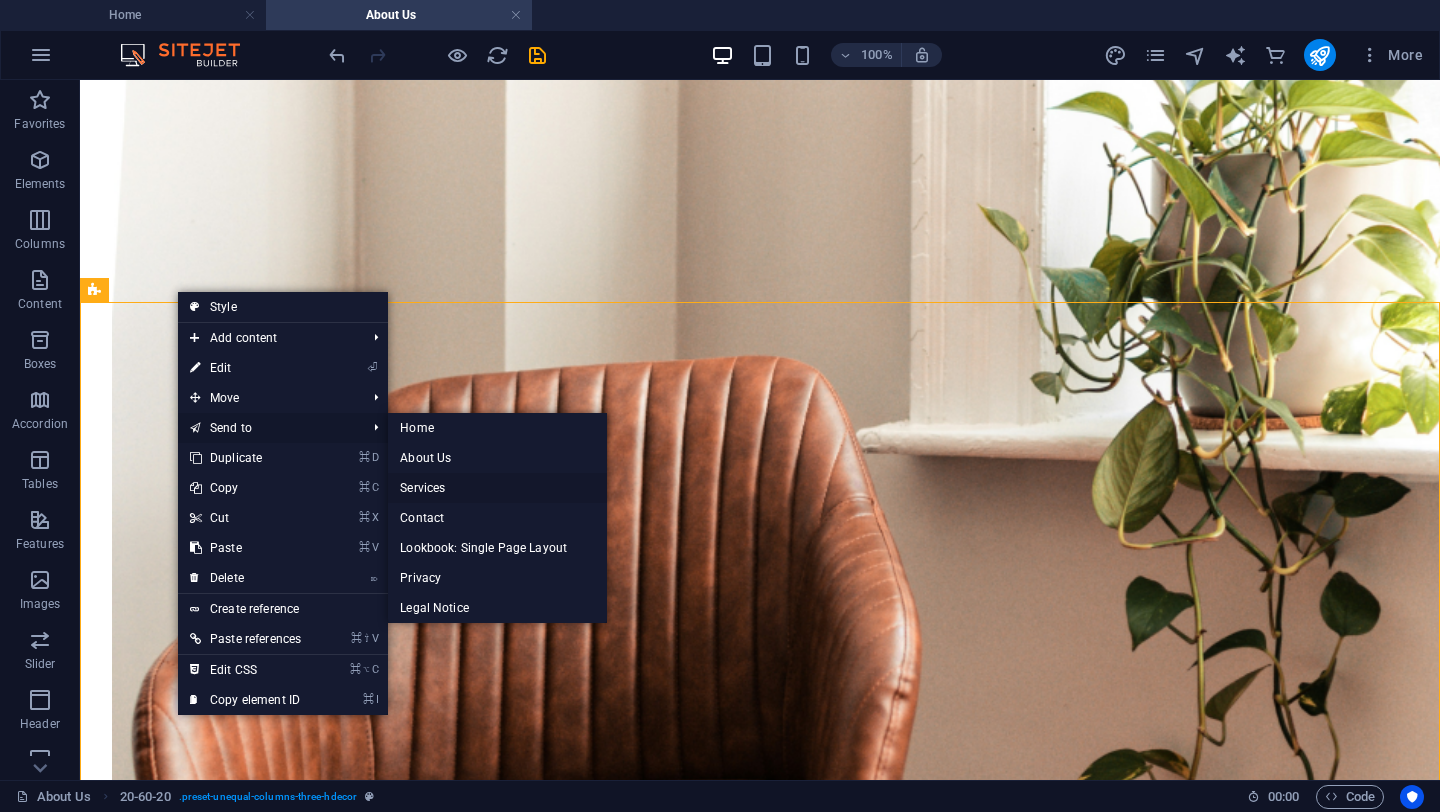 click on "Services" at bounding box center (497, 488) 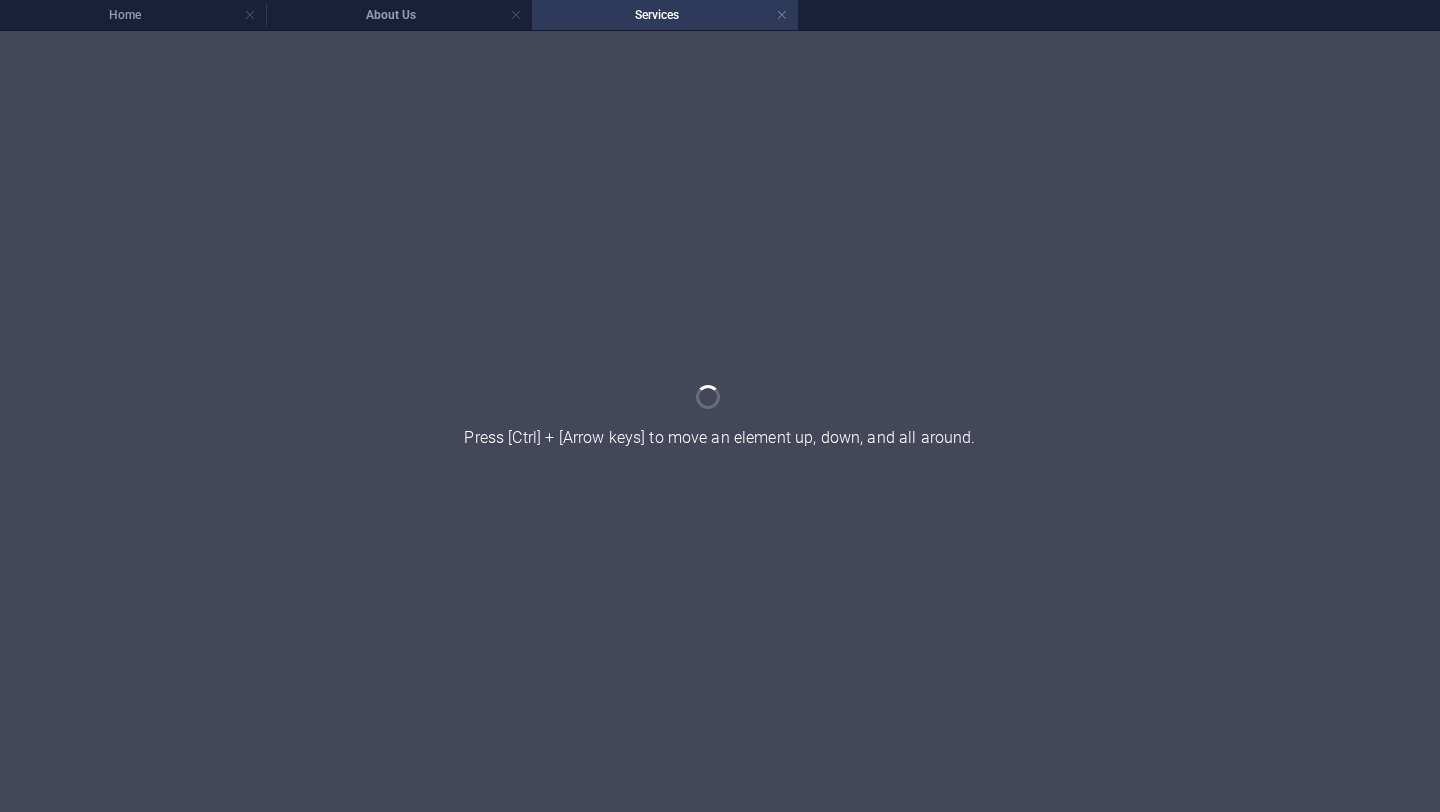scroll, scrollTop: 0, scrollLeft: 0, axis: both 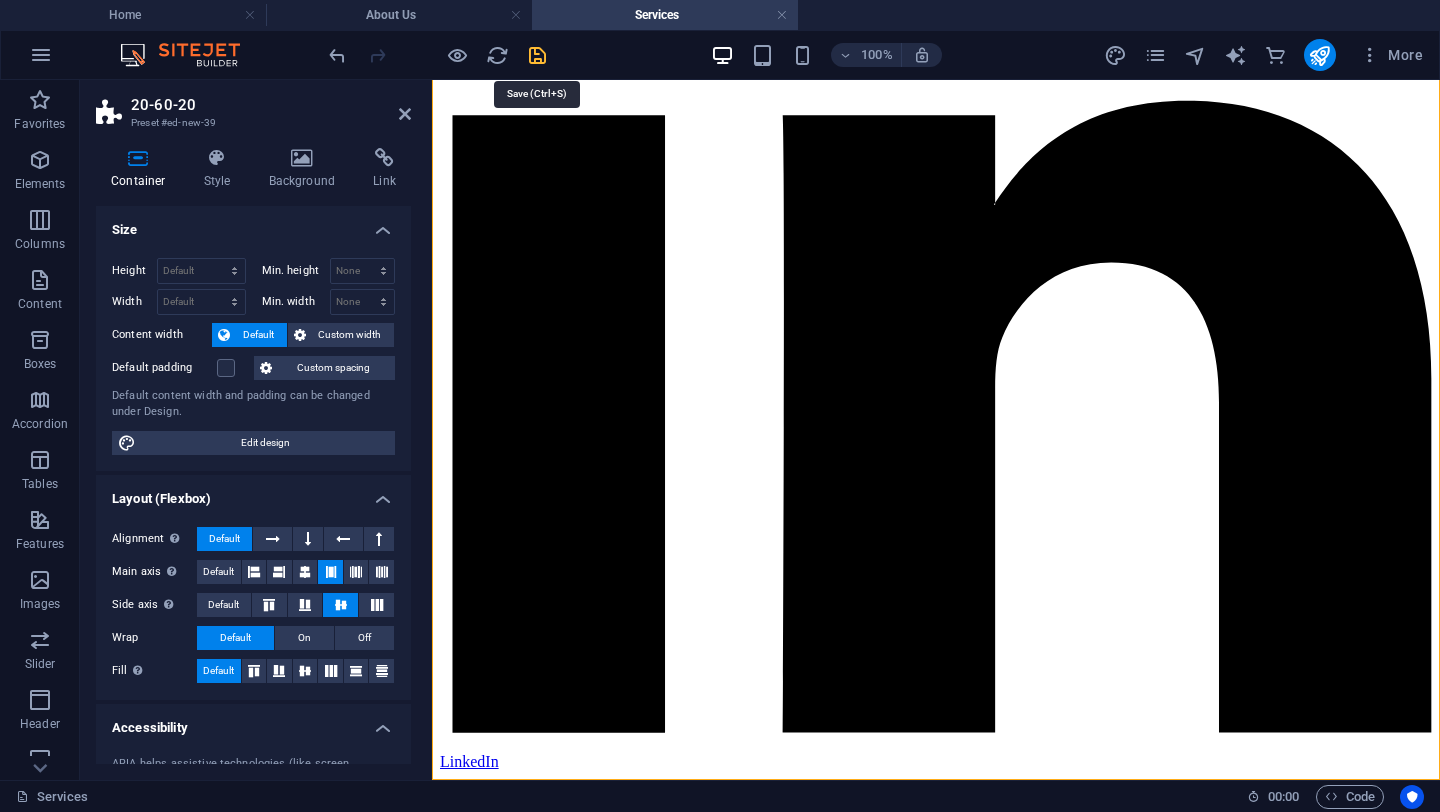 click at bounding box center (537, 55) 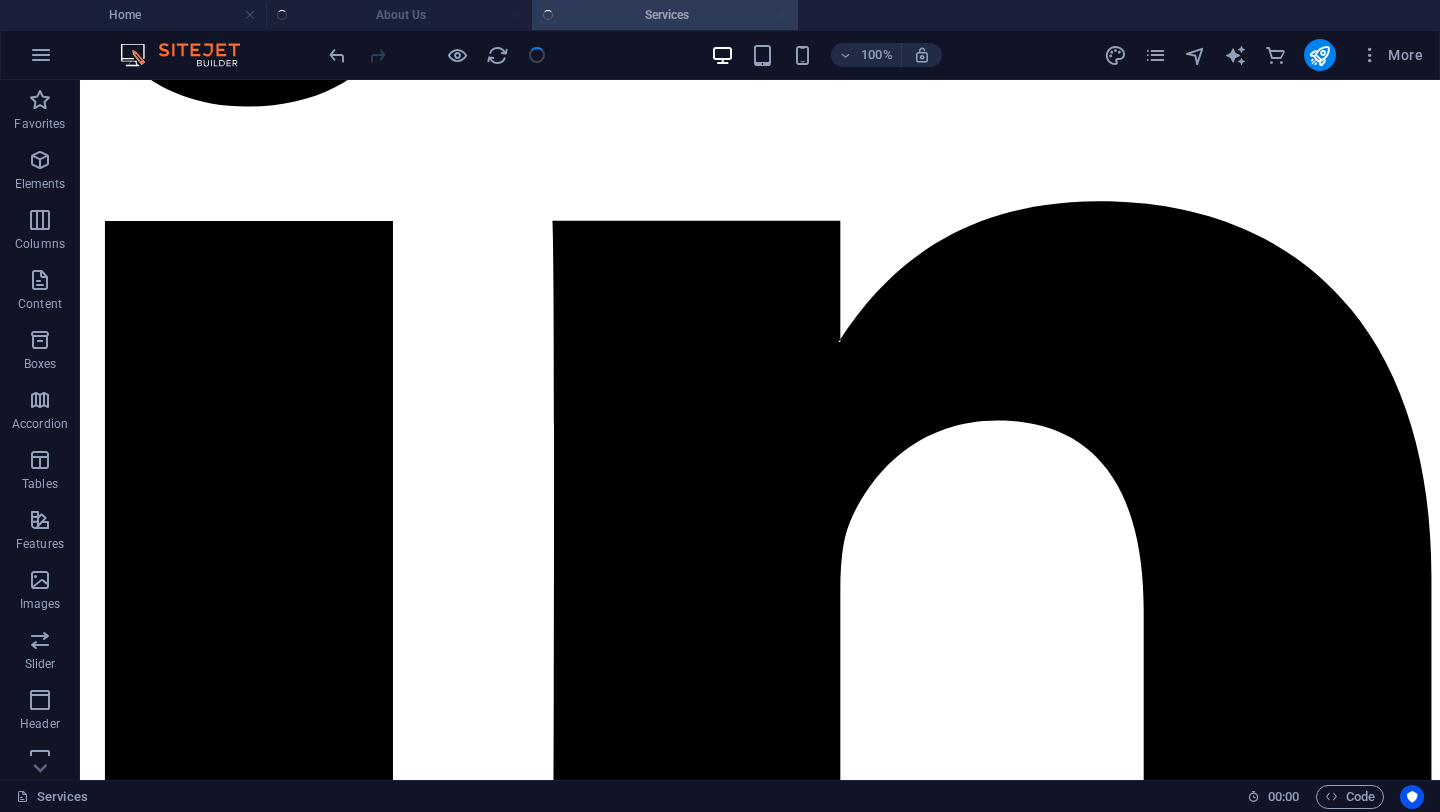 scroll, scrollTop: 1041, scrollLeft: 0, axis: vertical 